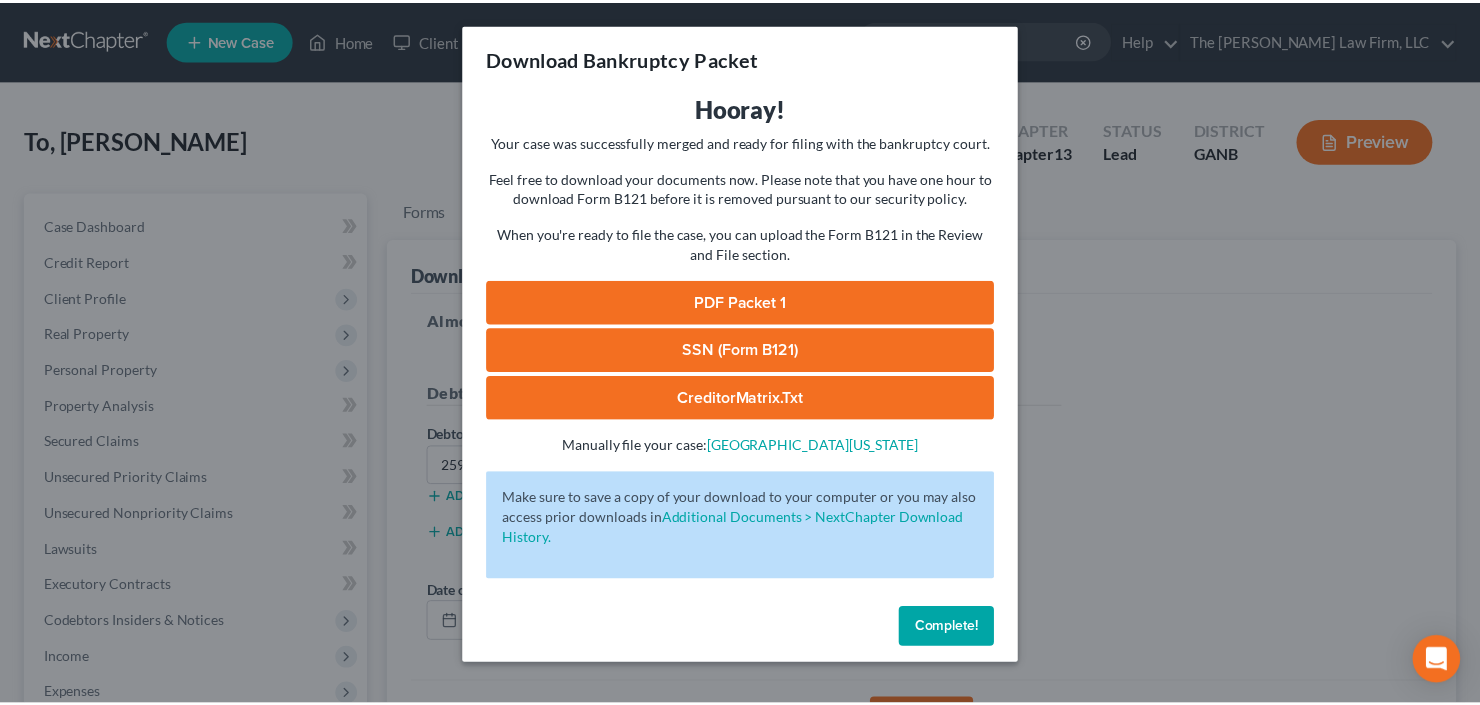 scroll, scrollTop: 160, scrollLeft: 0, axis: vertical 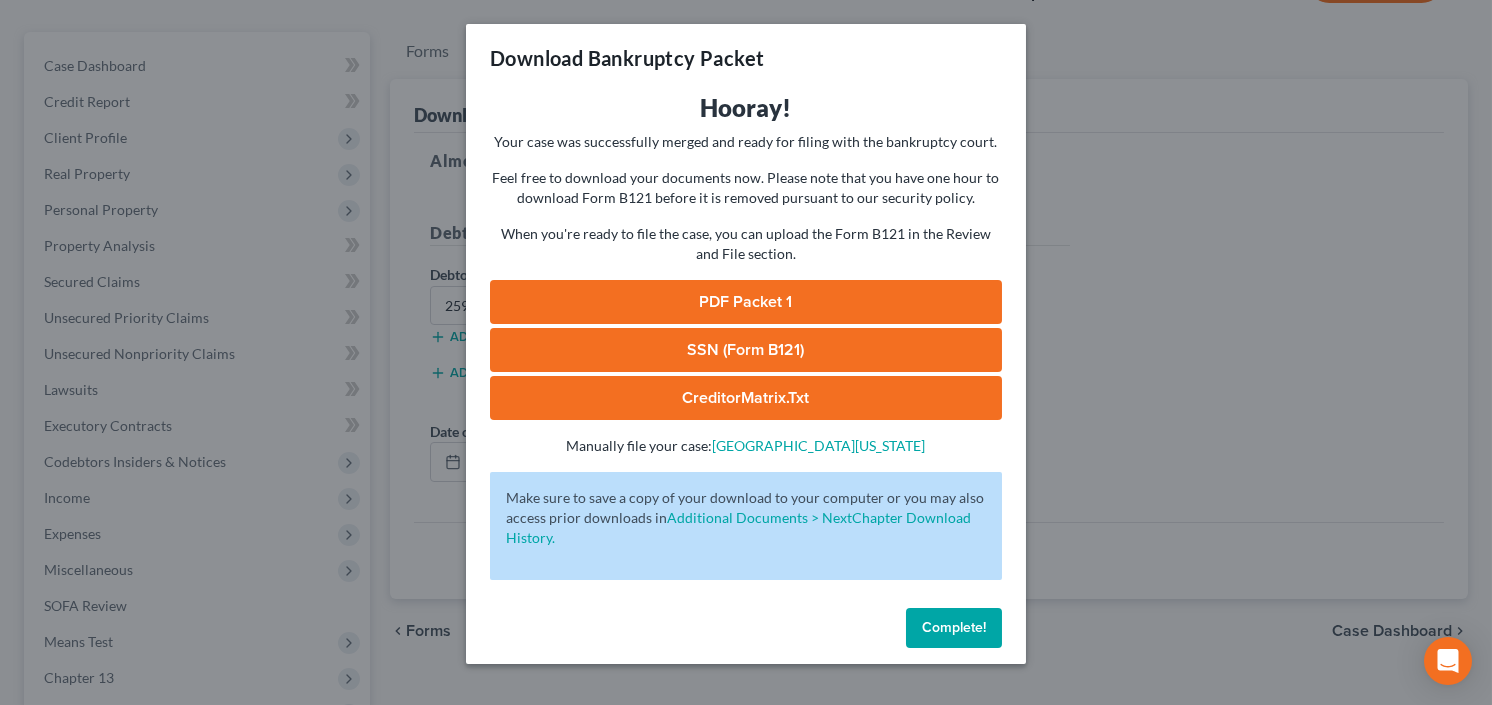 click on "Complete!" at bounding box center (954, 627) 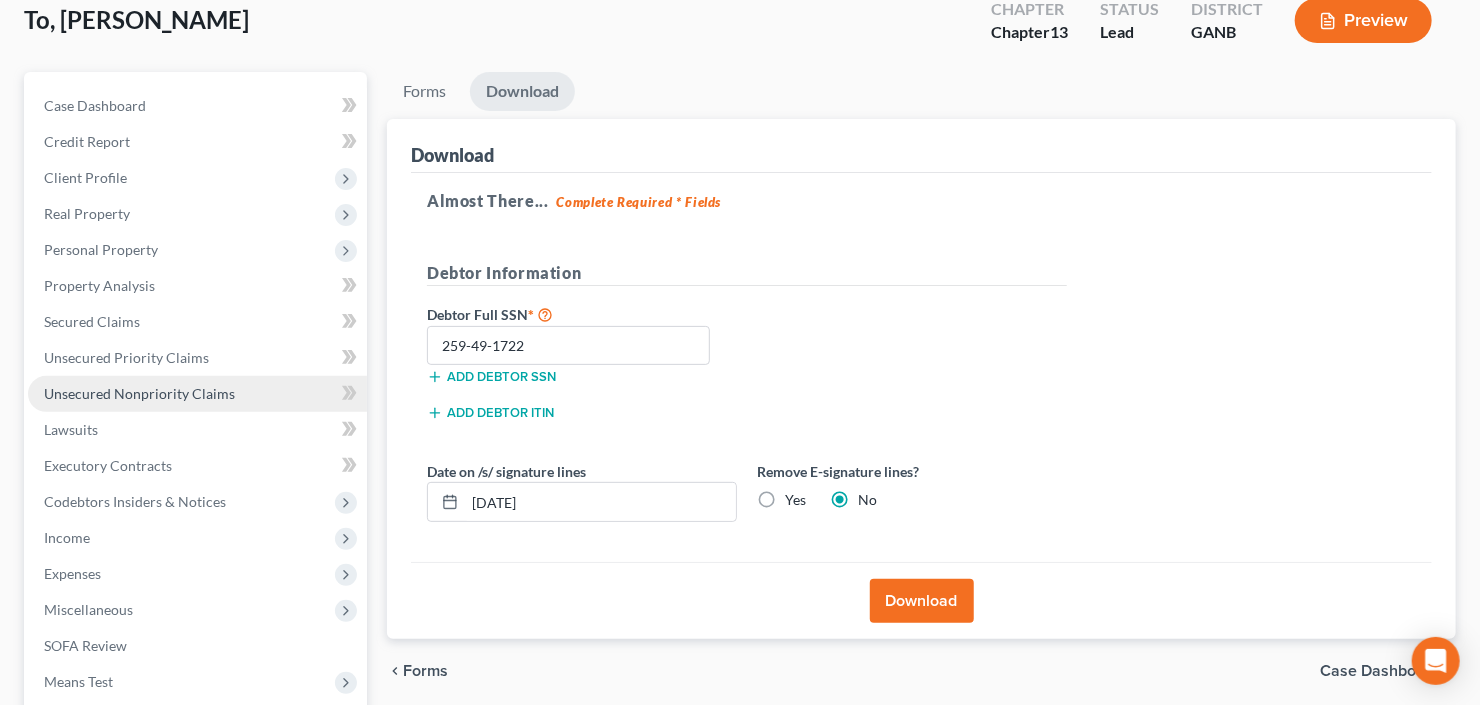 scroll, scrollTop: 320, scrollLeft: 0, axis: vertical 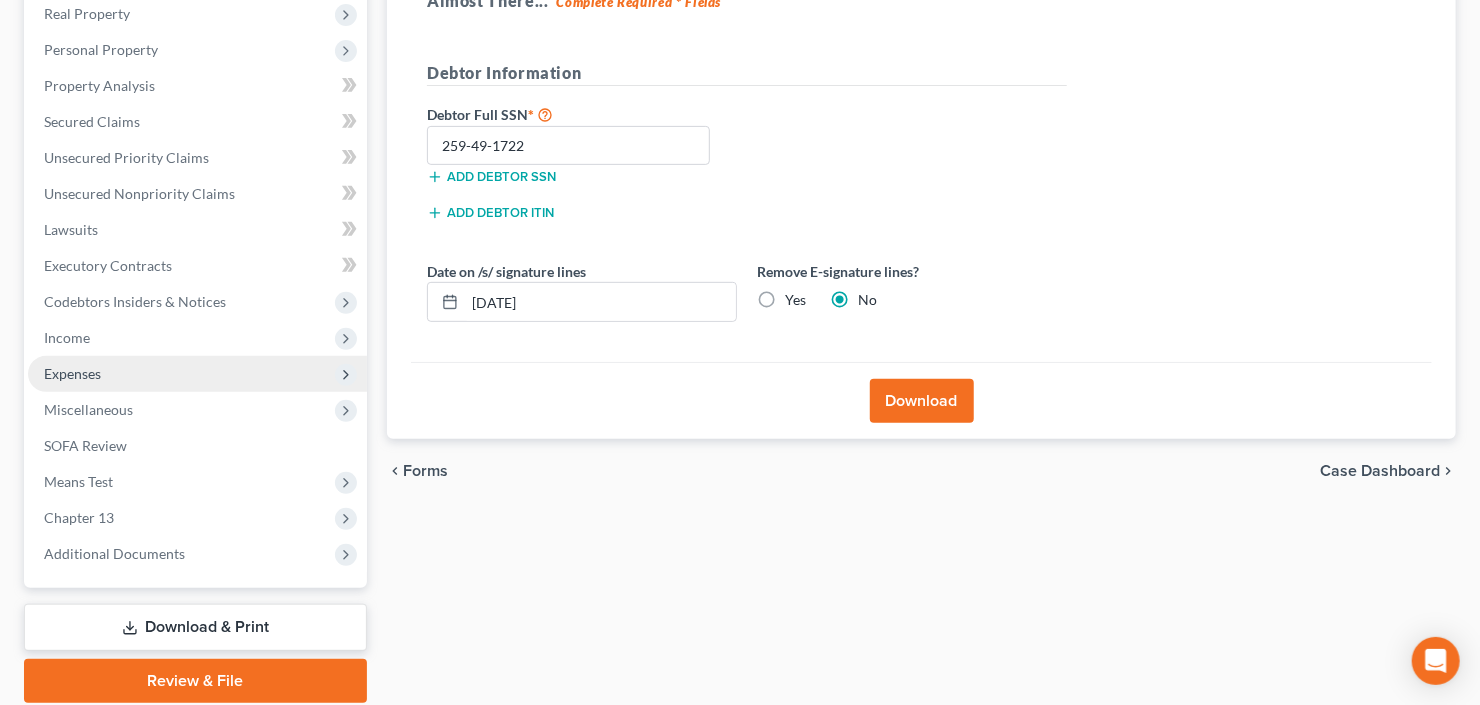 click on "Expenses" at bounding box center [197, 374] 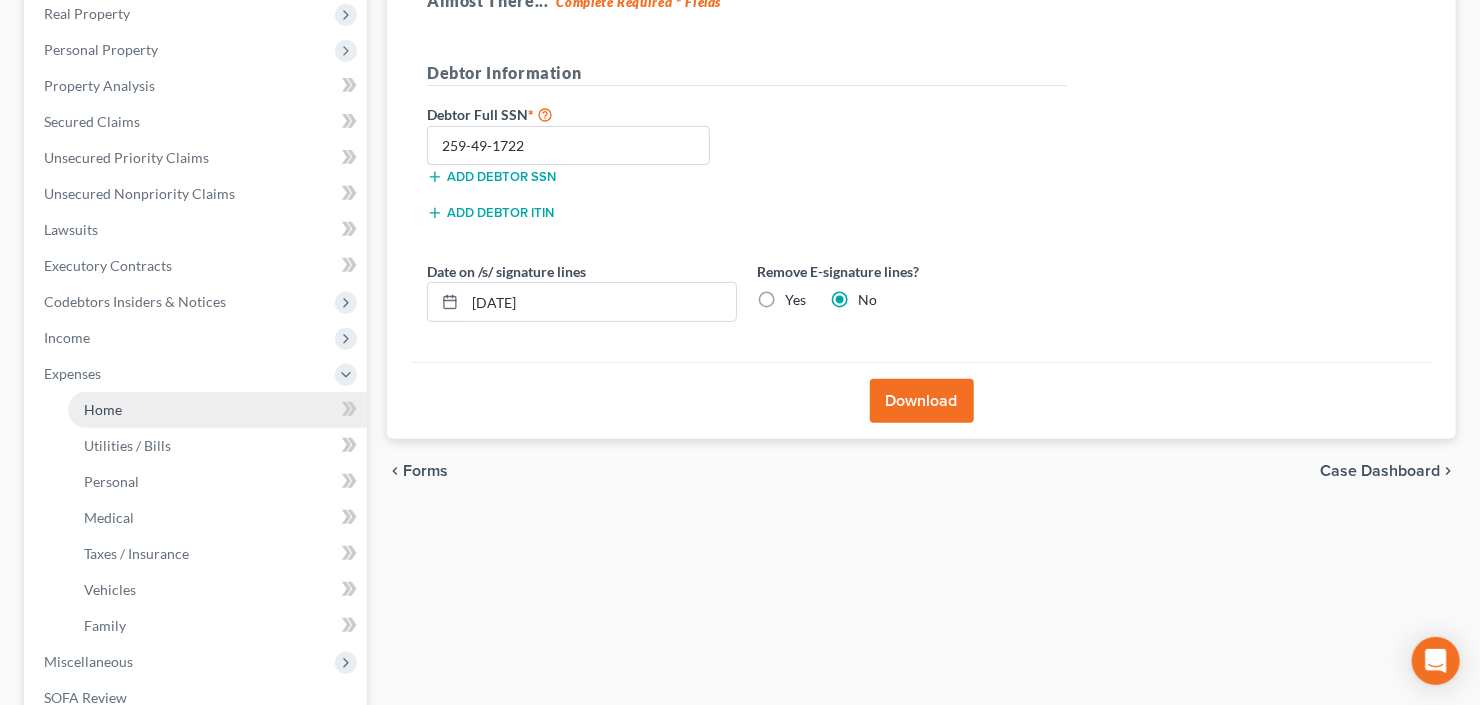 click on "Home" at bounding box center (217, 410) 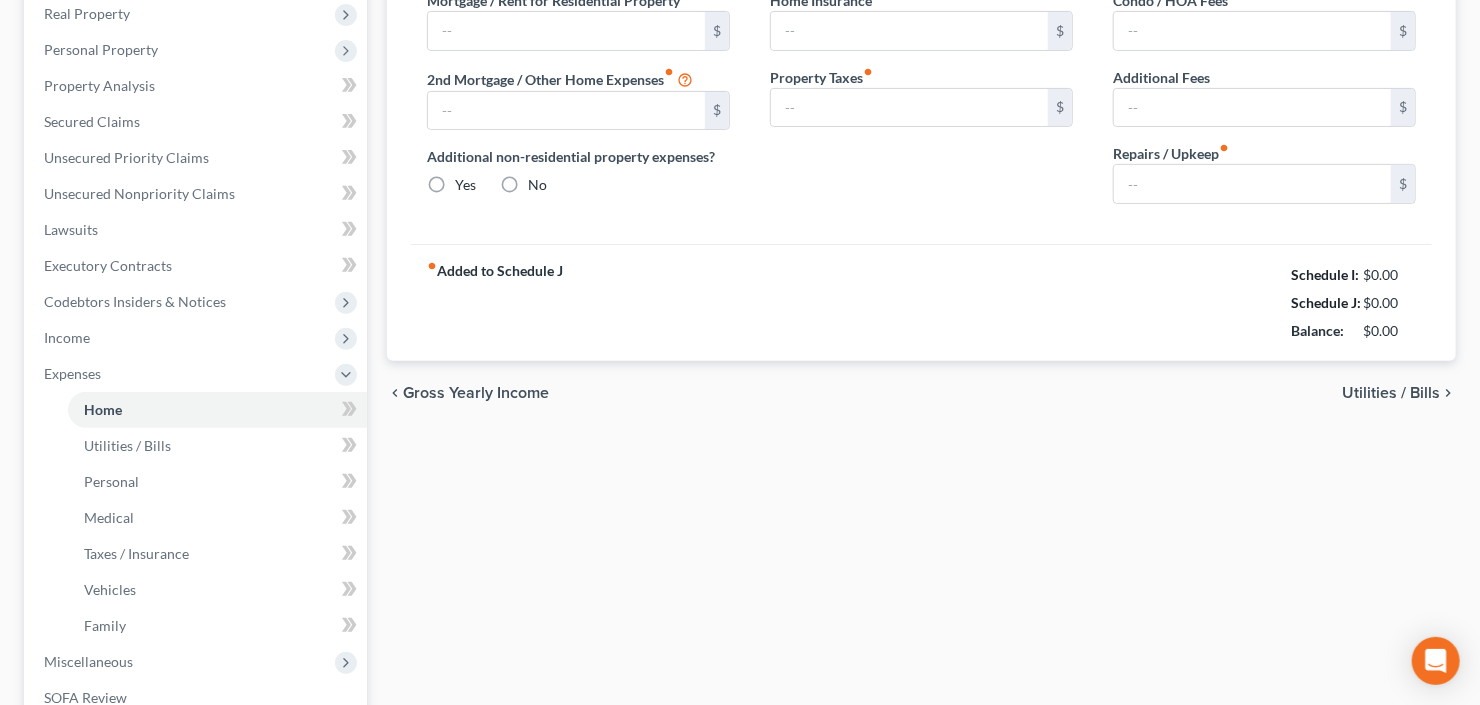 type on "1,500.00" 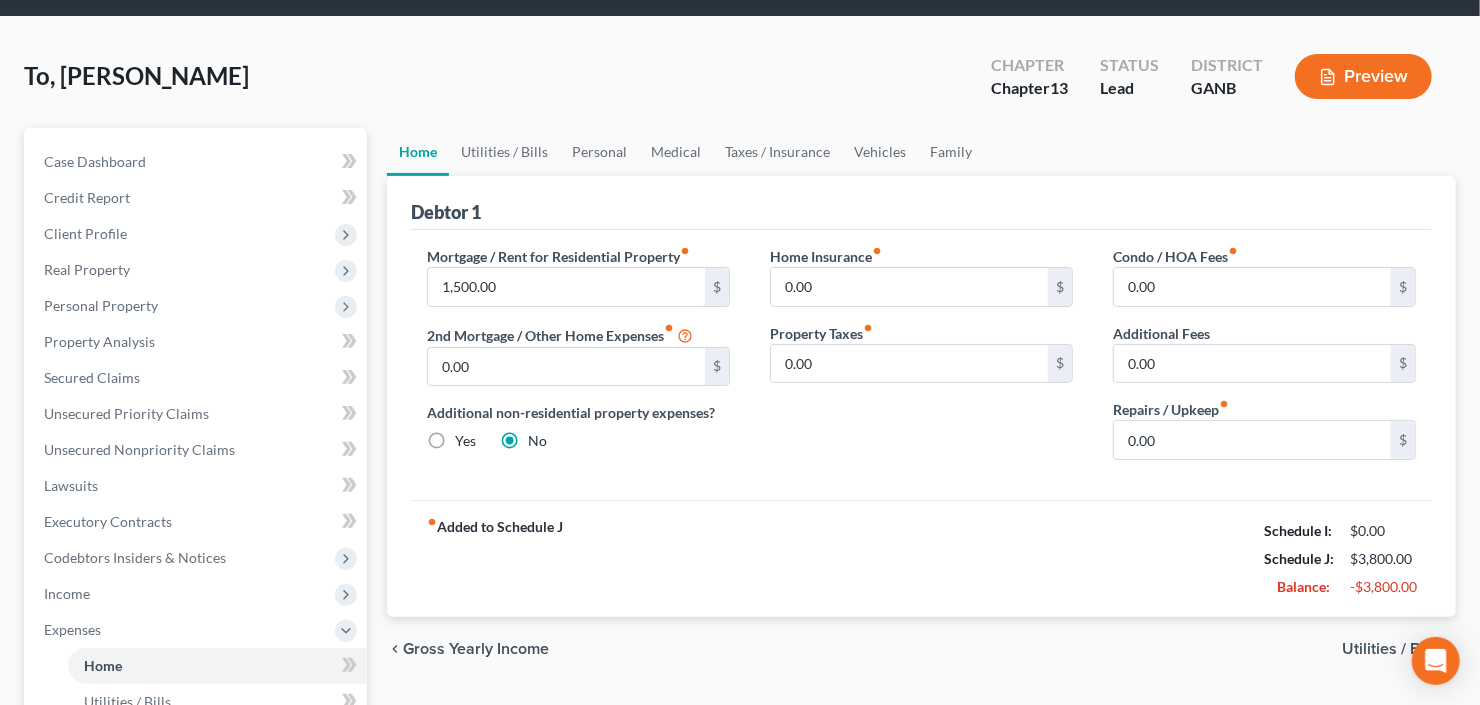 scroll, scrollTop: 0, scrollLeft: 0, axis: both 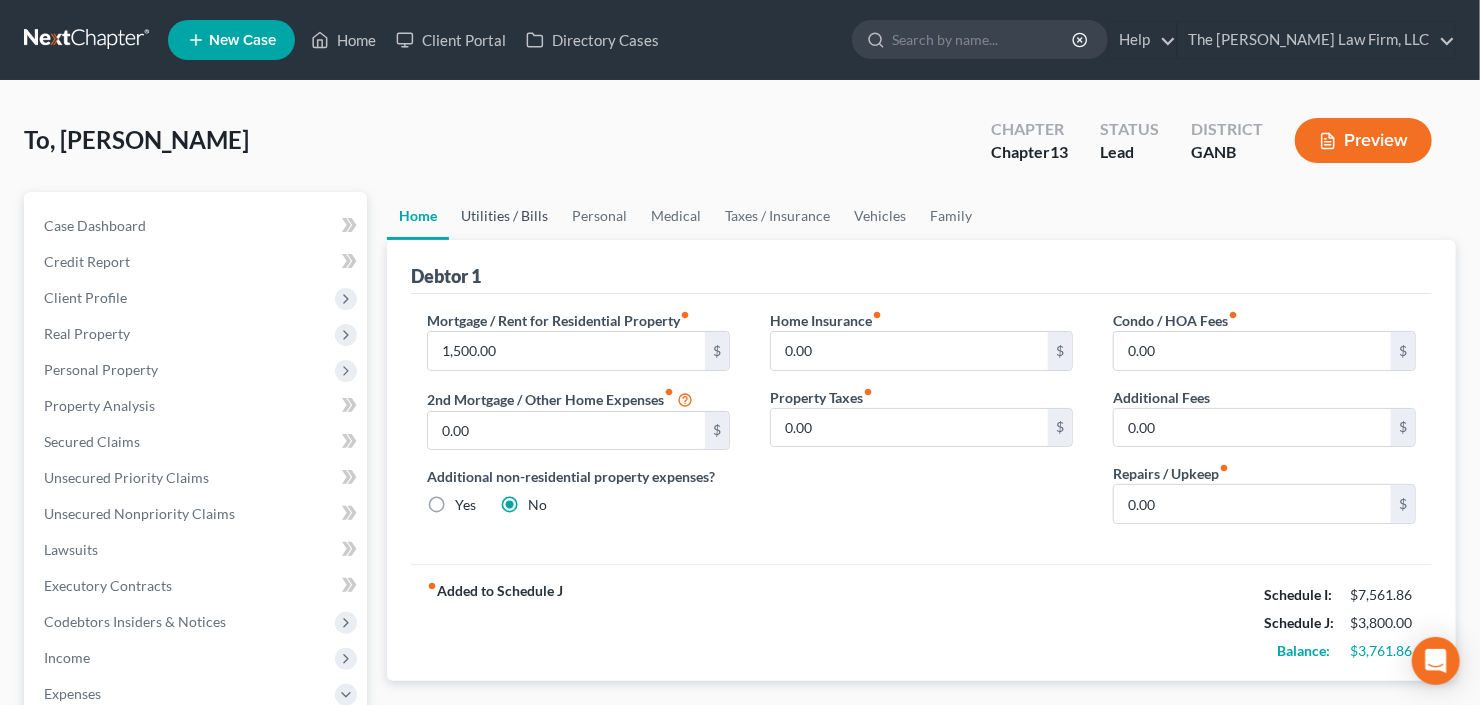 click on "Utilities / Bills" at bounding box center [504, 216] 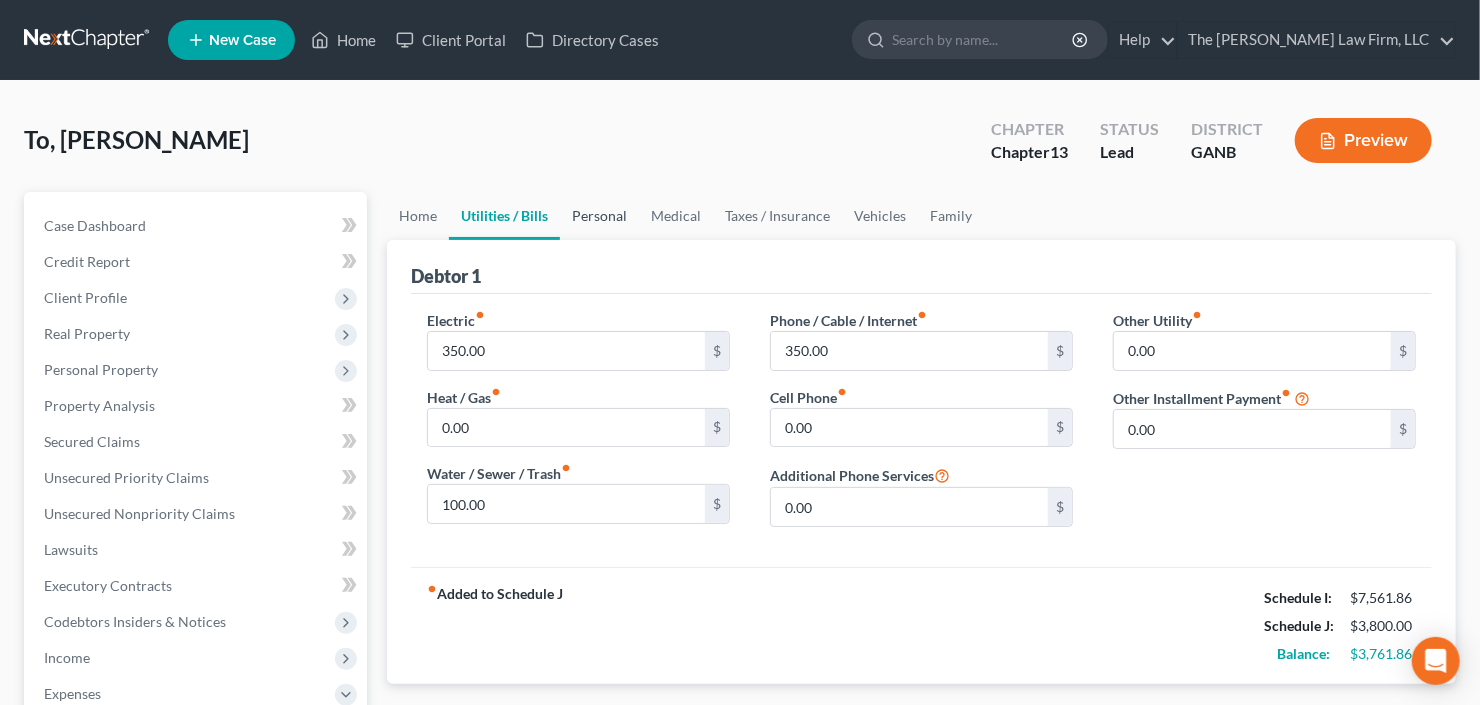 click on "Personal" at bounding box center (599, 216) 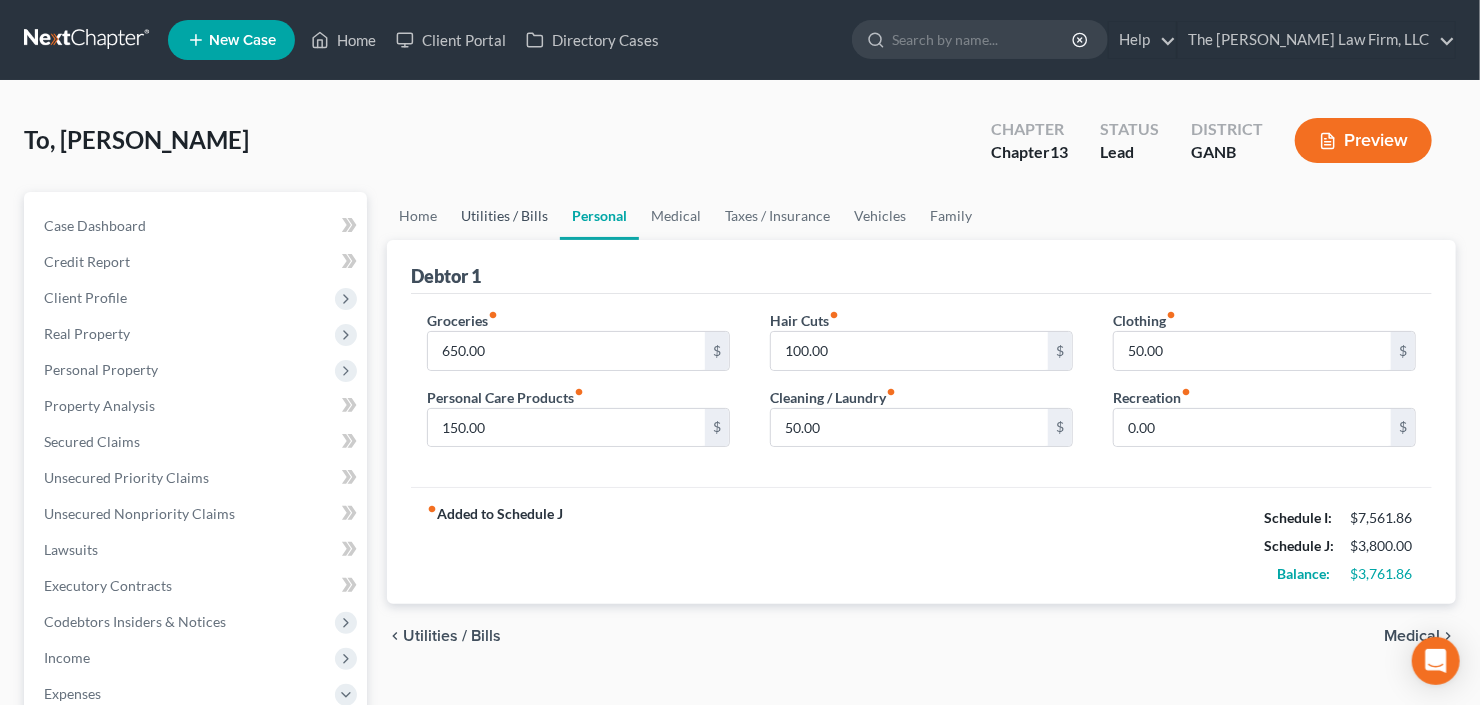 click on "Utilities / Bills" at bounding box center (504, 216) 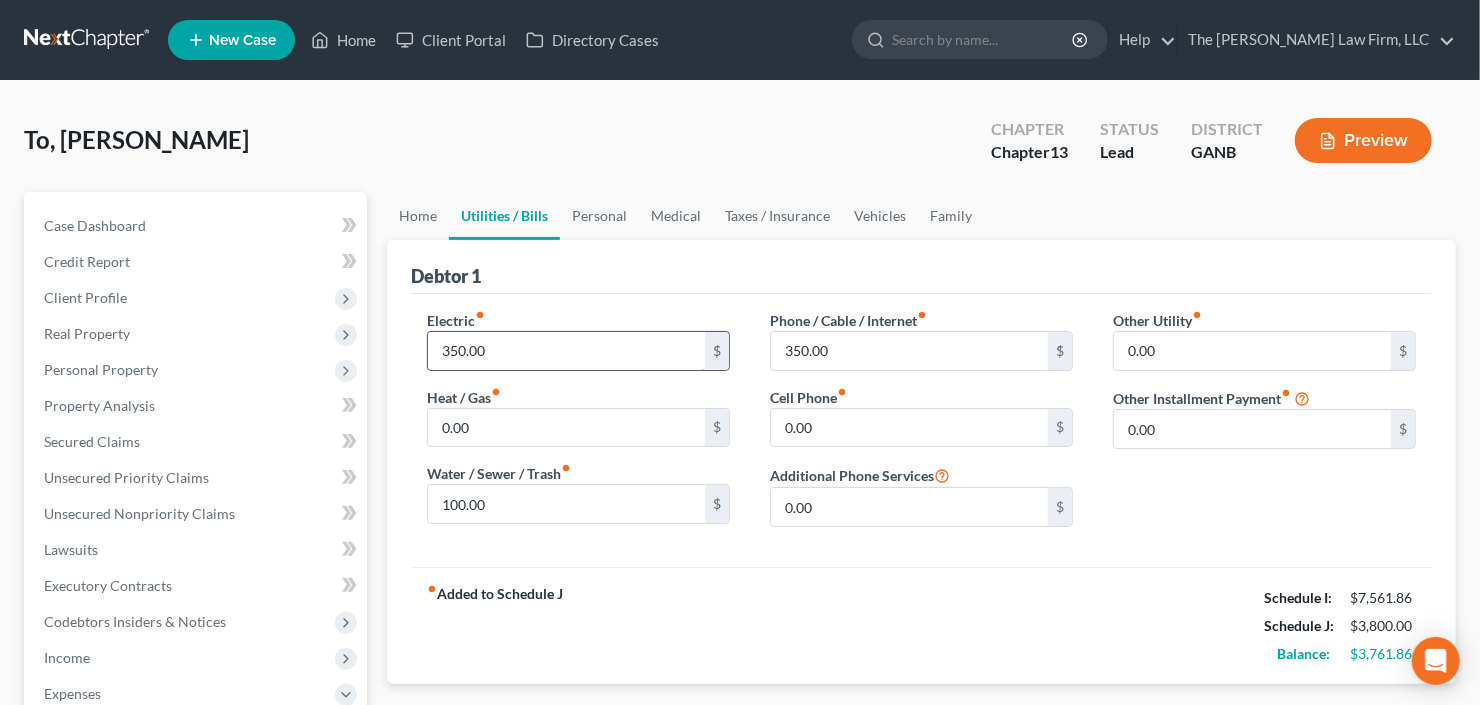 click on "350.00" at bounding box center [566, 351] 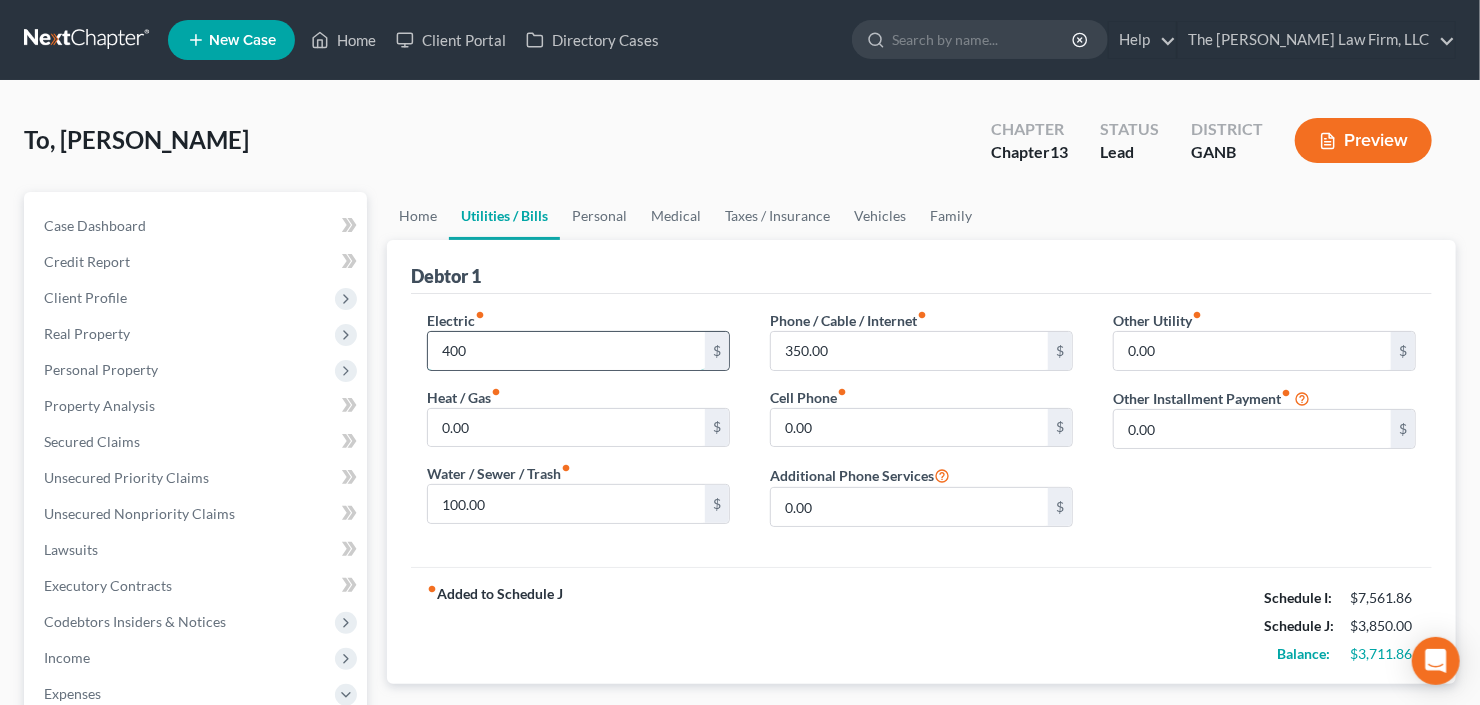 type on "400" 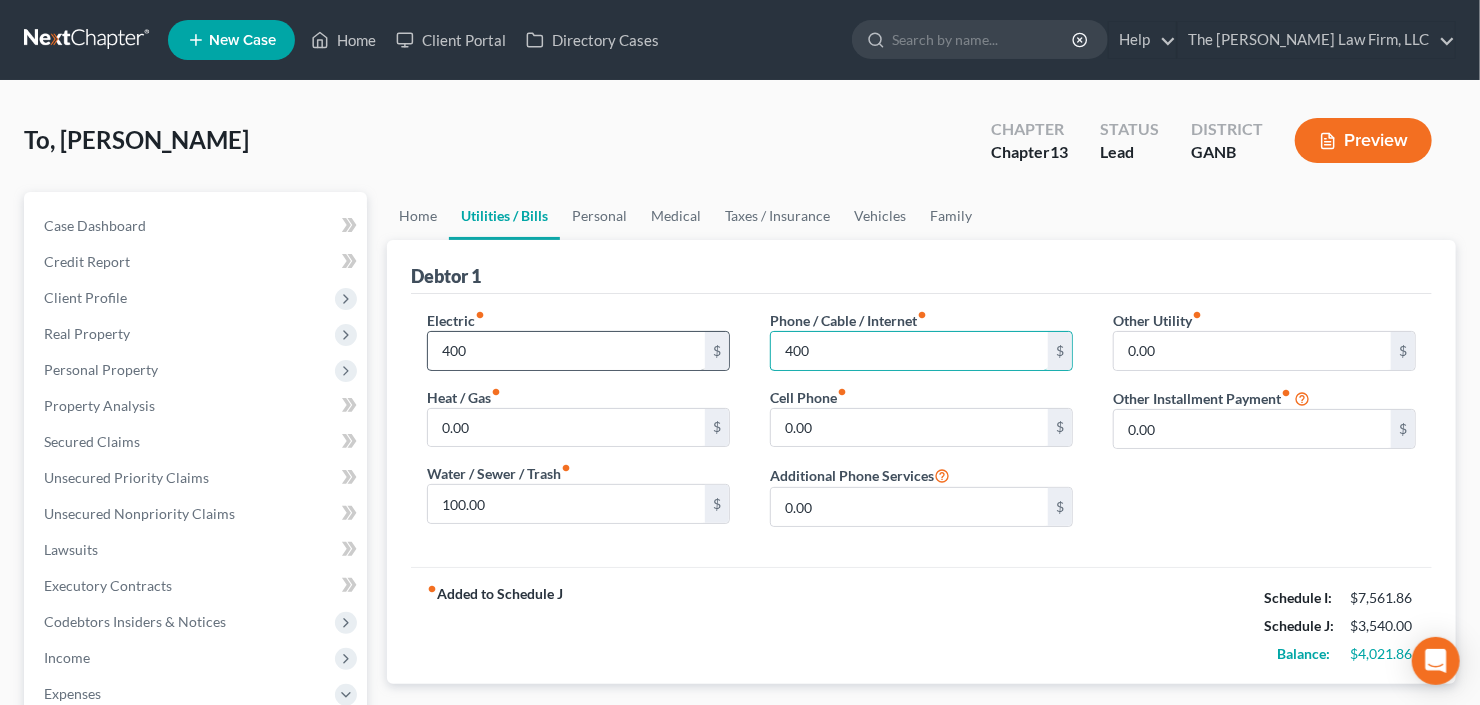 type on "400" 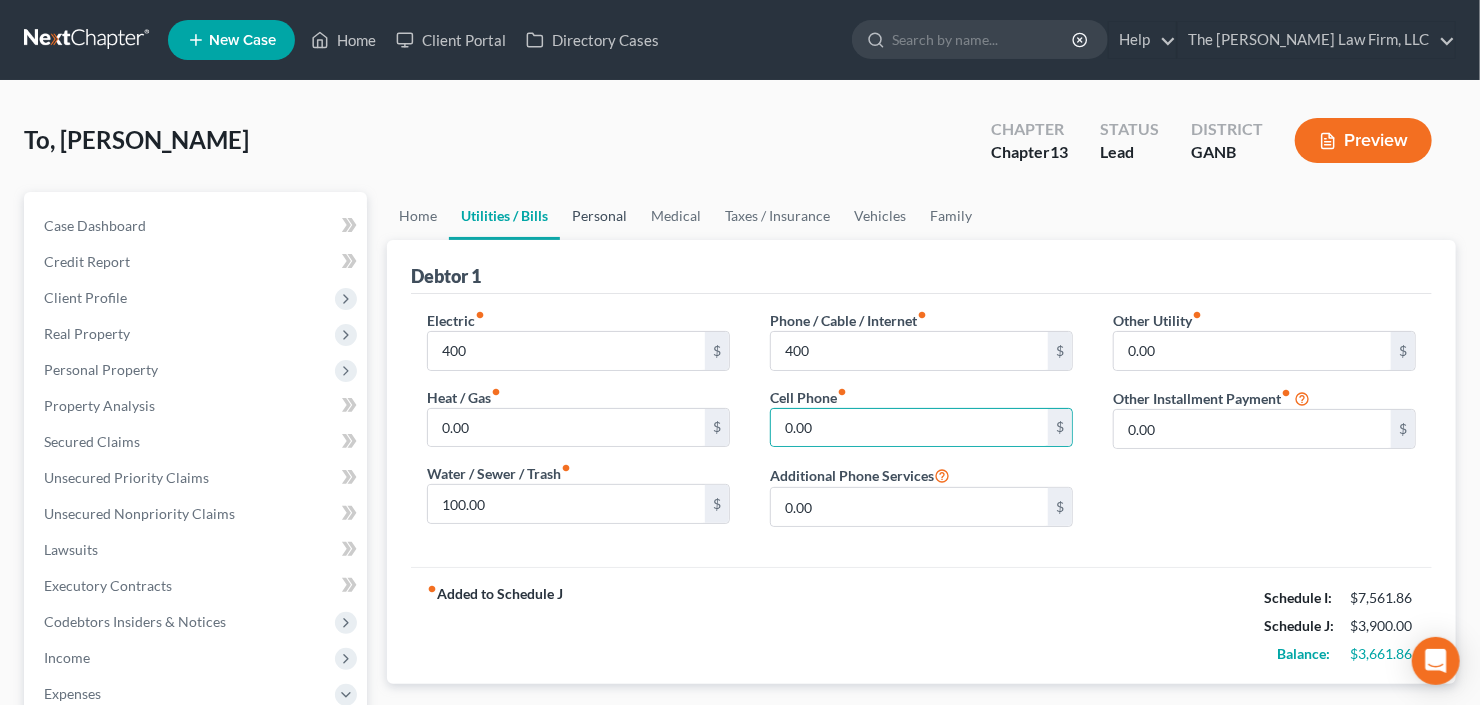 click on "Personal" at bounding box center (599, 216) 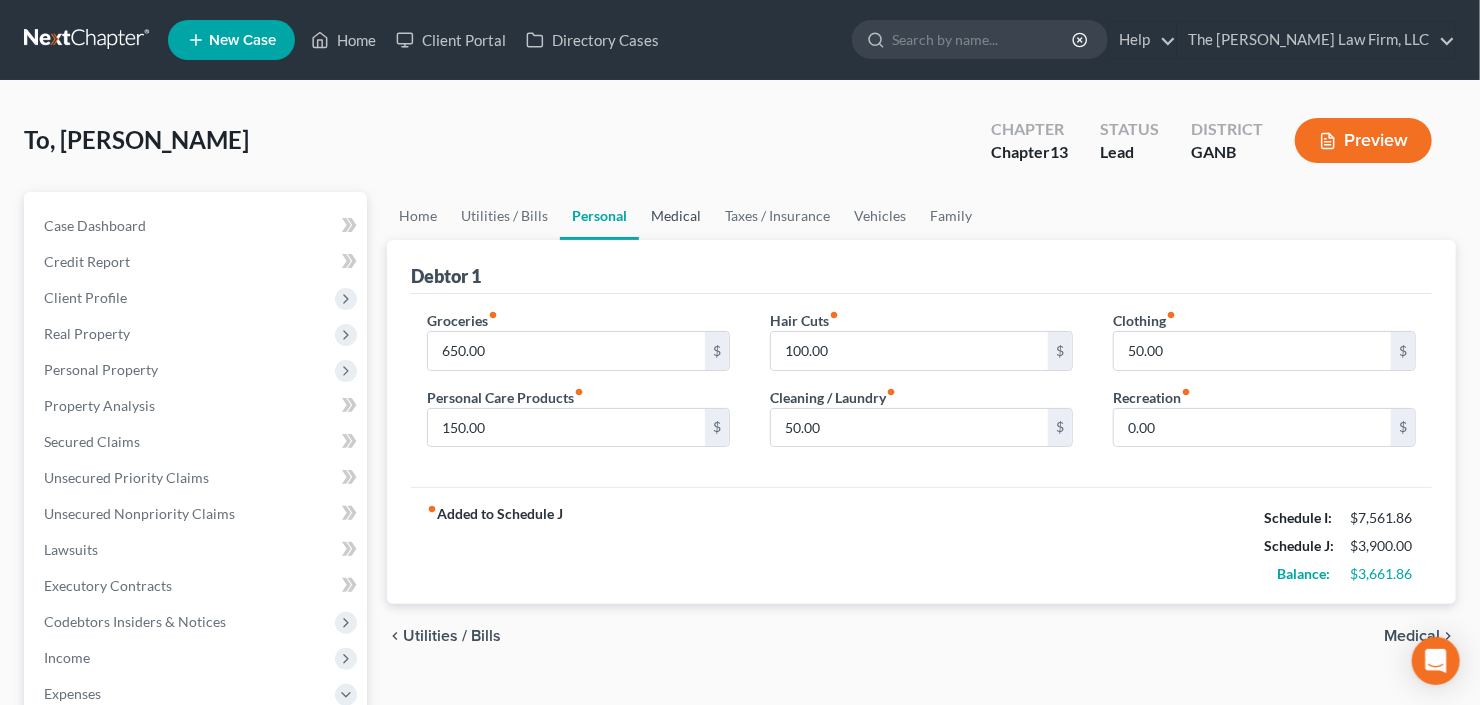 click on "Medical" at bounding box center [676, 216] 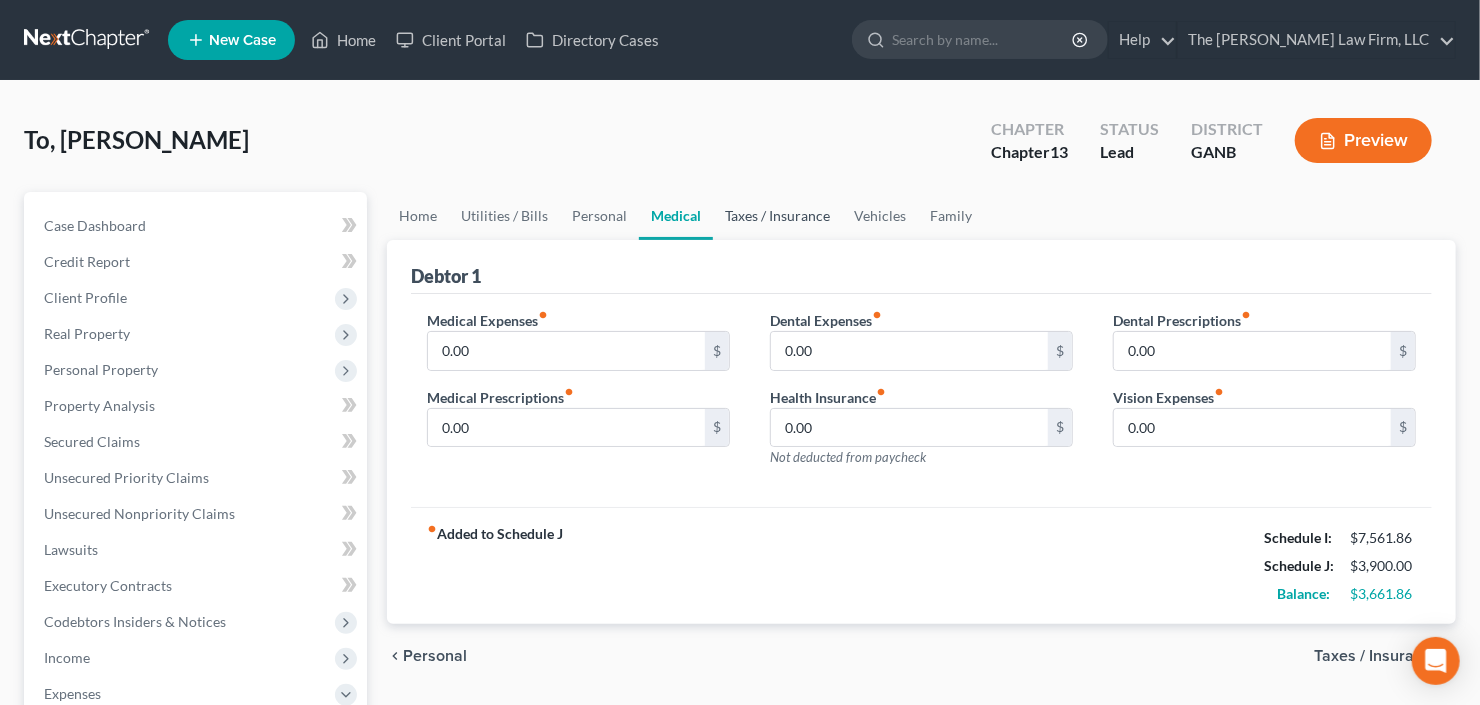 click on "Taxes / Insurance" at bounding box center (777, 216) 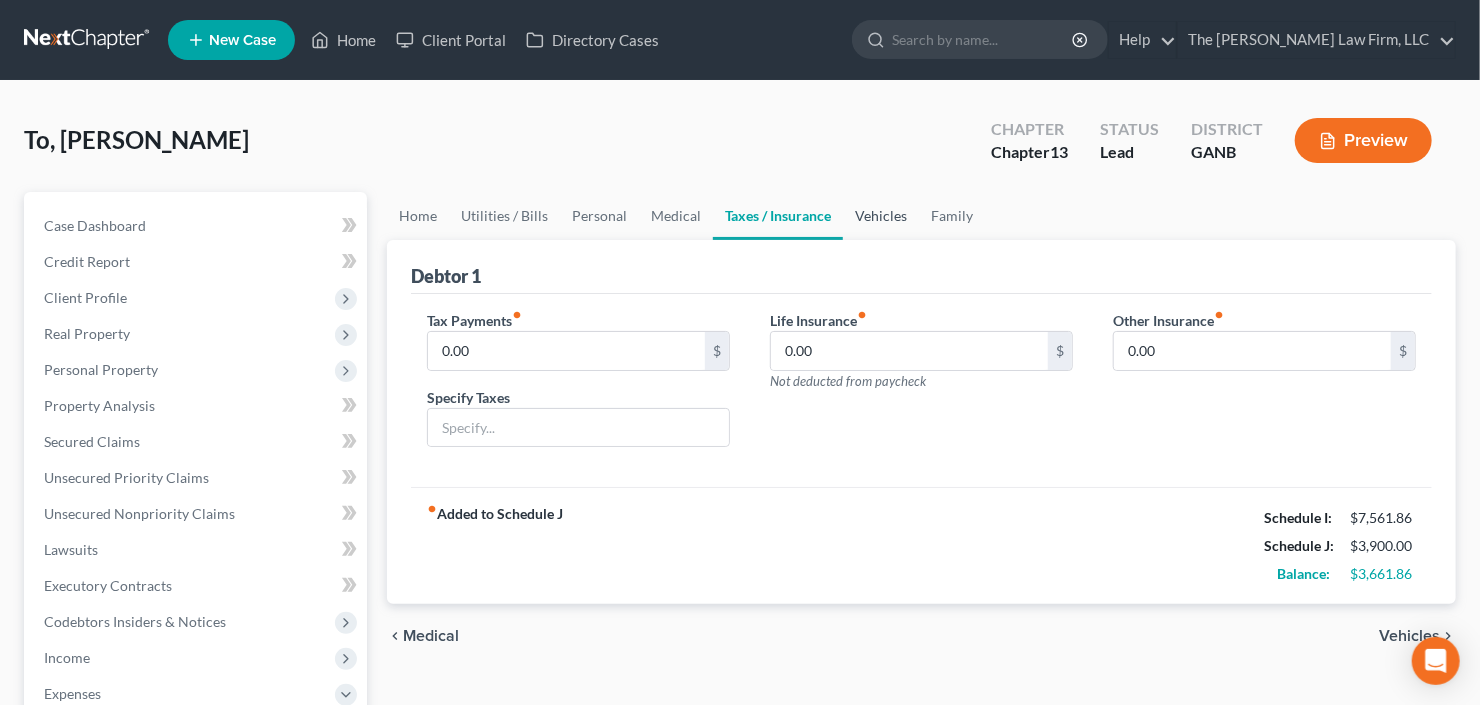 click on "Vehicles" at bounding box center (881, 216) 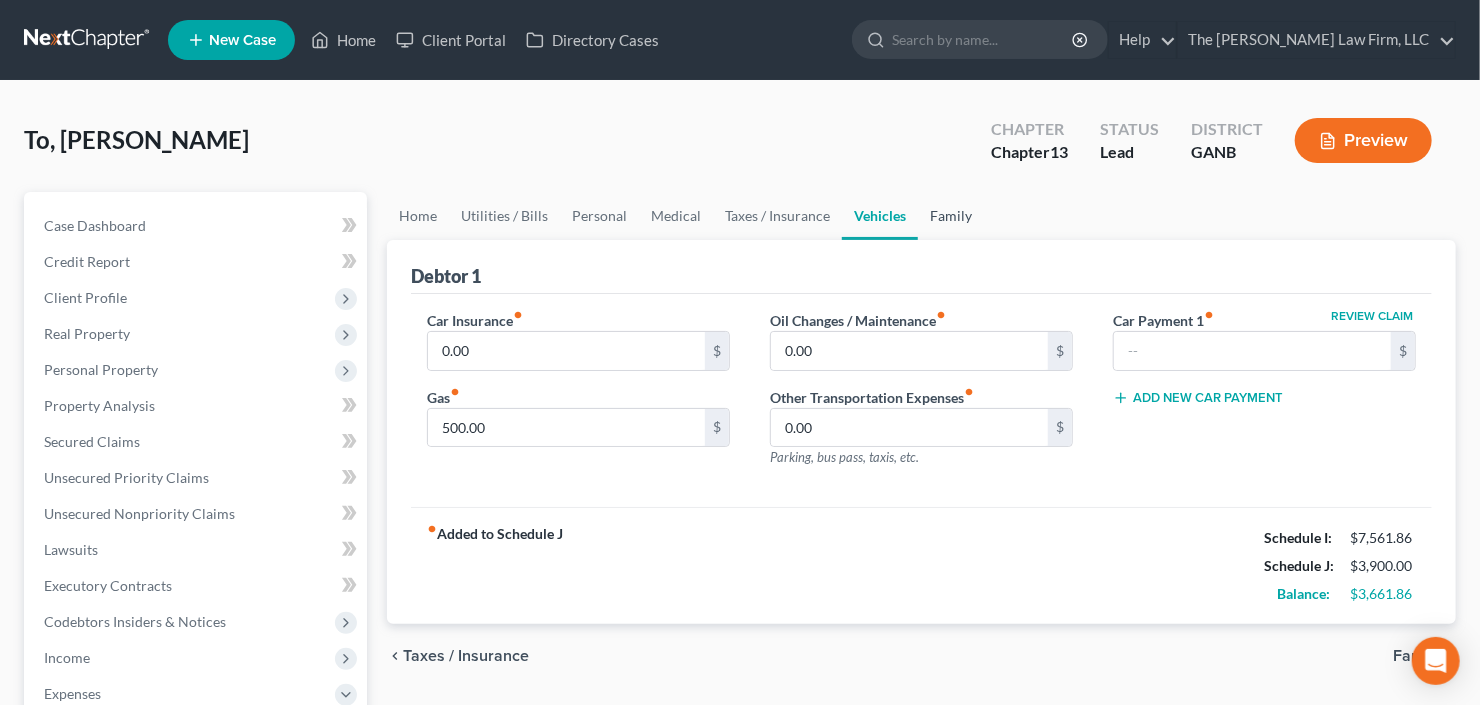click on "Family" at bounding box center (951, 216) 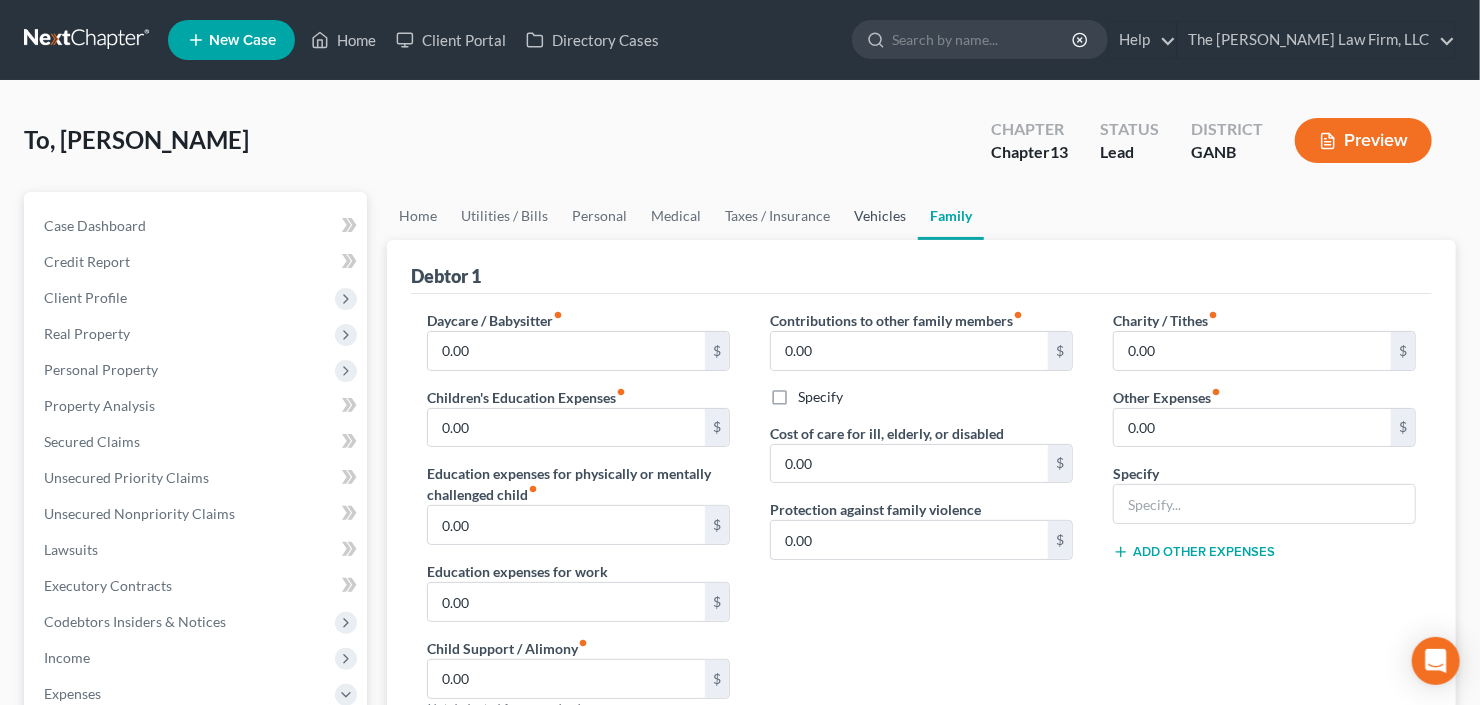 click on "Vehicles" at bounding box center [880, 216] 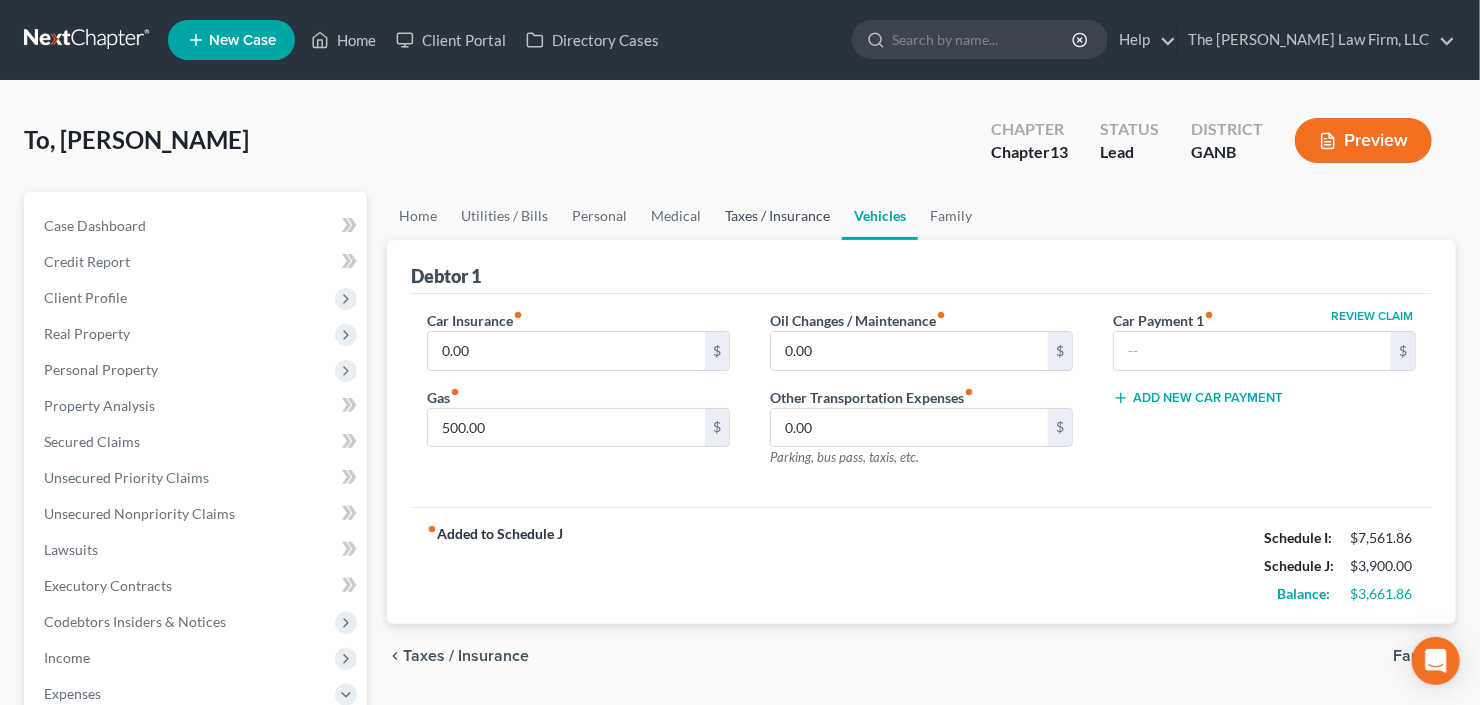 click on "Taxes / Insurance" at bounding box center [777, 216] 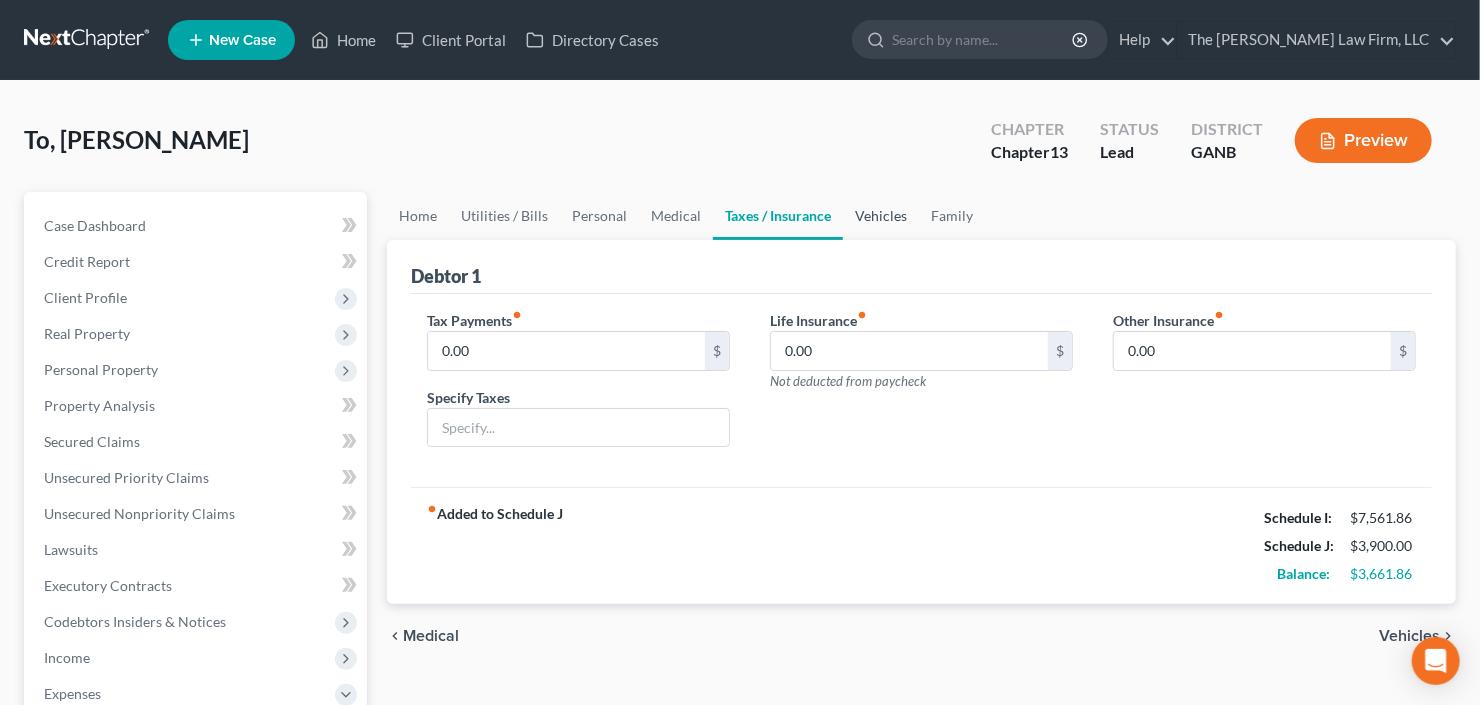 click on "Vehicles" at bounding box center [881, 216] 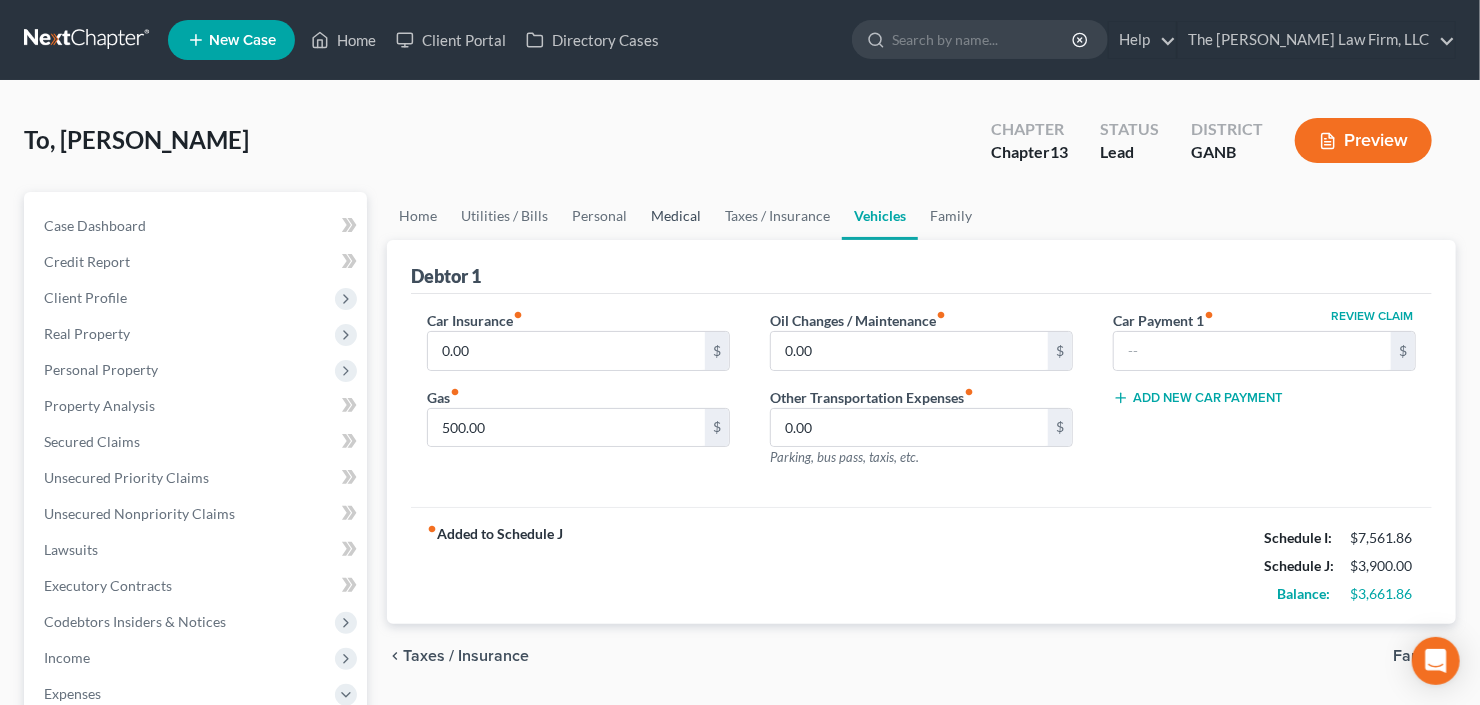 click on "Medical" at bounding box center (676, 216) 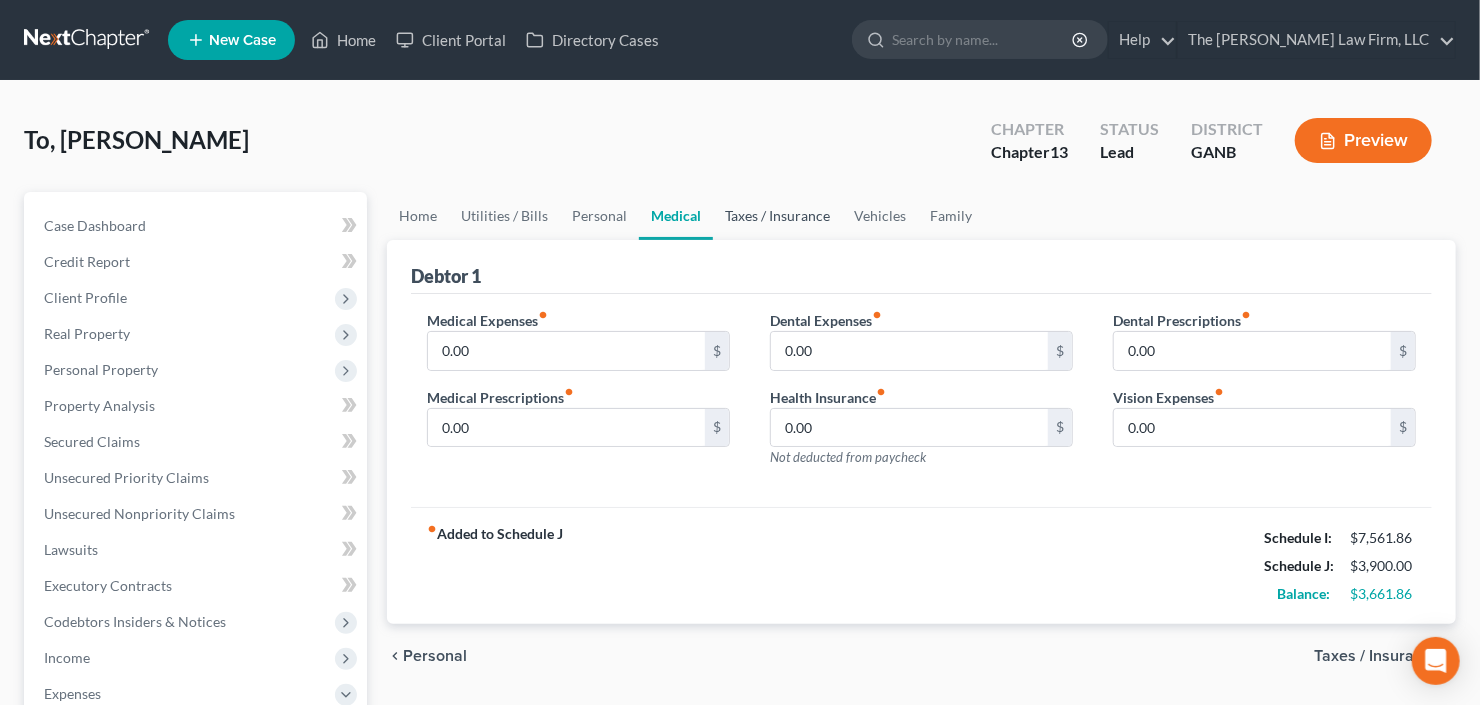 click on "Taxes / Insurance" at bounding box center (777, 216) 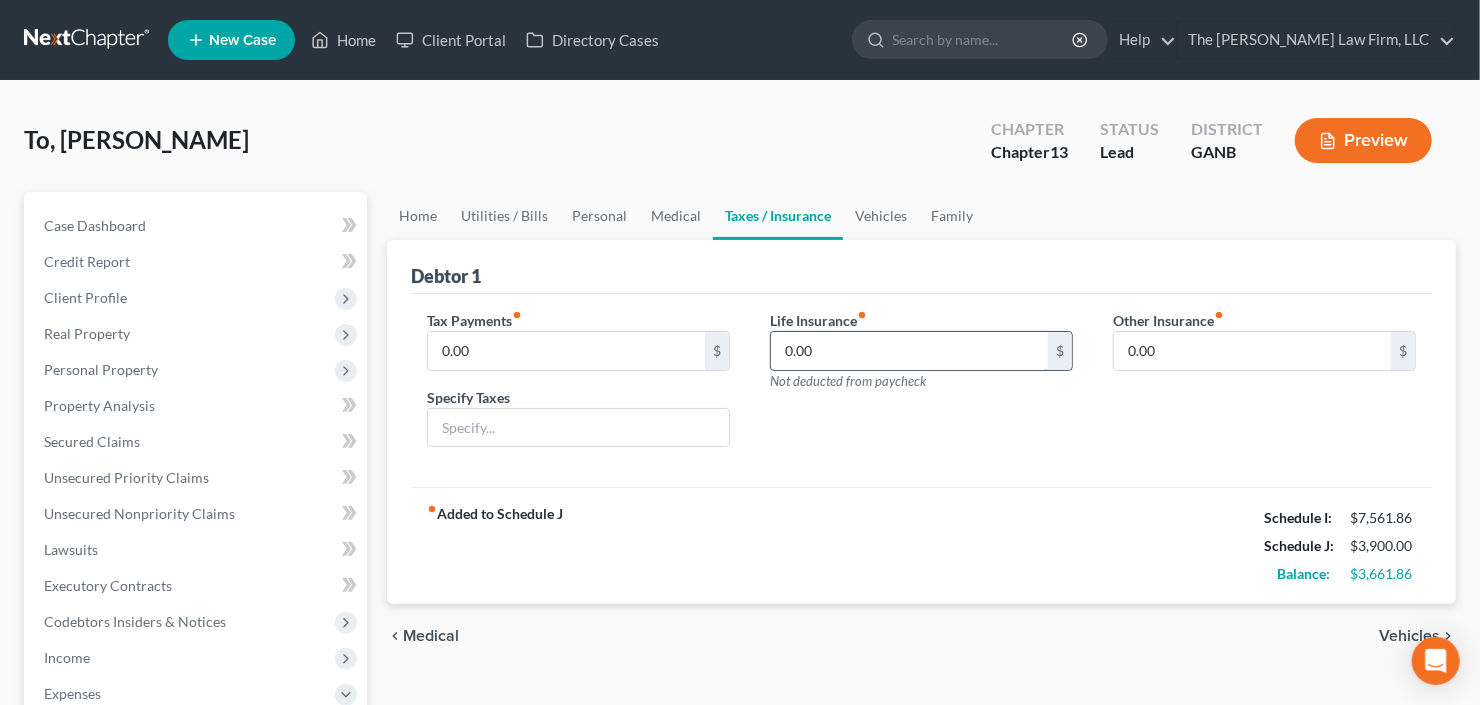 click on "0.00" at bounding box center (909, 351) 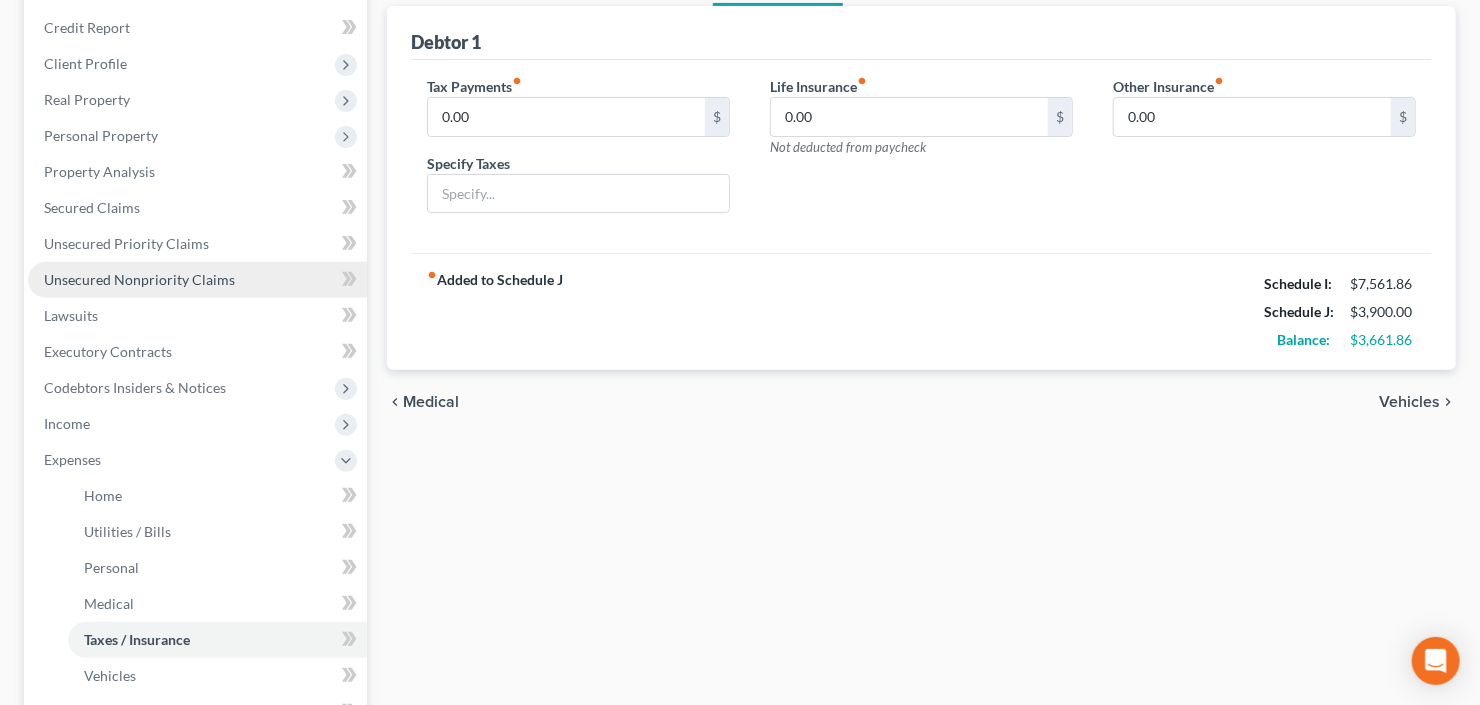 scroll, scrollTop: 240, scrollLeft: 0, axis: vertical 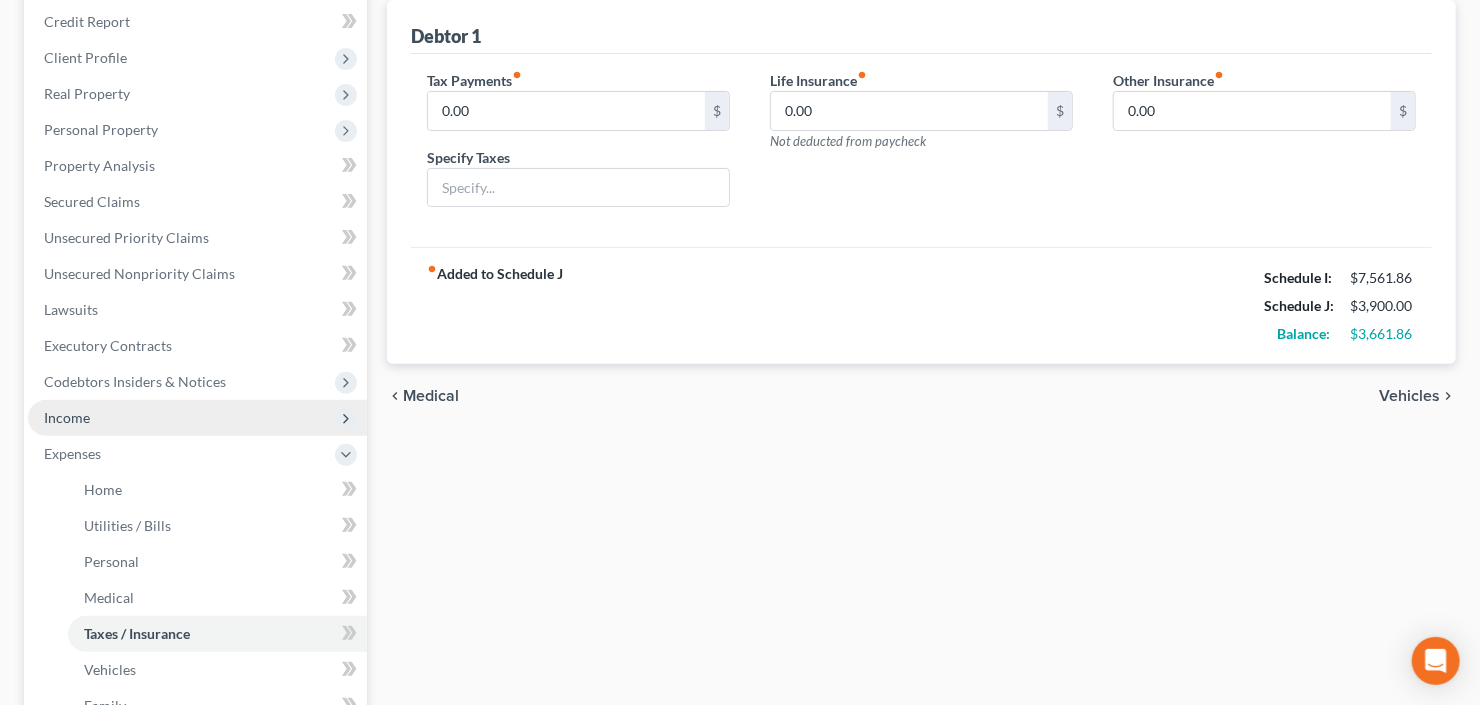 click on "Income" at bounding box center (197, 418) 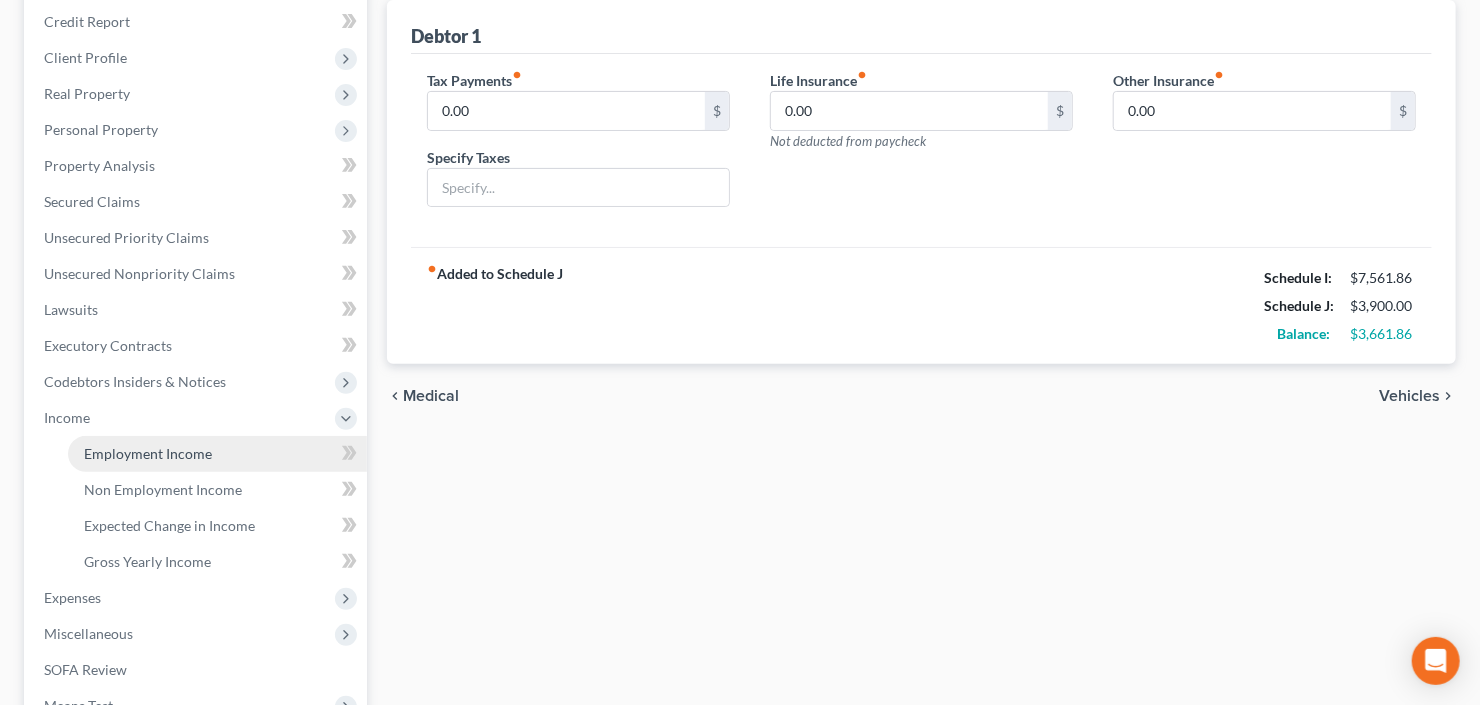 click on "Employment Income" at bounding box center (148, 453) 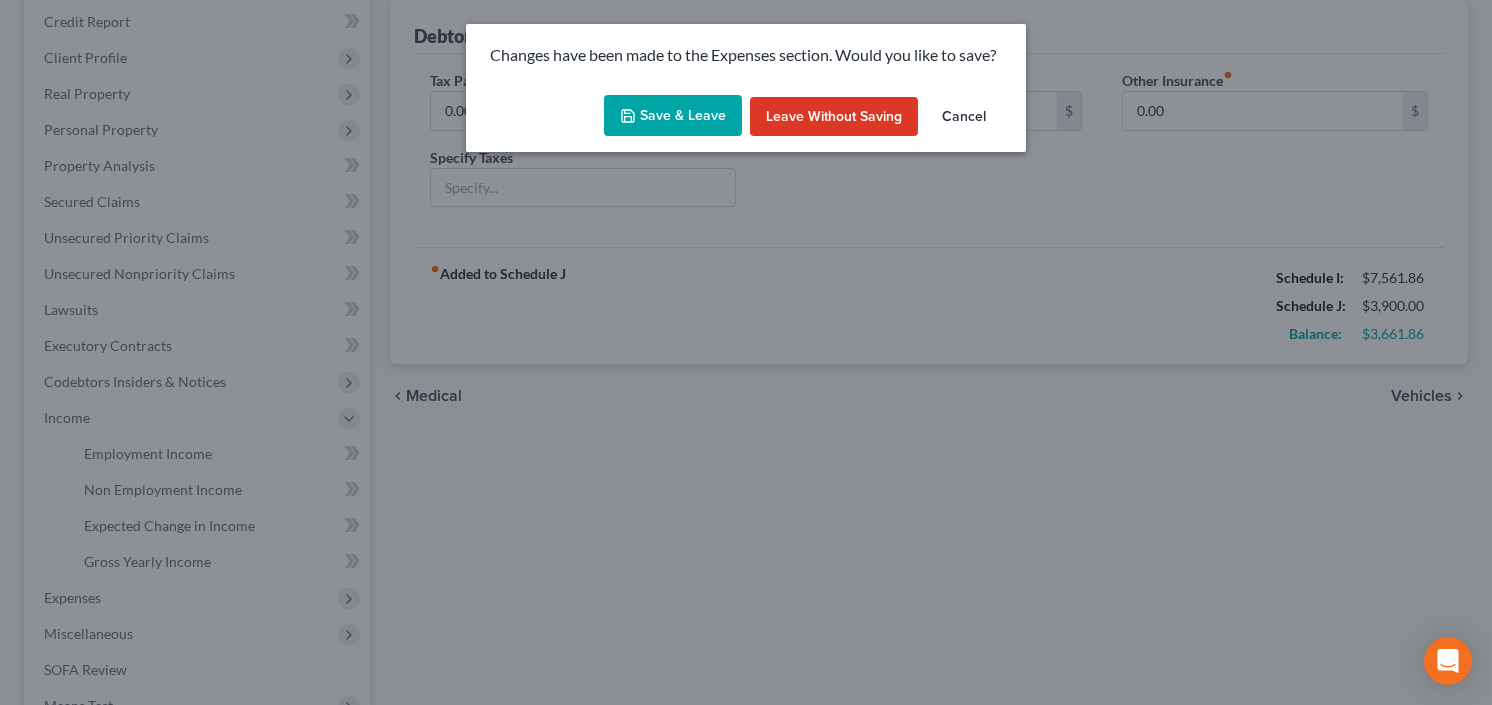 click on "Save & Leave" at bounding box center [673, 116] 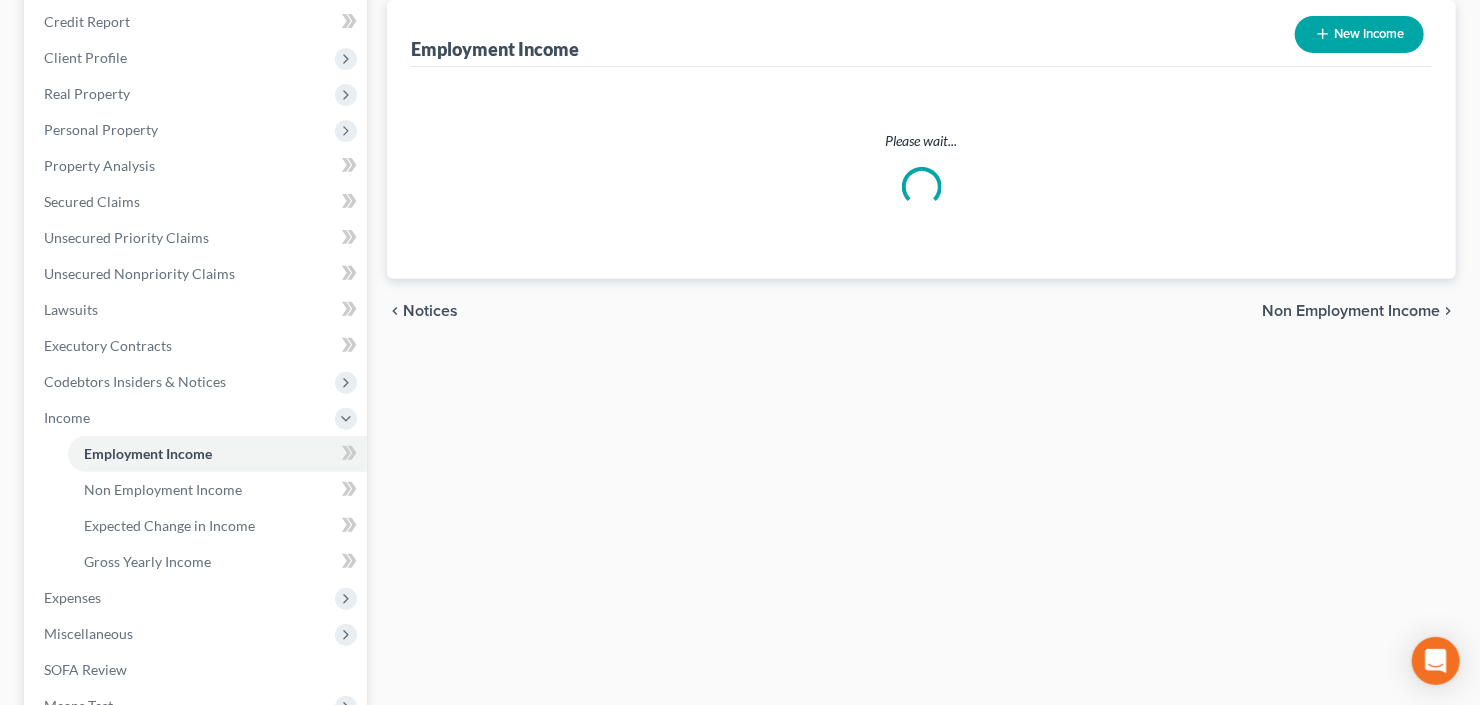 scroll, scrollTop: 0, scrollLeft: 0, axis: both 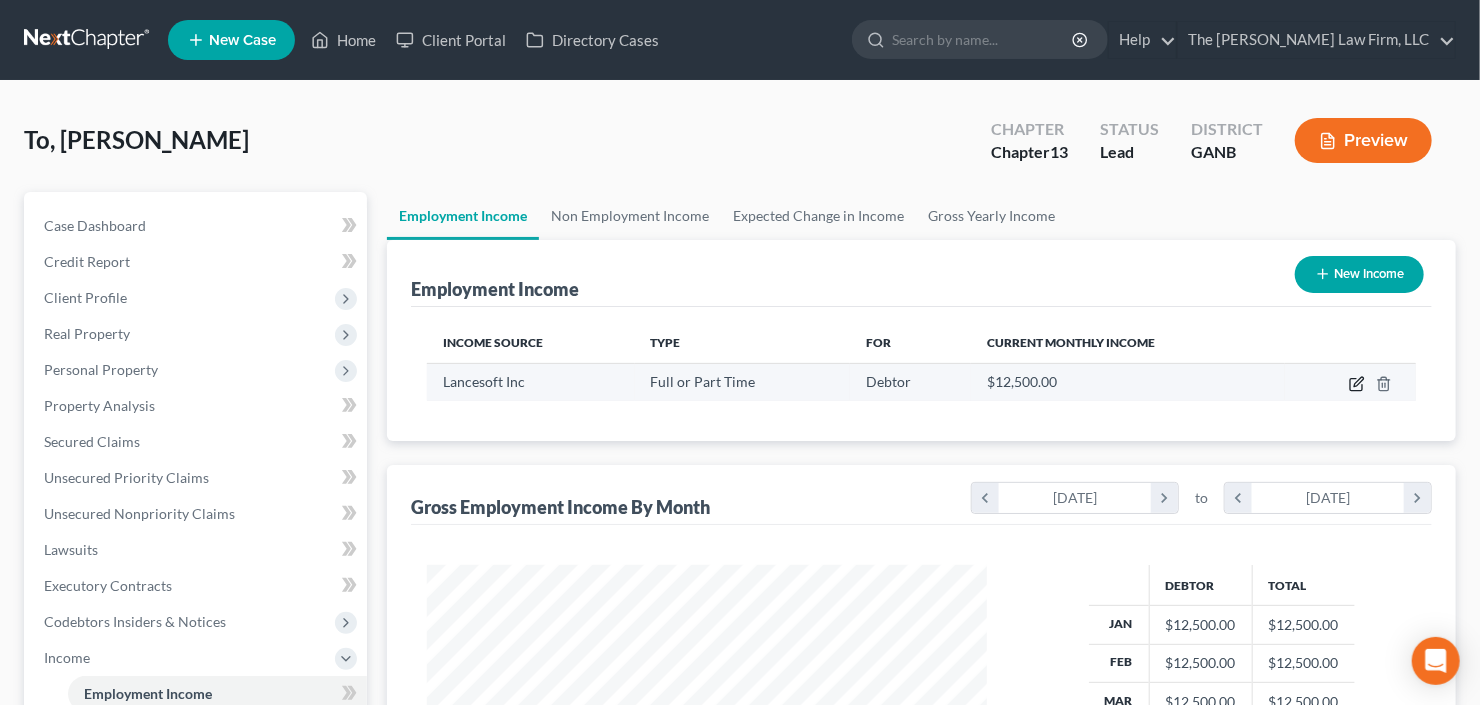 click 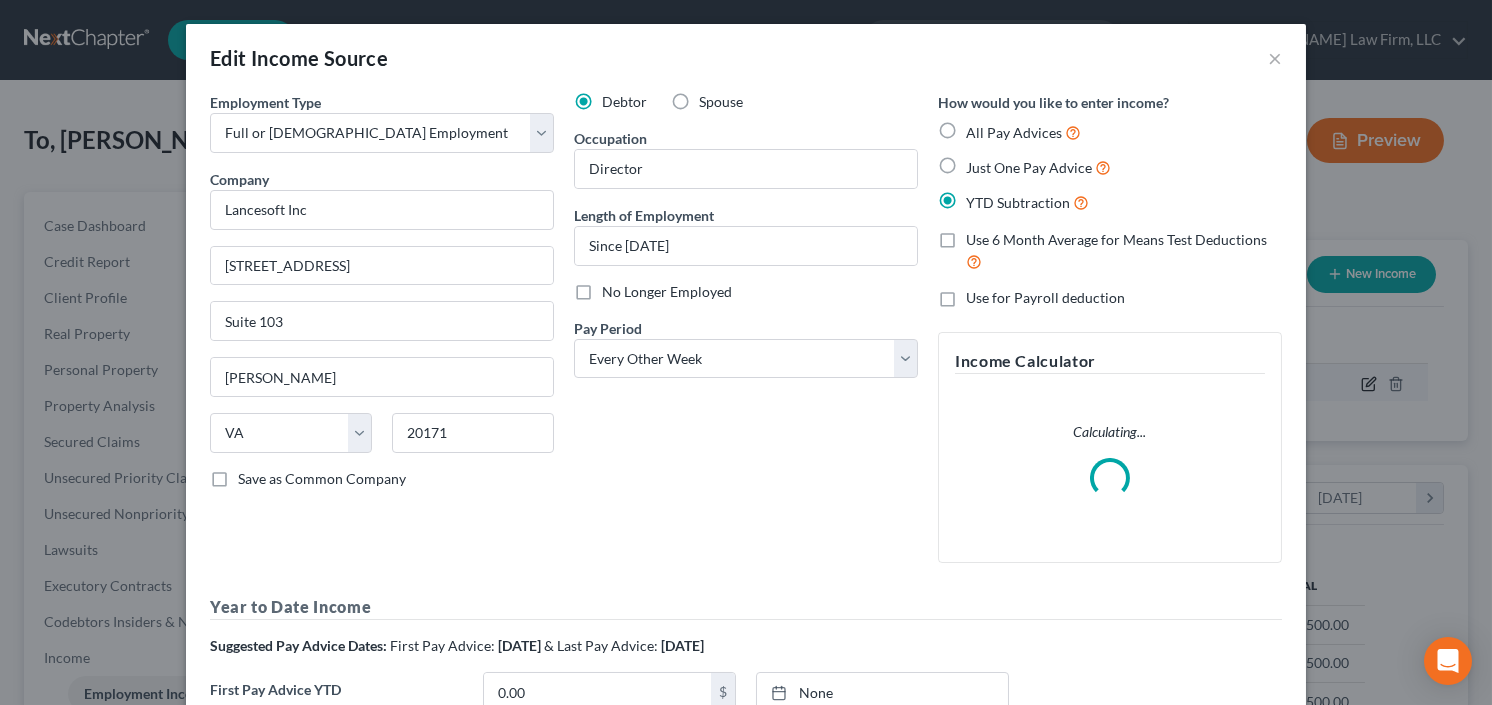 scroll, scrollTop: 999643, scrollLeft: 999394, axis: both 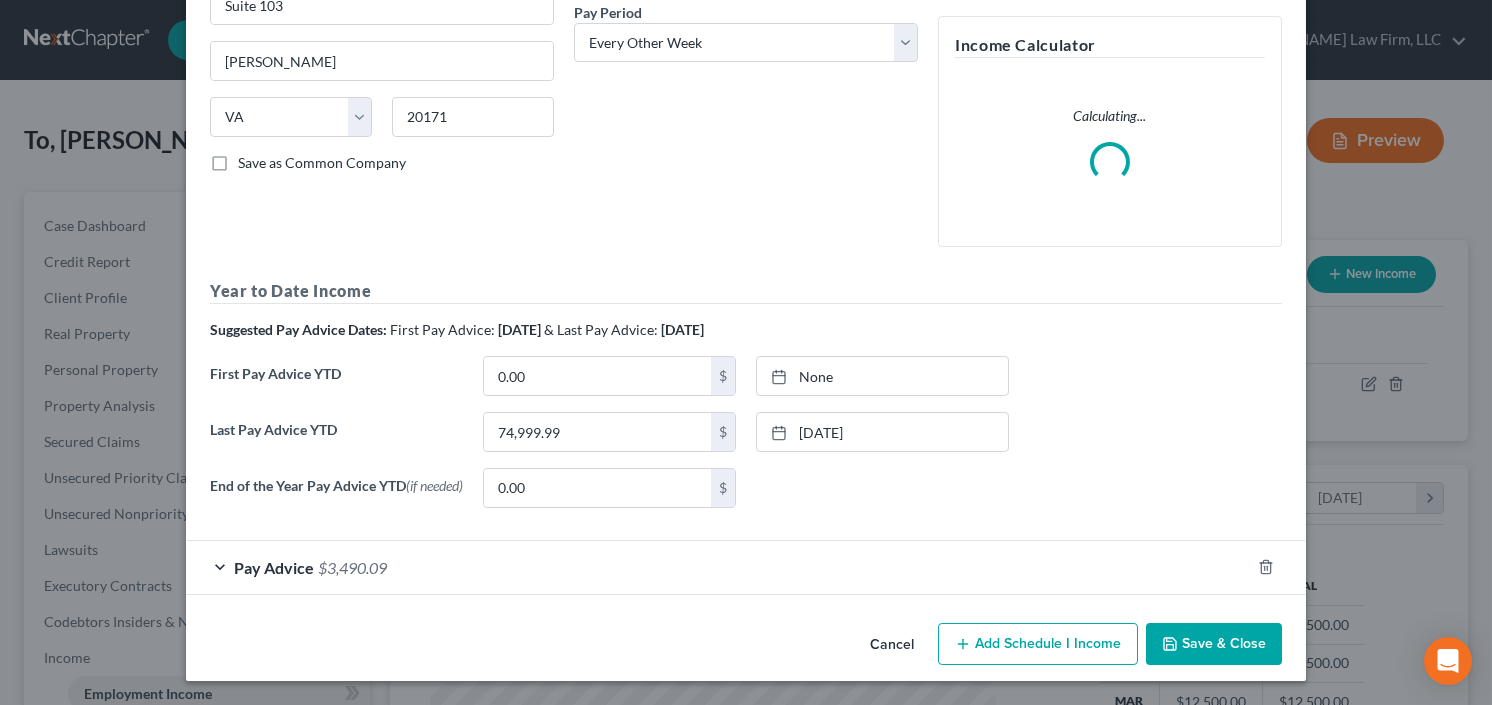 click on "$3,490.09" at bounding box center (352, 567) 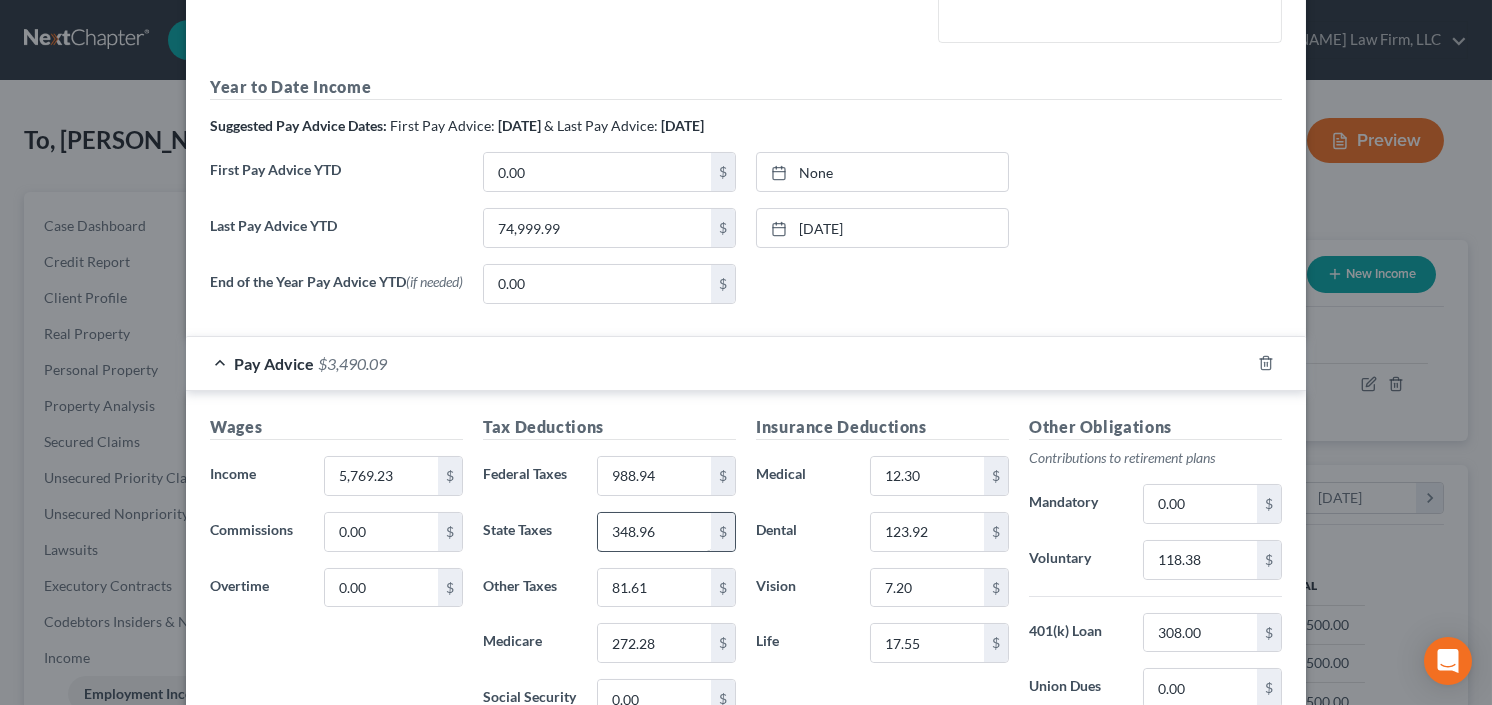 scroll, scrollTop: 636, scrollLeft: 0, axis: vertical 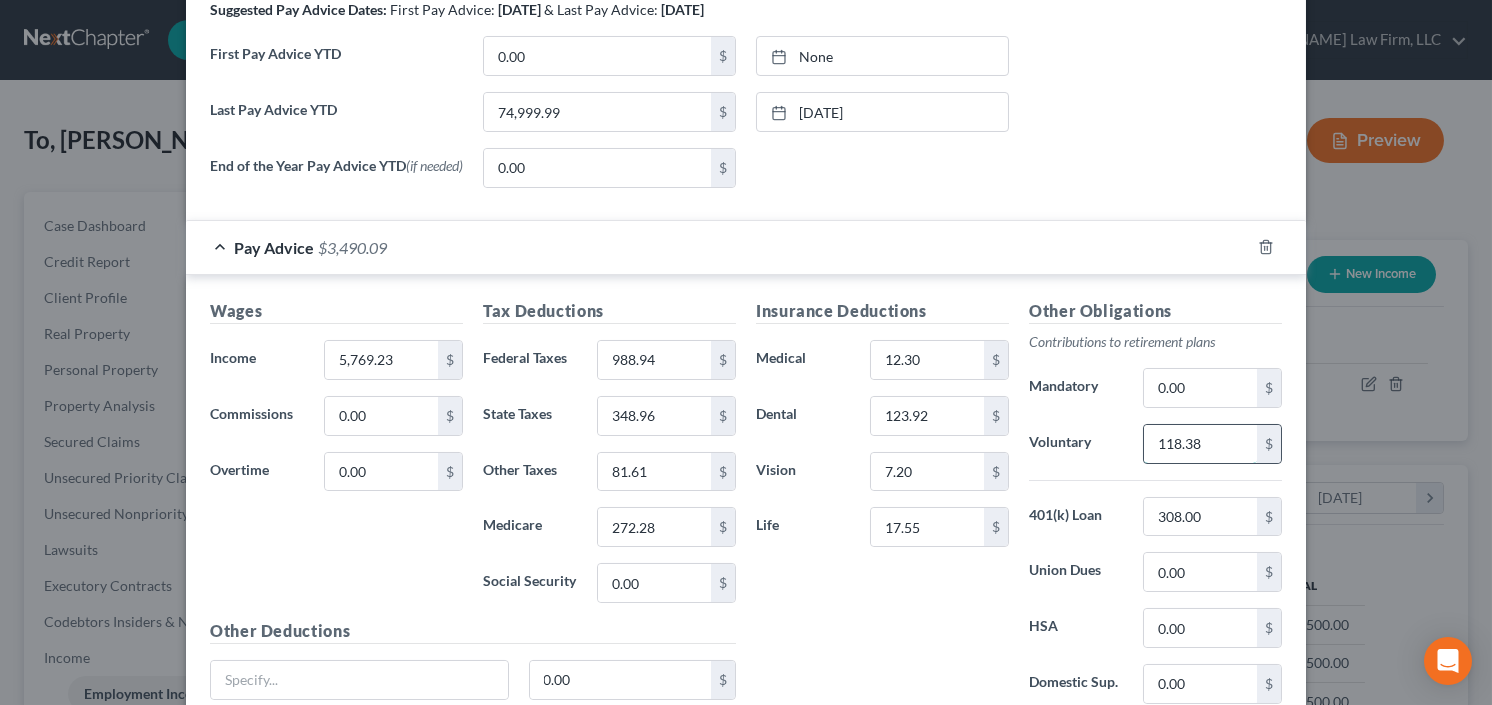 click on "118.38" at bounding box center (1200, 444) 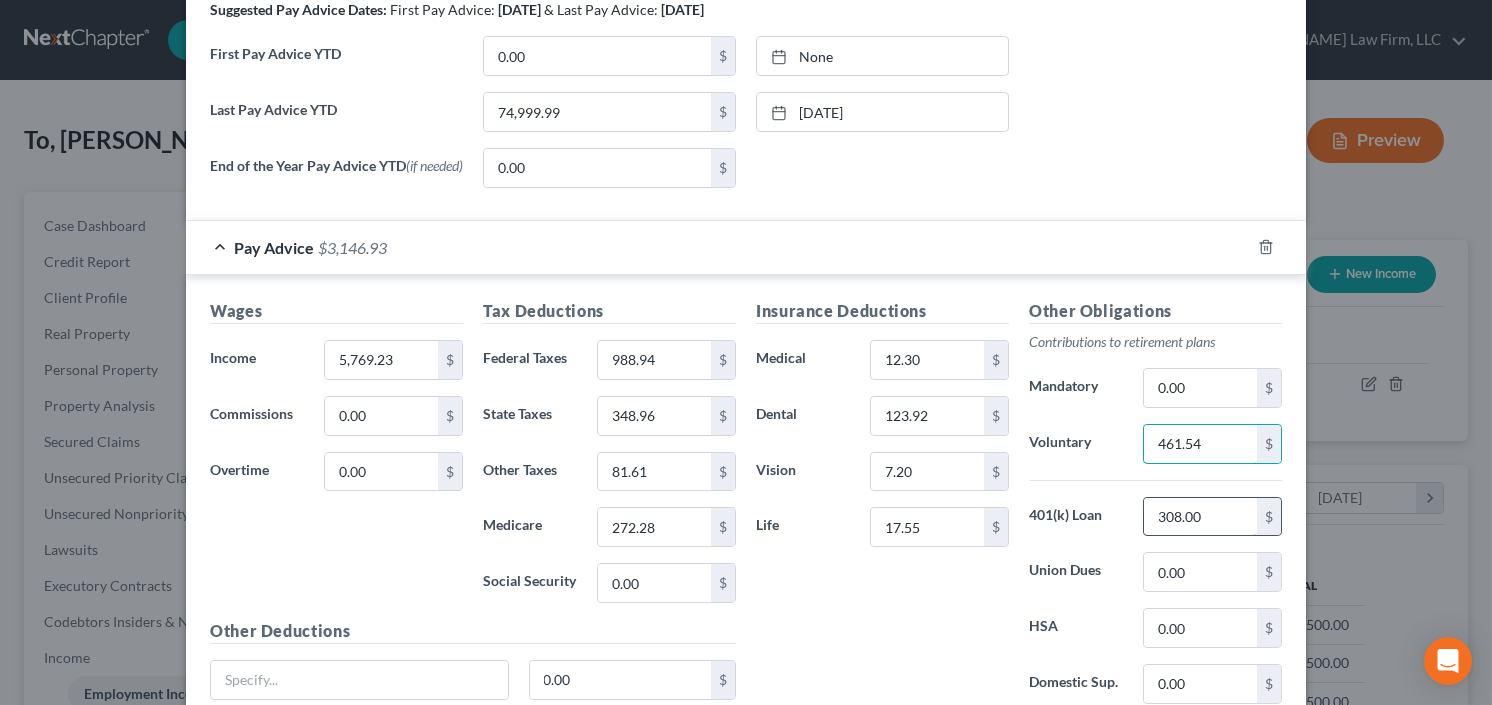 type on "461.54" 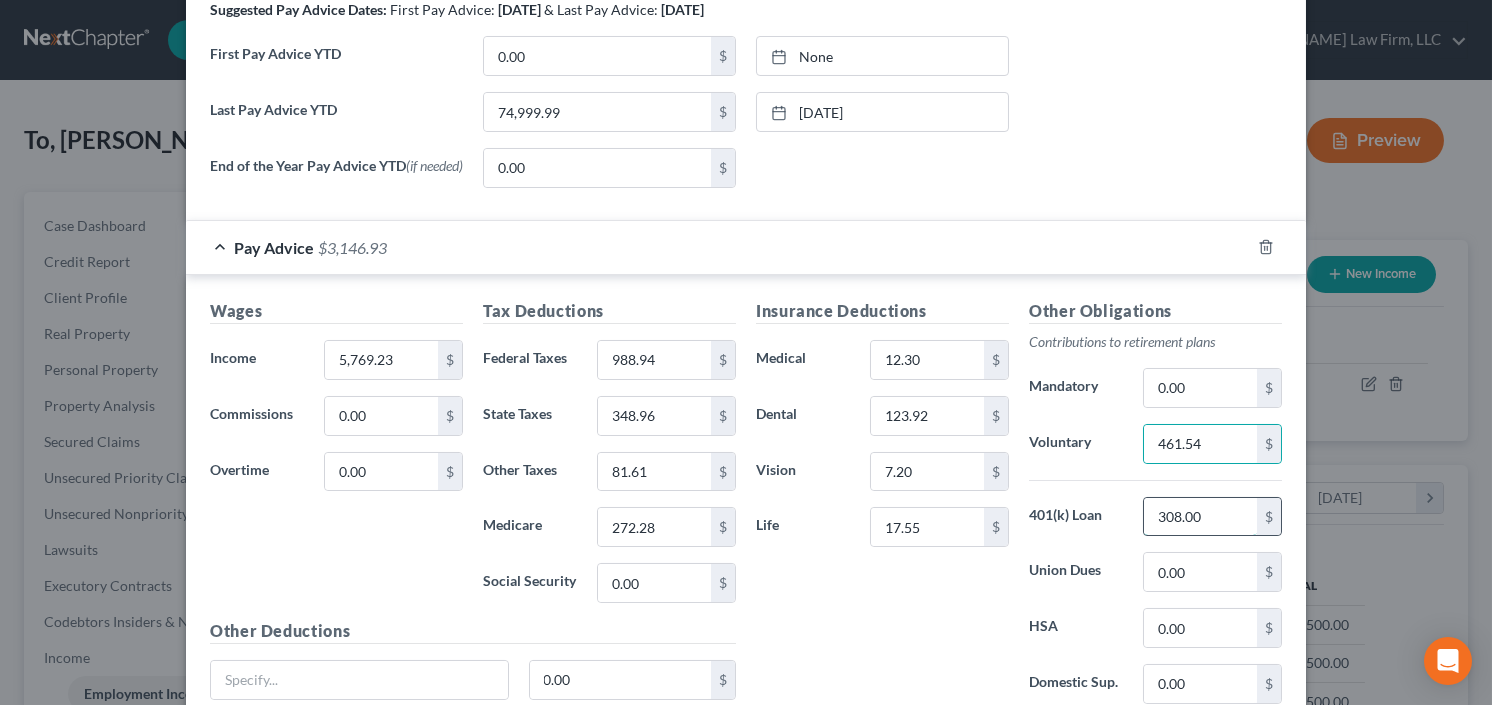 click on "308.00" at bounding box center (1200, 517) 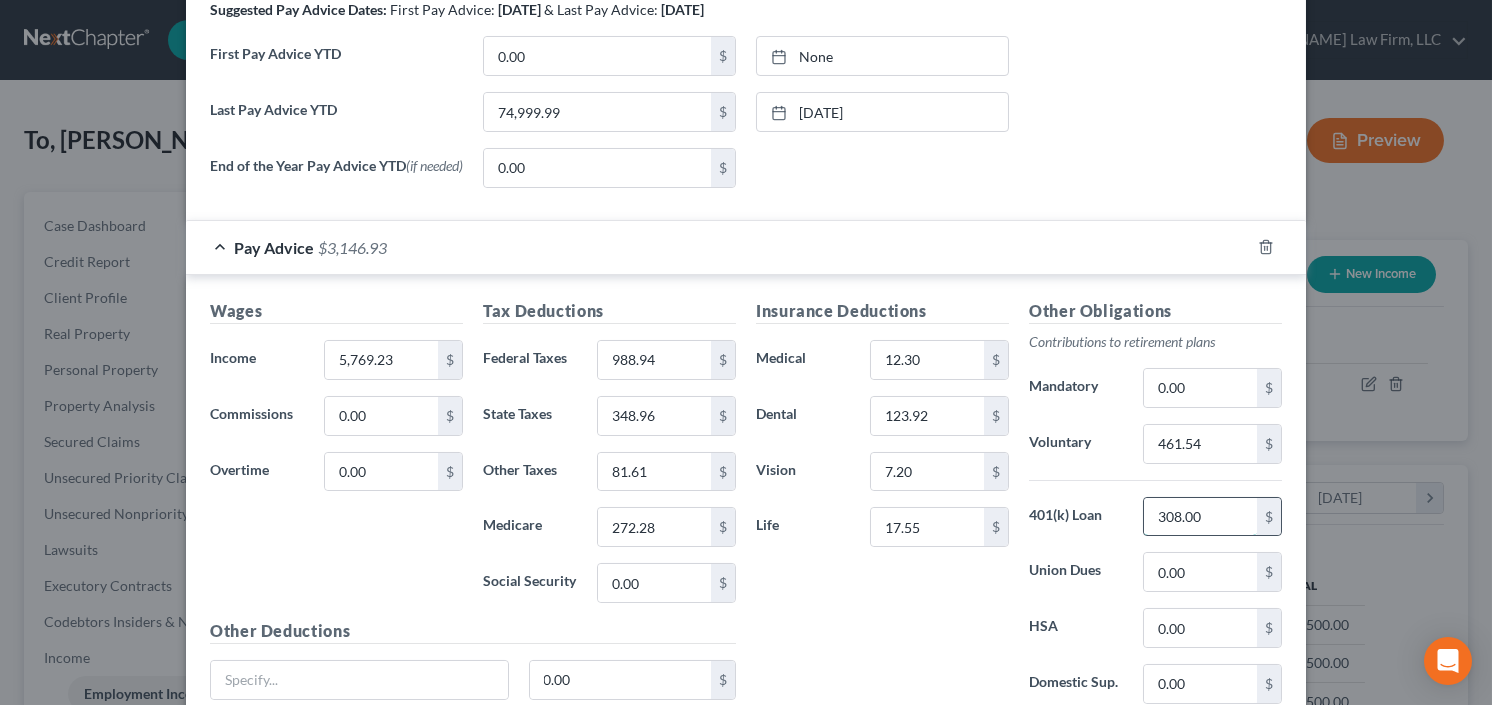 scroll, scrollTop: 748, scrollLeft: 0, axis: vertical 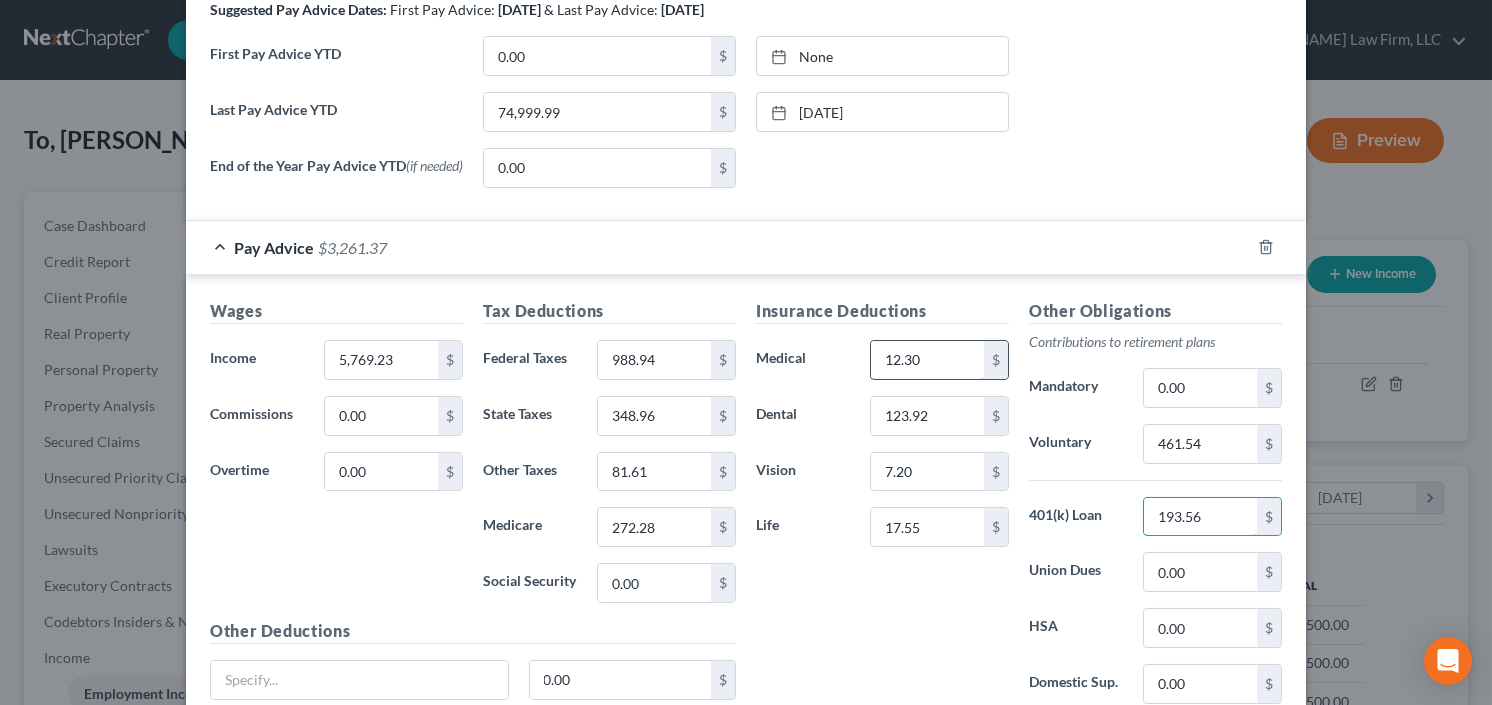 type on "193.56" 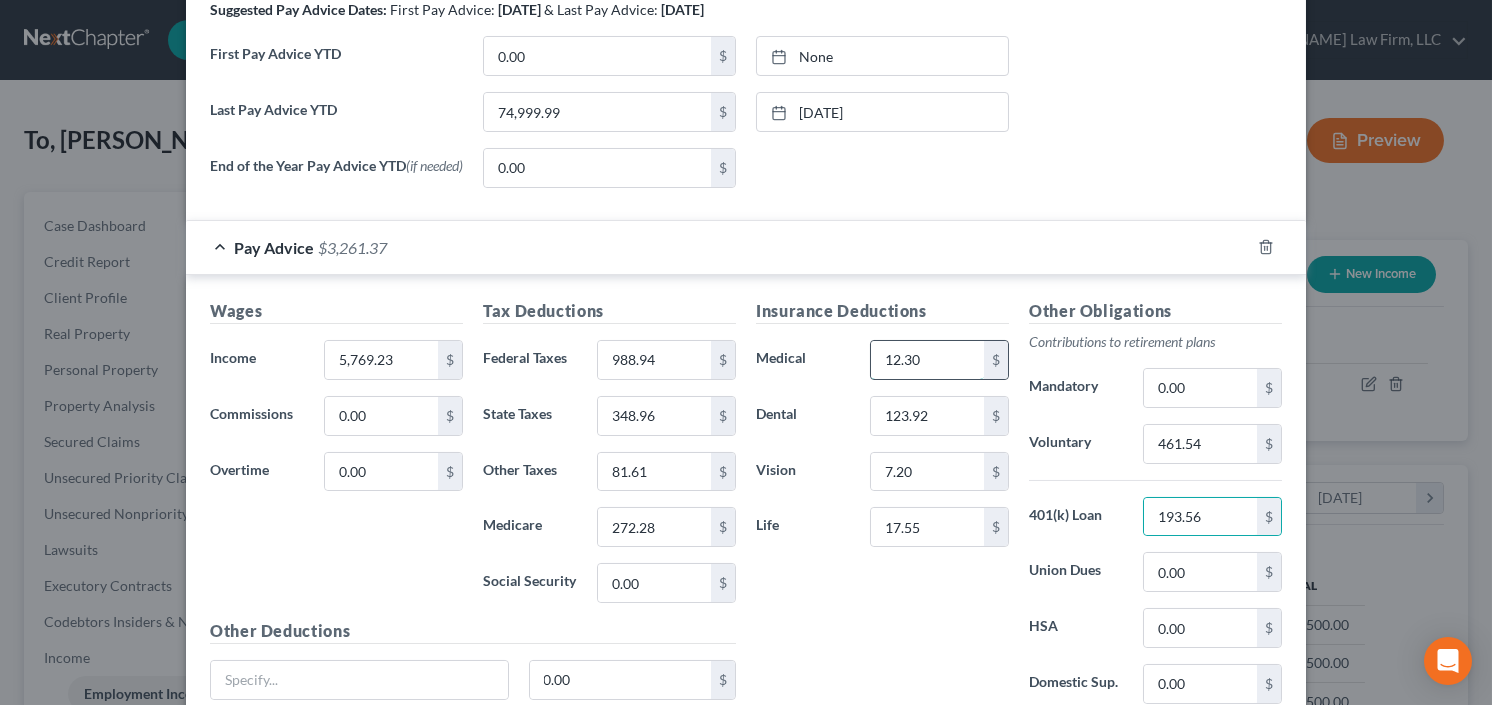 click on "12.30" at bounding box center [927, 360] 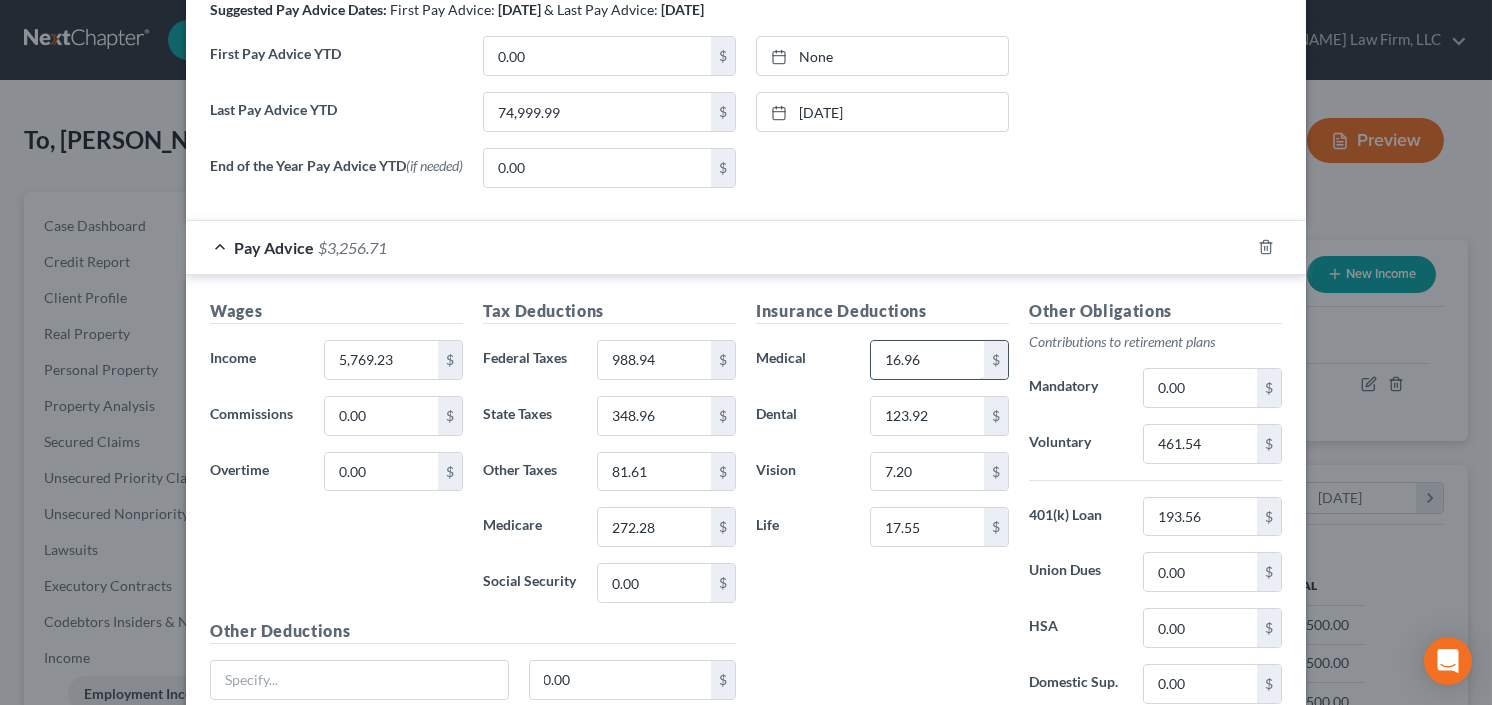 type on "16.96" 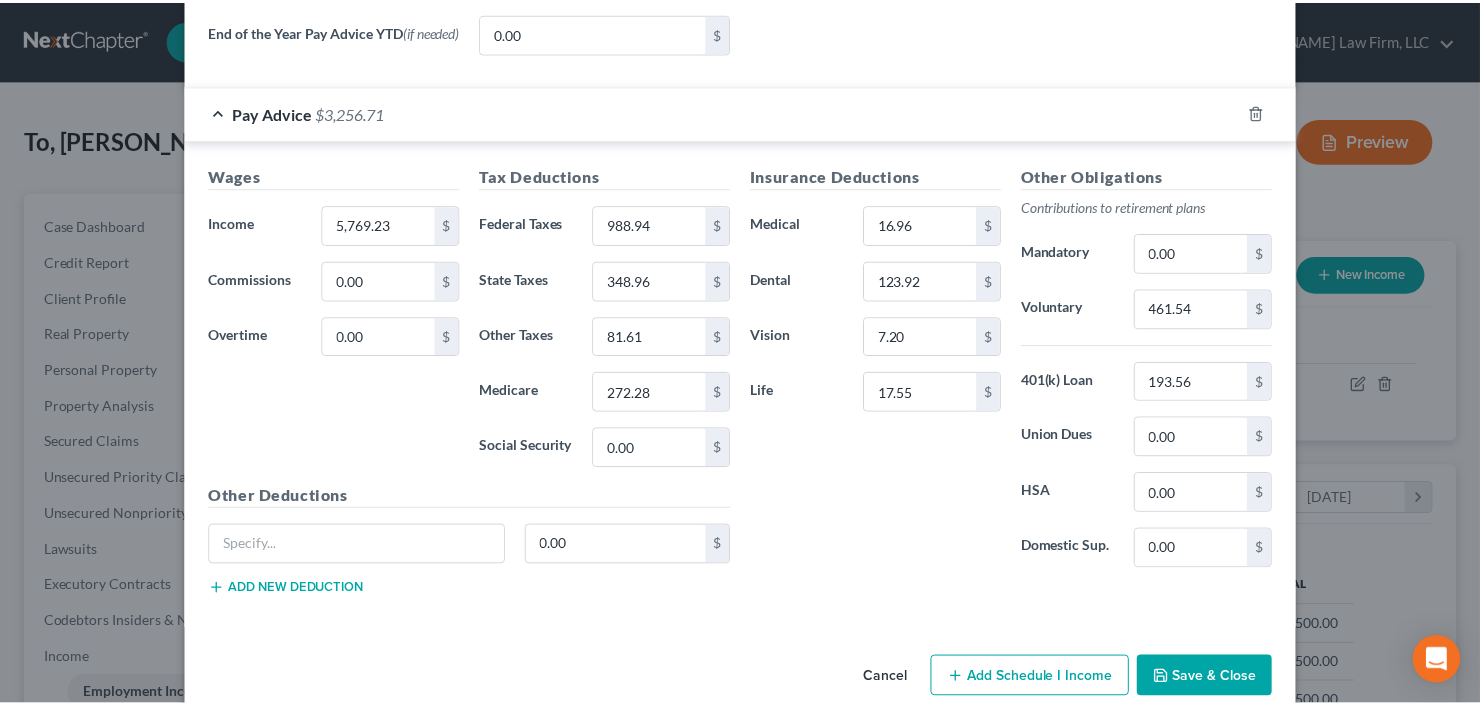 scroll, scrollTop: 914, scrollLeft: 0, axis: vertical 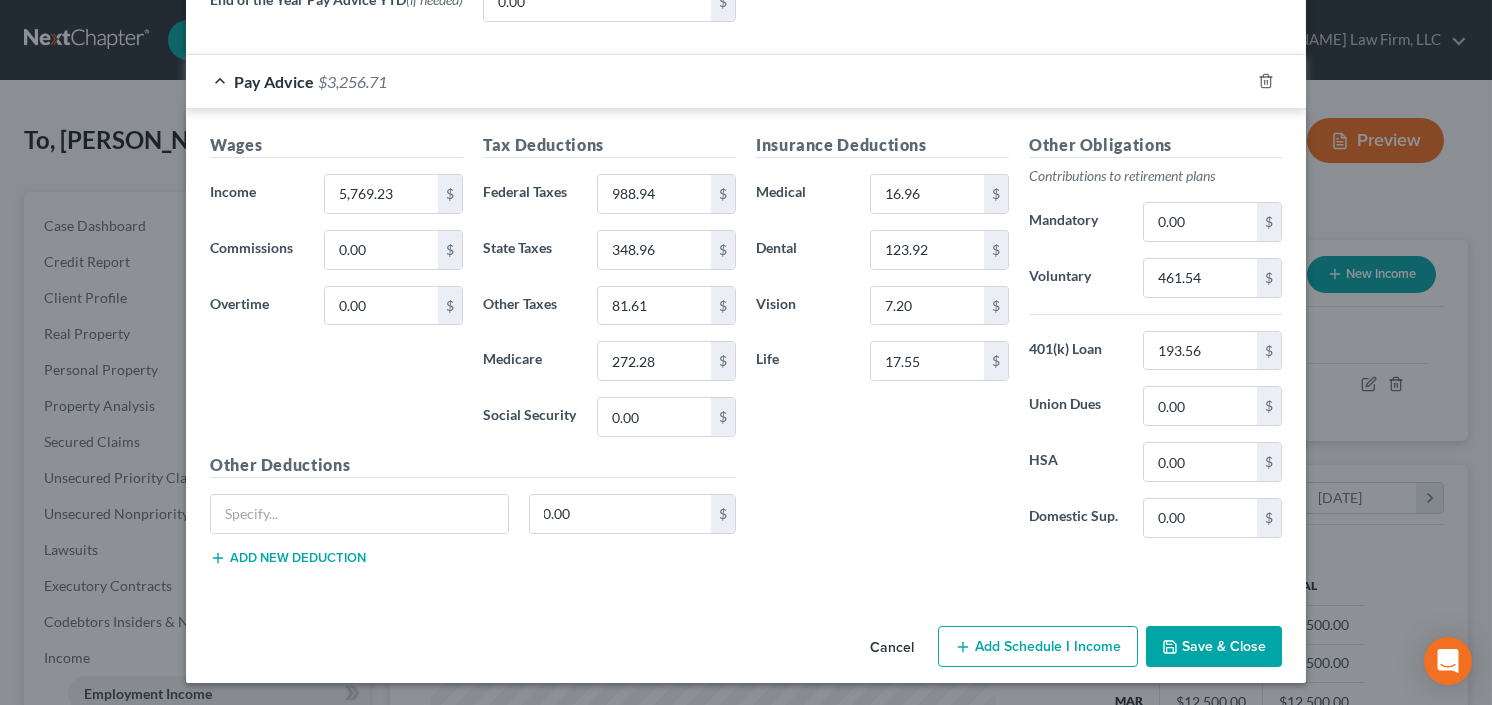 click on "Save & Close" at bounding box center [1214, 647] 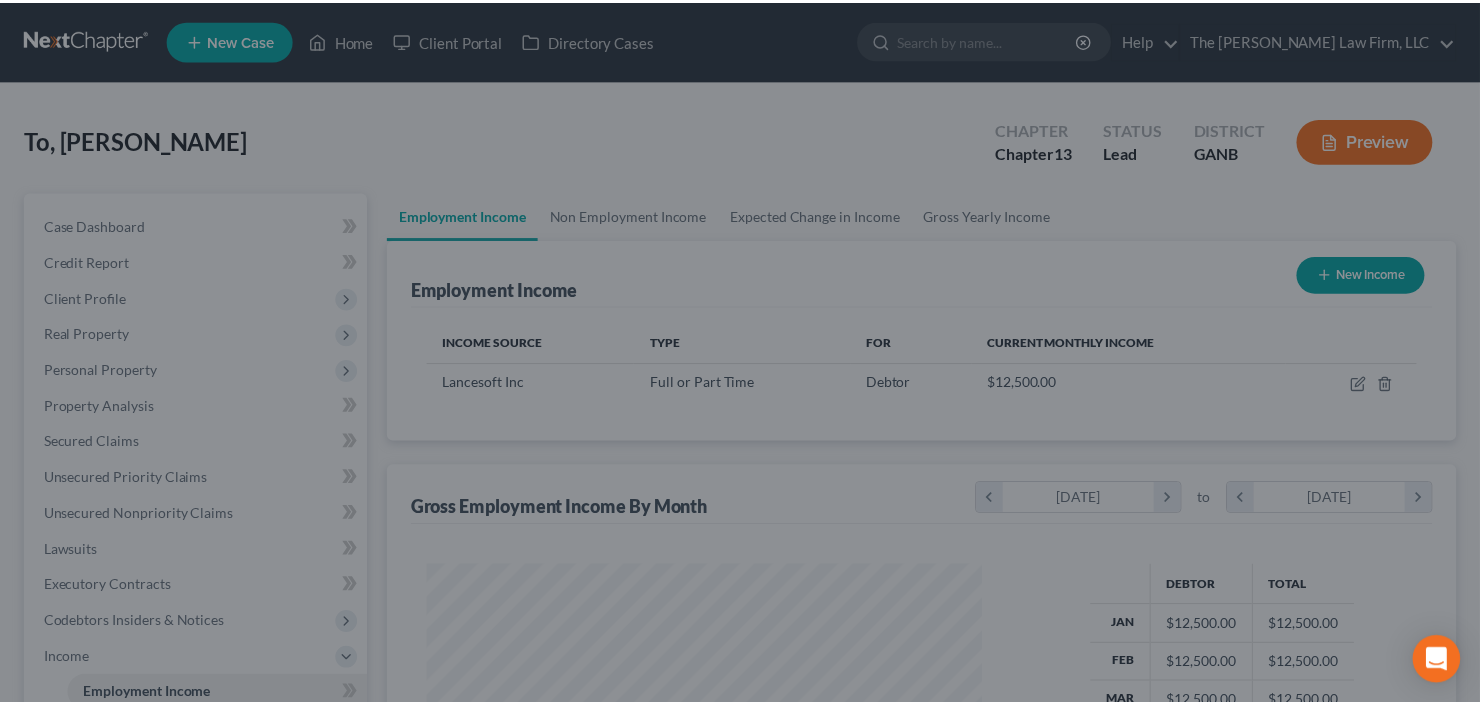 scroll, scrollTop: 357, scrollLeft: 600, axis: both 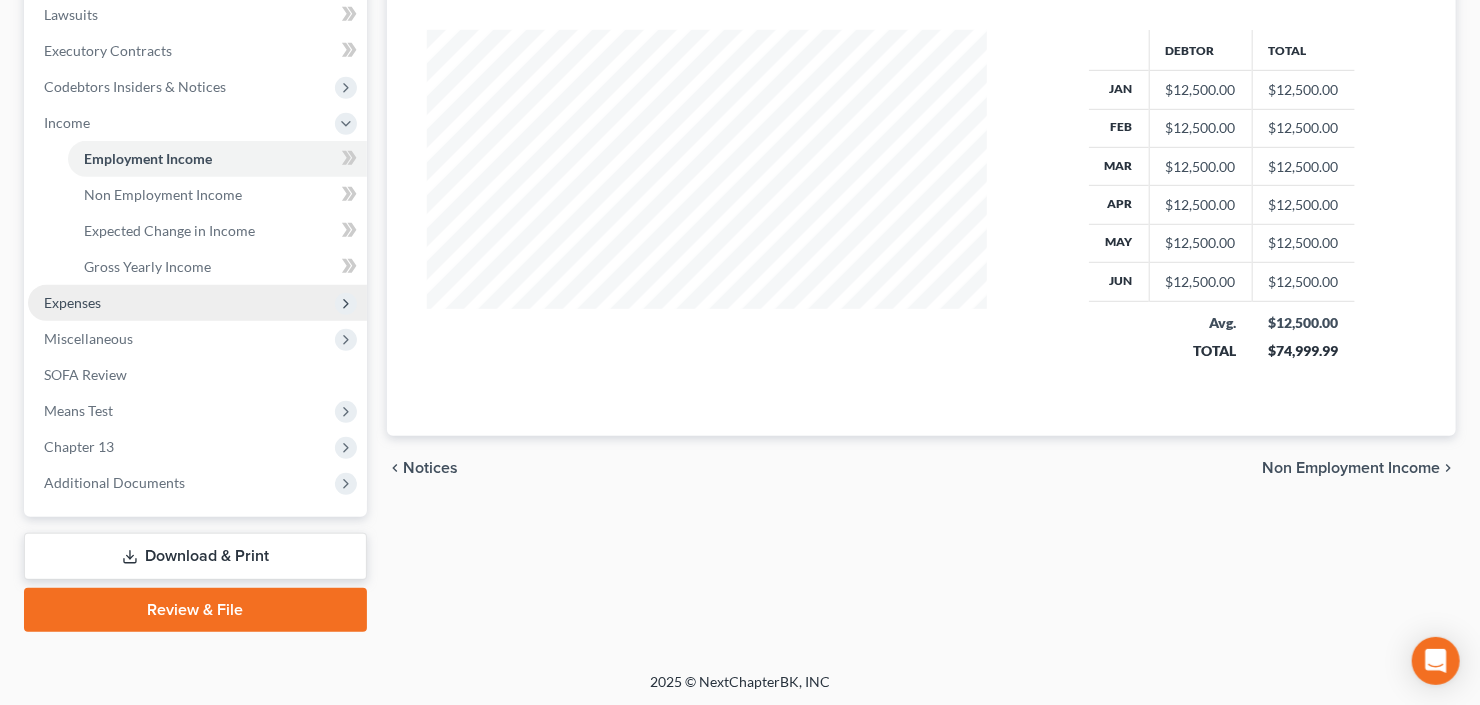 click on "Expenses" at bounding box center [197, 303] 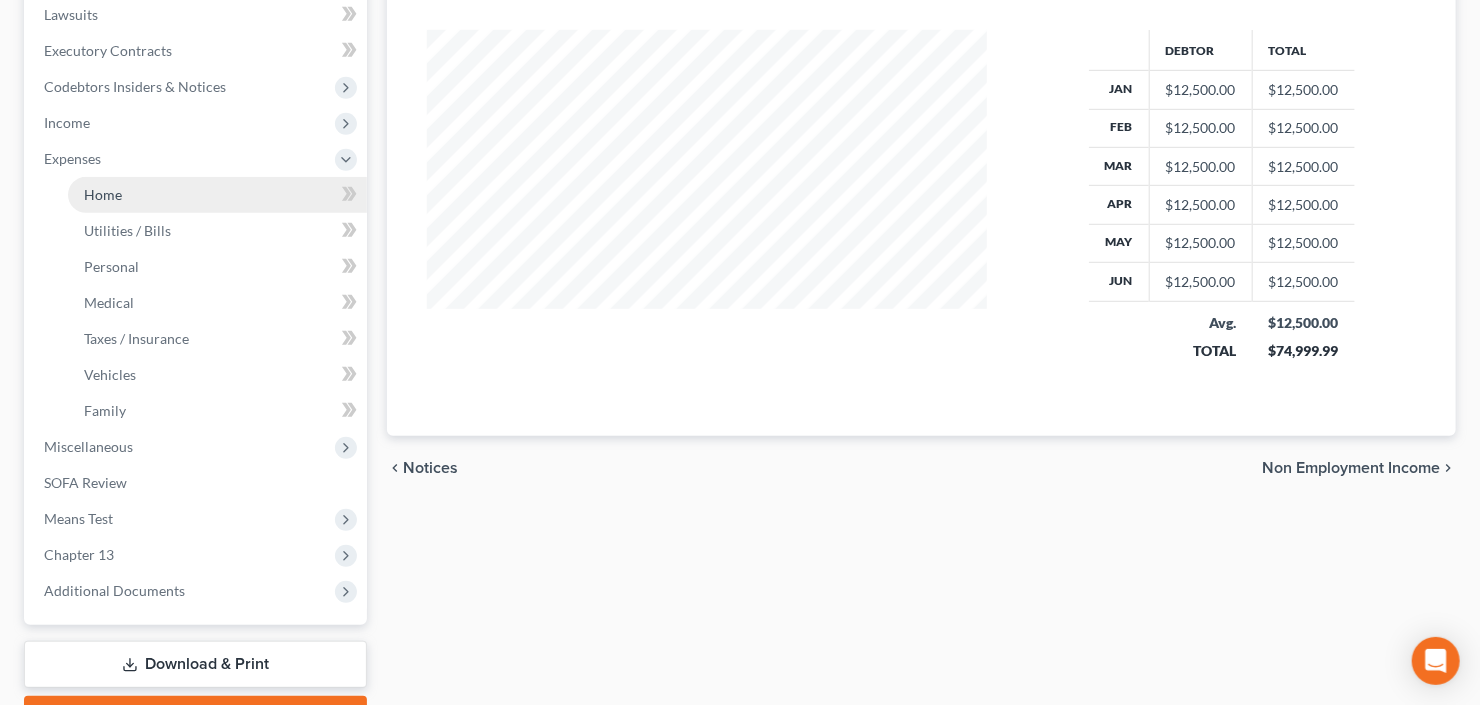 click on "Home" at bounding box center [217, 195] 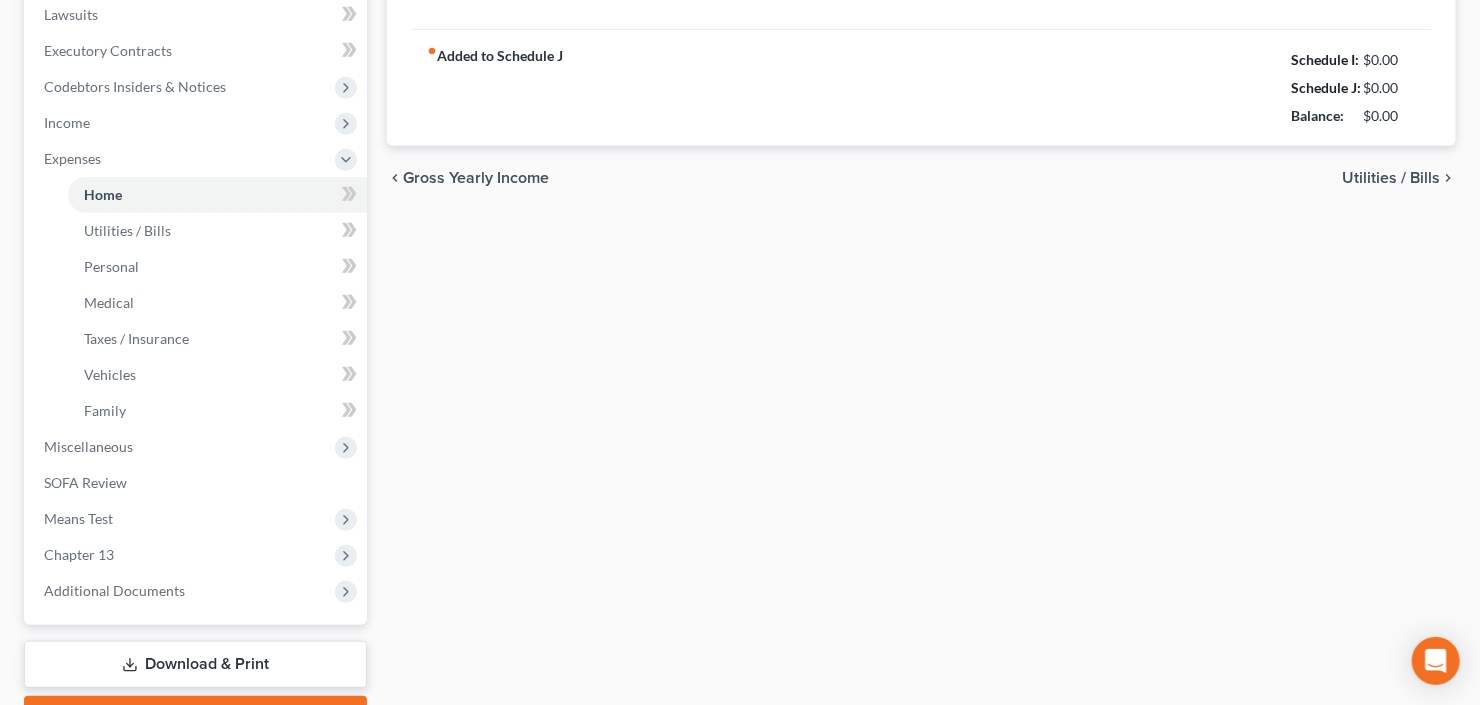 type on "1,500.00" 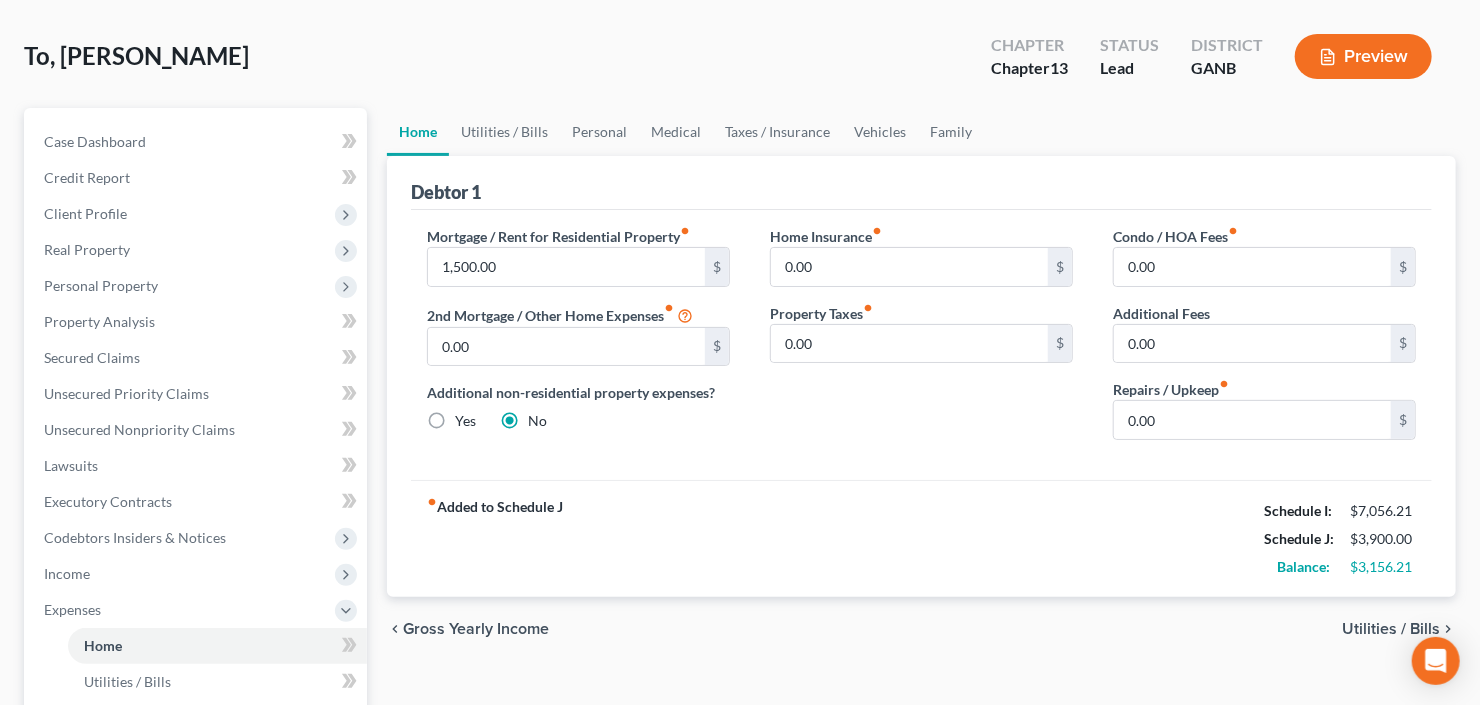 scroll, scrollTop: 0, scrollLeft: 0, axis: both 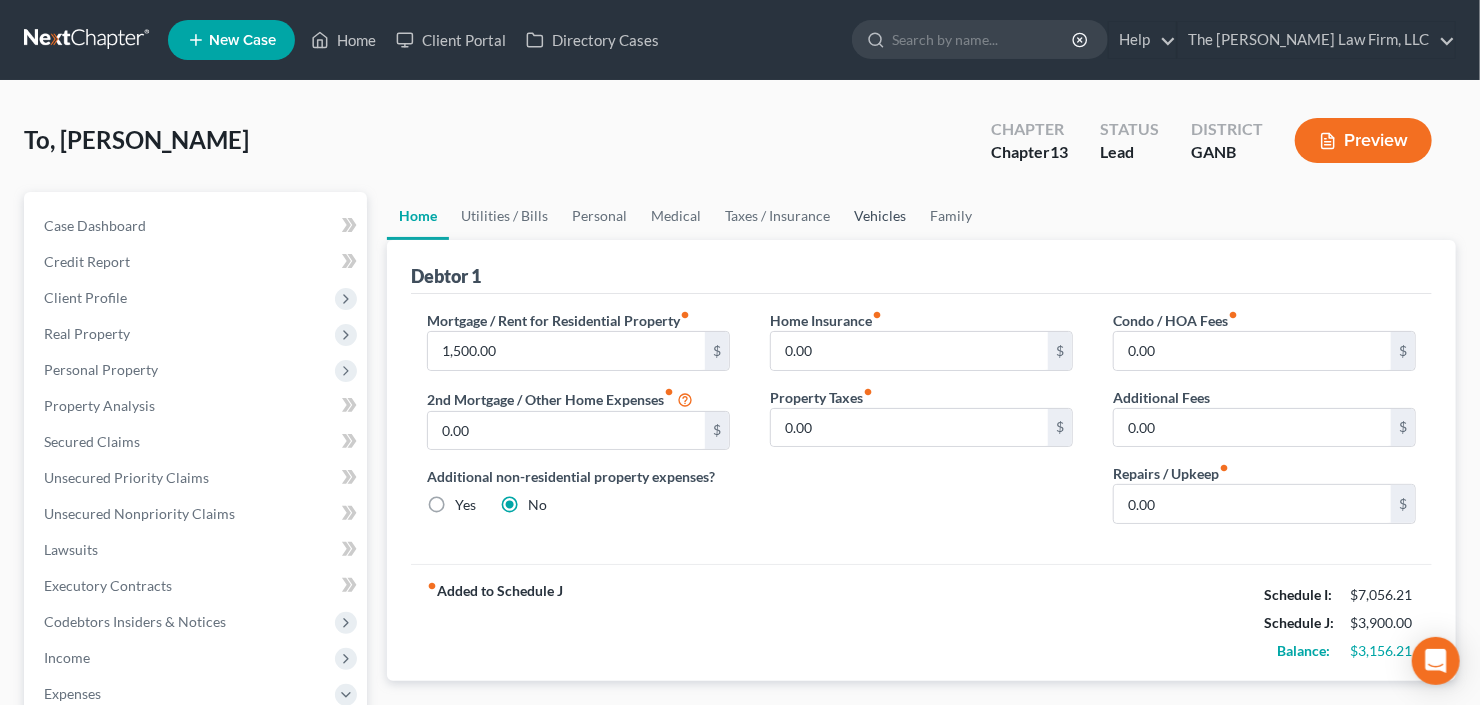 click on "Vehicles" at bounding box center [880, 216] 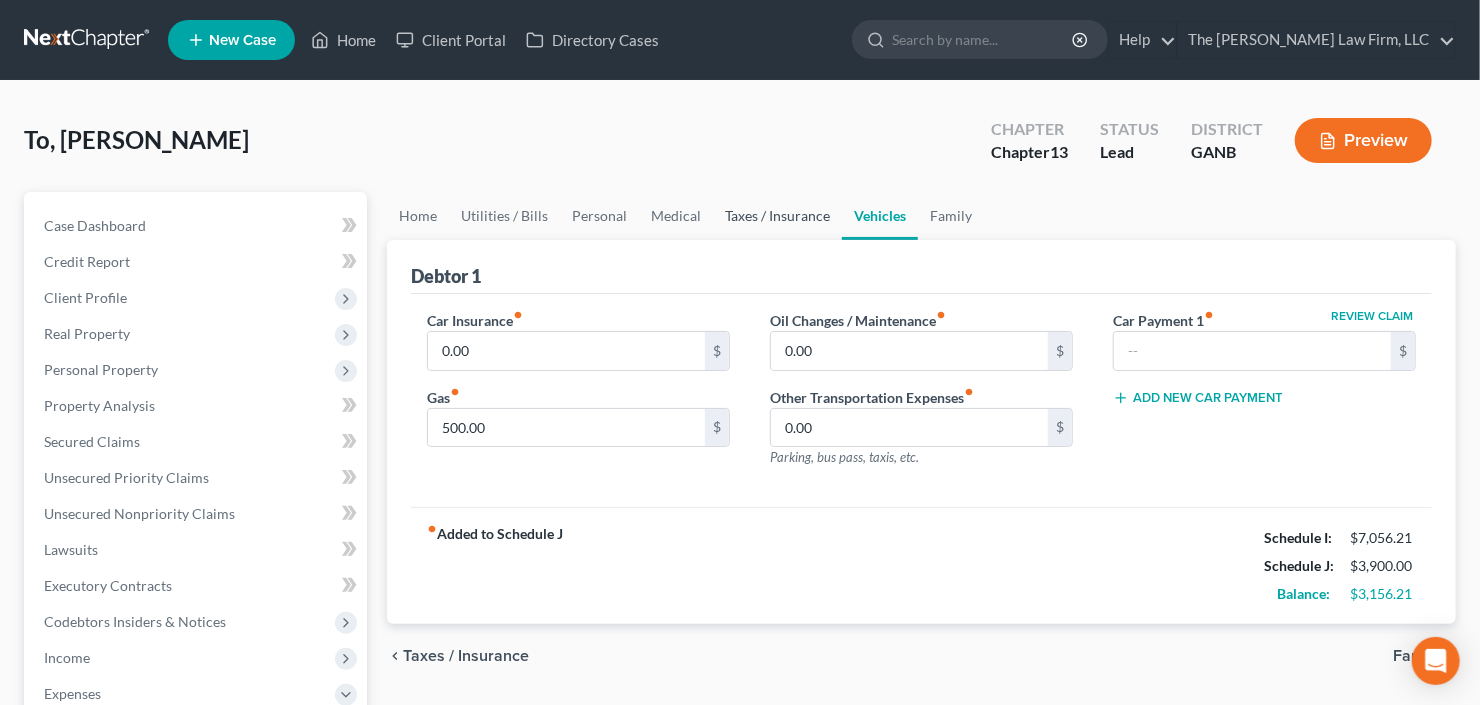 click on "Taxes / Insurance" at bounding box center [777, 216] 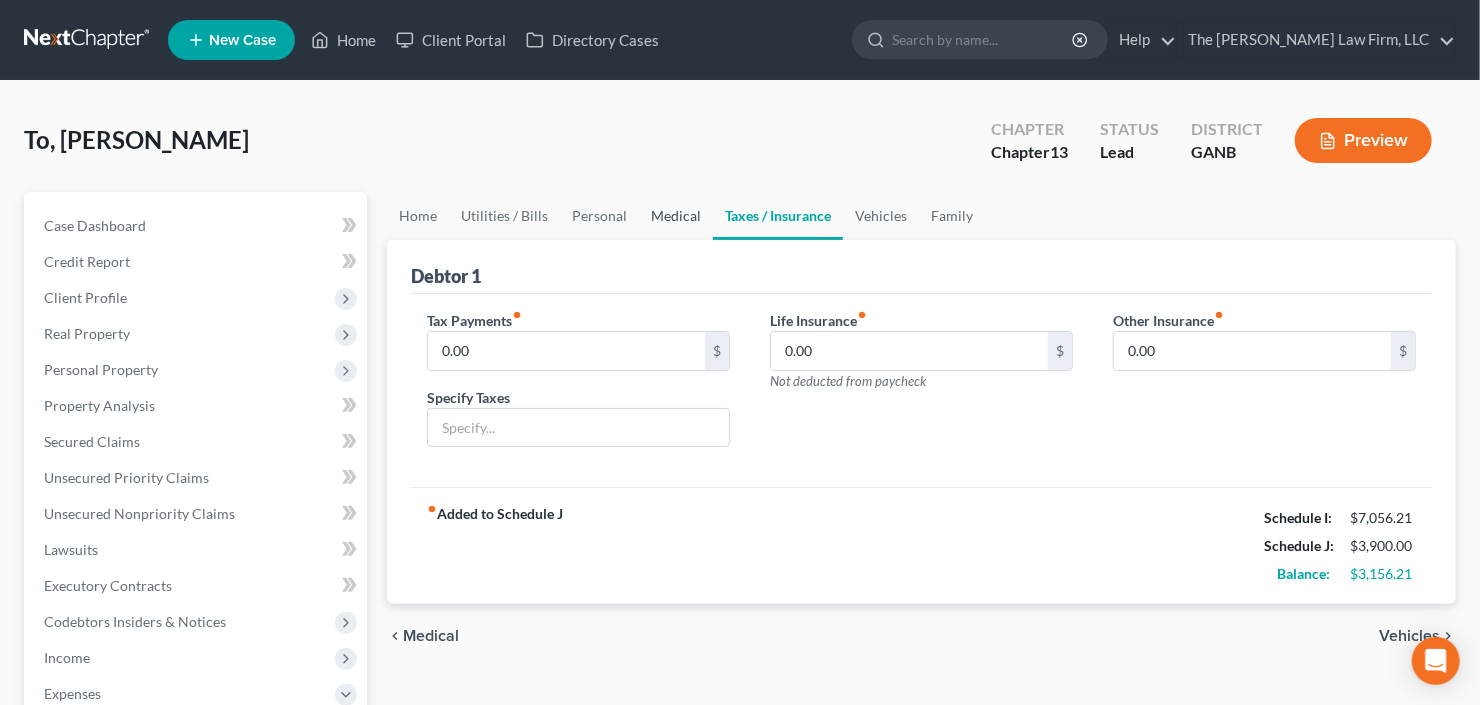 click on "Medical" at bounding box center [676, 216] 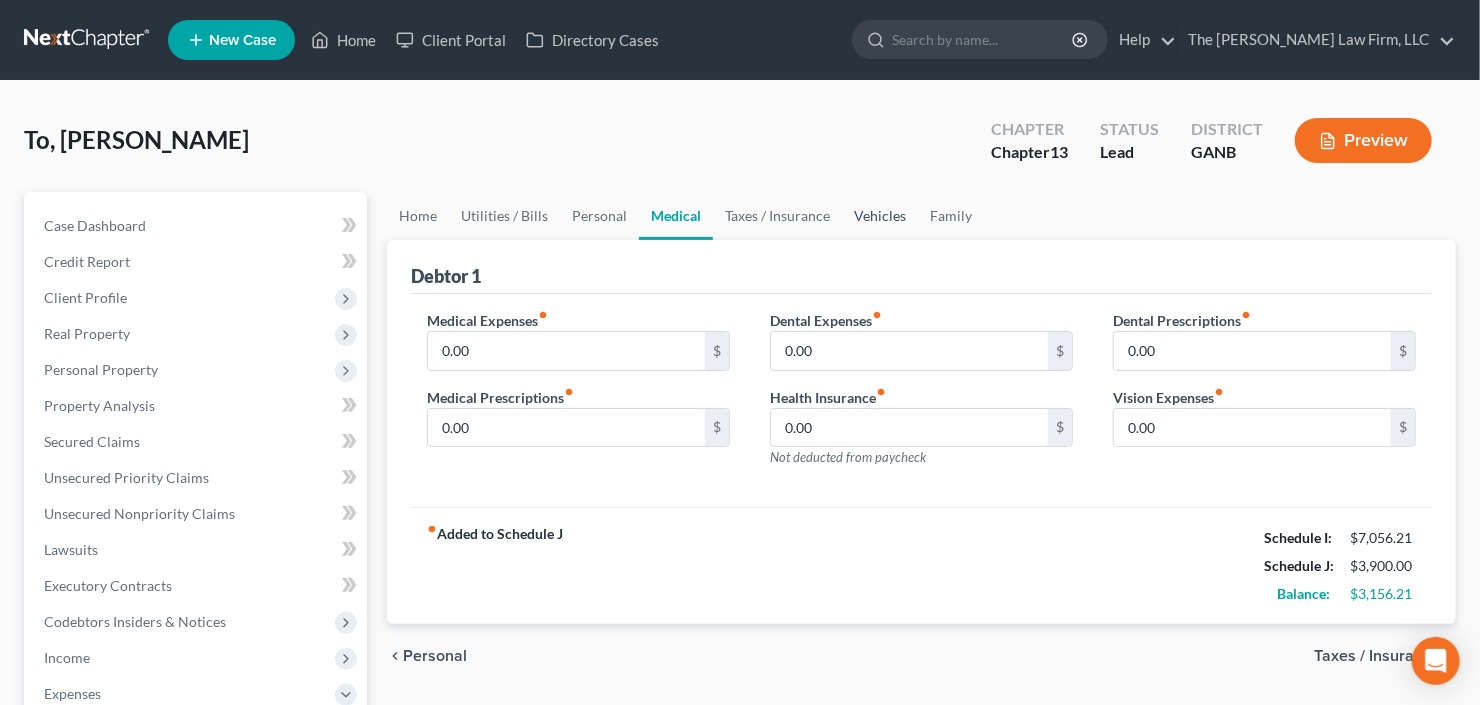 click on "Vehicles" at bounding box center (880, 216) 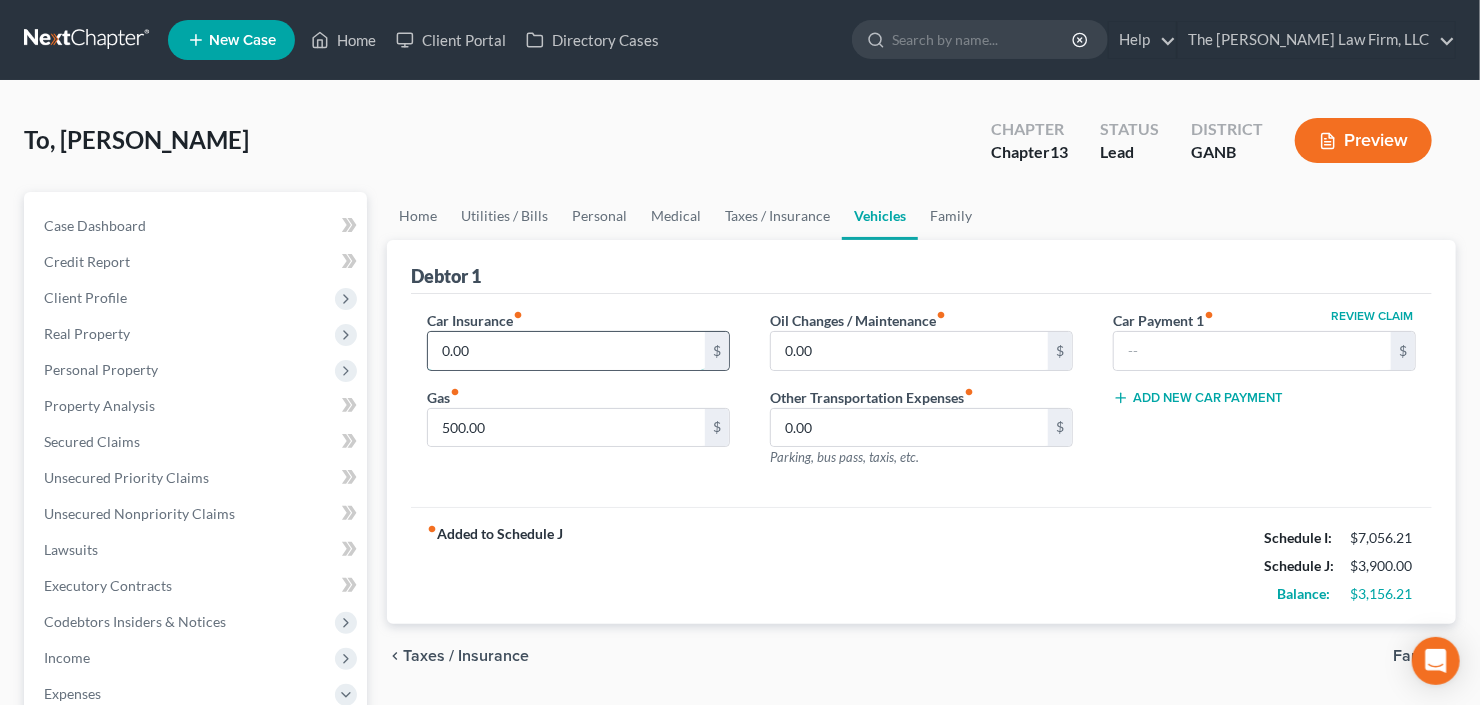 click on "0.00" at bounding box center (566, 351) 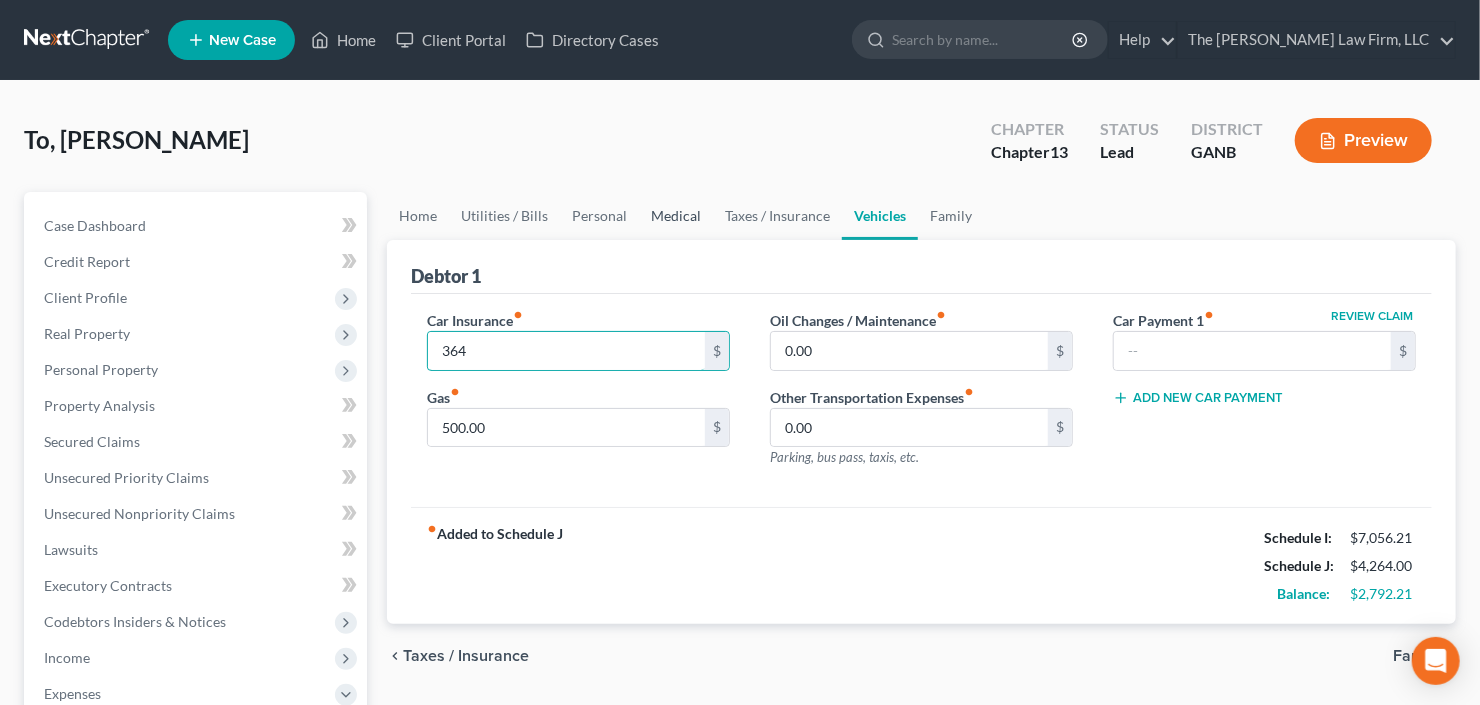 type on "364" 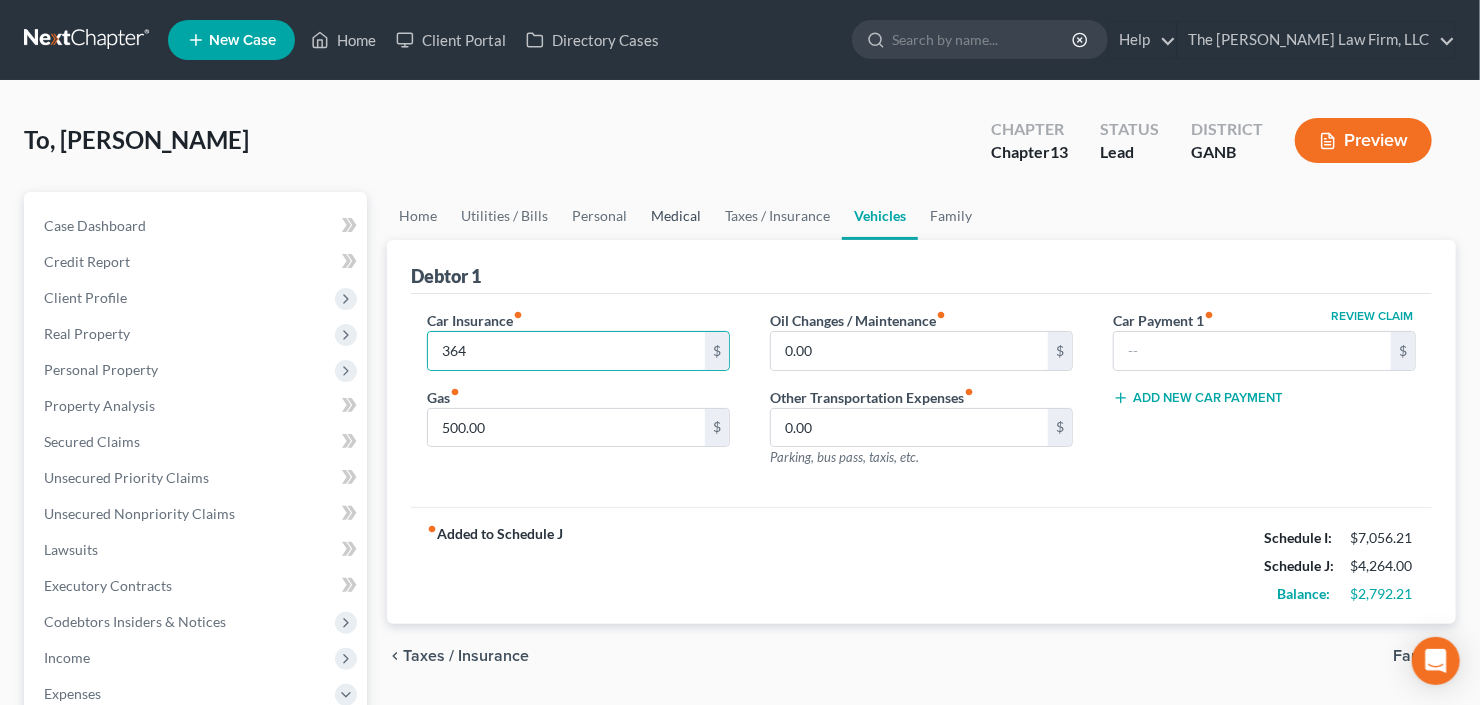 click on "Medical" at bounding box center [676, 216] 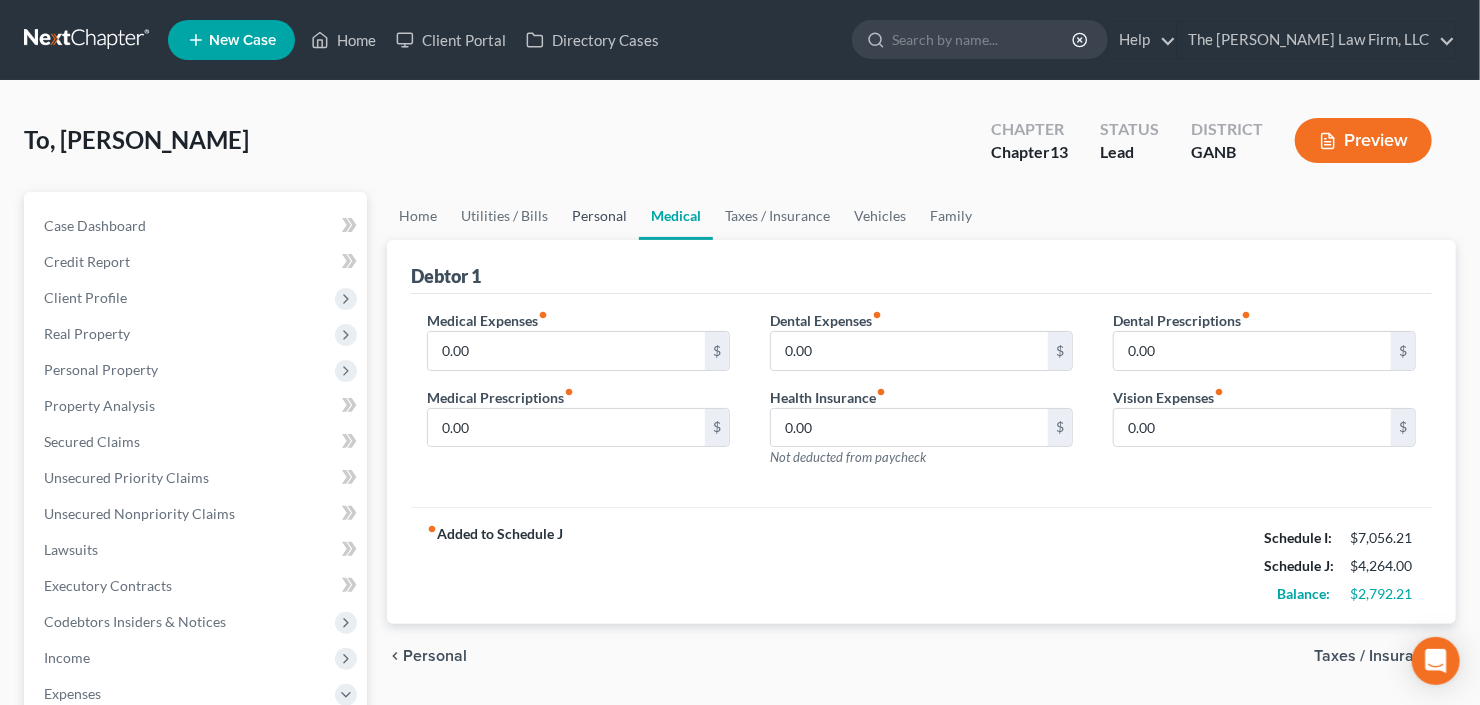 click on "Personal" at bounding box center [599, 216] 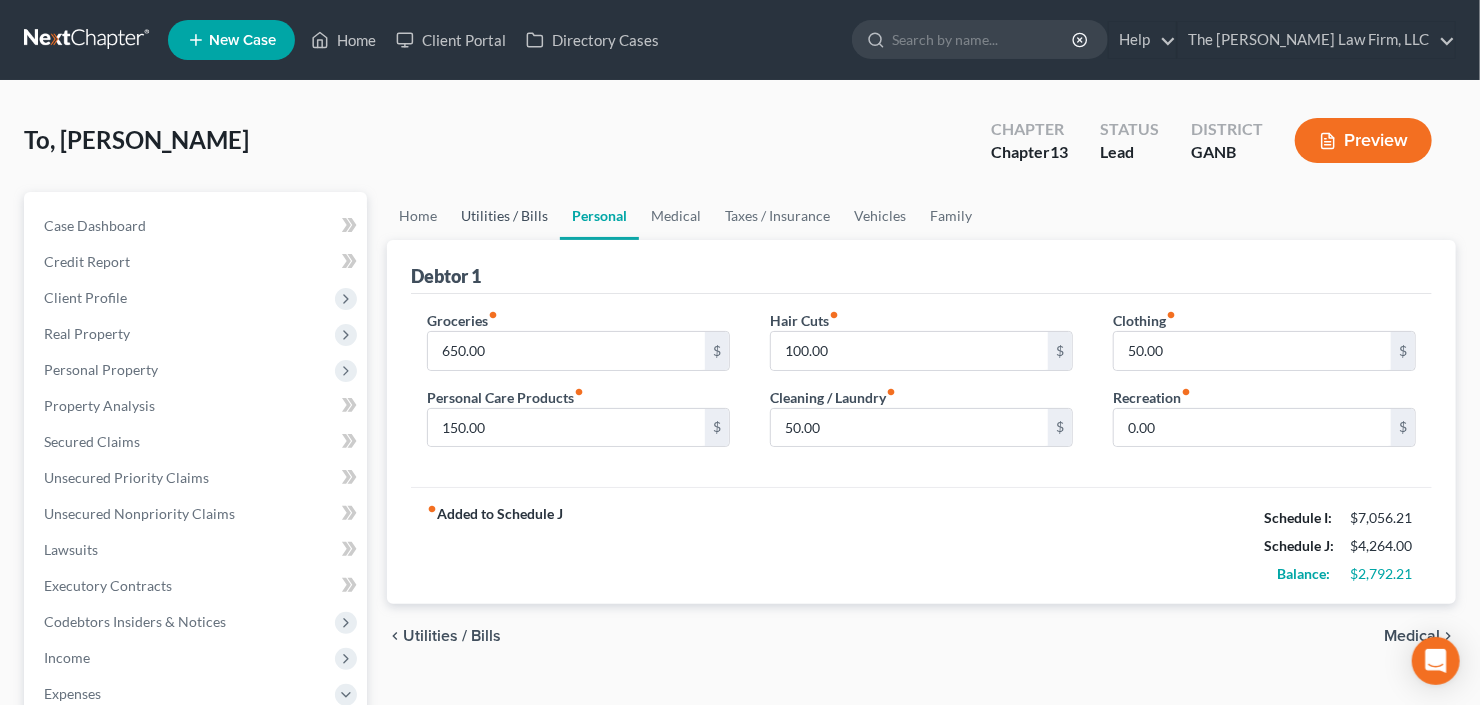 click on "Utilities / Bills" at bounding box center (504, 216) 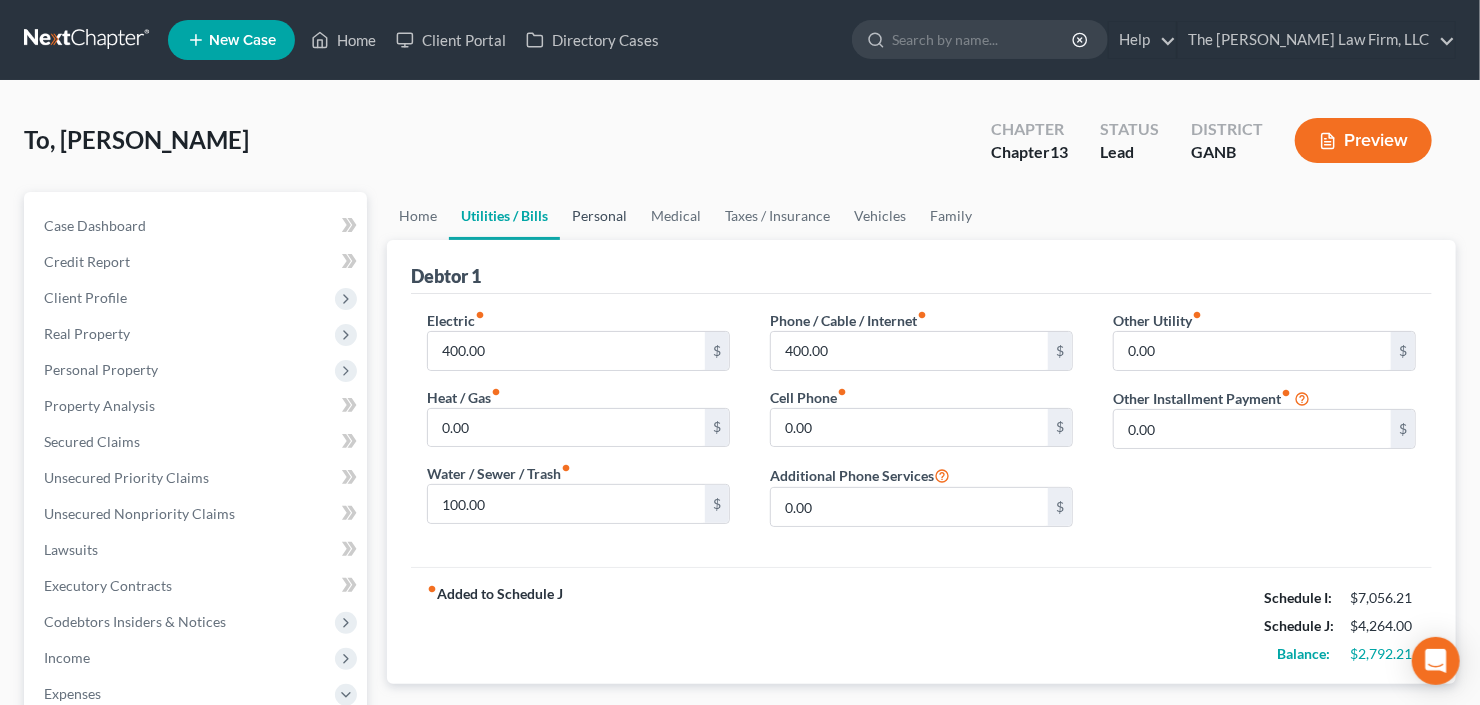 click on "Personal" at bounding box center [599, 216] 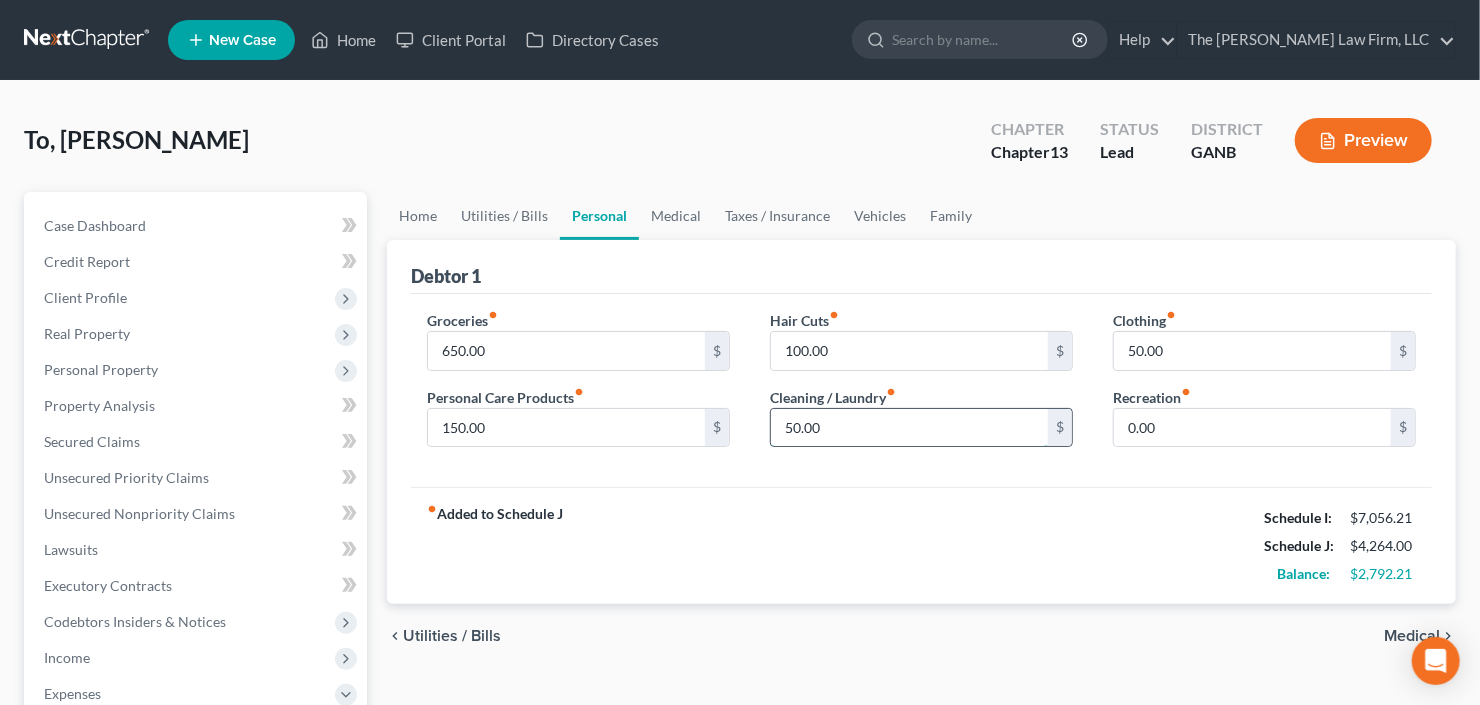 click on "50.00" at bounding box center (909, 428) 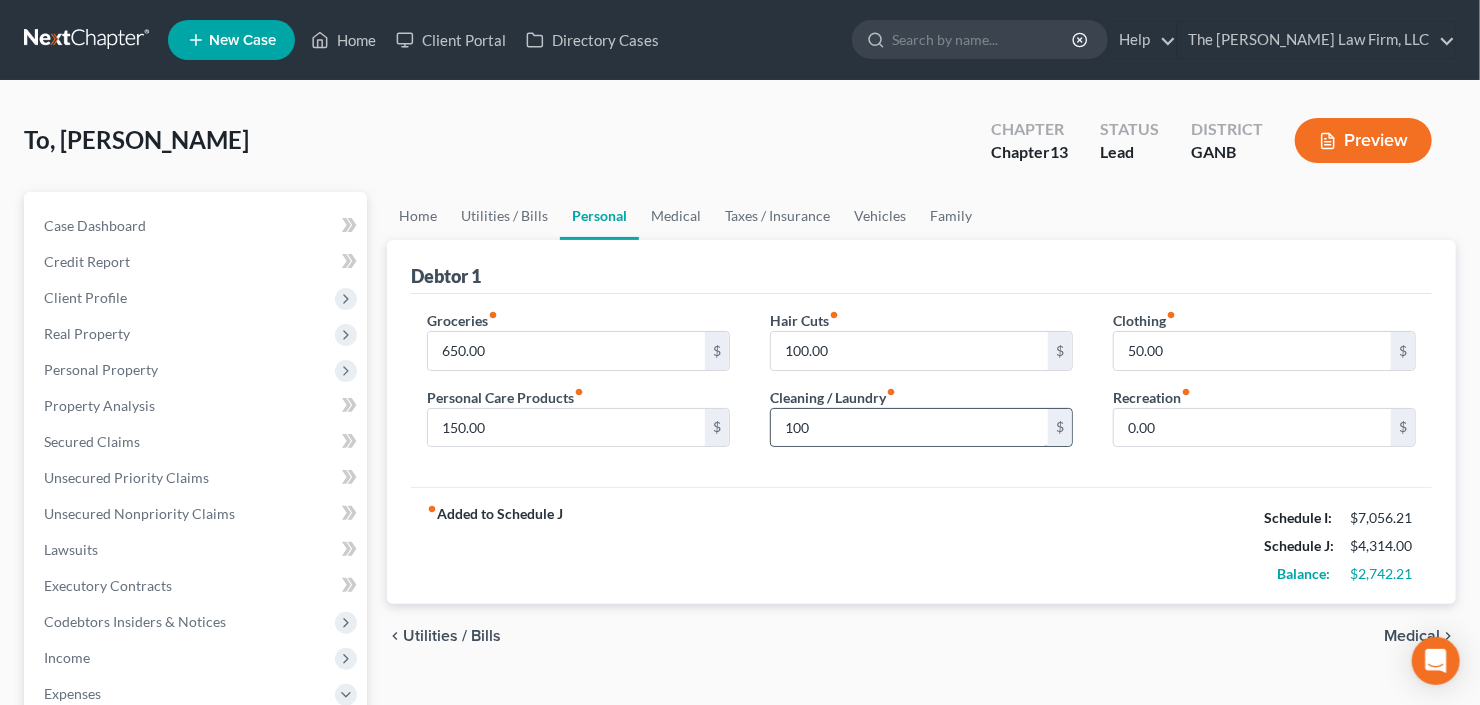 type on "100" 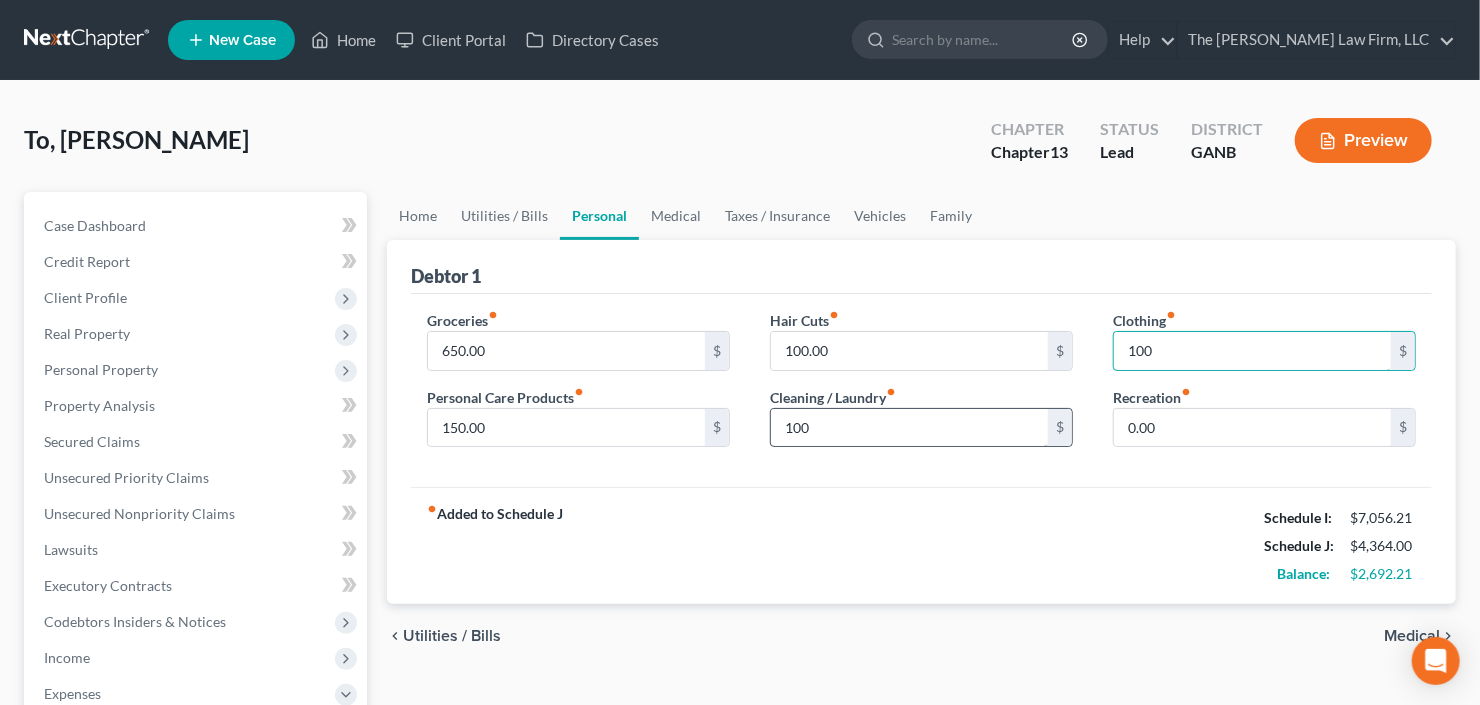 type on "100" 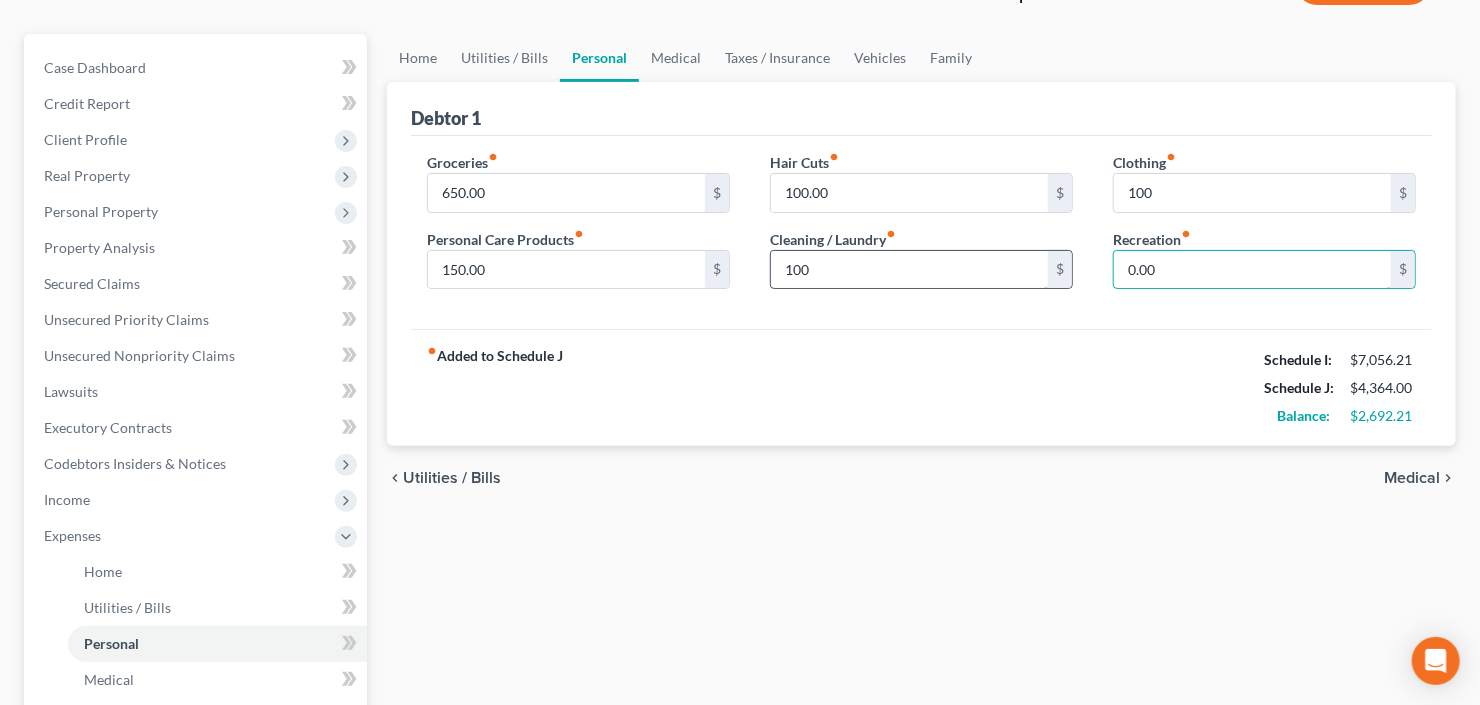 scroll, scrollTop: 160, scrollLeft: 0, axis: vertical 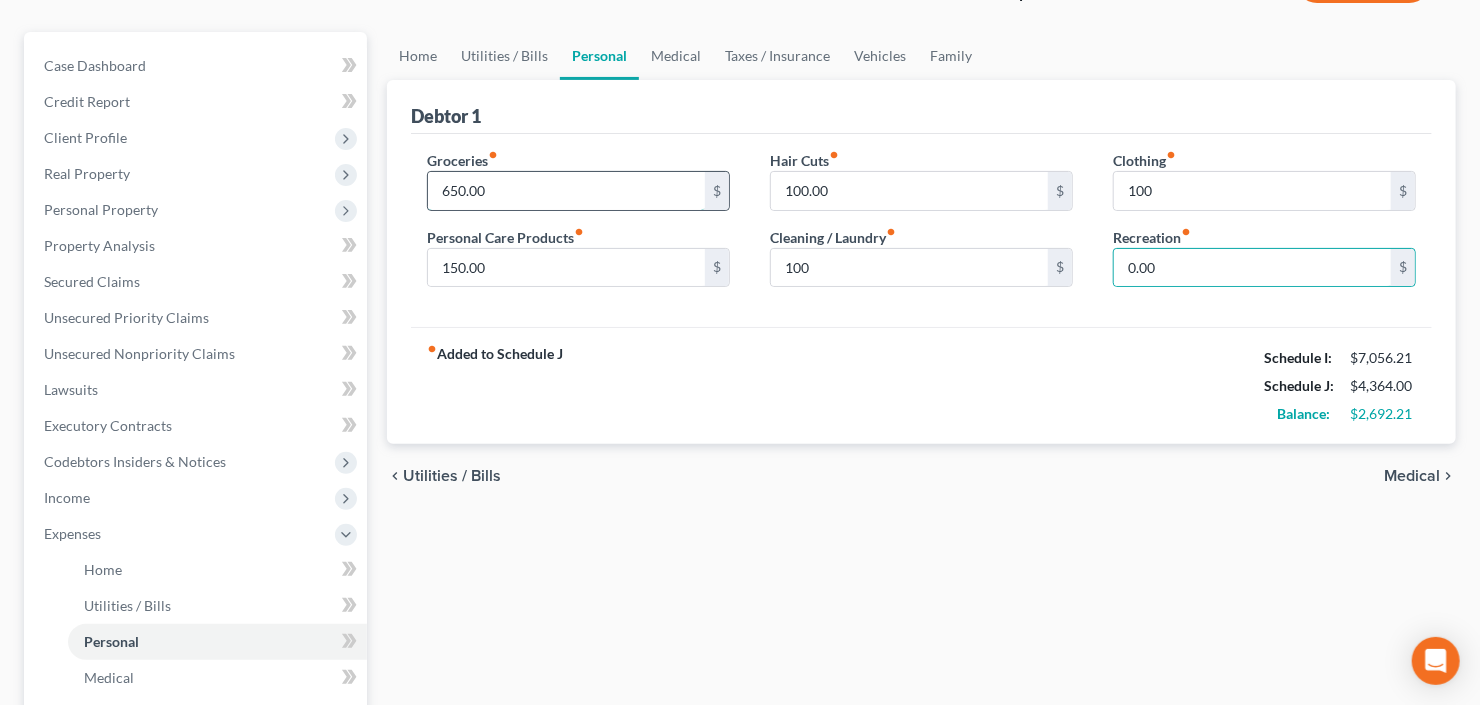 click on "650.00" at bounding box center [566, 191] 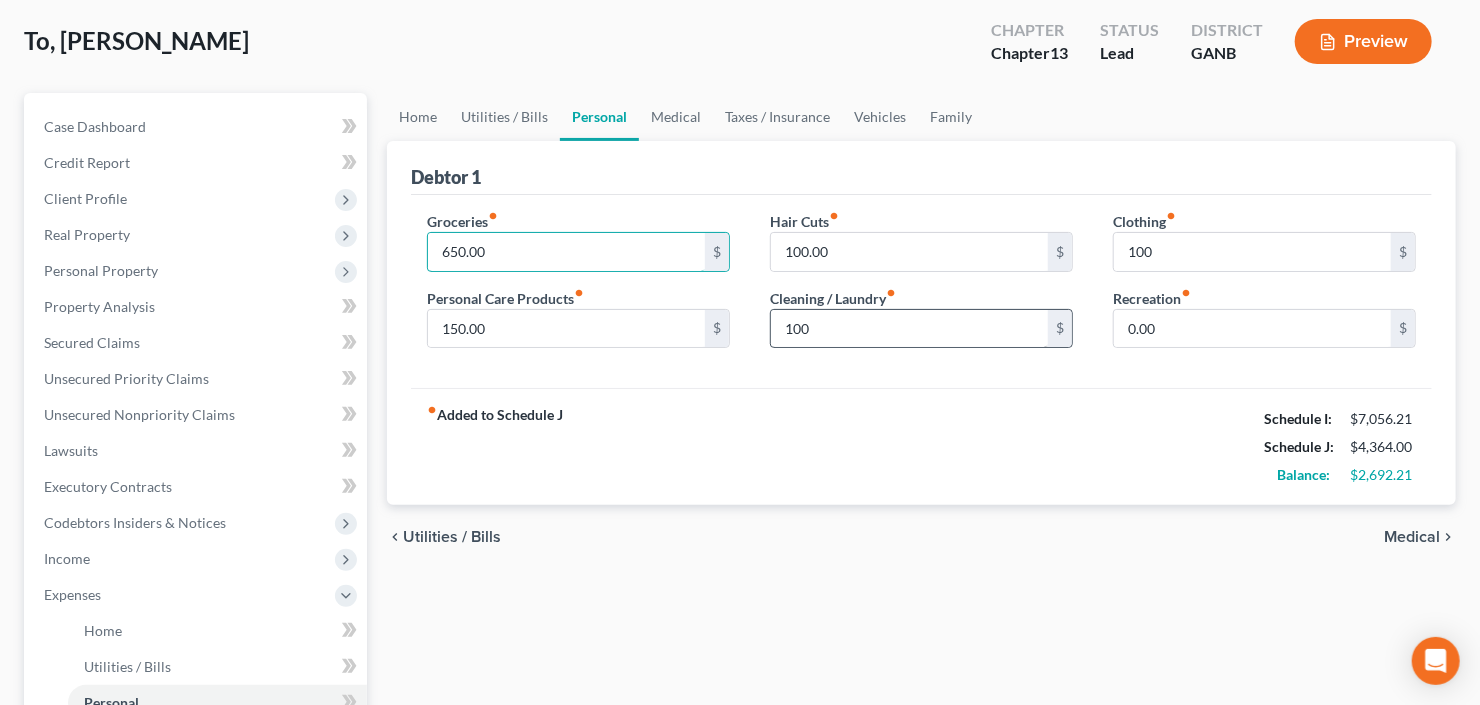scroll, scrollTop: 0, scrollLeft: 0, axis: both 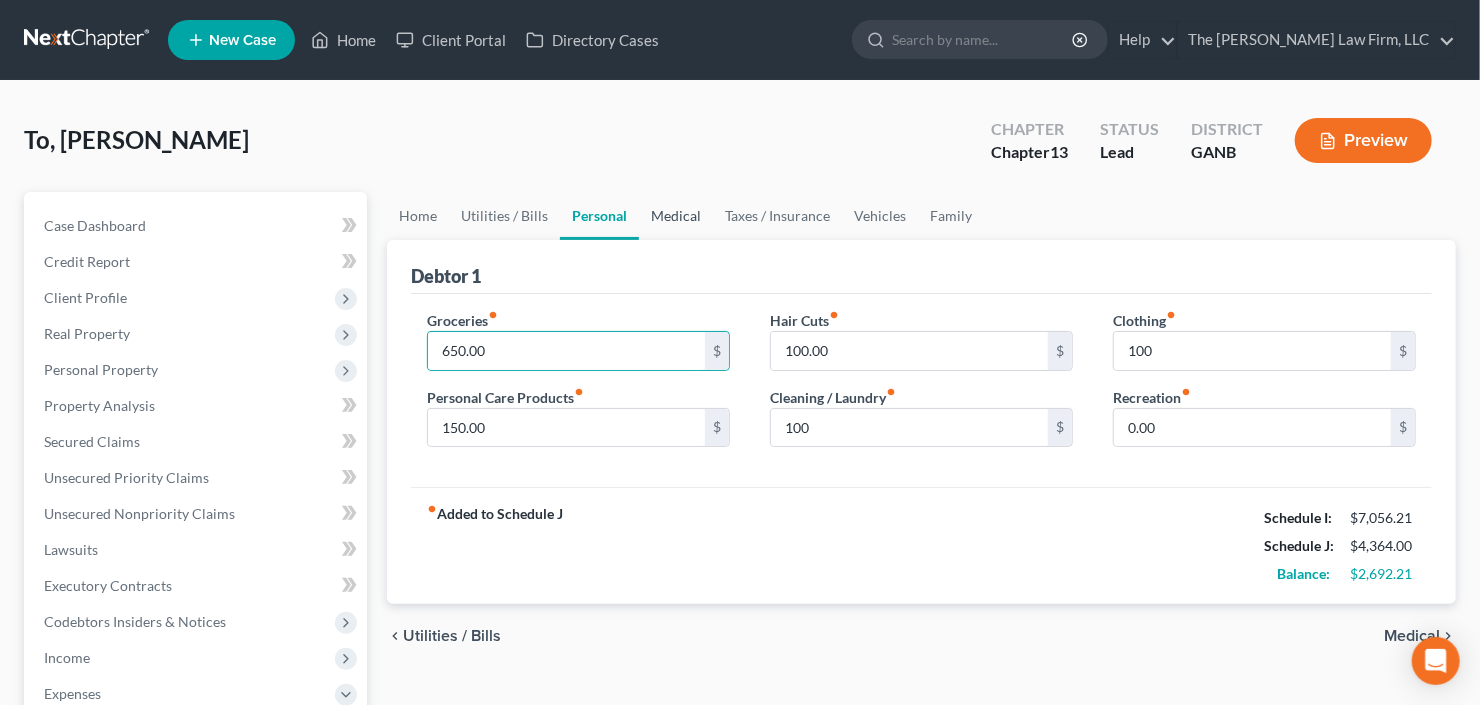 click on "Medical" at bounding box center [676, 216] 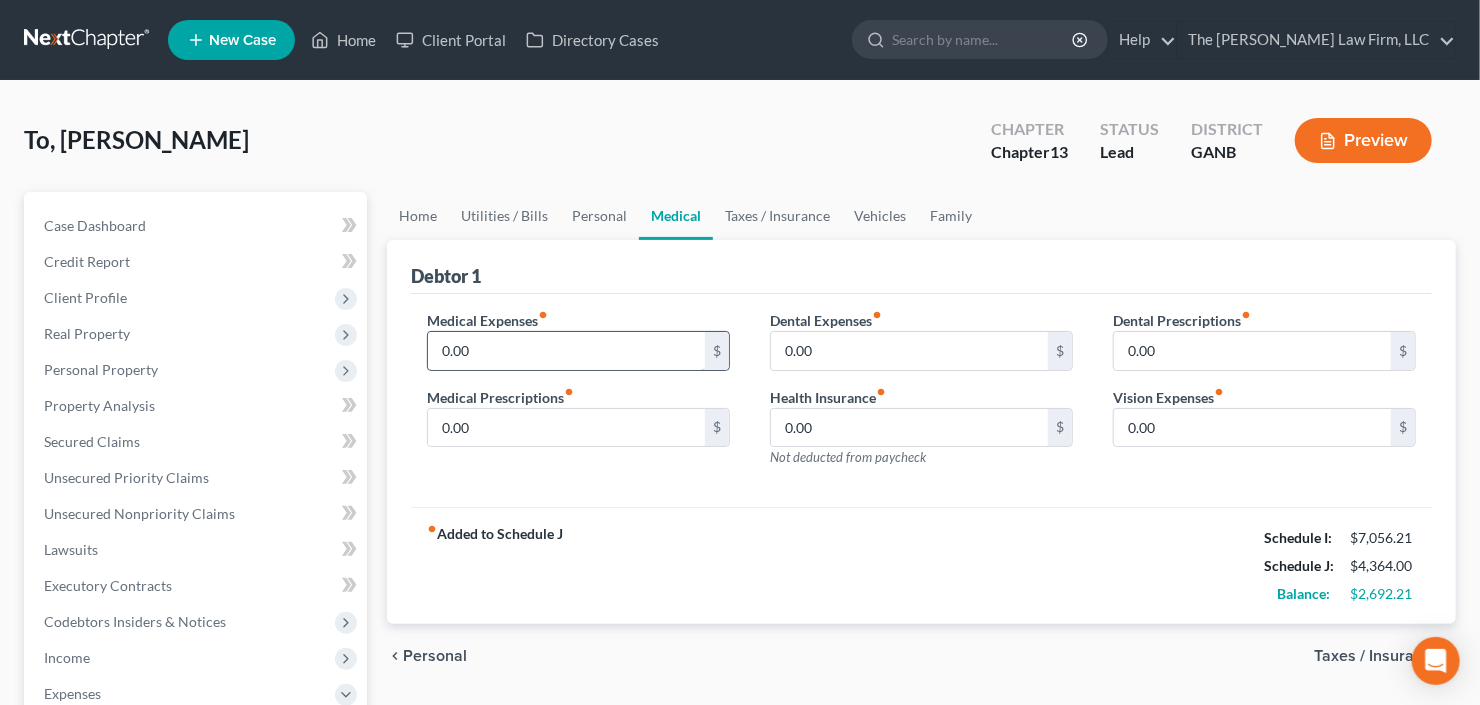 click on "0.00" at bounding box center (566, 351) 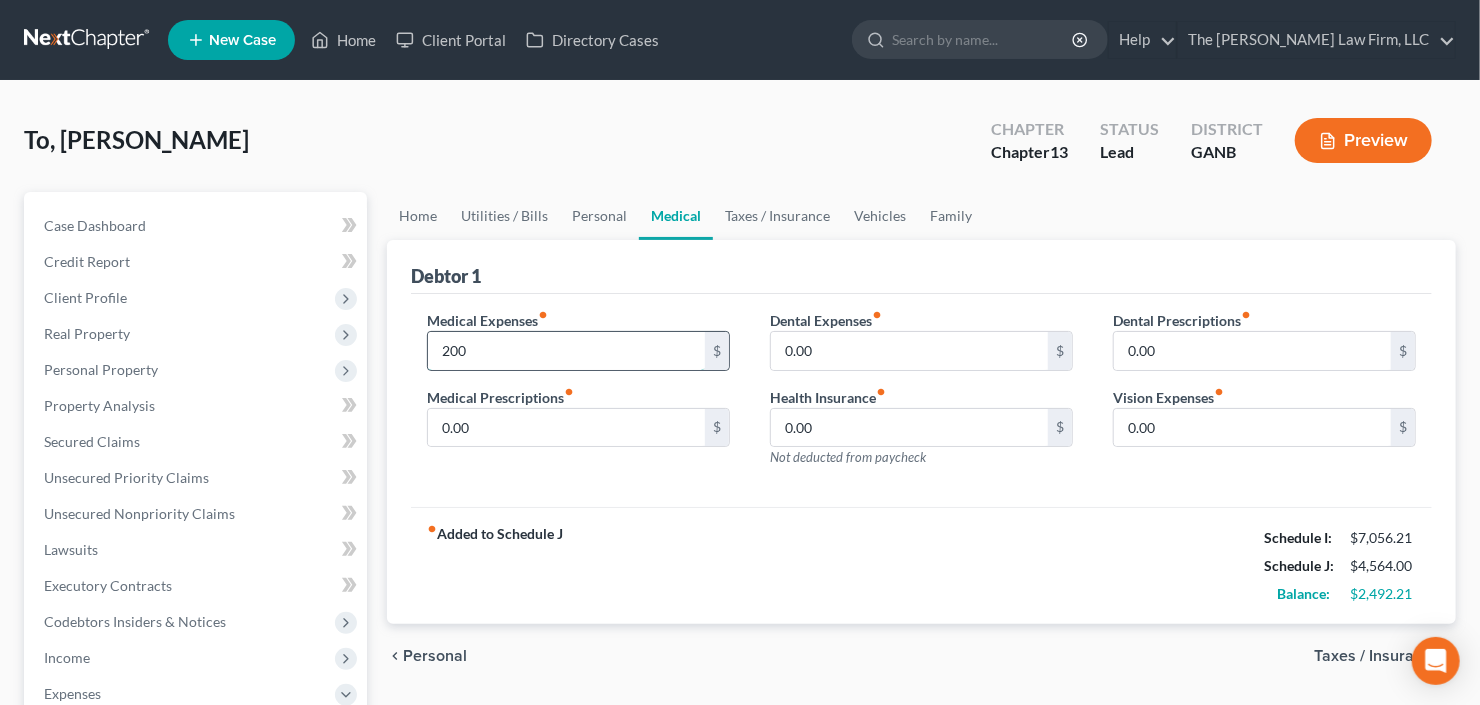 type on "200" 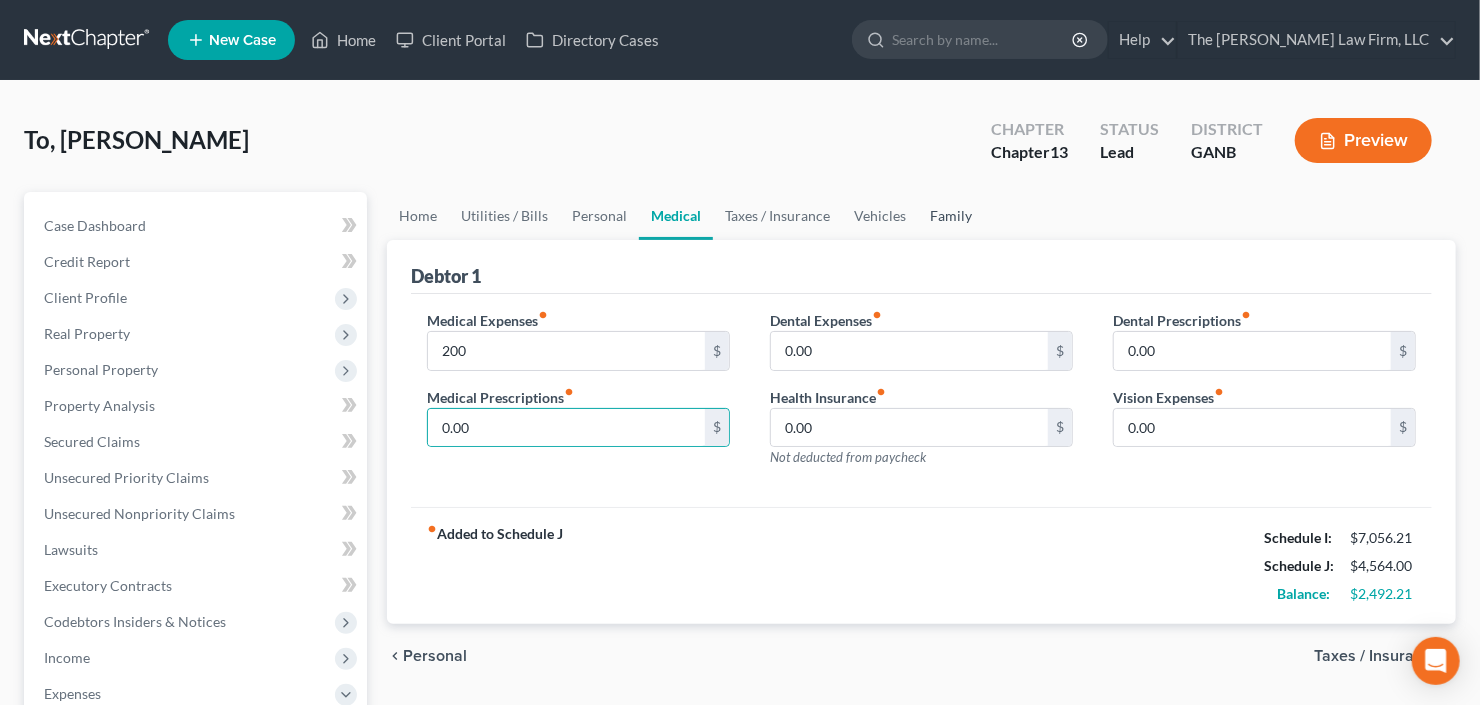 click on "Family" at bounding box center (951, 216) 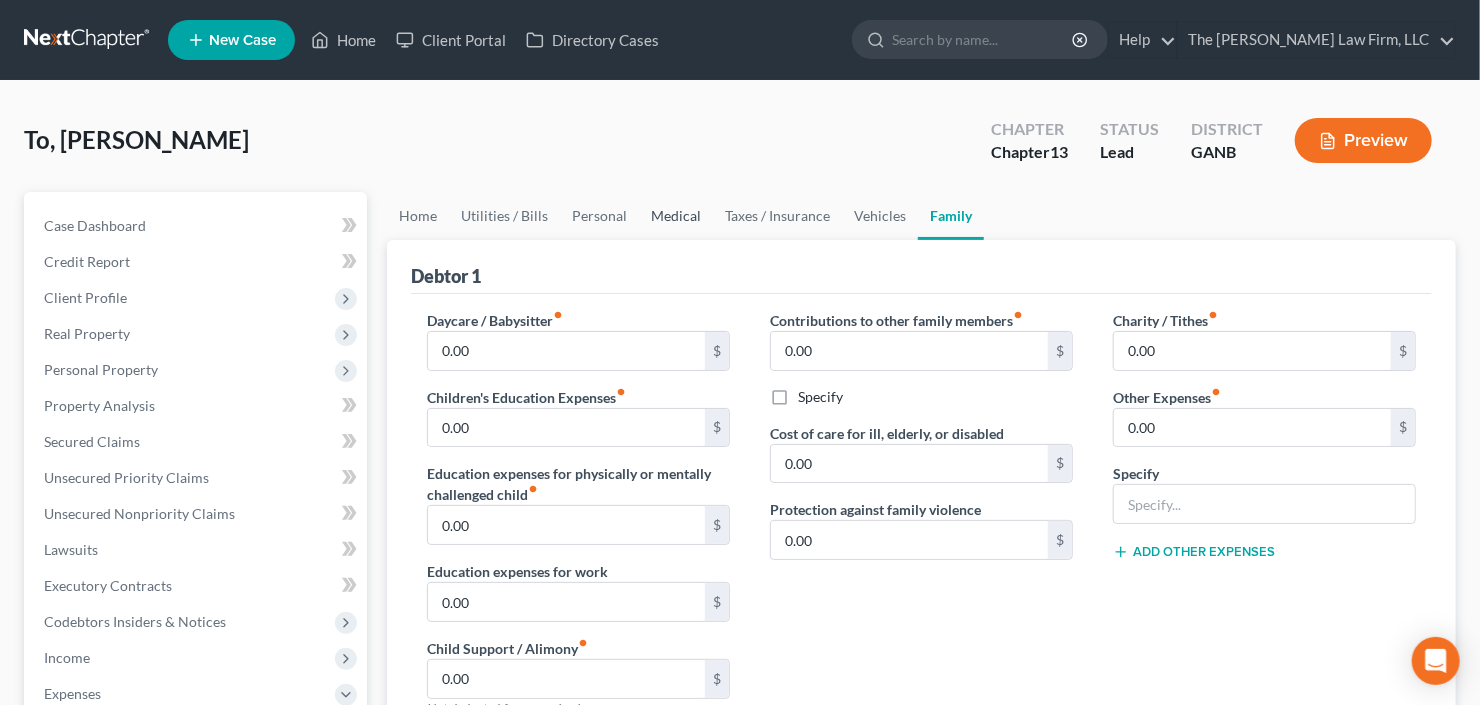 click on "Medical" at bounding box center [676, 216] 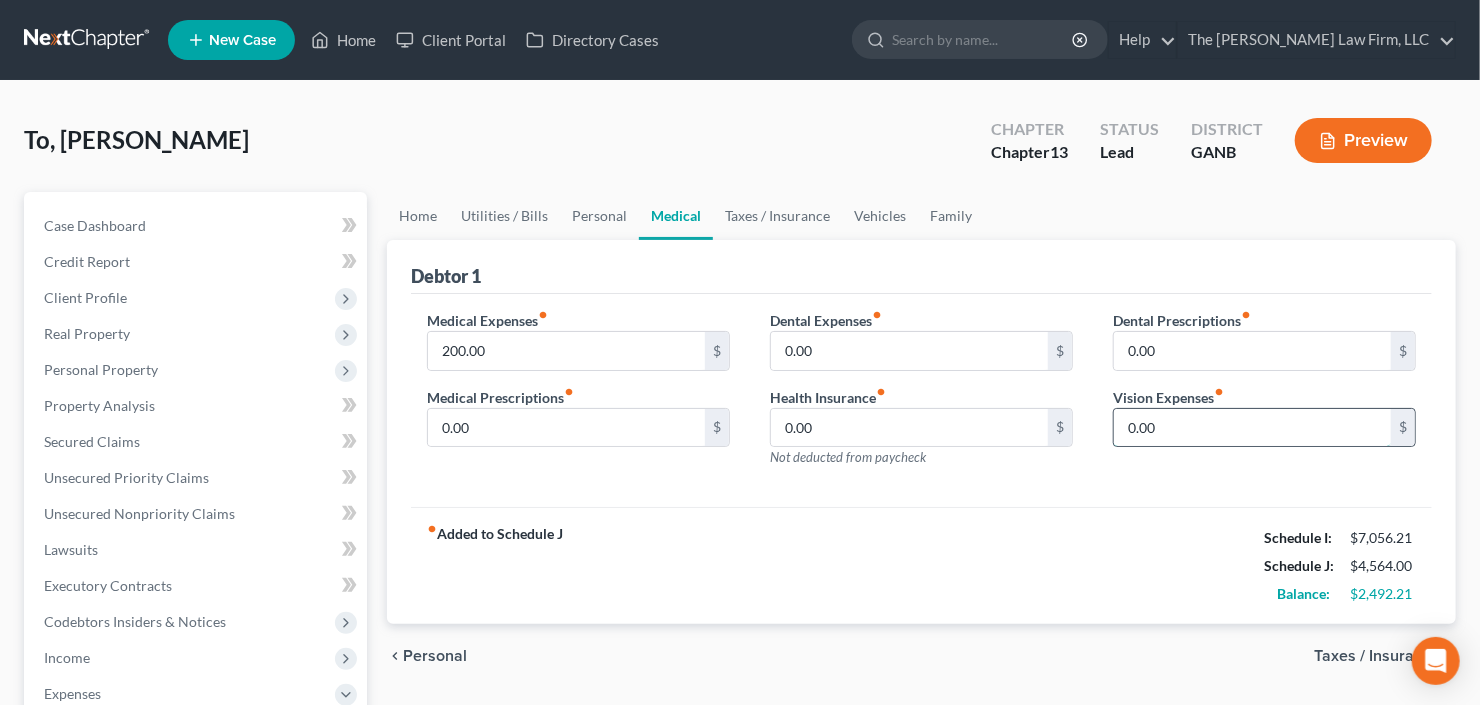 click on "0.00" at bounding box center [1252, 428] 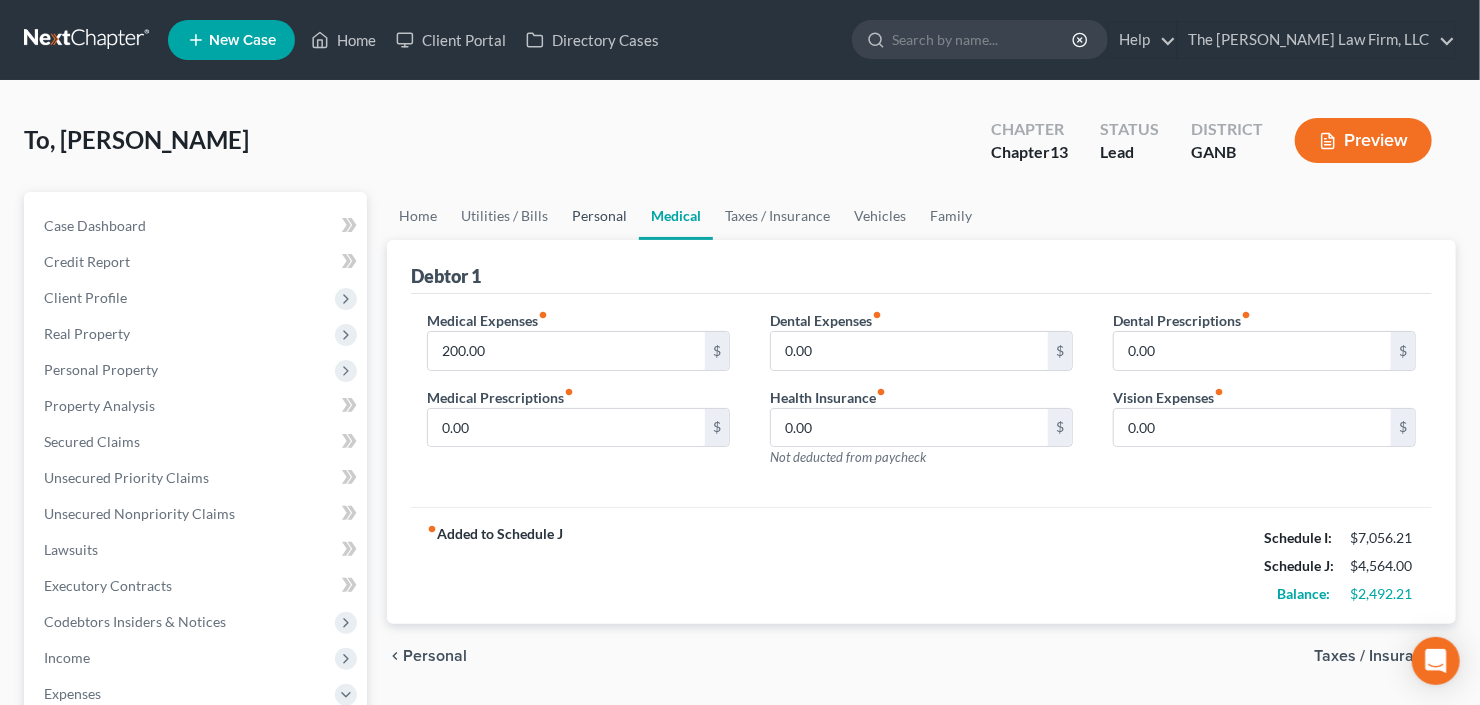 click on "Personal" at bounding box center (599, 216) 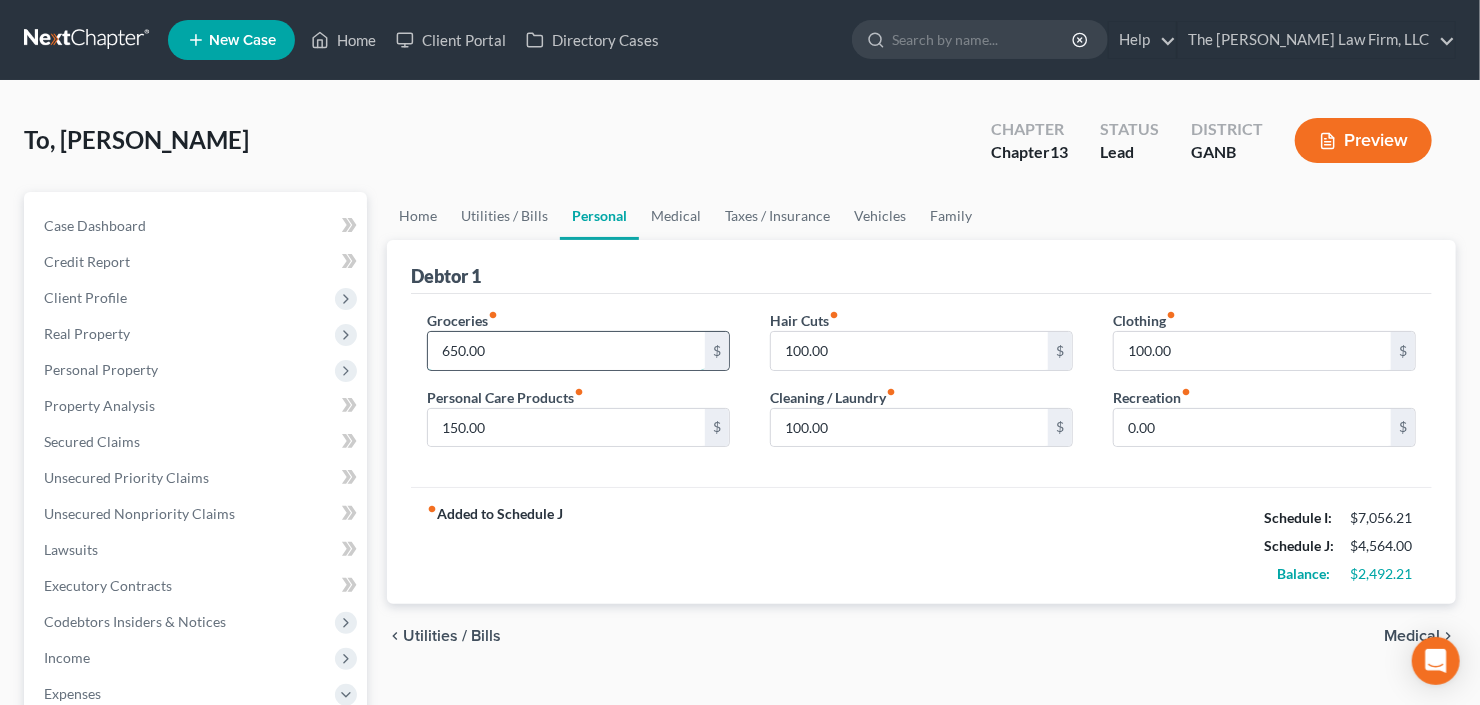 click on "650.00" at bounding box center [566, 351] 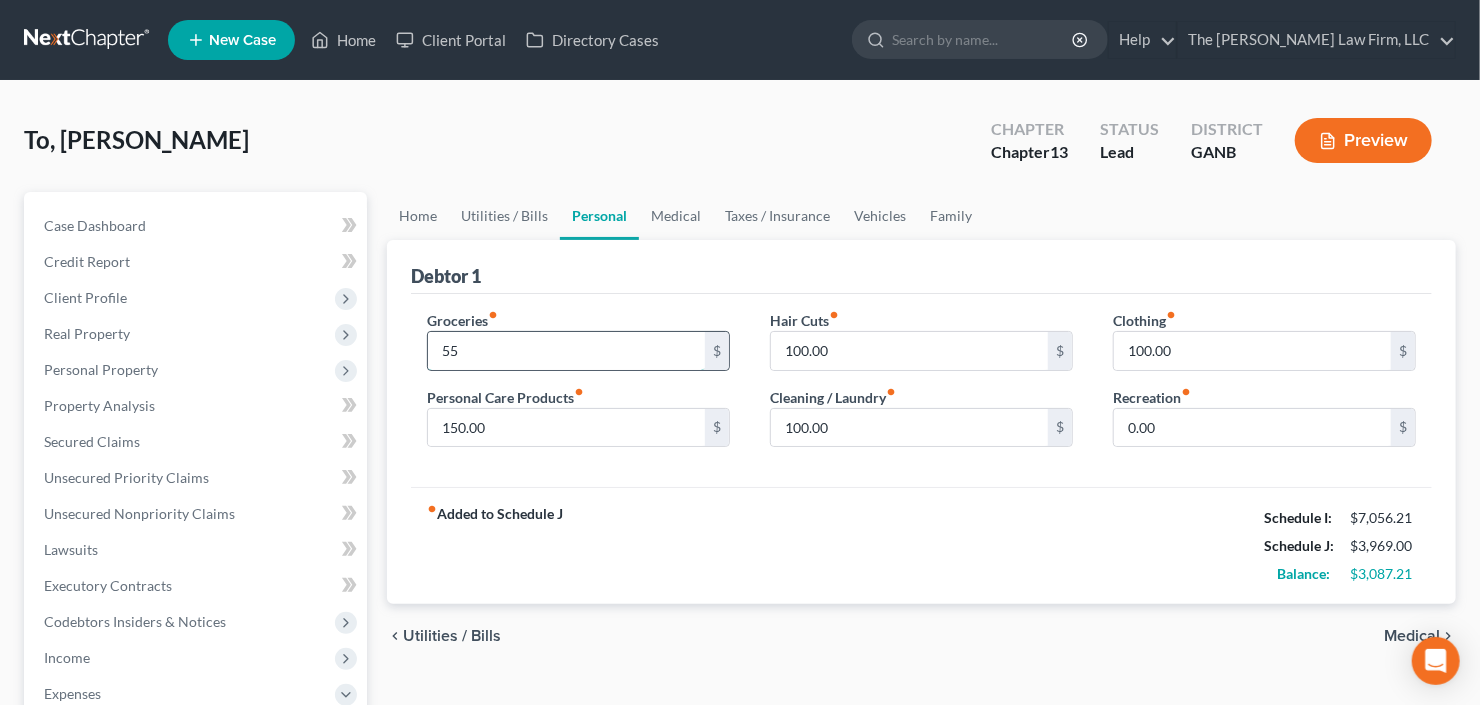 type on "5" 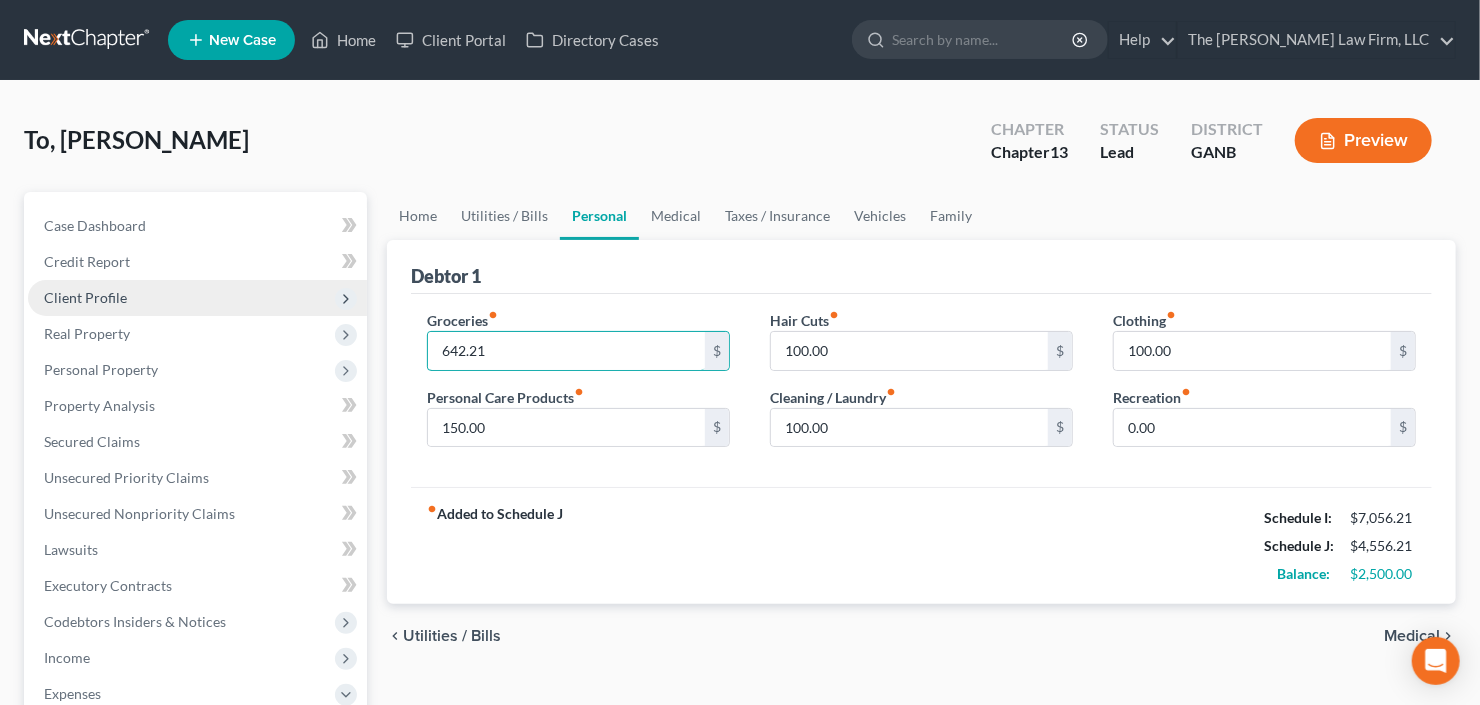 type on "642.21" 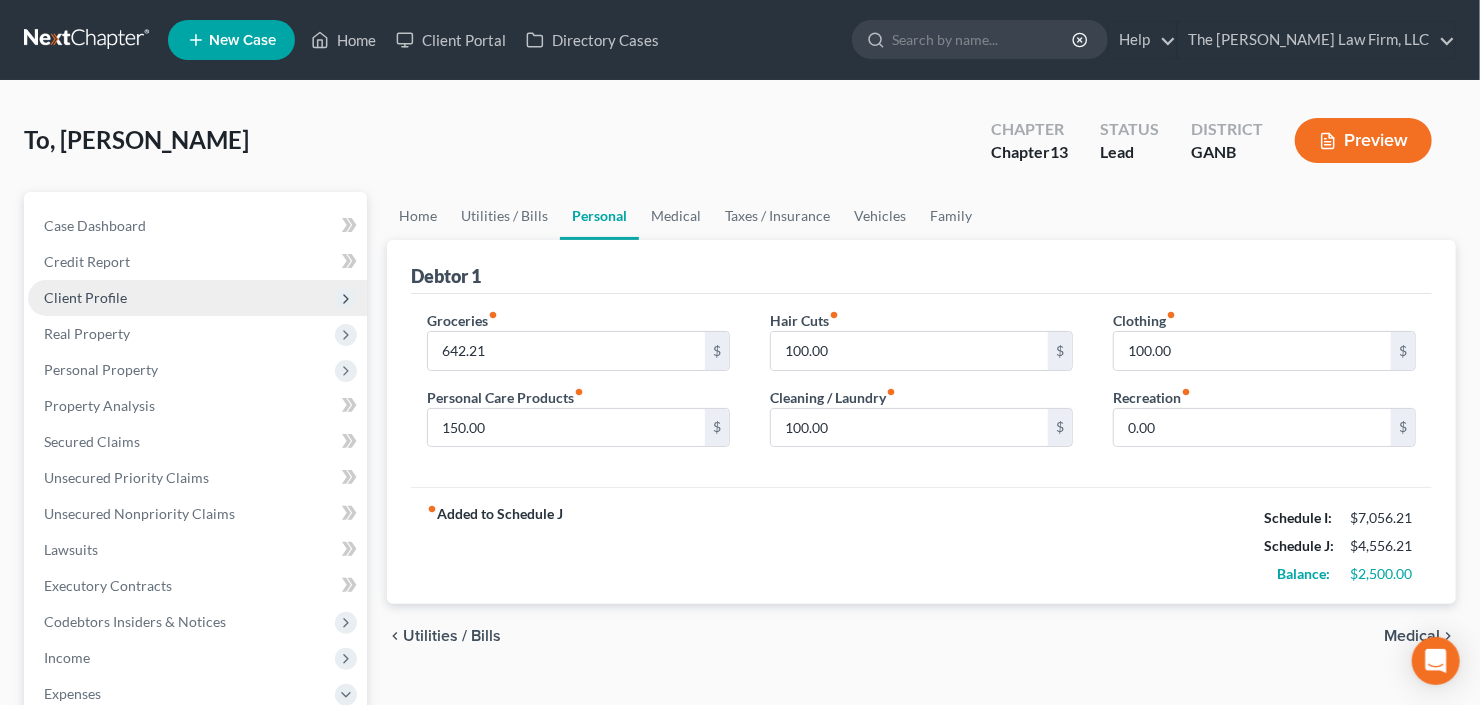 click on "Client Profile" at bounding box center (197, 298) 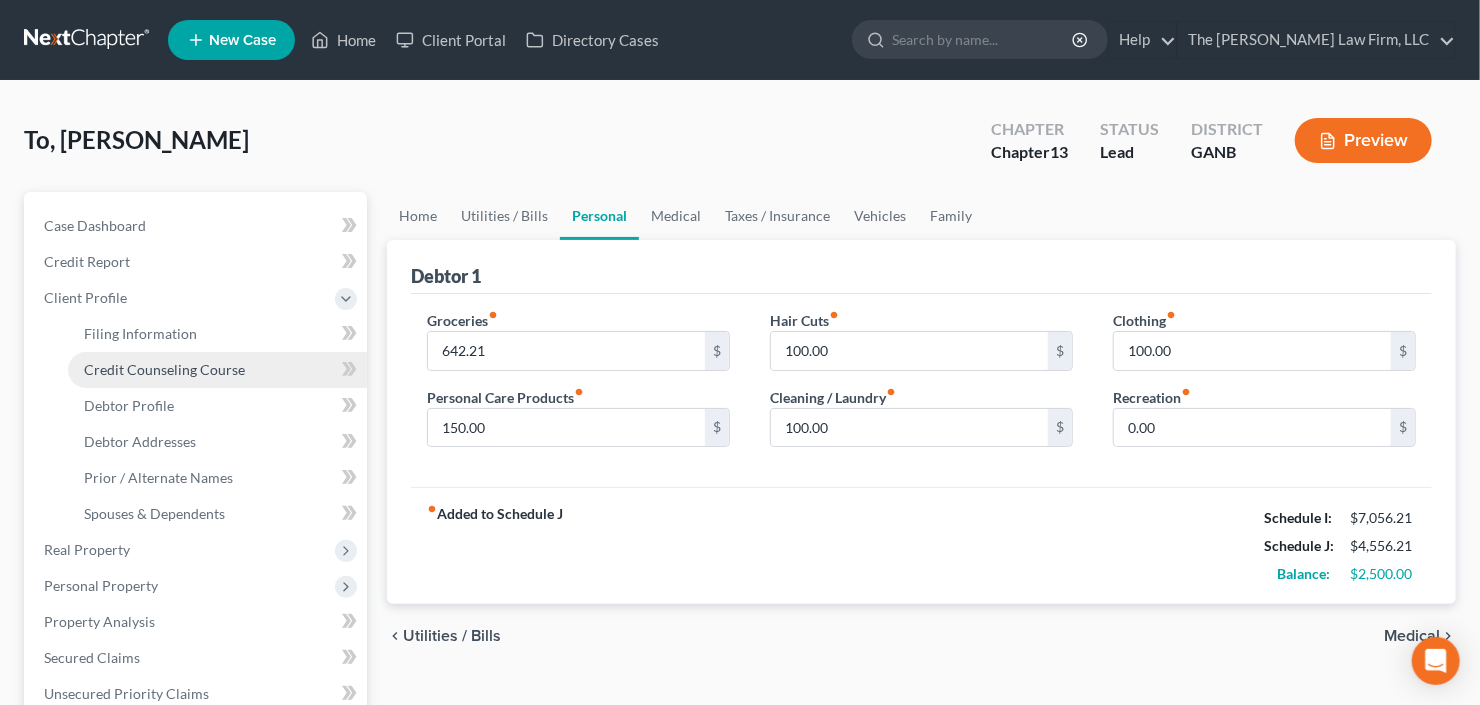 click on "Credit Counseling Course" at bounding box center [217, 370] 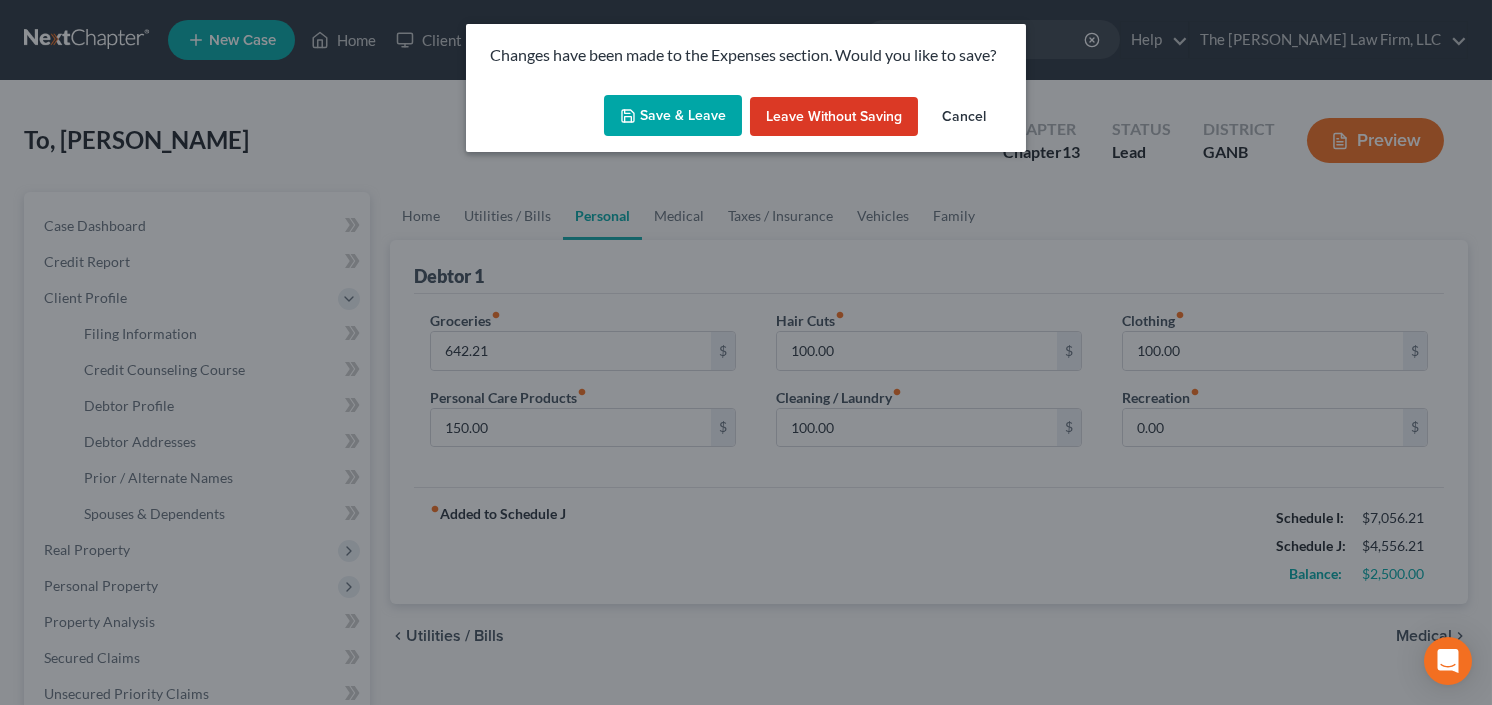 click on "Save & Leave" at bounding box center [673, 116] 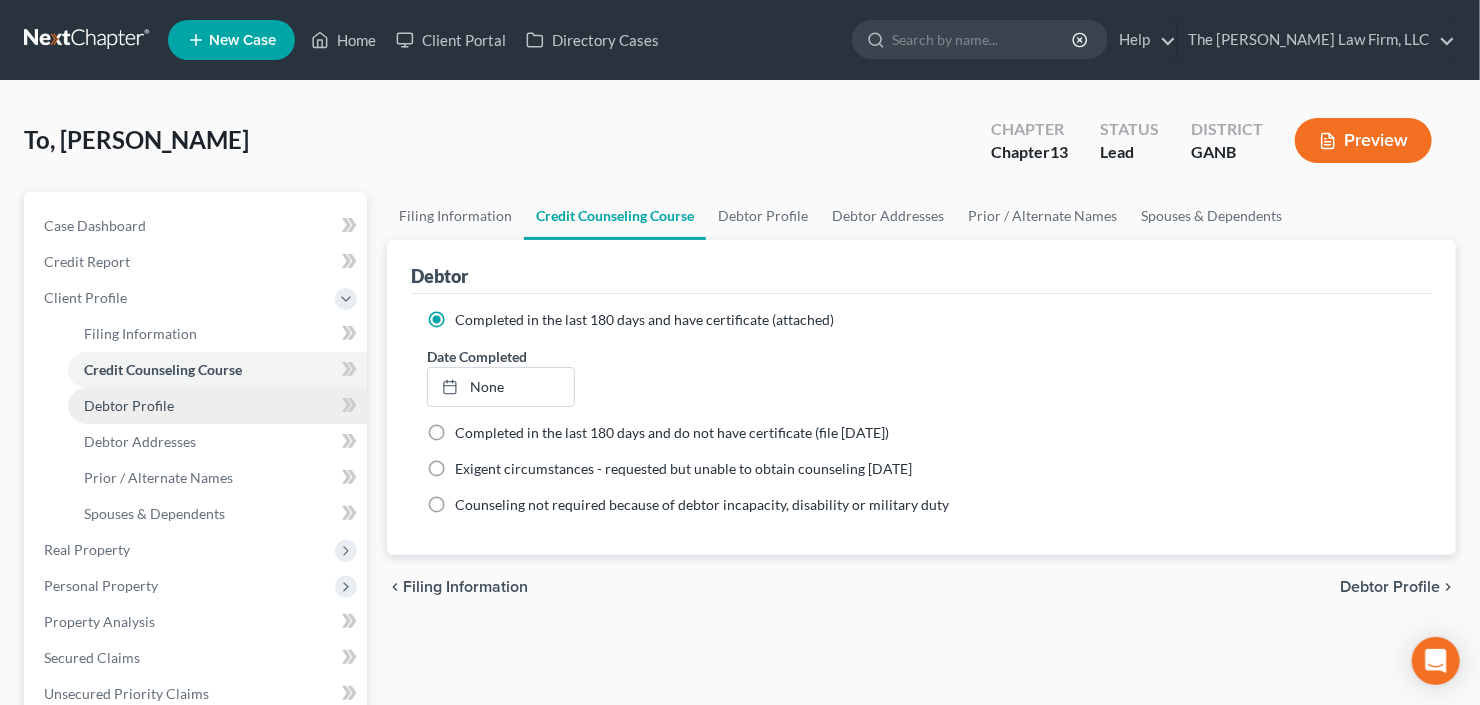 click on "Debtor Profile" at bounding box center (129, 405) 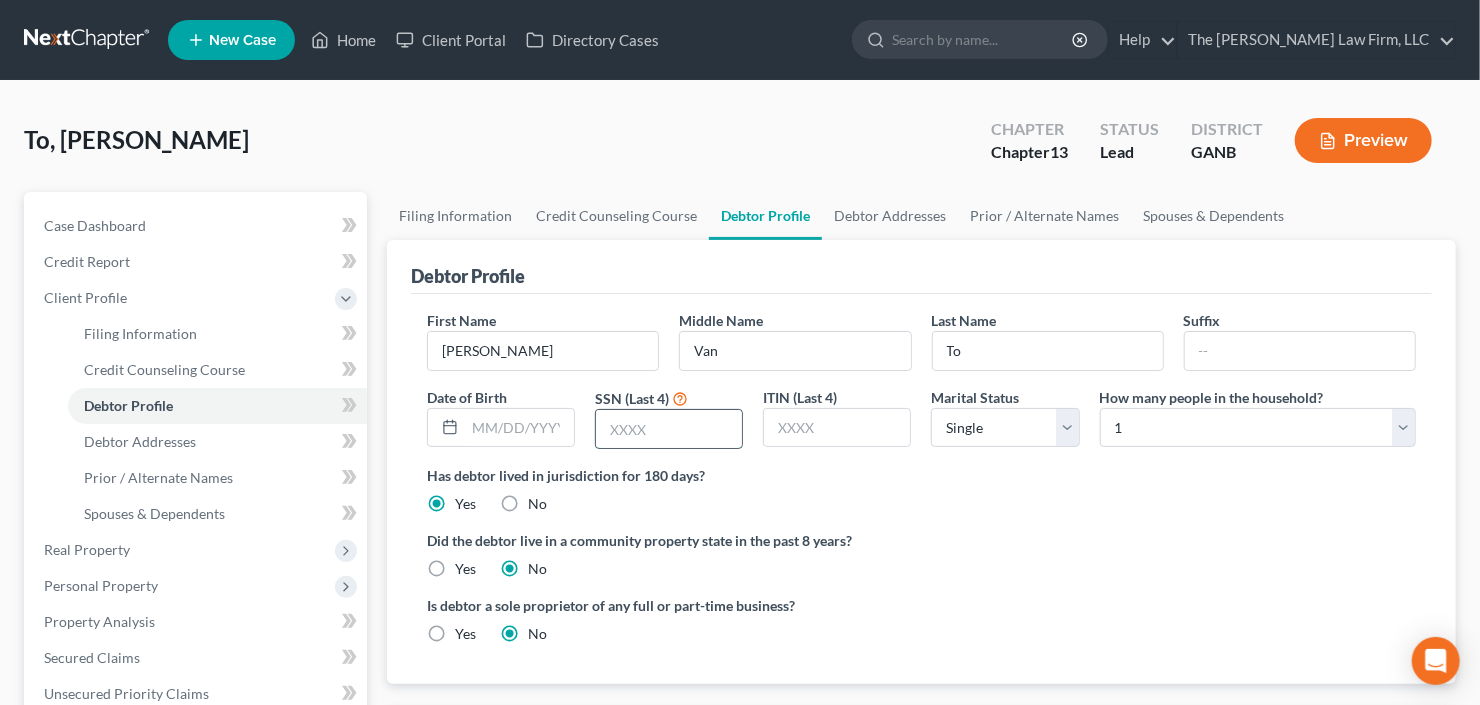 click at bounding box center [669, 429] 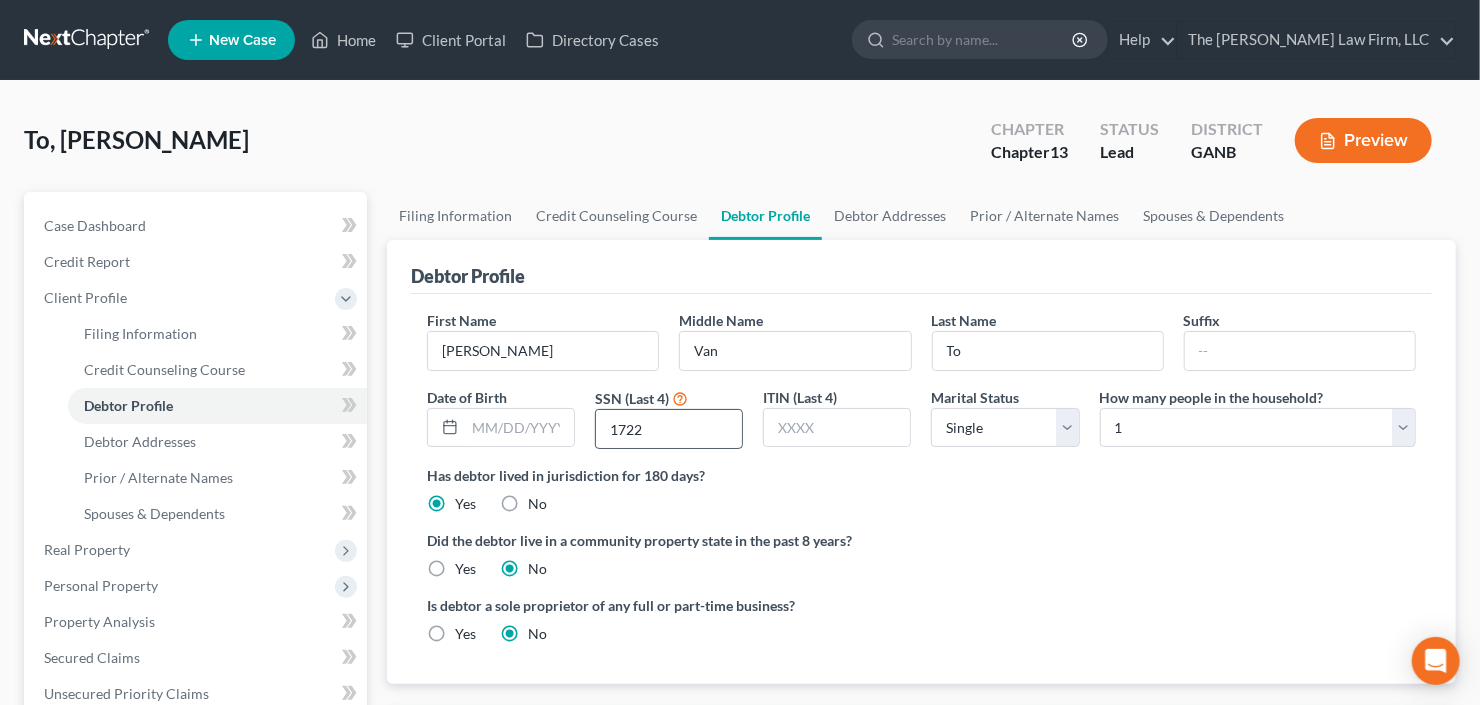 type on "1722" 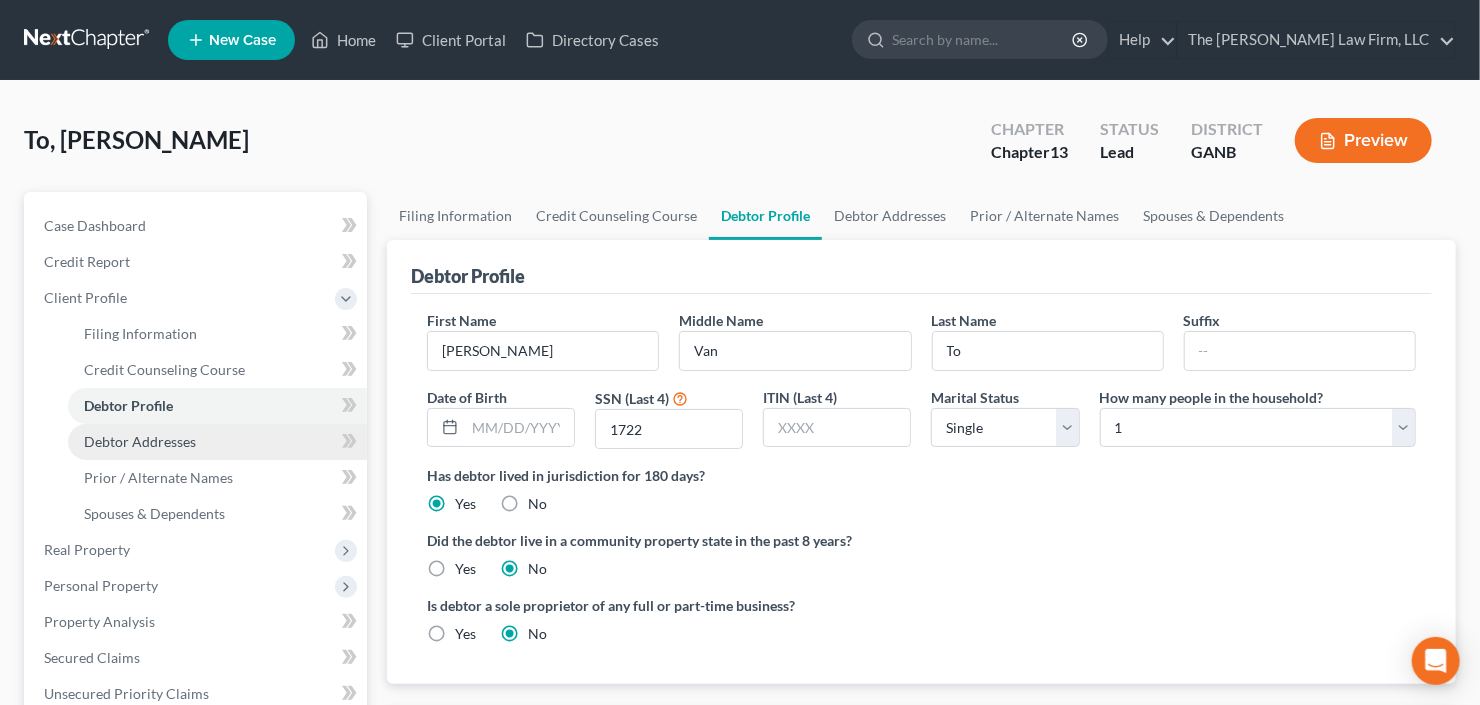 click on "Debtor Addresses" at bounding box center (140, 441) 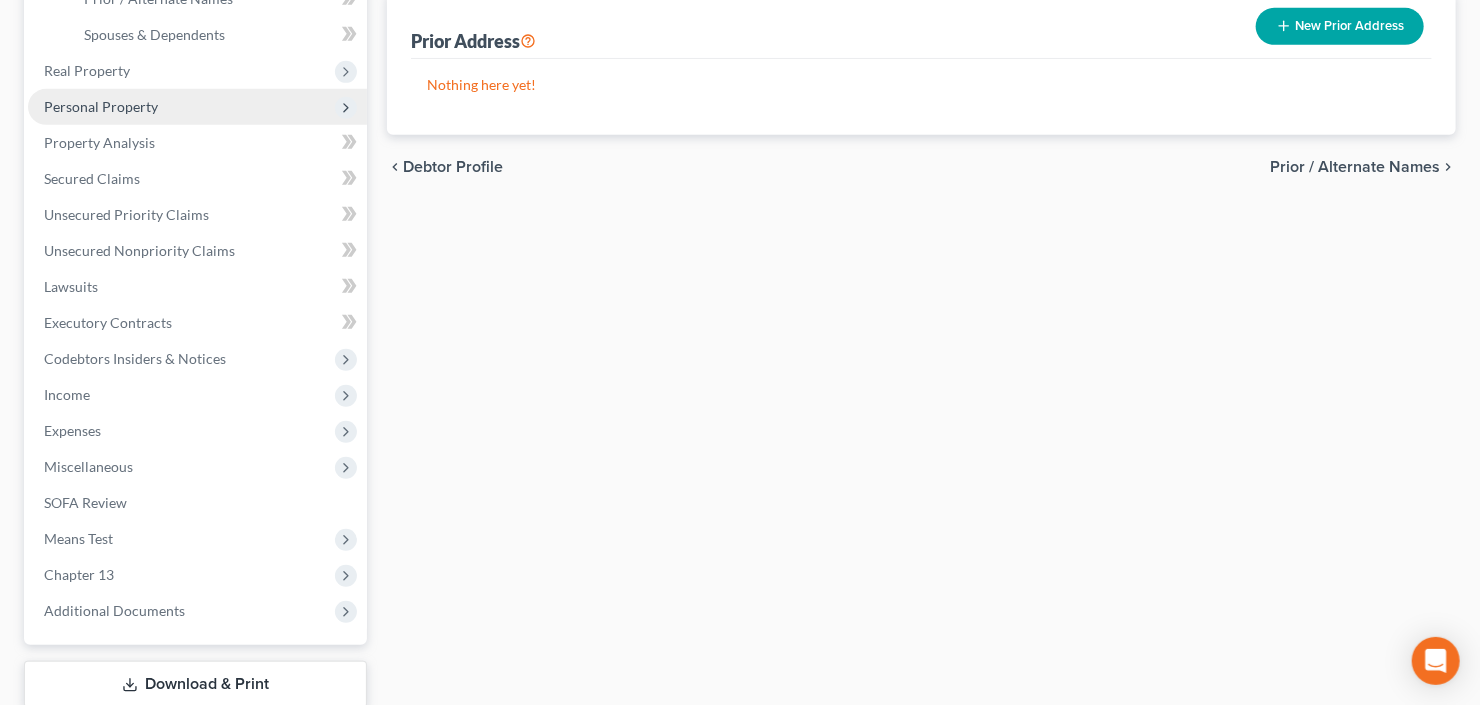 scroll, scrollTop: 480, scrollLeft: 0, axis: vertical 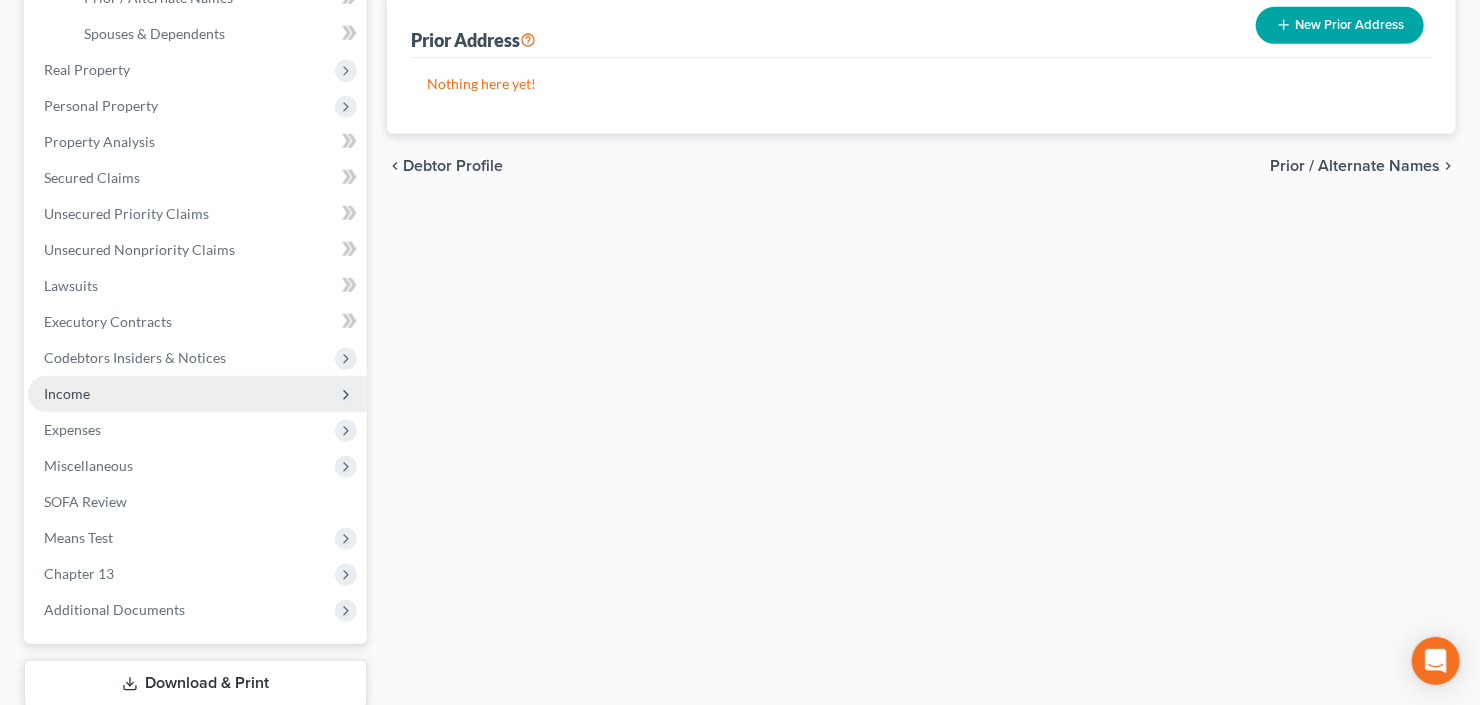 click on "Income" at bounding box center [197, 394] 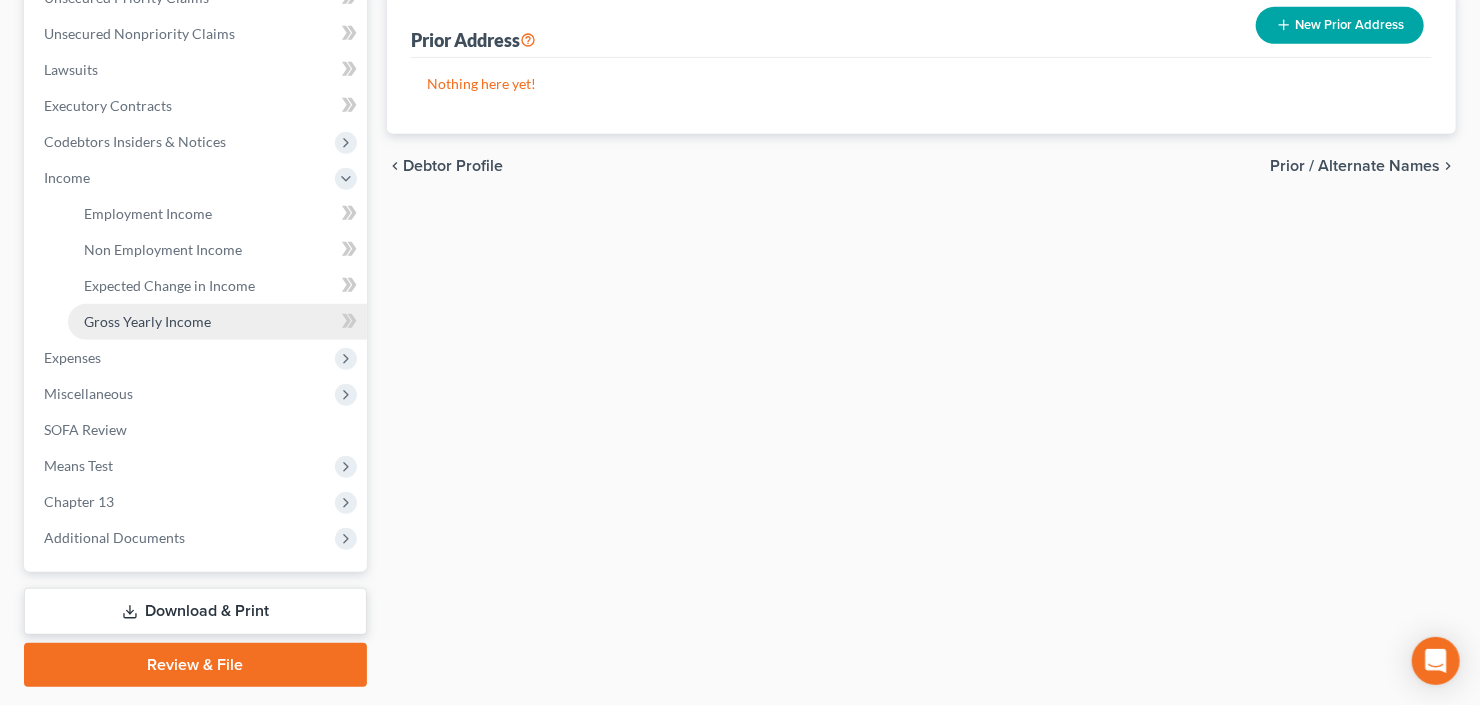 click on "Gross Yearly Income" at bounding box center [147, 321] 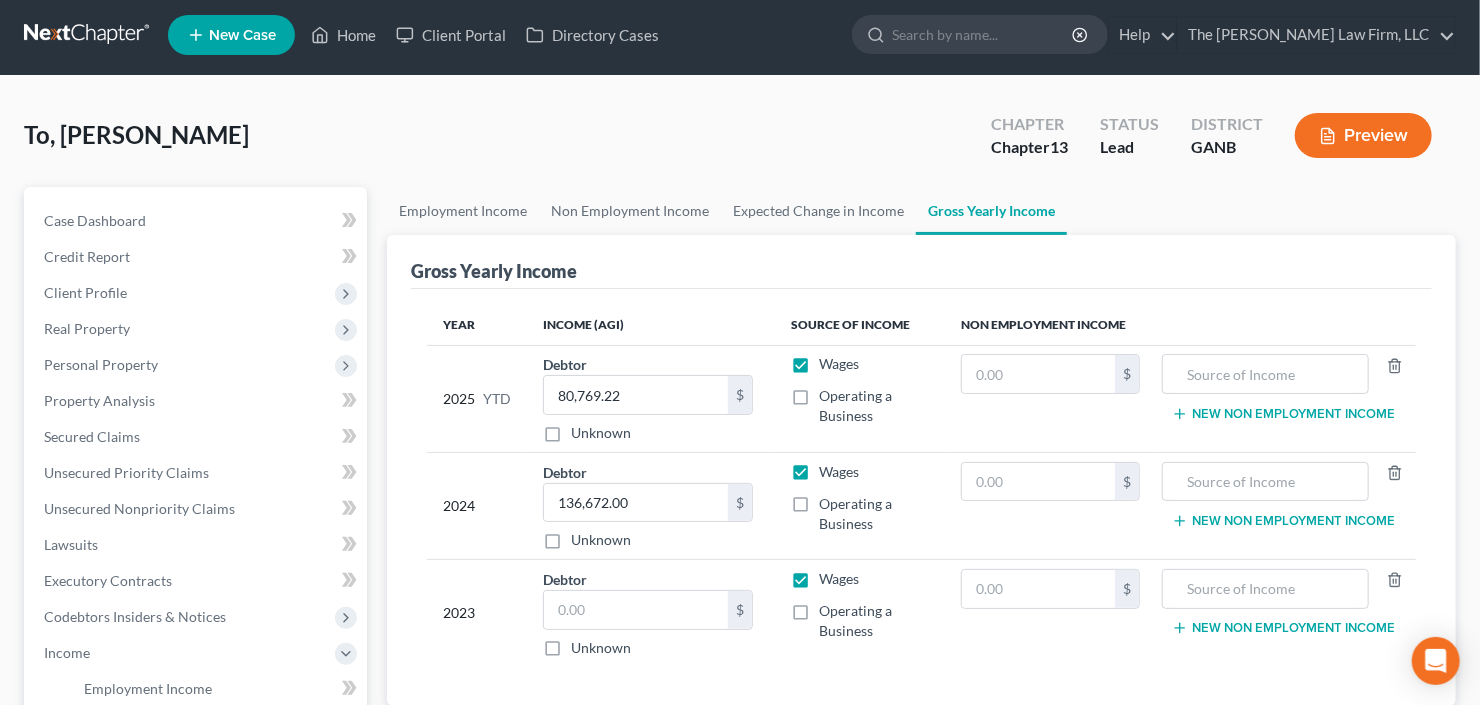 scroll, scrollTop: 0, scrollLeft: 0, axis: both 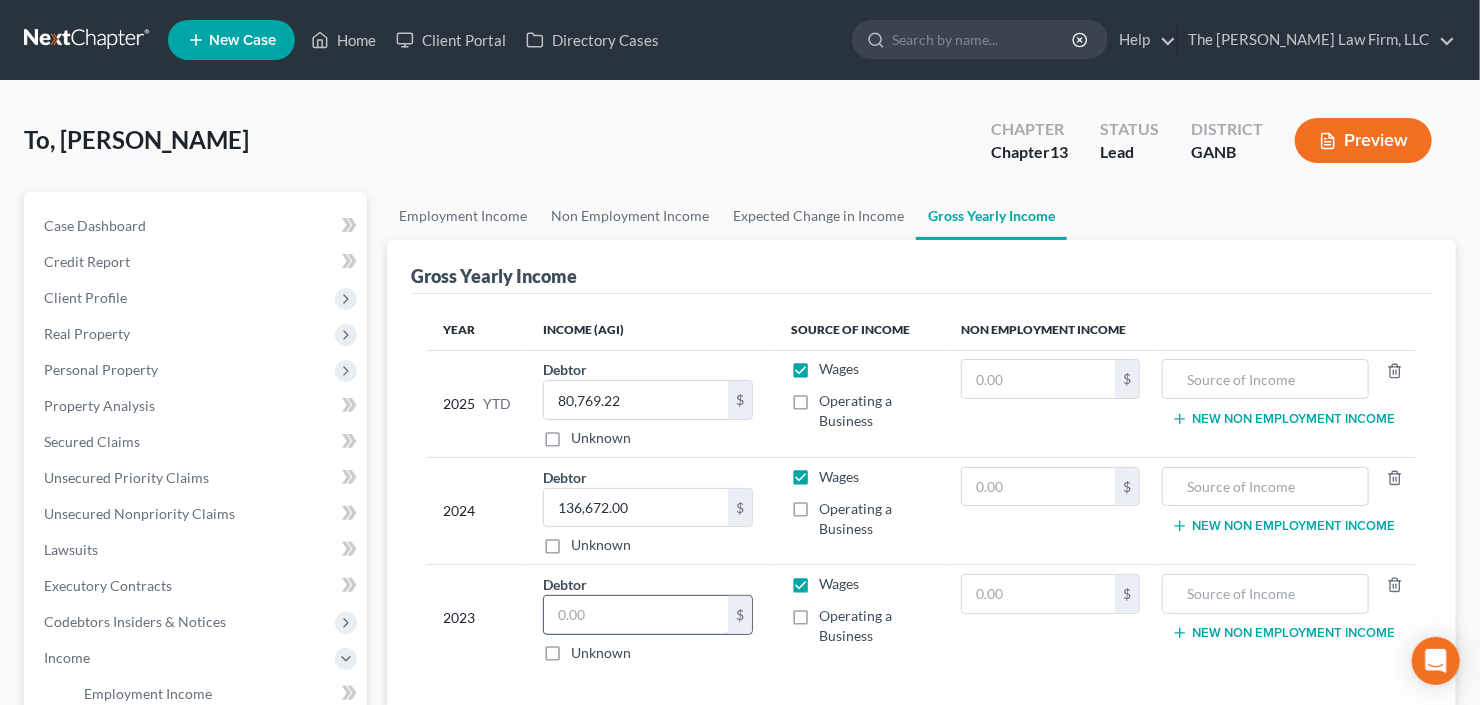 click at bounding box center (636, 615) 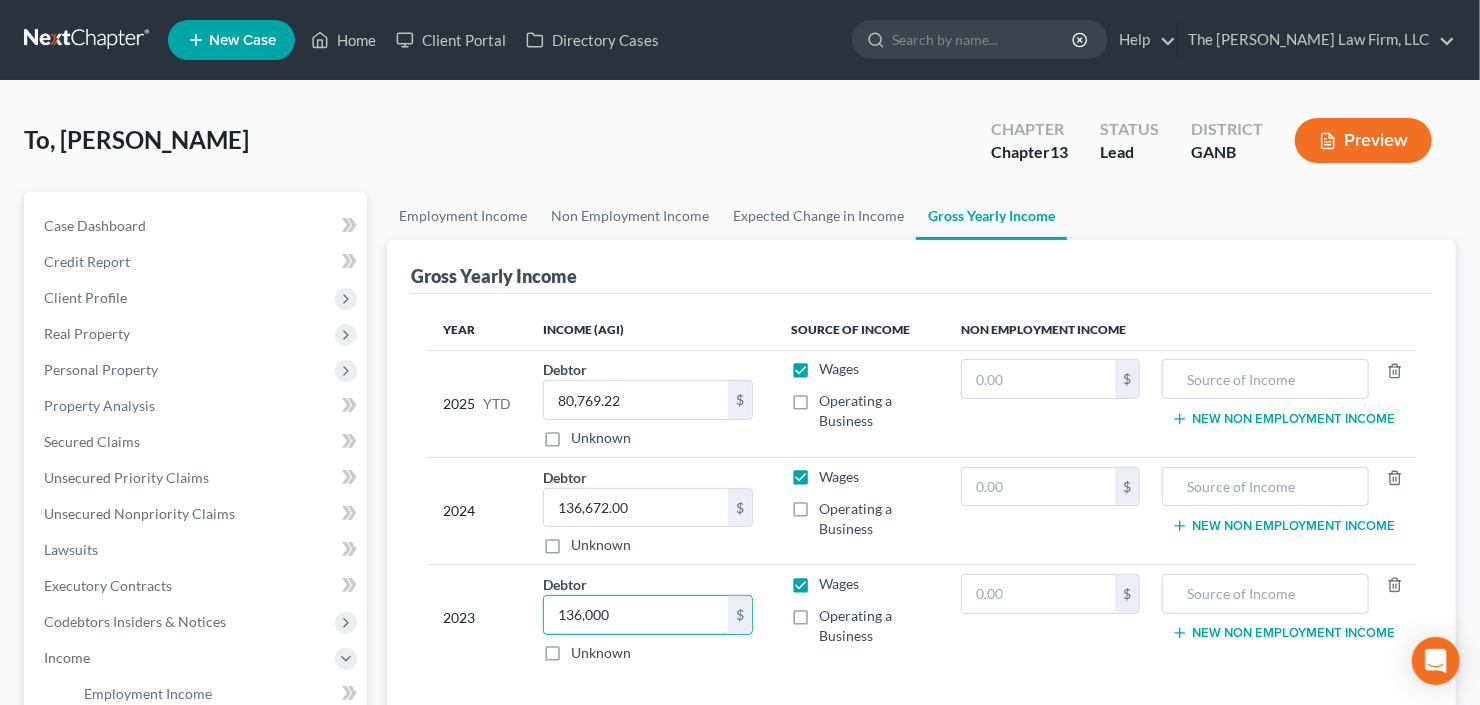 type on "136,000" 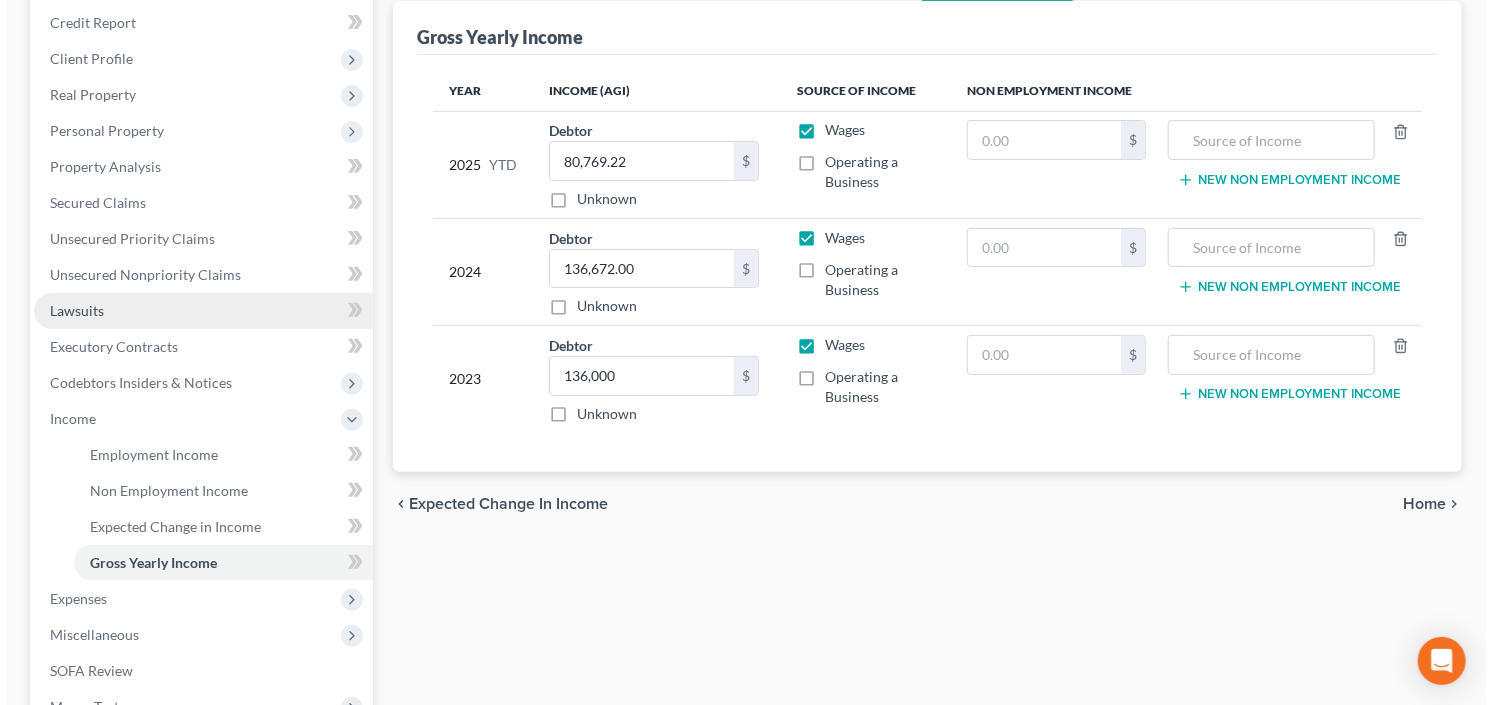 scroll, scrollTop: 240, scrollLeft: 0, axis: vertical 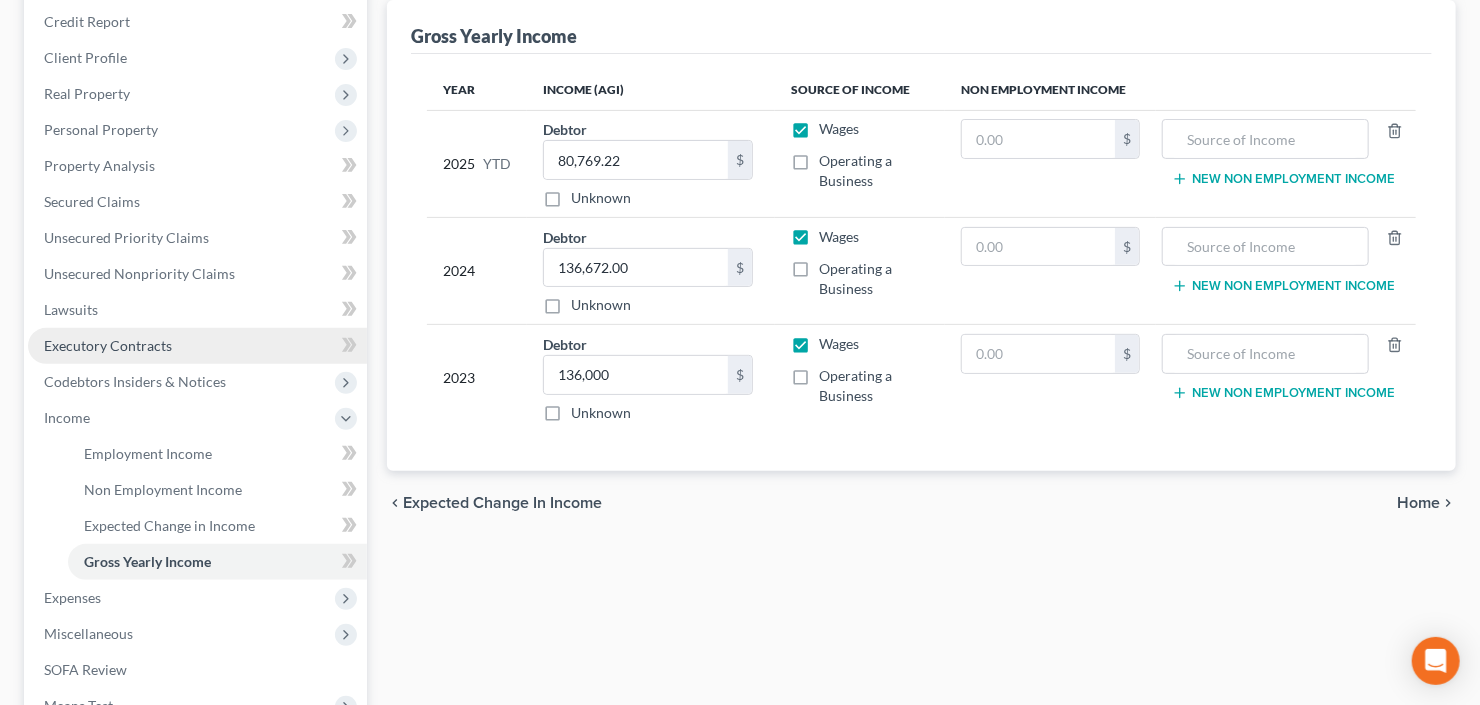 click on "Executory Contracts" at bounding box center (108, 345) 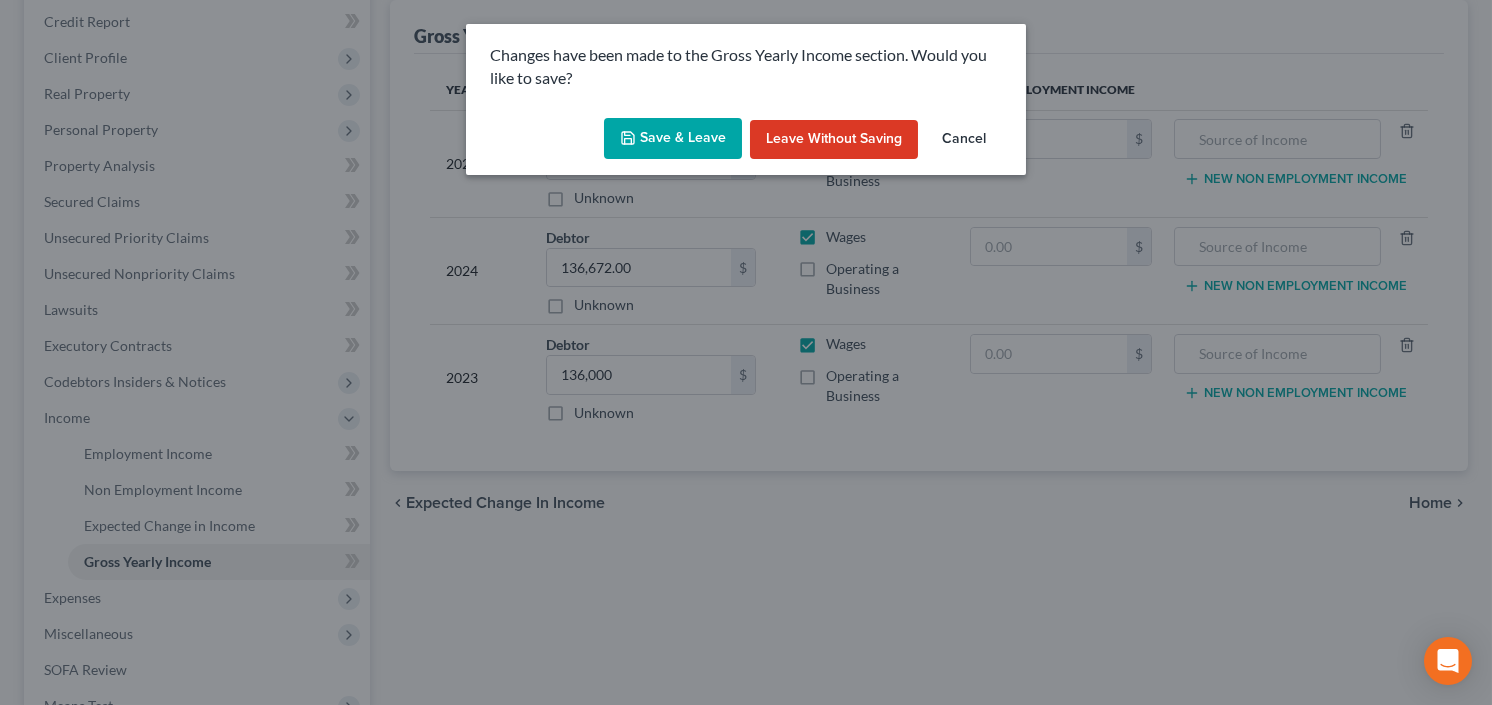 click on "Save & Leave" at bounding box center [673, 139] 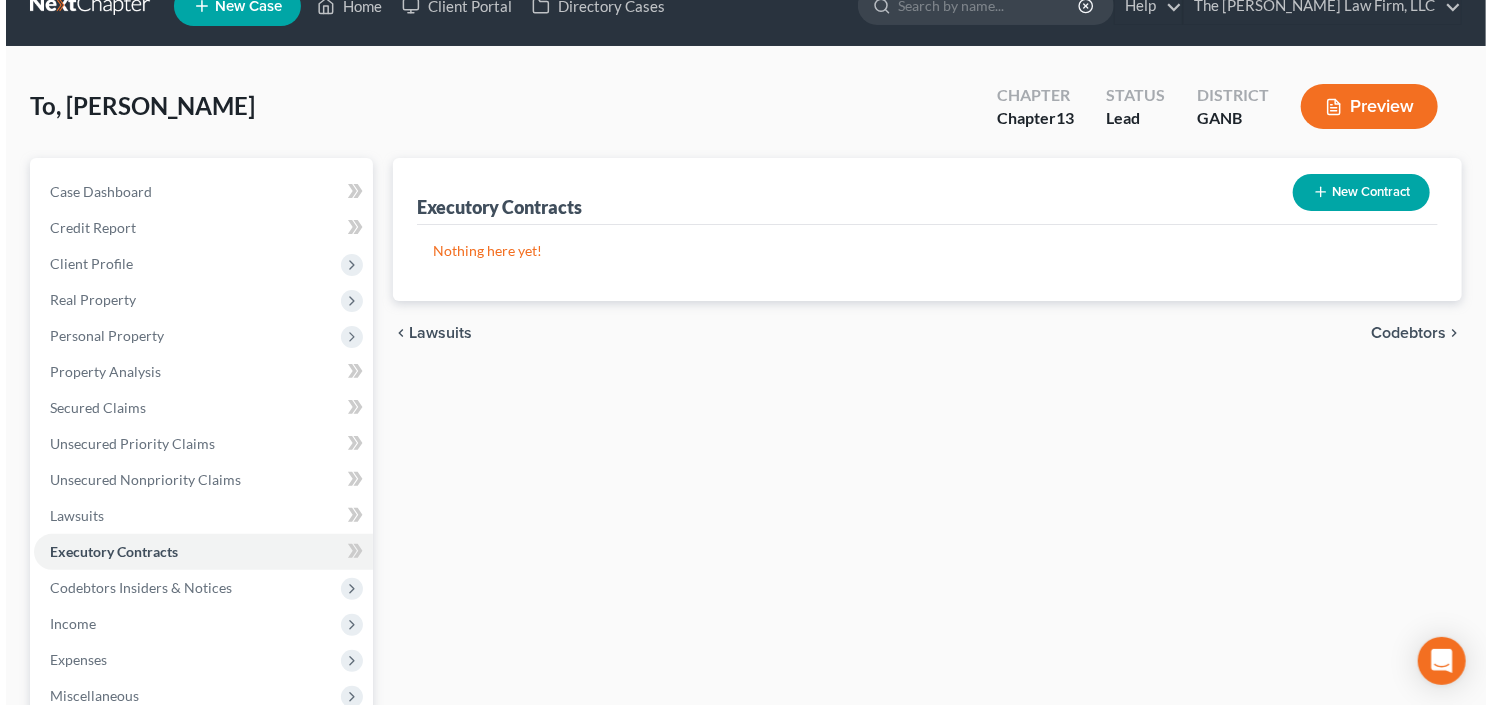 scroll, scrollTop: 0, scrollLeft: 0, axis: both 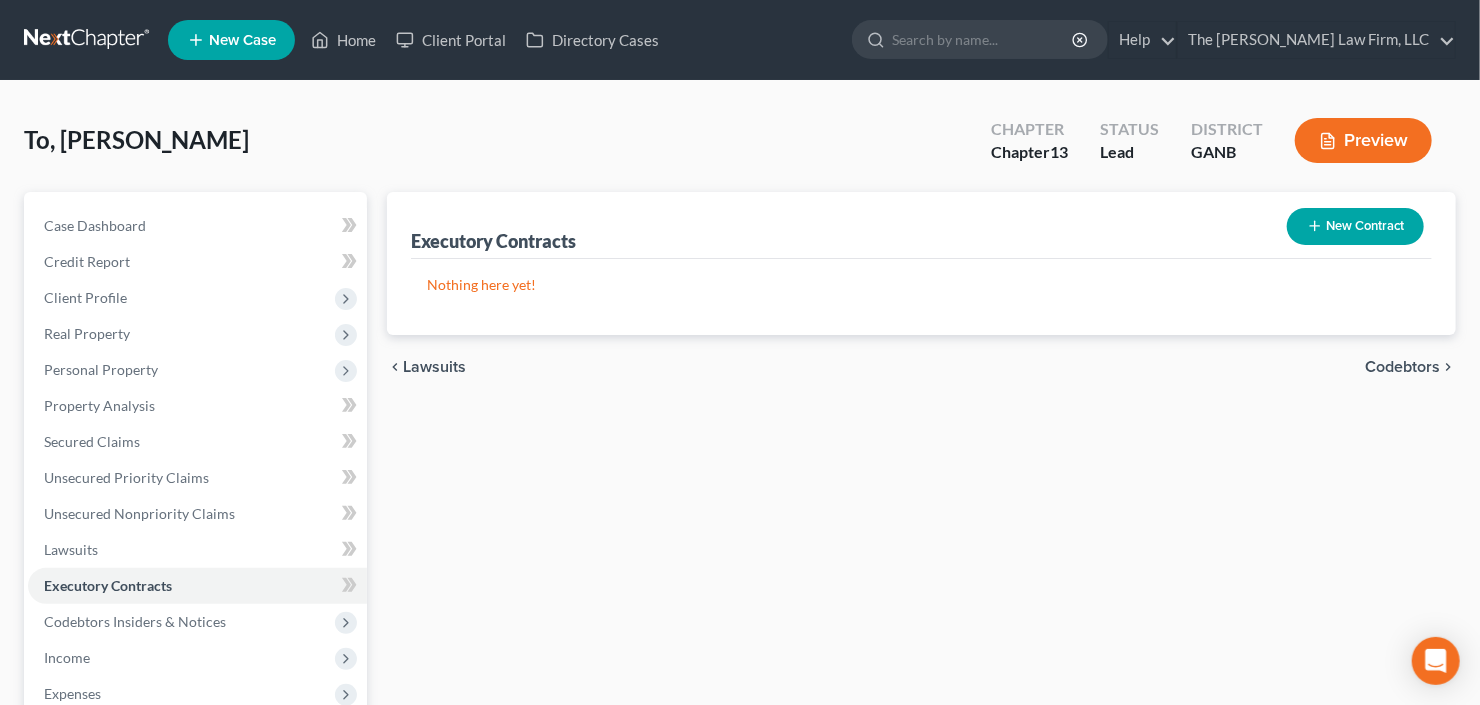 click on "New Contract" at bounding box center [1355, 226] 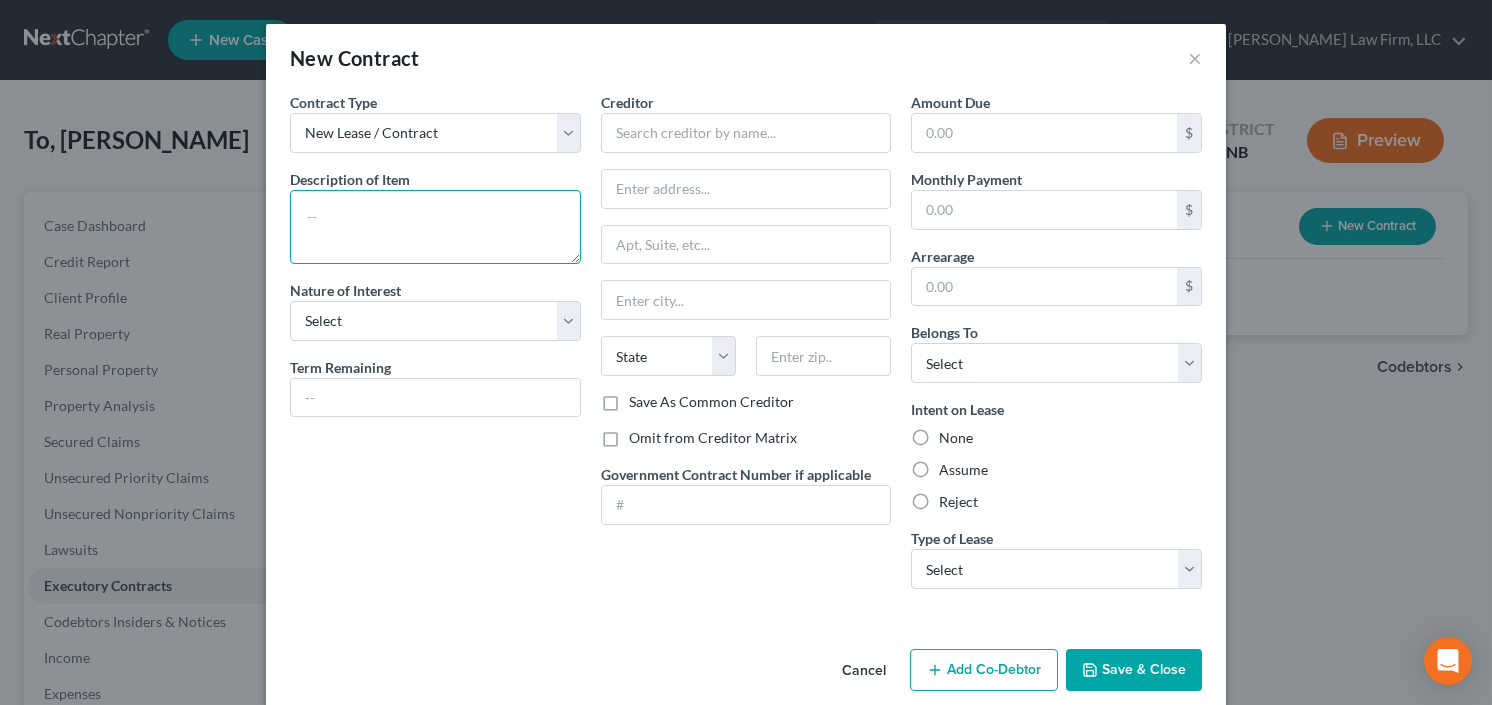 click at bounding box center (435, 227) 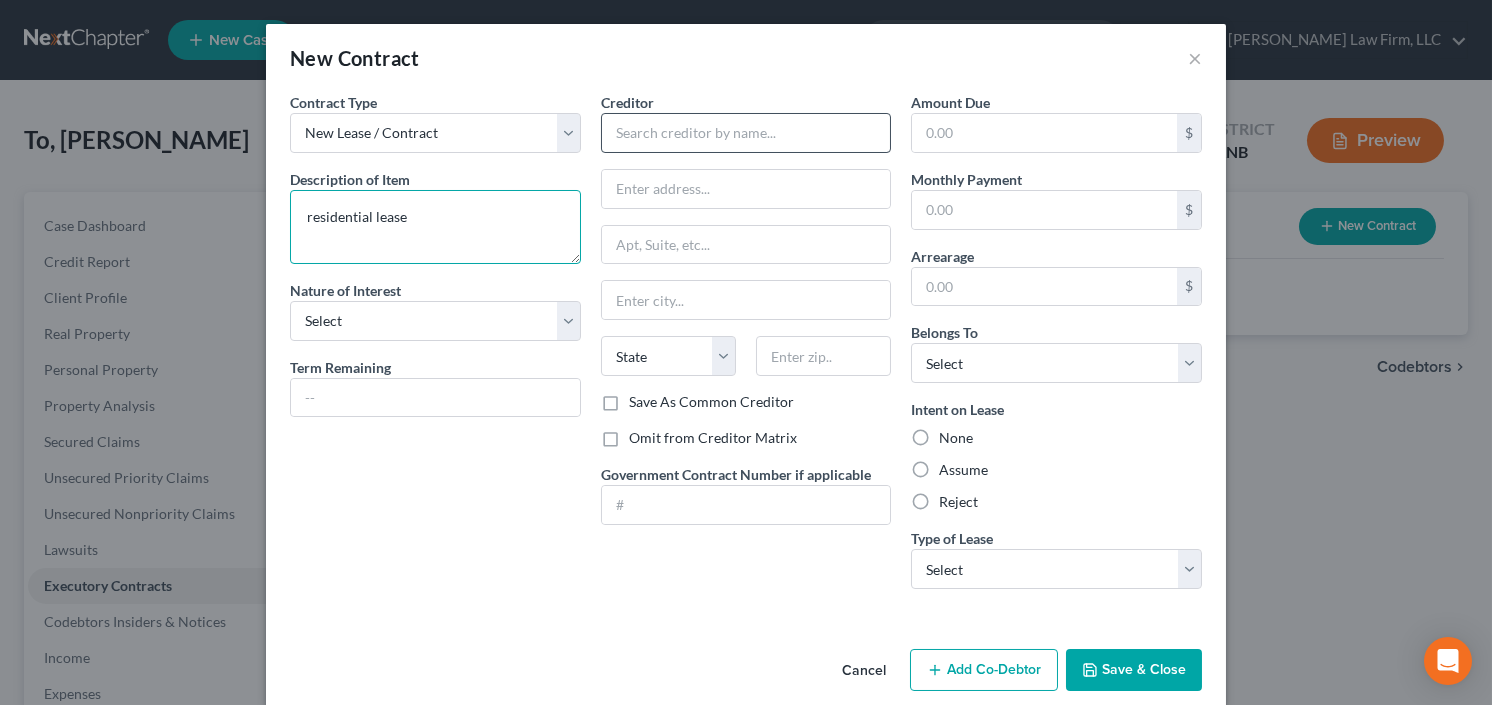 type on "residential lease" 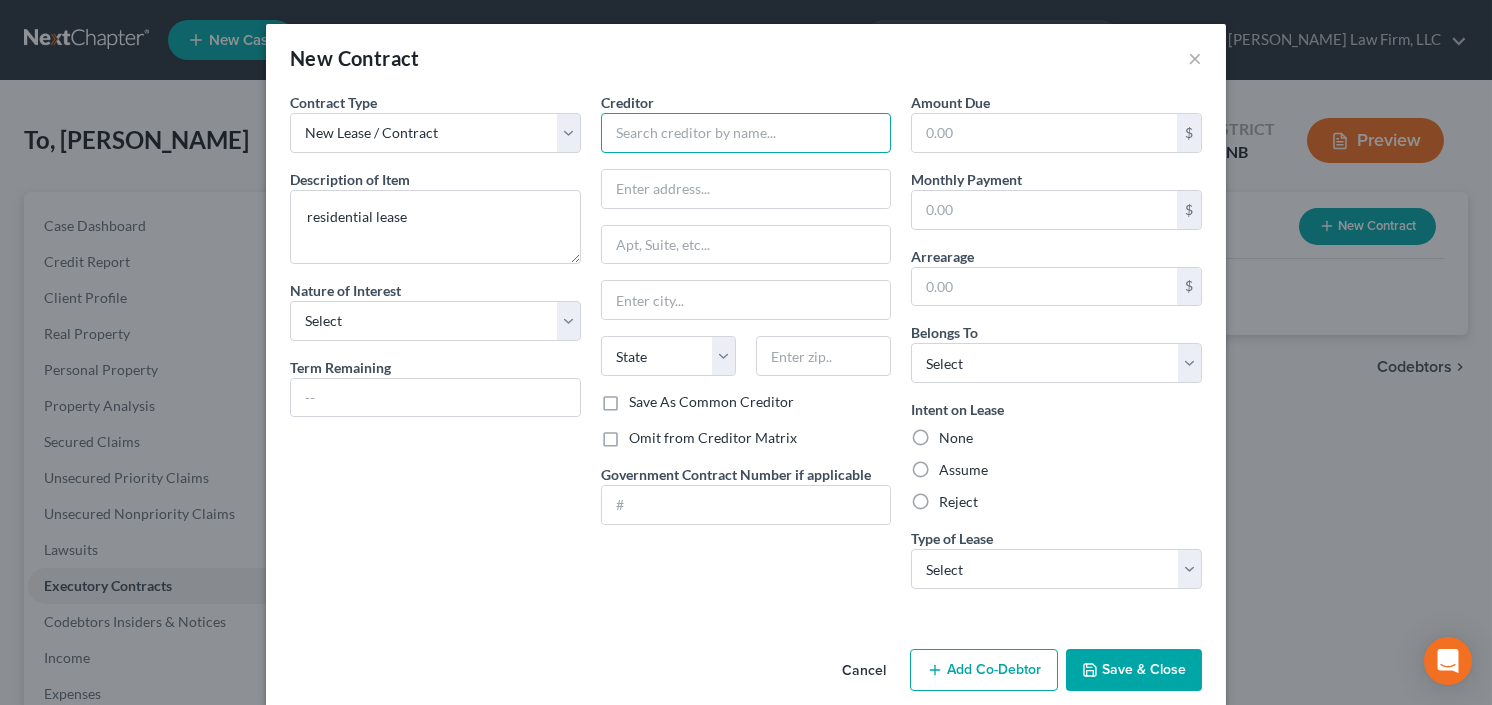 click at bounding box center [746, 133] 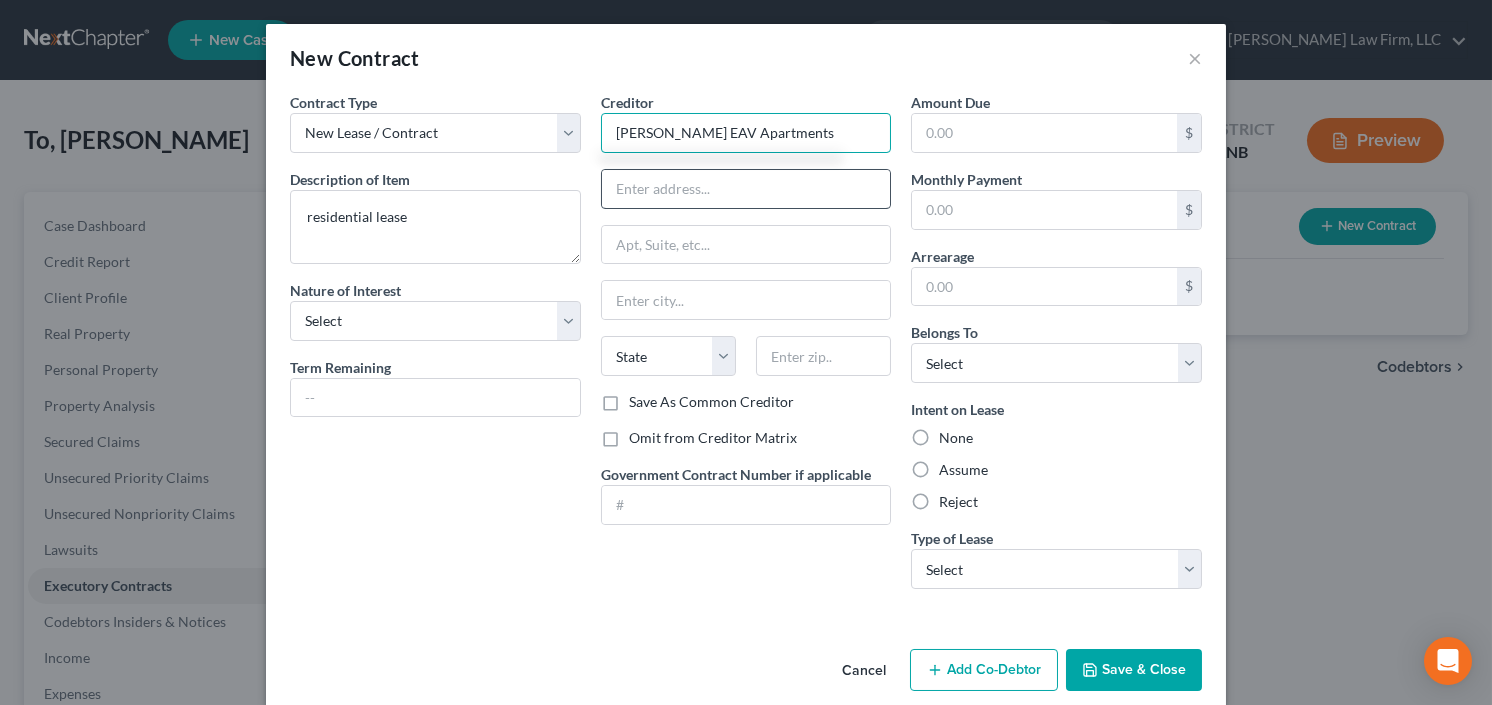 type on "Marley EAV Apartments" 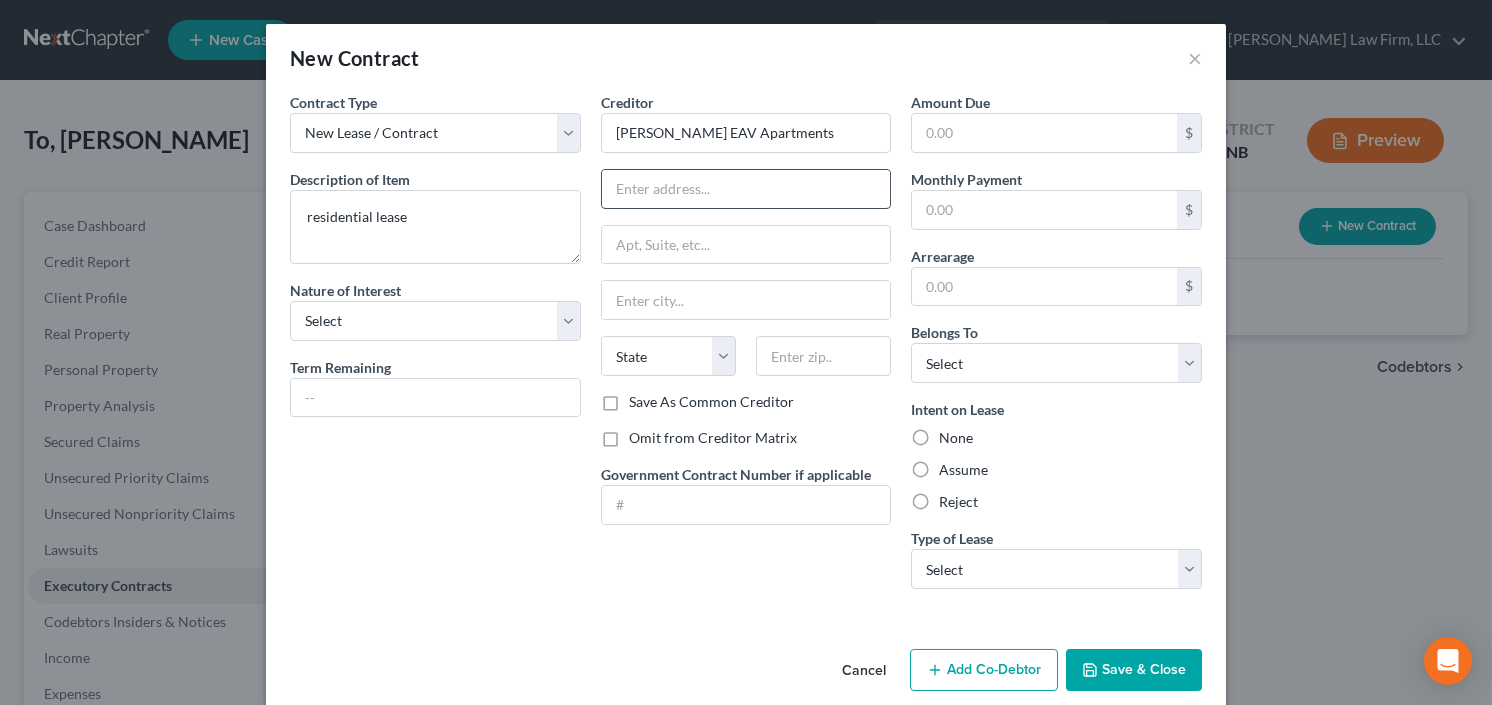 paste on "1205 Metropolitan Ave SE, Atlanta, GA 30316." 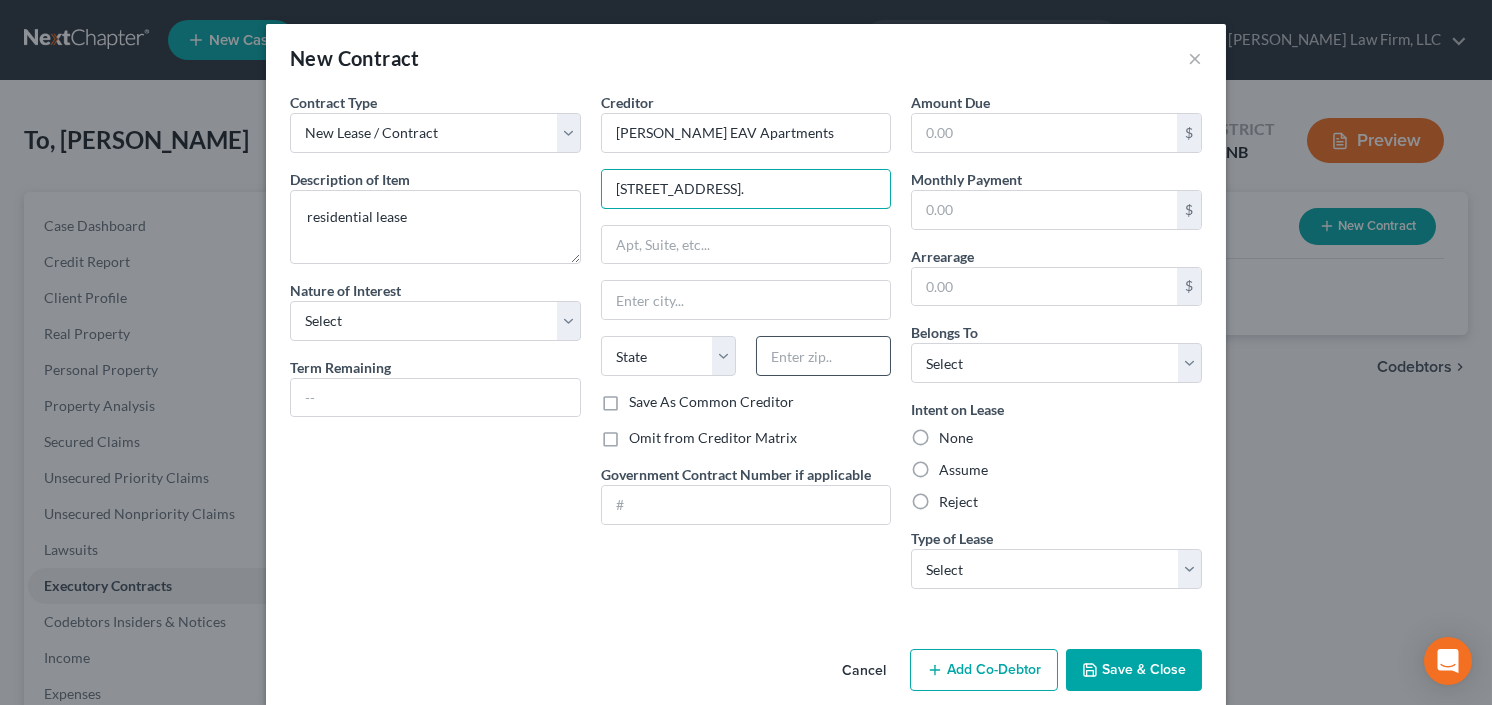 scroll, scrollTop: 0, scrollLeft: 22, axis: horizontal 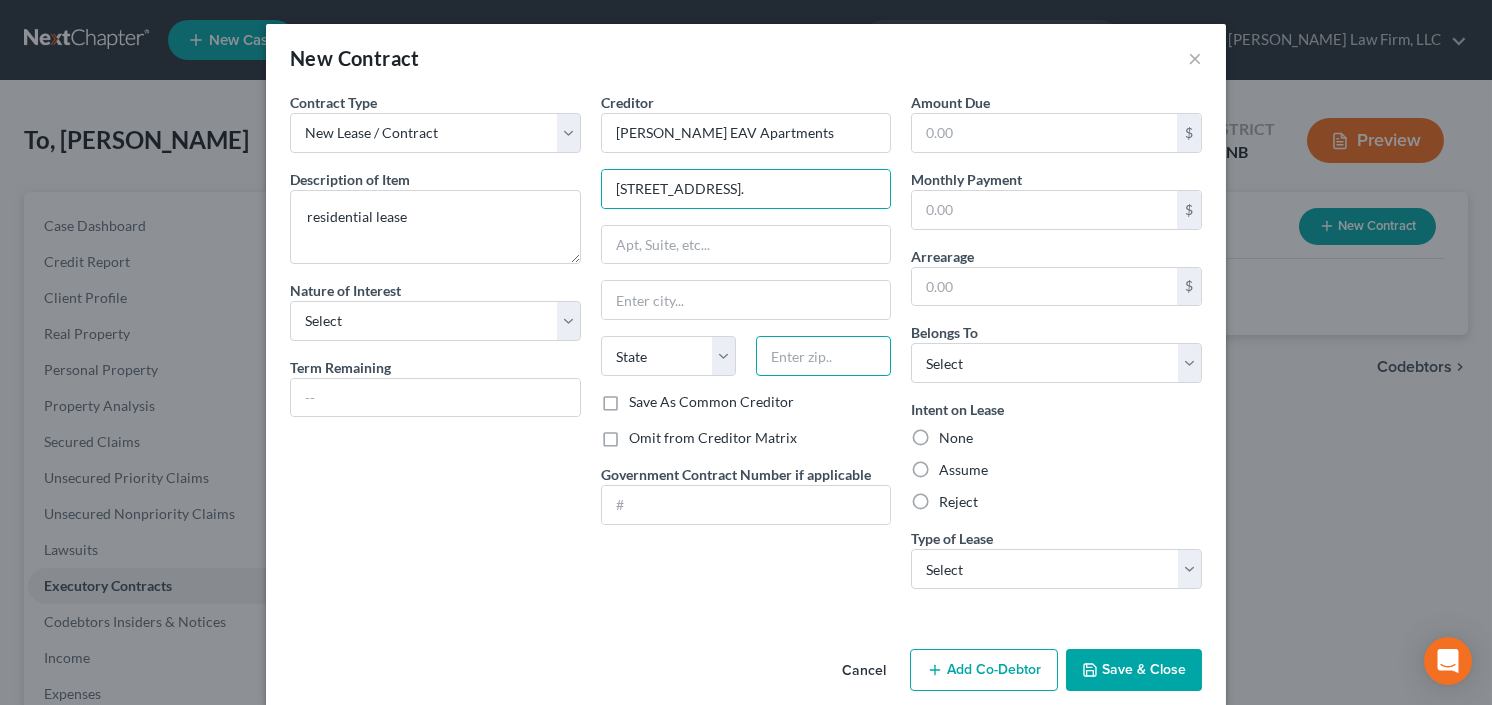 click at bounding box center [823, 356] 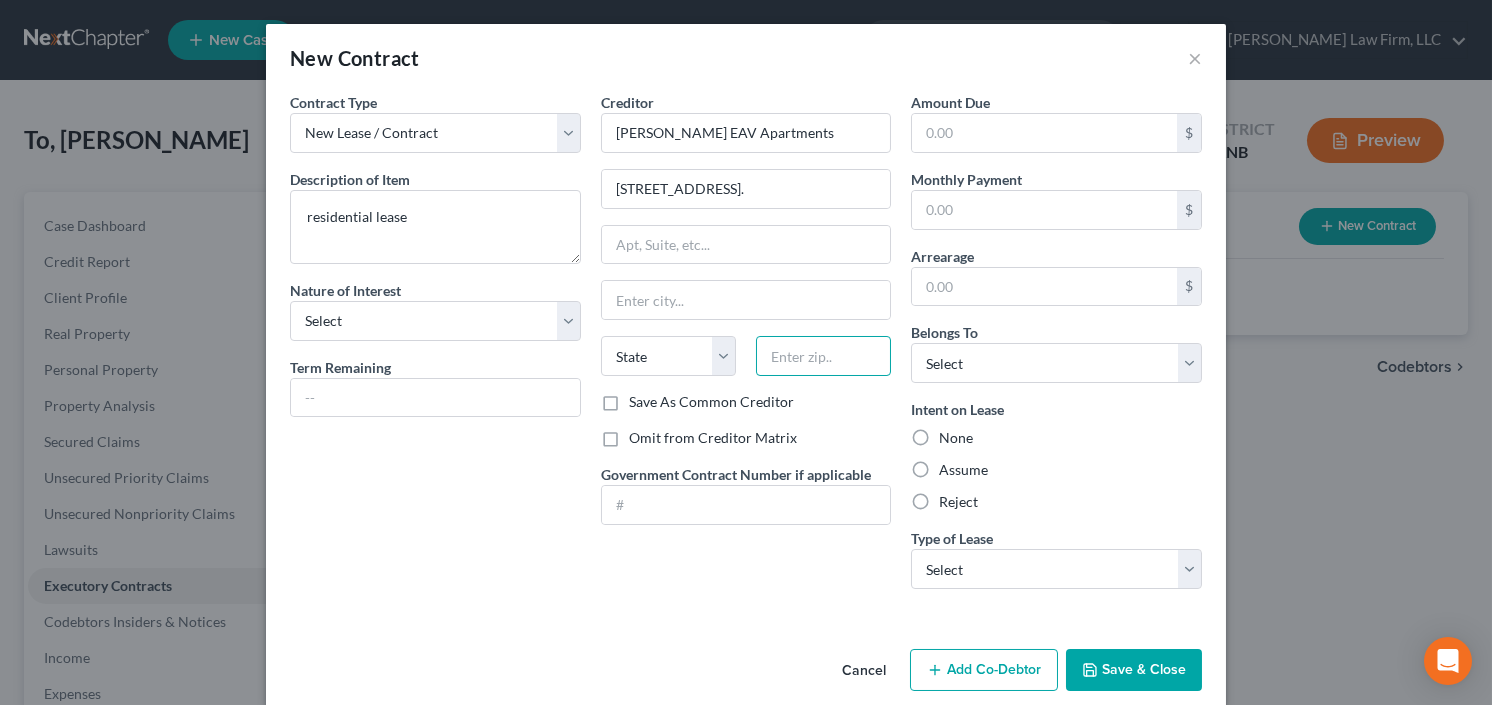scroll, scrollTop: 0, scrollLeft: 0, axis: both 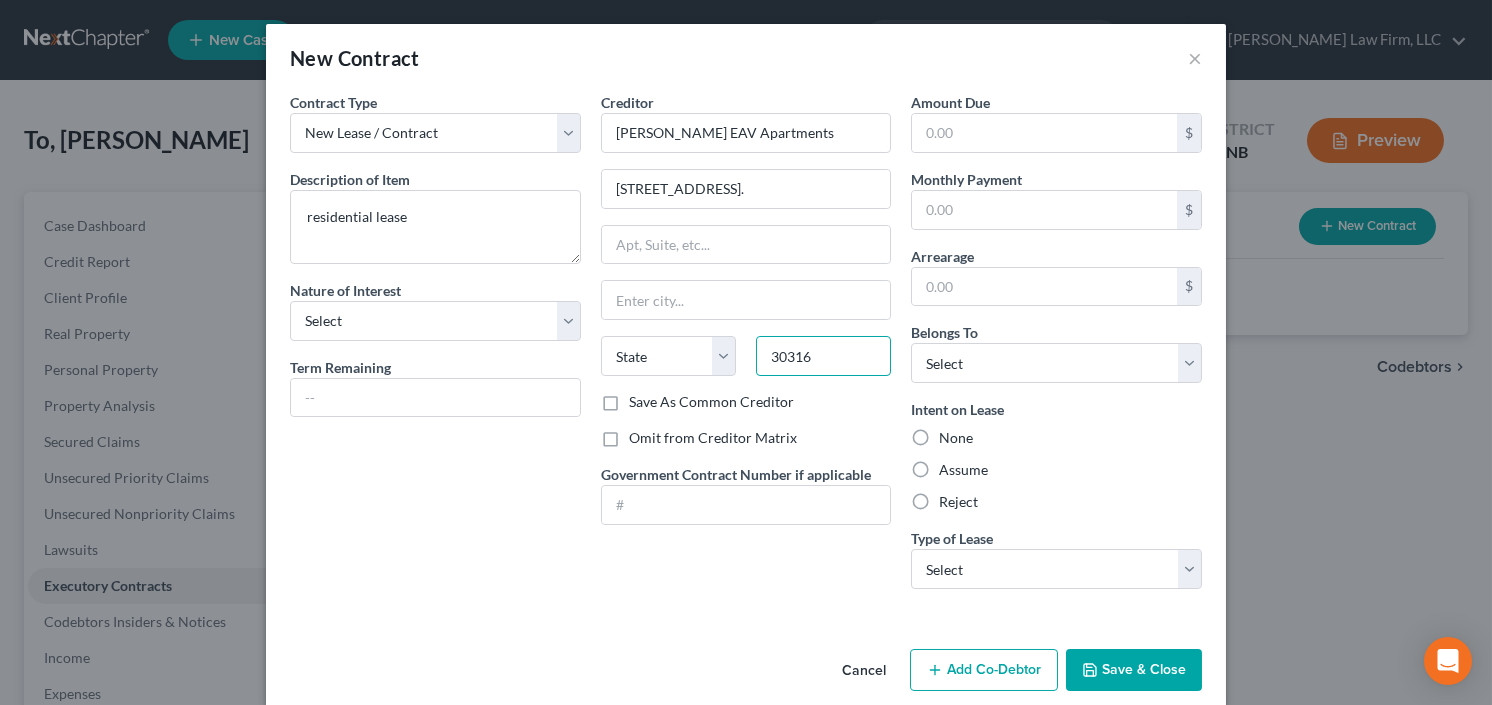 type on "30316" 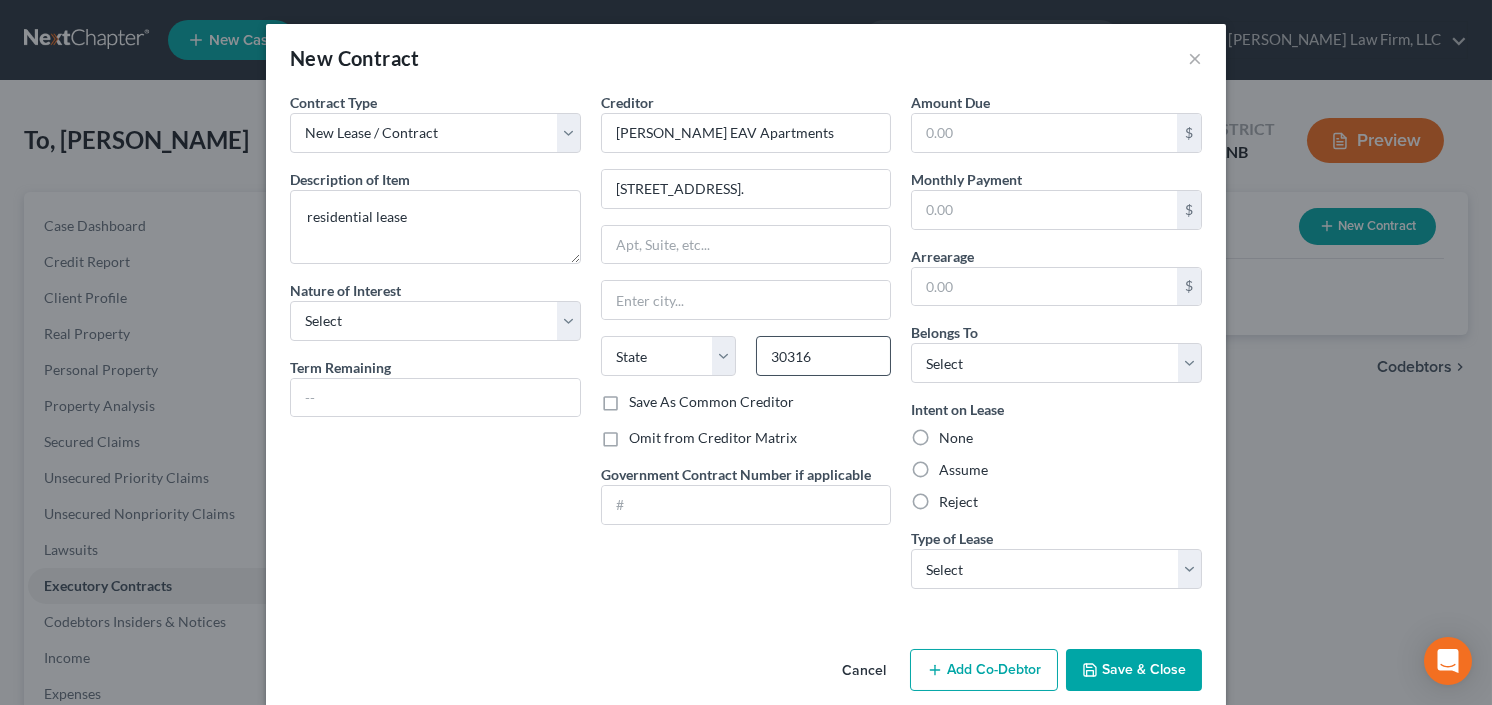 type on "Atlanta" 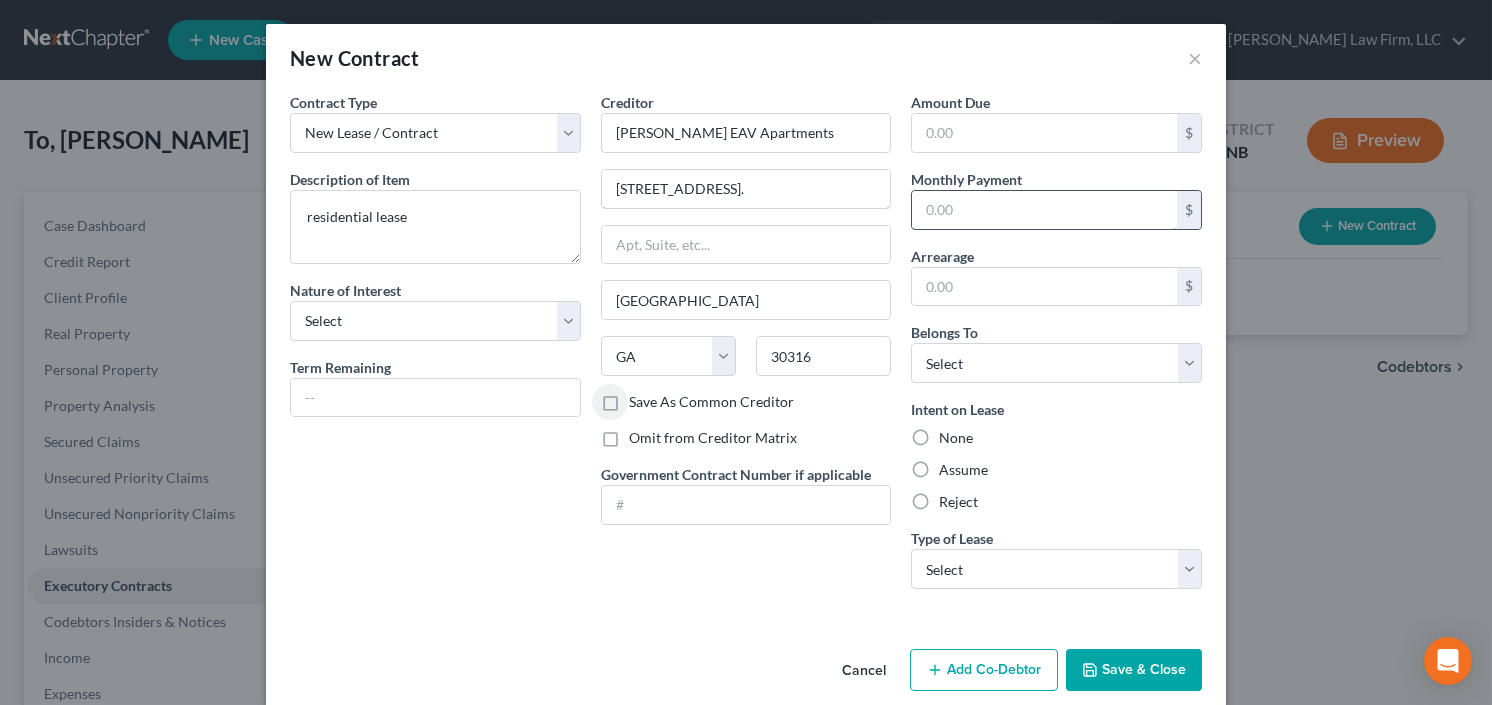 drag, startPoint x: 774, startPoint y: 193, endPoint x: 1061, endPoint y: 192, distance: 287.00174 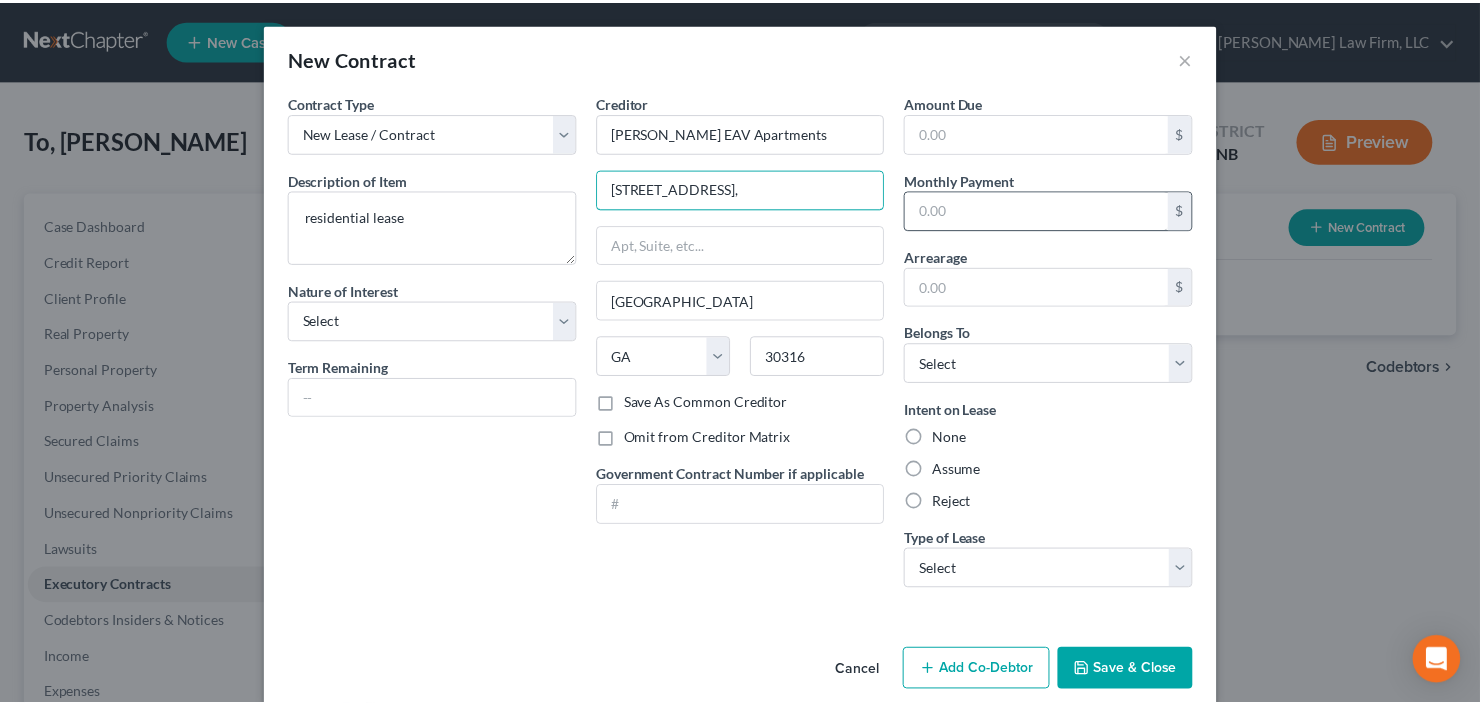 scroll, scrollTop: 0, scrollLeft: 0, axis: both 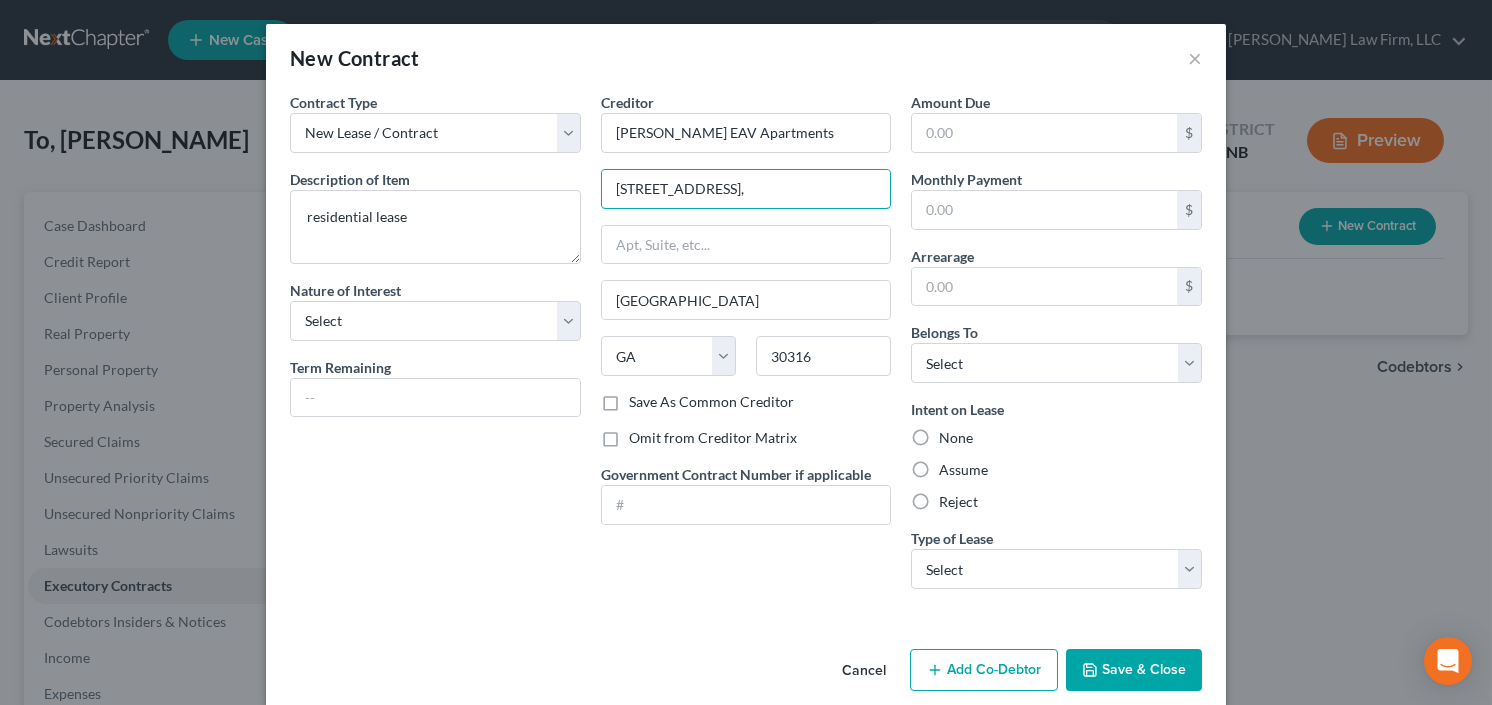 type on "1205 Metropolitan Ave SE," 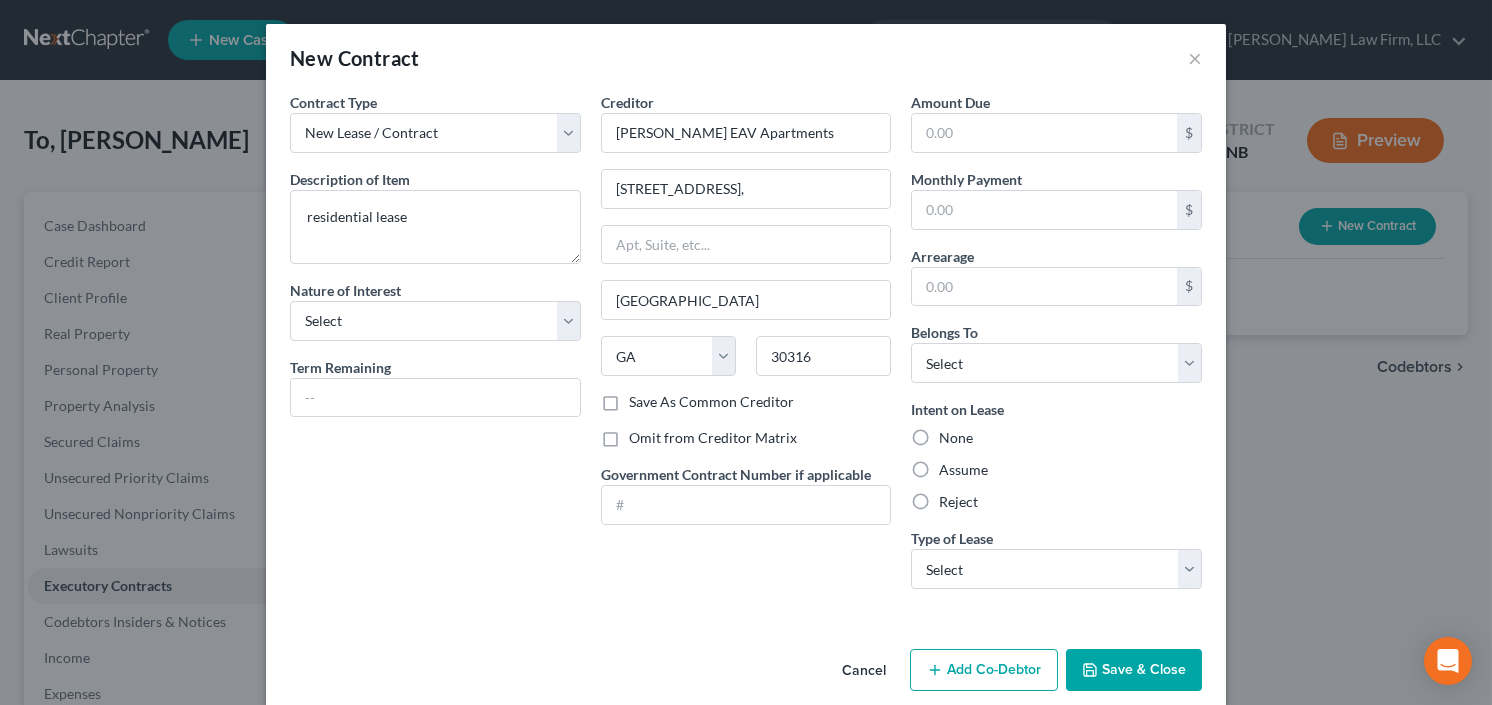drag, startPoint x: 912, startPoint y: 467, endPoint x: 928, endPoint y: 470, distance: 16.27882 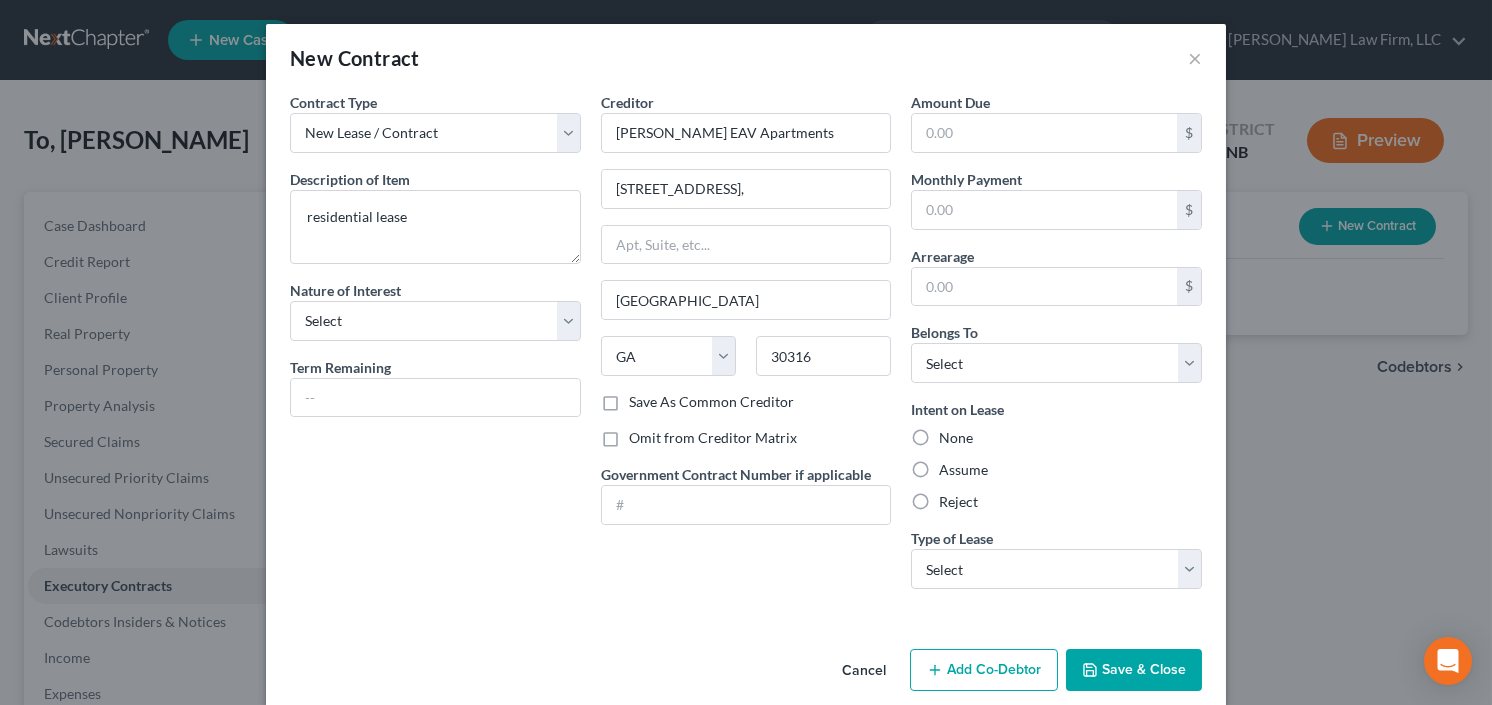 click on "Assume" at bounding box center [953, 466] 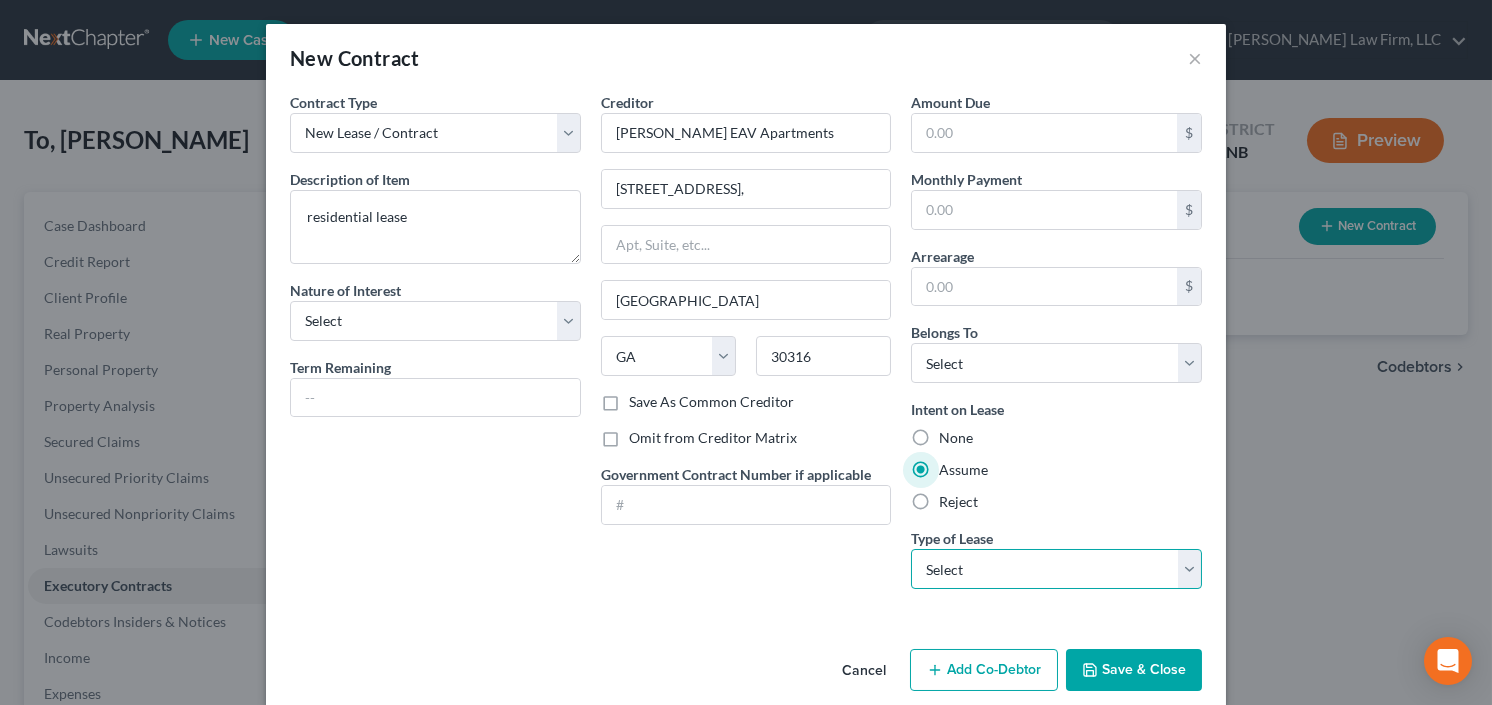click on "Select Real Estate Car Other" at bounding box center [1056, 569] 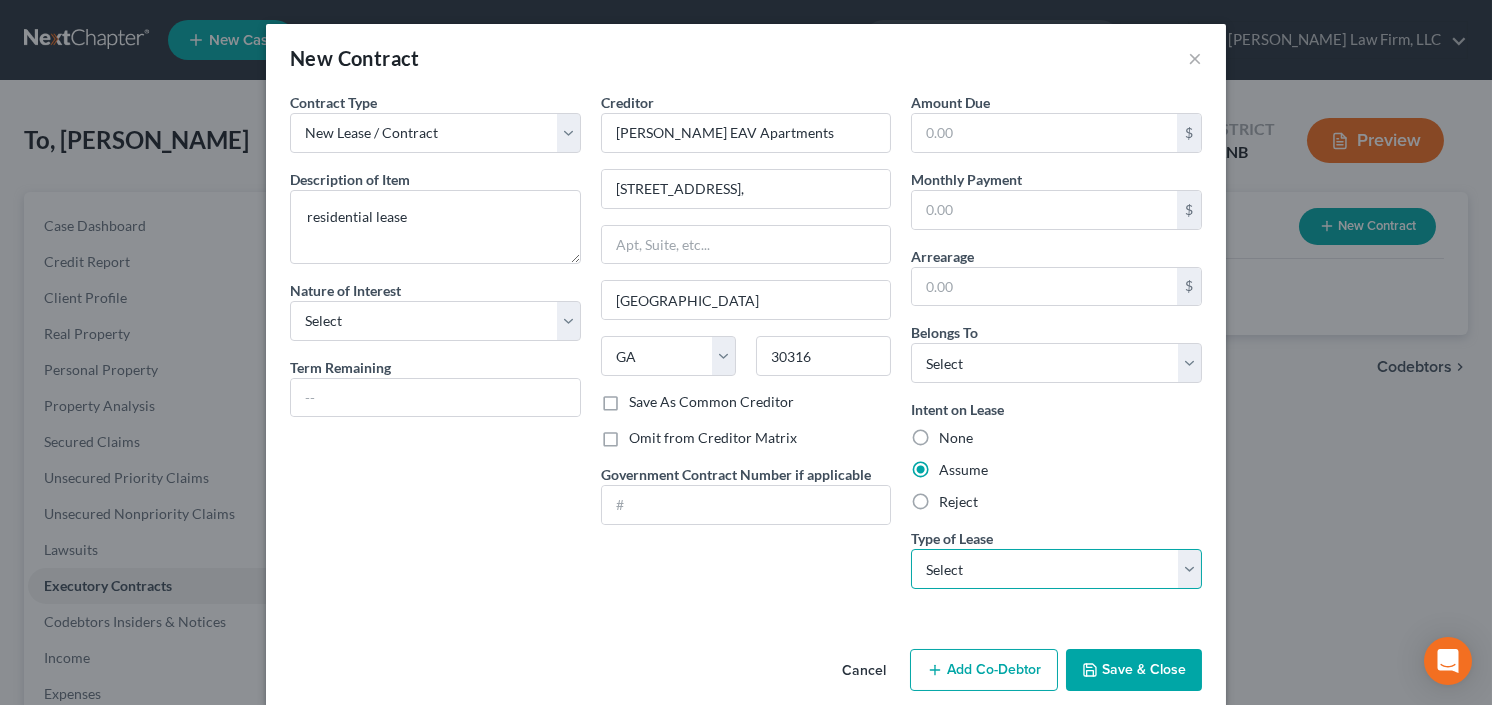 select on "0" 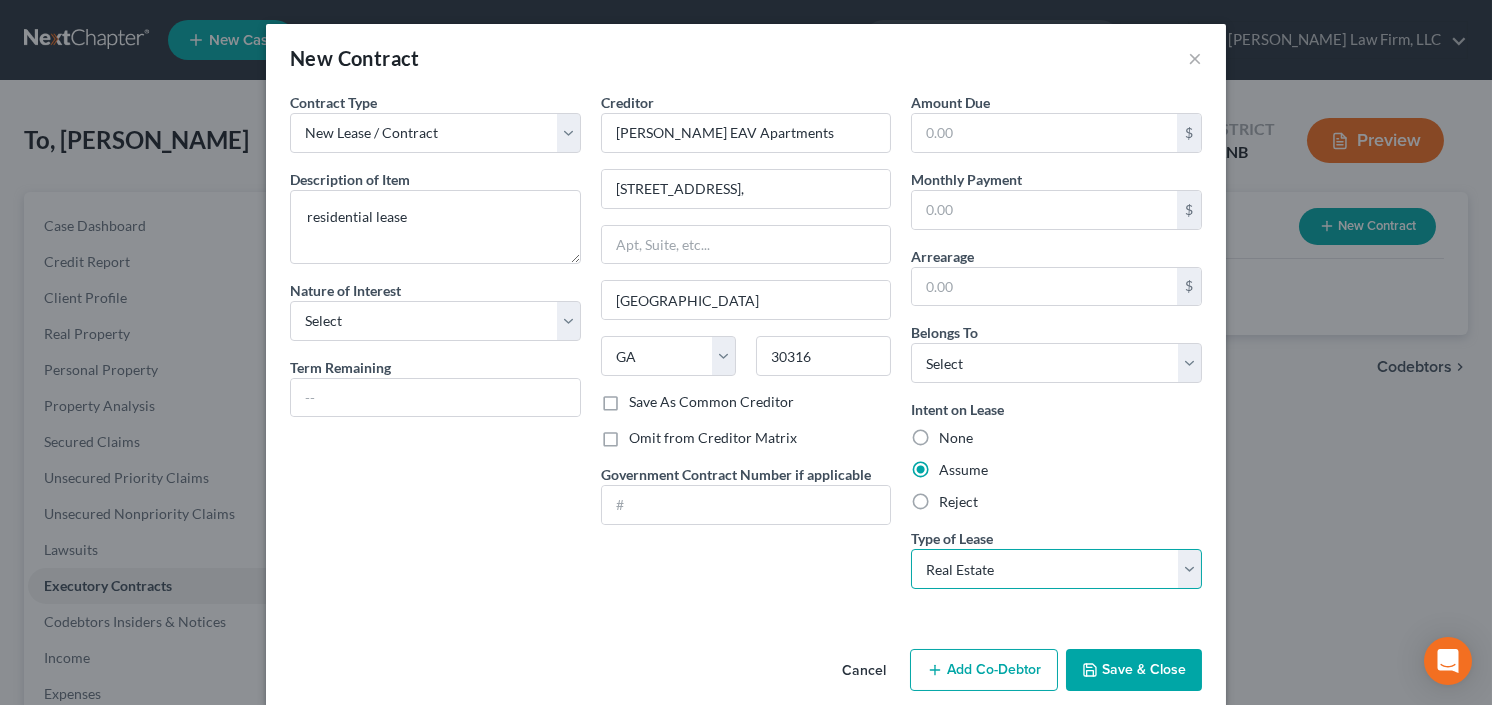 click on "Select Real Estate Car Other" at bounding box center (1056, 569) 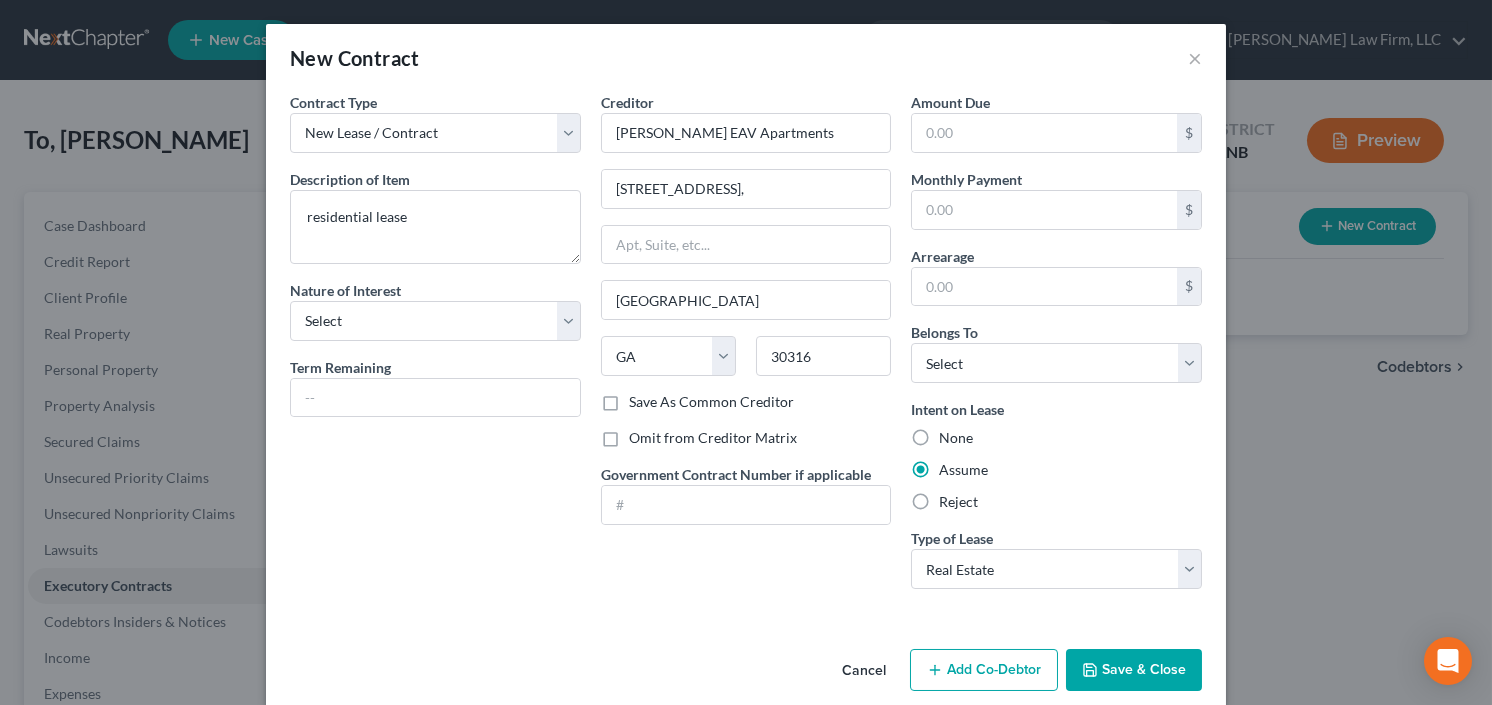 click on "Save & Close" at bounding box center [1134, 670] 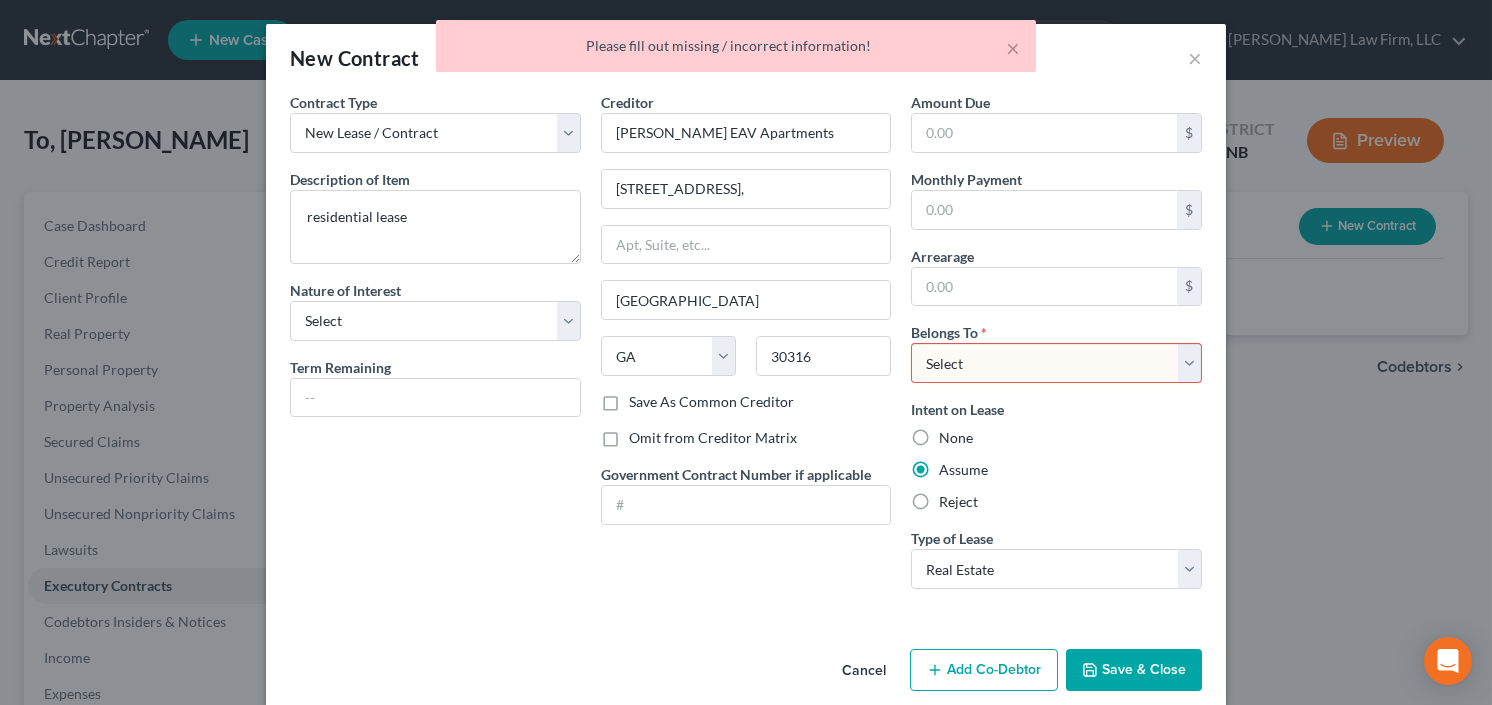 click on "Select Debtor 1 Only Debtor 2 Only Debtor 1 And Debtor 2 Only At Least One Of The Debtors And Another Community Property" at bounding box center (1056, 363) 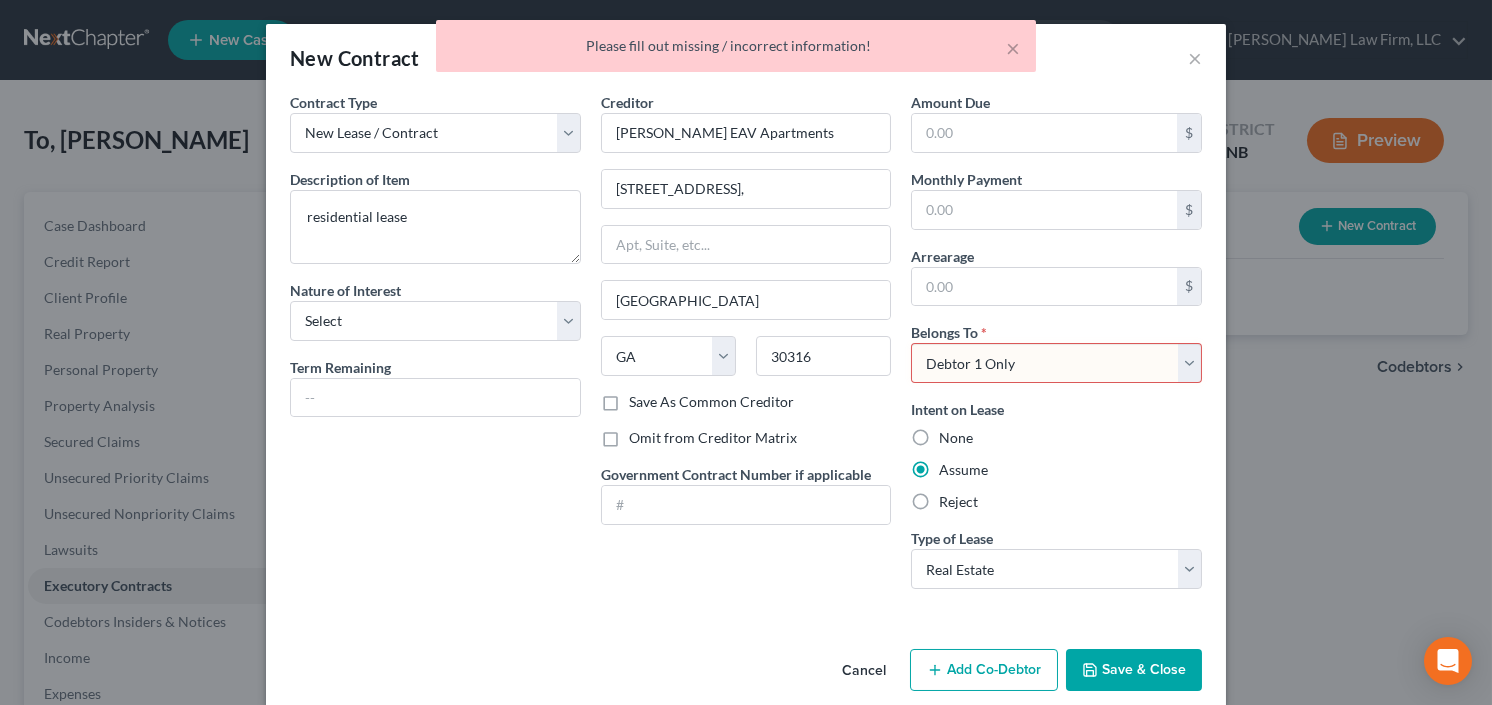 click on "Select Debtor 1 Only Debtor 2 Only Debtor 1 And Debtor 2 Only At Least One Of The Debtors And Another Community Property" at bounding box center (1056, 363) 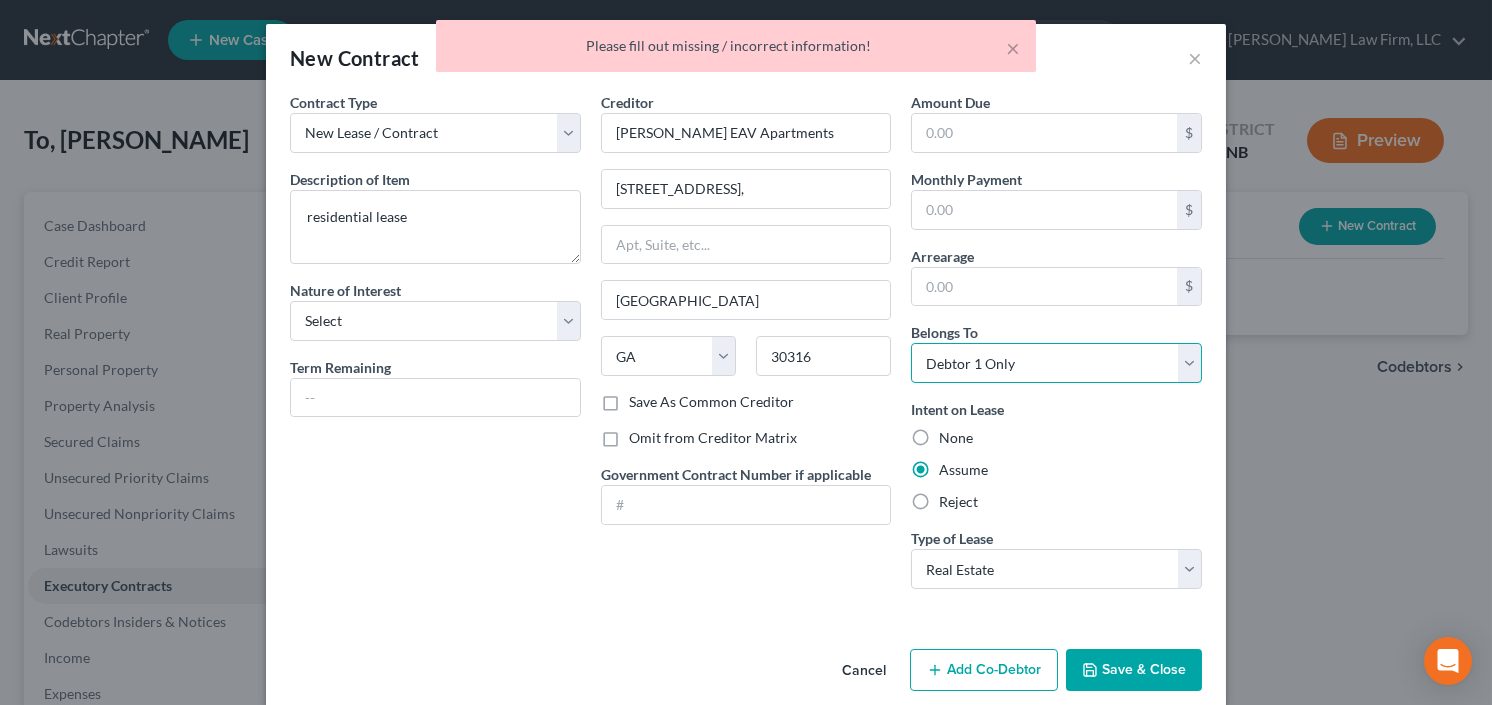 click on "Select Debtor 1 Only Debtor 2 Only Debtor 1 And Debtor 2 Only At Least One Of The Debtors And Another Community Property" at bounding box center [1056, 363] 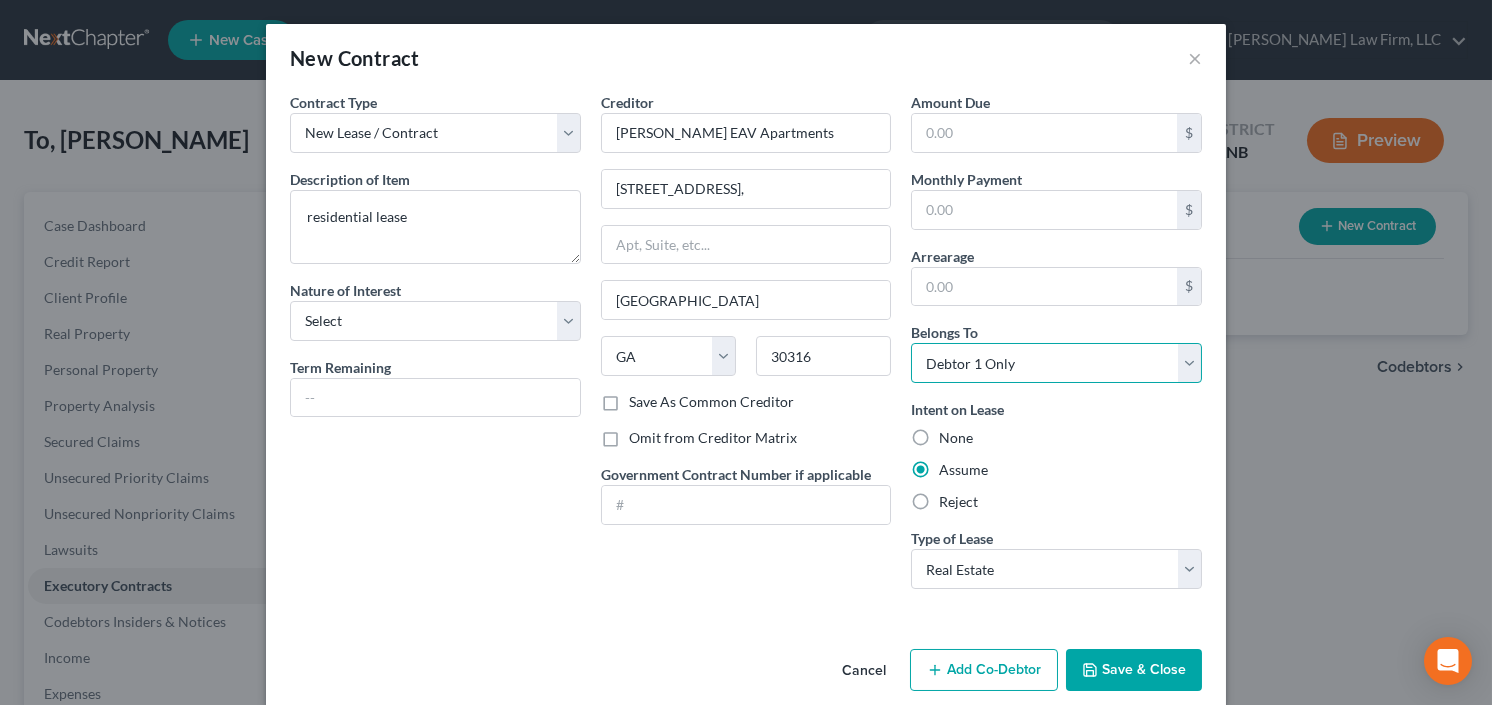 click on "Select Debtor 1 Only Debtor 2 Only Debtor 1 And Debtor 2 Only At Least One Of The Debtors And Another Community Property" at bounding box center (1056, 363) 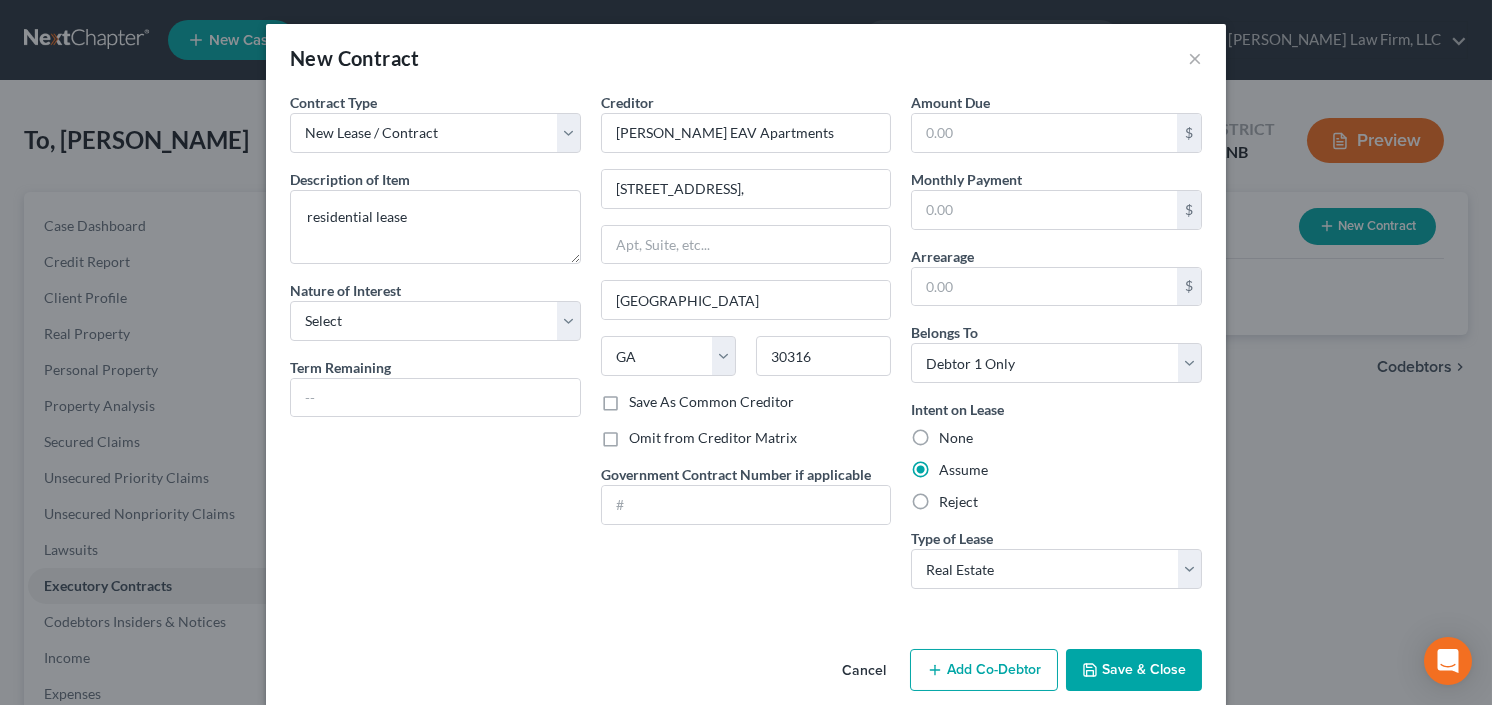 click on "Save & Close" at bounding box center [1134, 670] 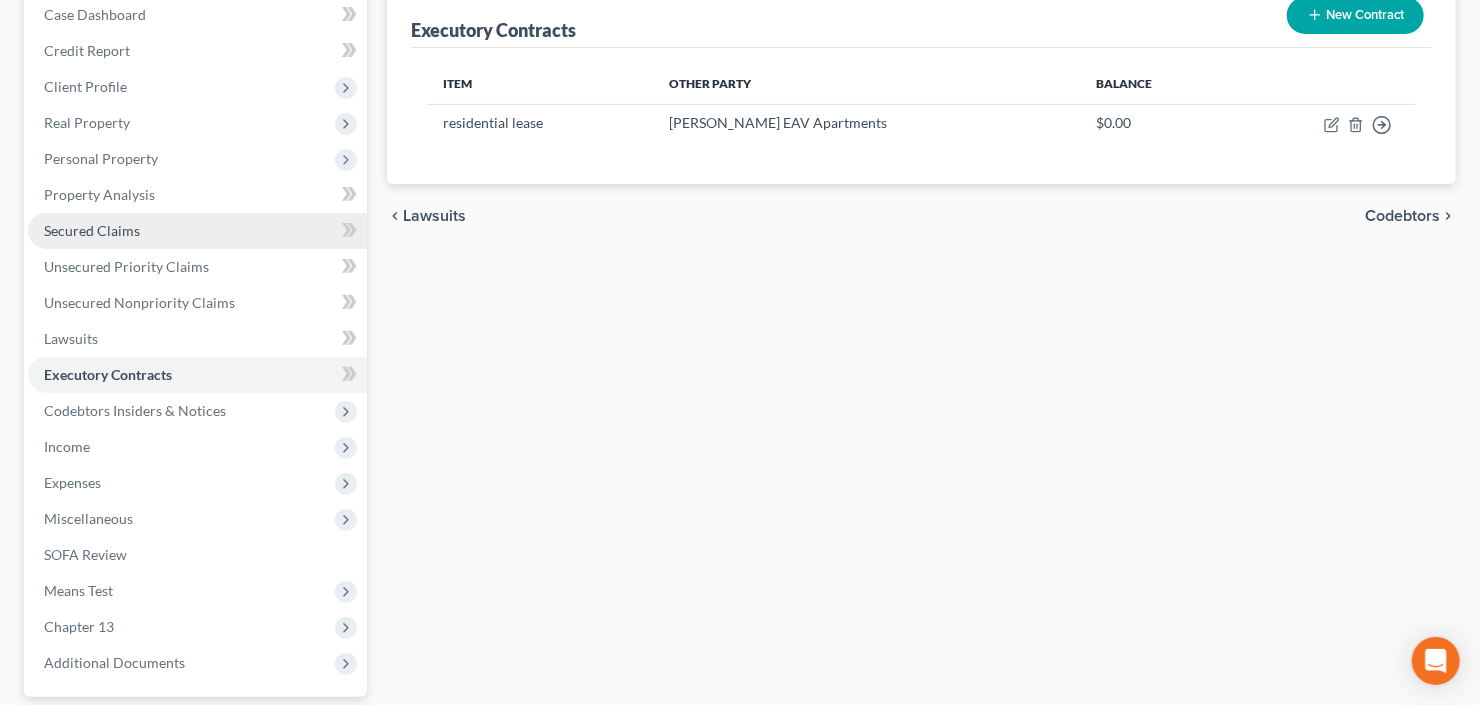 scroll, scrollTop: 240, scrollLeft: 0, axis: vertical 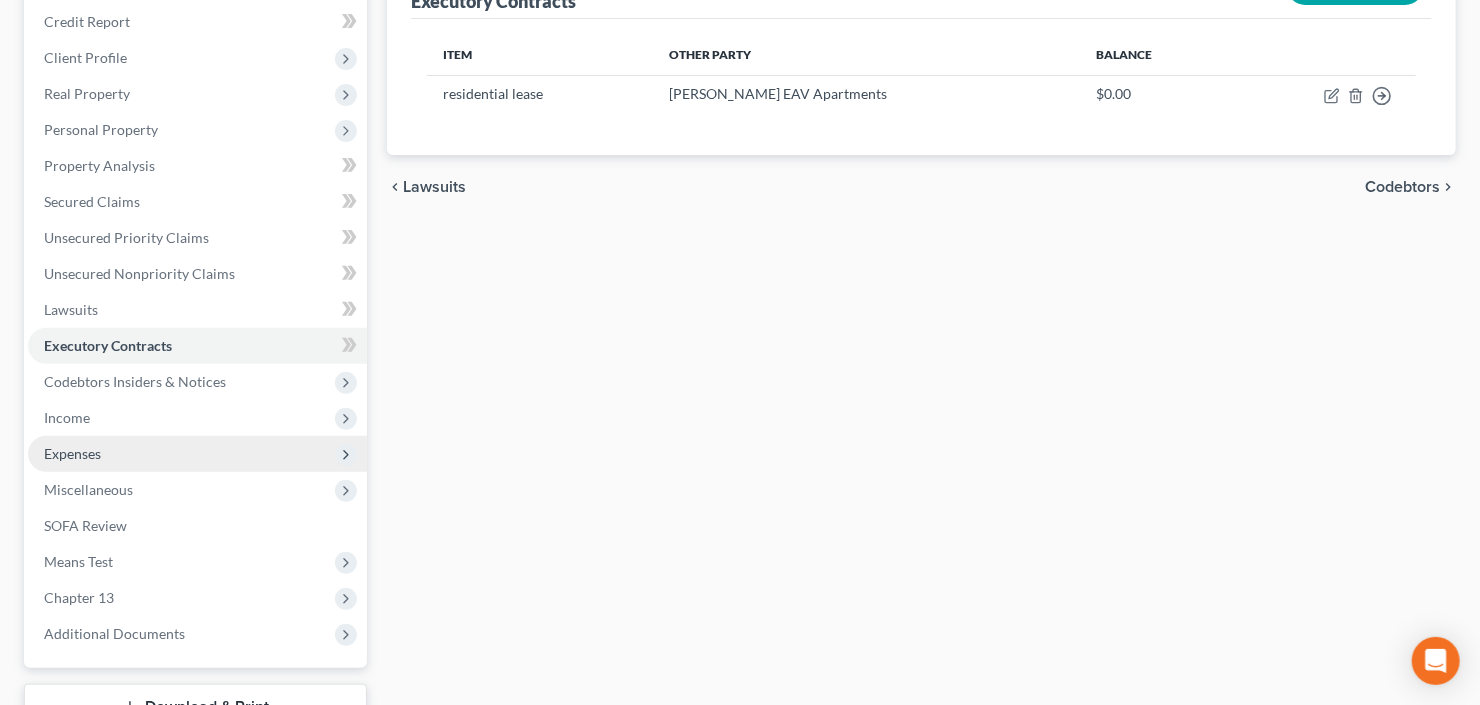 click on "Expenses" at bounding box center (197, 454) 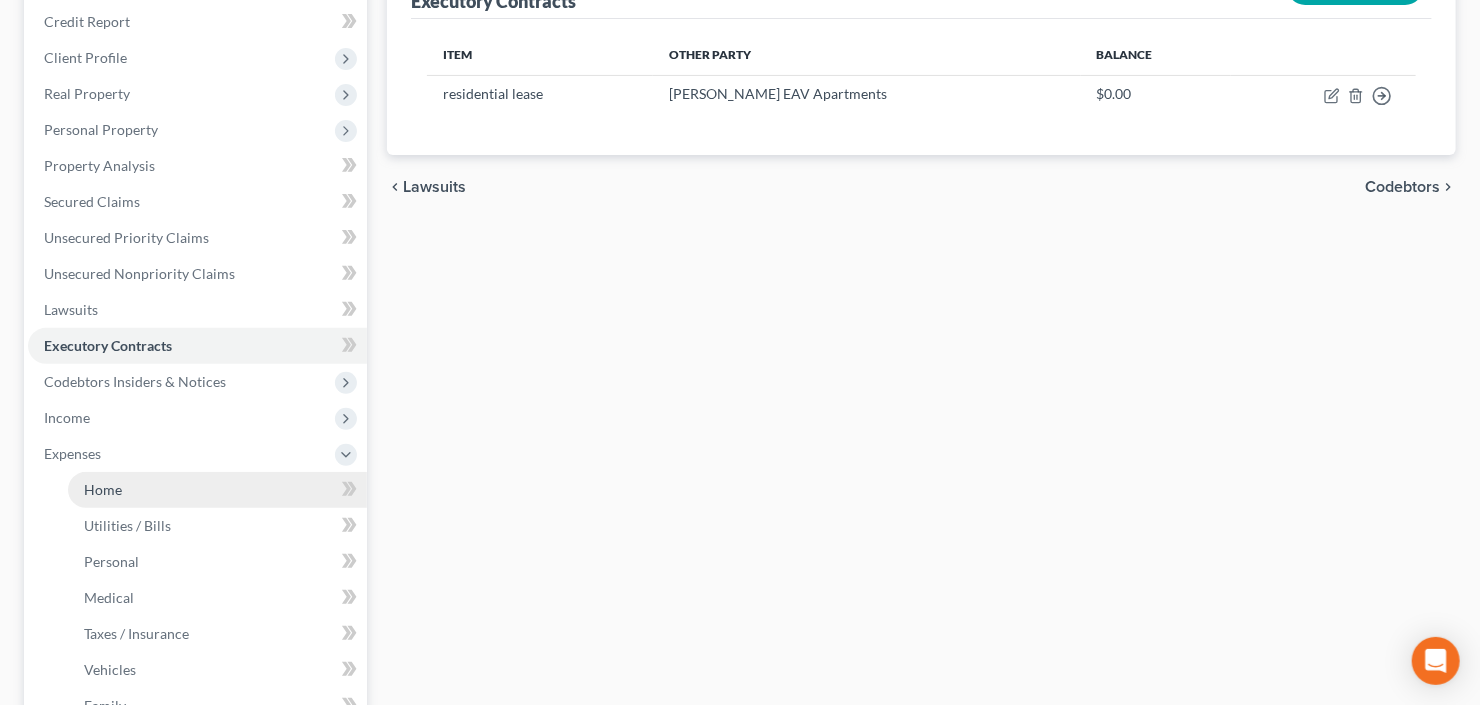 click on "Home" at bounding box center [217, 490] 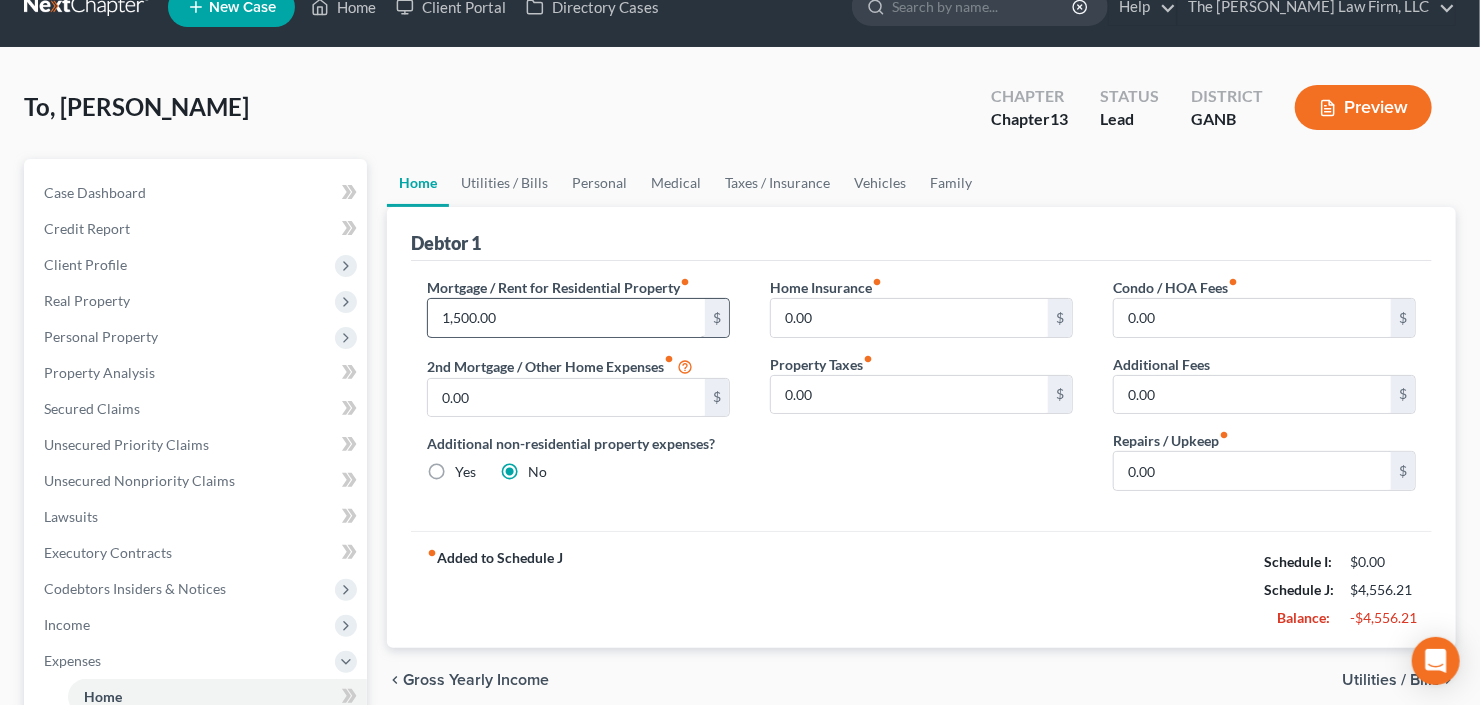 scroll, scrollTop: 0, scrollLeft: 0, axis: both 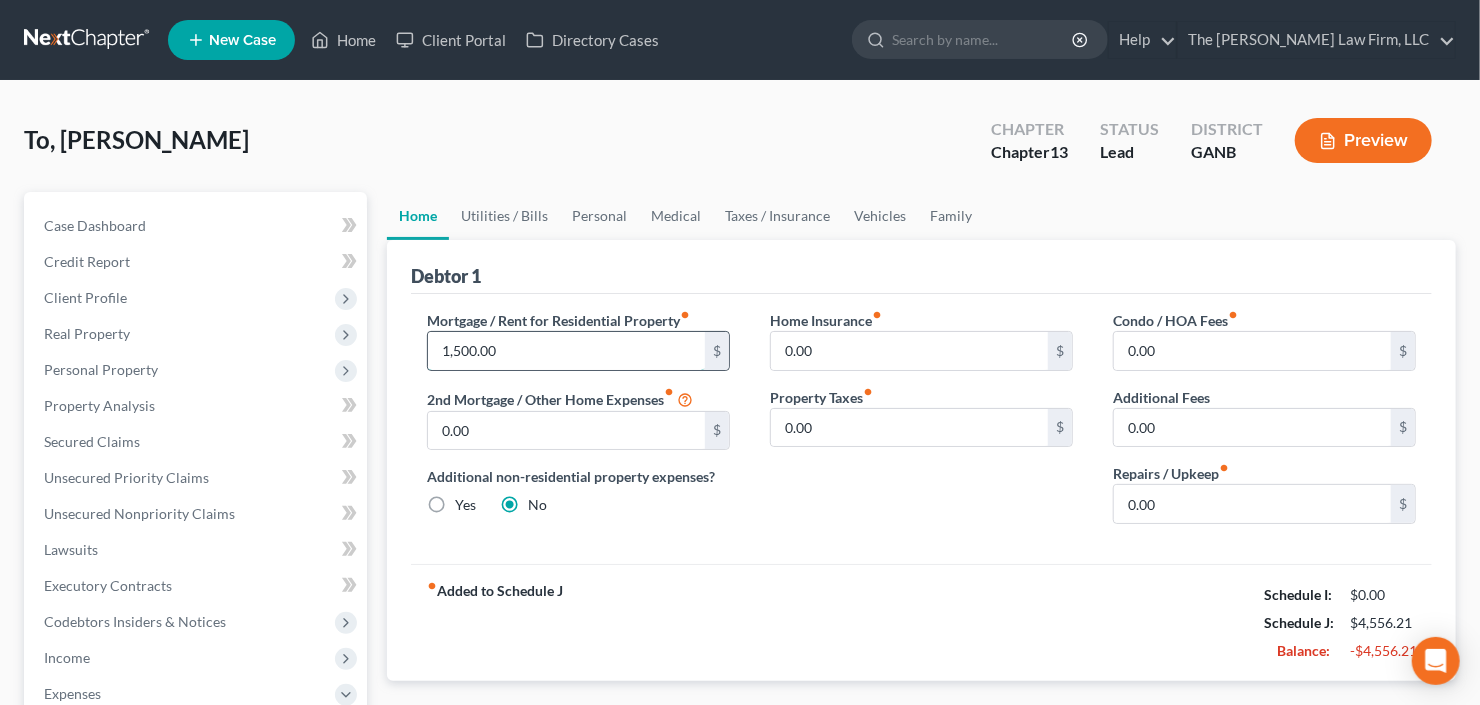 click on "1,500.00" at bounding box center [566, 351] 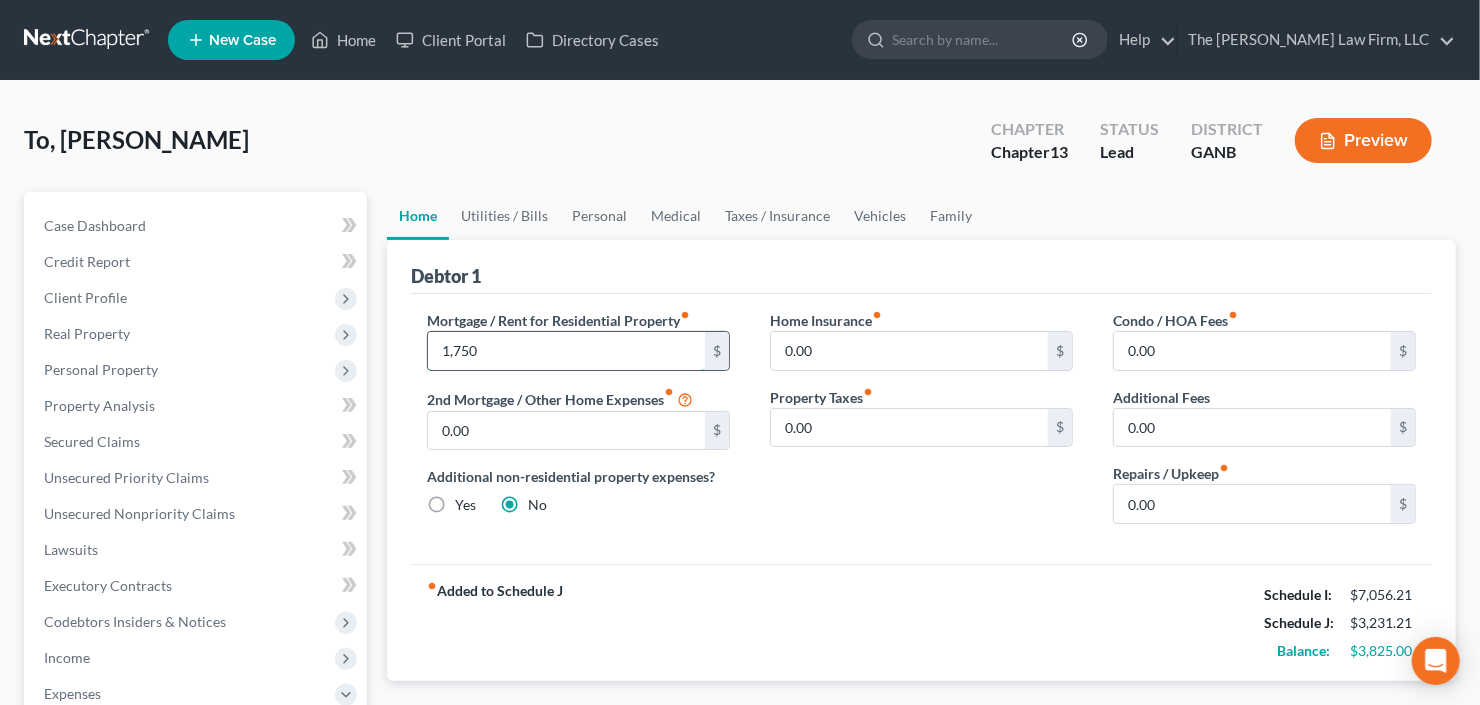 type on "1,750" 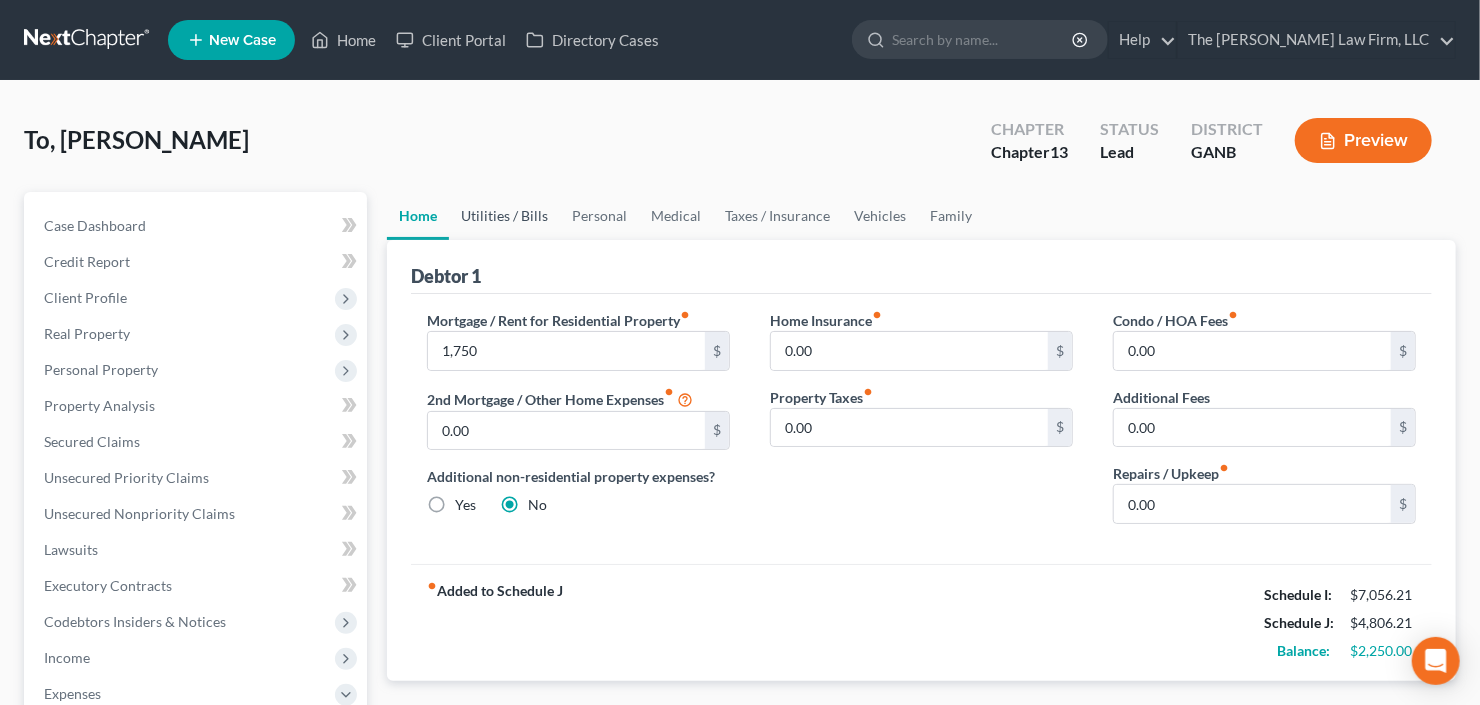 click on "Utilities / Bills" at bounding box center (504, 216) 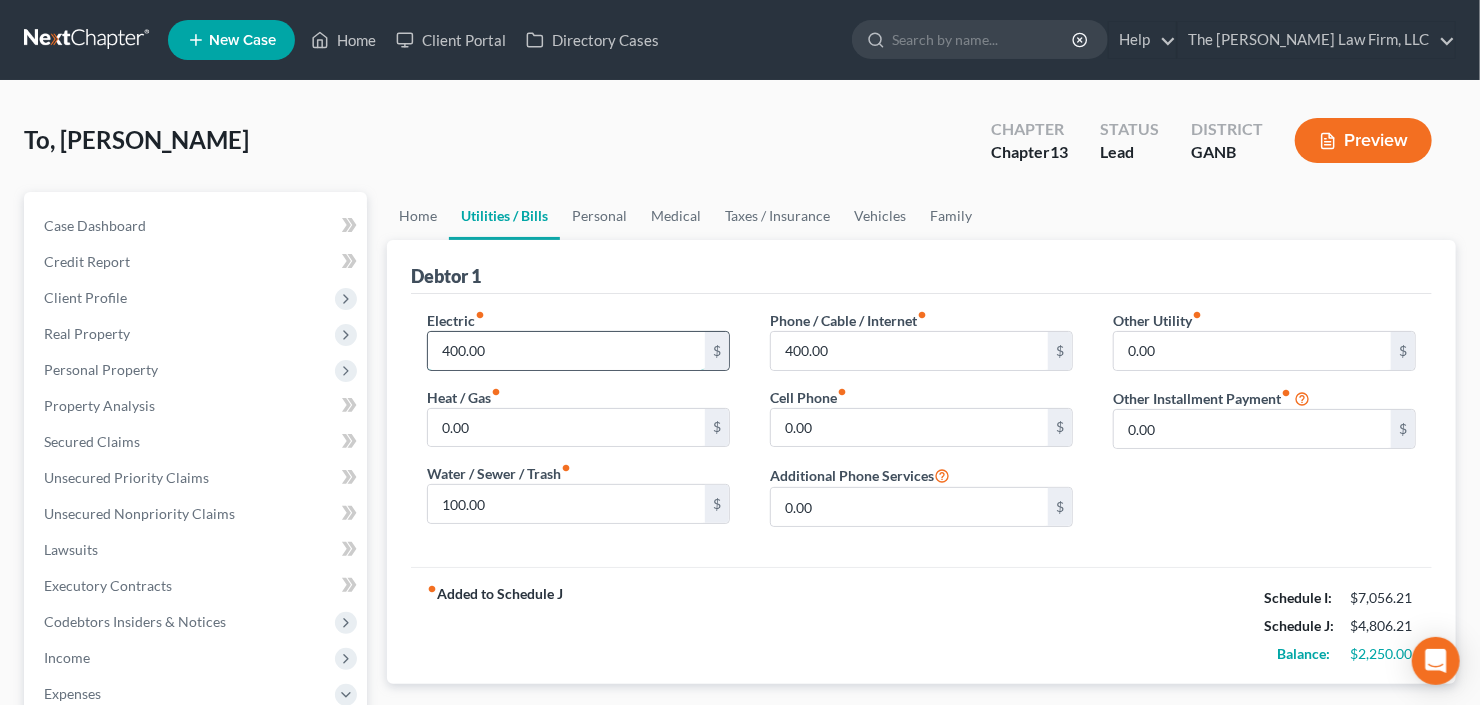 click on "400.00" at bounding box center [566, 351] 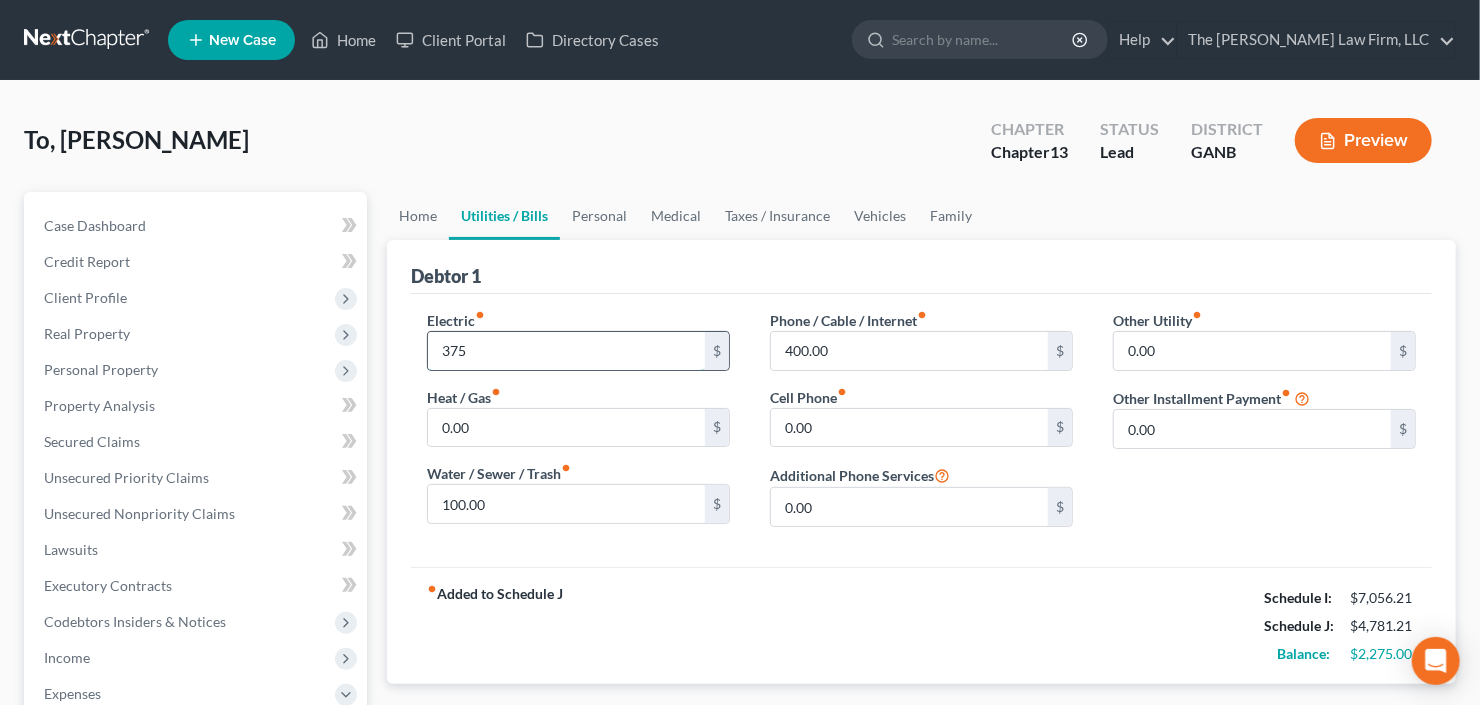 type on "375" 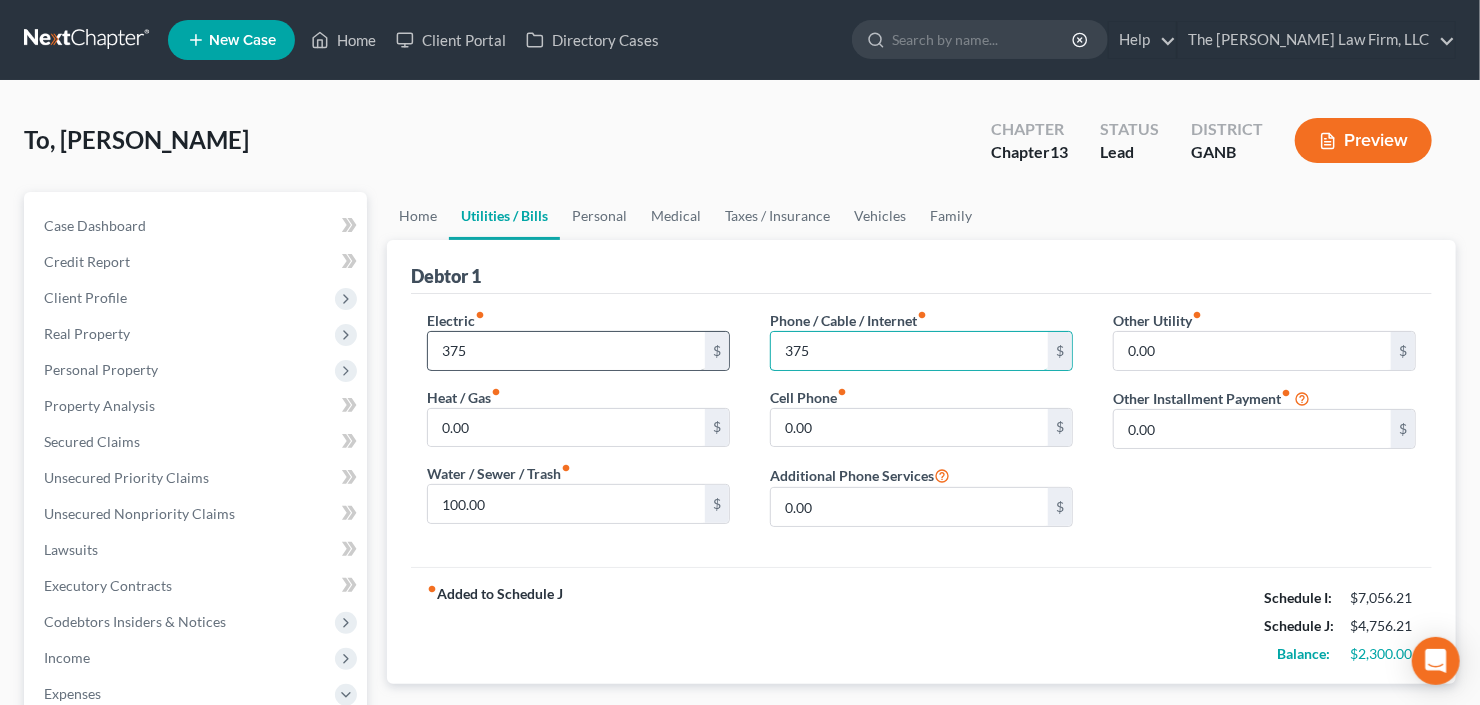 type on "375" 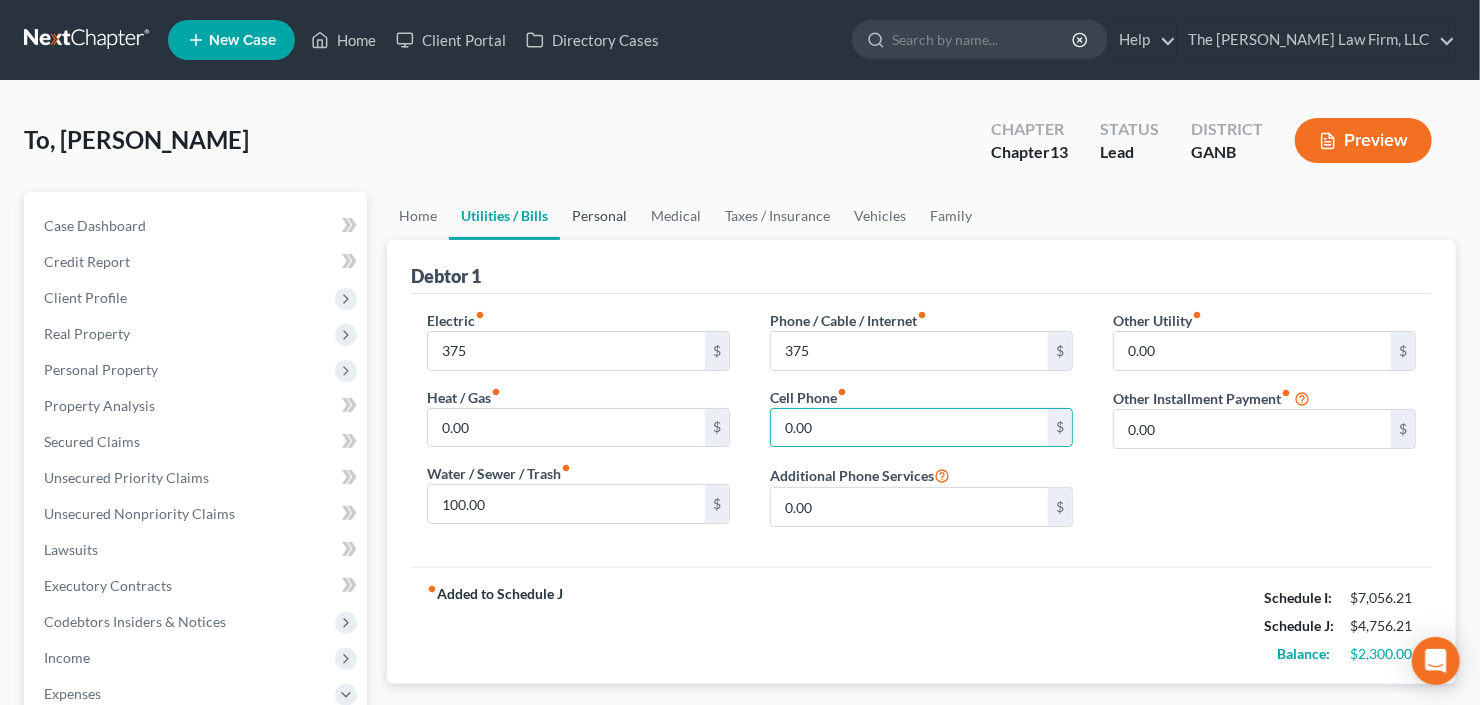 click on "Personal" at bounding box center (599, 216) 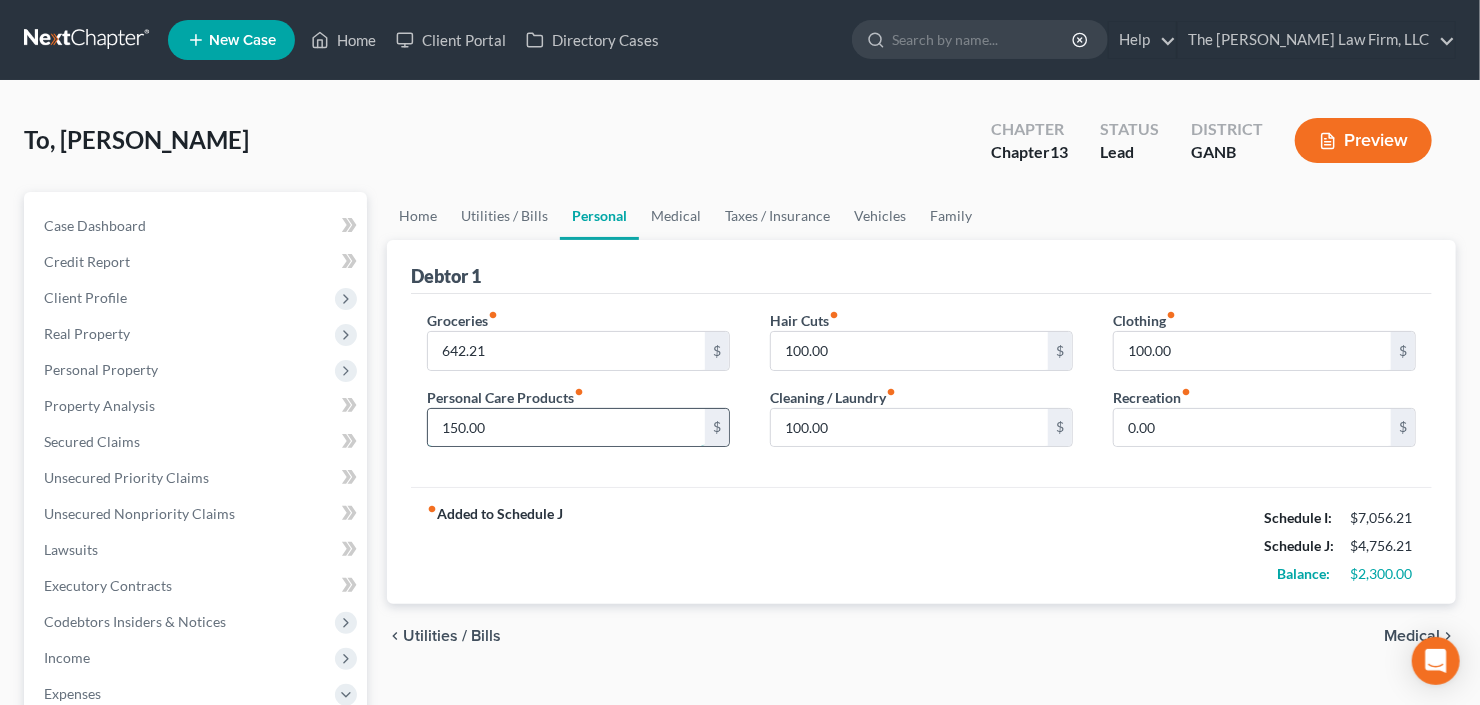 click on "150.00" at bounding box center (566, 428) 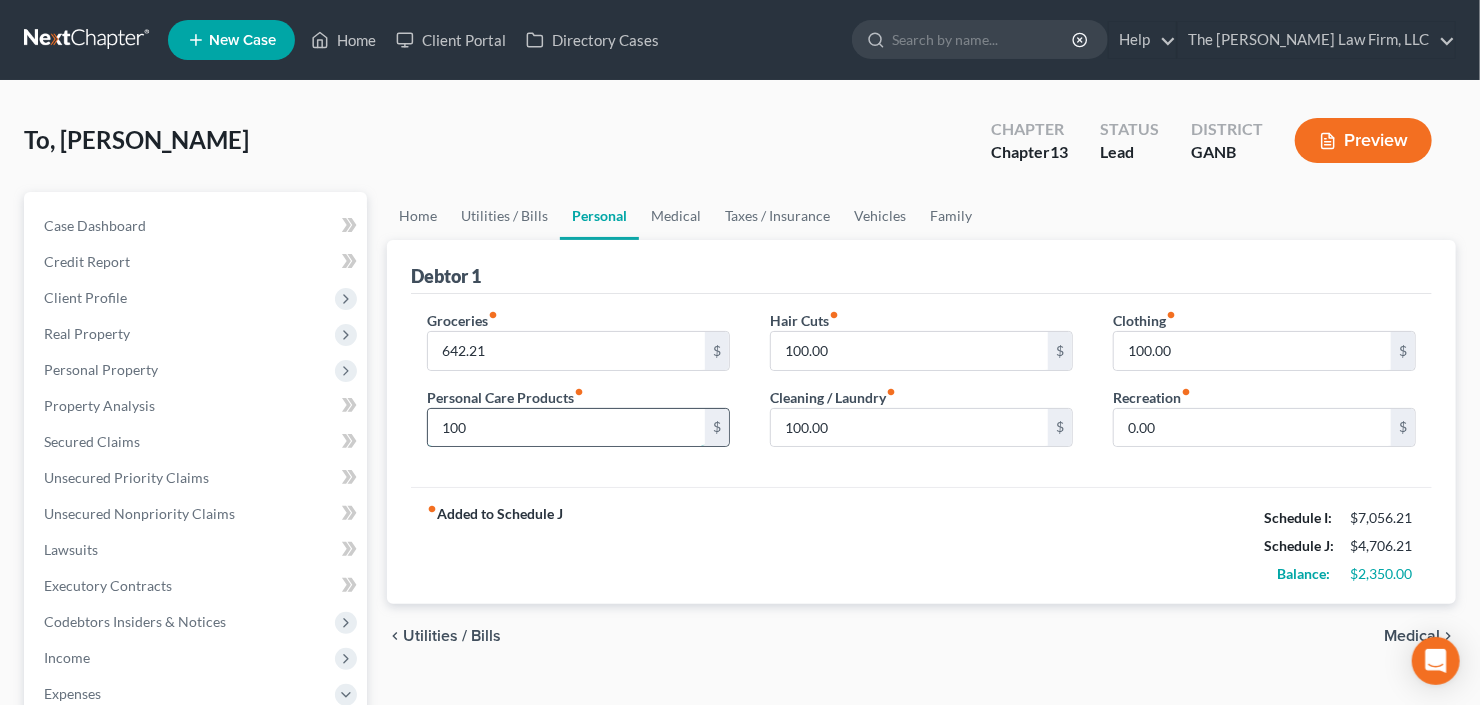 type on "100" 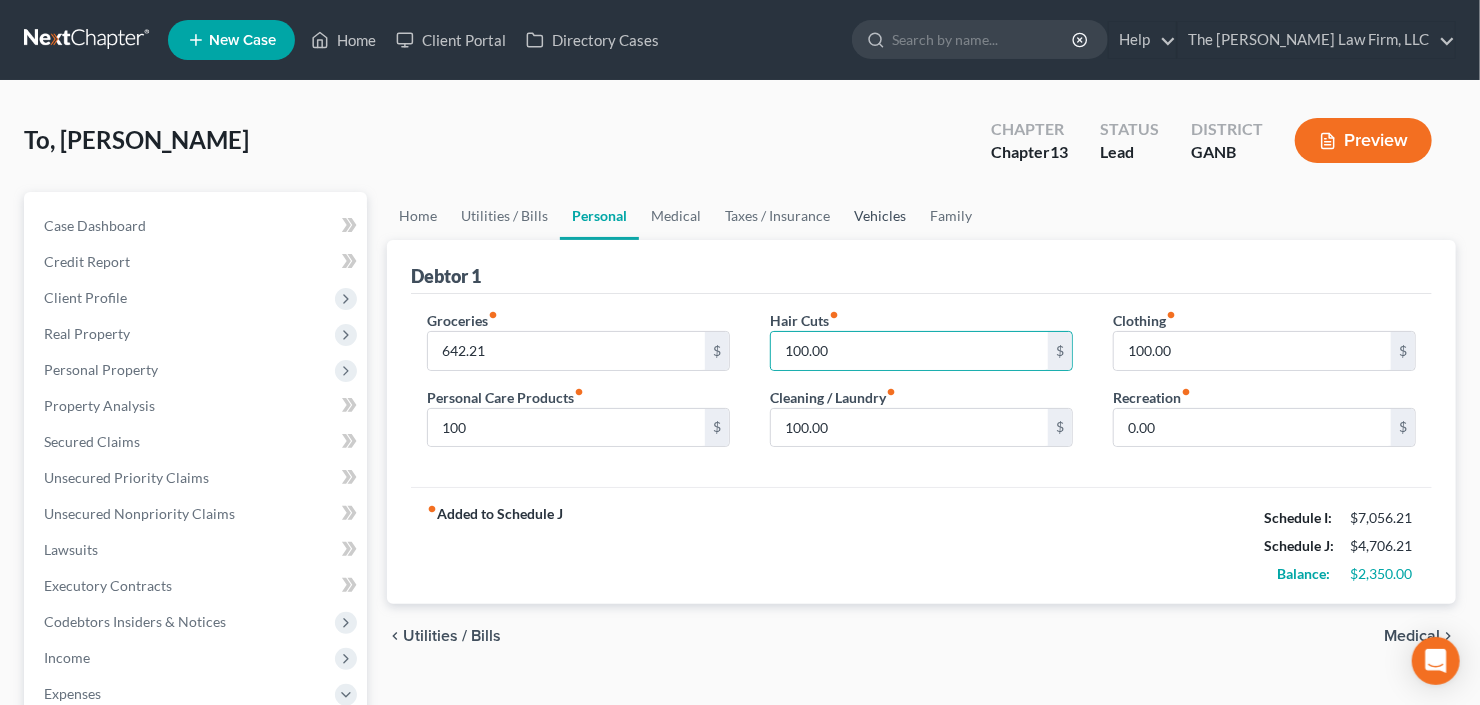 click on "Vehicles" at bounding box center (880, 216) 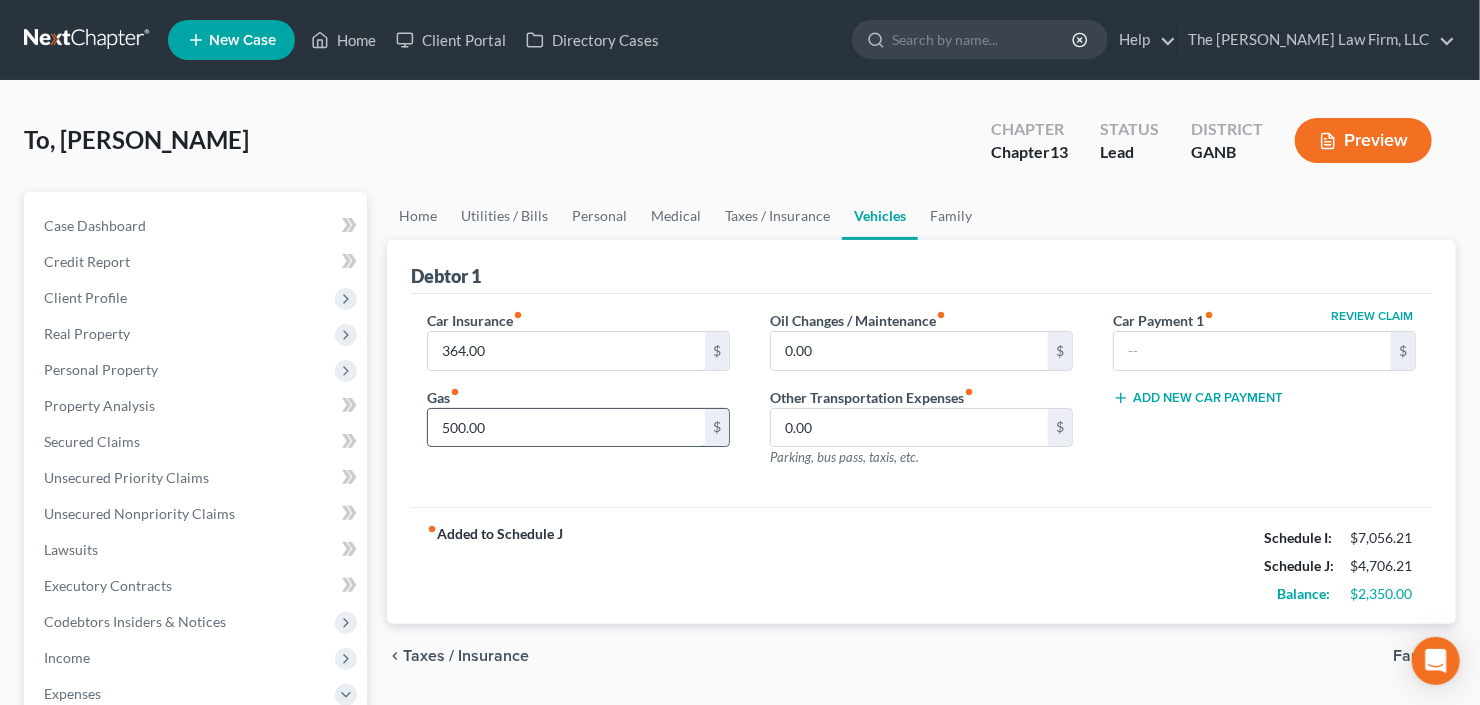 click on "500.00" at bounding box center (566, 428) 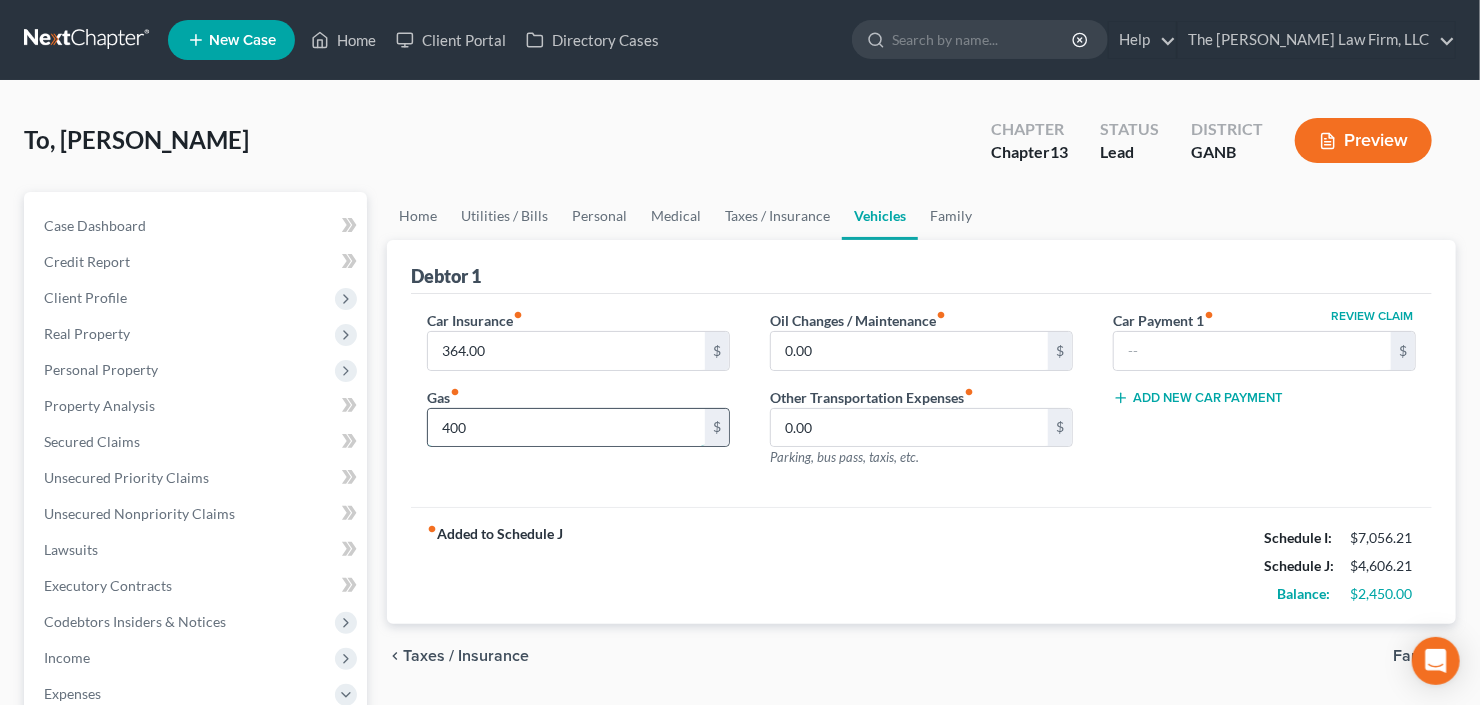 type on "400" 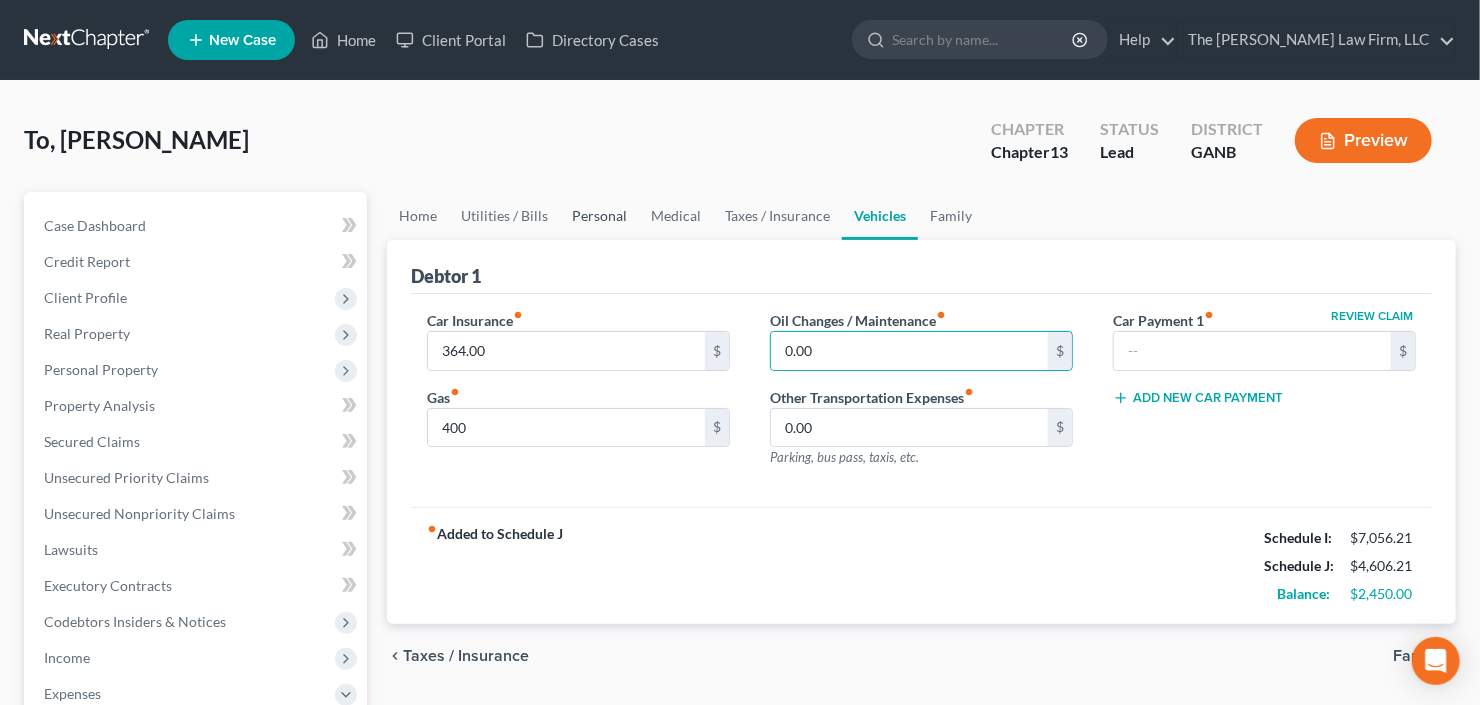 click on "Personal" at bounding box center (599, 216) 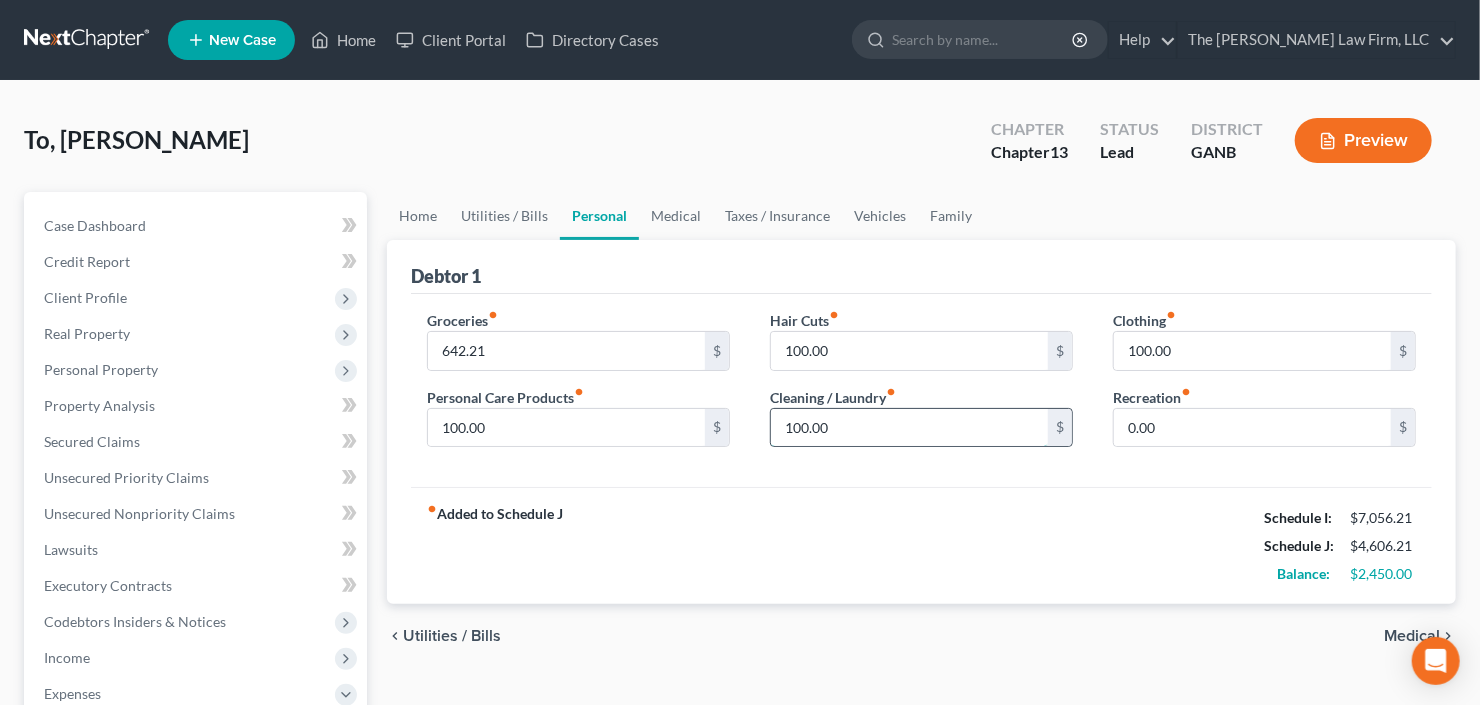 click on "100.00" at bounding box center (909, 428) 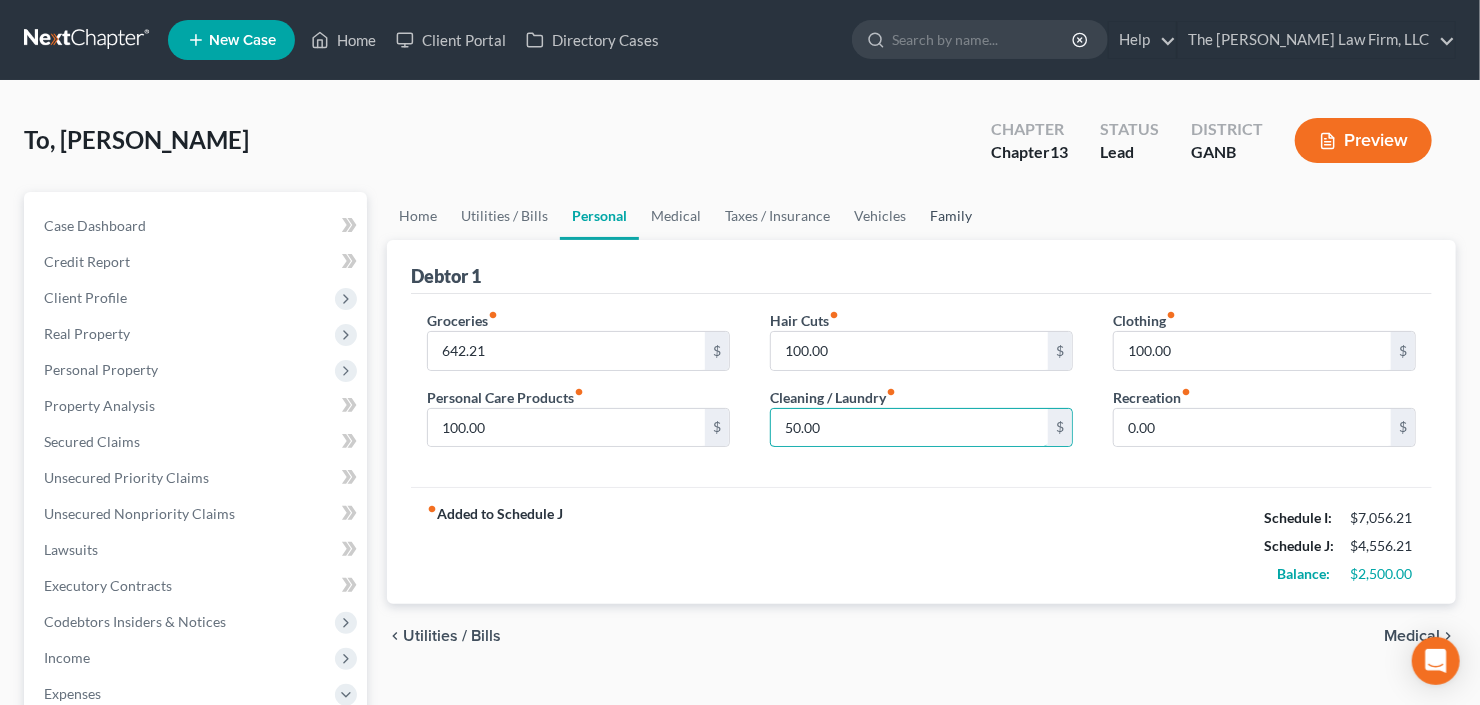 type on "50.00" 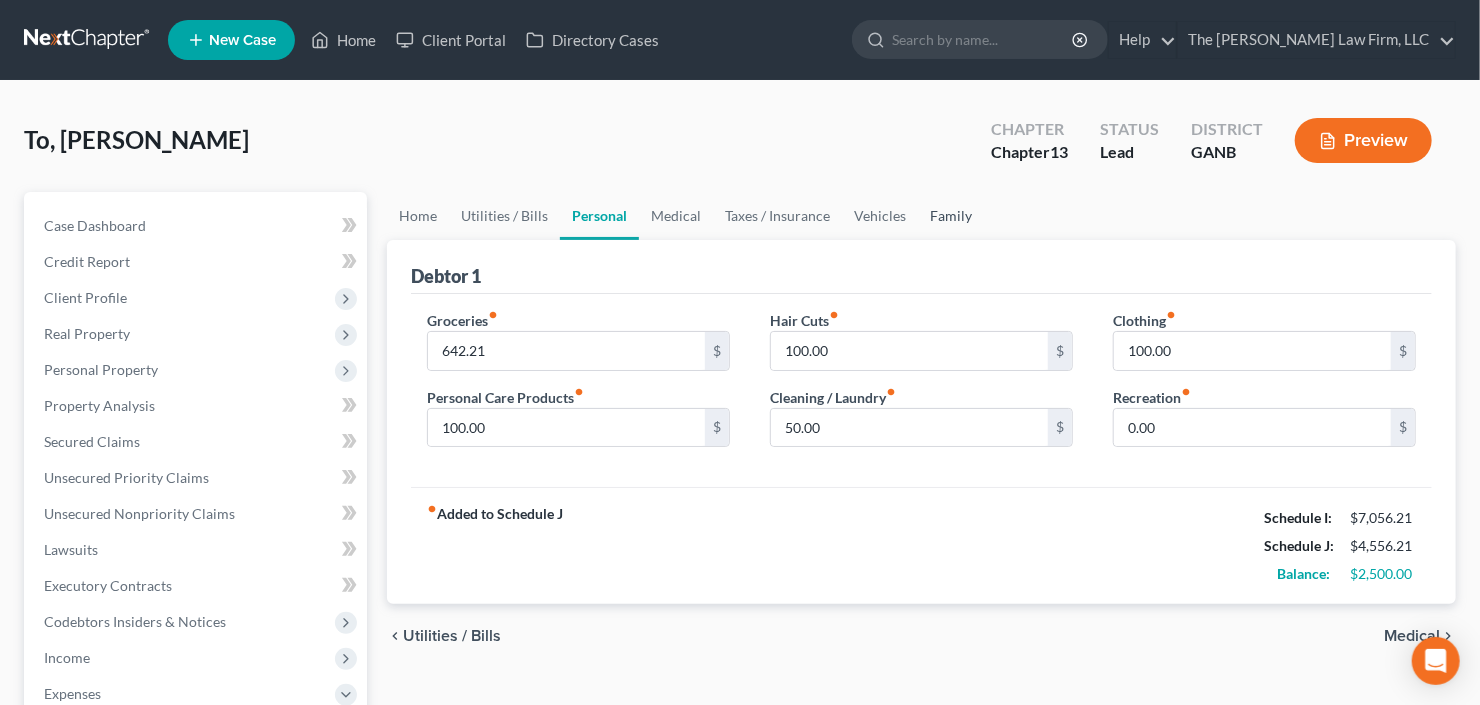 click on "Family" at bounding box center [951, 216] 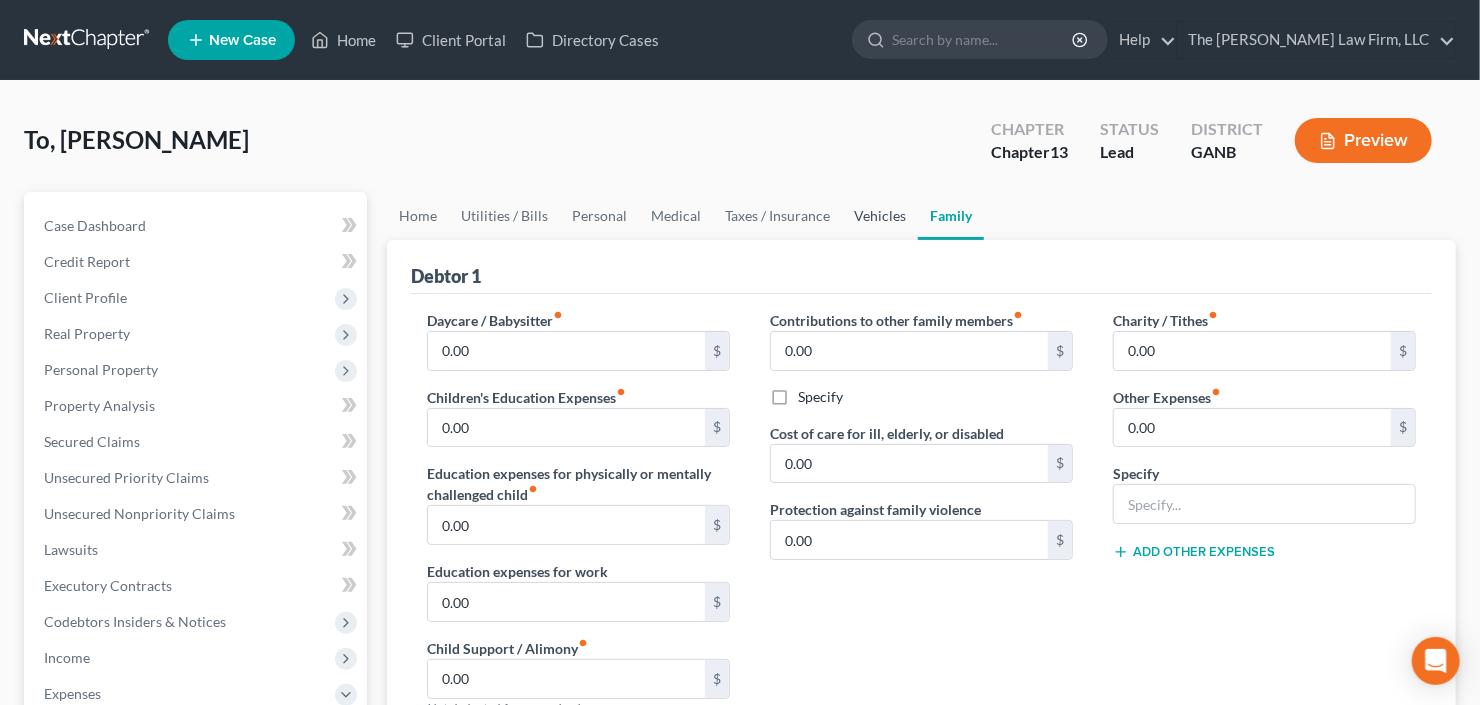 click on "Vehicles" at bounding box center [880, 216] 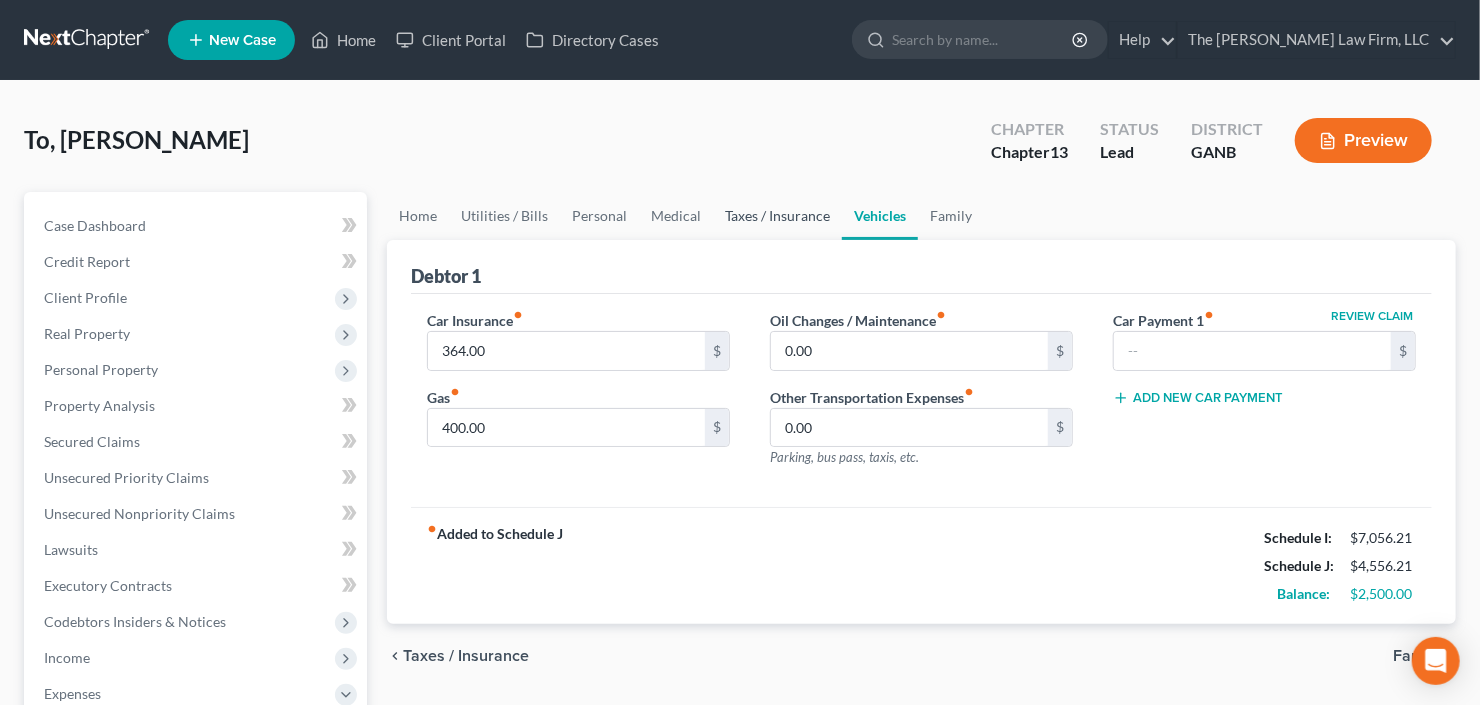 click on "Taxes / Insurance" at bounding box center (777, 216) 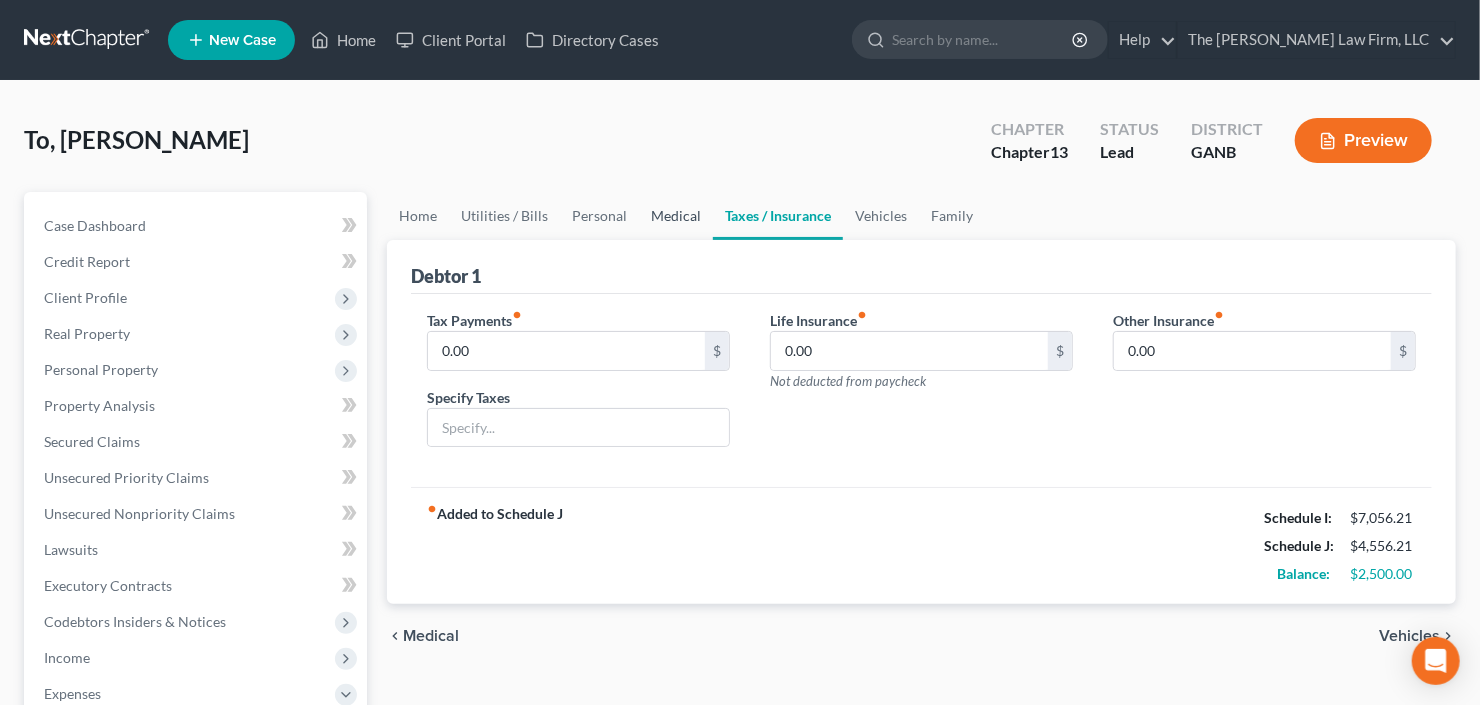 click on "Medical" at bounding box center [676, 216] 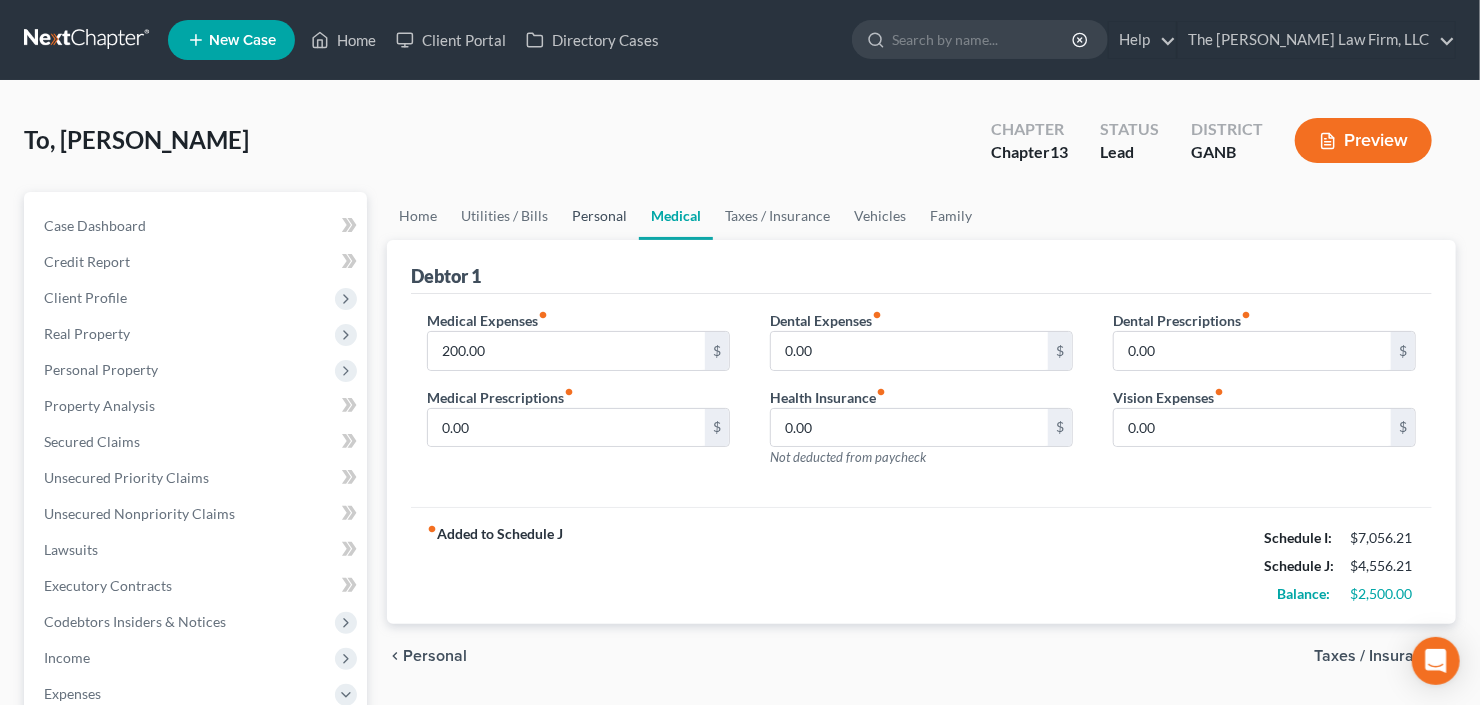 click on "Personal" at bounding box center [599, 216] 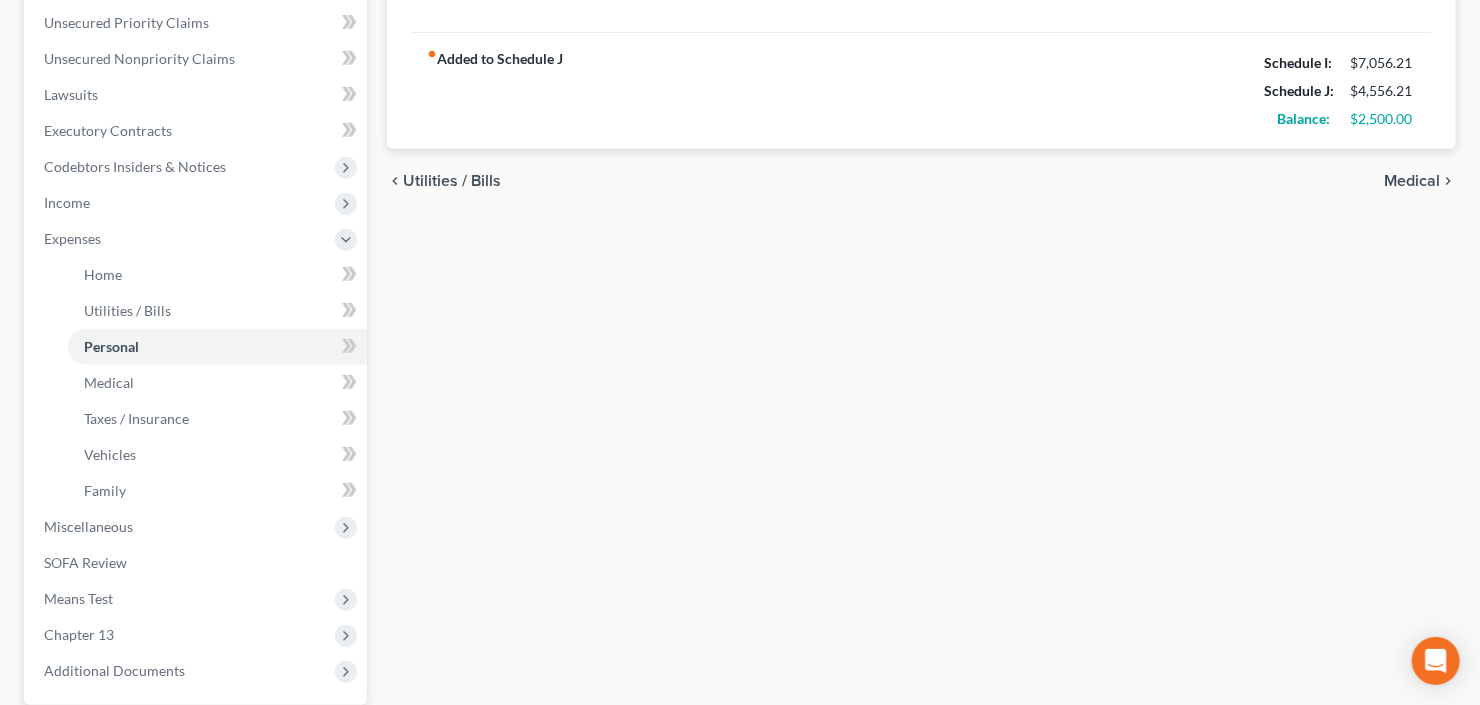 scroll, scrollTop: 560, scrollLeft: 0, axis: vertical 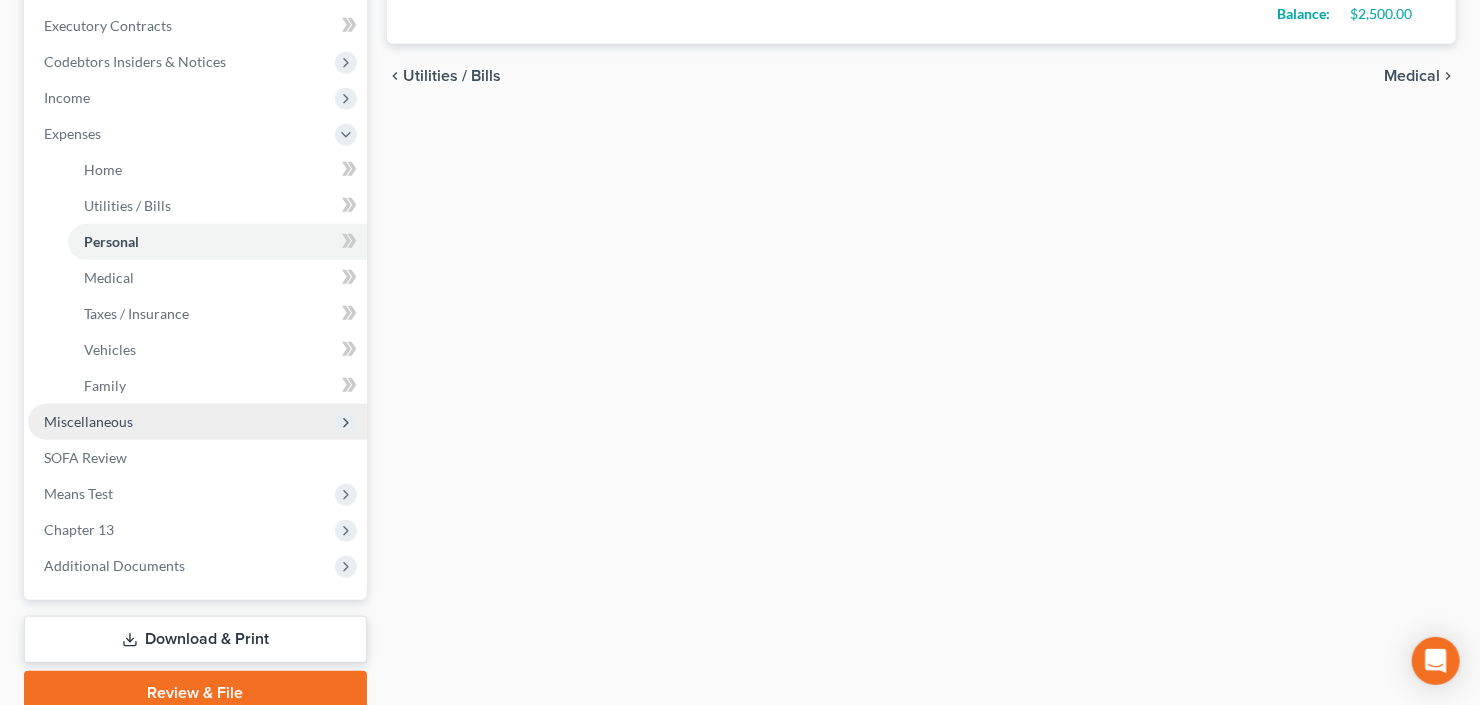 click on "Miscellaneous" at bounding box center (88, 421) 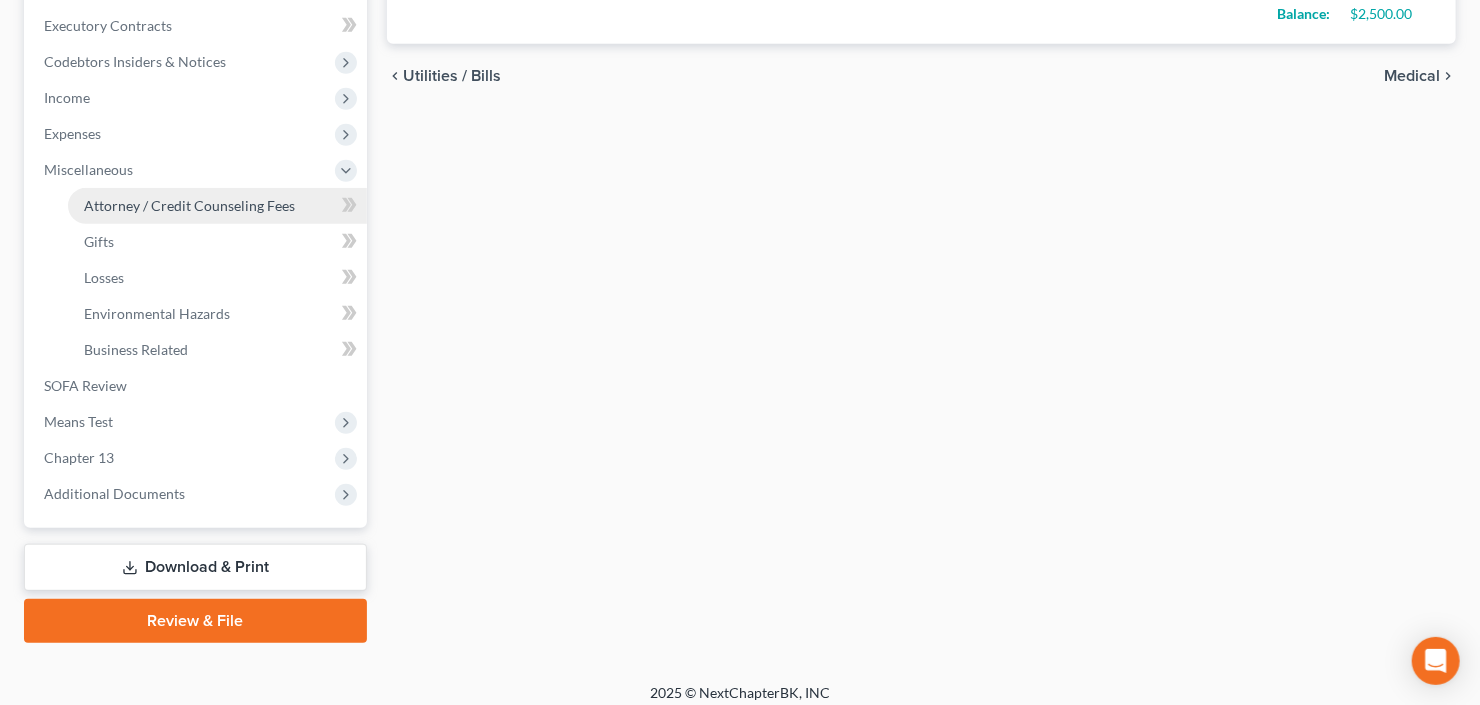 click on "Attorney / Credit Counseling Fees" at bounding box center (189, 205) 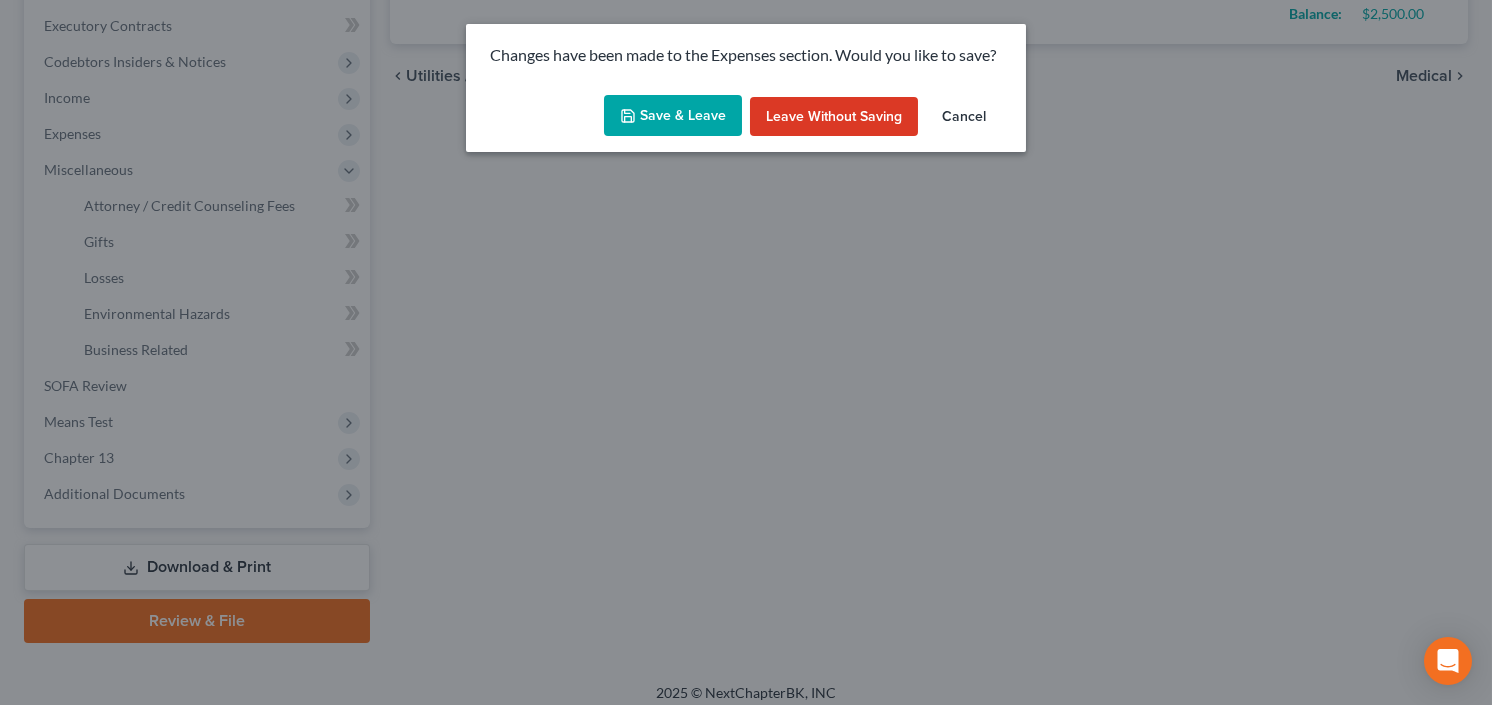 click on "Save & Leave Leave without Saving Cancel" at bounding box center (746, 120) 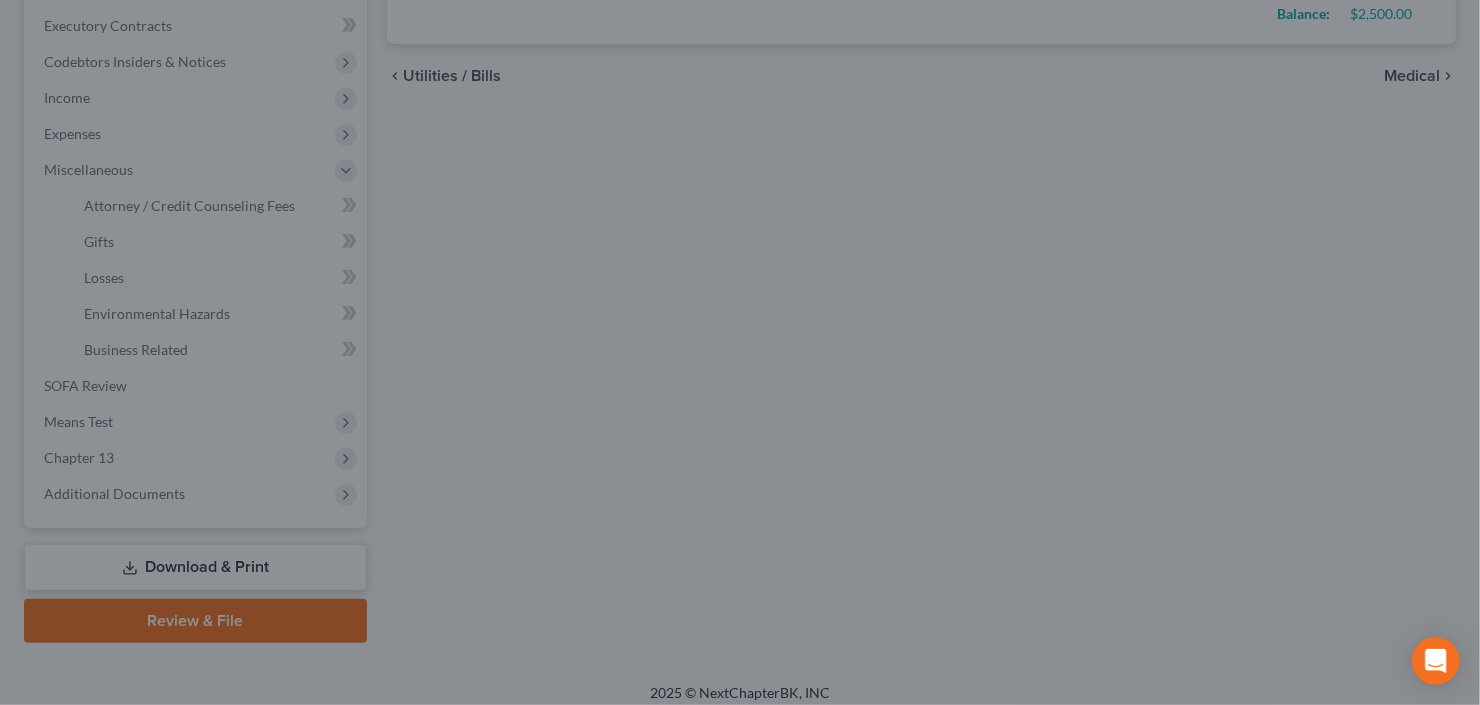 select on "2" 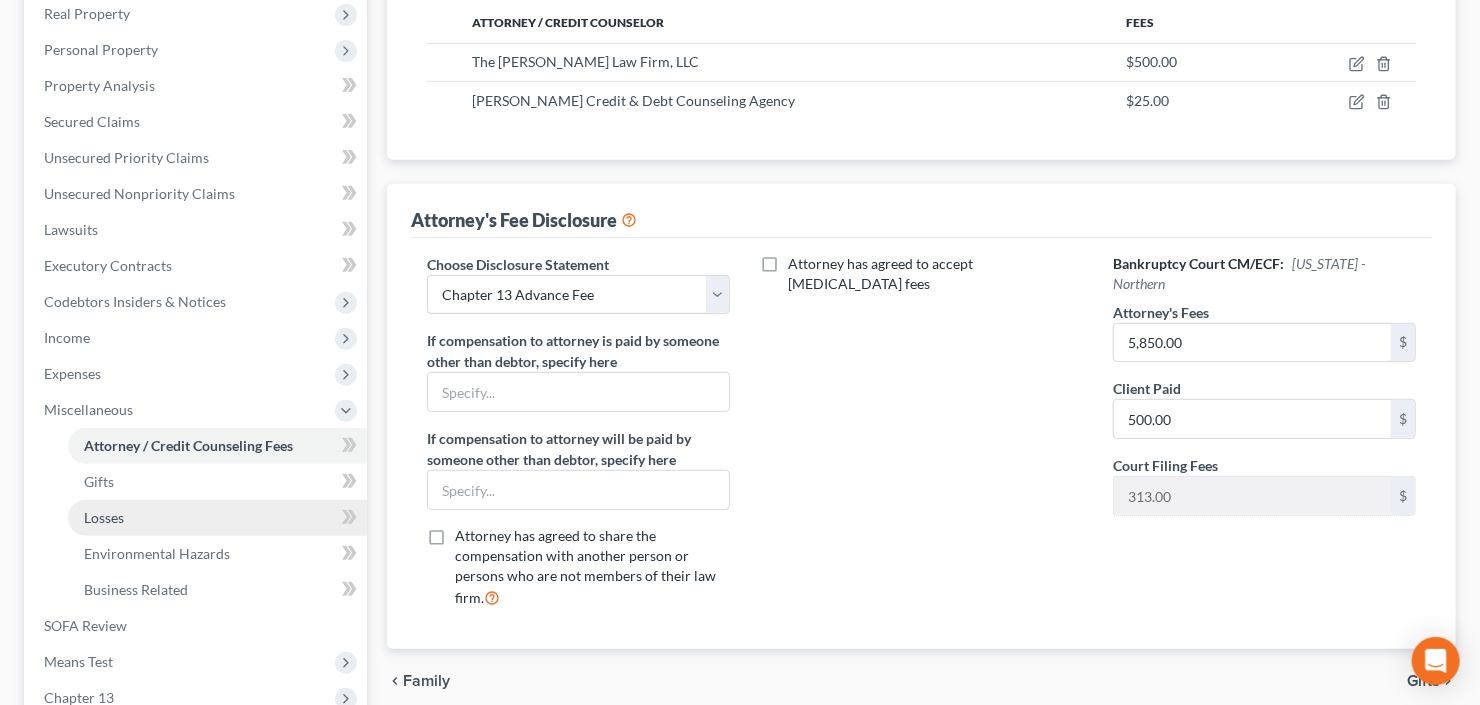 scroll, scrollTop: 560, scrollLeft: 0, axis: vertical 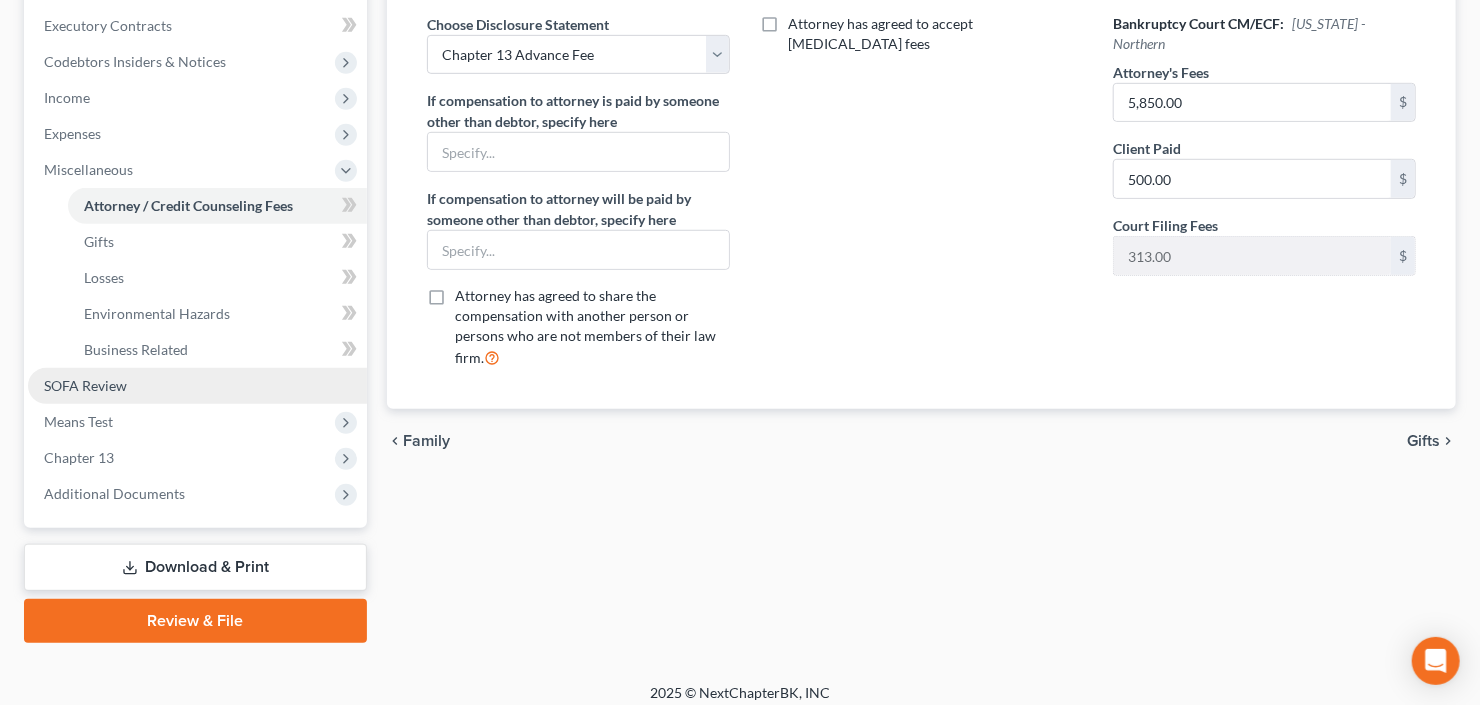 click on "SOFA Review" at bounding box center (85, 385) 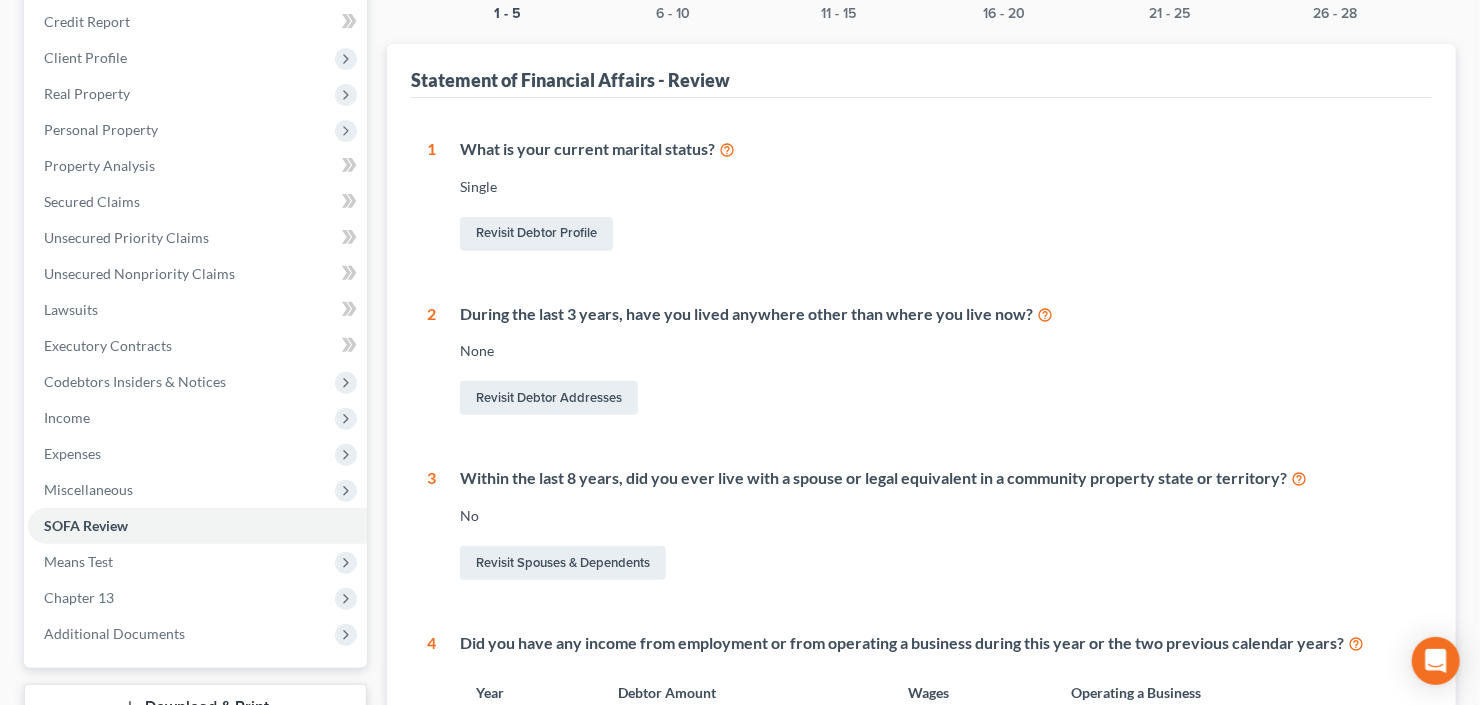scroll, scrollTop: 320, scrollLeft: 0, axis: vertical 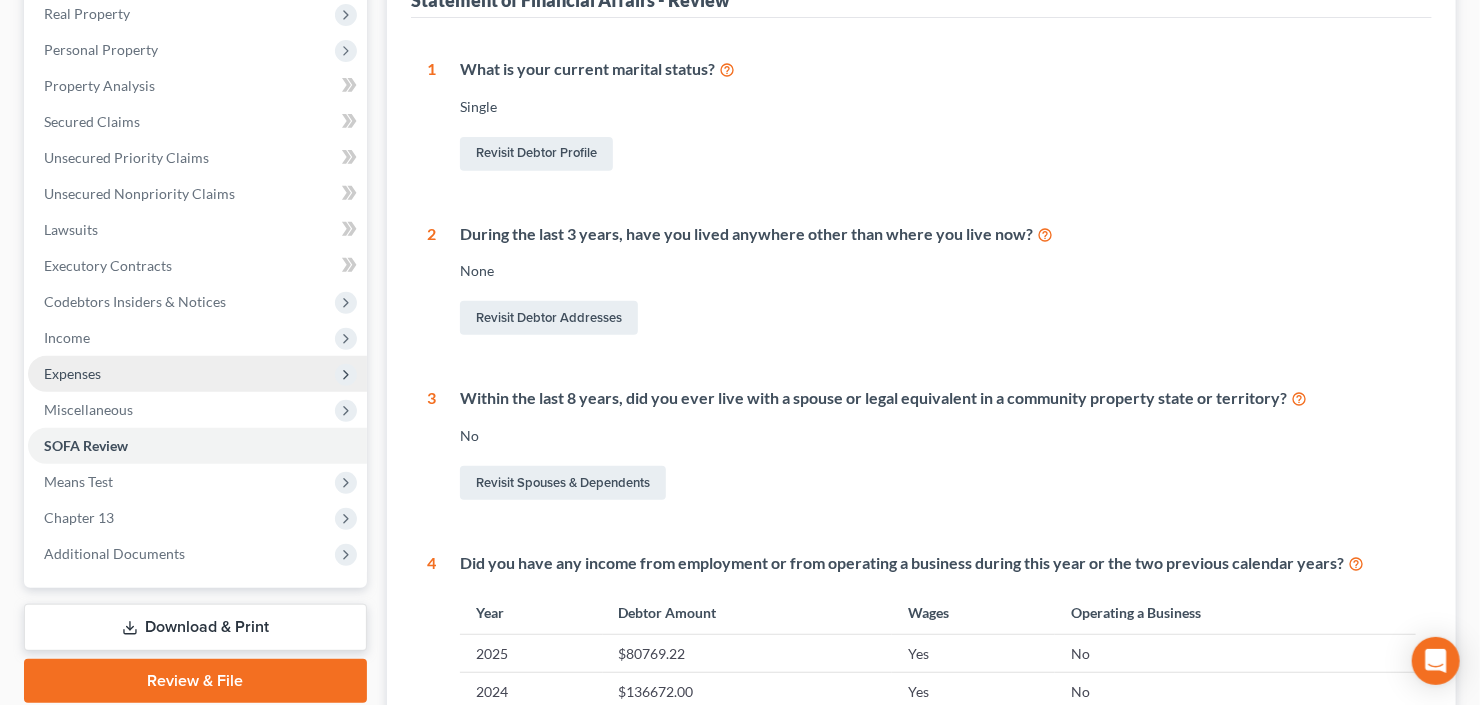 click on "Expenses" at bounding box center [197, 374] 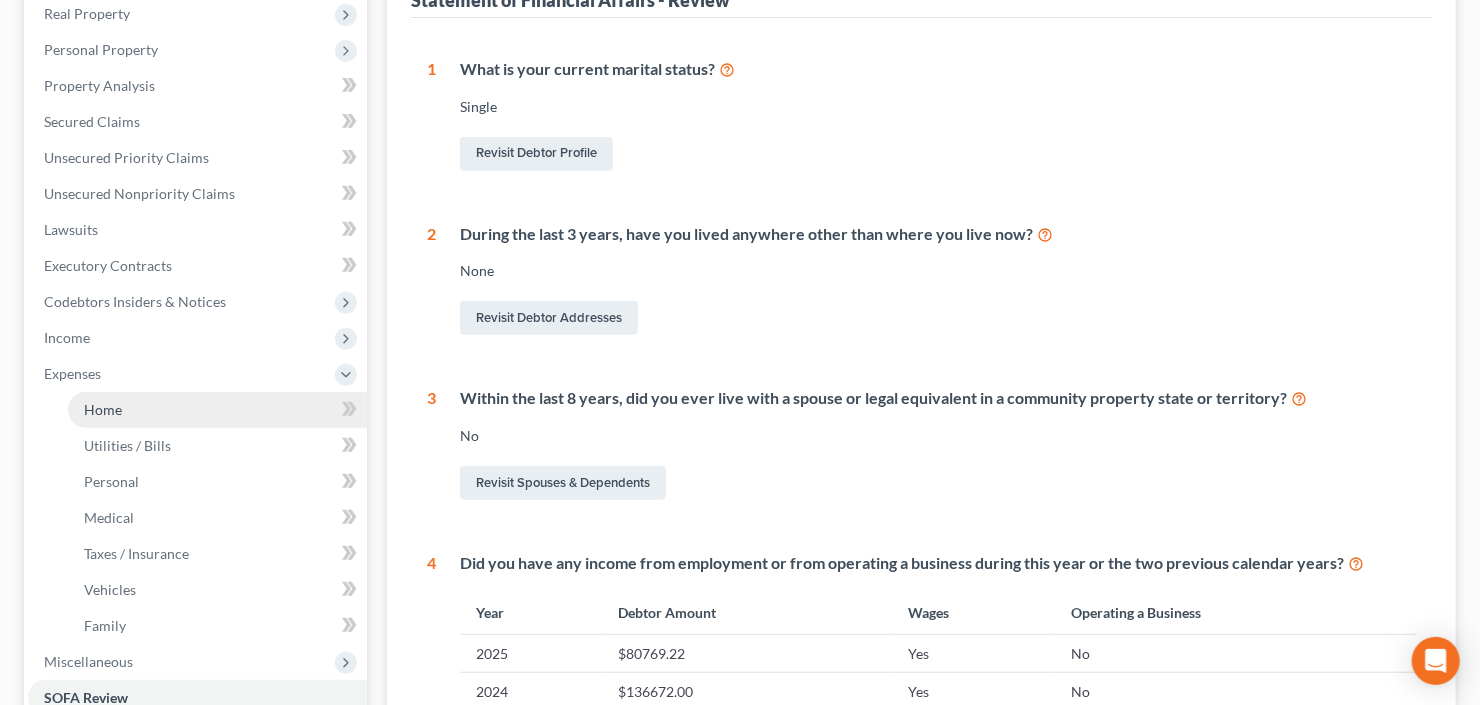 click on "Home" at bounding box center [217, 410] 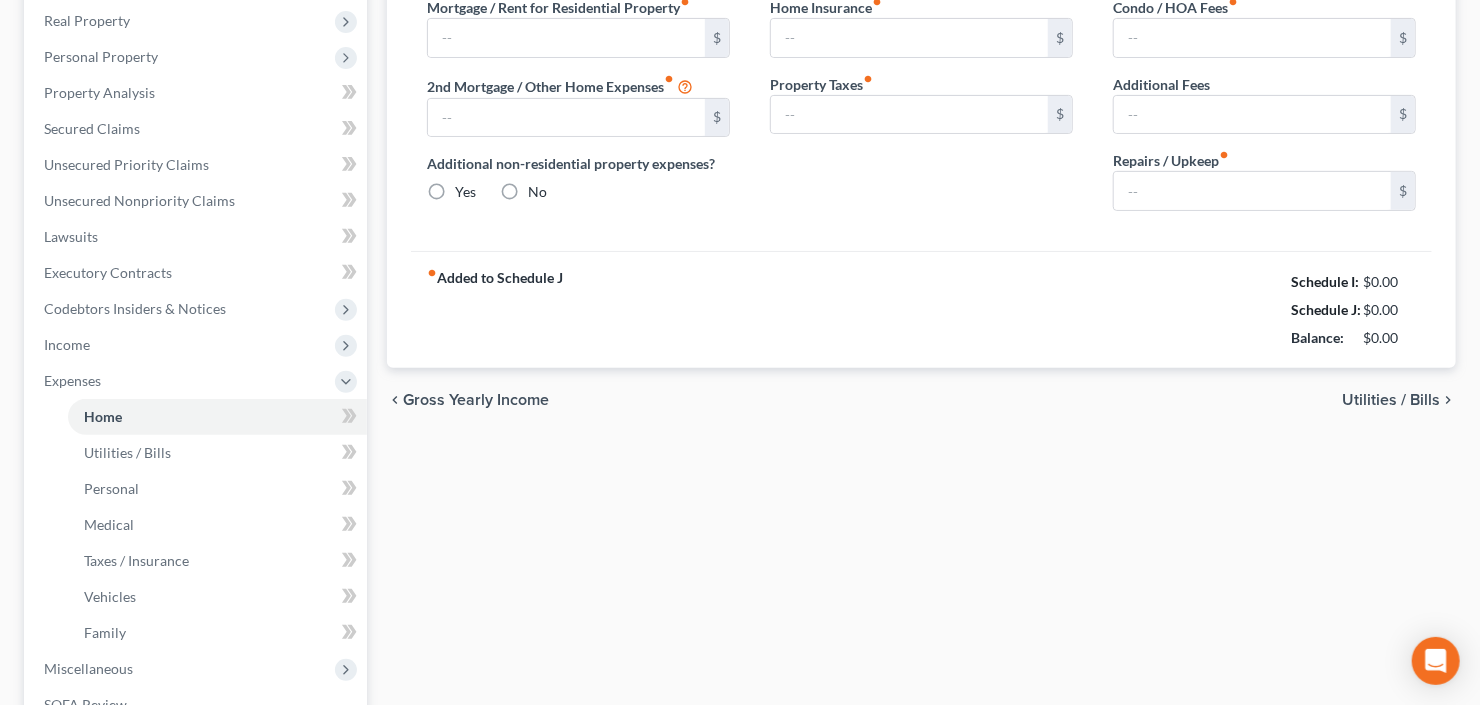 type on "1,750.00" 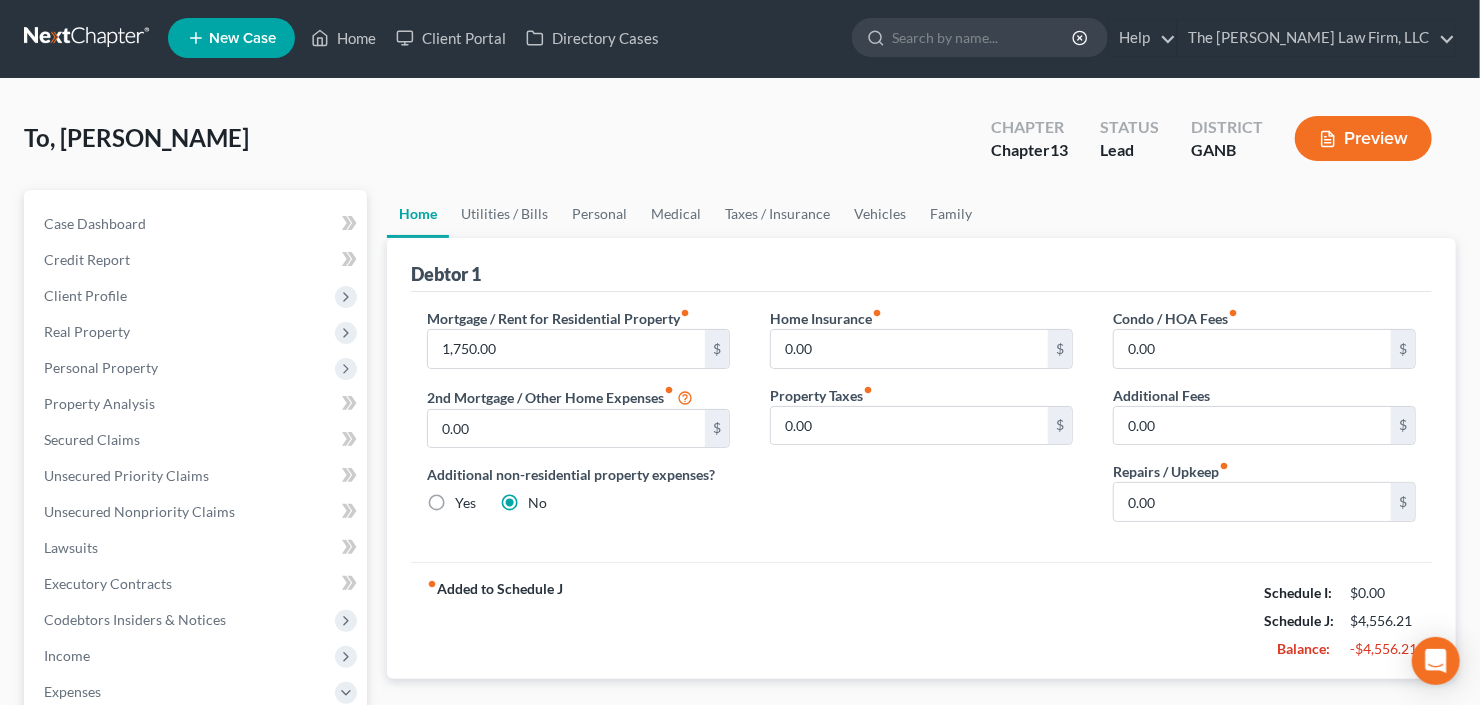 scroll, scrollTop: 0, scrollLeft: 0, axis: both 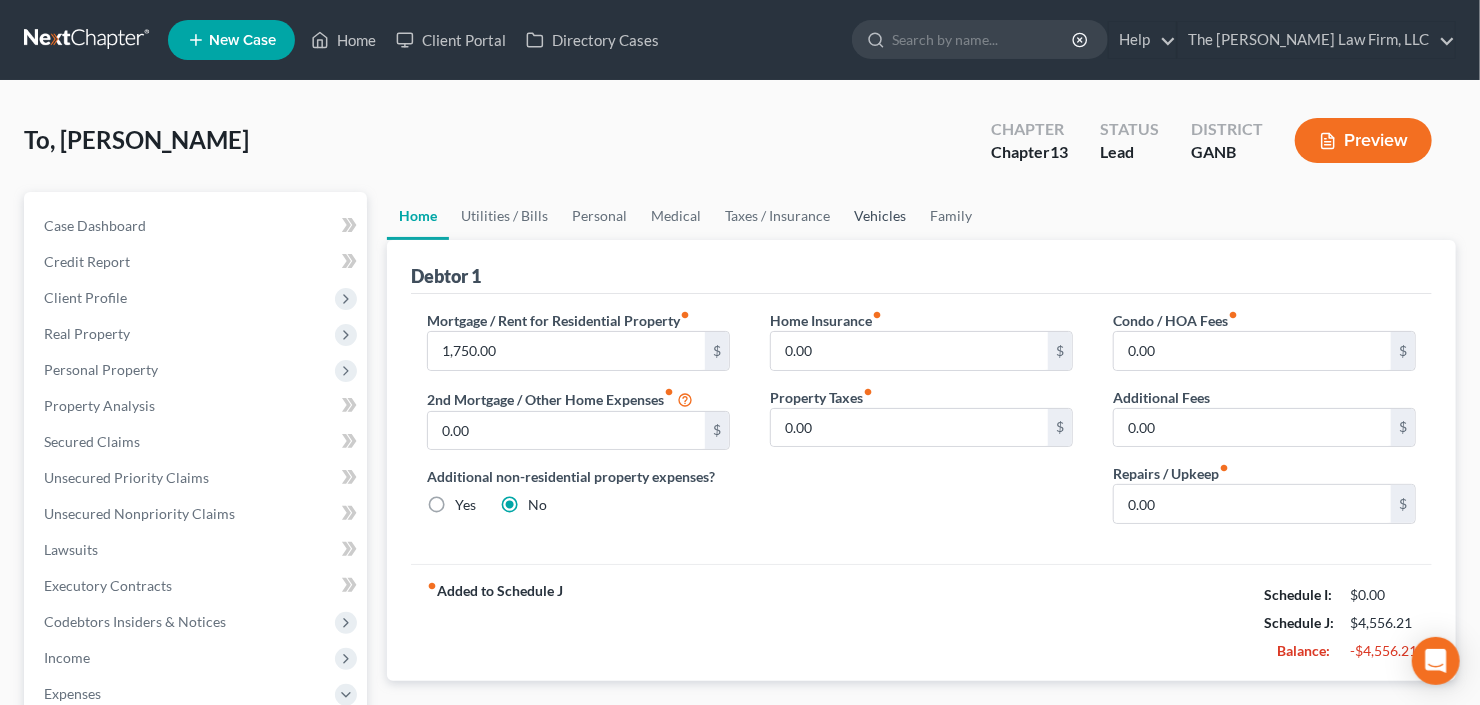 click on "Vehicles" at bounding box center [880, 216] 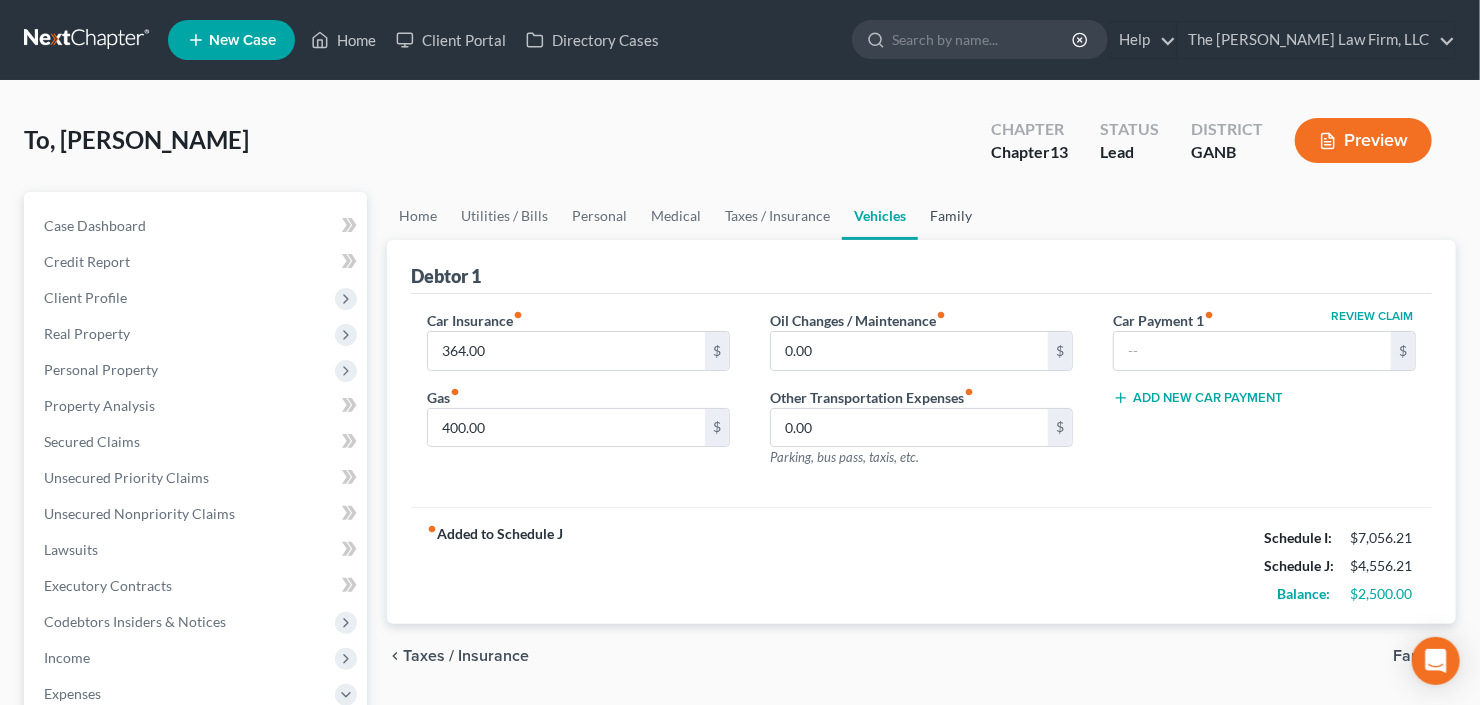 click on "Family" at bounding box center (951, 216) 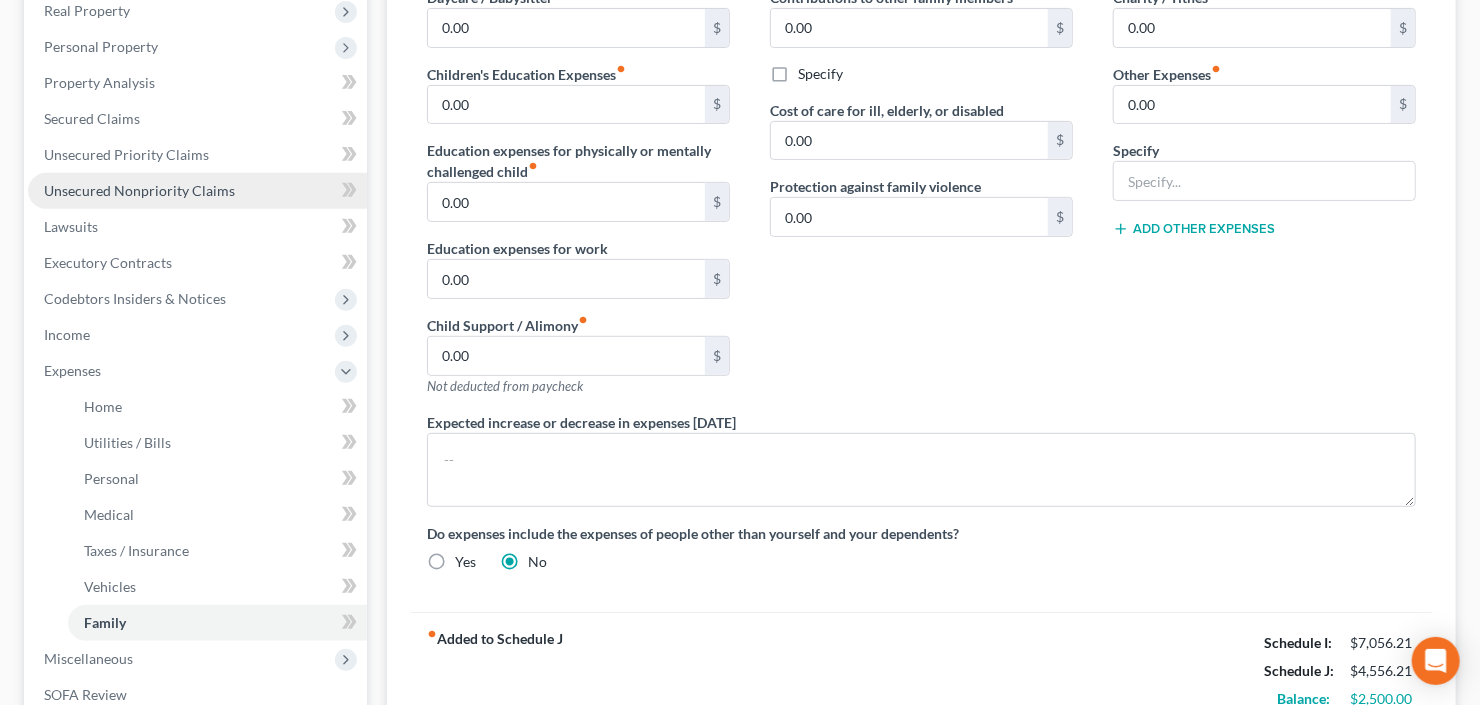 click on "Unsecured Nonpriority Claims" at bounding box center [139, 190] 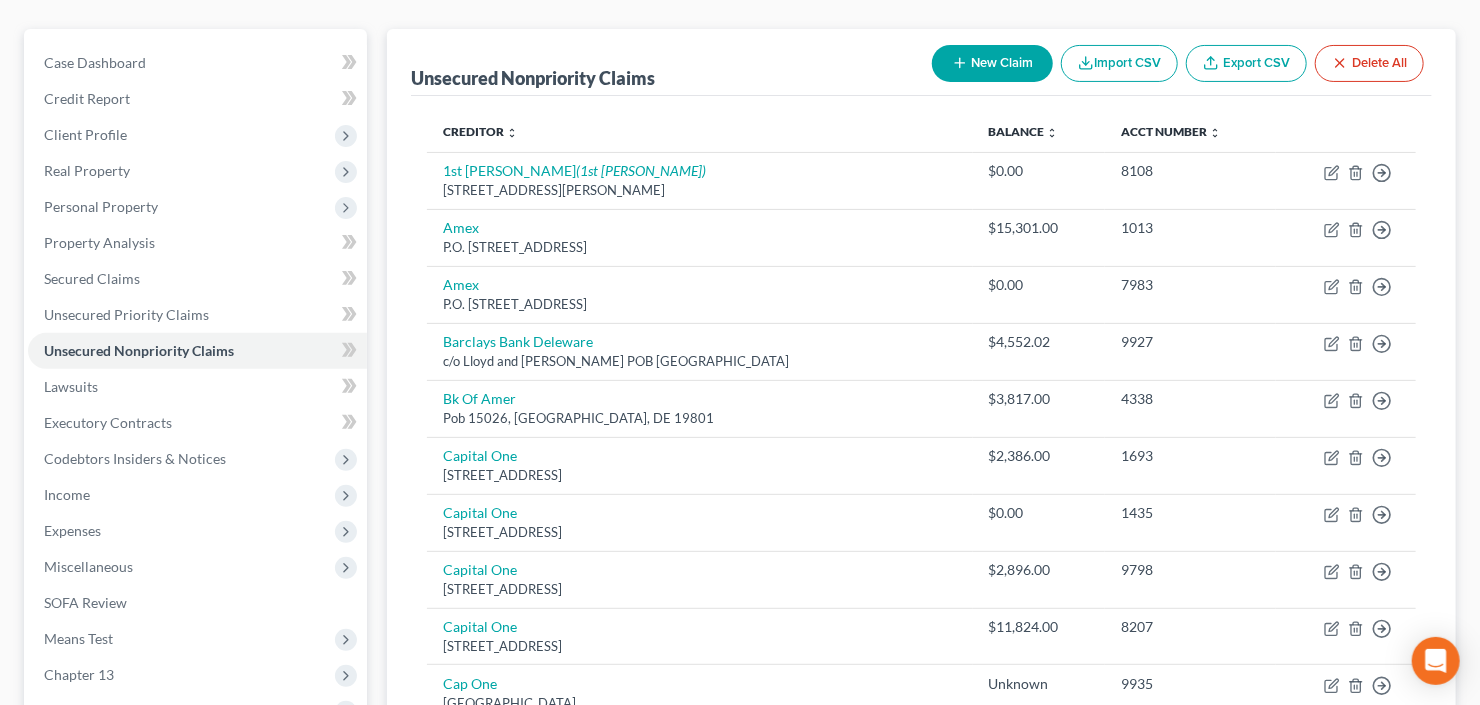 scroll, scrollTop: 126, scrollLeft: 0, axis: vertical 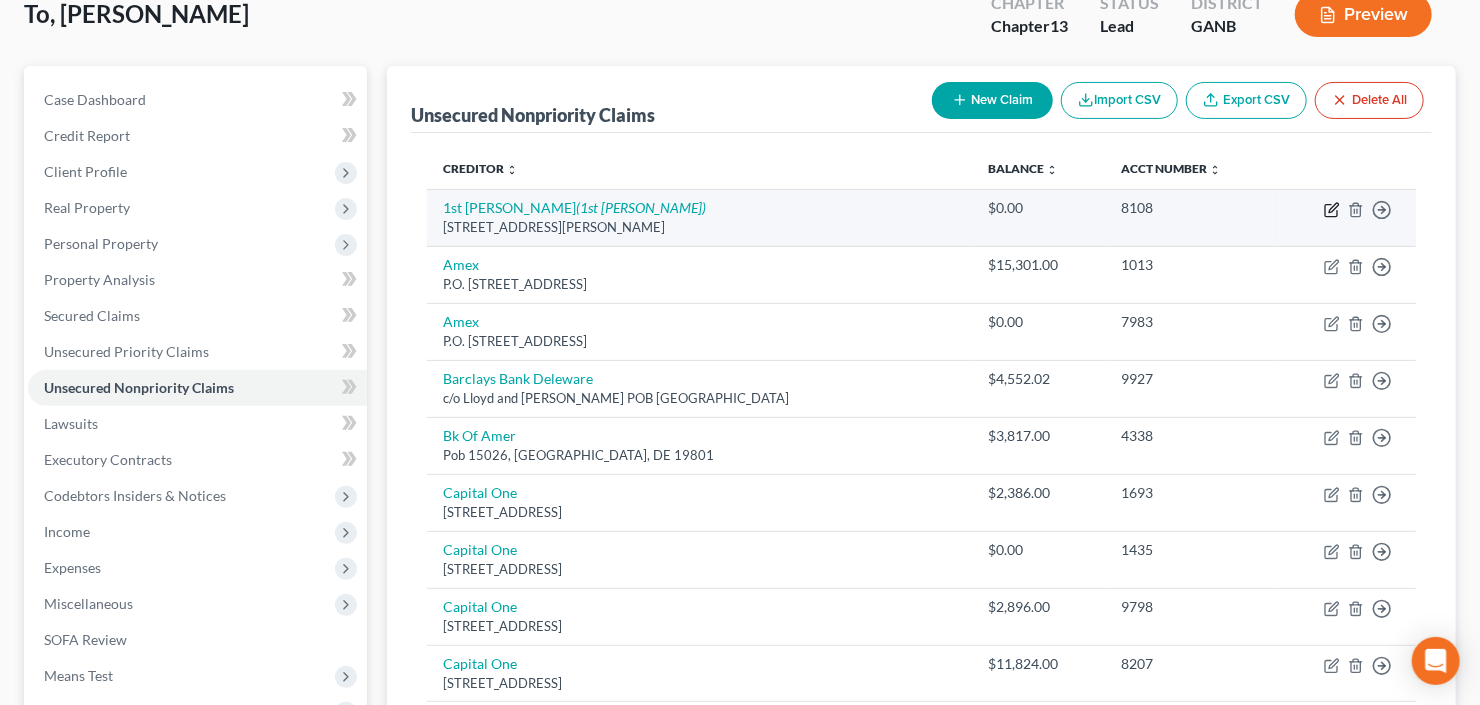 click 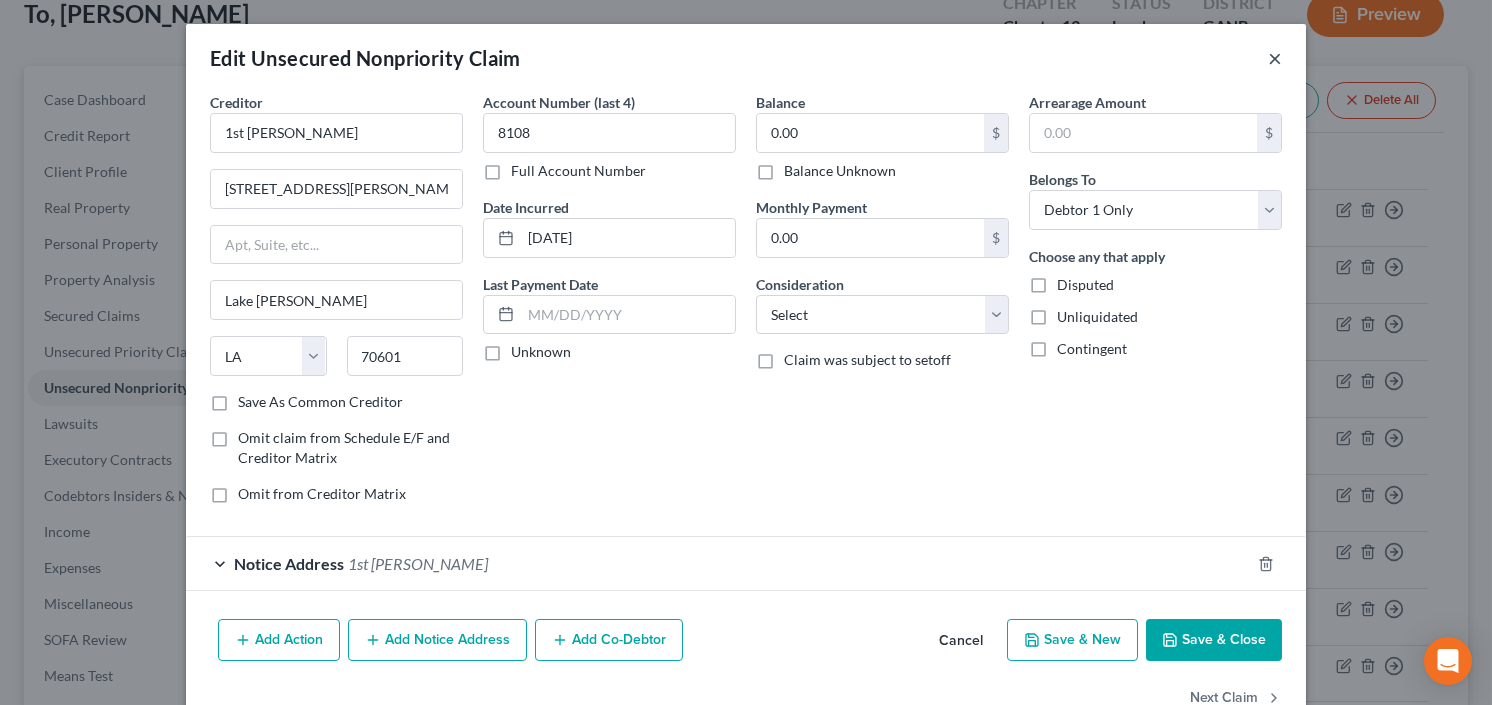 click on "×" at bounding box center [1275, 58] 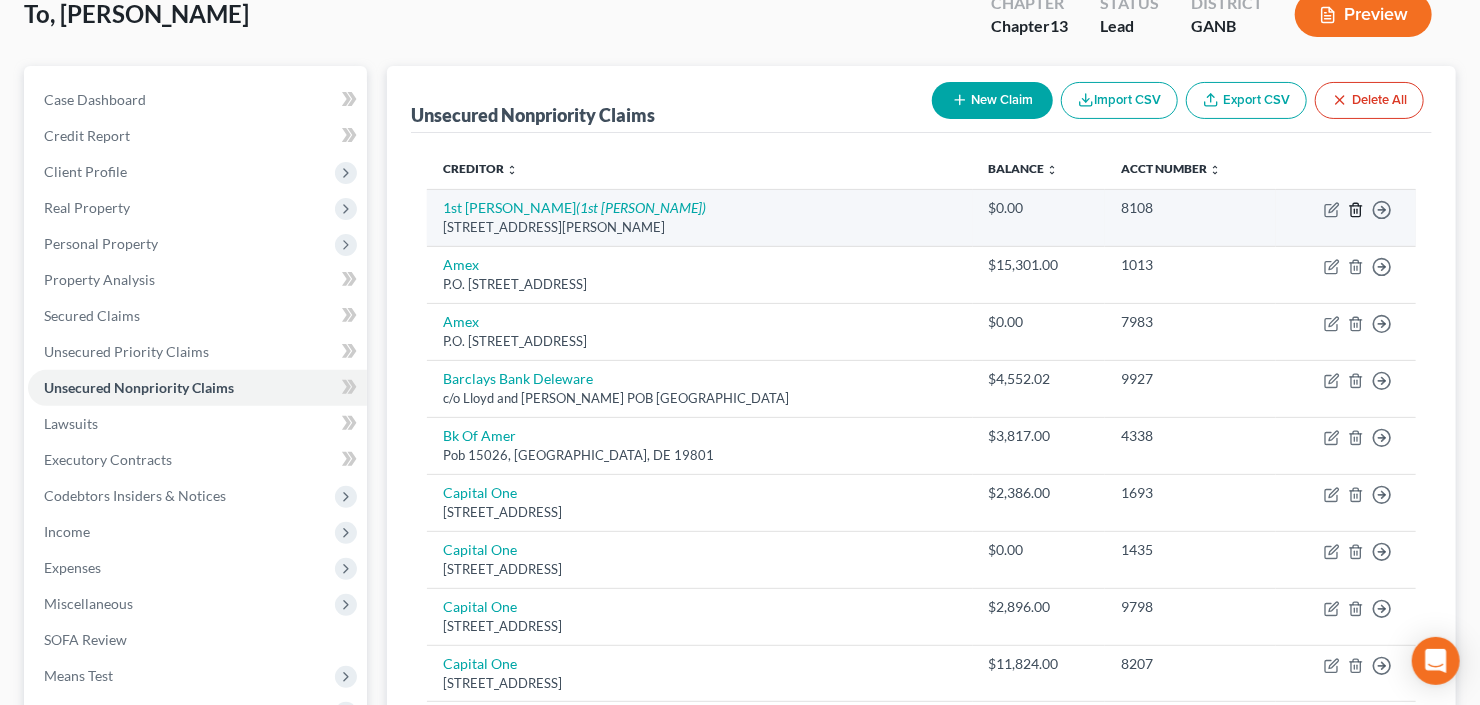 click 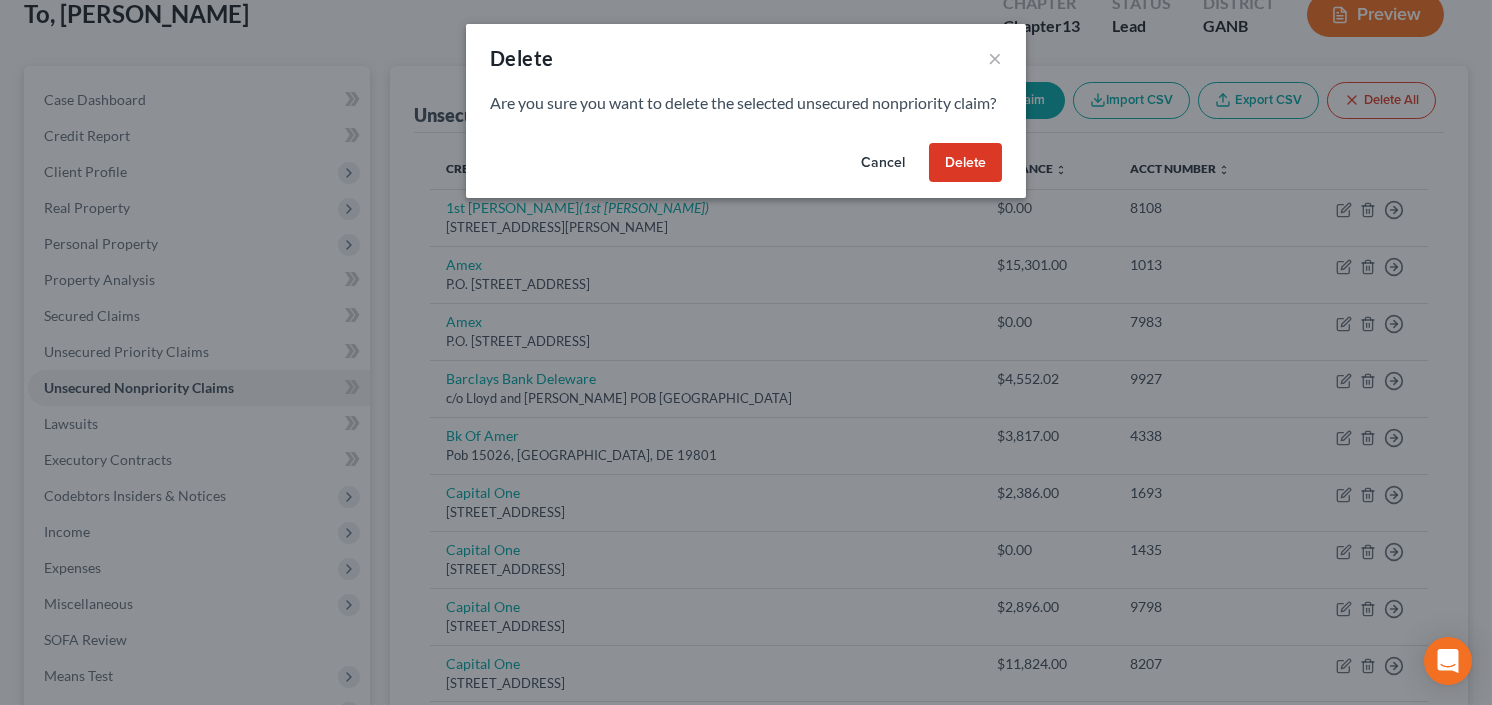 click on "Delete" at bounding box center (965, 163) 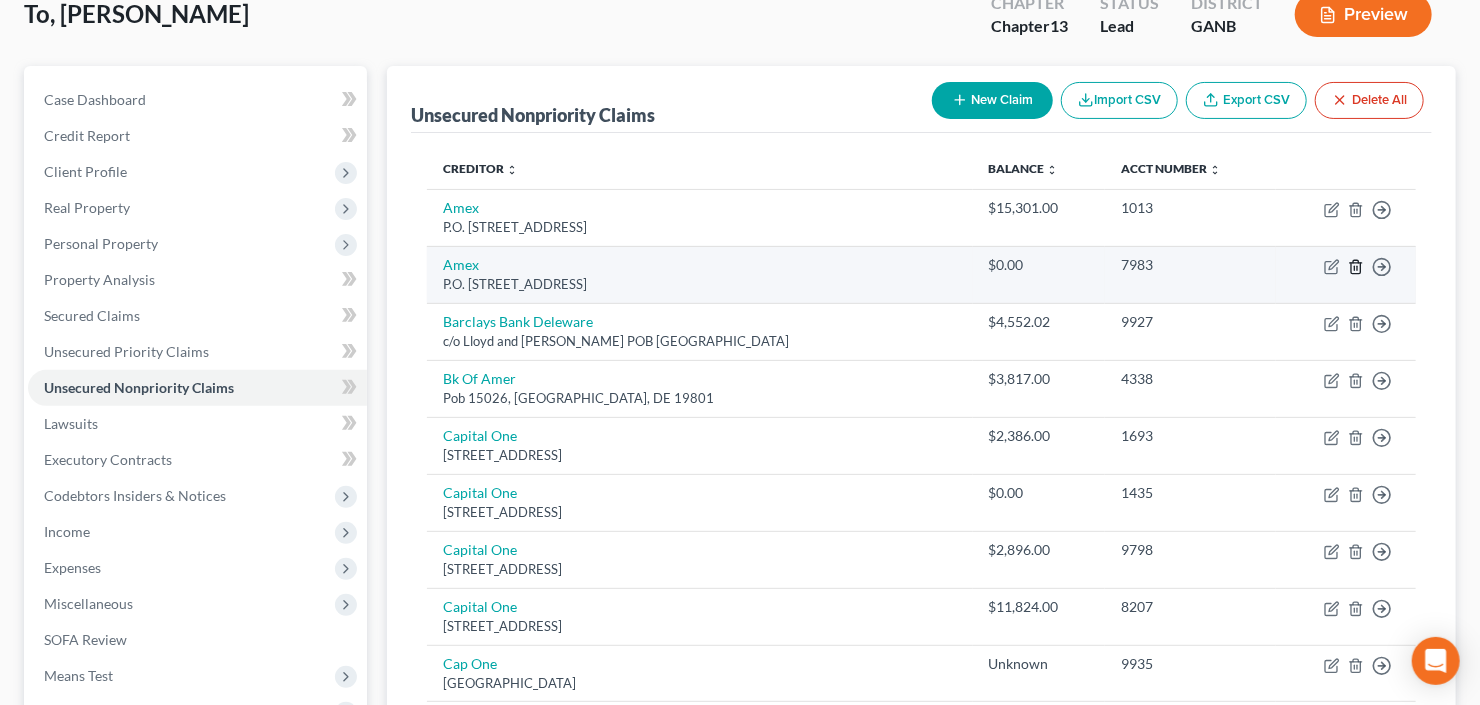 click 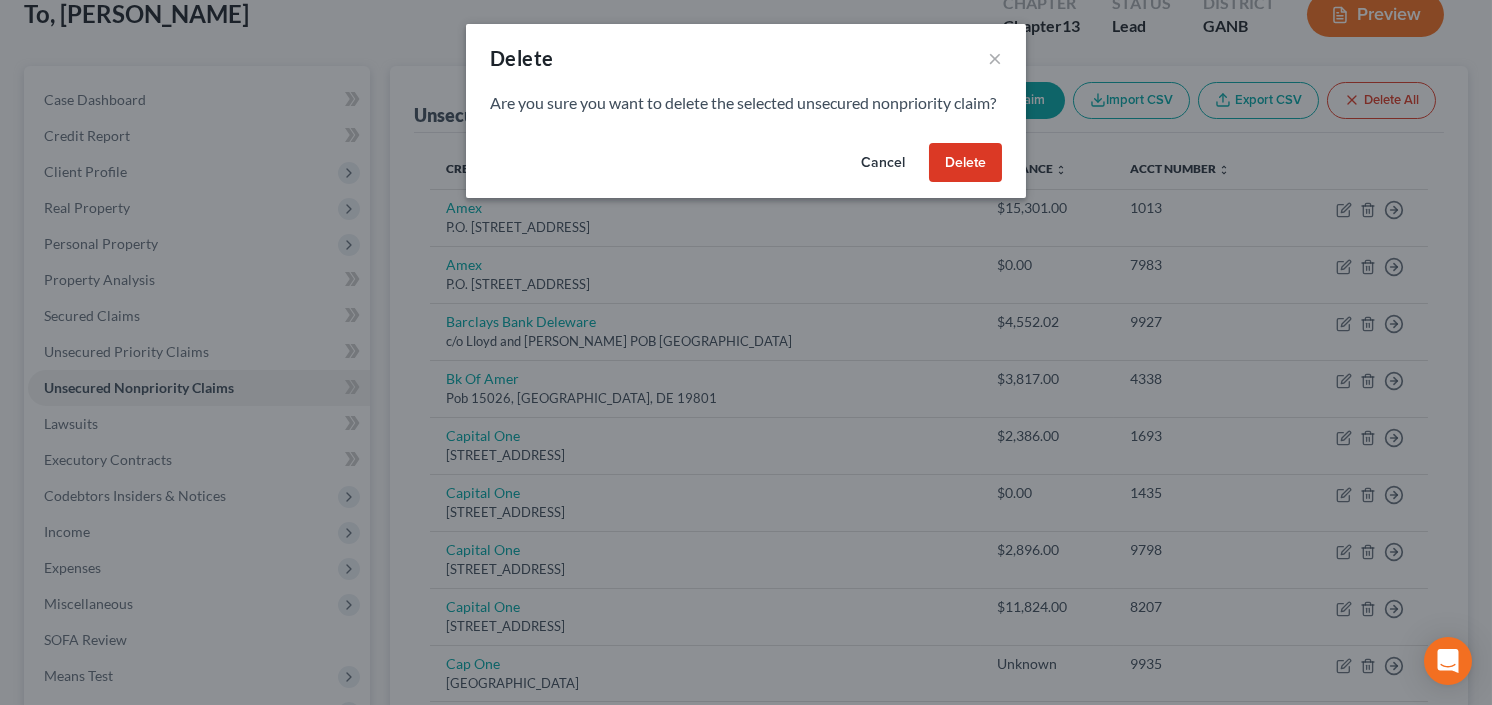 click on "Delete" at bounding box center (965, 163) 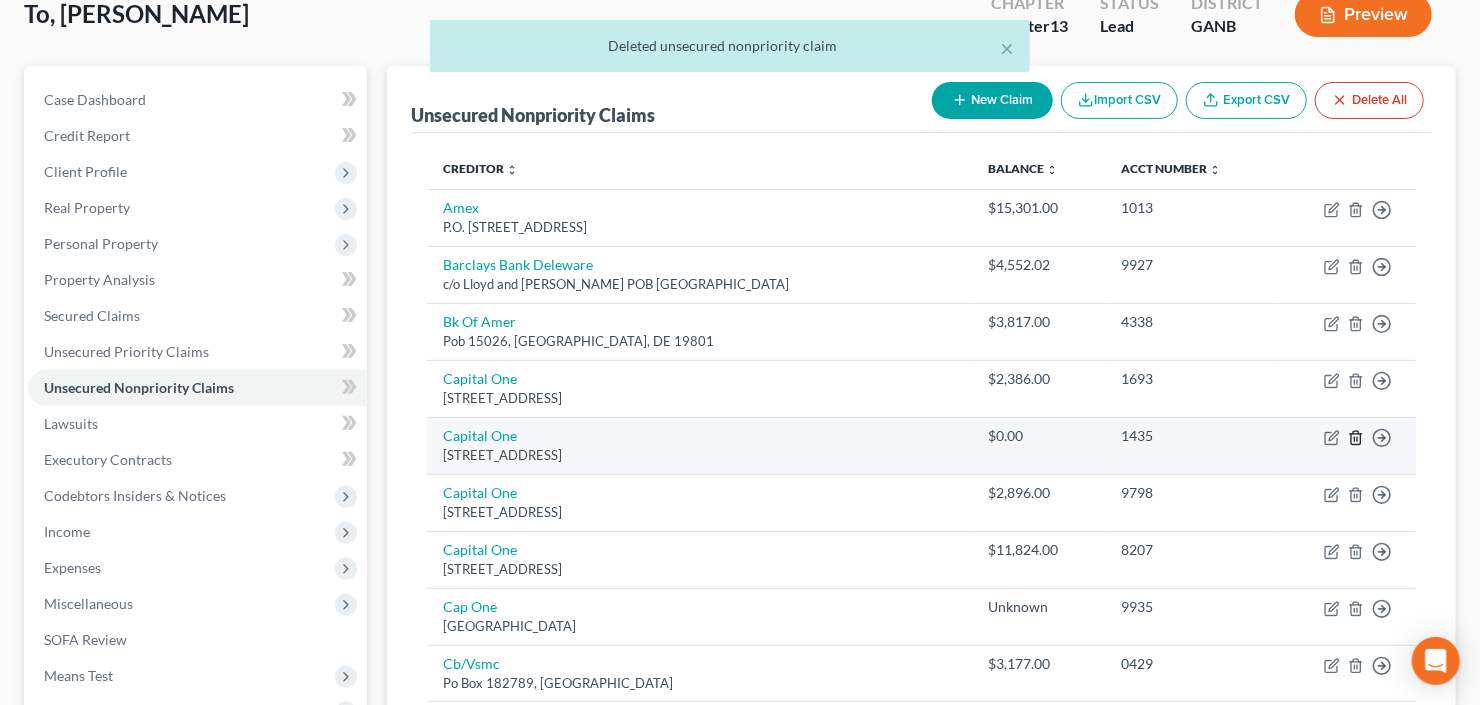 click 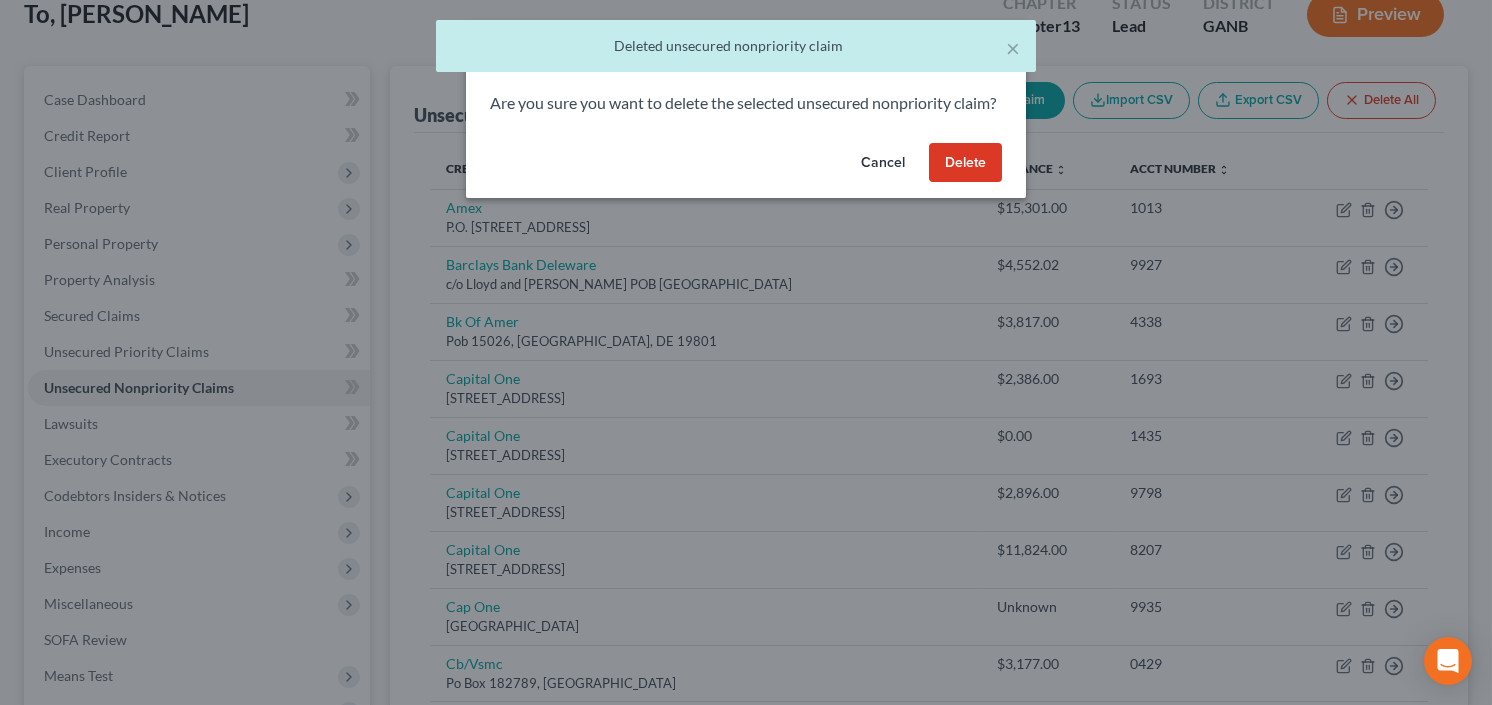 click on "Delete" at bounding box center [965, 163] 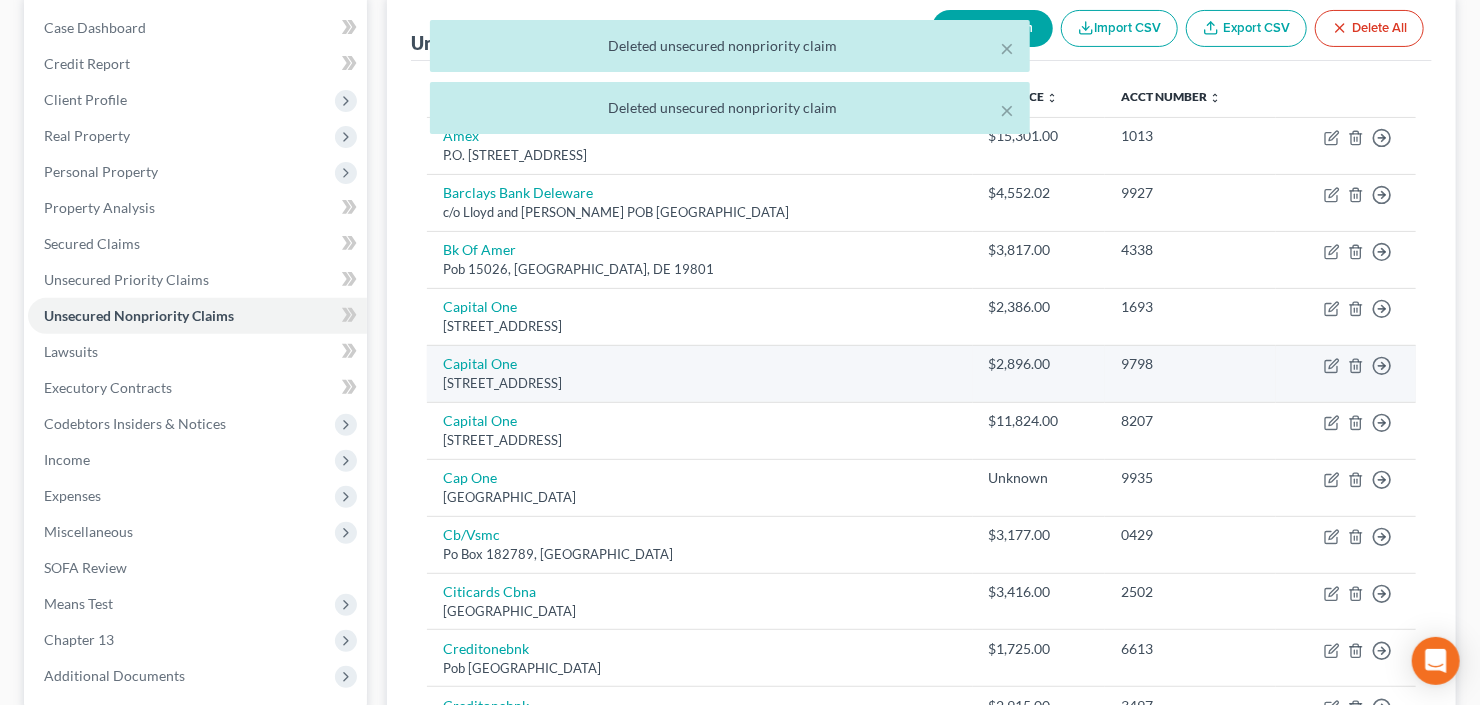 scroll, scrollTop: 286, scrollLeft: 0, axis: vertical 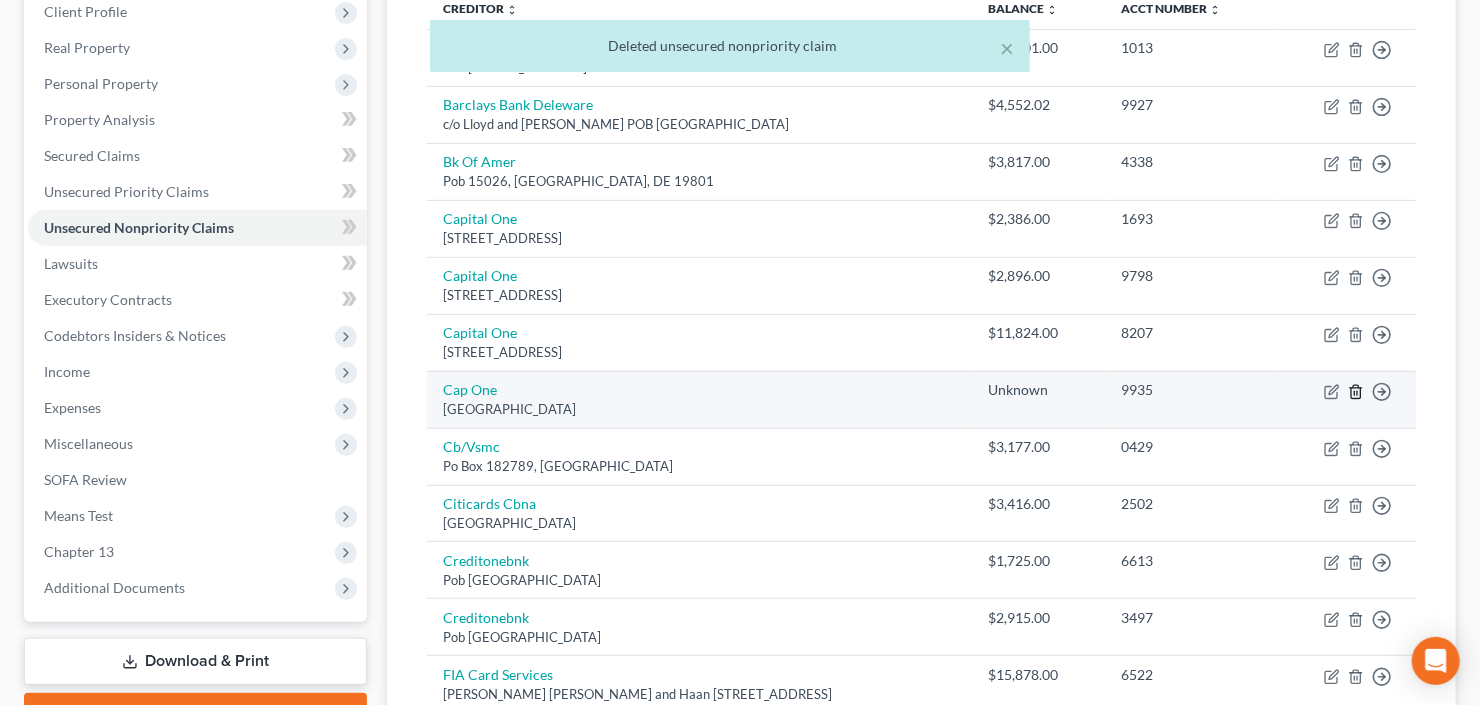 click 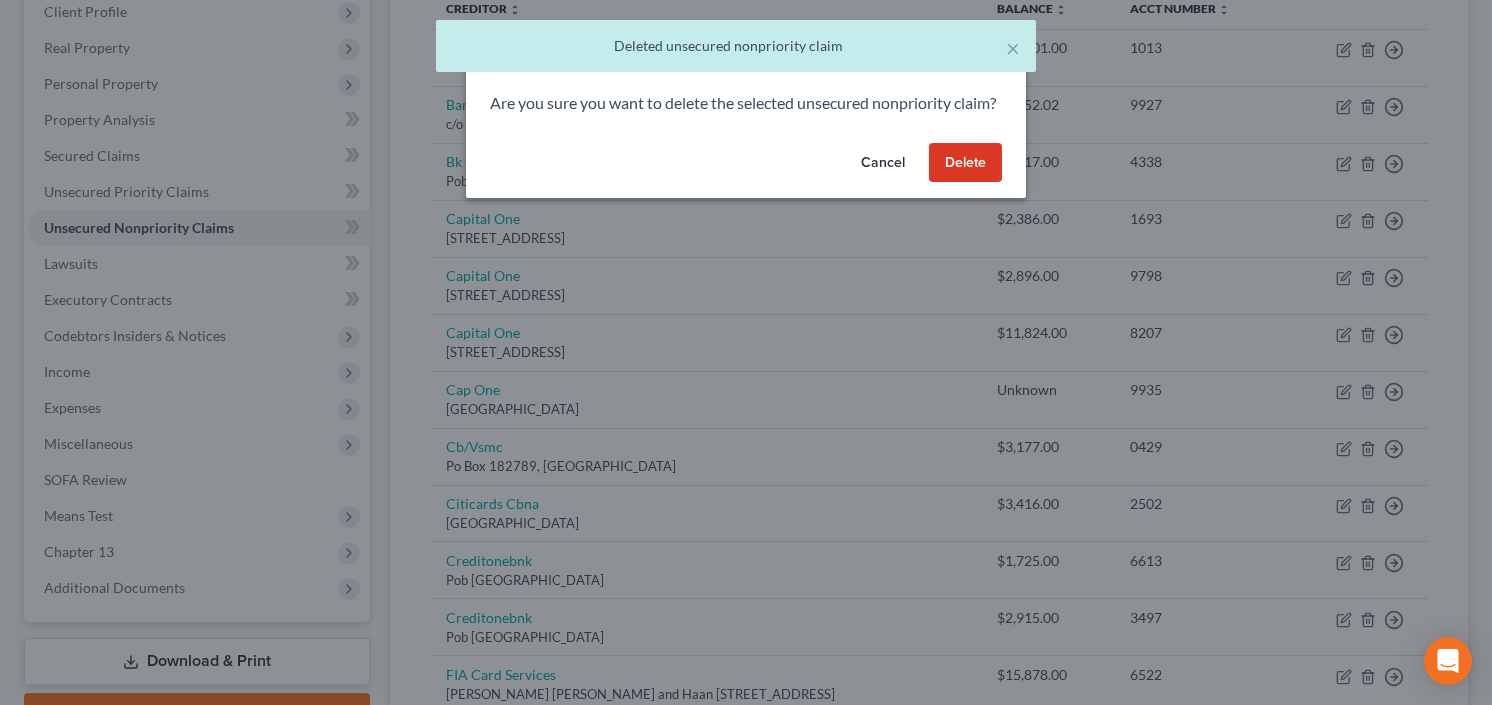 click on "Delete" at bounding box center (965, 163) 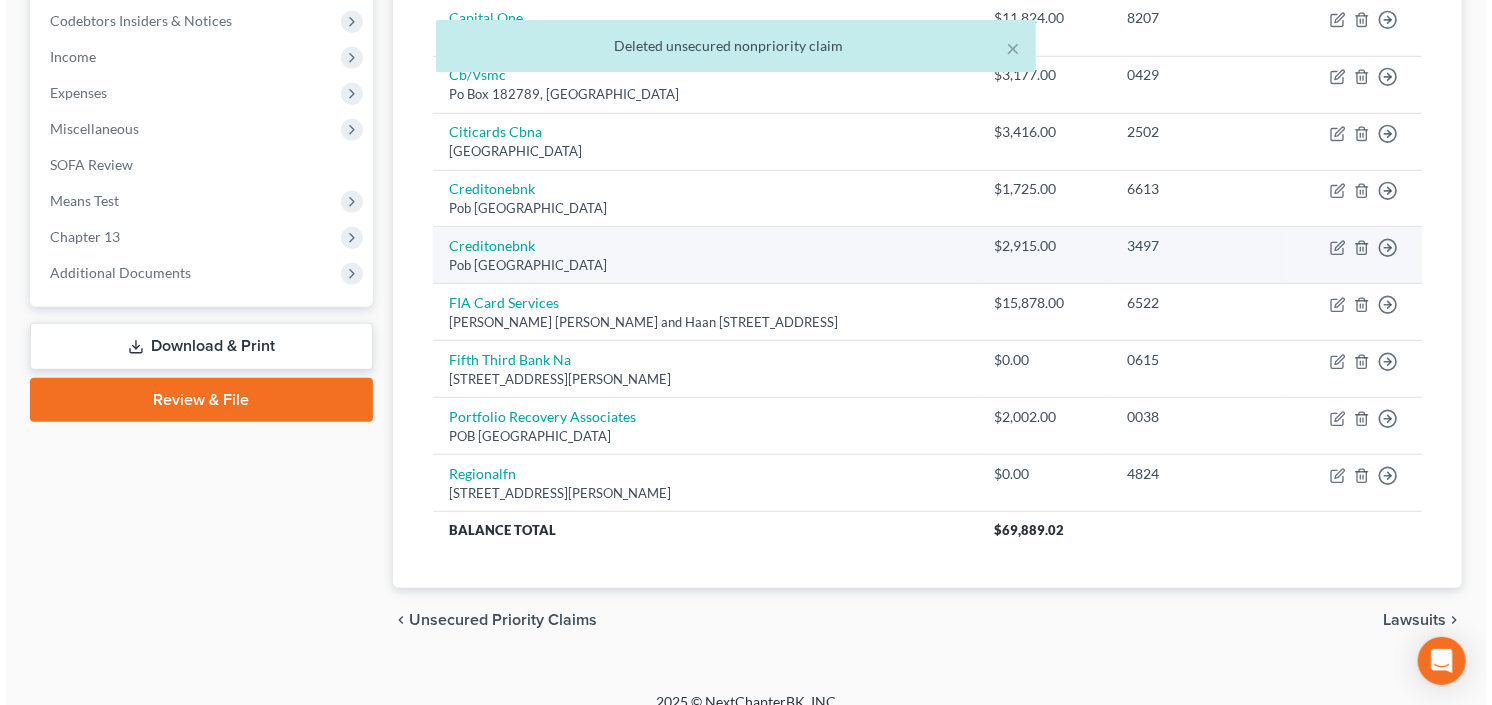 scroll, scrollTop: 606, scrollLeft: 0, axis: vertical 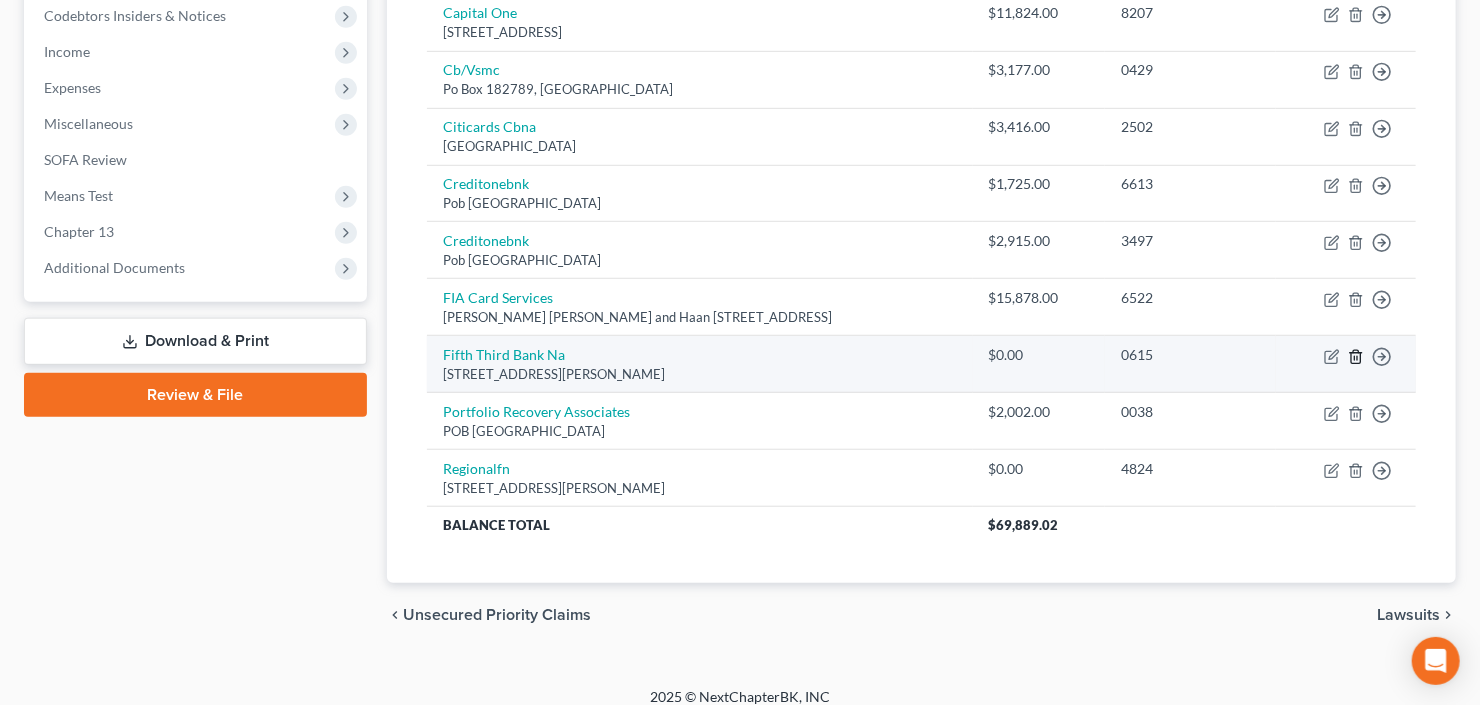 click 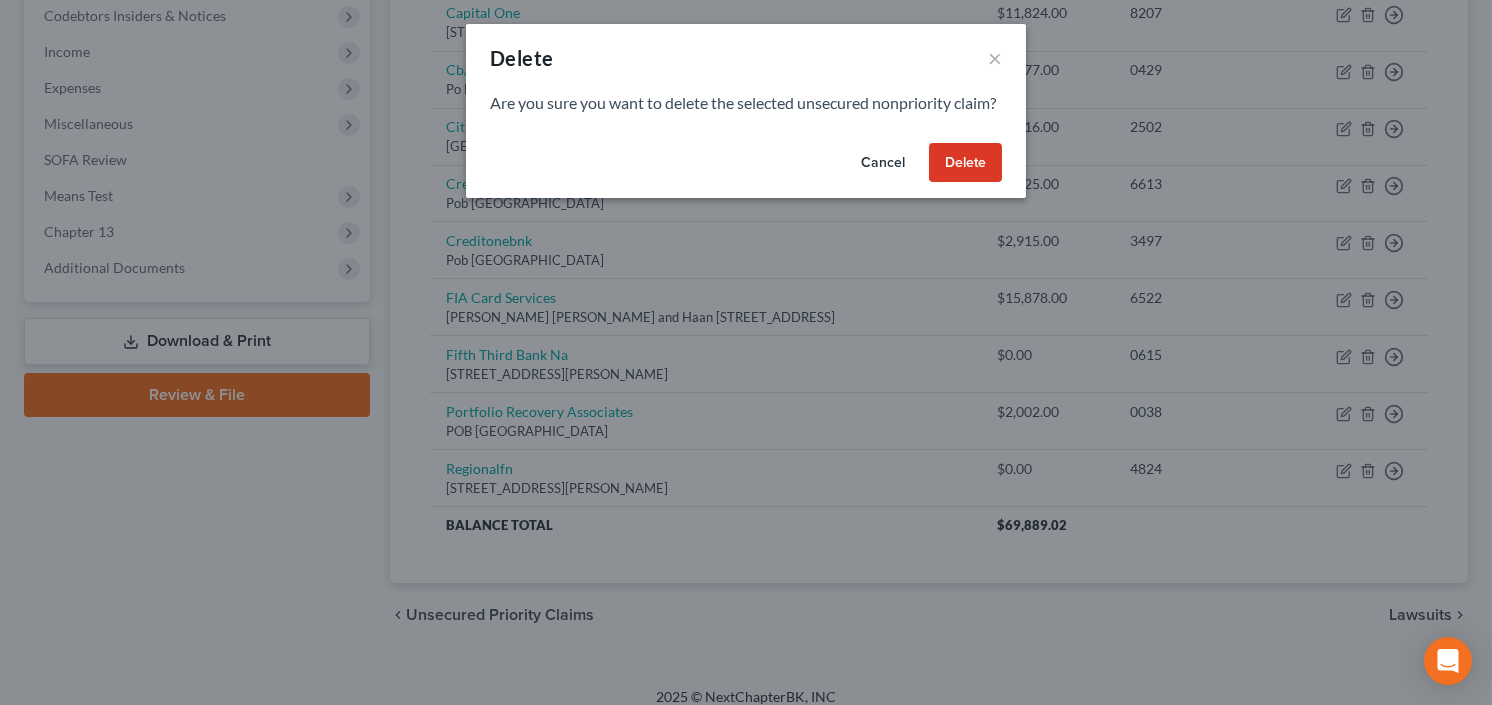 click on "Are you sure you want to delete the selected unsecured nonpriority claim?" at bounding box center [746, 113] 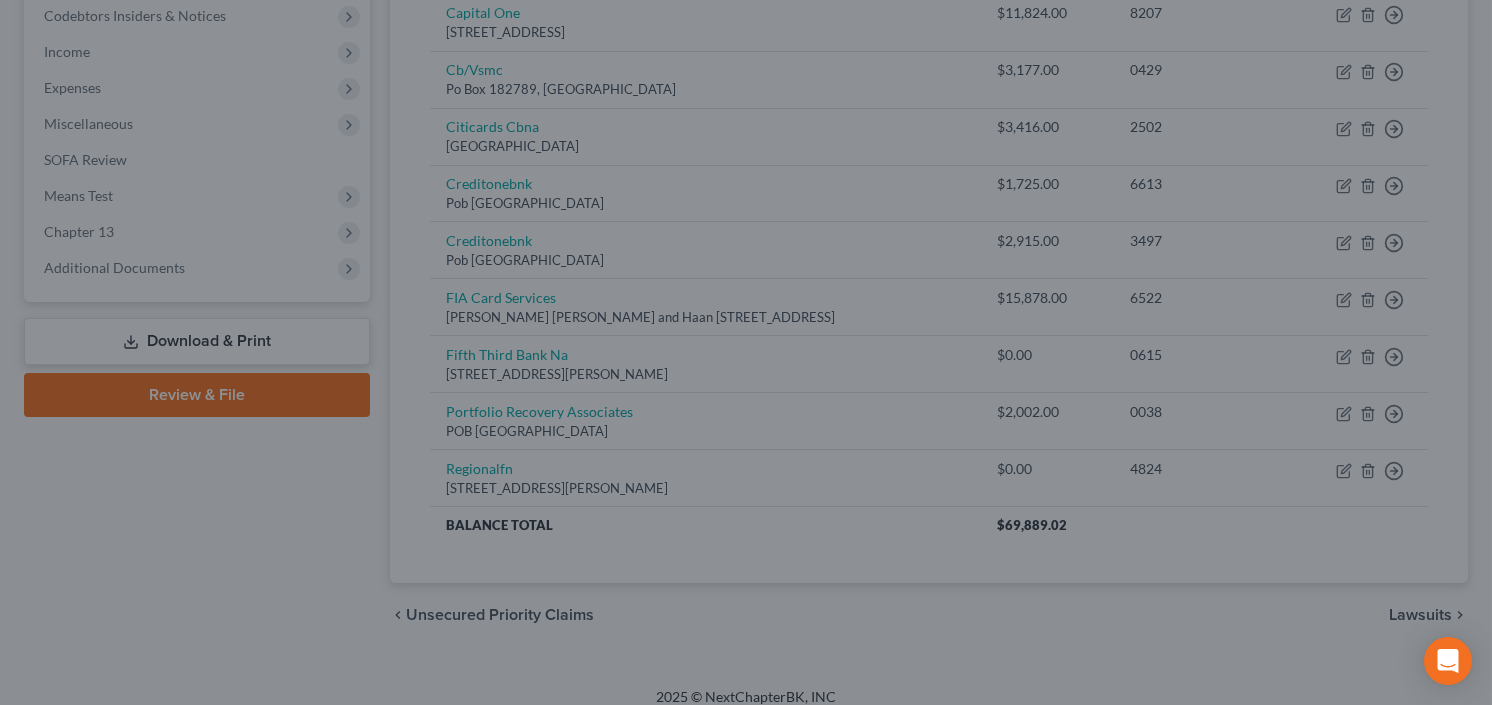 scroll, scrollTop: 562, scrollLeft: 0, axis: vertical 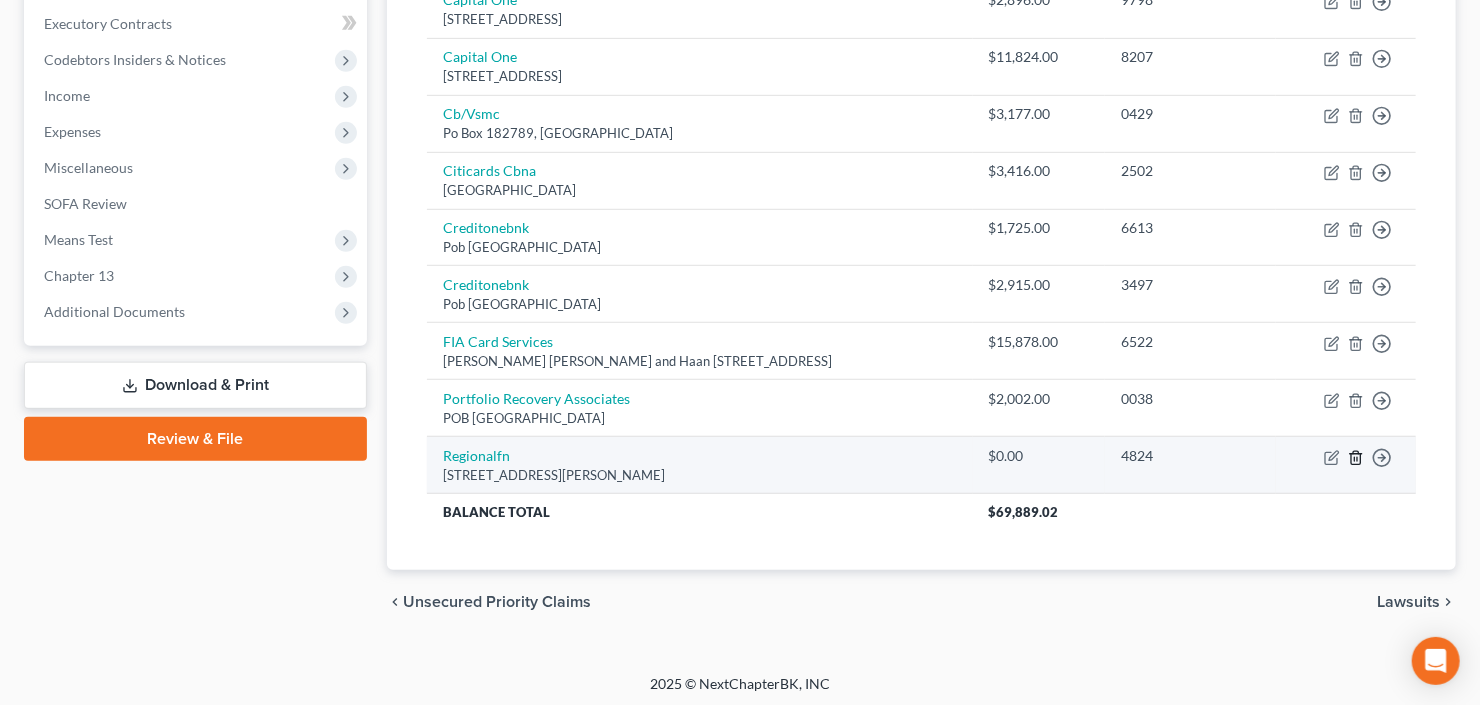click 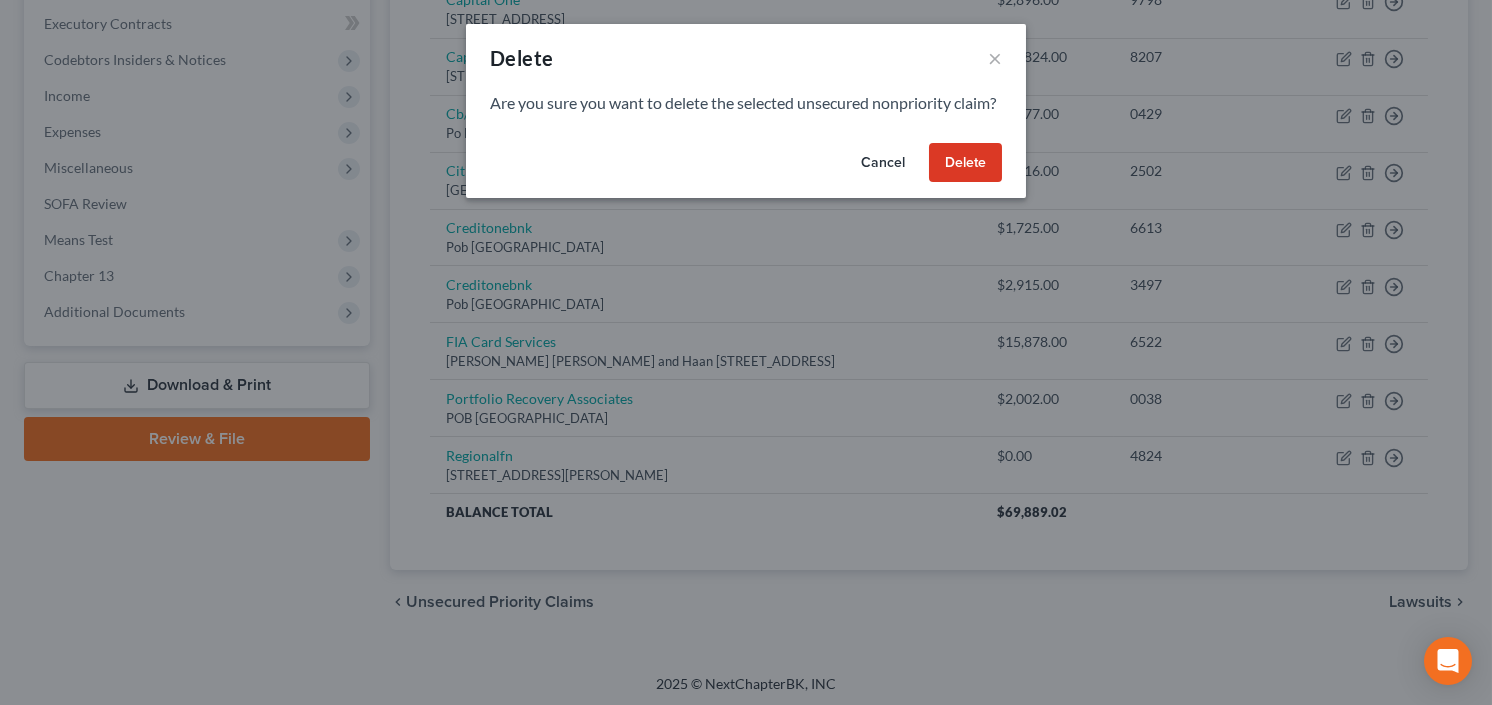 click on "Delete" at bounding box center (965, 163) 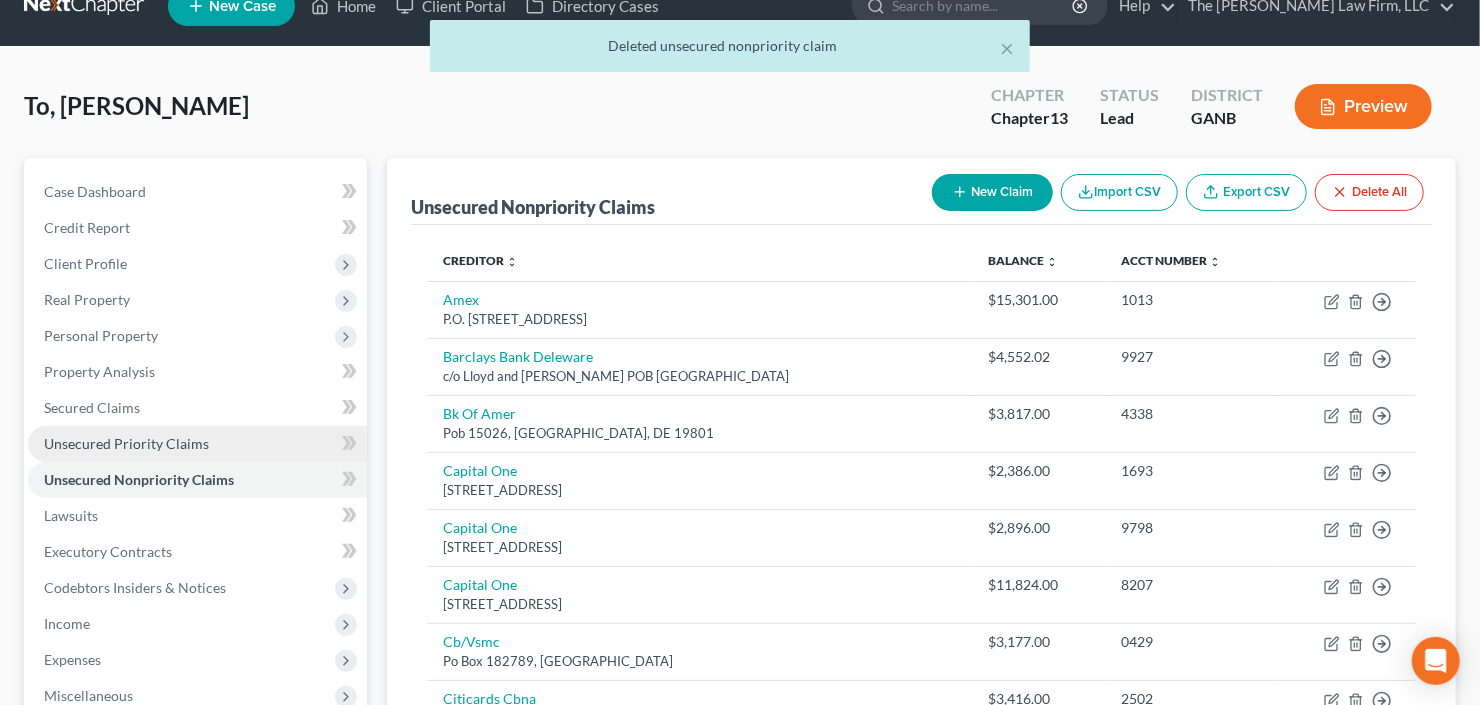 scroll, scrollTop: 0, scrollLeft: 0, axis: both 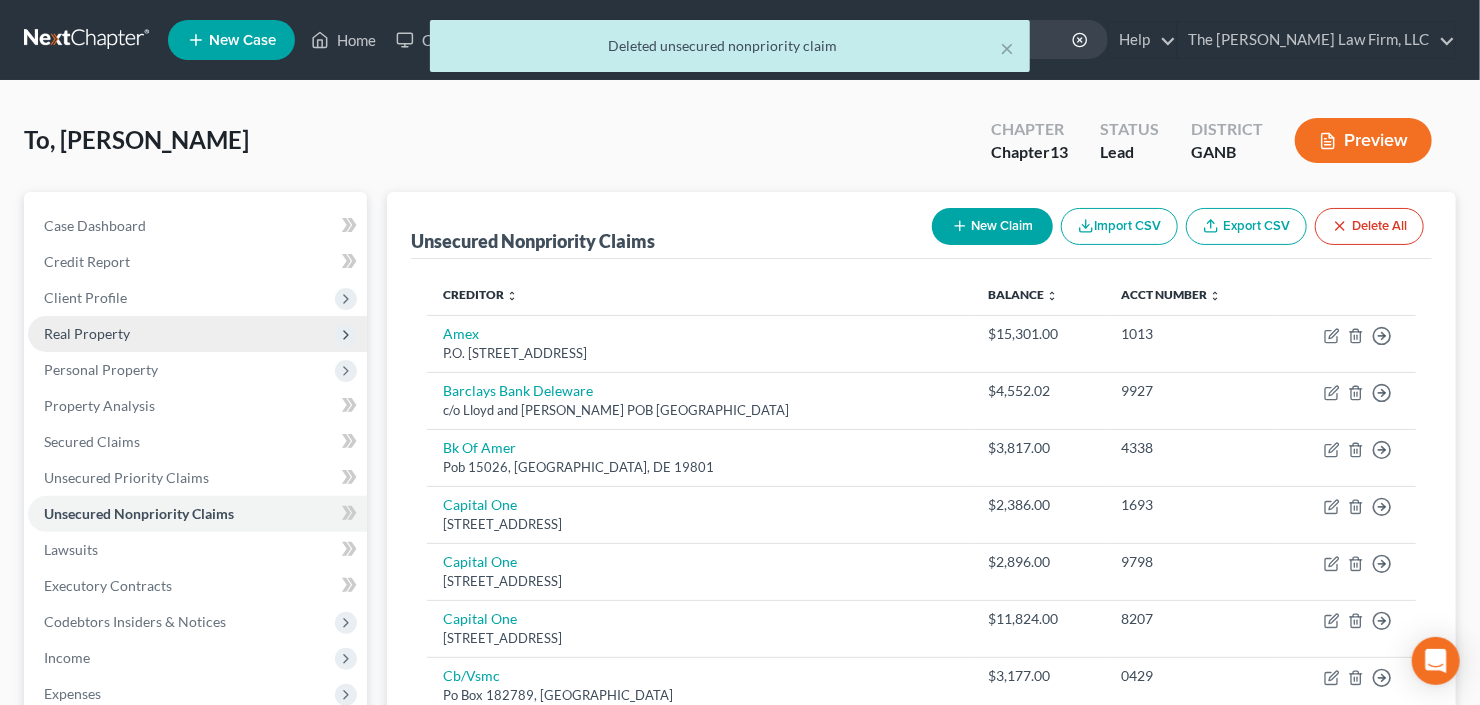 click on "Real Property" at bounding box center (197, 334) 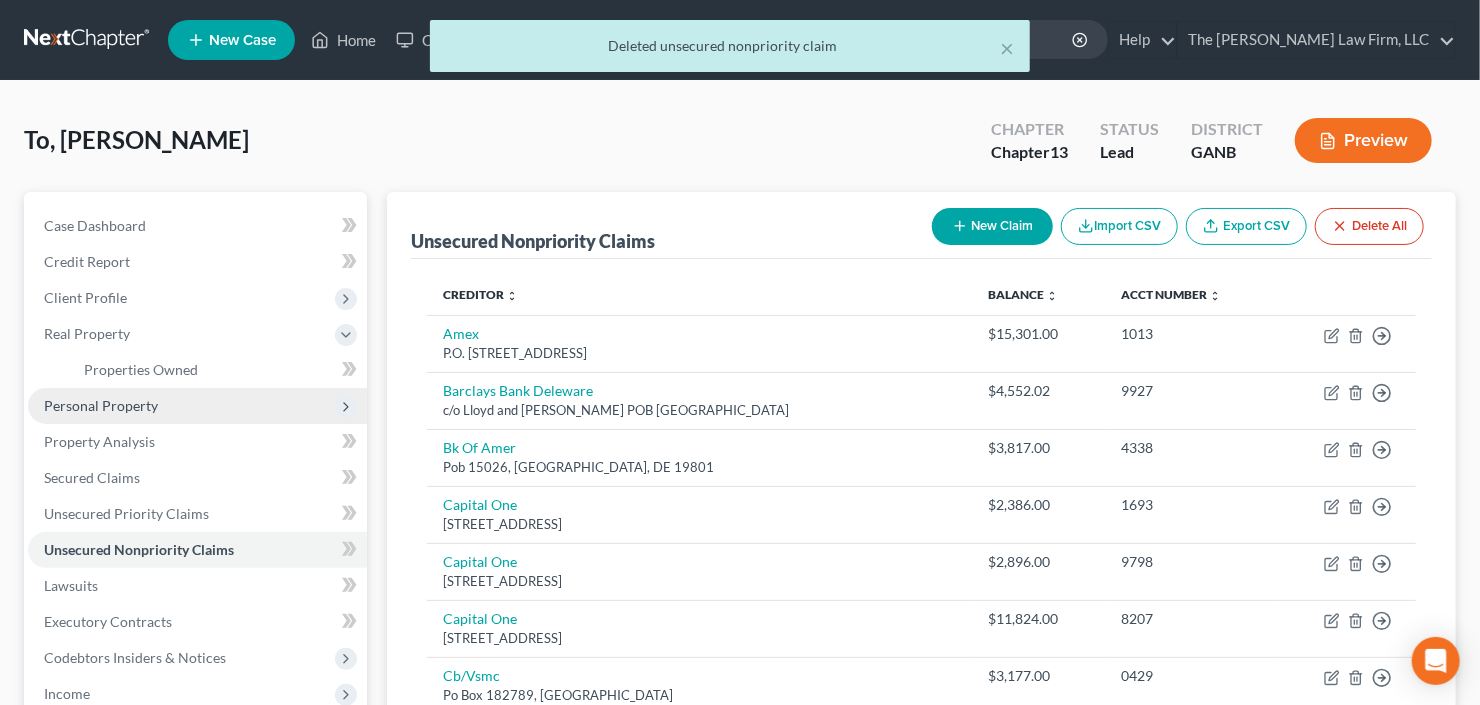click on "Personal Property" at bounding box center [197, 406] 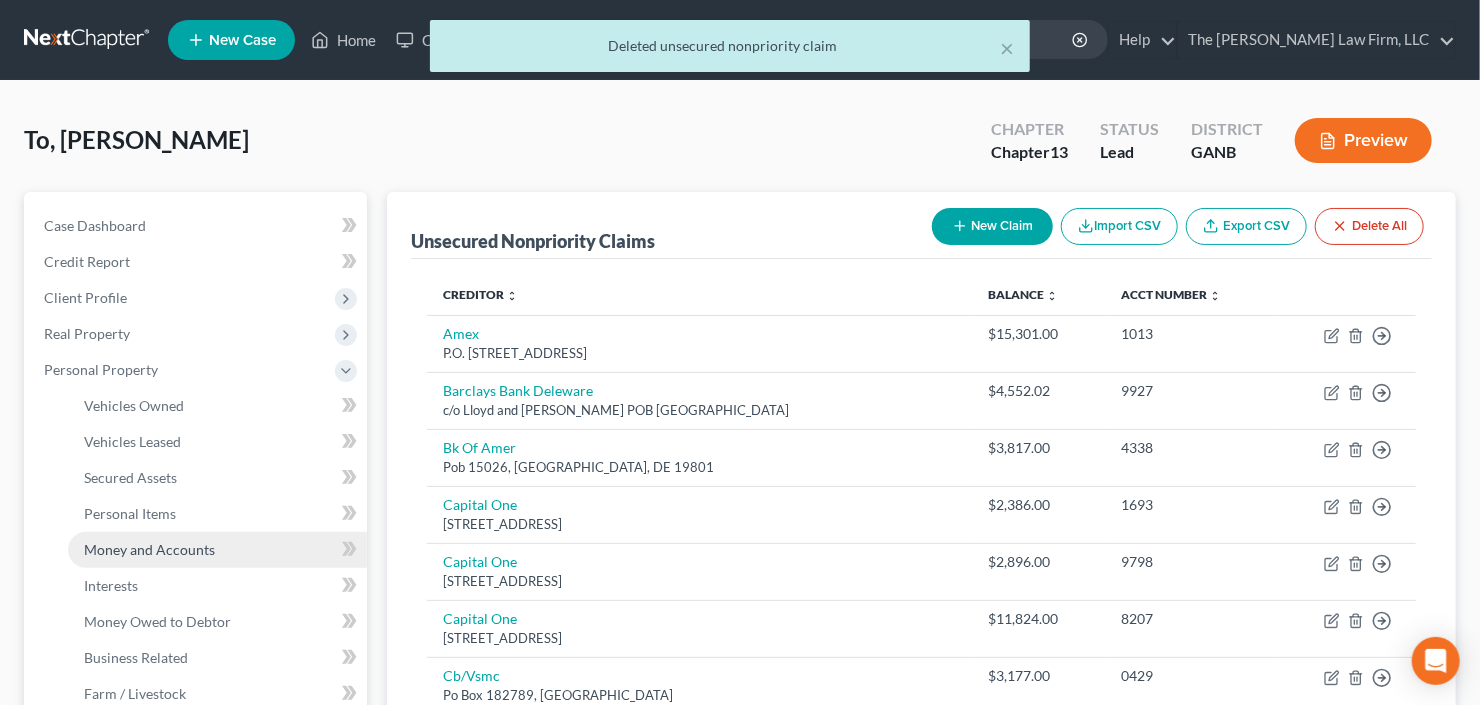 click on "Money and Accounts" at bounding box center (149, 549) 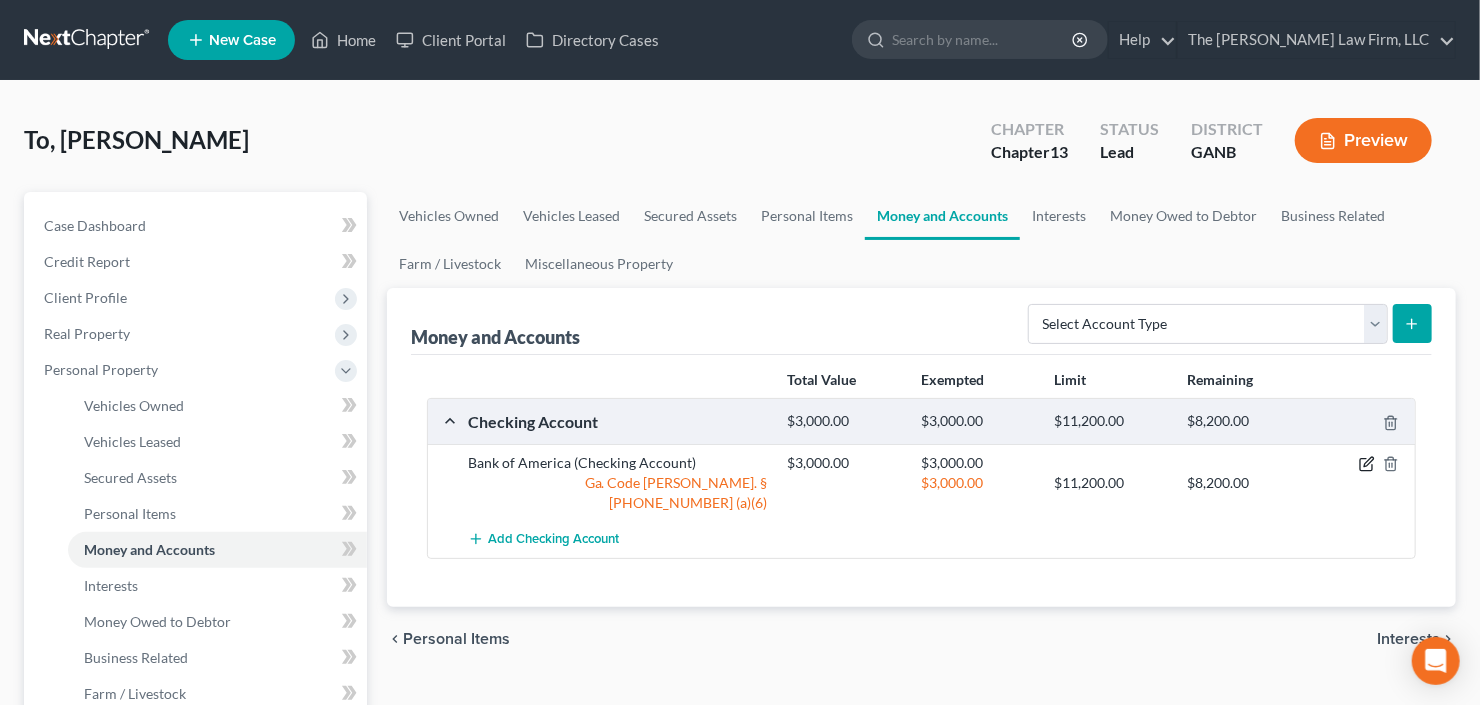 click 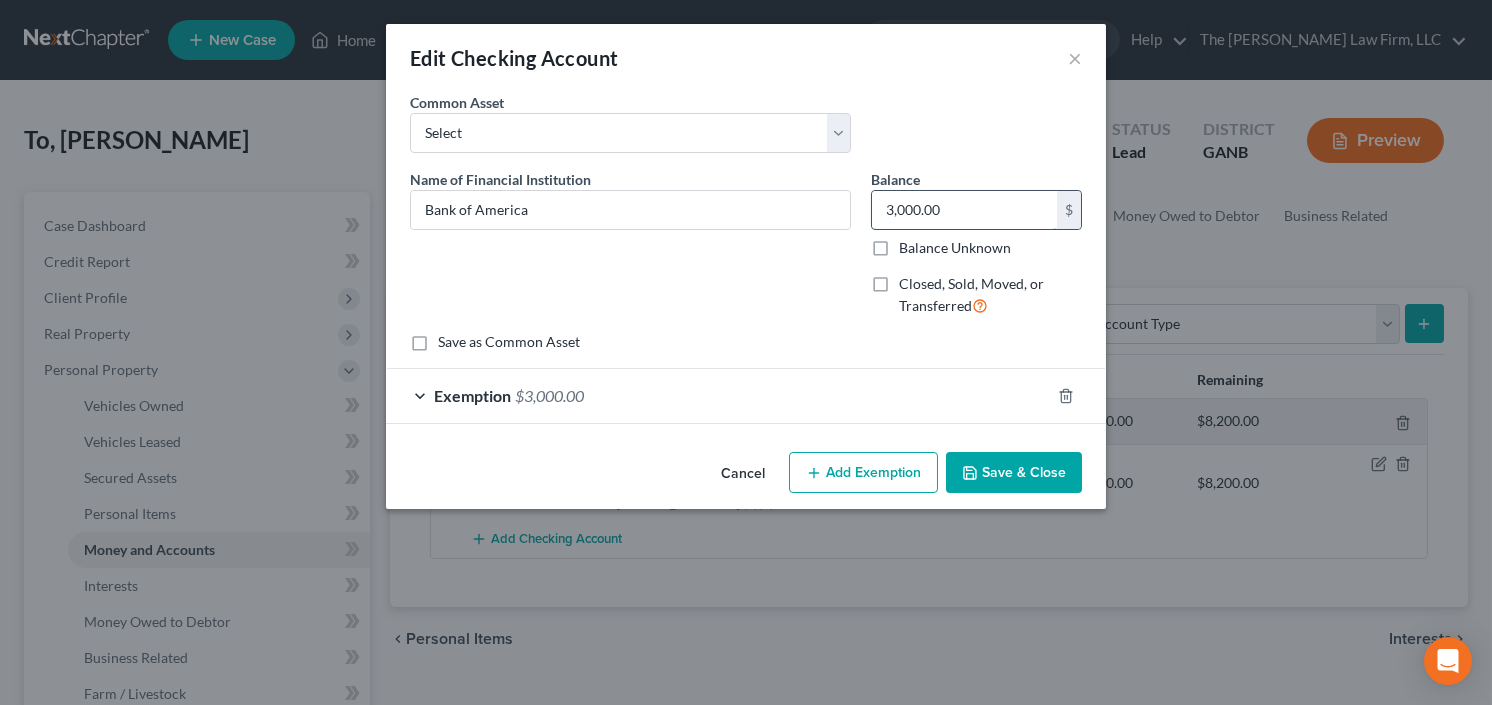 click on "3,000.00" at bounding box center [964, 210] 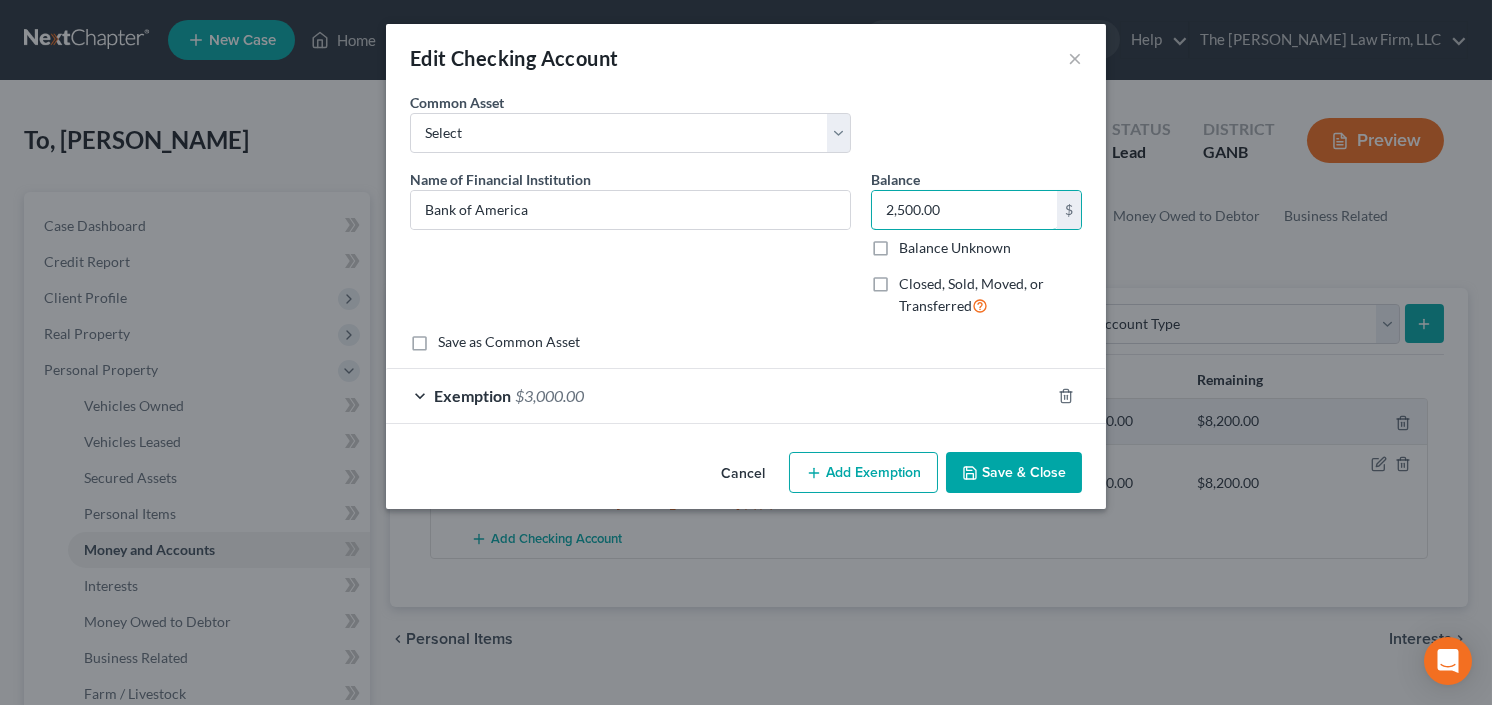 type on "2,500.00" 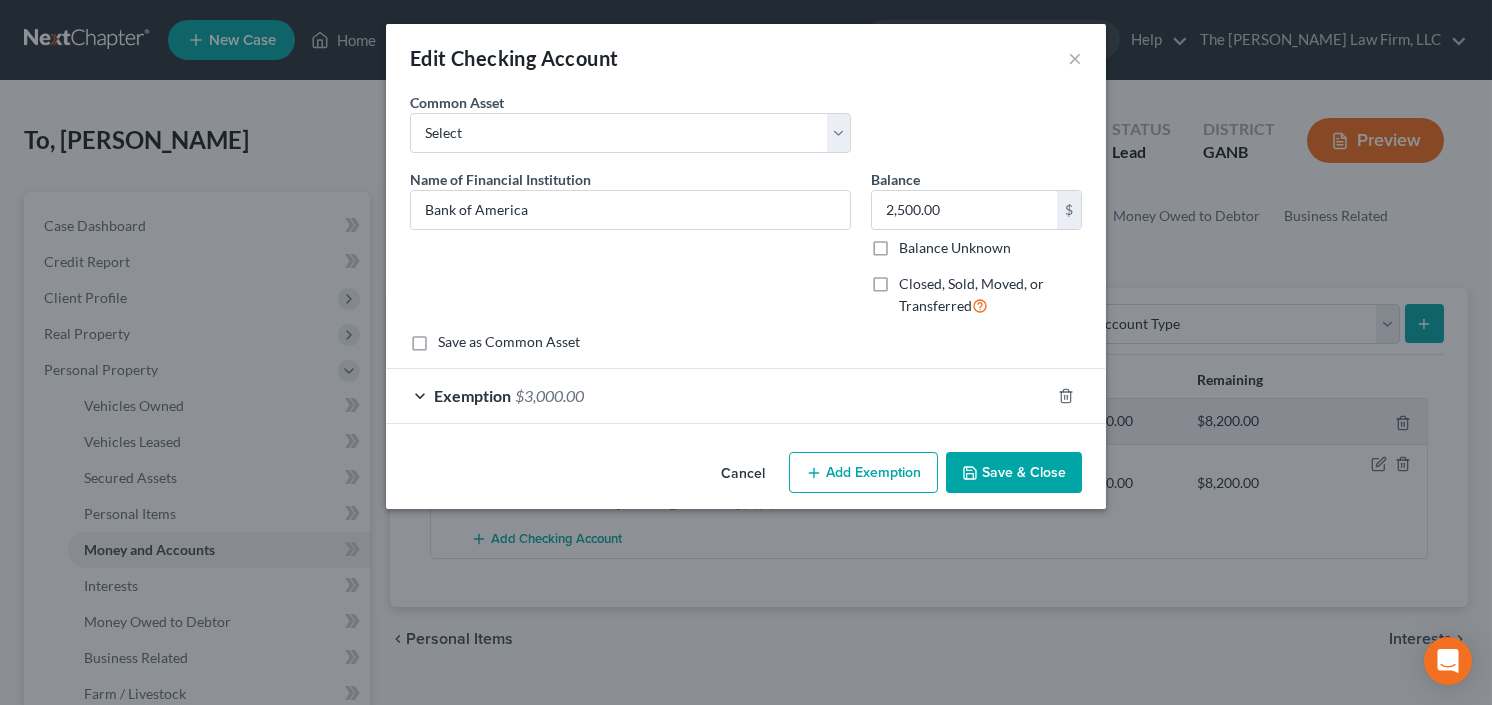 click on "Save & Close" at bounding box center [1014, 473] 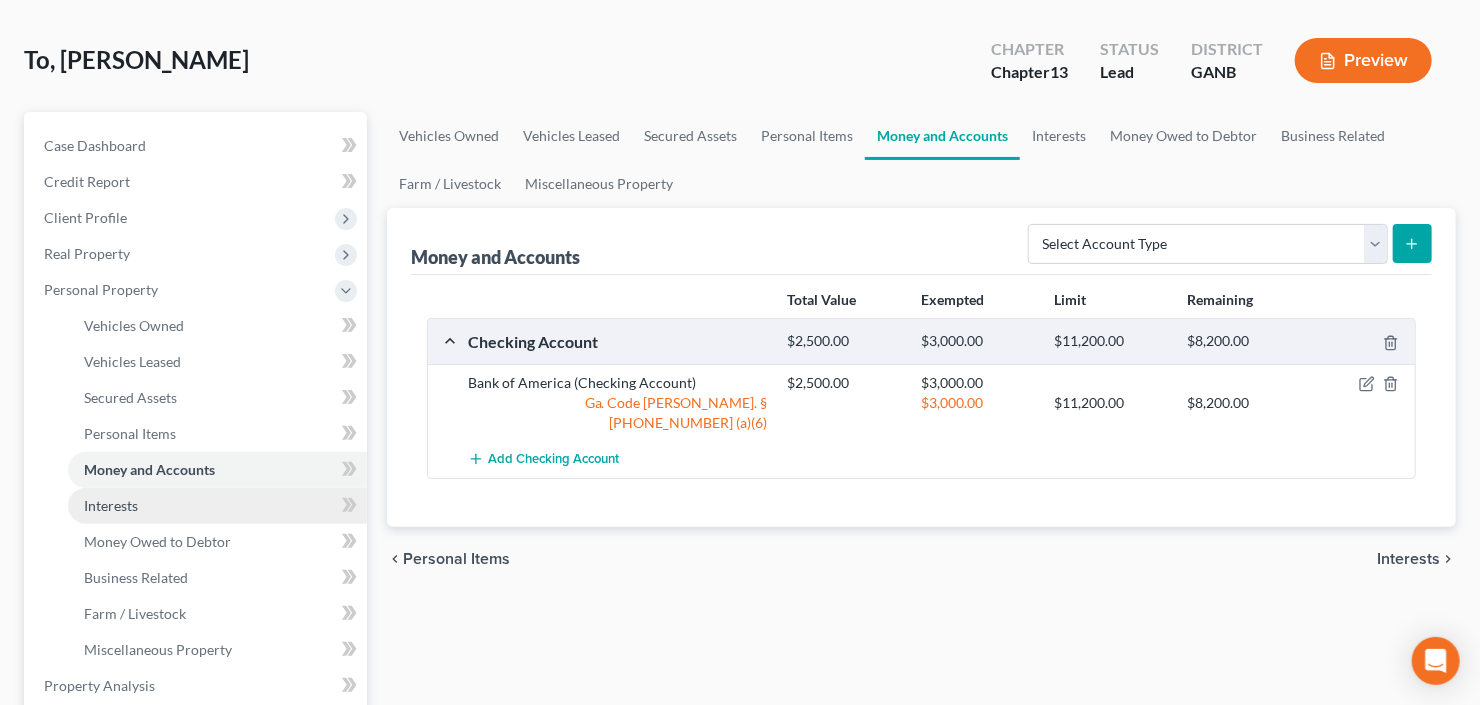 click on "Interests" at bounding box center [111, 505] 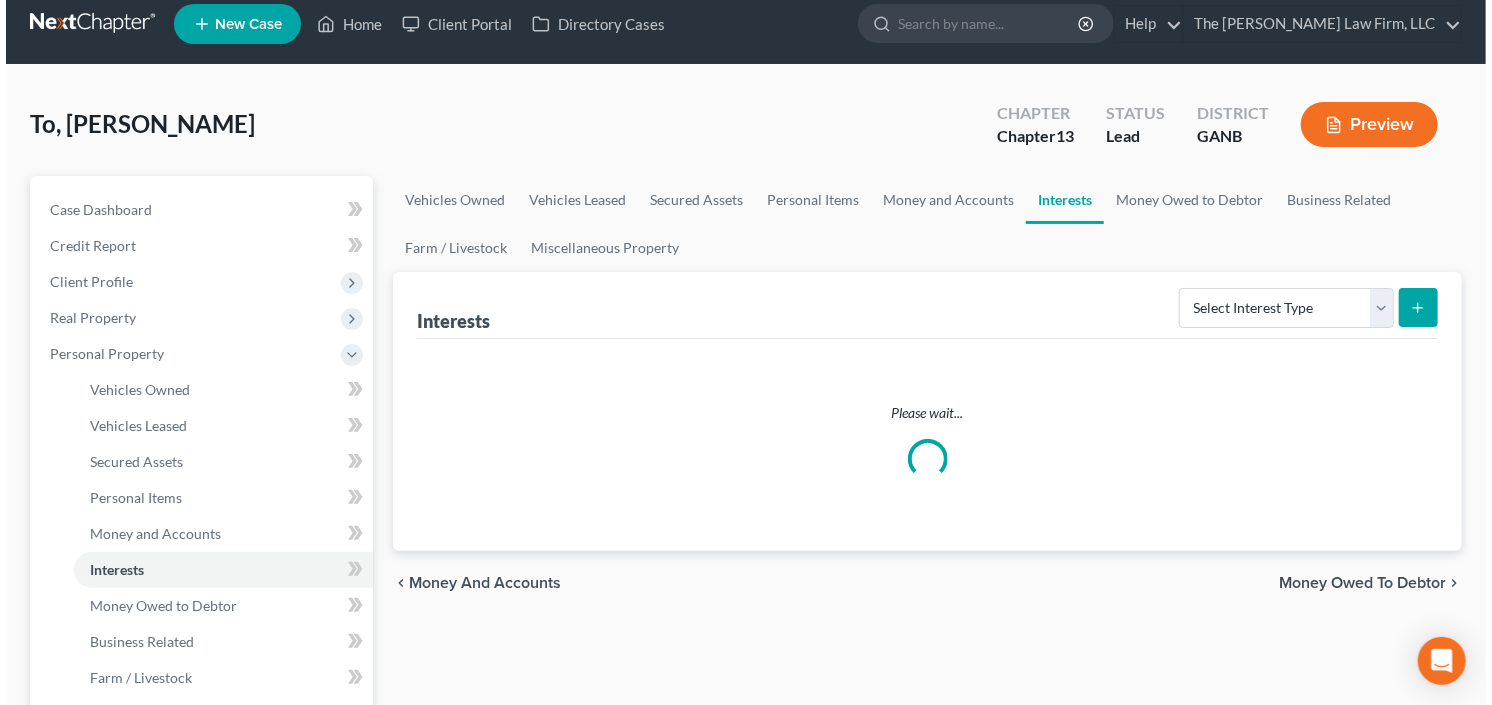 scroll, scrollTop: 0, scrollLeft: 0, axis: both 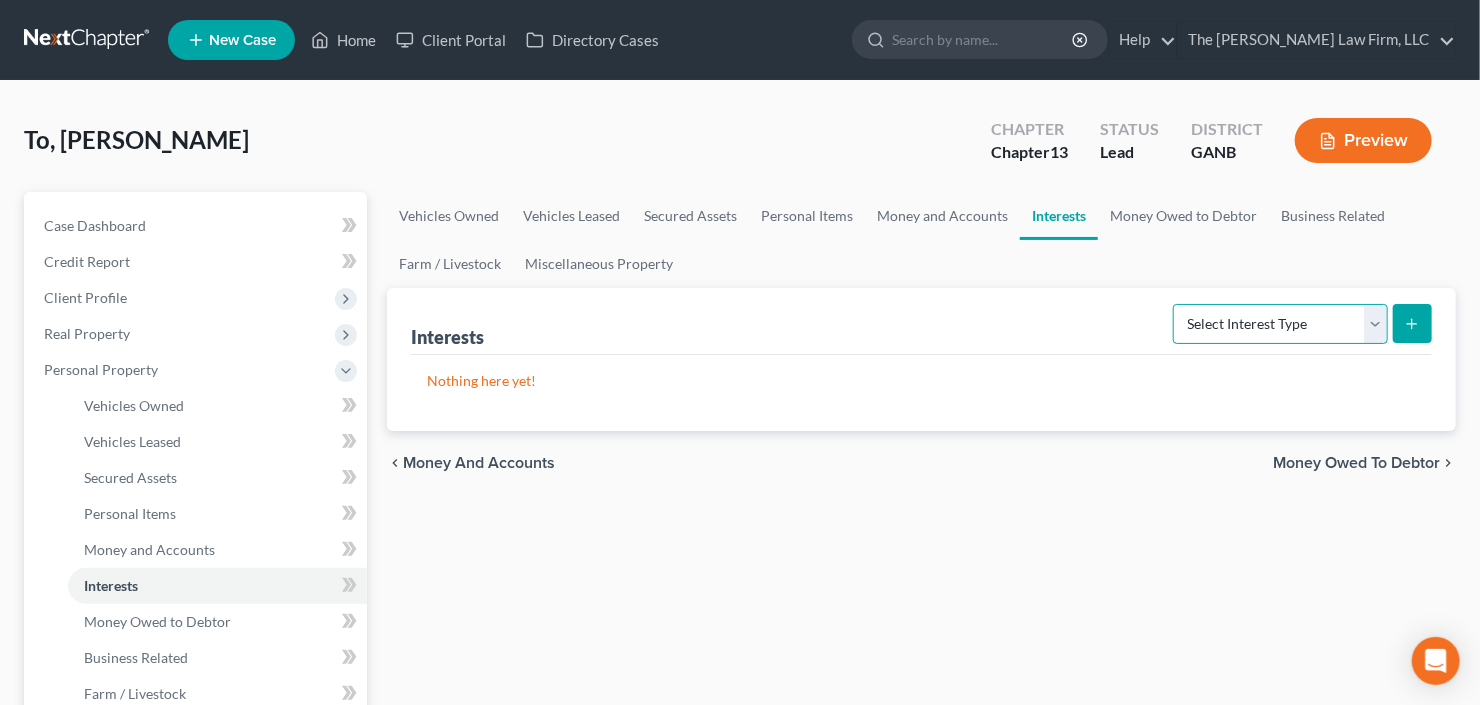 click on "Select Interest Type 401K Annuity Bond Education IRA Government Bond Government Pension Plan Incorporated Business IRA Joint Venture (Active) Joint Venture (Inactive) Keogh Mutual Fund Other Retirement Plan Partnership (Active) Partnership (Inactive) Pension Plan Stock Term Life Insurance Unincorporated Business Whole Life Insurance" at bounding box center (1280, 324) 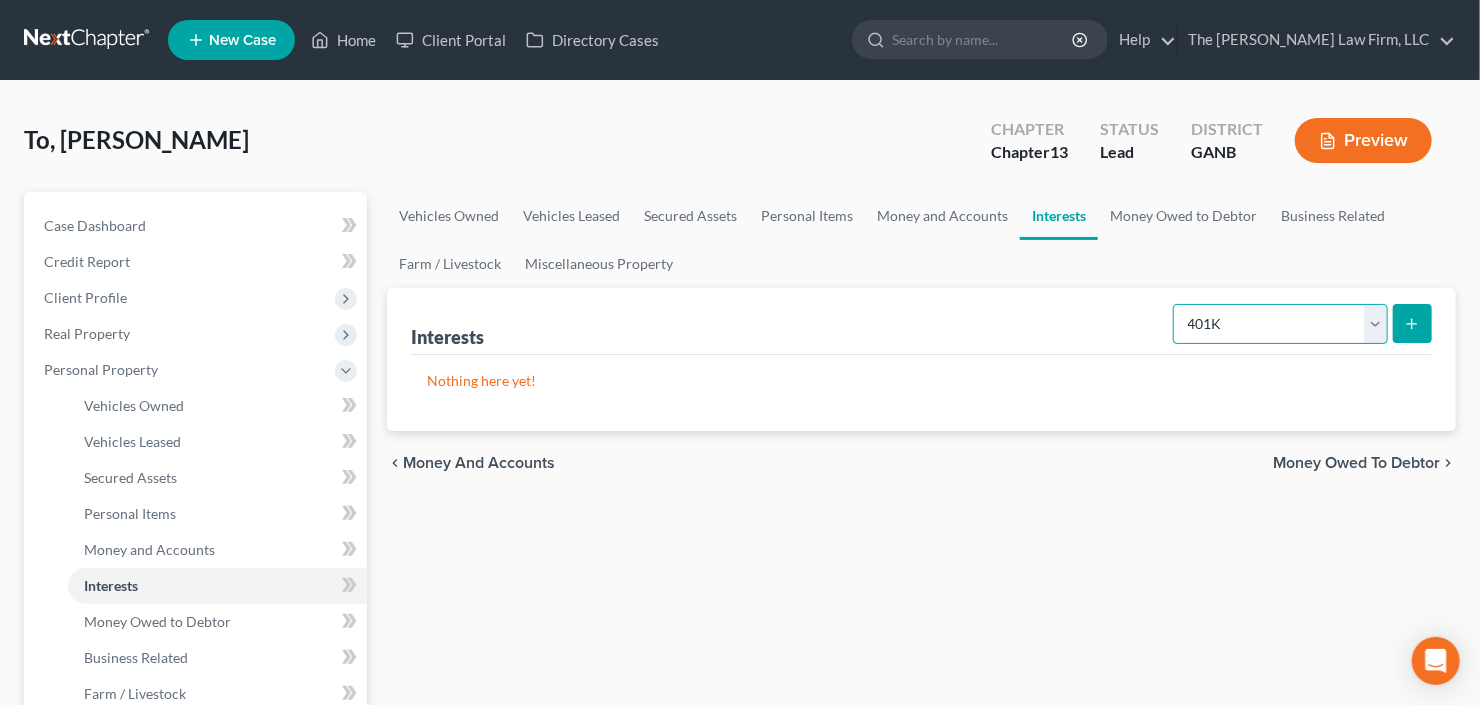 click on "Select Interest Type 401K Annuity Bond Education IRA Government Bond Government Pension Plan Incorporated Business IRA Joint Venture (Active) Joint Venture (Inactive) Keogh Mutual Fund Other Retirement Plan Partnership (Active) Partnership (Inactive) Pension Plan Stock Term Life Insurance Unincorporated Business Whole Life Insurance" at bounding box center (1280, 324) 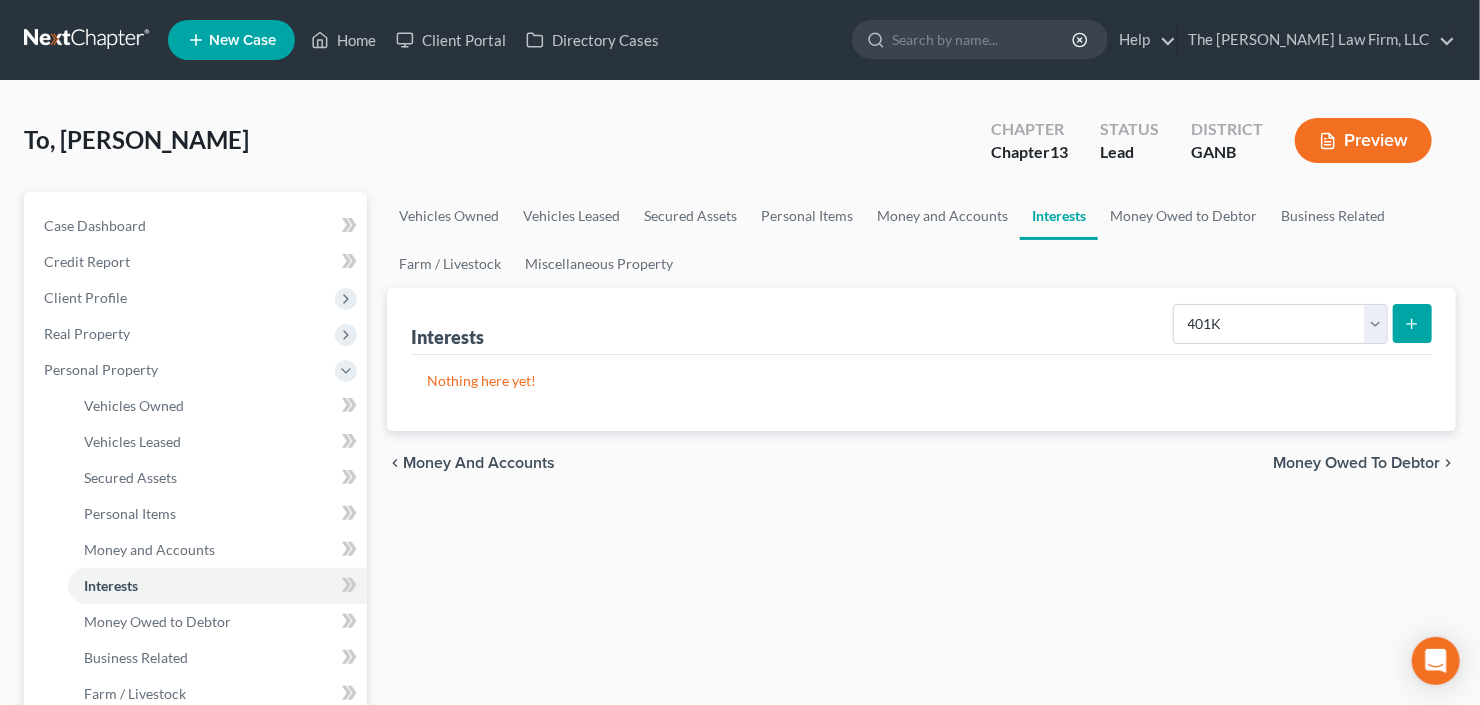 click 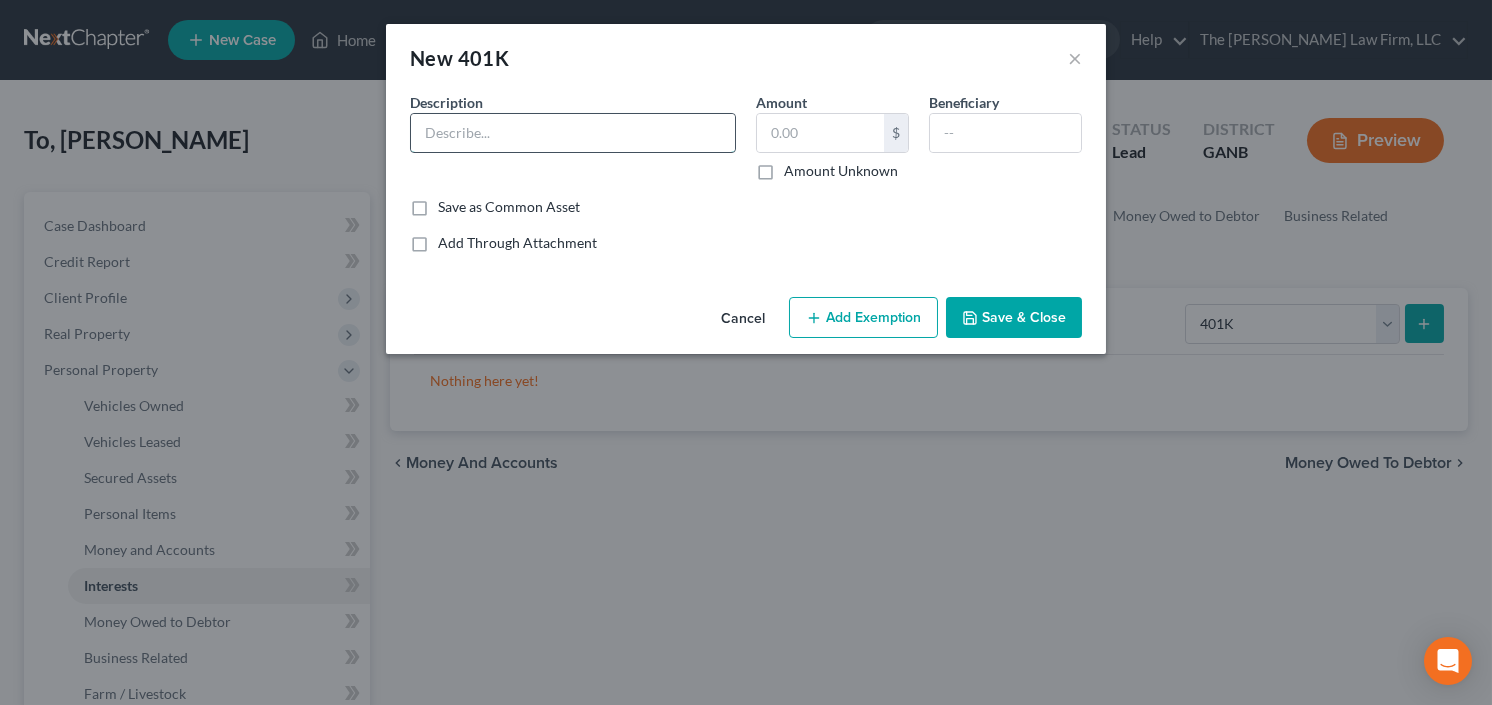 click at bounding box center [573, 133] 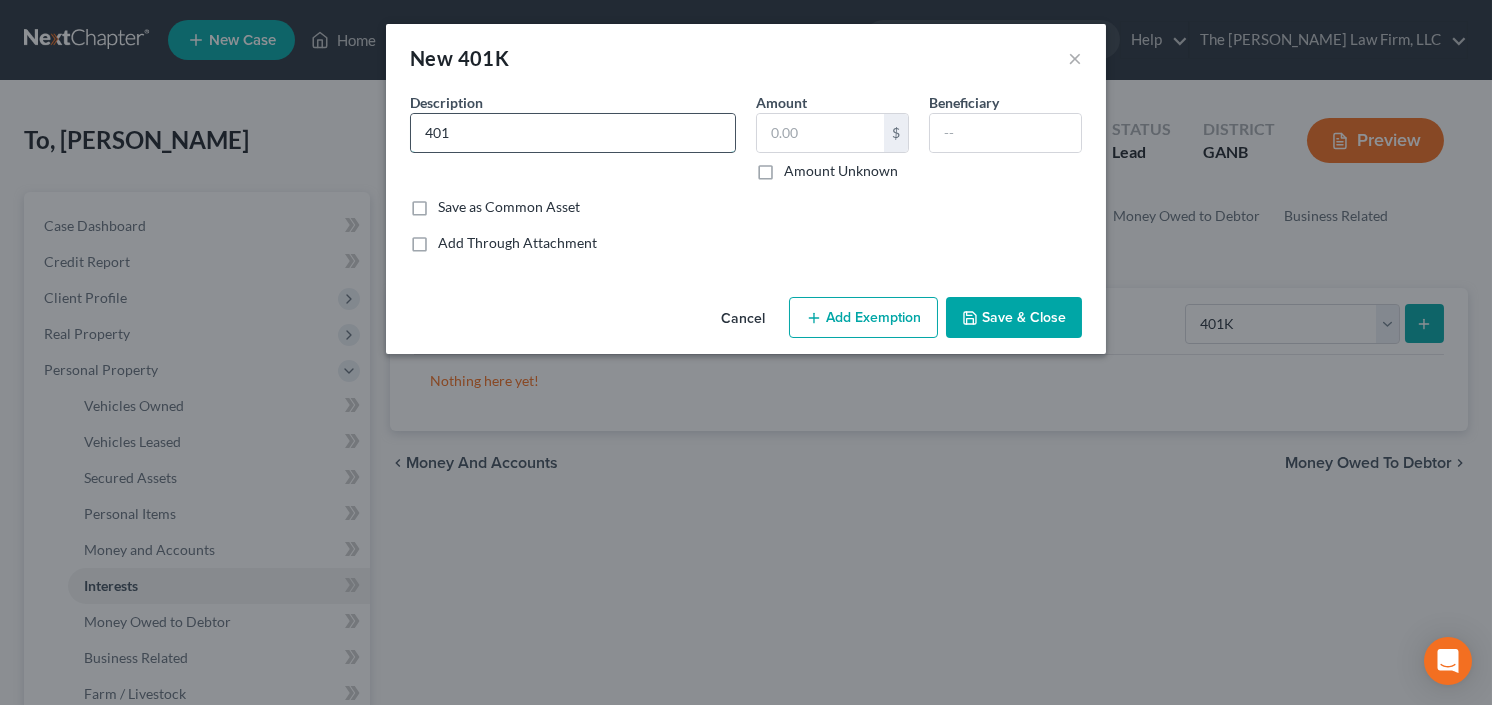 click on "401" at bounding box center [573, 133] 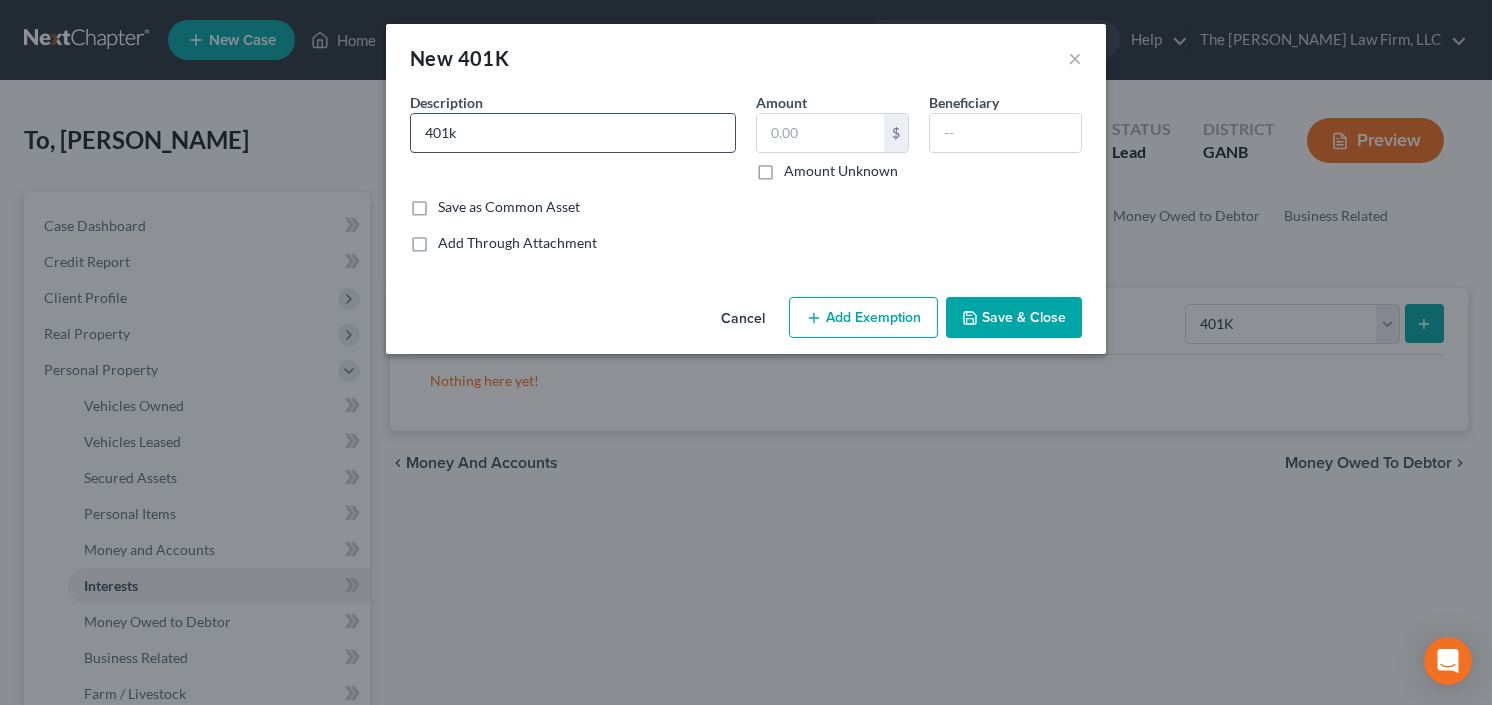 type on "401k" 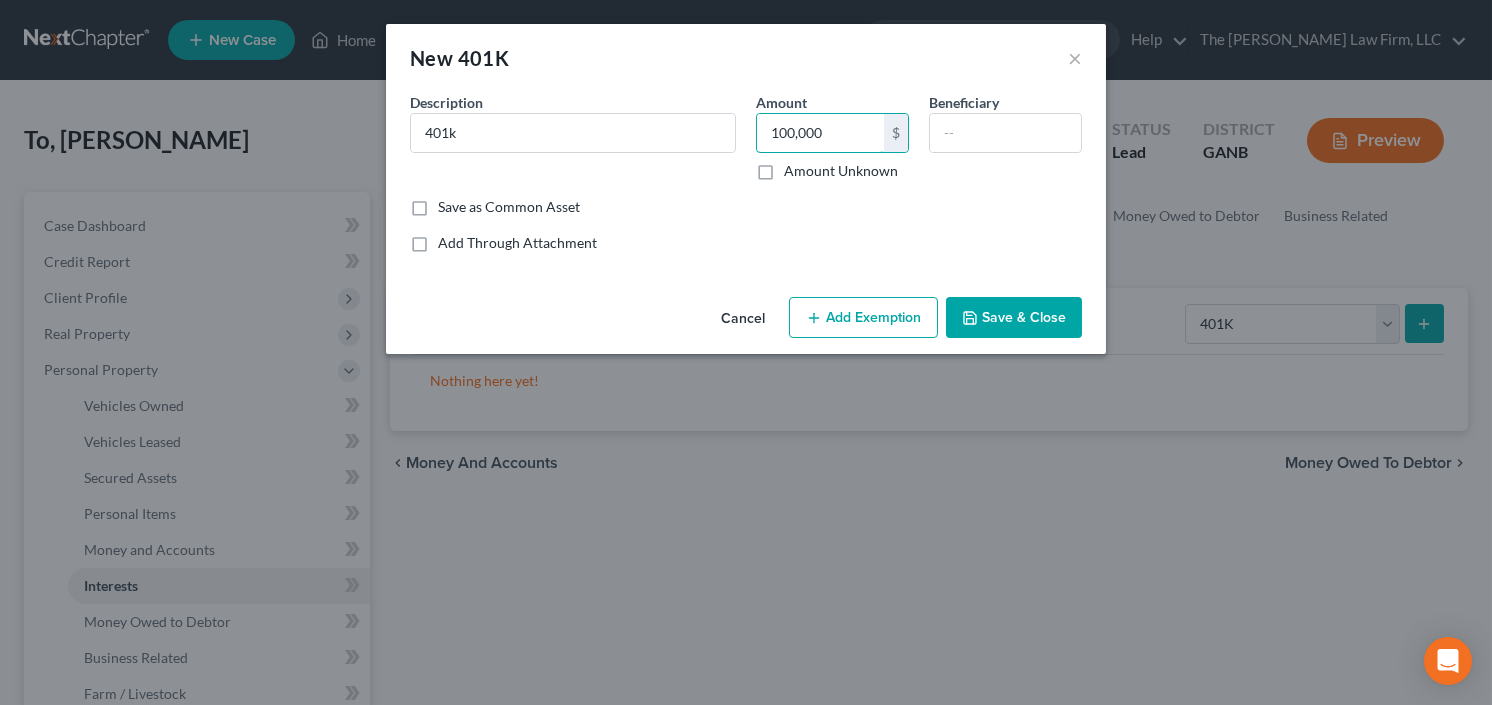 type on "100,000" 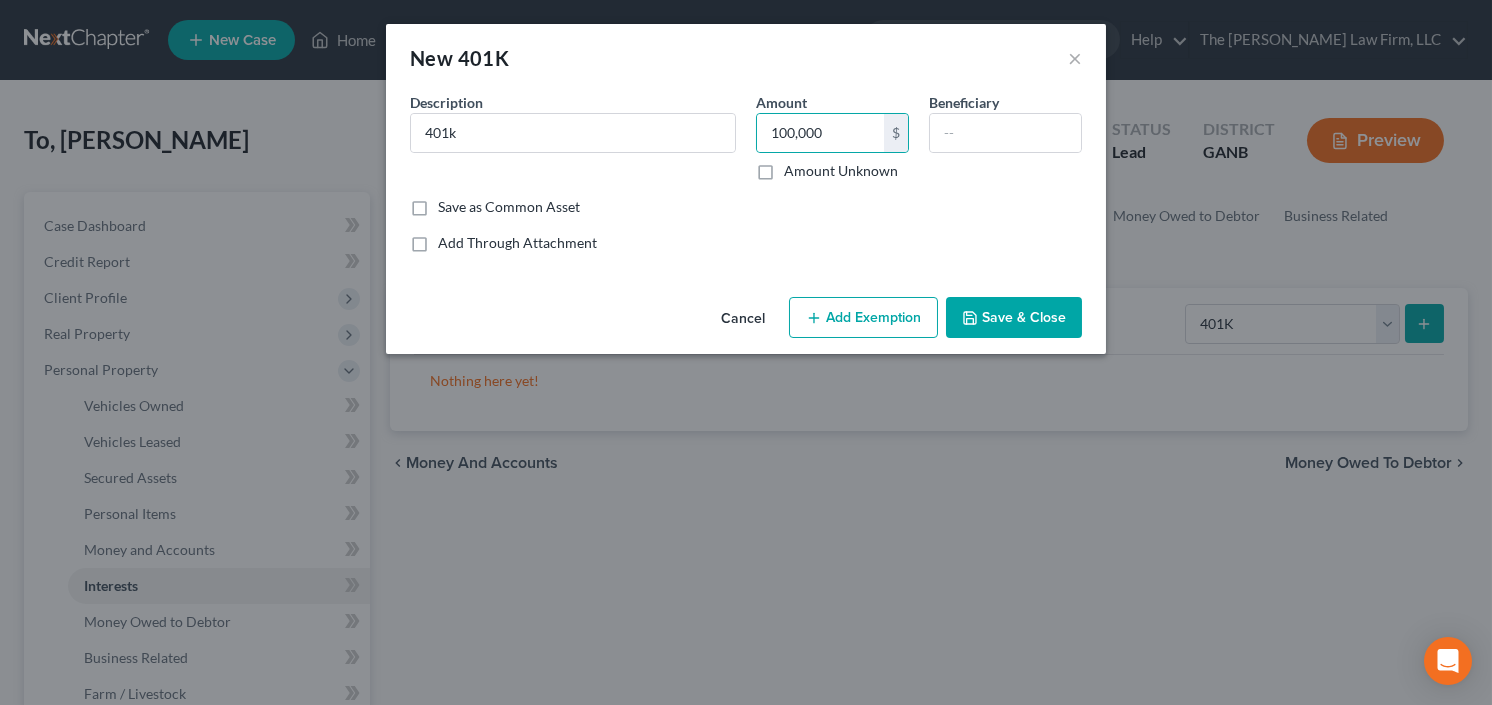 click on "Add Exemption" at bounding box center (863, 318) 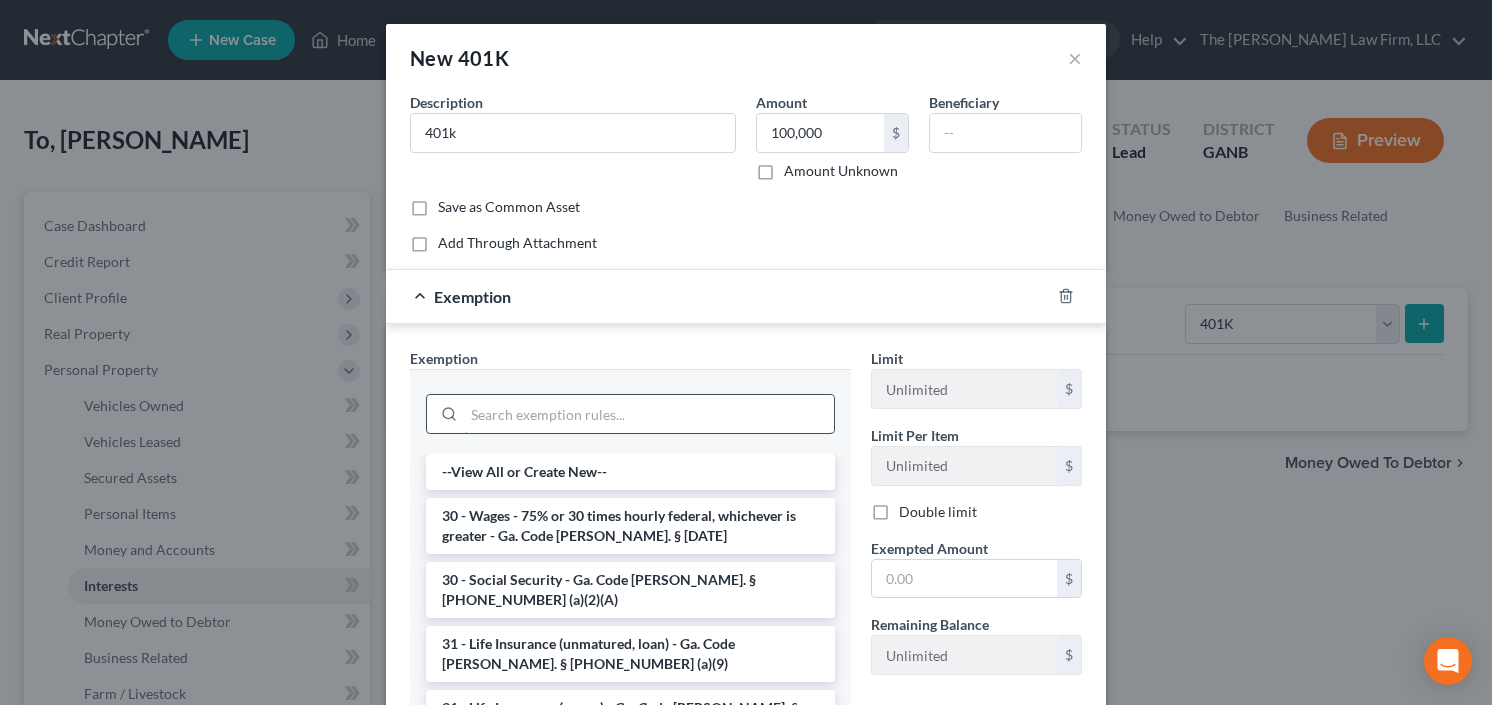 click at bounding box center [649, 414] 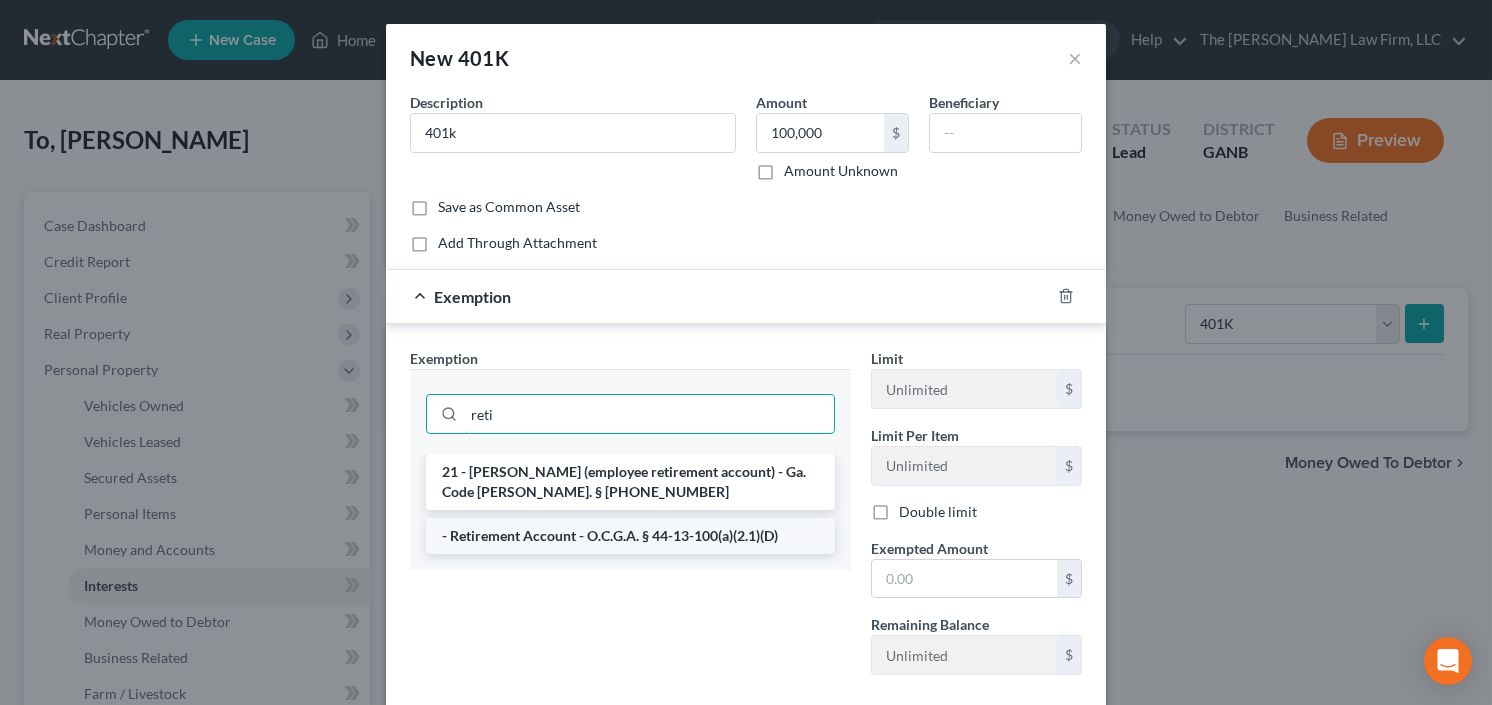 type on "reti" 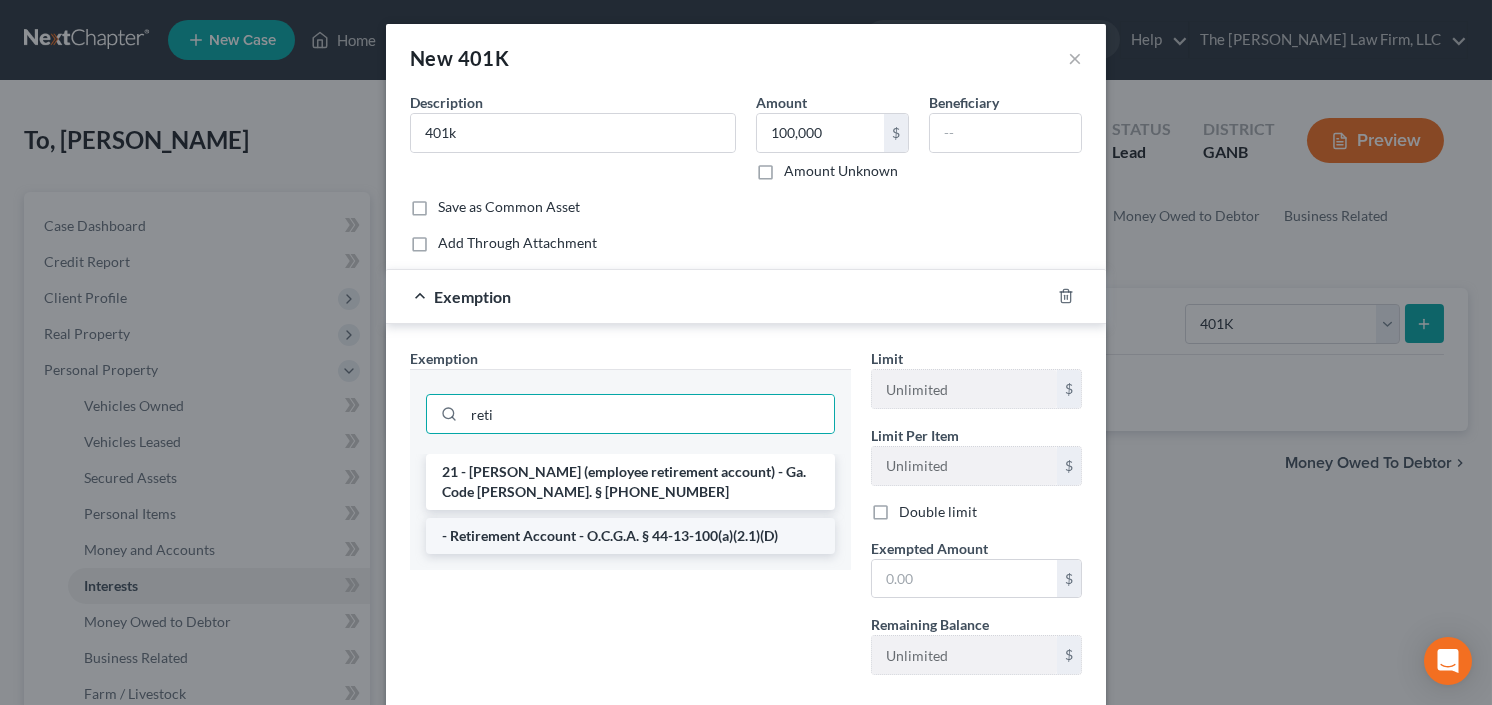 click on "- Retirement Account - O.C.G.A. § 44-13-100(a)(2.1)(D)" at bounding box center (630, 536) 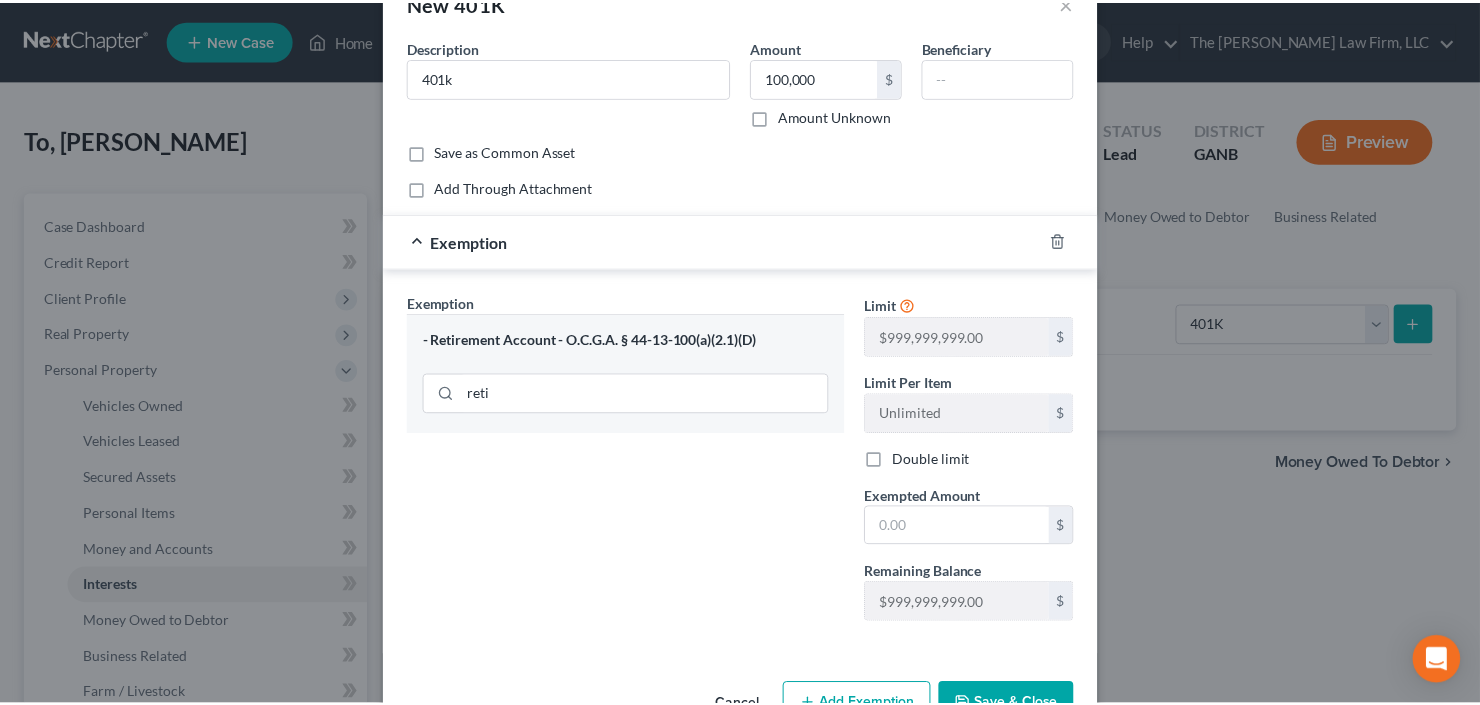 scroll, scrollTop: 112, scrollLeft: 0, axis: vertical 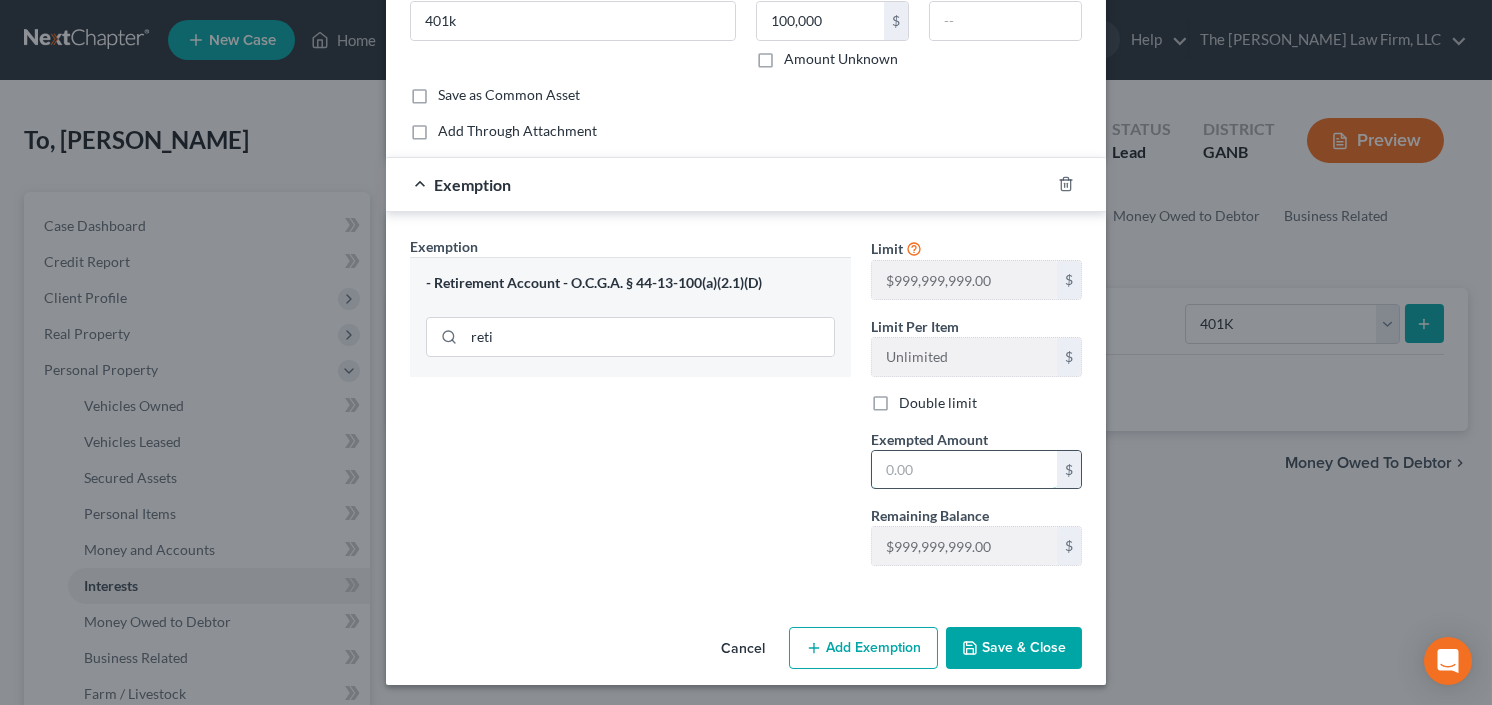 click at bounding box center [964, 470] 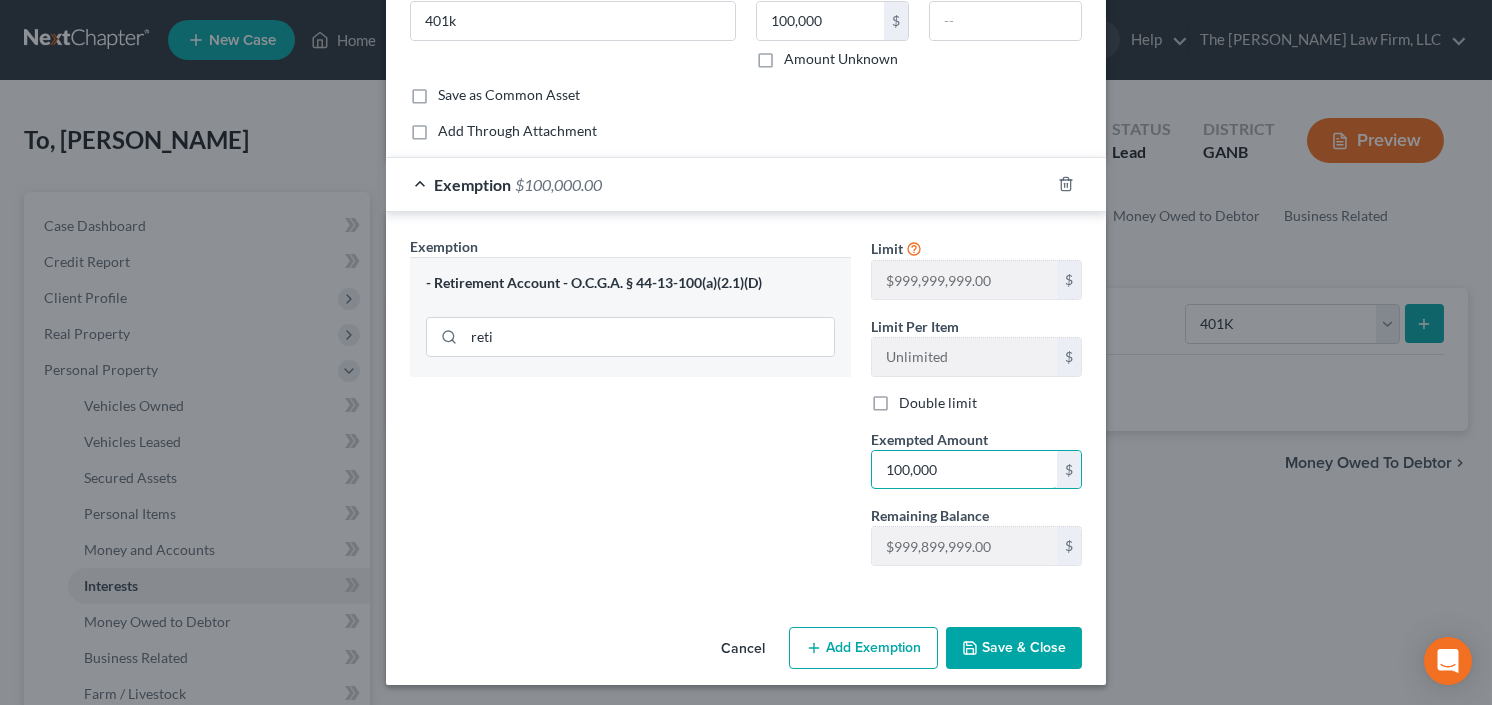 type on "100,000" 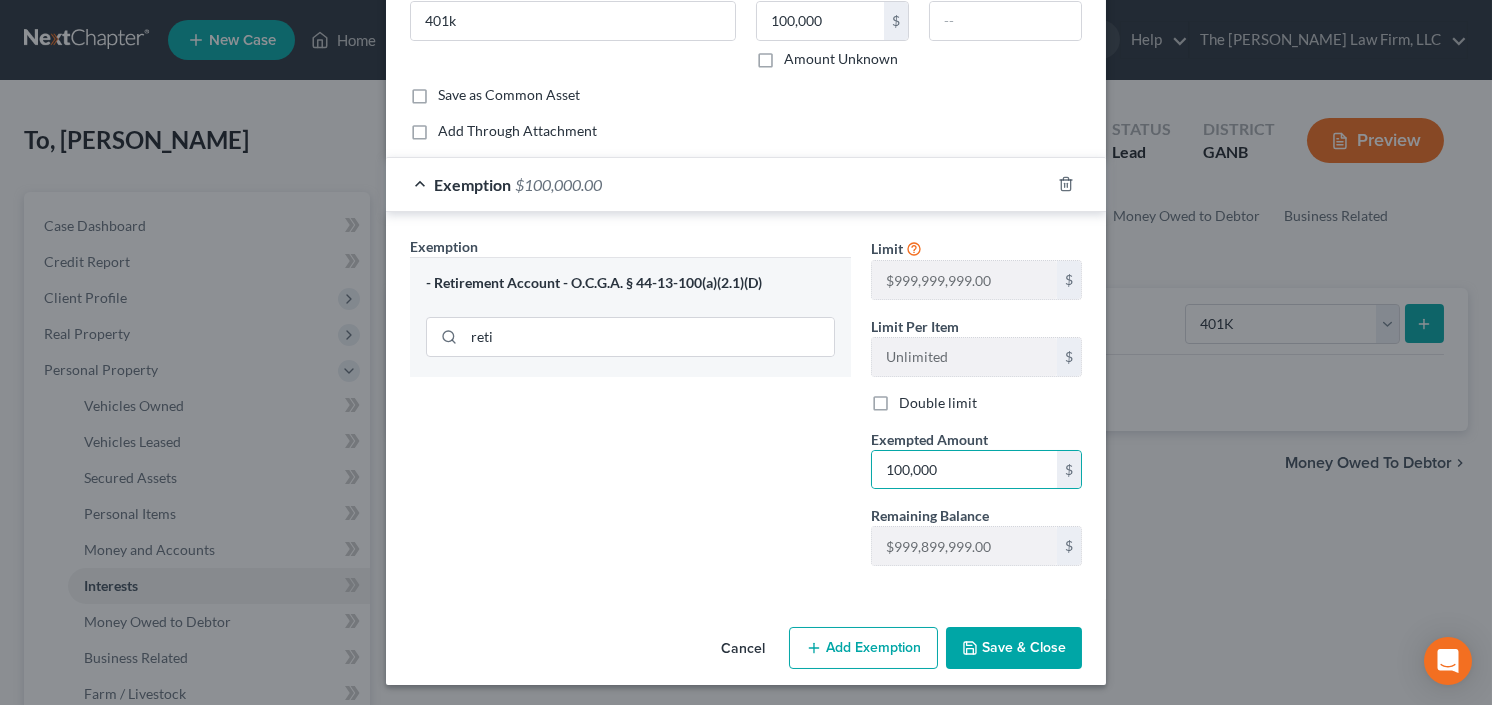 click on "Save & Close" at bounding box center (1014, 648) 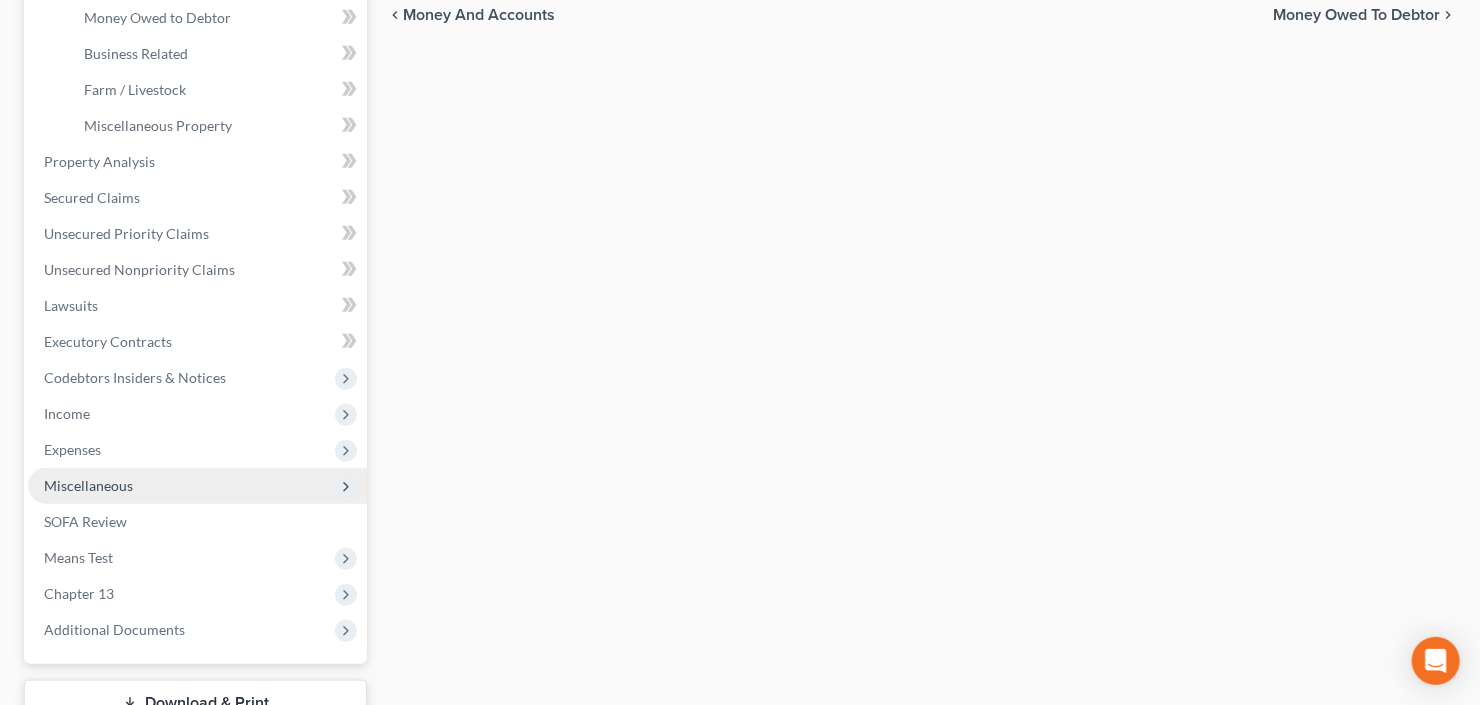 scroll, scrollTop: 640, scrollLeft: 0, axis: vertical 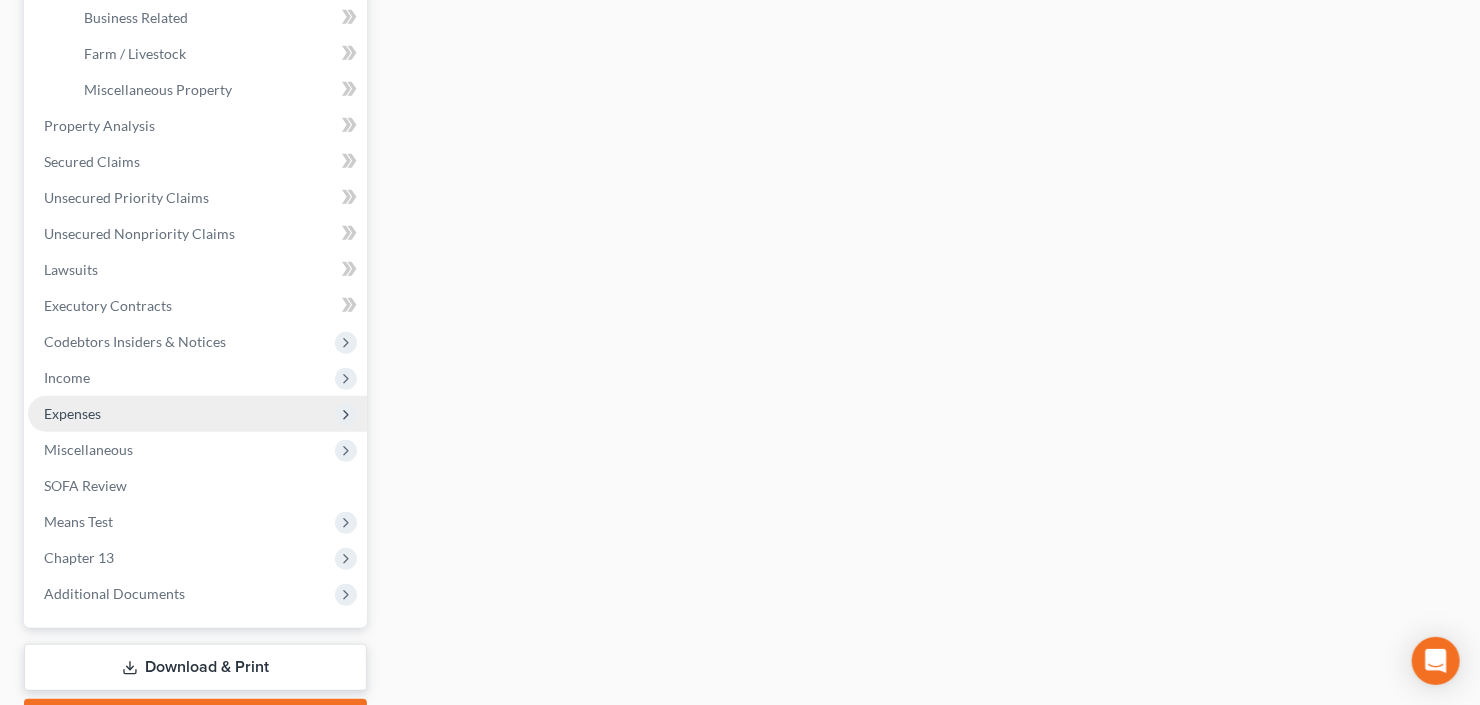 click on "Expenses" at bounding box center (197, 414) 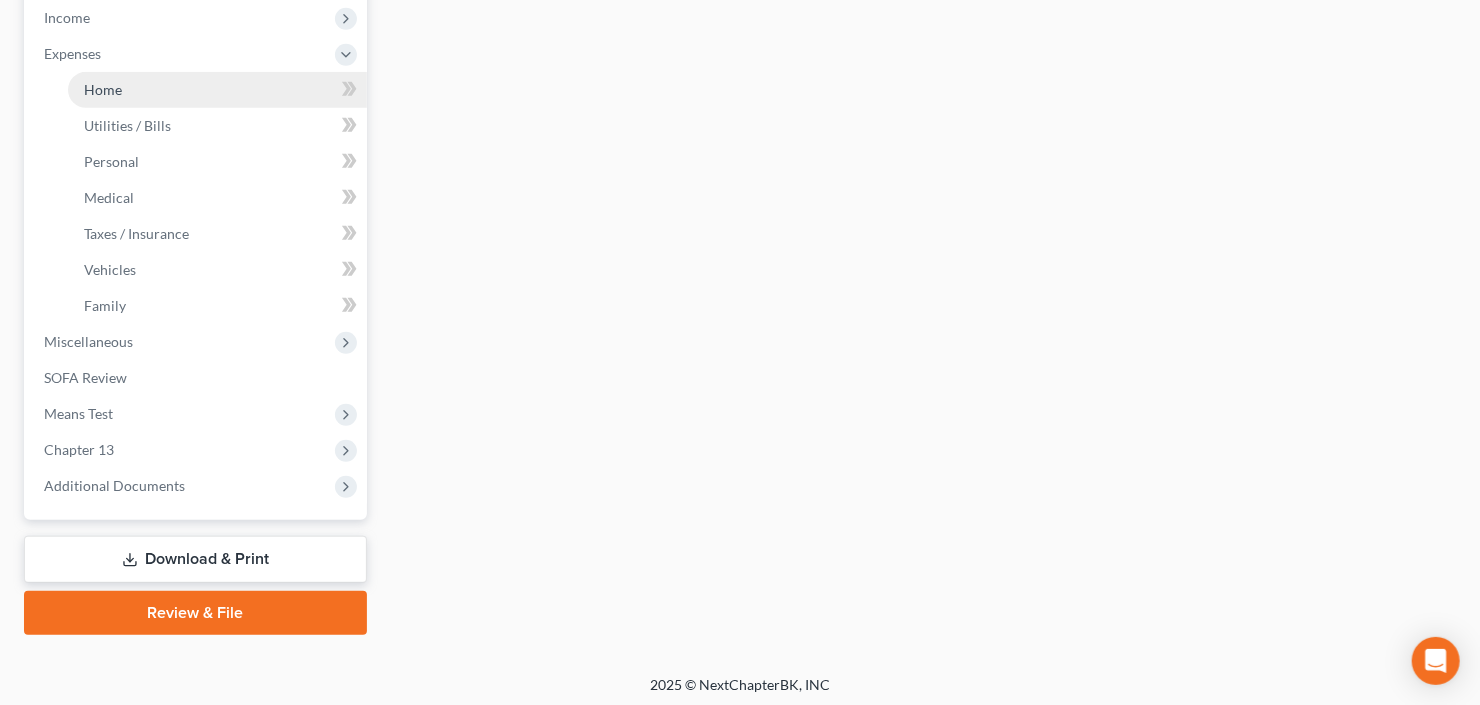 click on "Home" at bounding box center [217, 90] 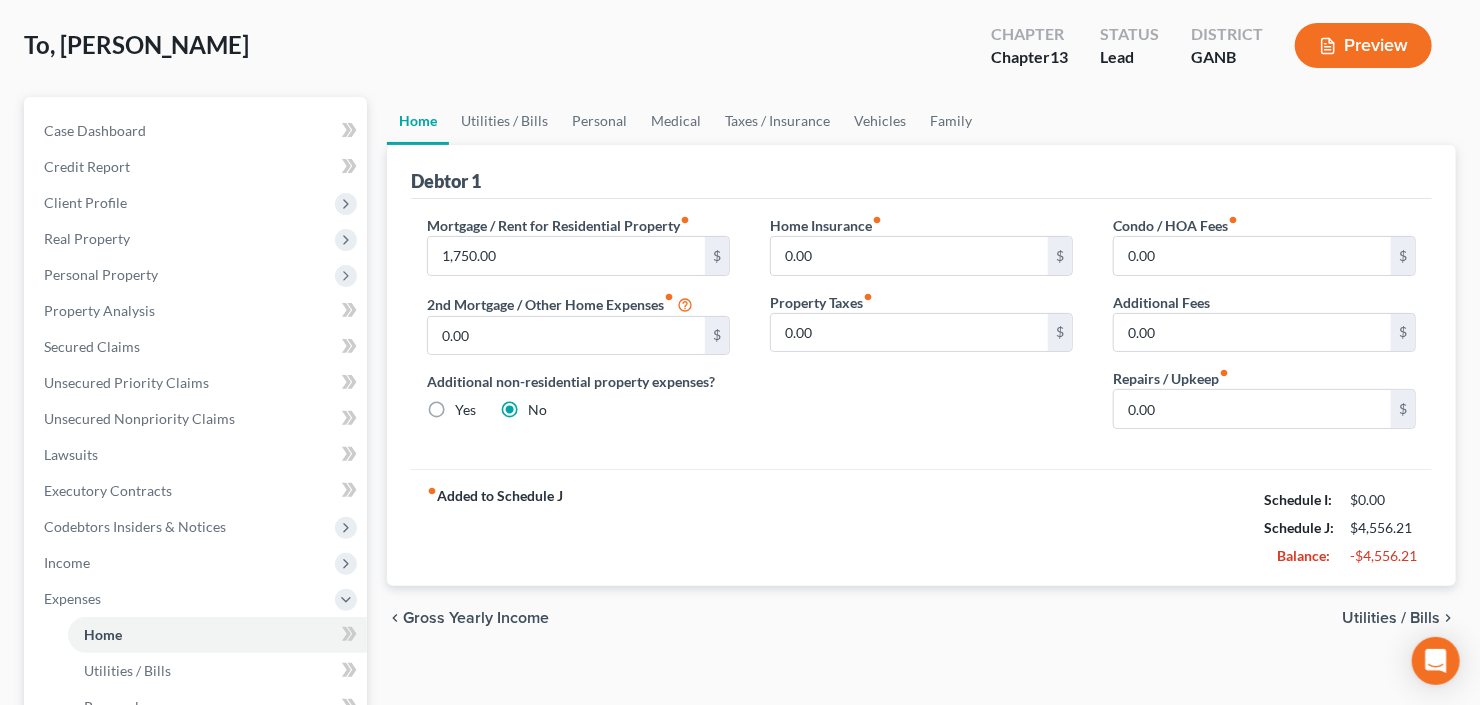 scroll, scrollTop: 15, scrollLeft: 0, axis: vertical 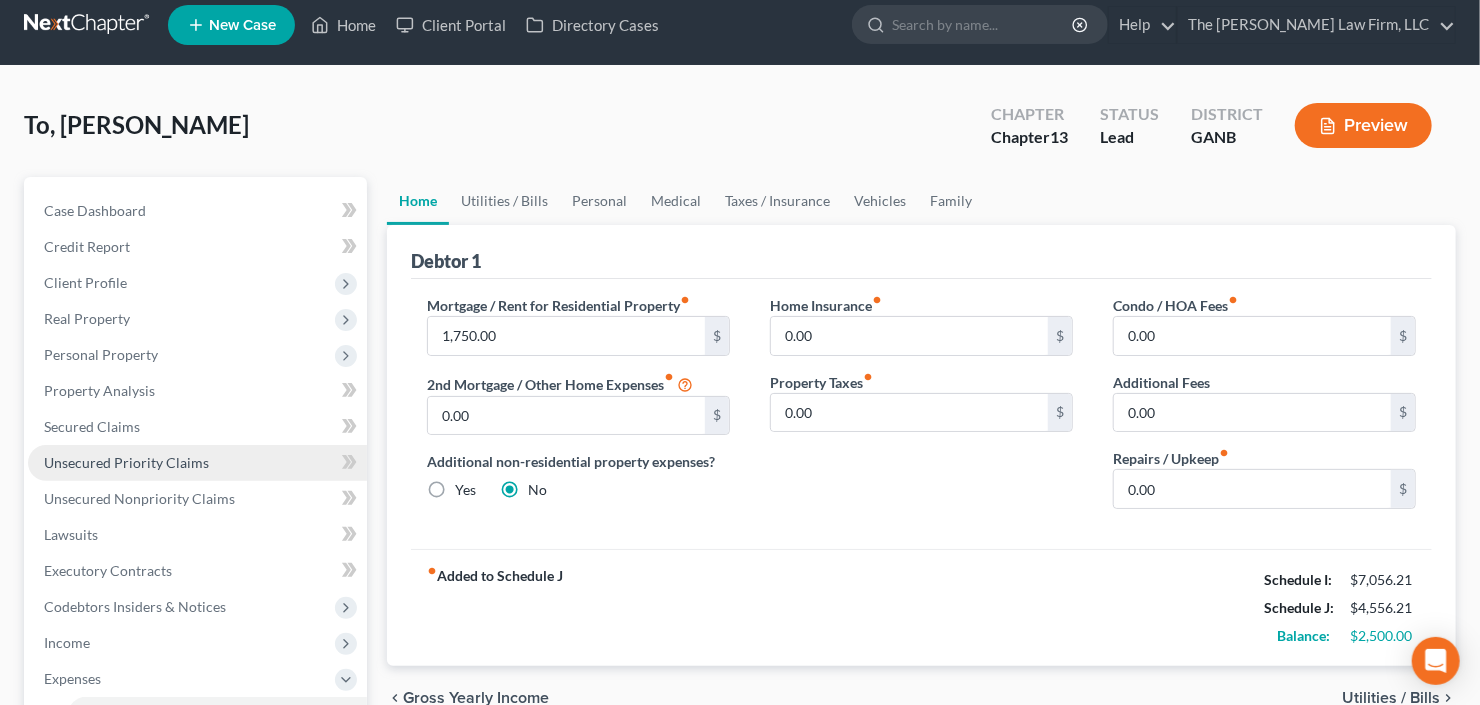 click on "Unsecured Priority Claims" at bounding box center (197, 463) 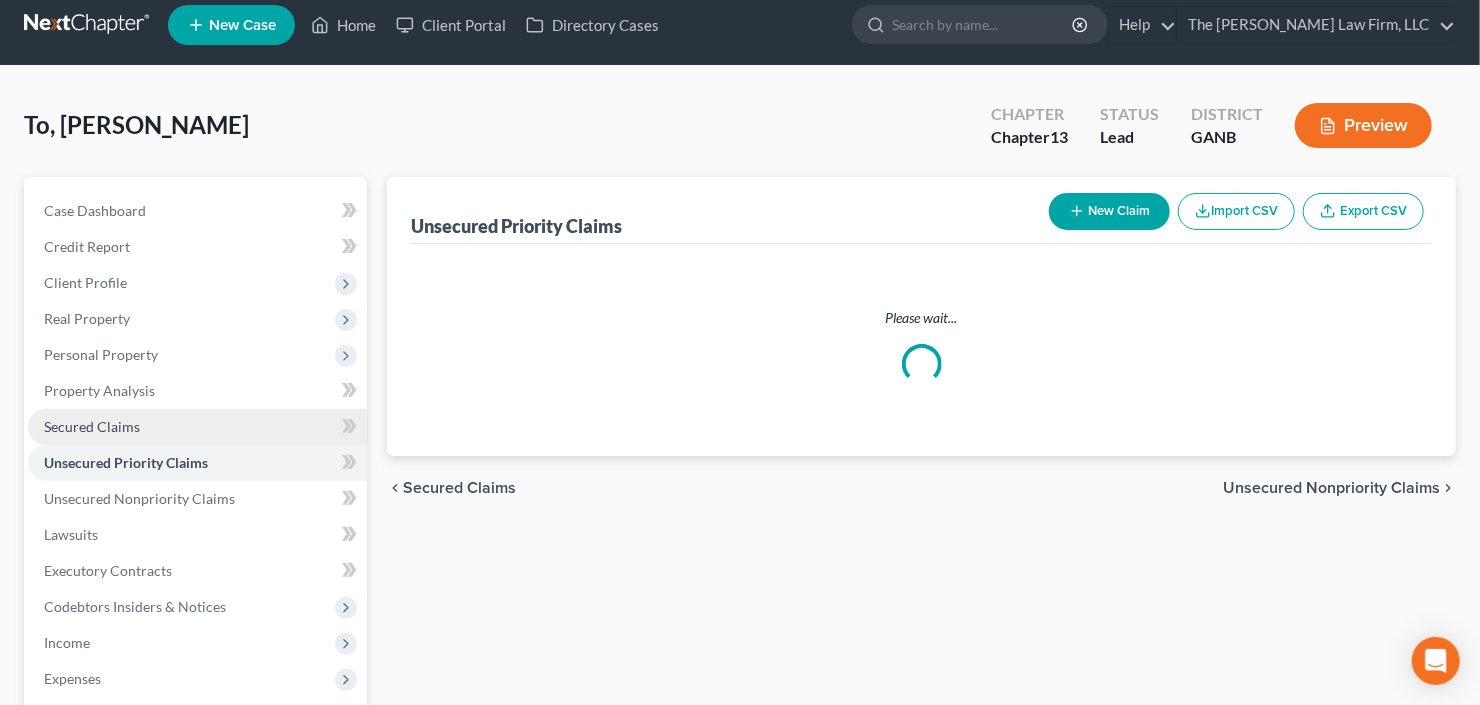 scroll, scrollTop: 0, scrollLeft: 0, axis: both 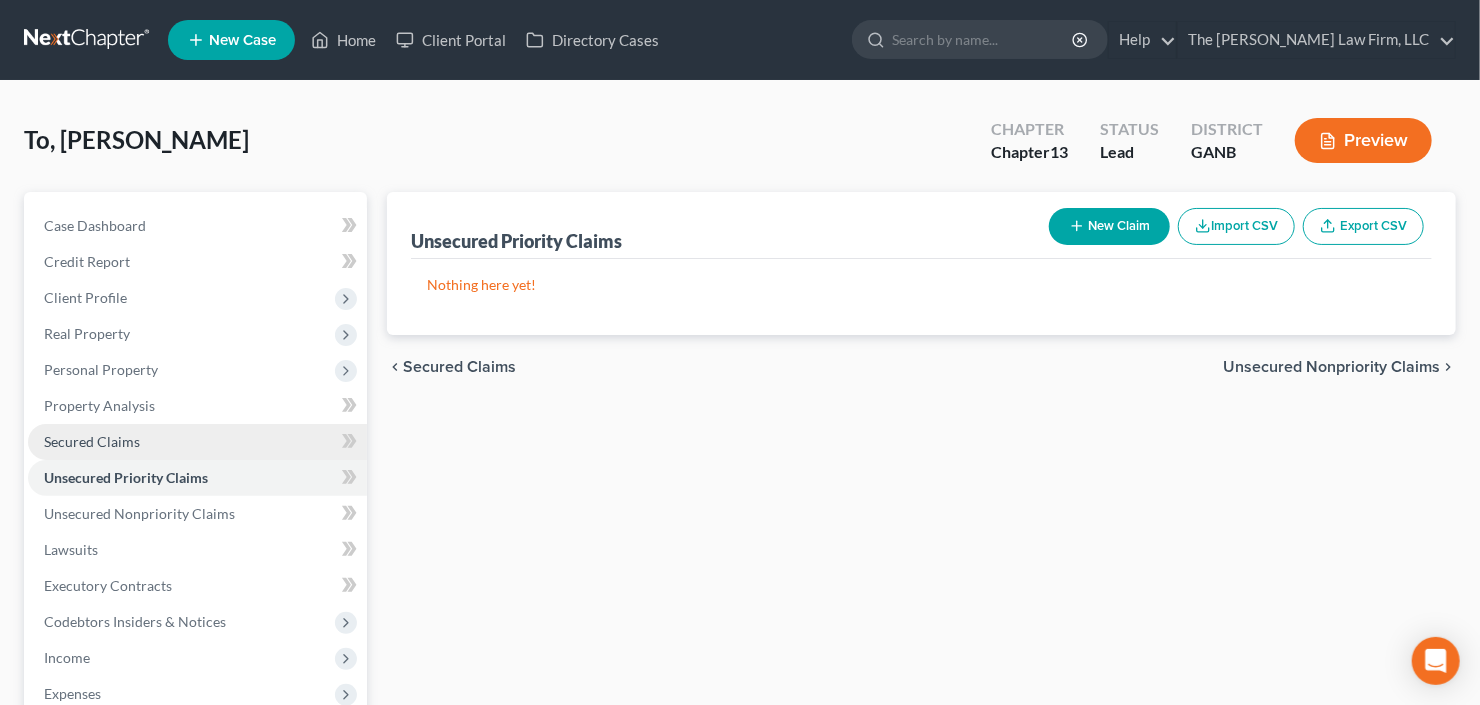 click on "Secured Claims" at bounding box center [92, 441] 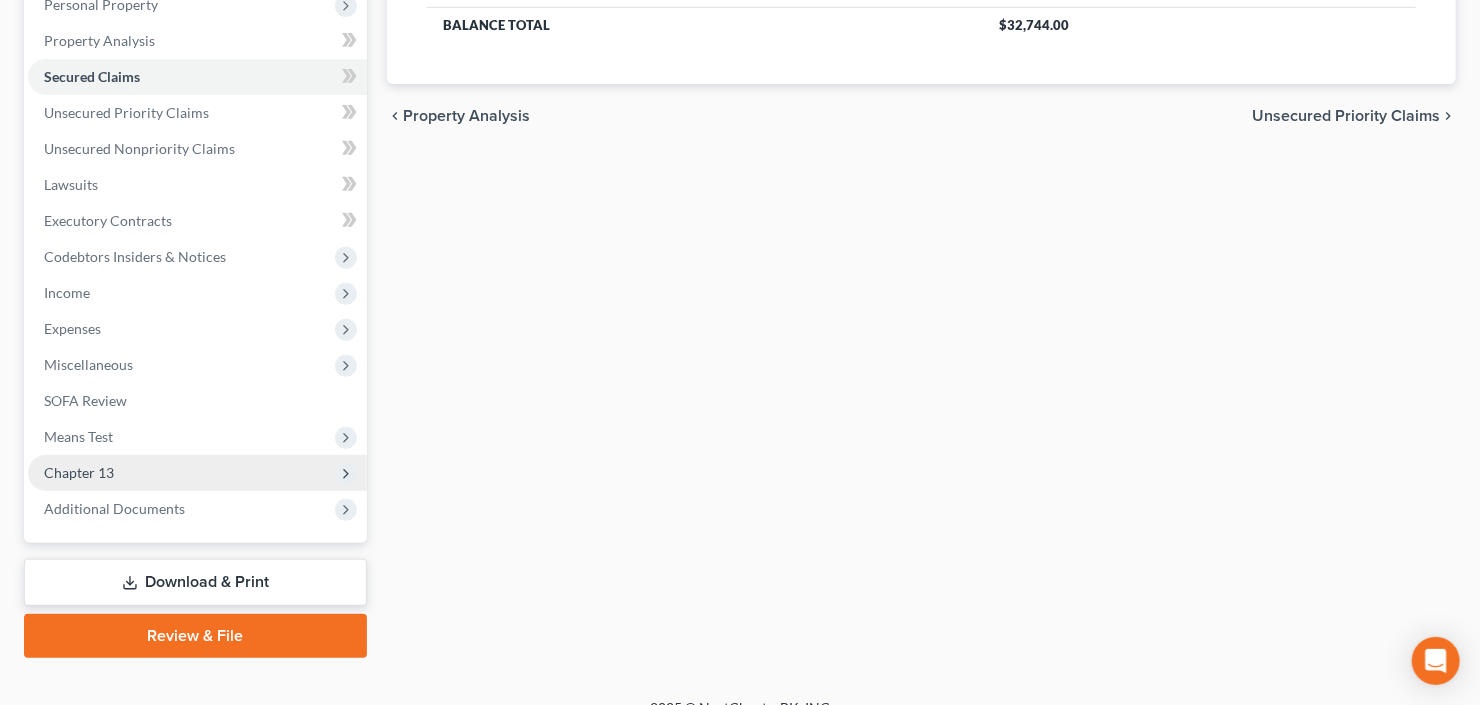 scroll, scrollTop: 390, scrollLeft: 0, axis: vertical 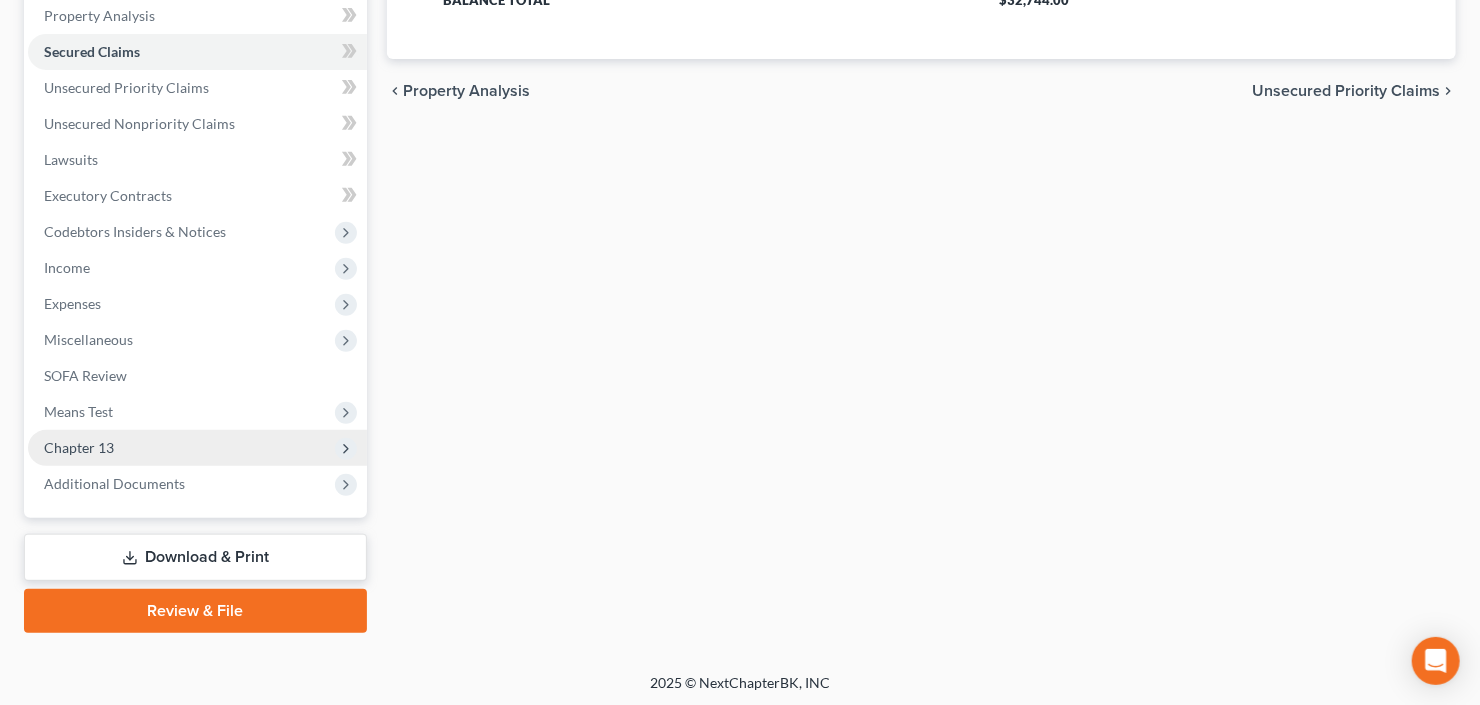 click on "Chapter 13" at bounding box center (79, 447) 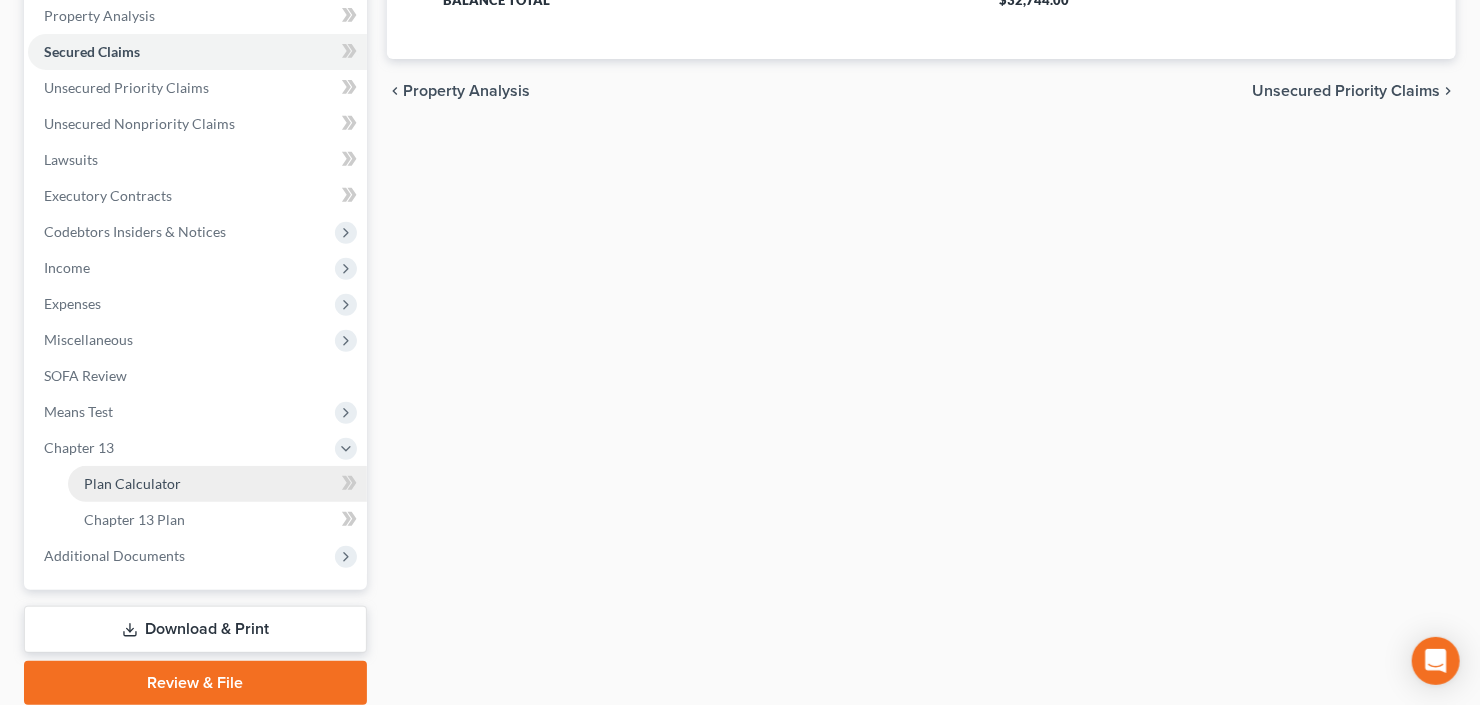 click on "Plan Calculator" at bounding box center [132, 483] 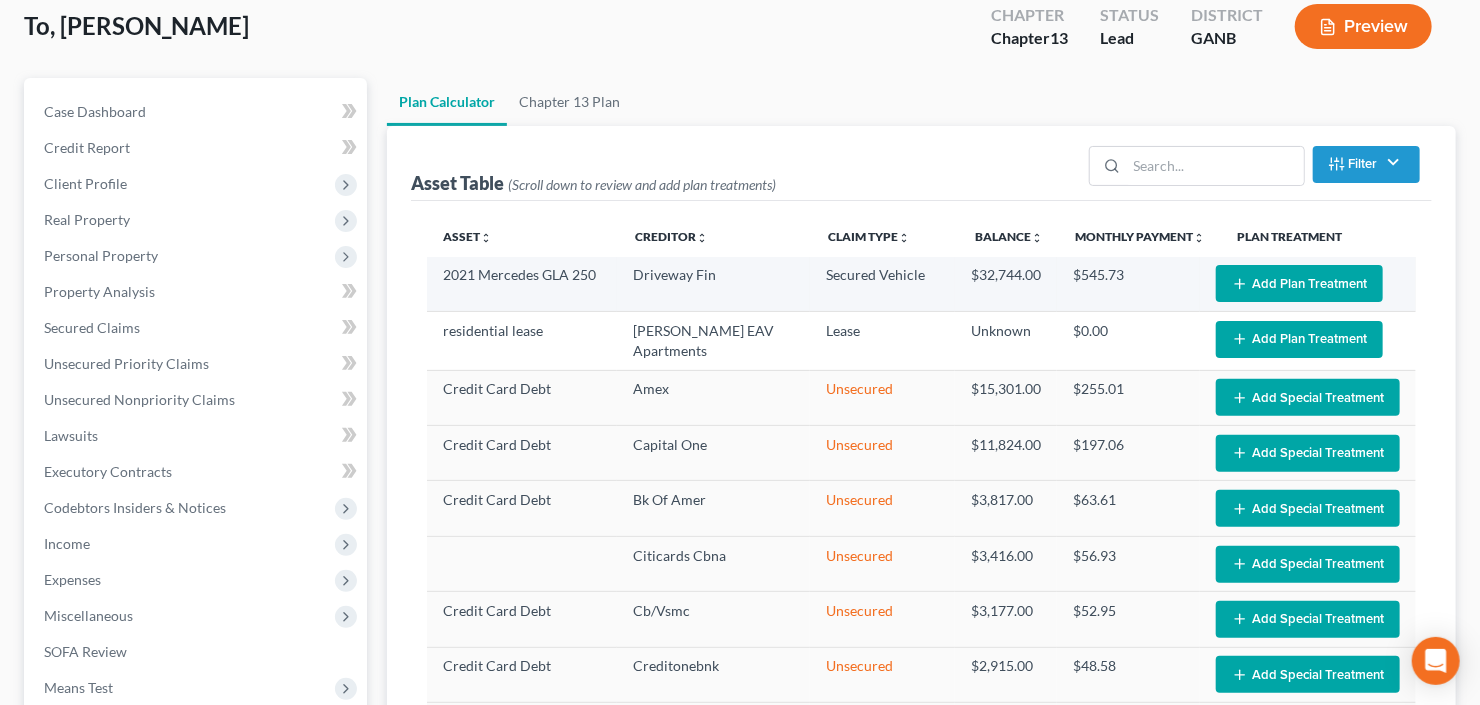 scroll, scrollTop: 0, scrollLeft: 0, axis: both 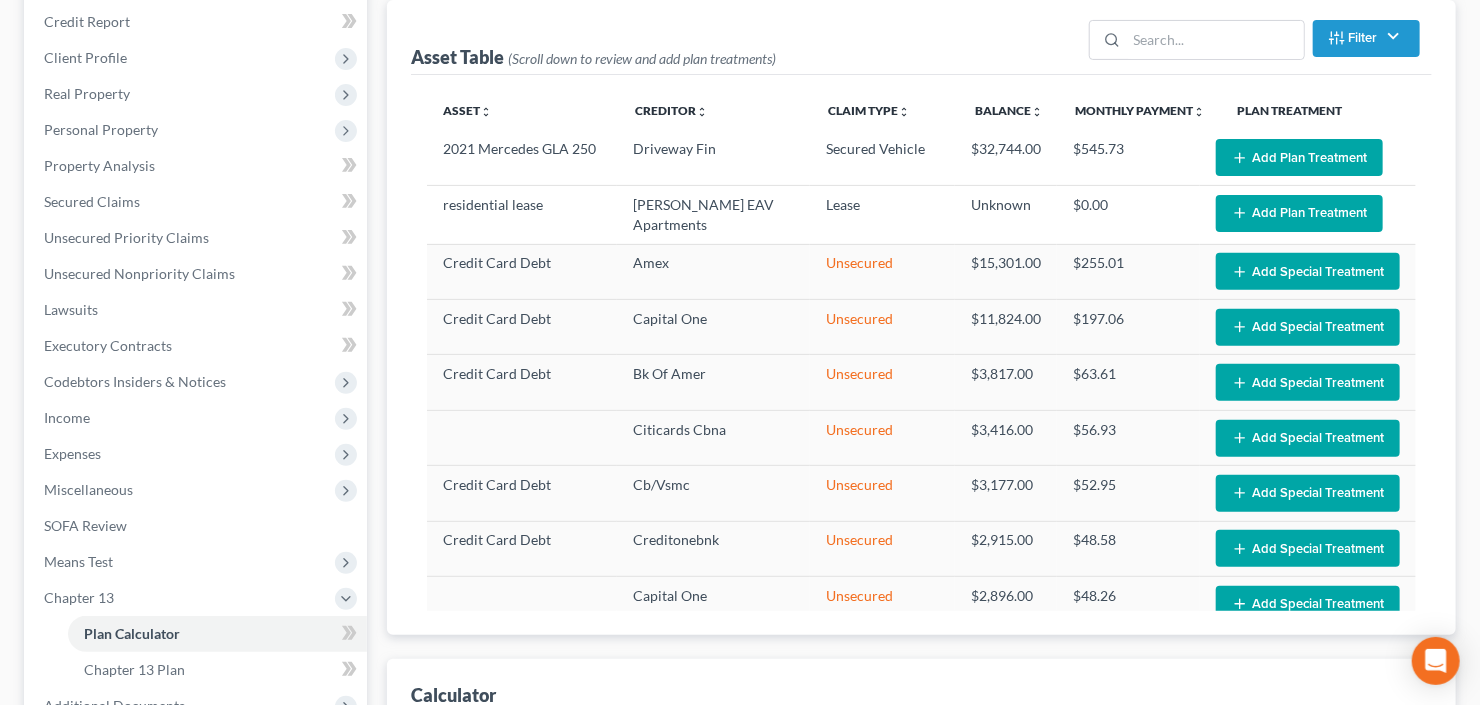 select on "59" 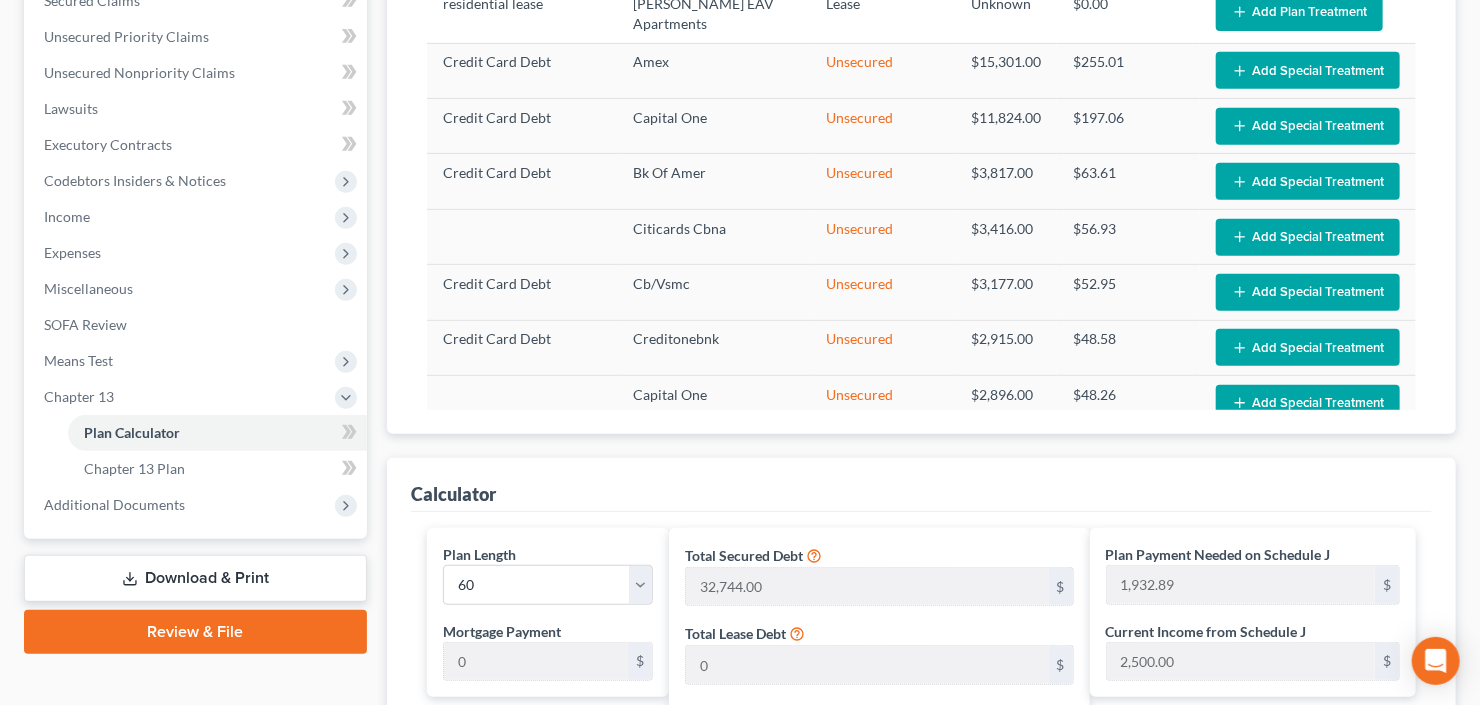 scroll, scrollTop: 354, scrollLeft: 0, axis: vertical 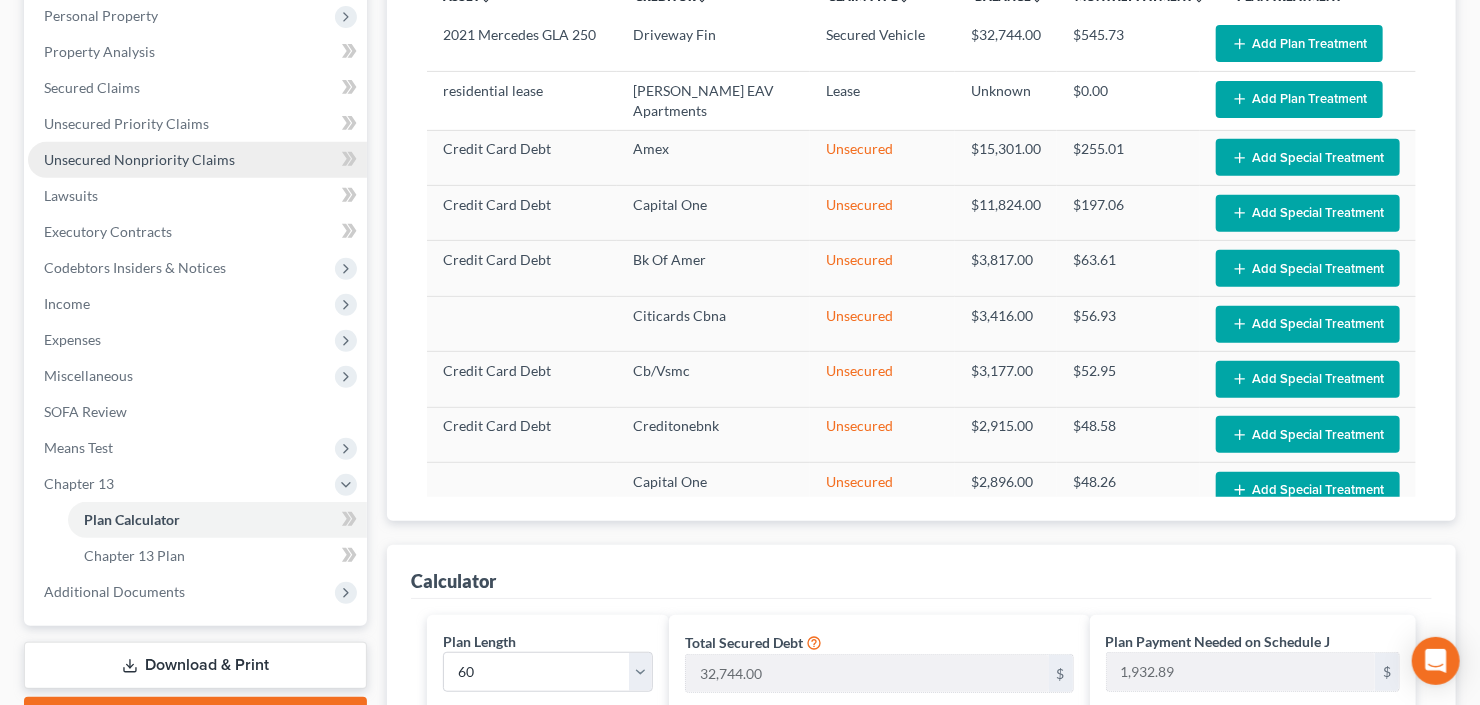 click on "Unsecured Nonpriority Claims" at bounding box center (139, 159) 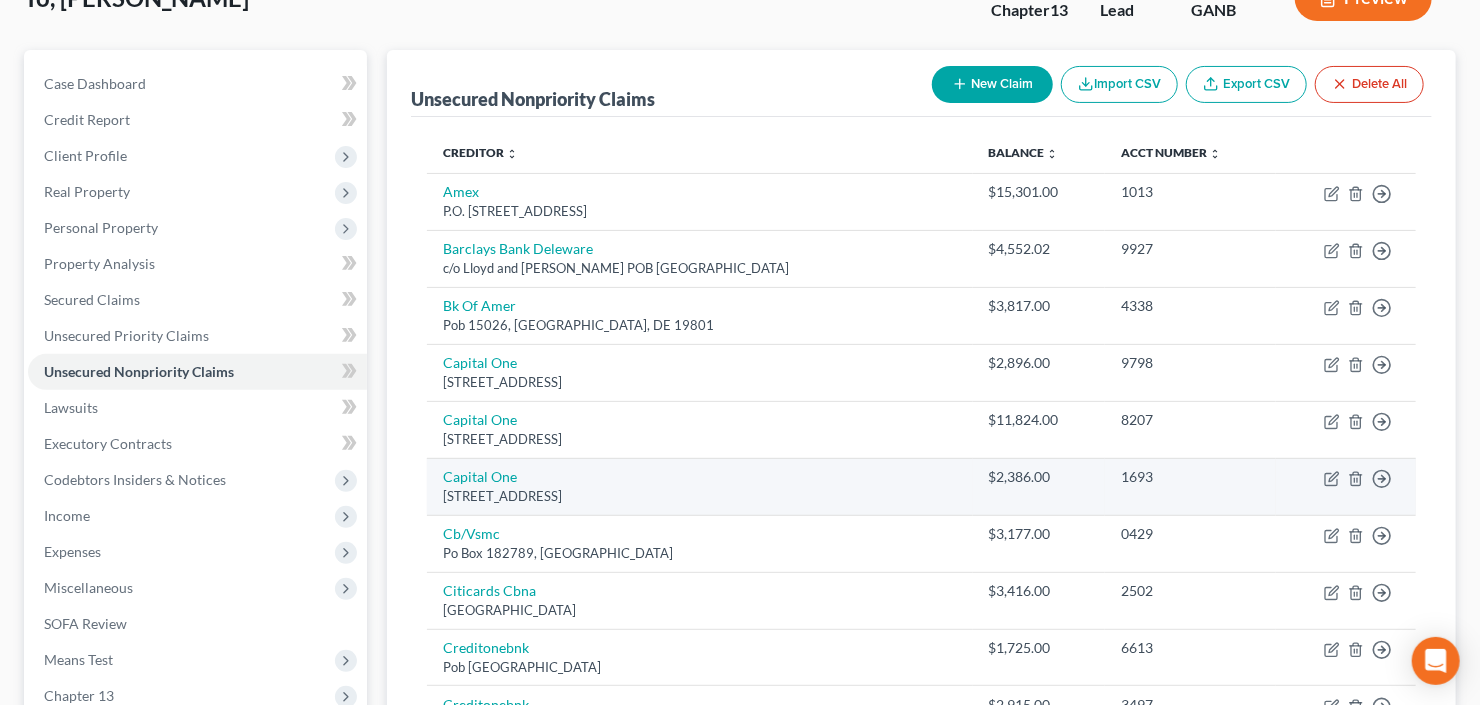 scroll, scrollTop: 240, scrollLeft: 0, axis: vertical 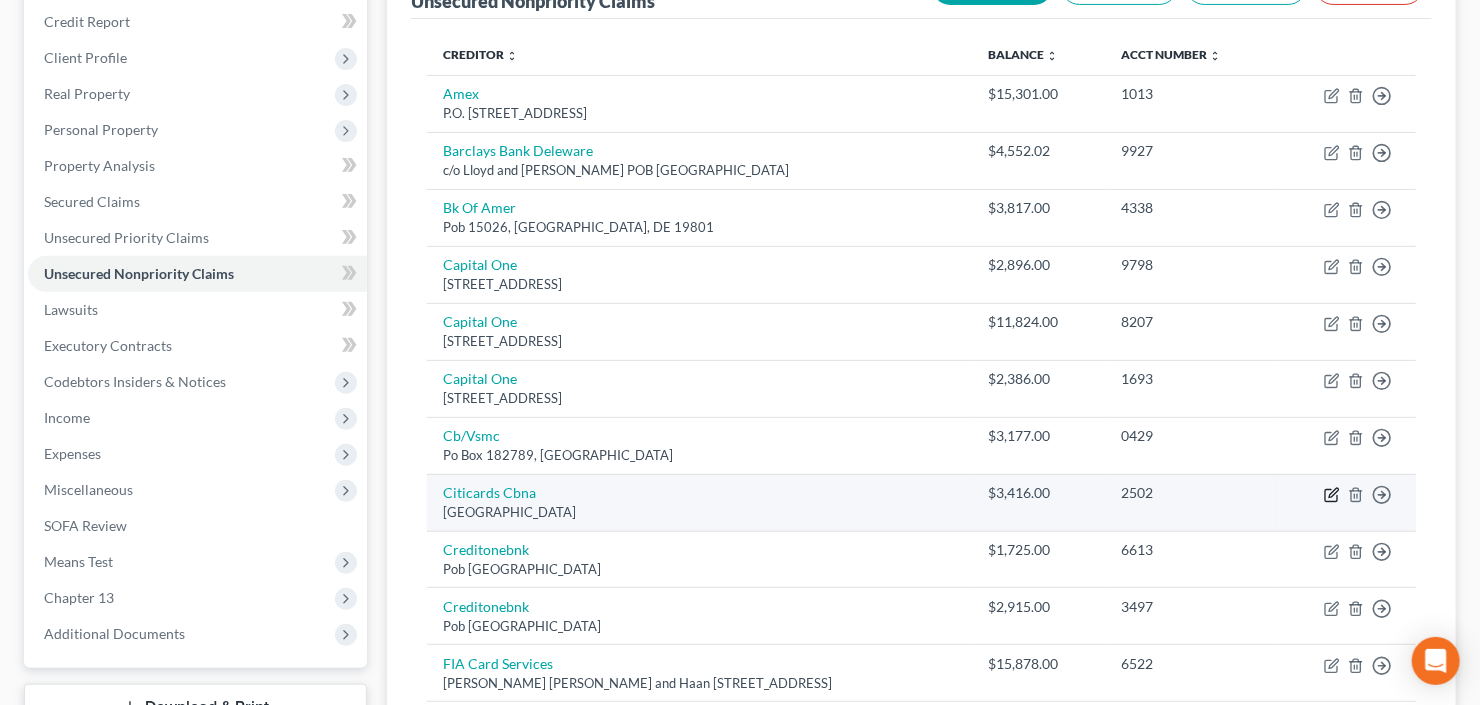 click 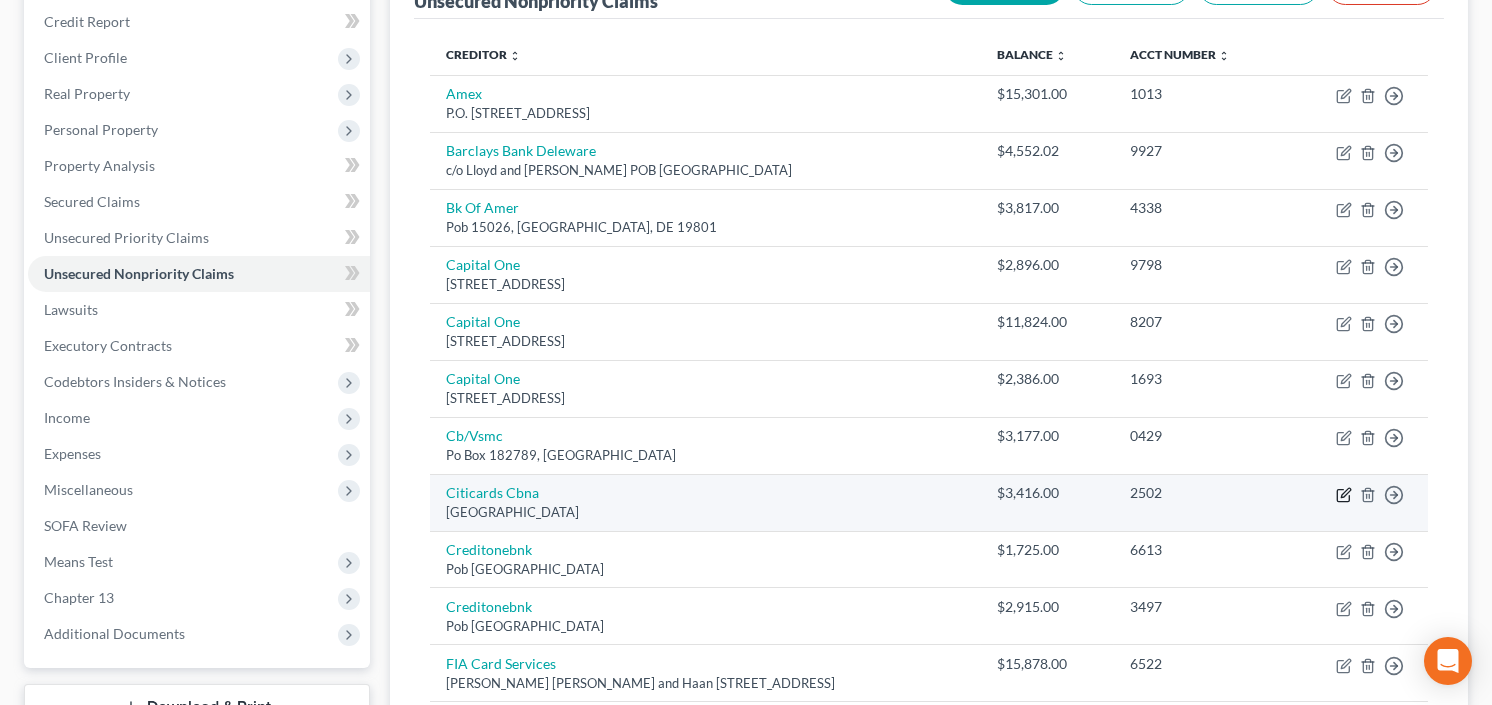 select on "43" 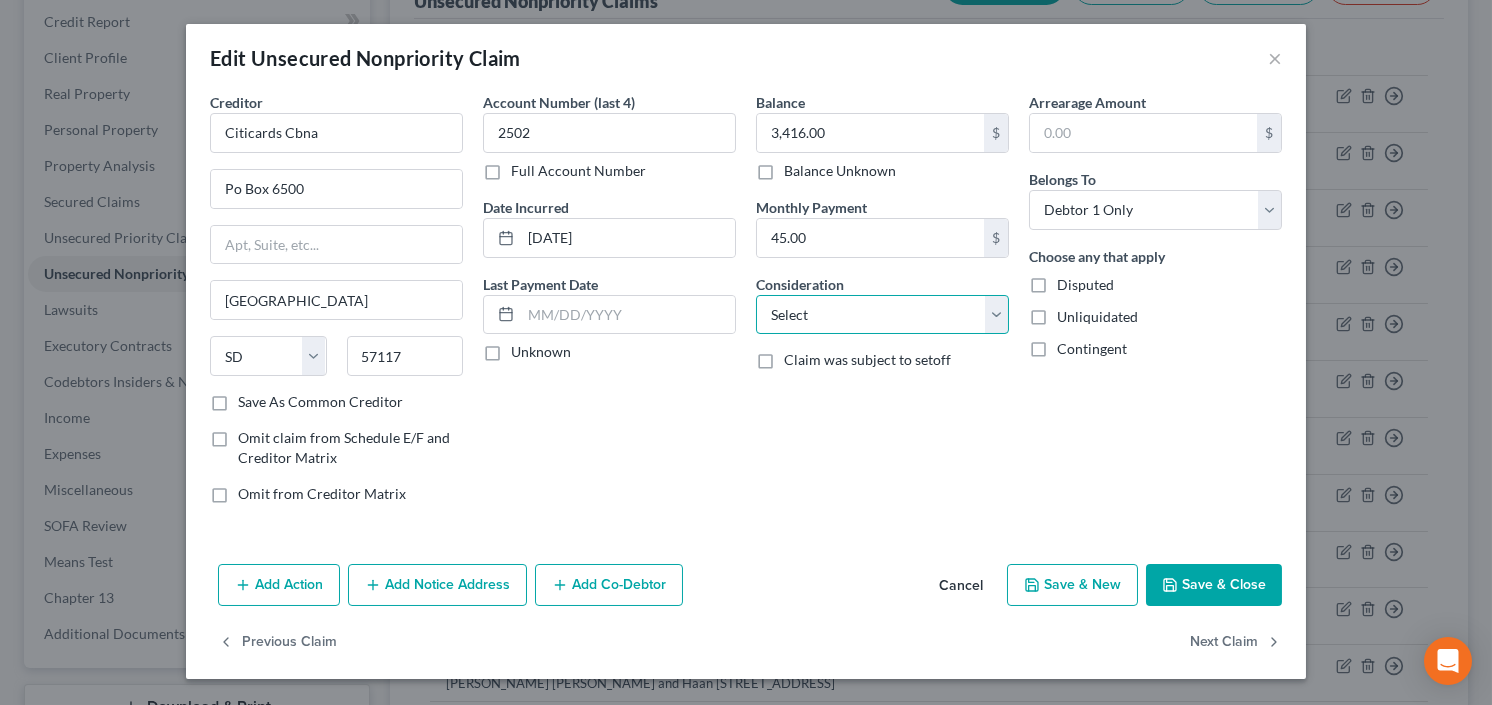 click on "Select Cable / Satellite Services Collection Agency Credit Card Debt Debt Counseling / Attorneys Deficiency Balance Domestic Support Obligations Home / Car Repairs Income Taxes Judgment Liens Medical Services Monies Loaned / Advanced Mortgage Obligation From Divorce Or Separation Obligation To Pensions Other Overdrawn Bank Account Promised To Help Pay Creditors Student Loans Suppliers And Vendors Telephone / Internet Services Utility Services" at bounding box center (882, 315) 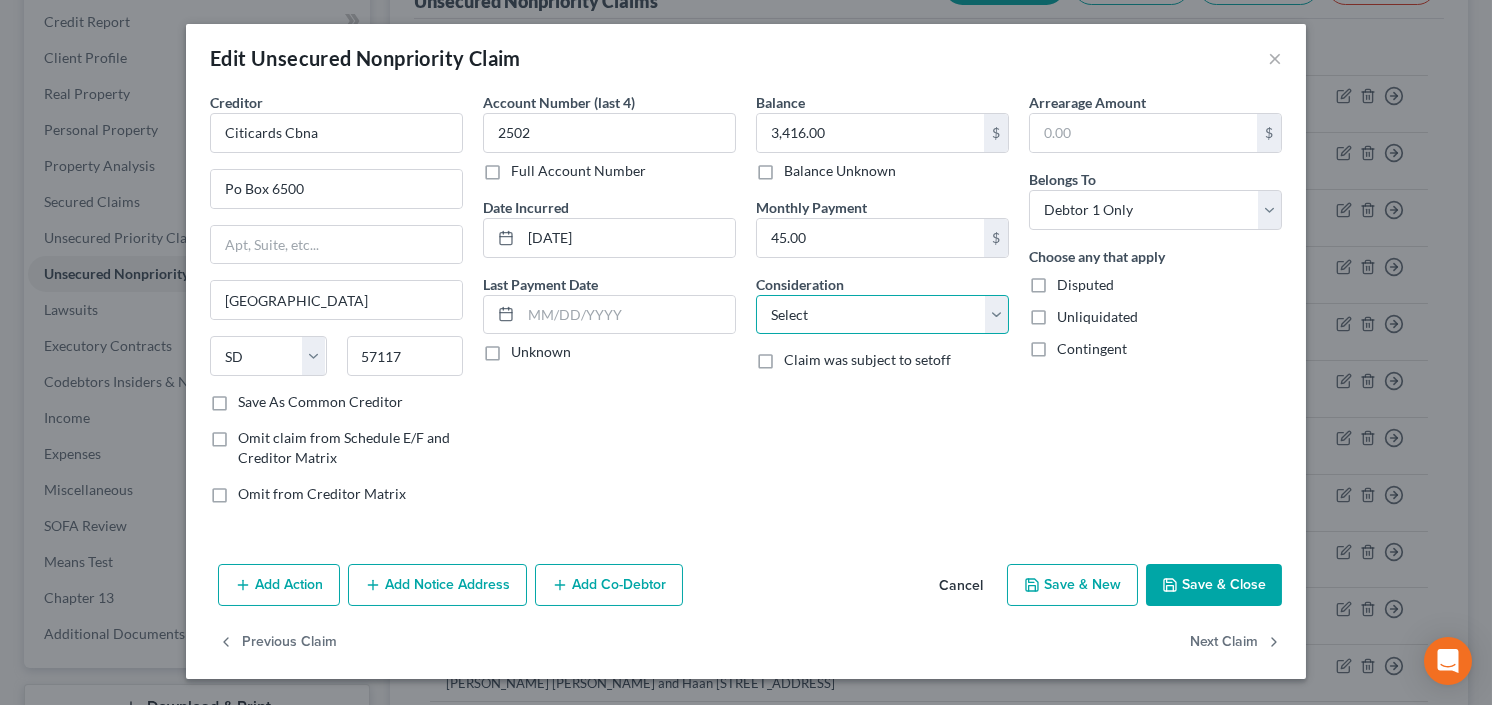 select on "2" 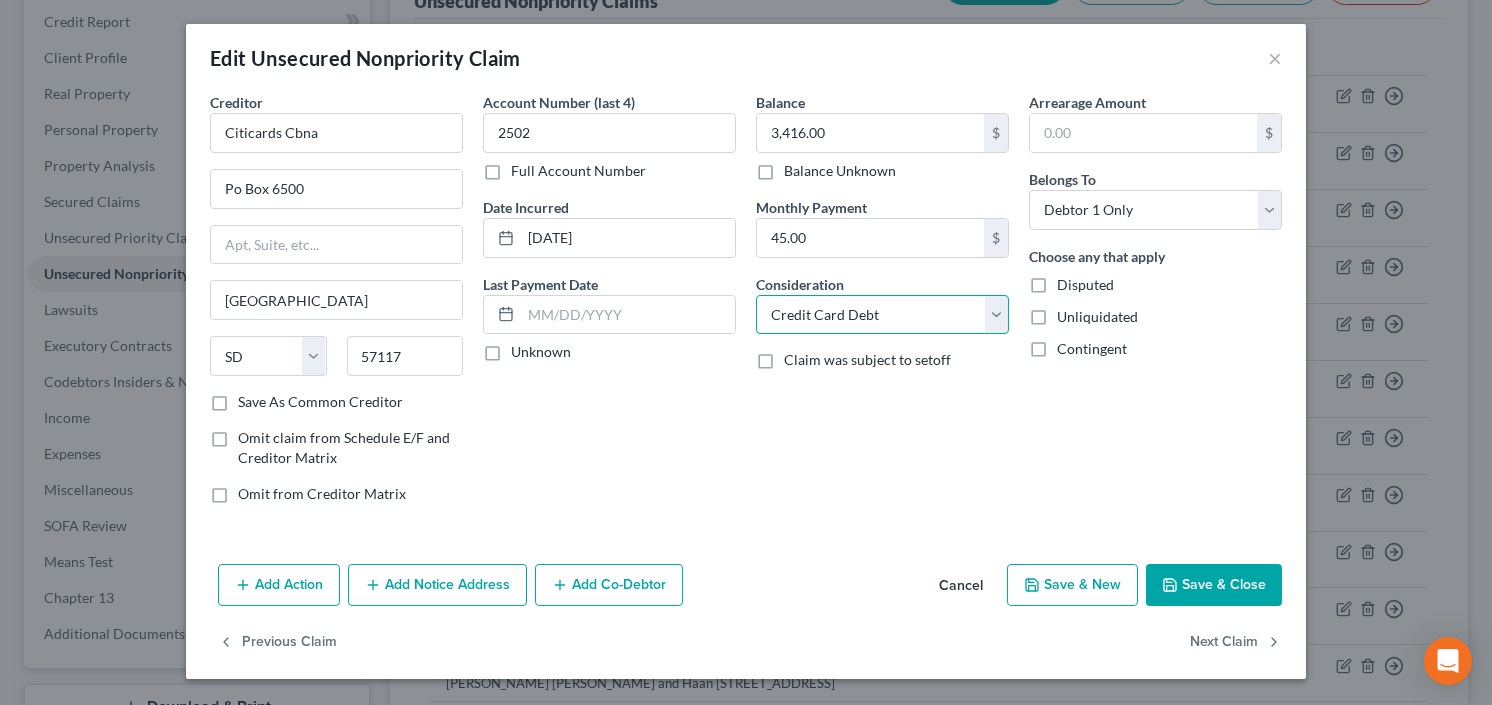 drag, startPoint x: 866, startPoint y: 318, endPoint x: 906, endPoint y: 339, distance: 45.17743 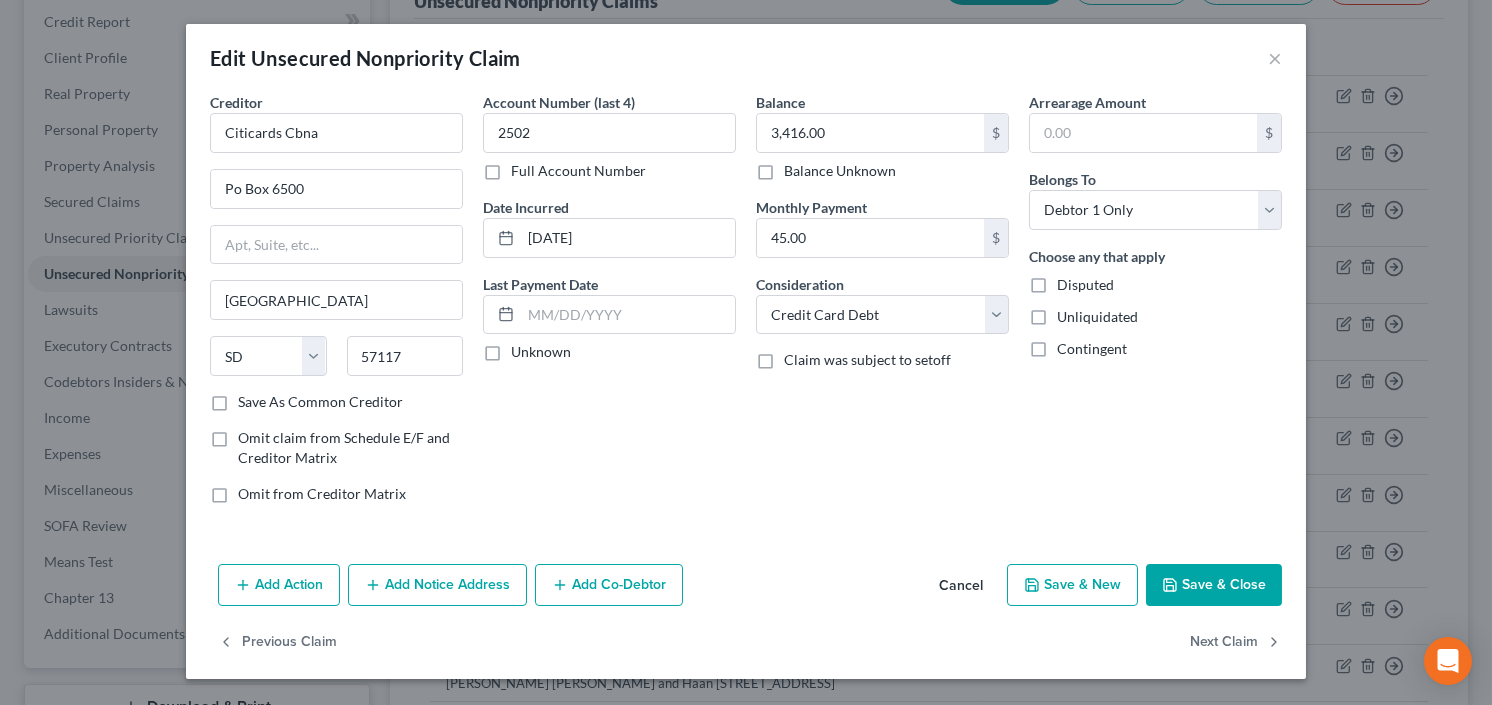 click on "Save & Close" at bounding box center (1214, 585) 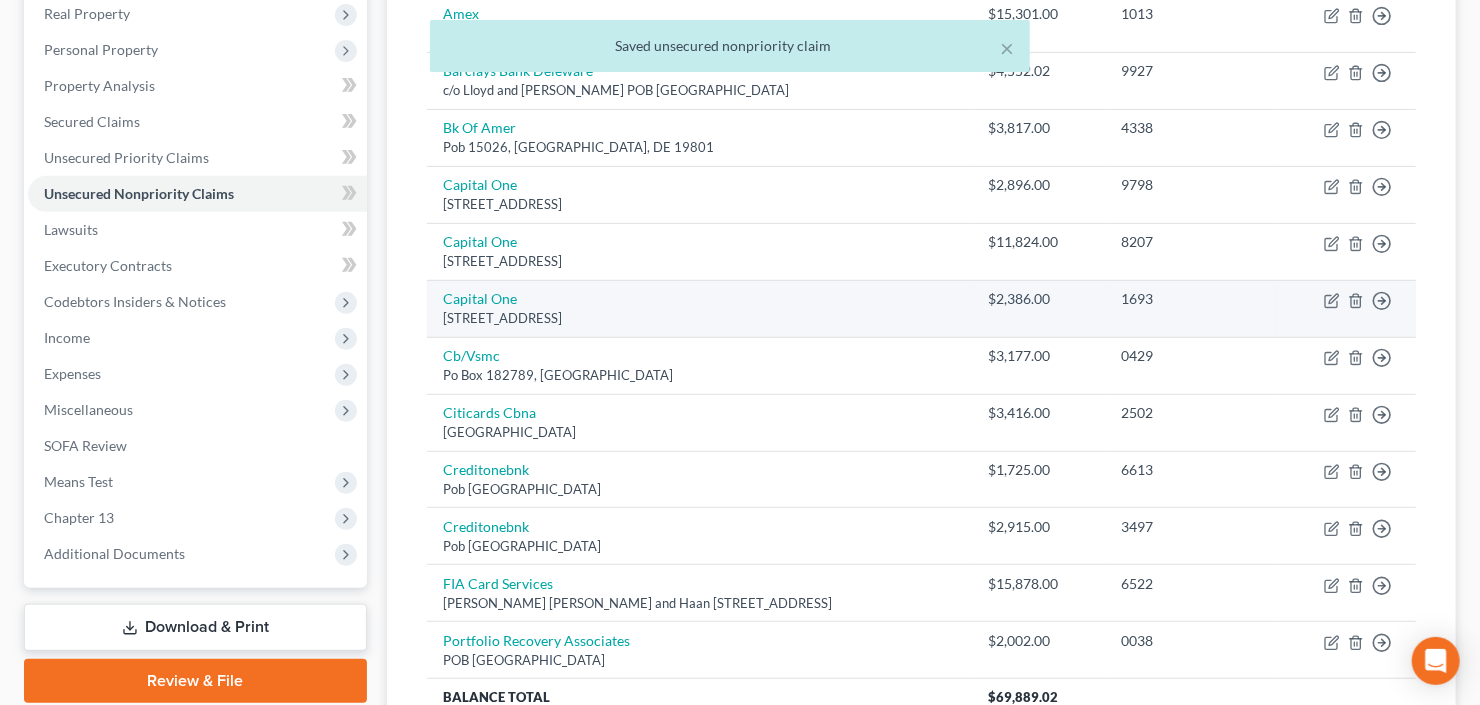 scroll, scrollTop: 400, scrollLeft: 0, axis: vertical 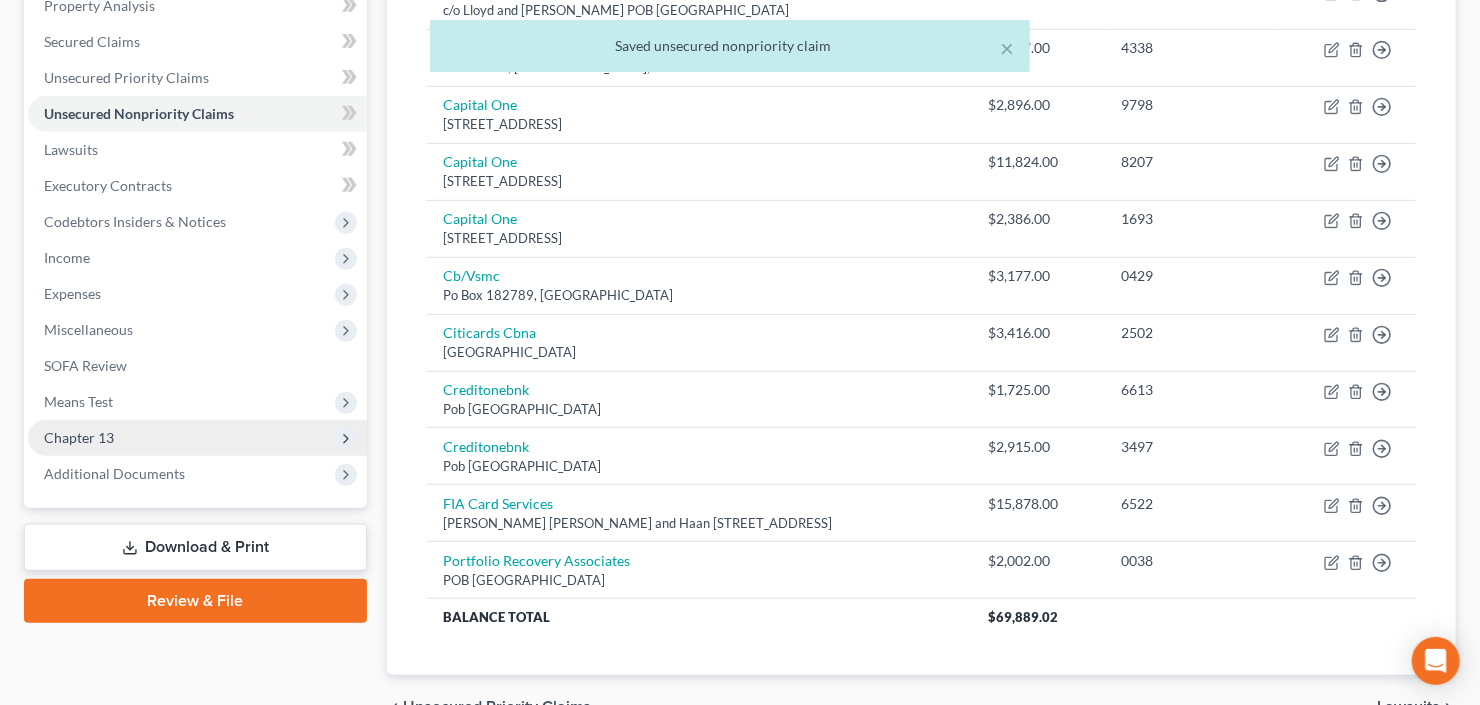 click on "Chapter 13" at bounding box center (197, 438) 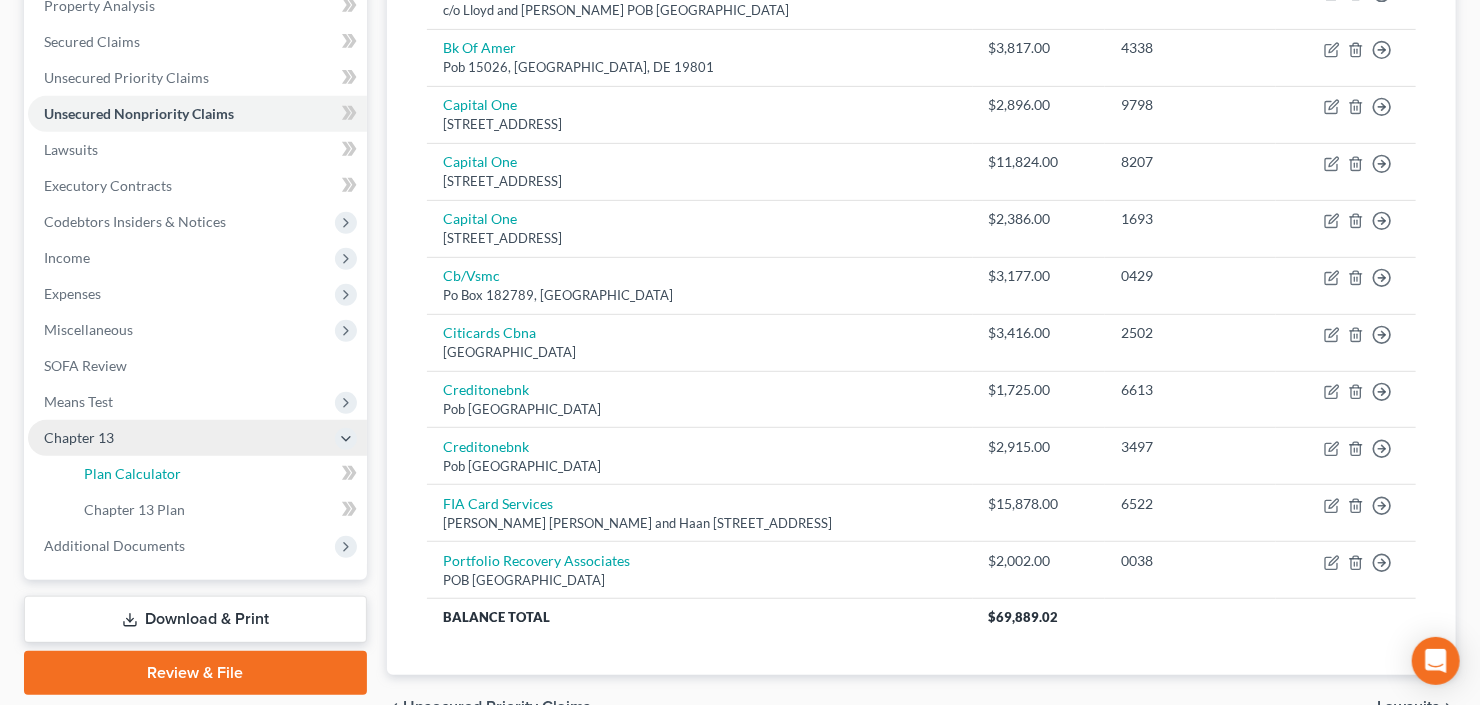 drag, startPoint x: 165, startPoint y: 472, endPoint x: 260, endPoint y: 446, distance: 98.49365 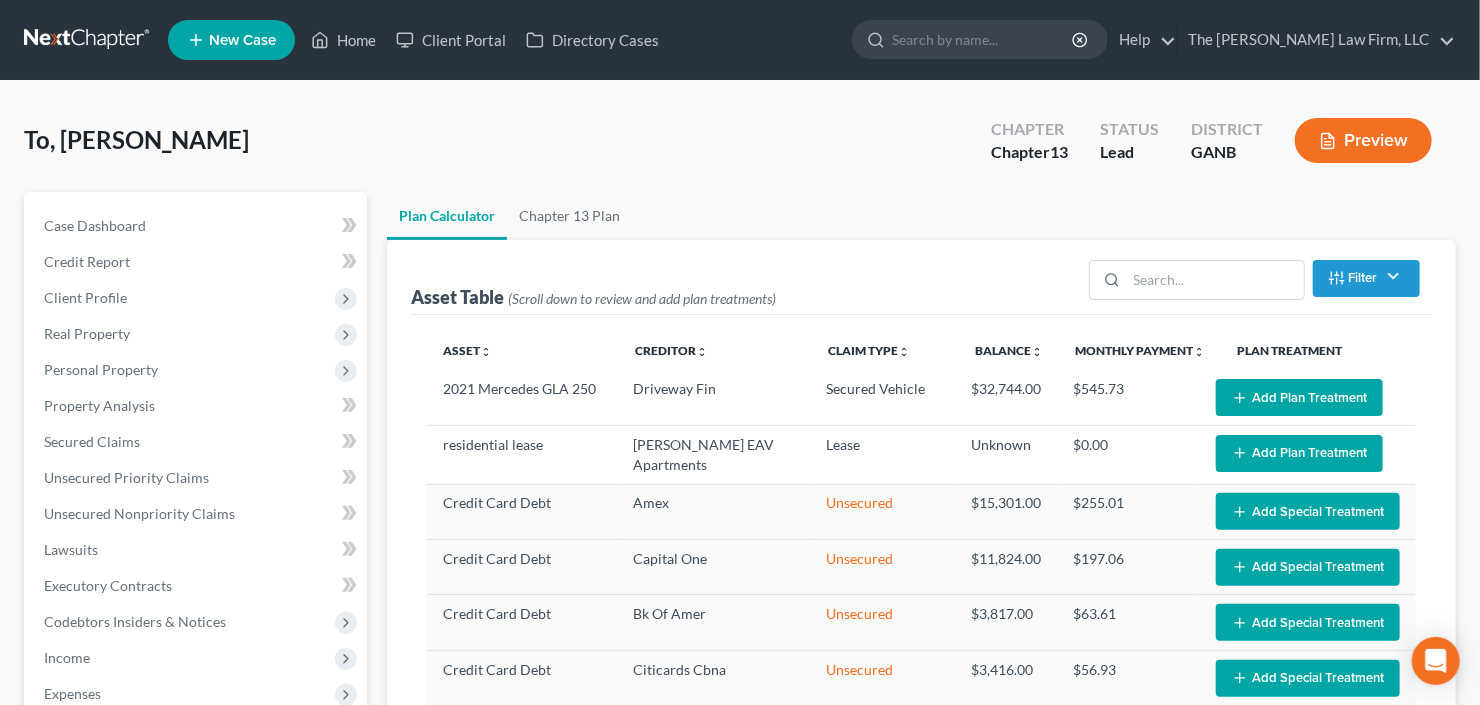 scroll, scrollTop: 0, scrollLeft: 0, axis: both 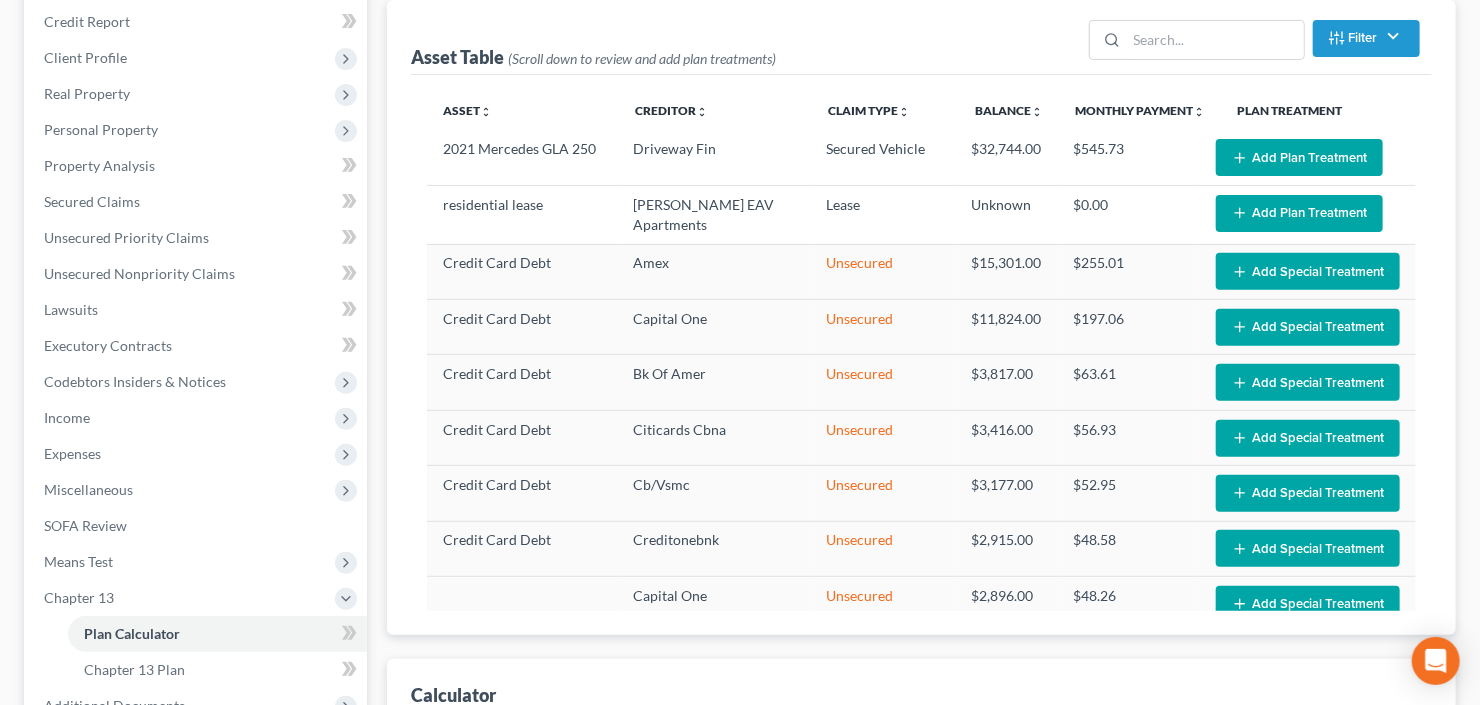 select on "59" 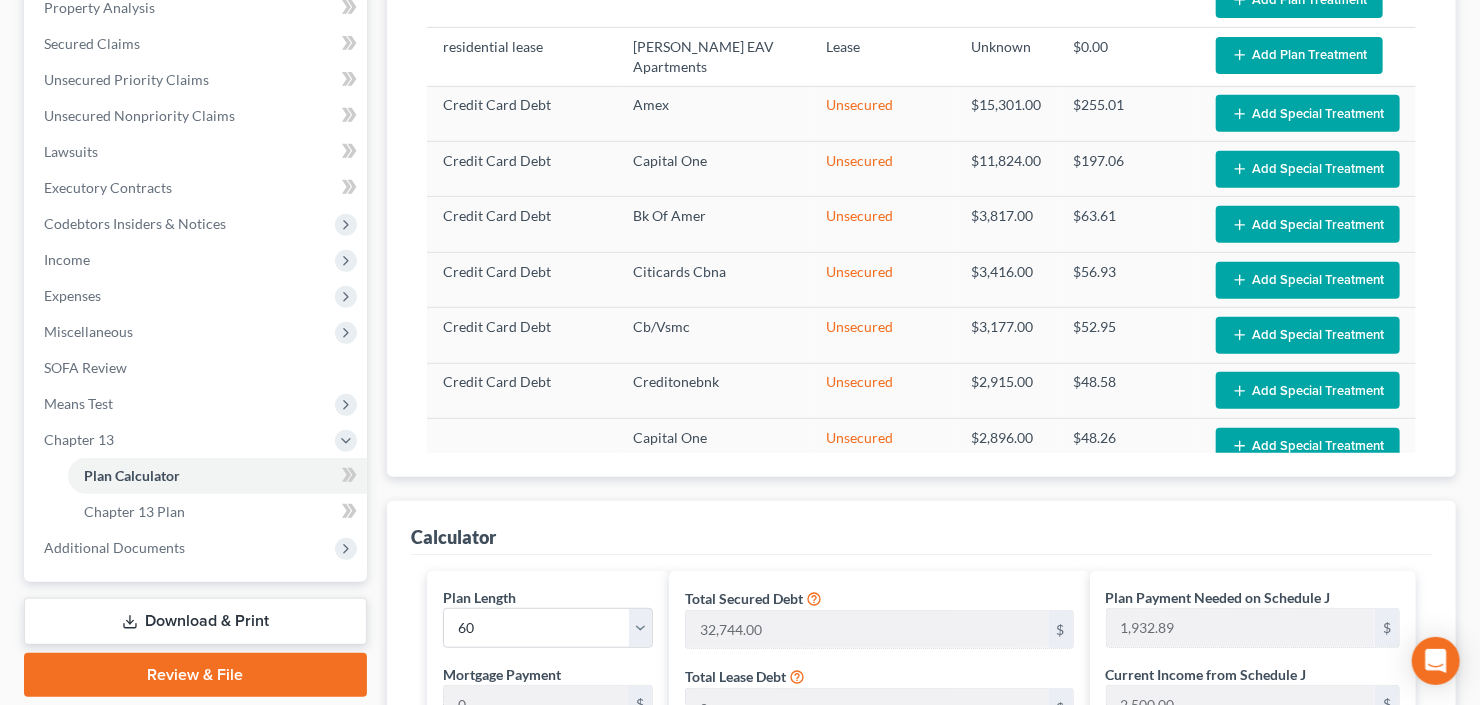 scroll, scrollTop: 400, scrollLeft: 0, axis: vertical 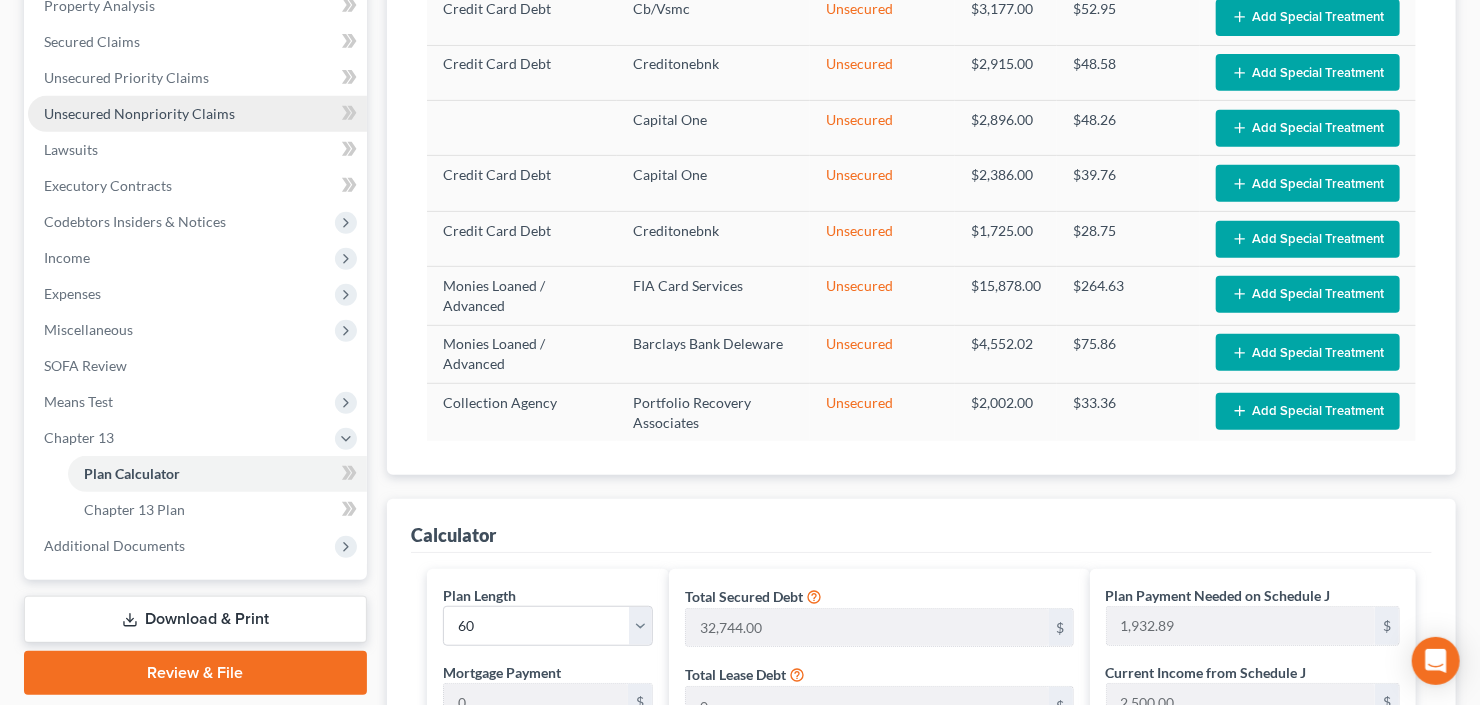 click on "Unsecured Nonpriority Claims" at bounding box center [197, 114] 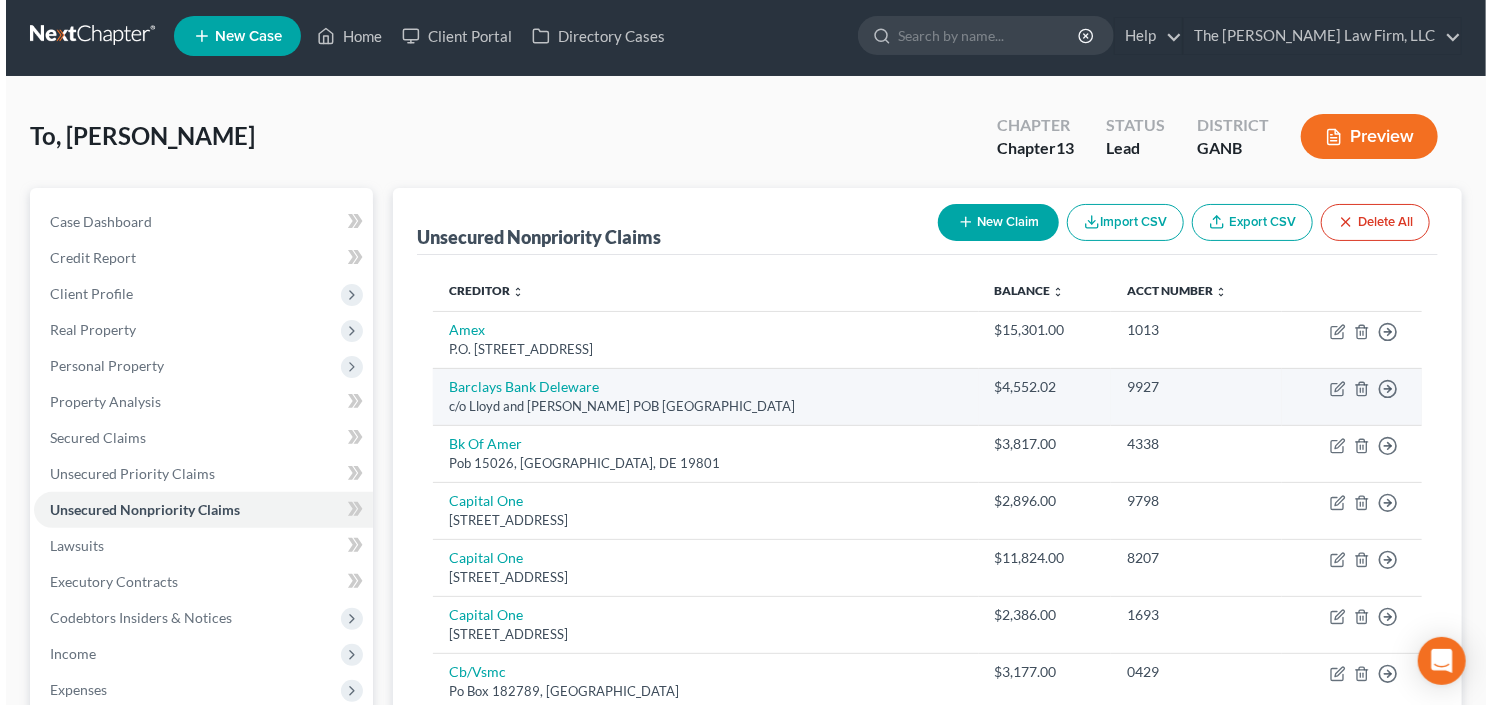 scroll, scrollTop: 0, scrollLeft: 0, axis: both 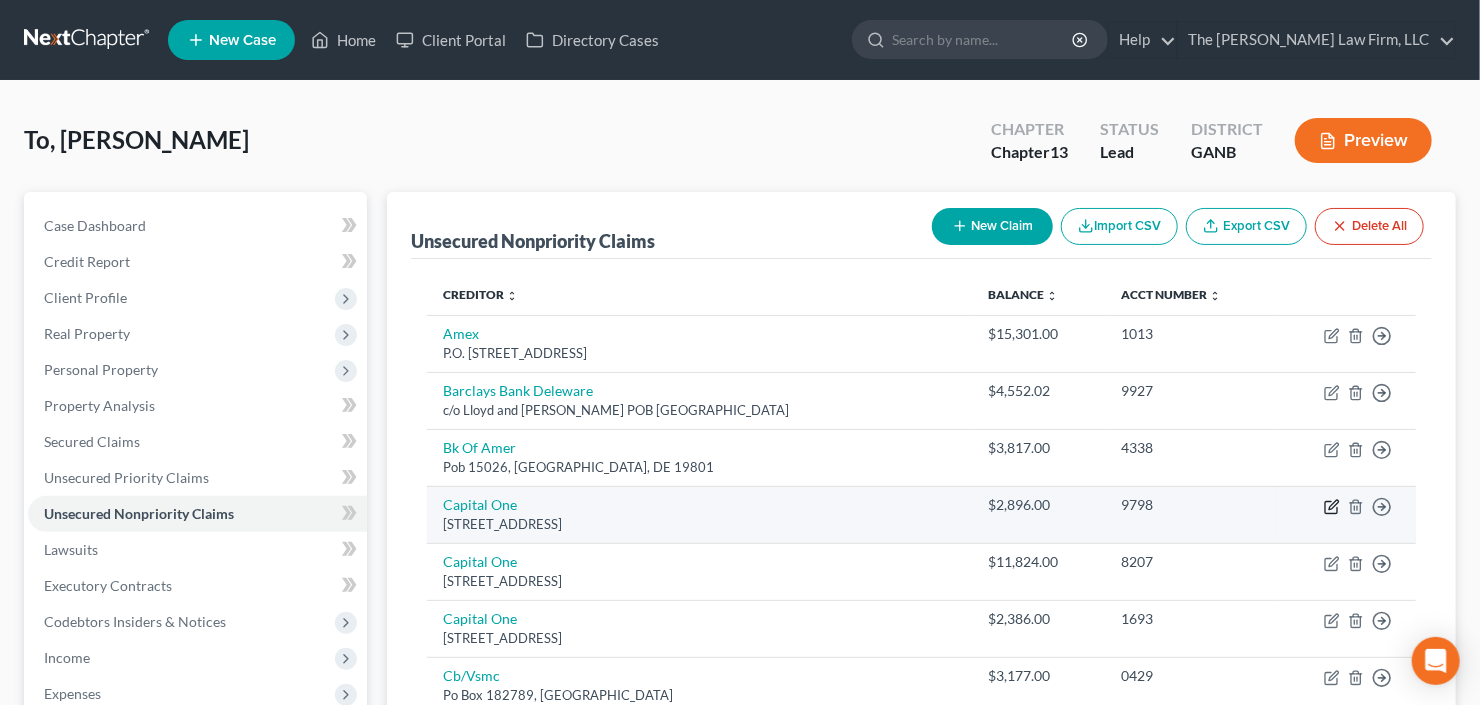 click 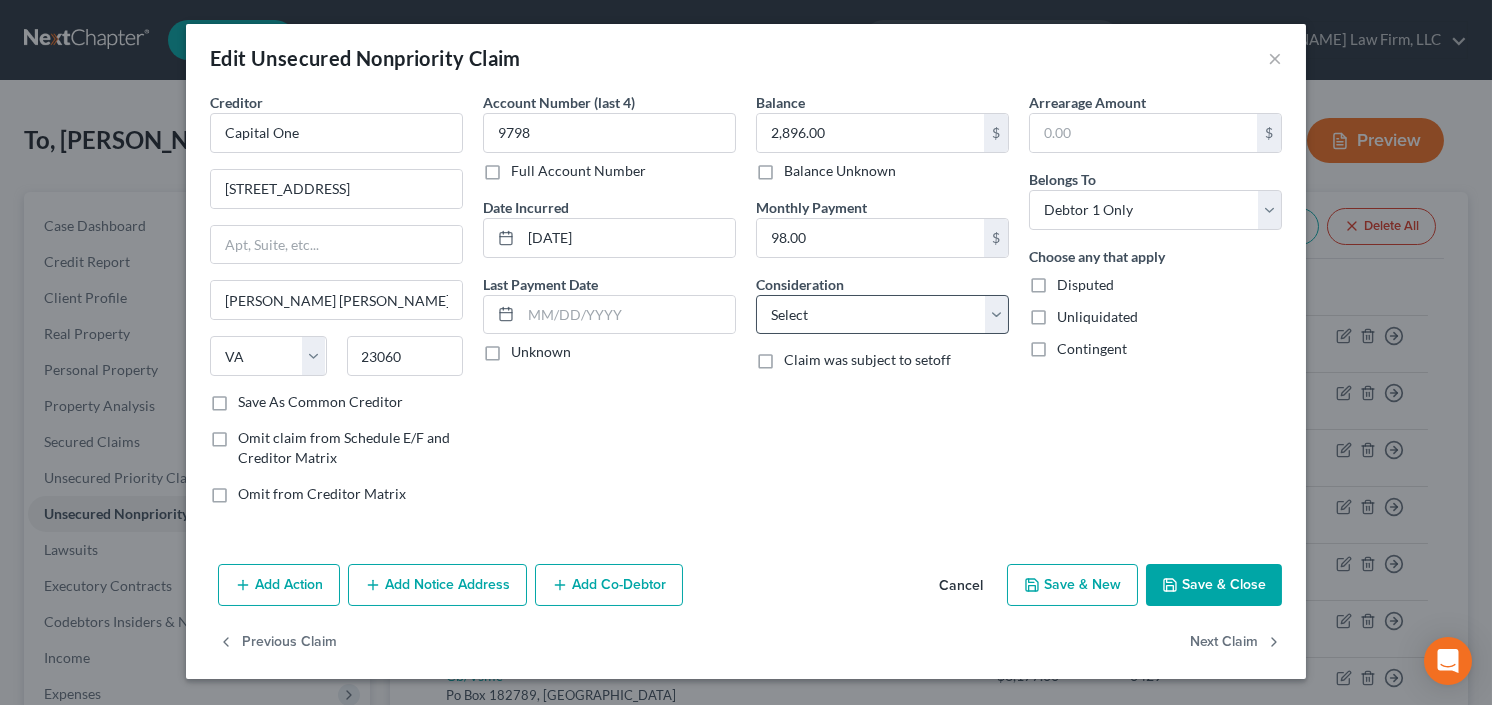 click on "Consideration Select Cable / Satellite Services Collection Agency Credit Card Debt Debt Counseling / Attorneys Deficiency Balance Domestic Support Obligations Home / Car Repairs Income Taxes Judgment Liens Medical Services Monies Loaned / Advanced Mortgage Obligation From Divorce Or Separation Obligation To Pensions Other Overdrawn Bank Account Promised To Help Pay Creditors Student Loans Suppliers And Vendors Telephone / Internet Services Utility Services" at bounding box center (882, 304) 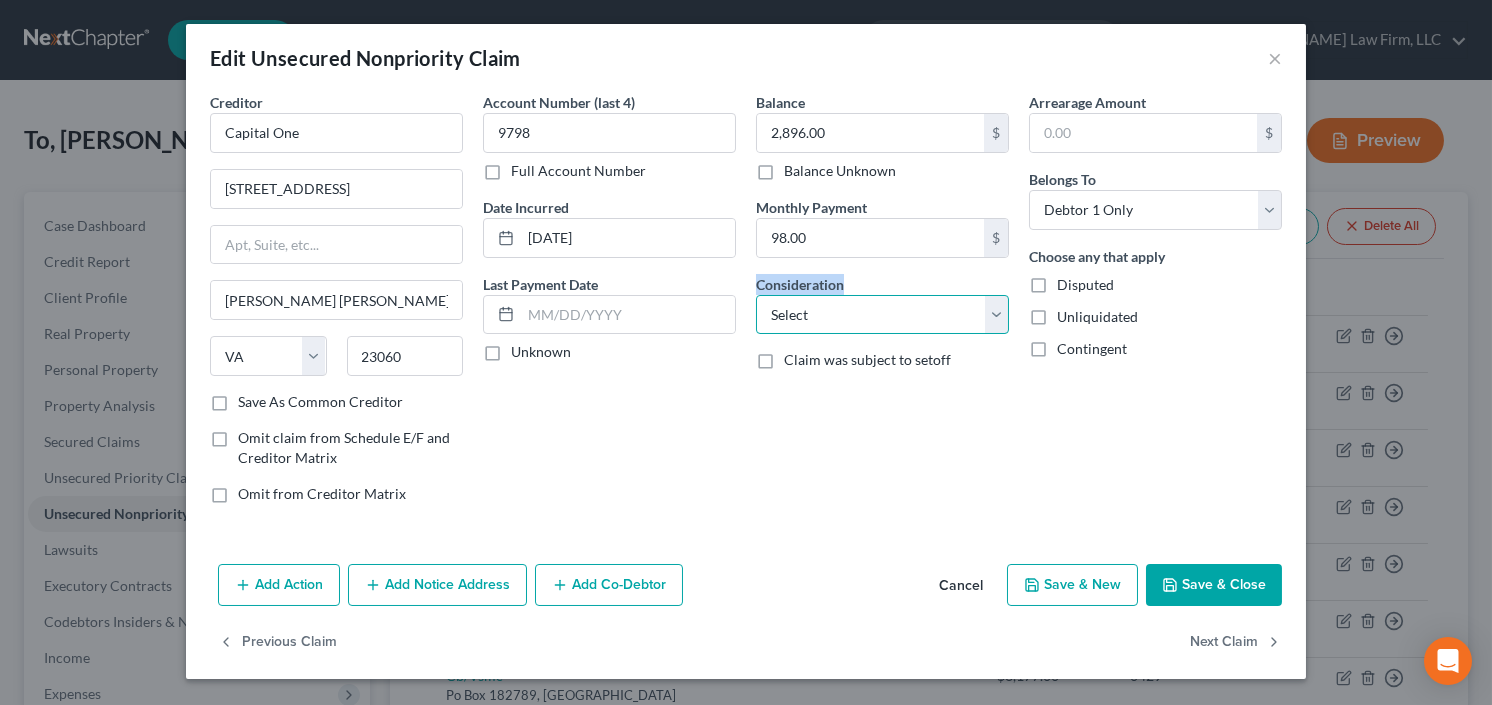click on "Select Cable / Satellite Services Collection Agency Credit Card Debt Debt Counseling / Attorneys Deficiency Balance Domestic Support Obligations Home / Car Repairs Income Taxes Judgment Liens Medical Services Monies Loaned / Advanced Mortgage Obligation From Divorce Or Separation Obligation To Pensions Other Overdrawn Bank Account Promised To Help Pay Creditors Student Loans Suppliers And Vendors Telephone / Internet Services Utility Services" at bounding box center (882, 315) 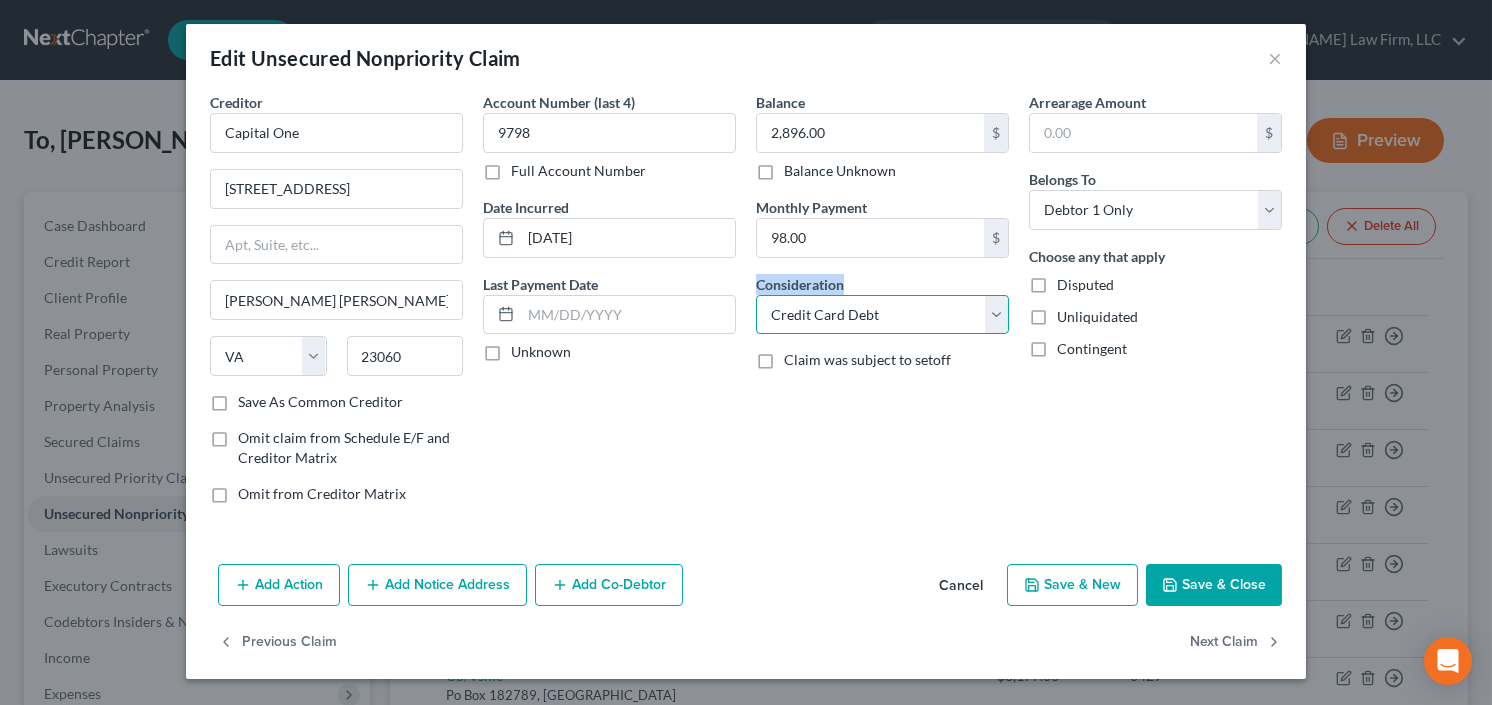 click on "Select Cable / Satellite Services Collection Agency Credit Card Debt Debt Counseling / Attorneys Deficiency Balance Domestic Support Obligations Home / Car Repairs Income Taxes Judgment Liens Medical Services Monies Loaned / Advanced Mortgage Obligation From Divorce Or Separation Obligation To Pensions Other Overdrawn Bank Account Promised To Help Pay Creditors Student Loans Suppliers And Vendors Telephone / Internet Services Utility Services" at bounding box center [882, 315] 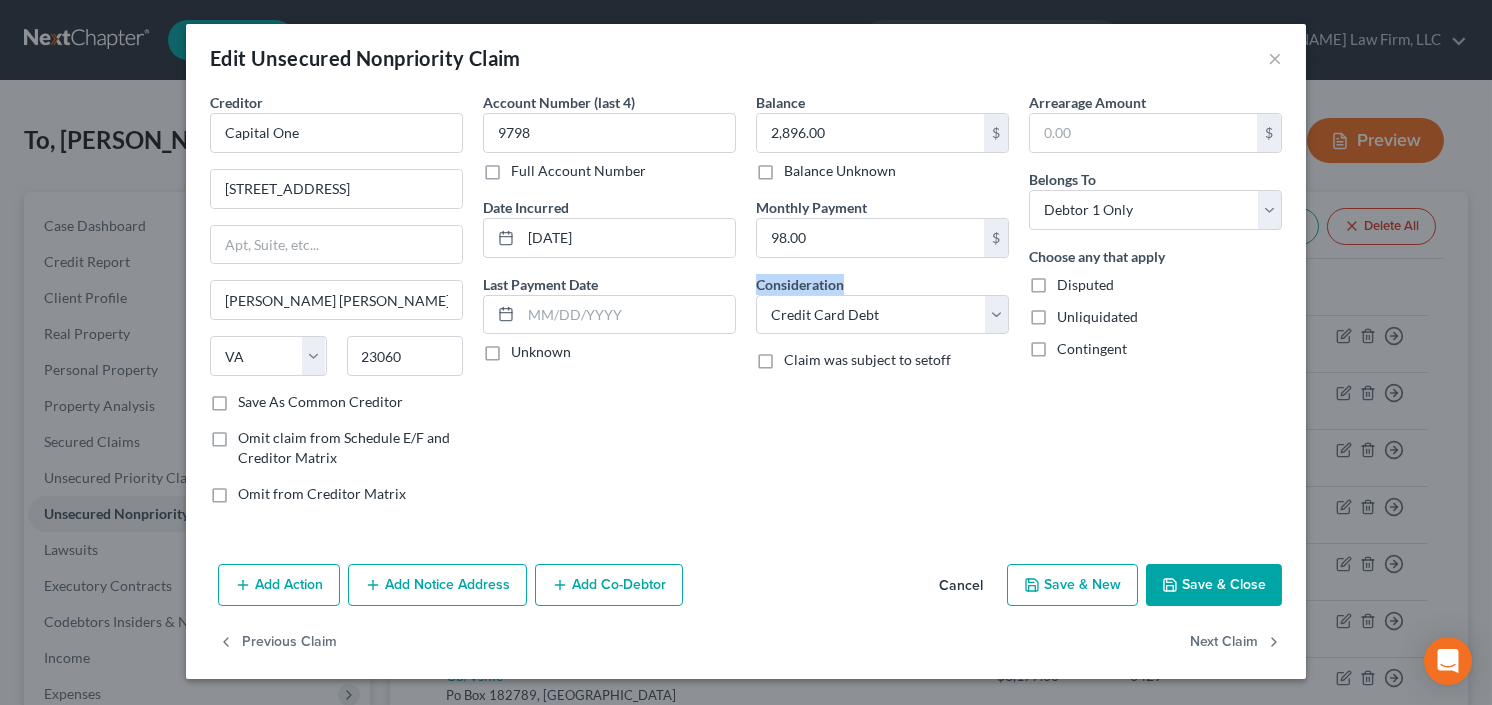 click on "Save & Close" at bounding box center (1214, 585) 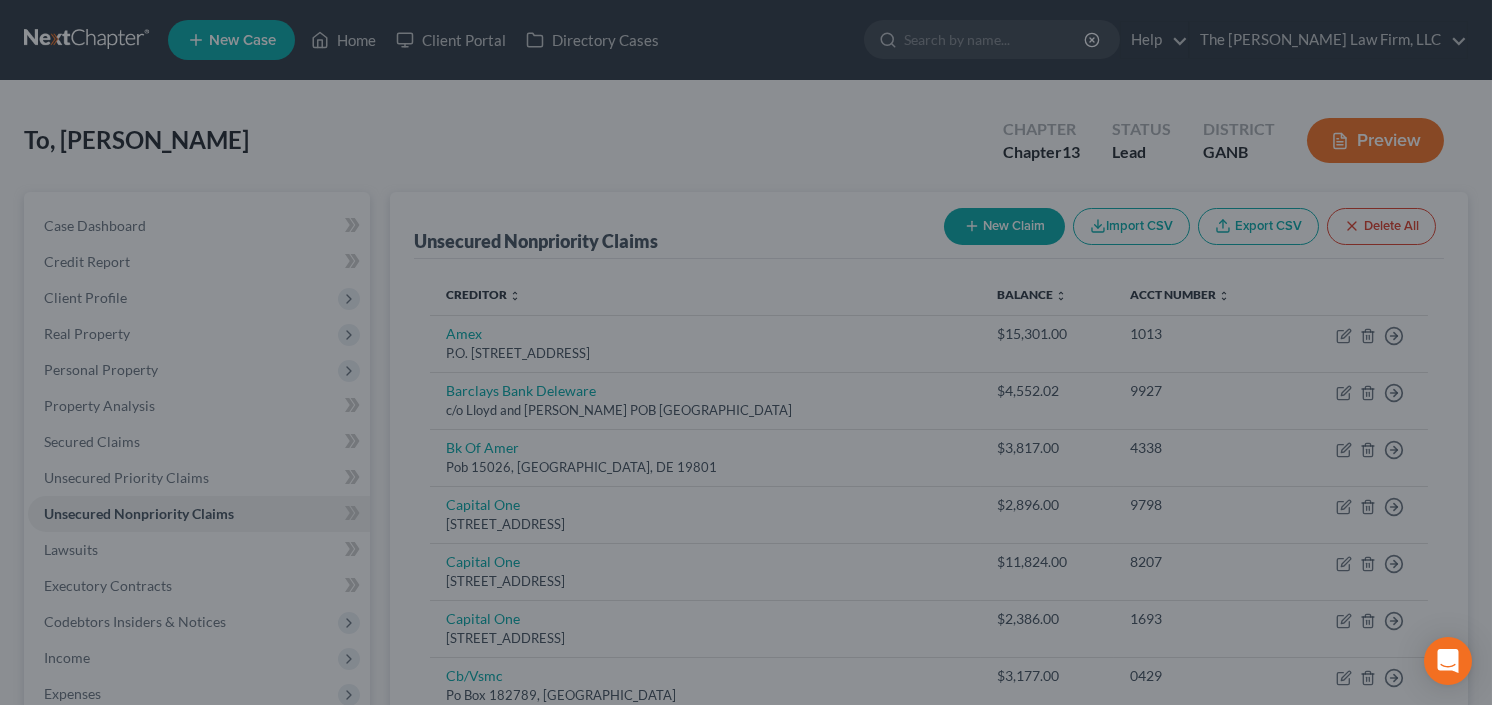 type on "0" 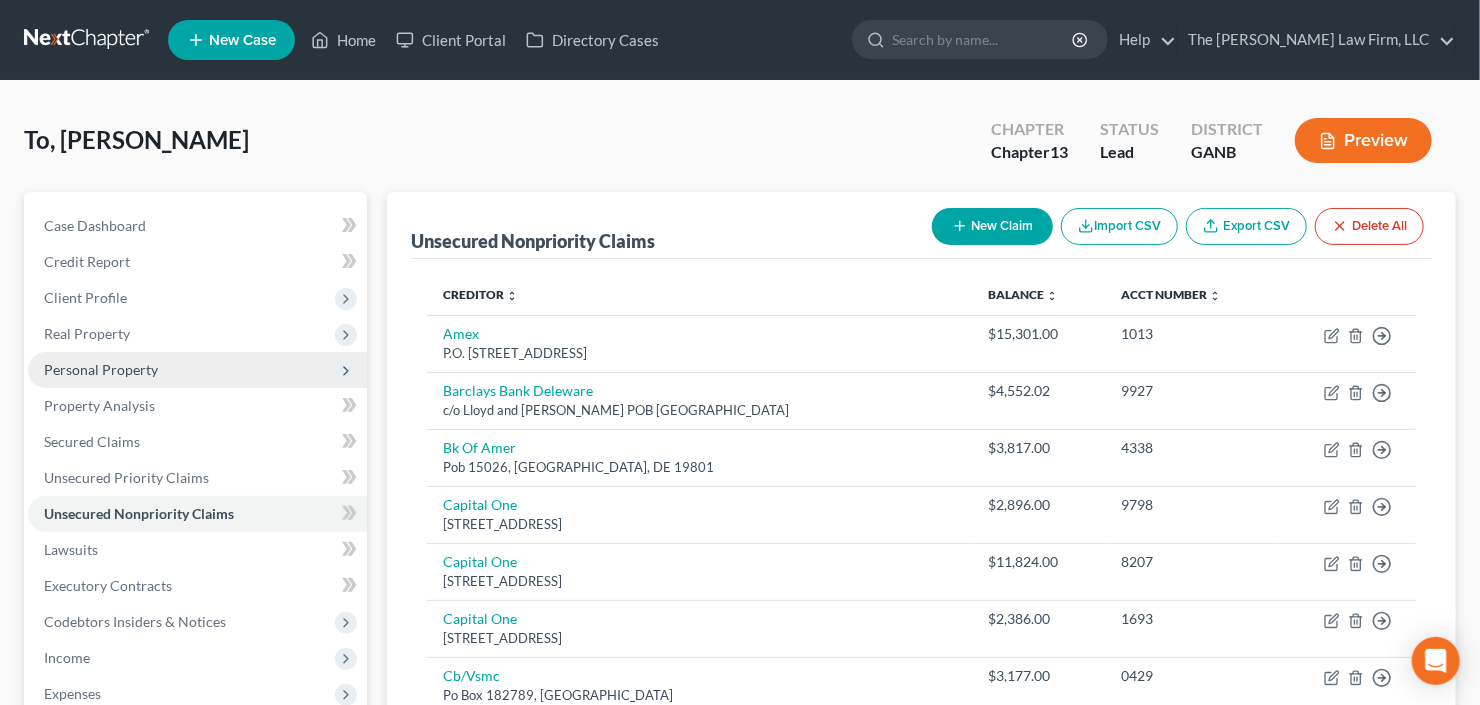 click on "Personal Property" at bounding box center [197, 370] 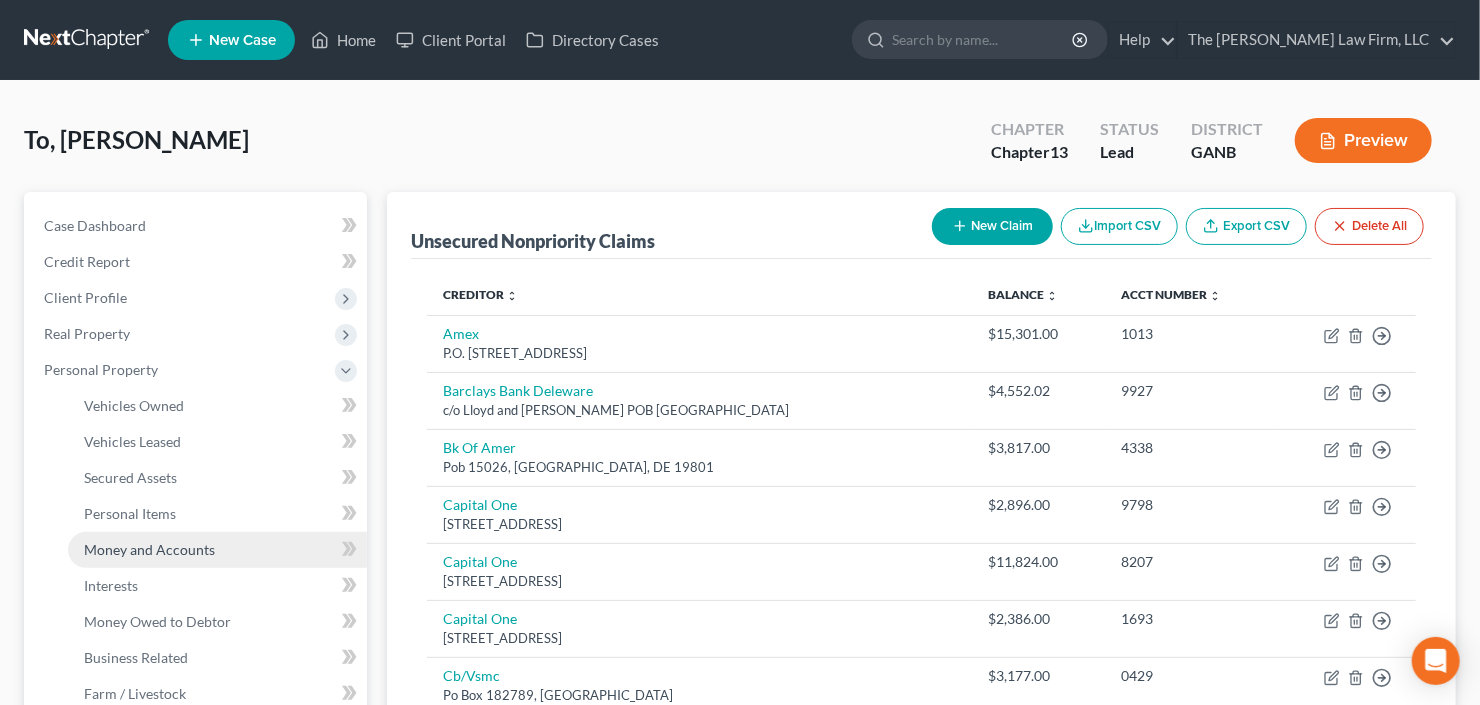 click on "Money and Accounts" at bounding box center [149, 549] 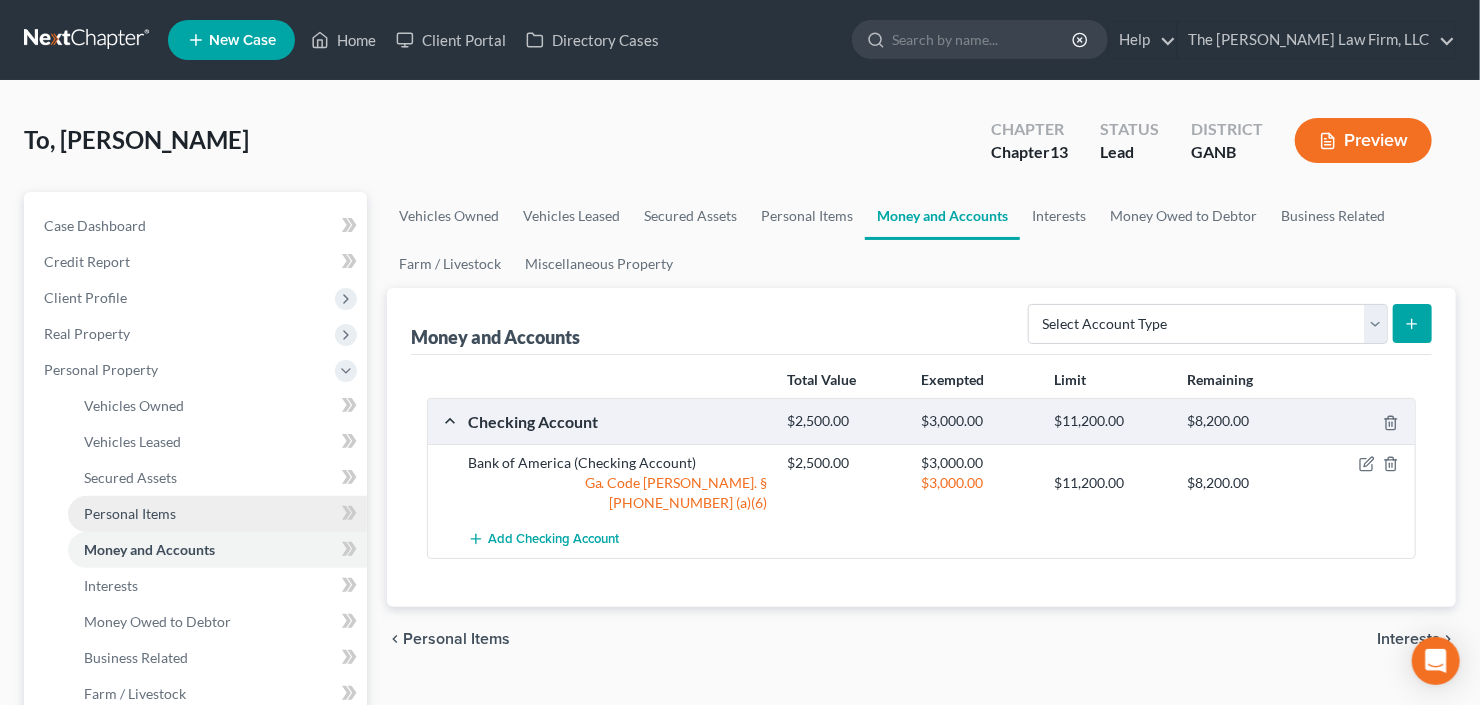 click on "Personal Items" at bounding box center (130, 513) 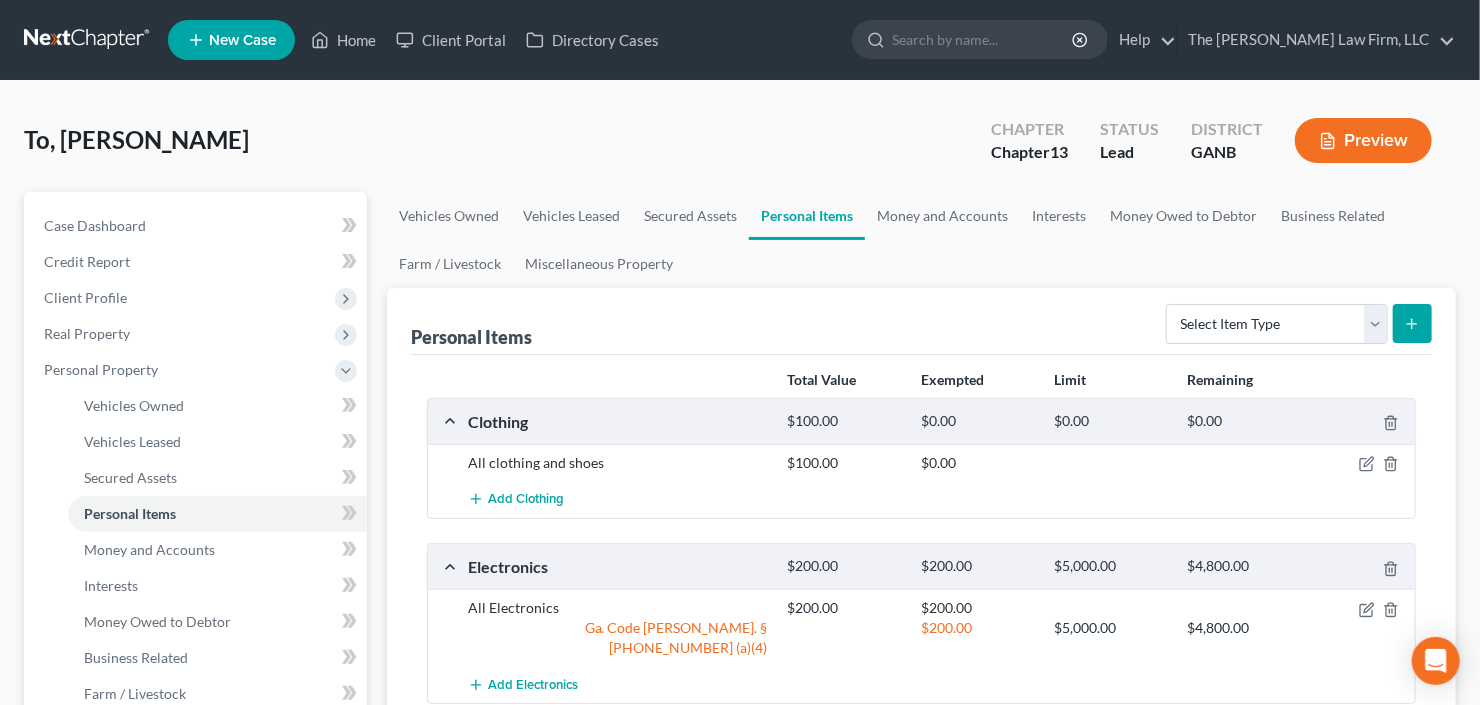 click at bounding box center [1363, 463] 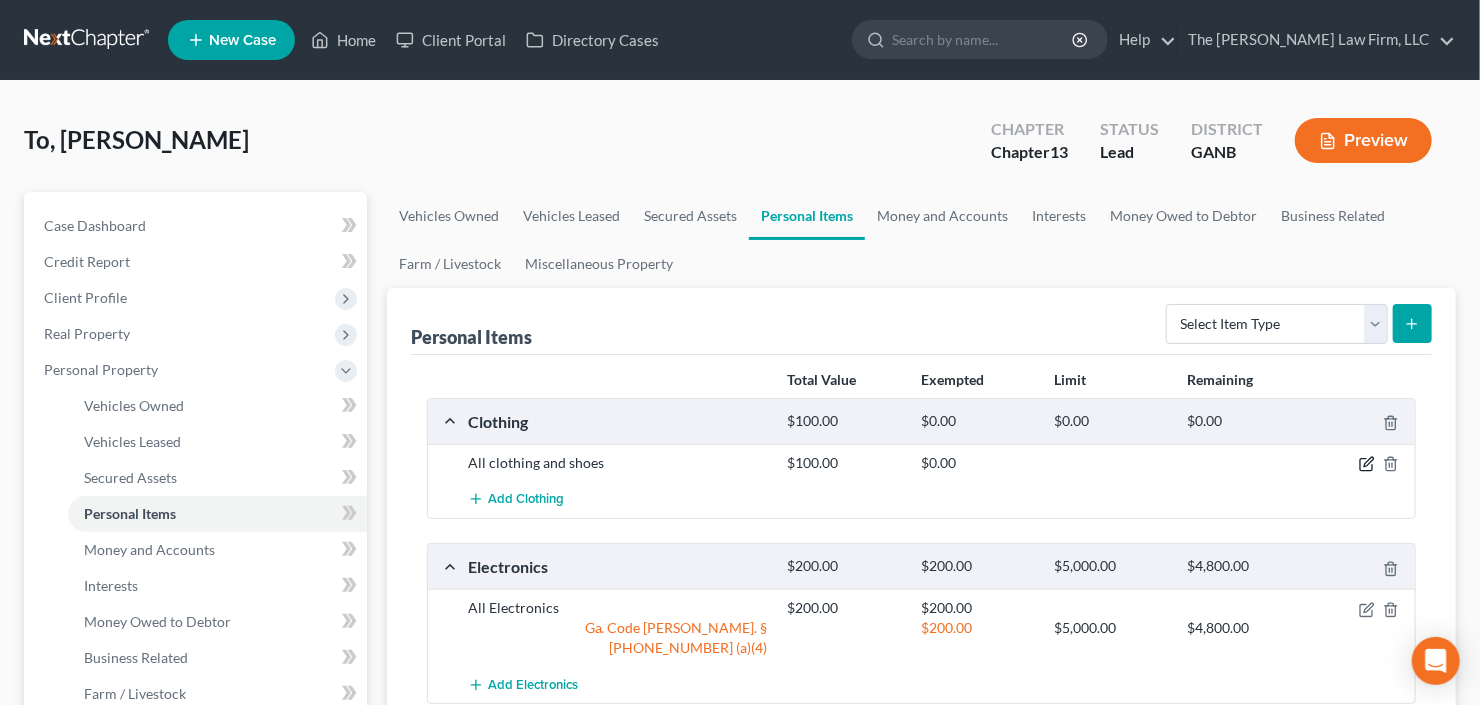 click 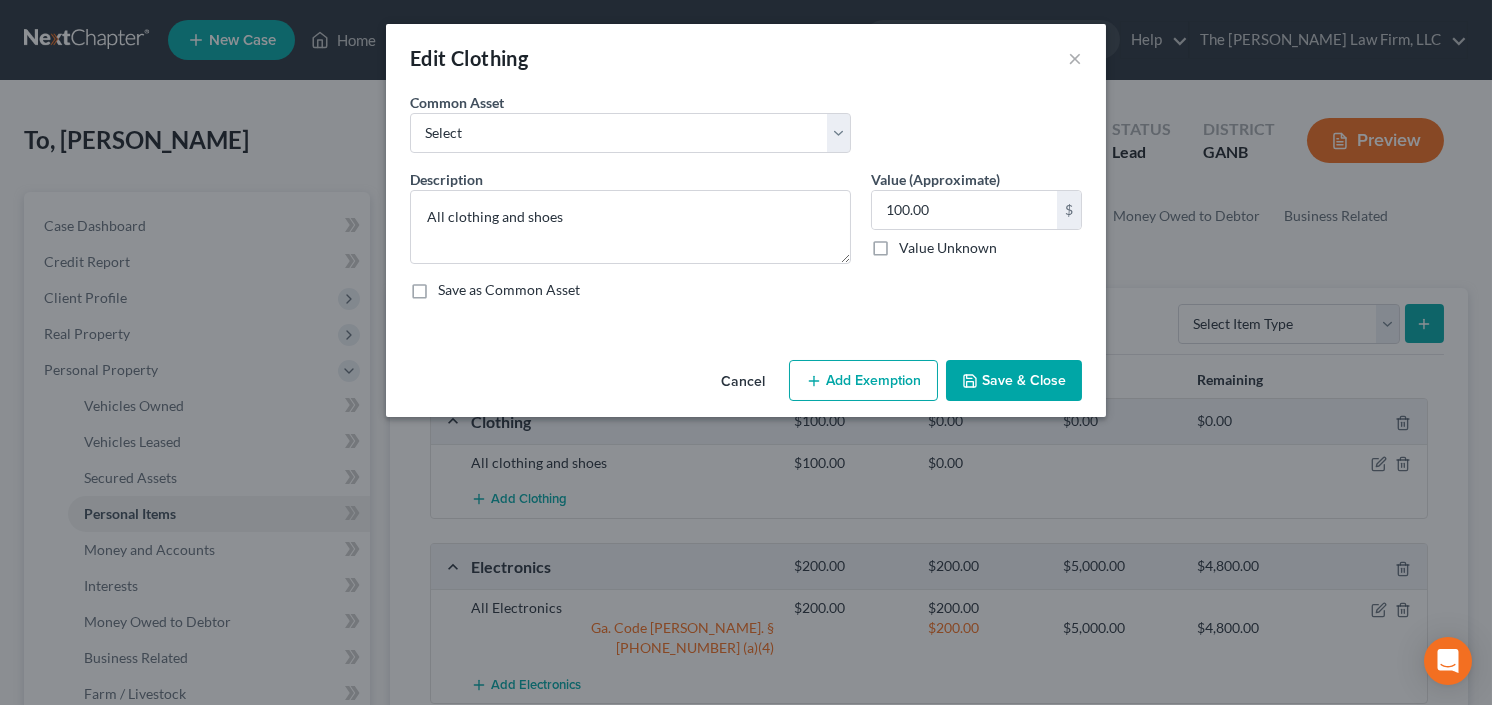 click on "Add Exemption" at bounding box center [863, 381] 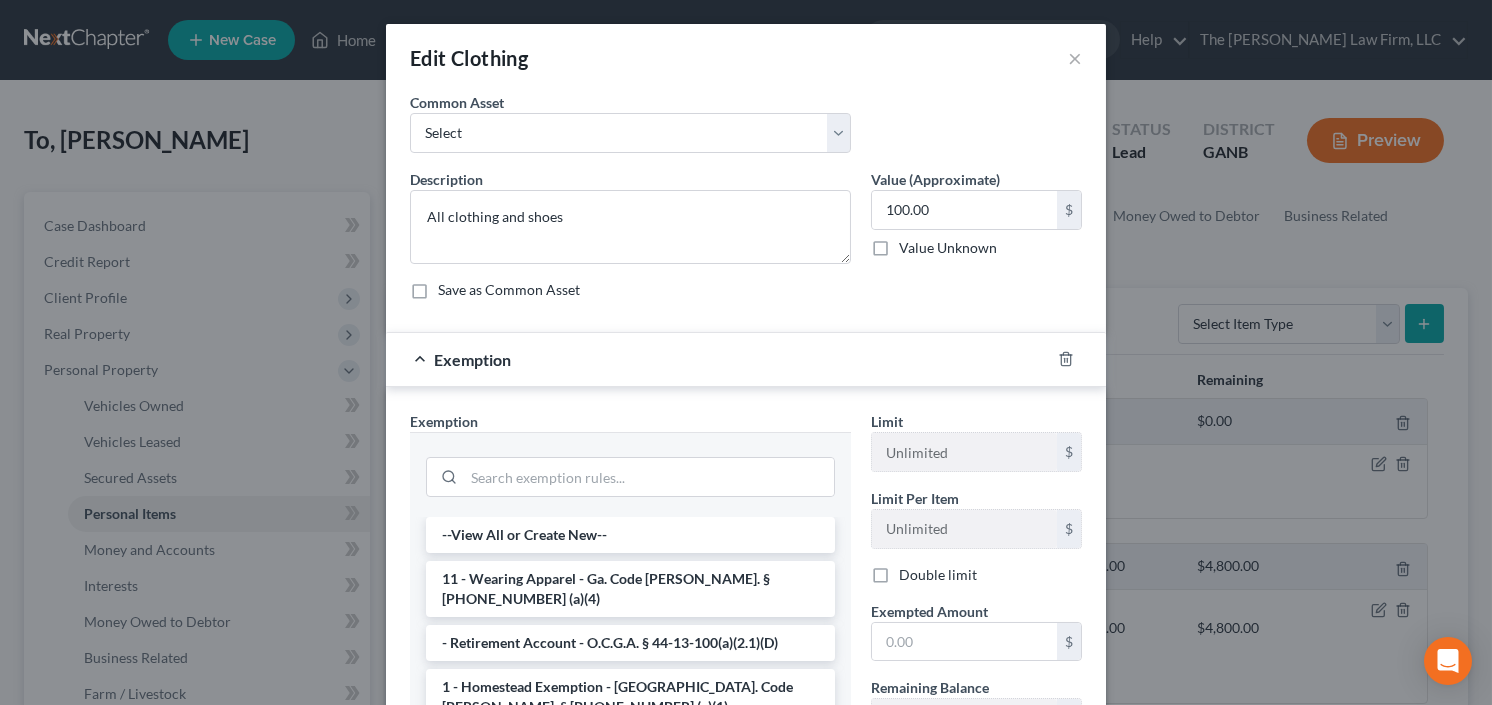 click on "11 - Wearing Apparel - Ga. Code Ann. § 44-13-100 (a)(4)" at bounding box center (630, 589) 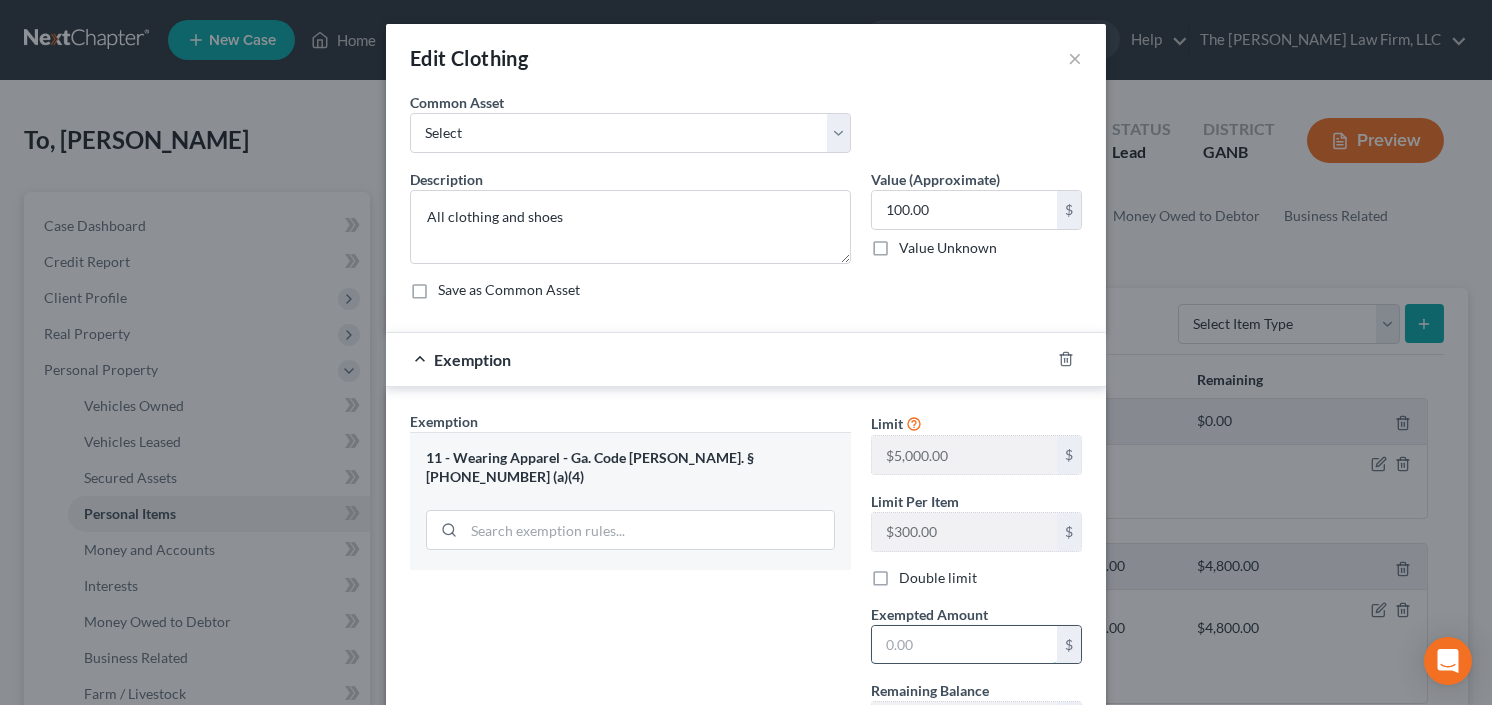 click at bounding box center (964, 645) 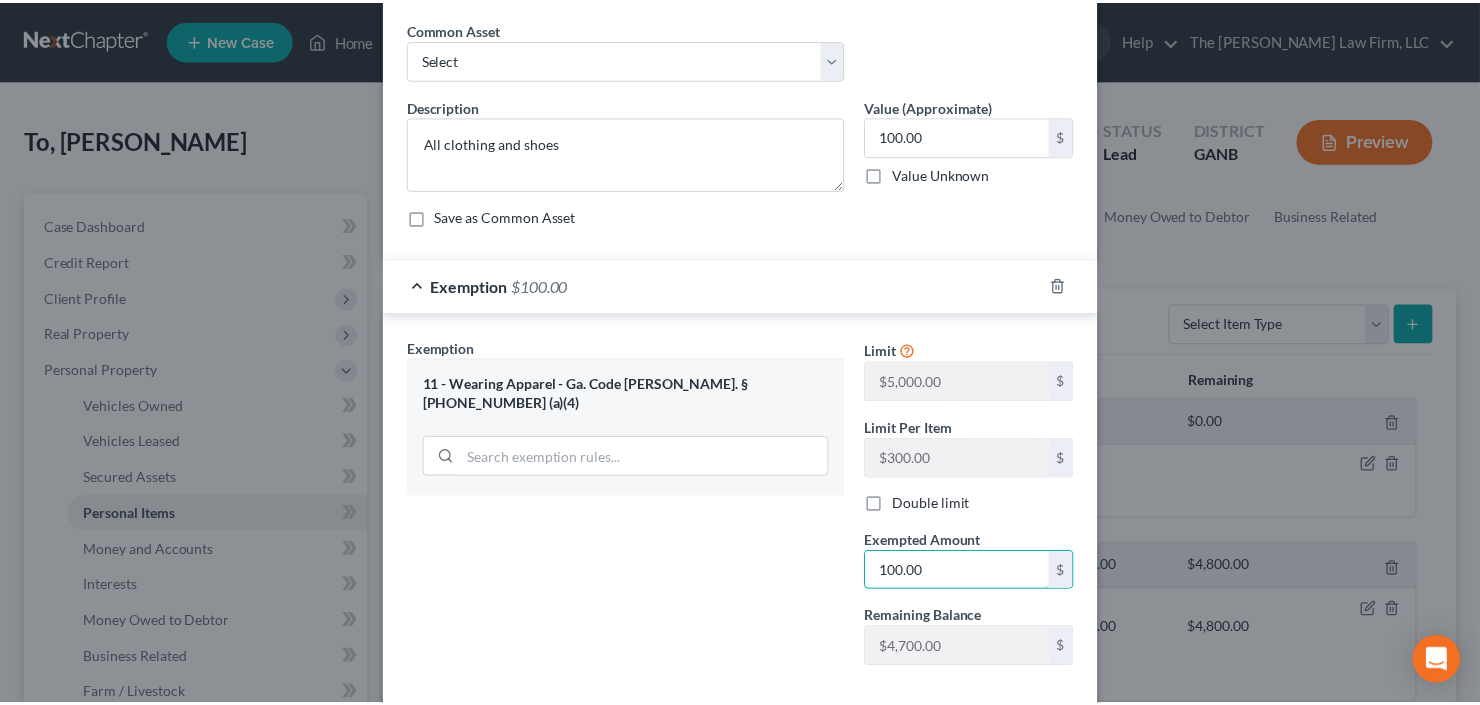 scroll, scrollTop: 175, scrollLeft: 0, axis: vertical 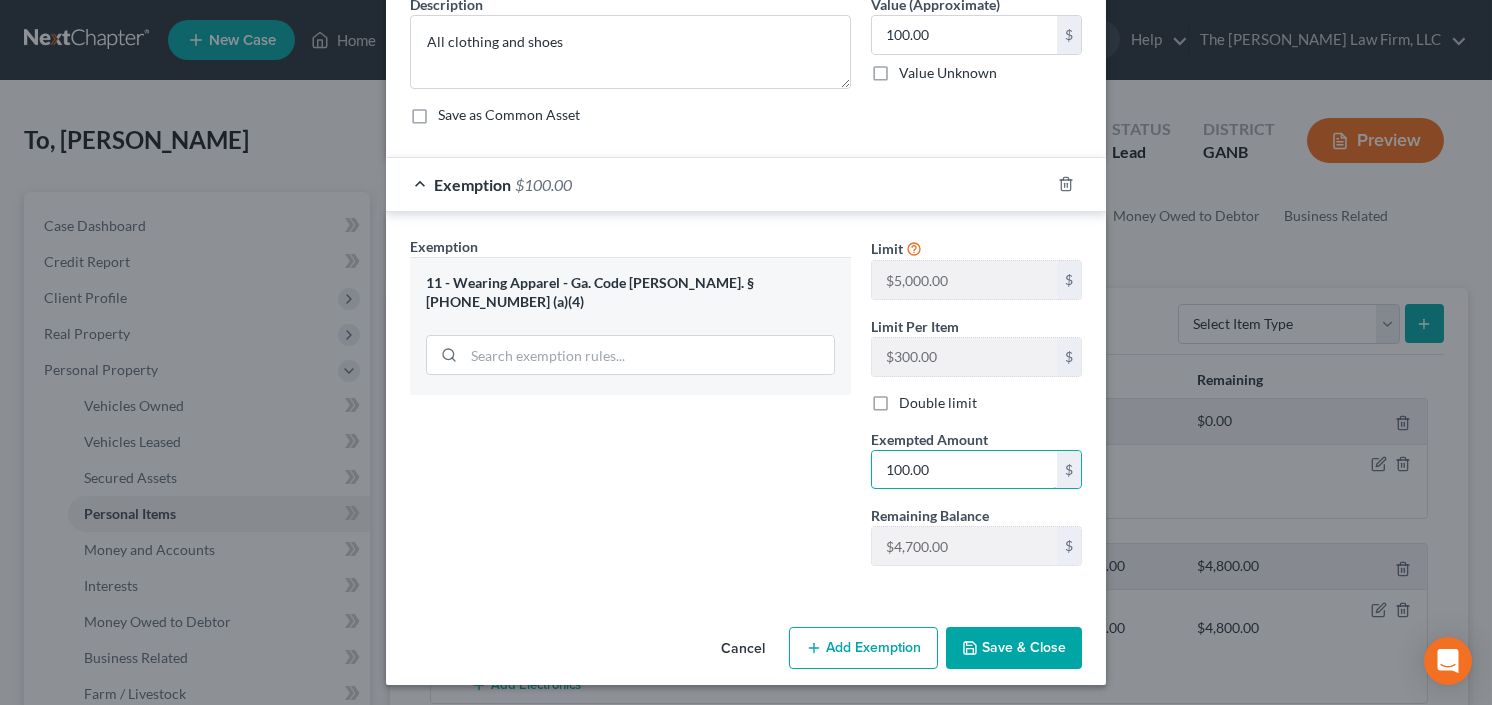 type on "100.00" 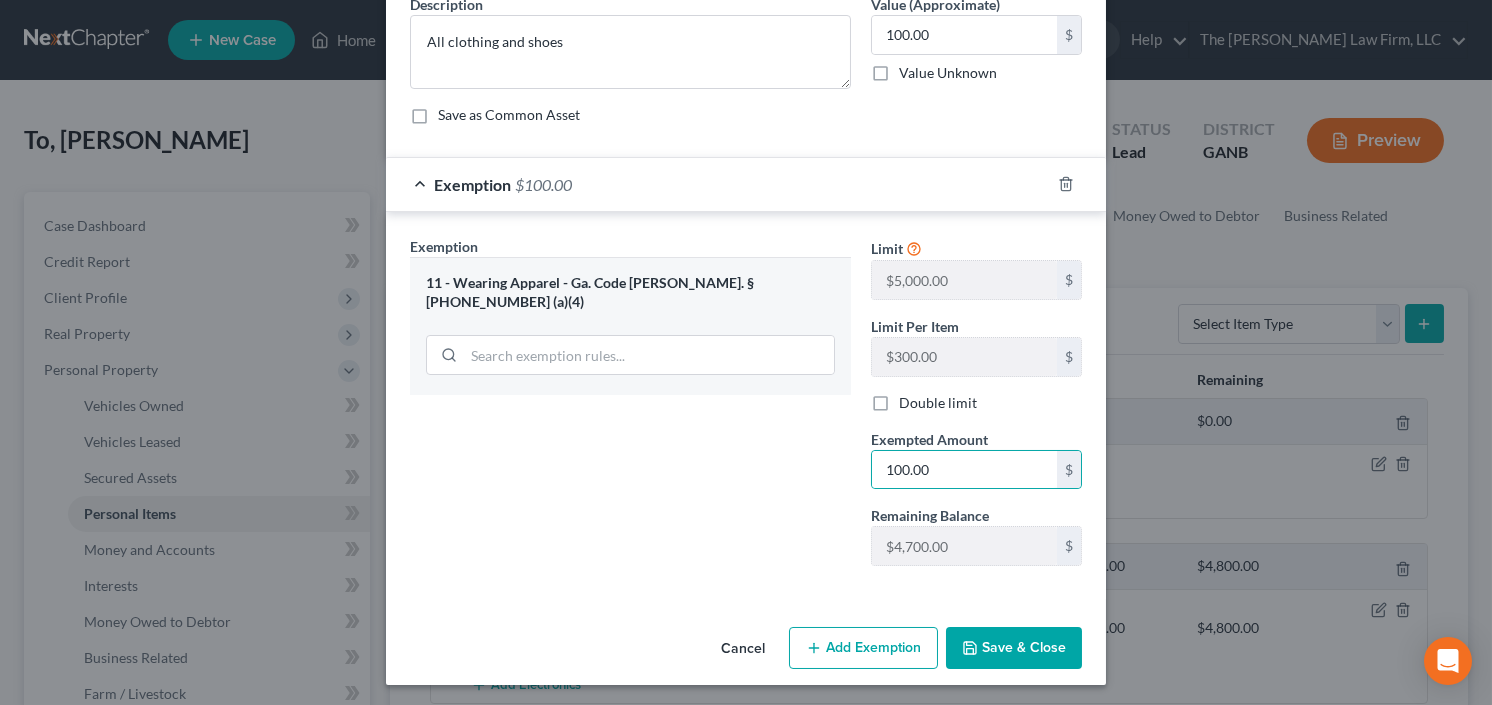 click on "Save & Close" at bounding box center [1014, 648] 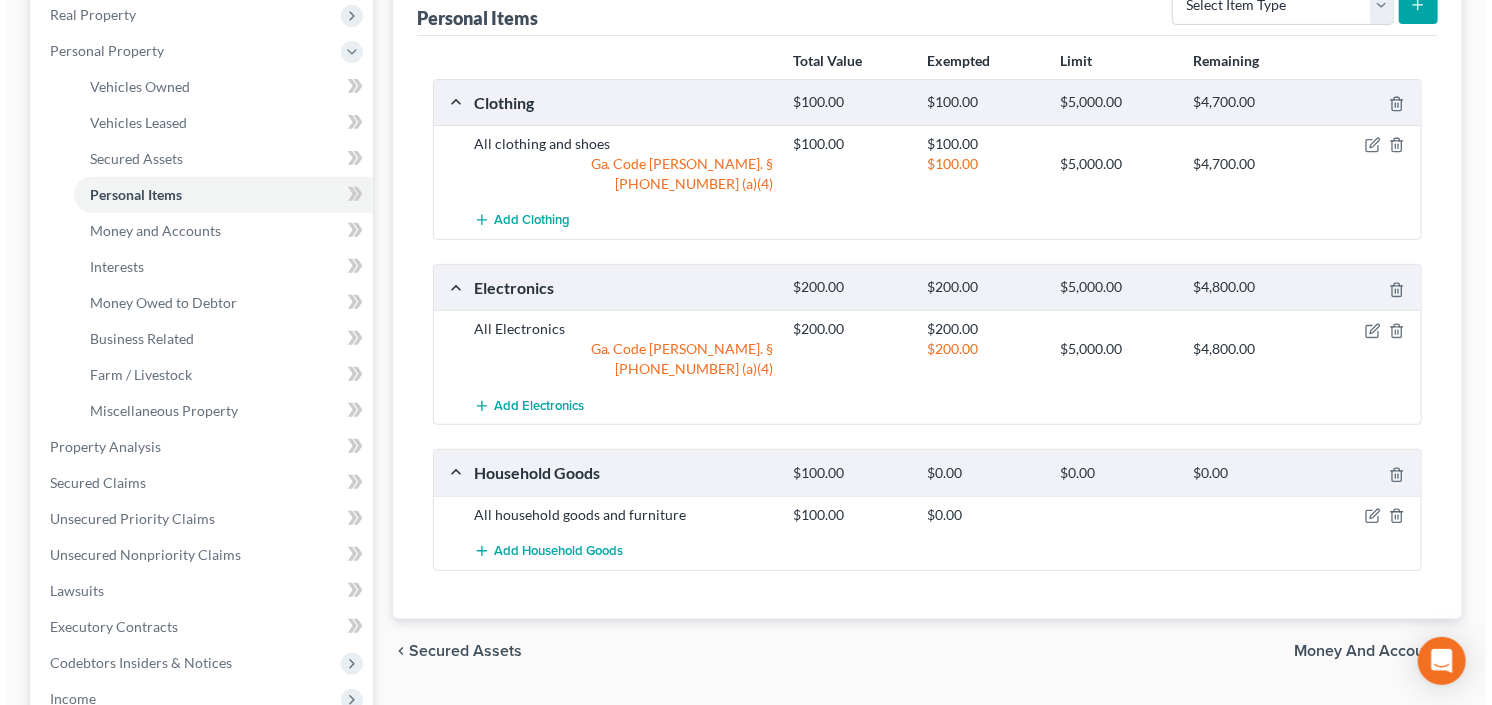 scroll, scrollTop: 320, scrollLeft: 0, axis: vertical 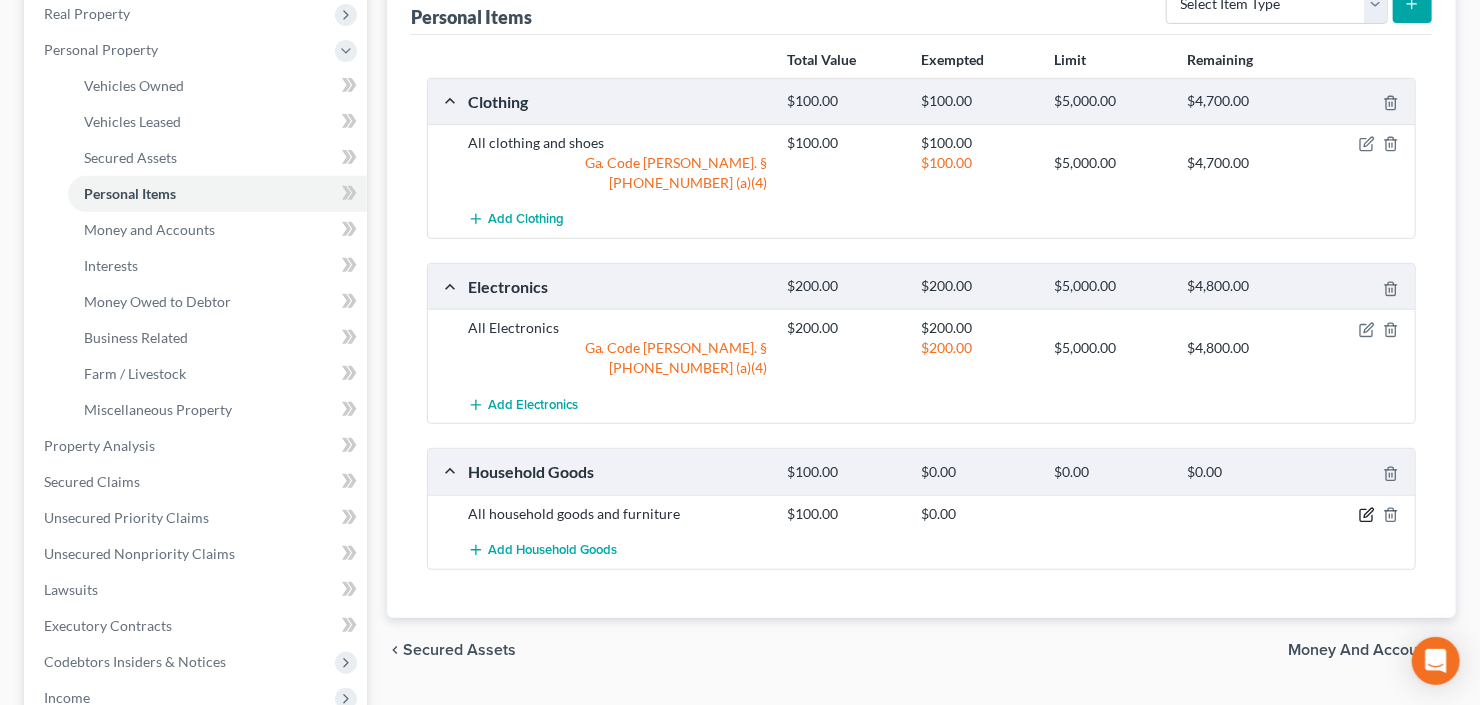 click 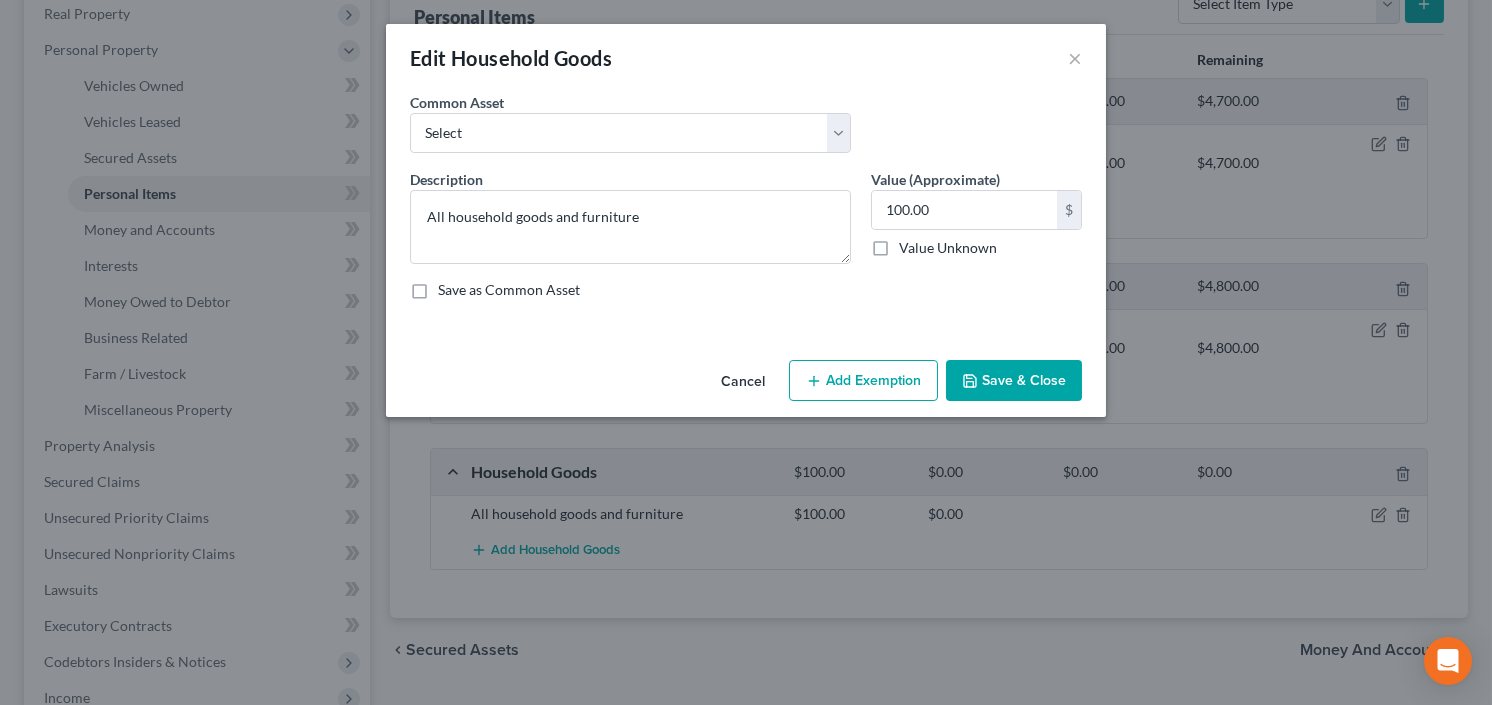 click on "Add Exemption" at bounding box center [863, 381] 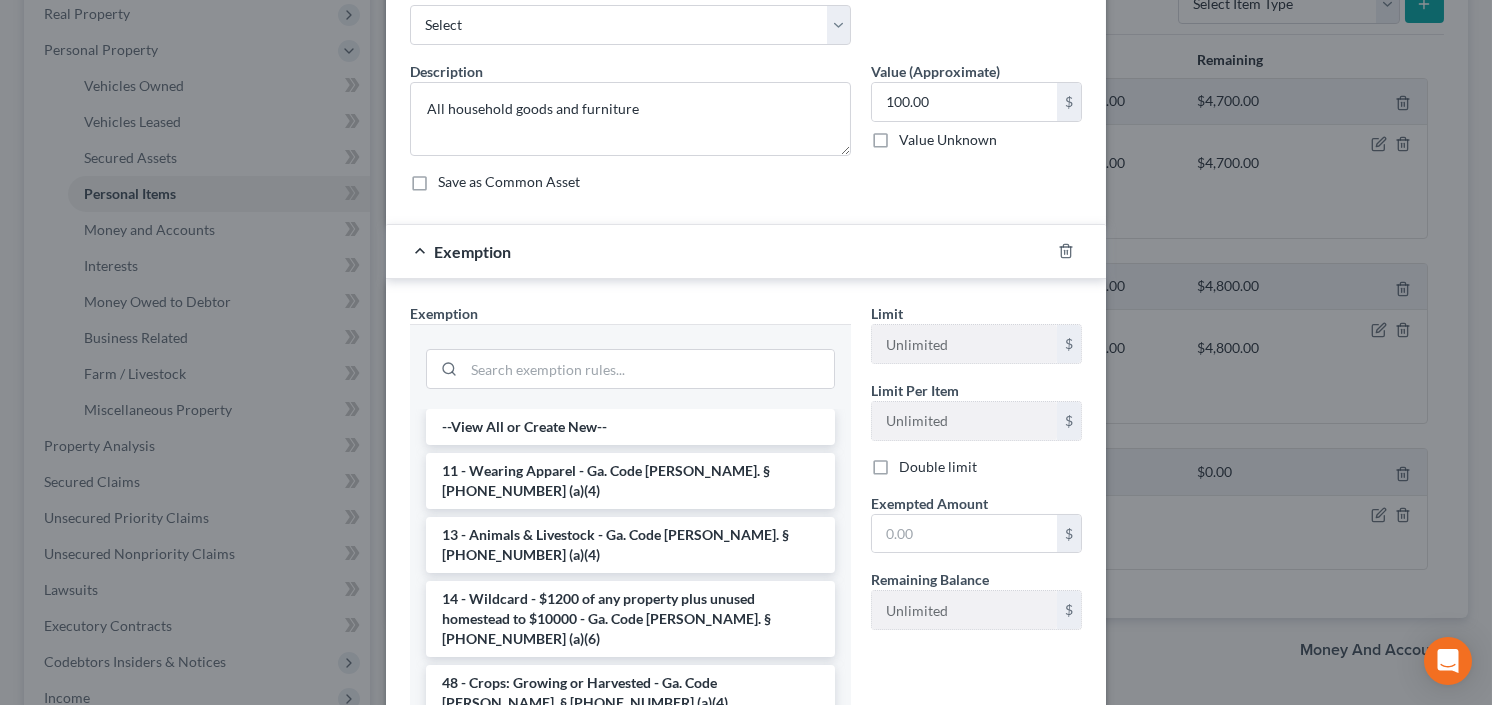scroll, scrollTop: 160, scrollLeft: 0, axis: vertical 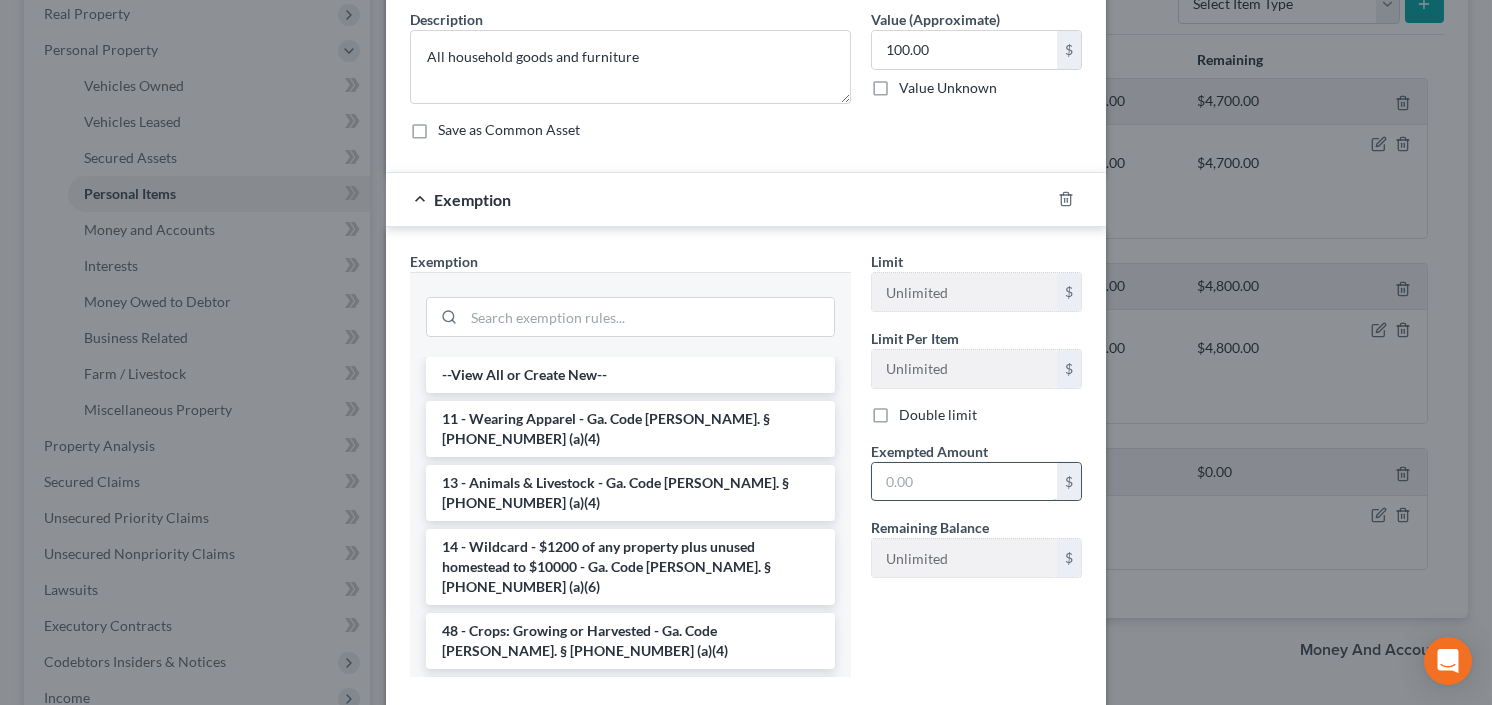 click at bounding box center [964, 482] 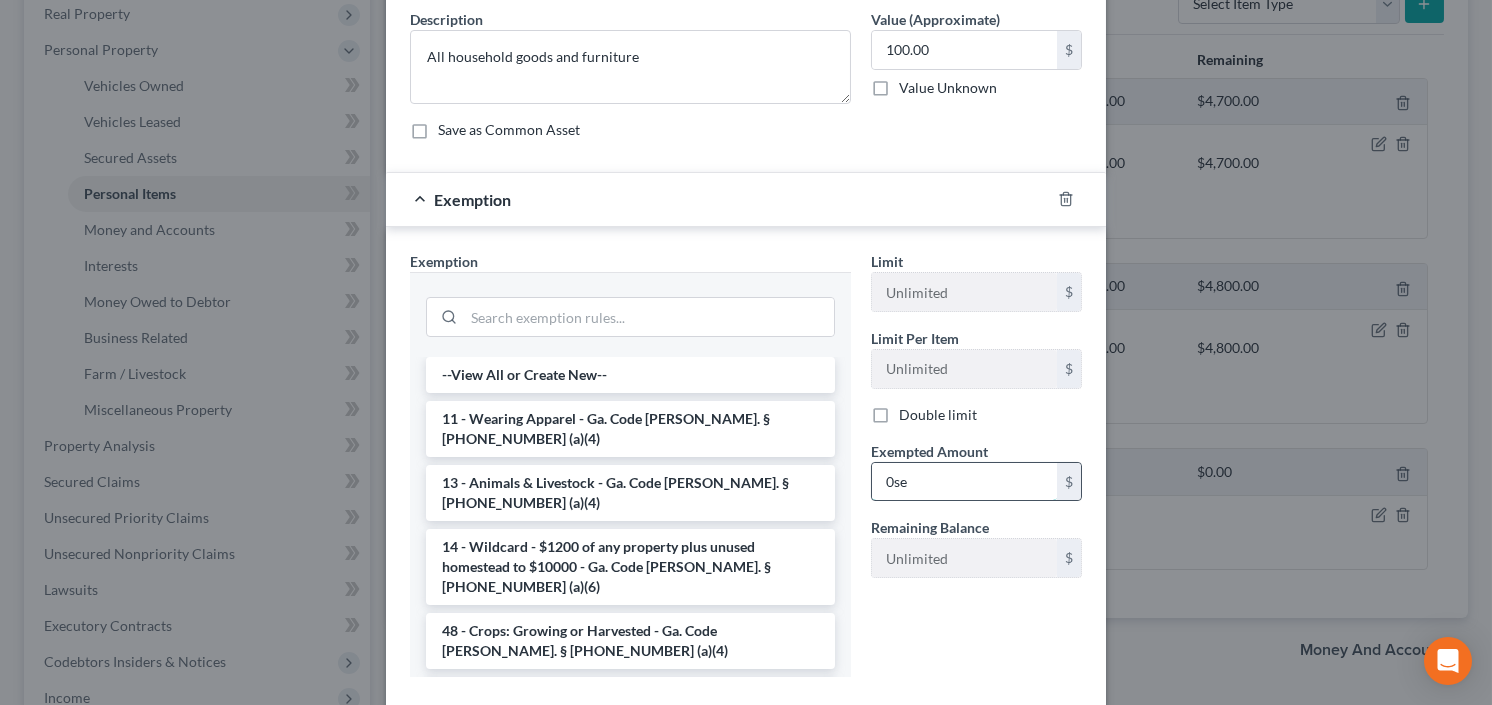 type on "0" 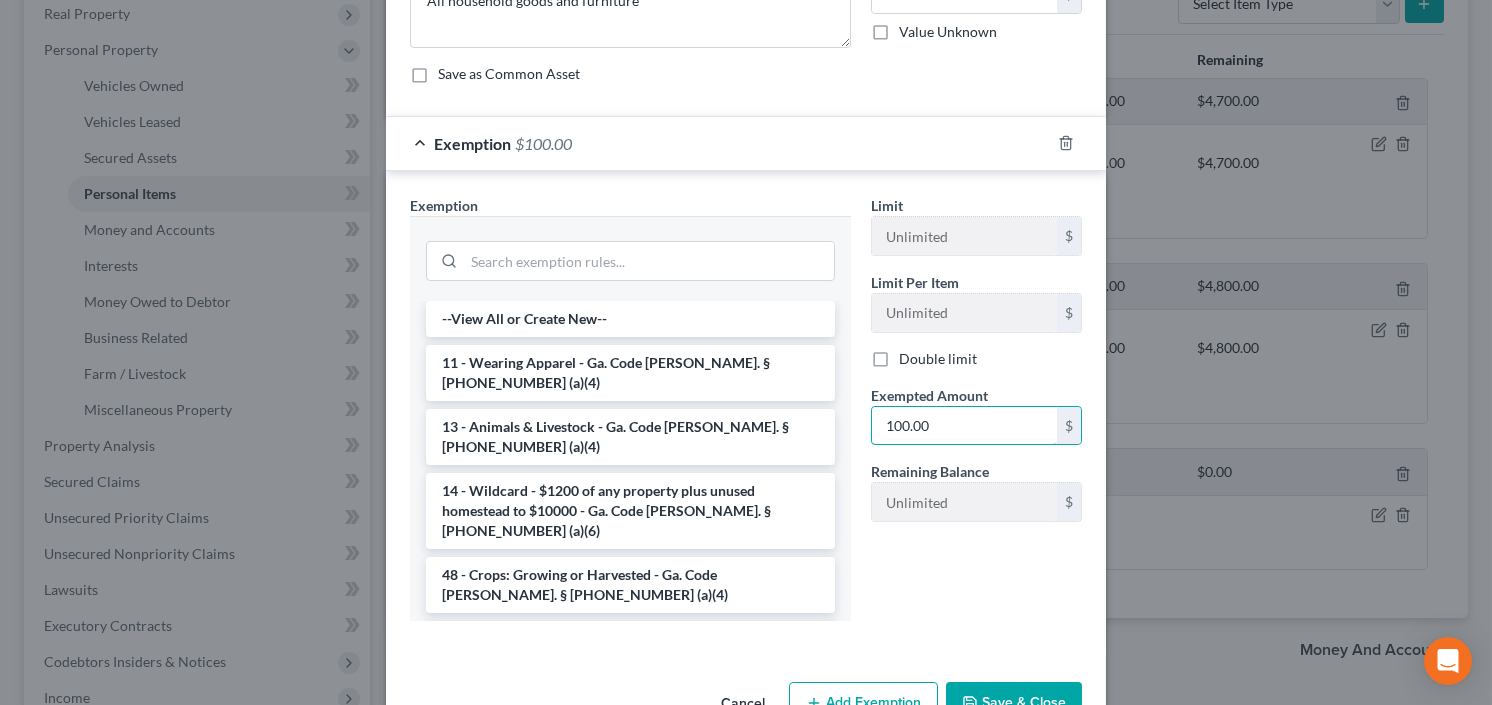 scroll, scrollTop: 271, scrollLeft: 0, axis: vertical 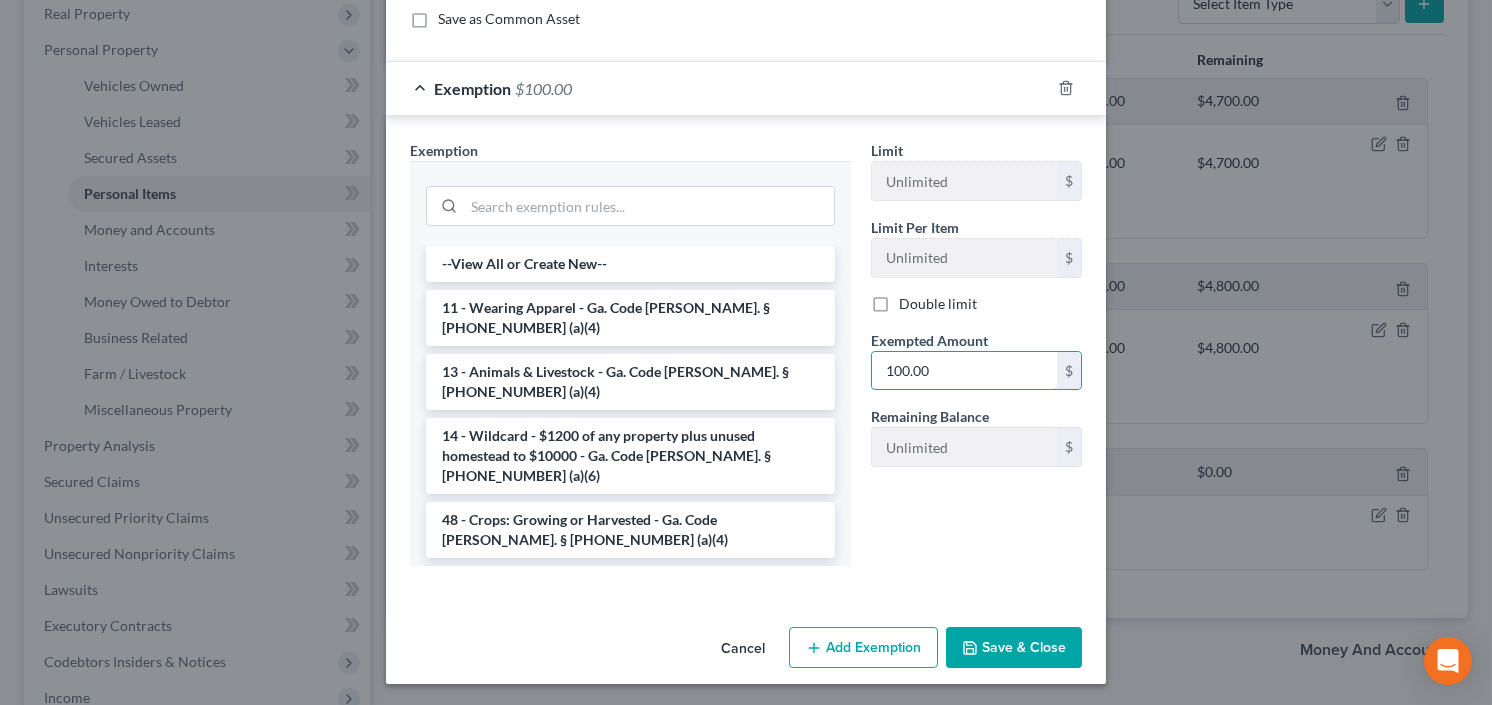 type on "100.00" 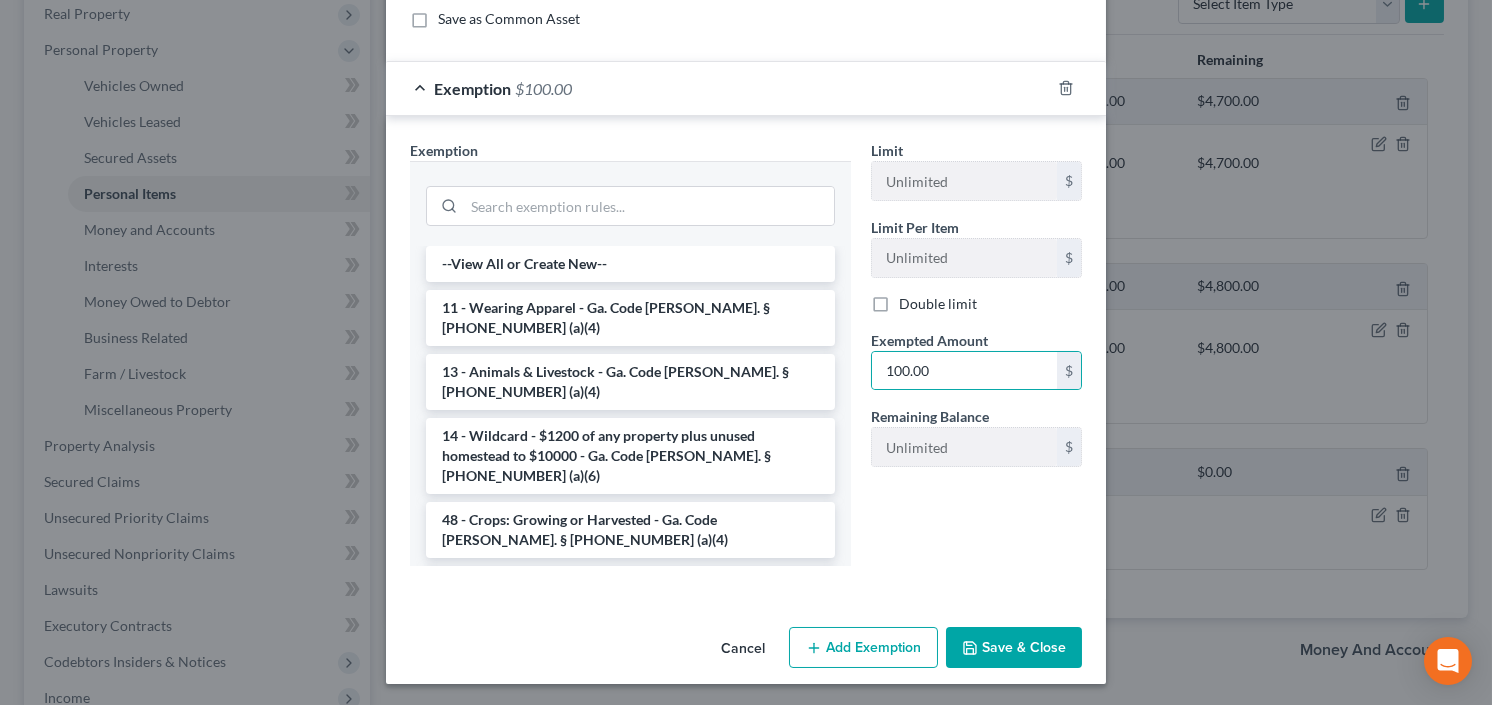 click on "Save & Close" at bounding box center (1014, 648) 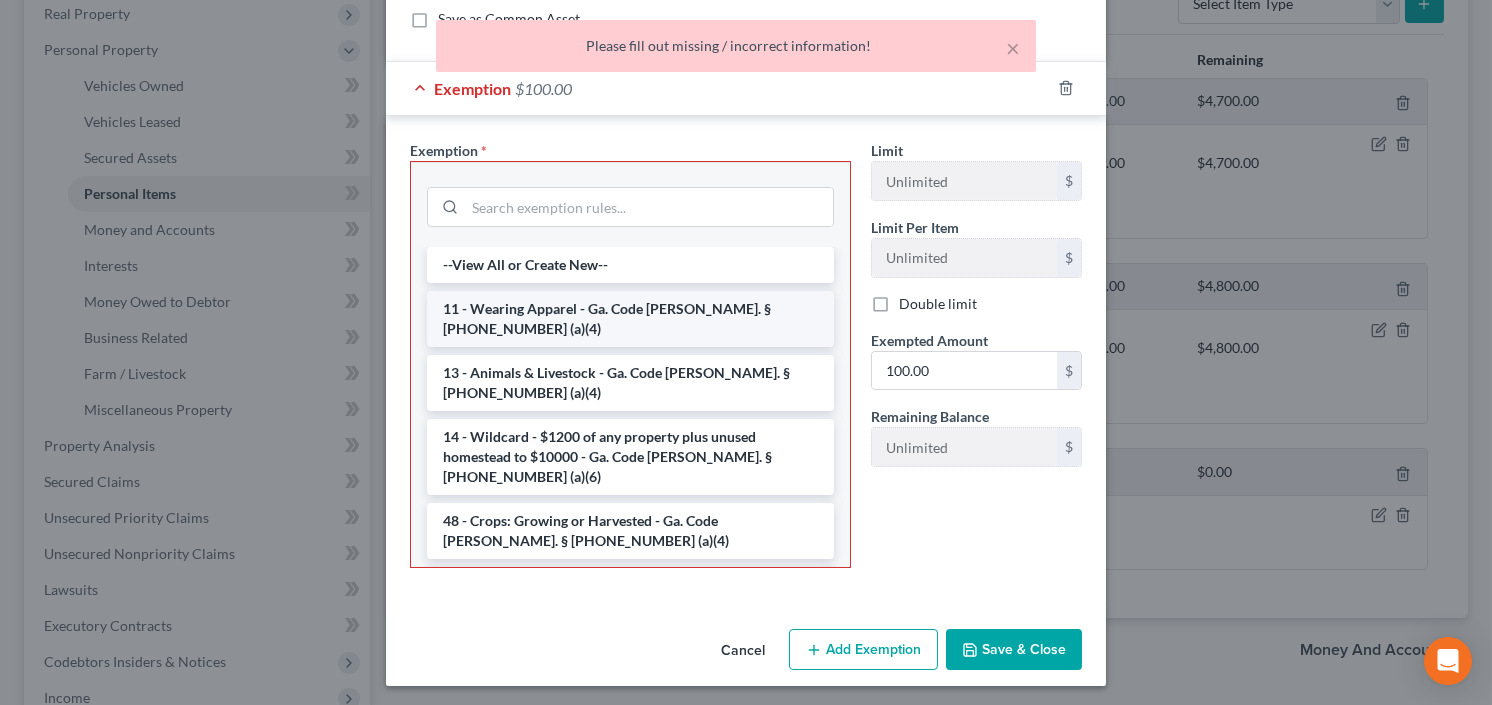 click on "11 - Wearing Apparel - Ga. Code Ann. § 44-13-100 (a)(4)" at bounding box center (630, 319) 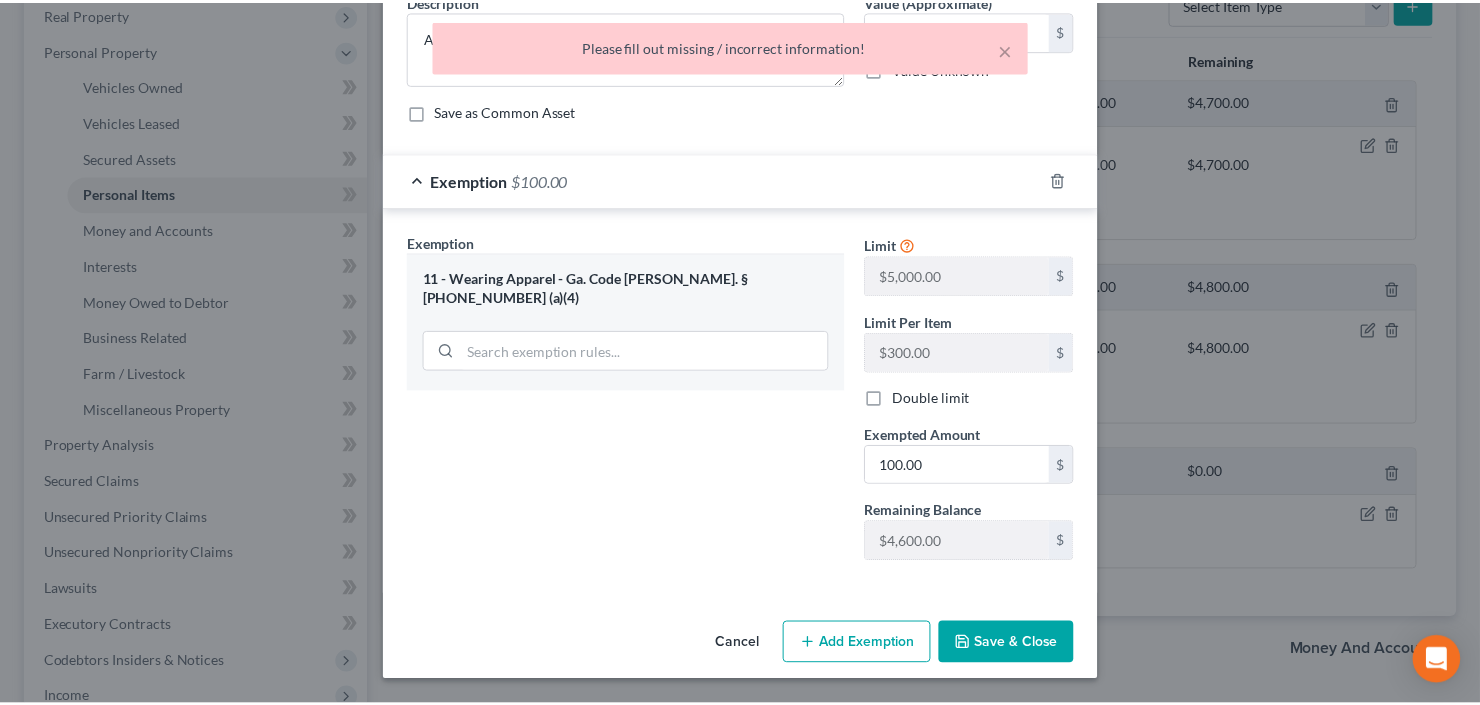 scroll, scrollTop: 175, scrollLeft: 0, axis: vertical 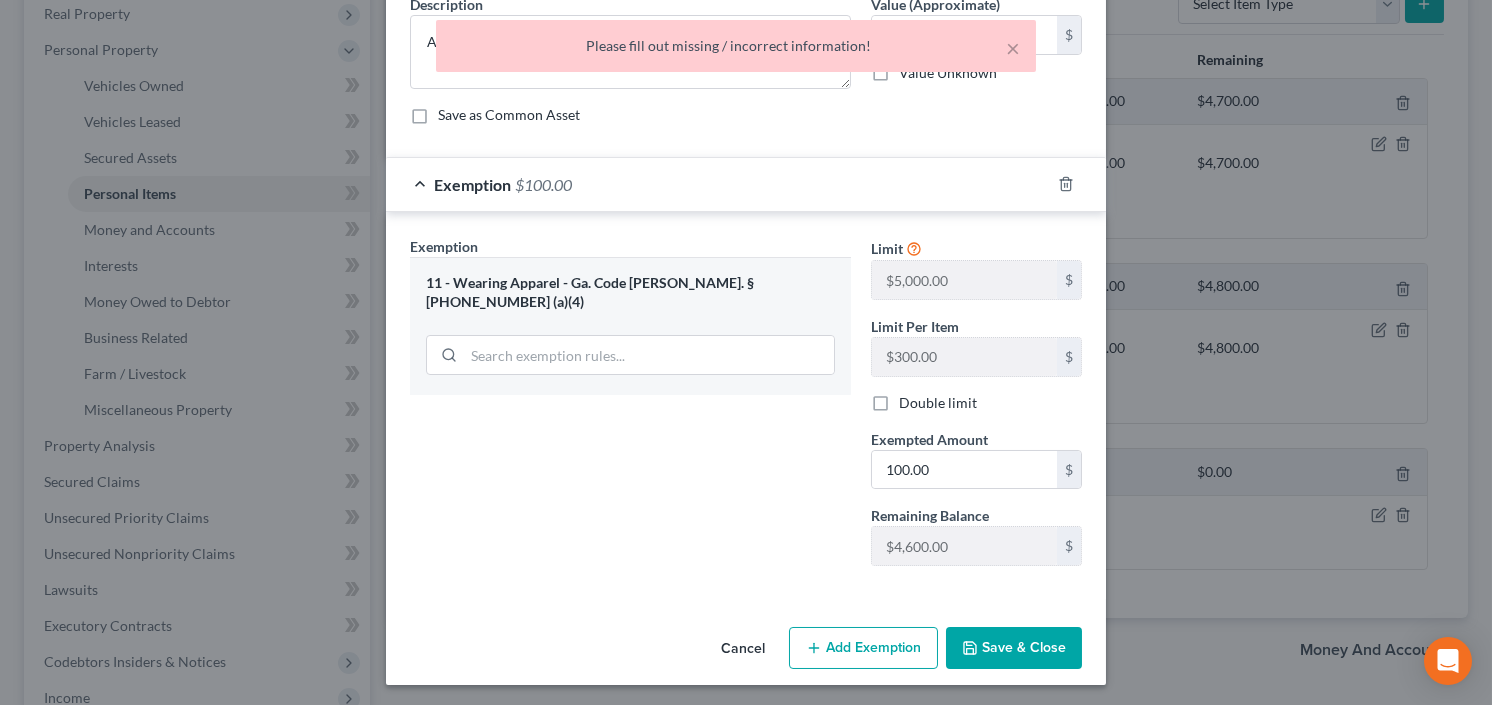 click on "Save & Close" at bounding box center [1014, 648] 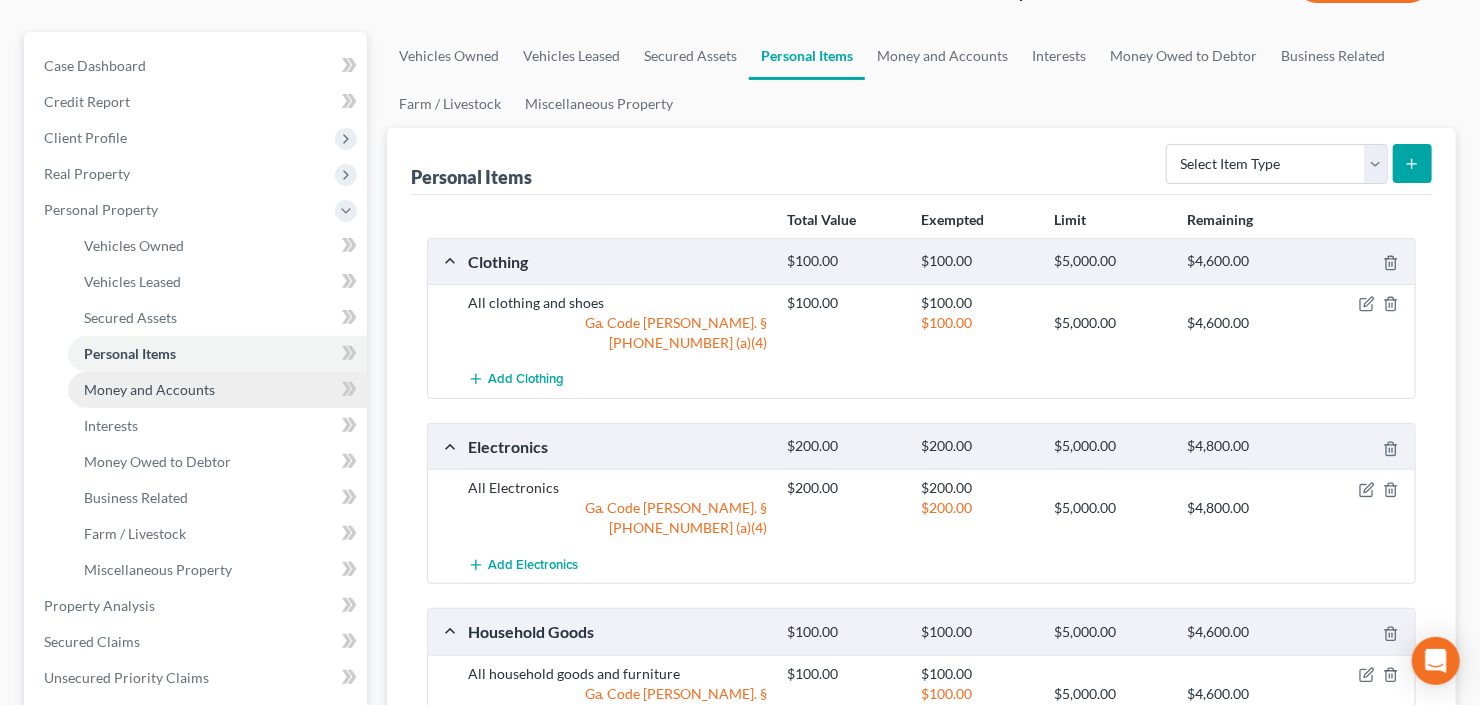 click on "Money and Accounts" at bounding box center [217, 390] 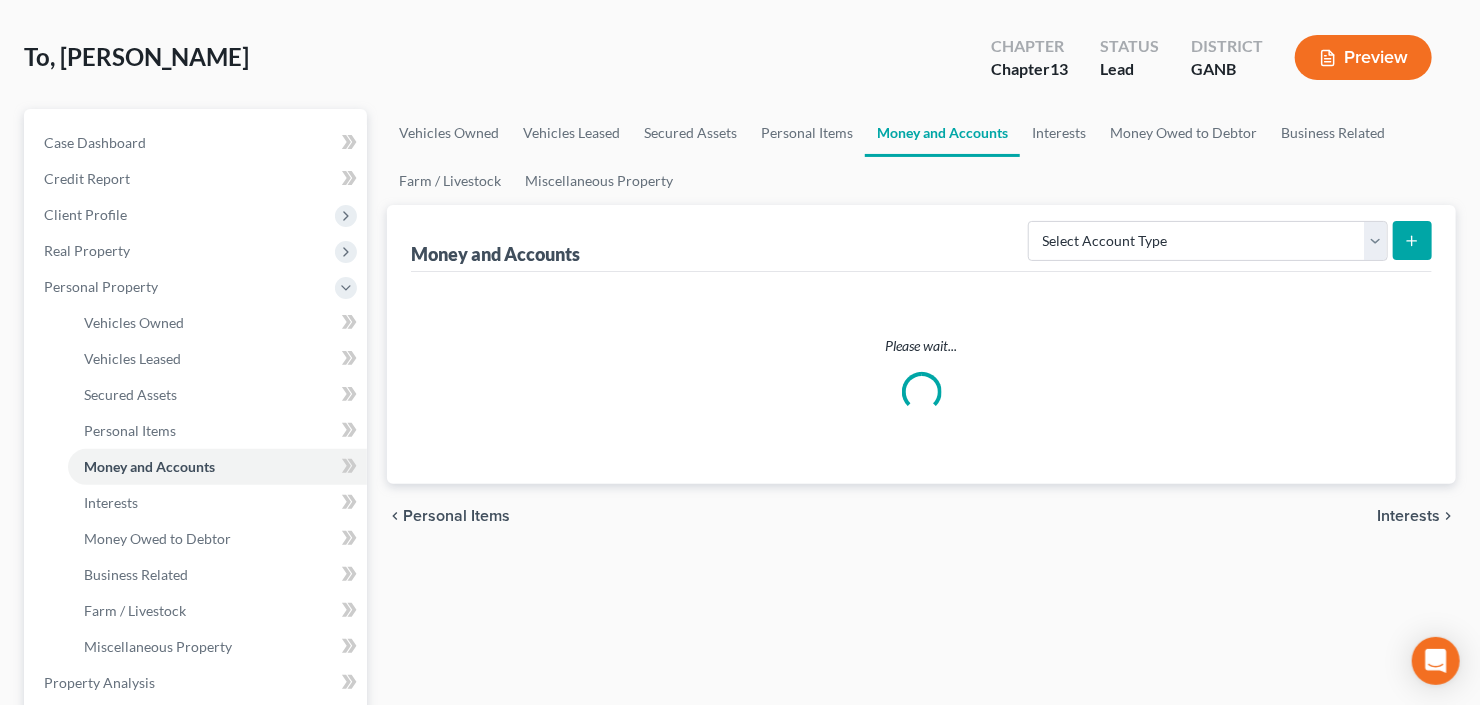 scroll, scrollTop: 0, scrollLeft: 0, axis: both 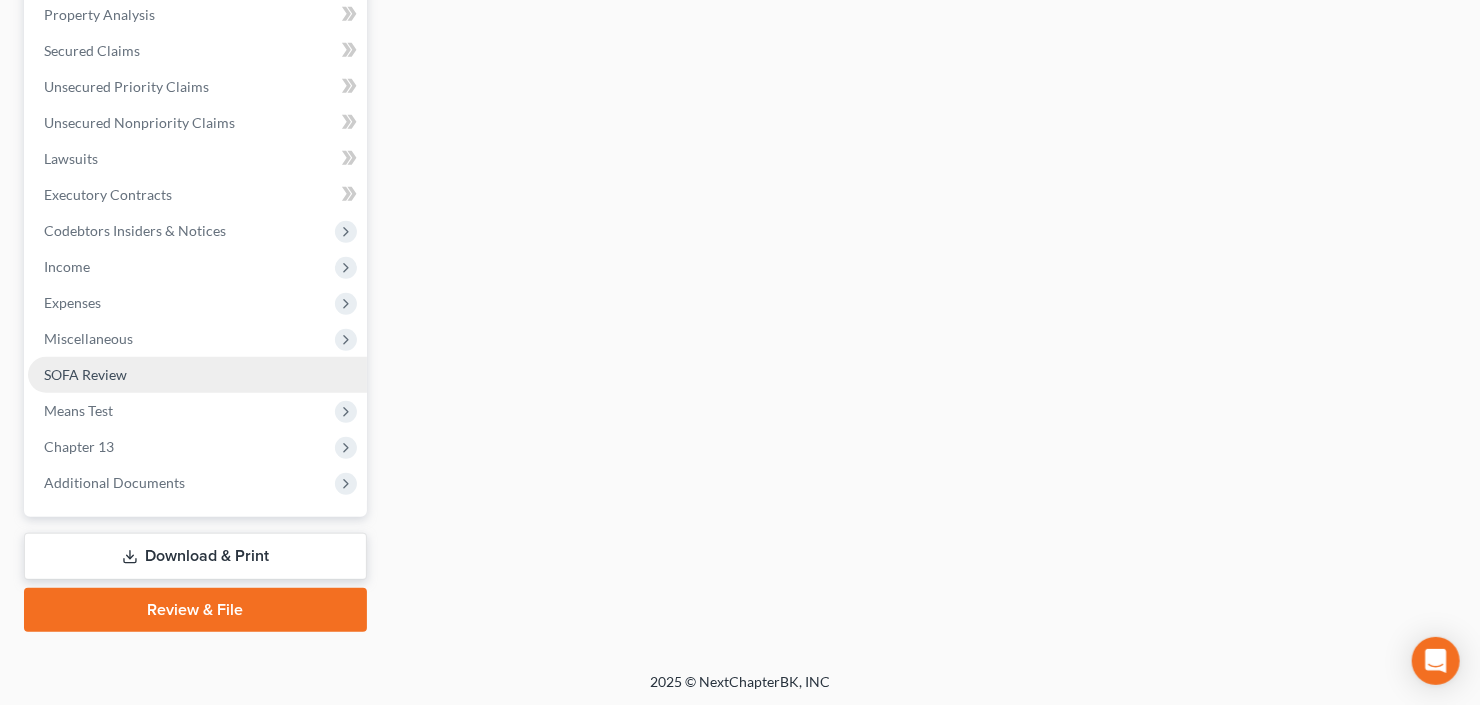 click on "SOFA Review" at bounding box center [197, 375] 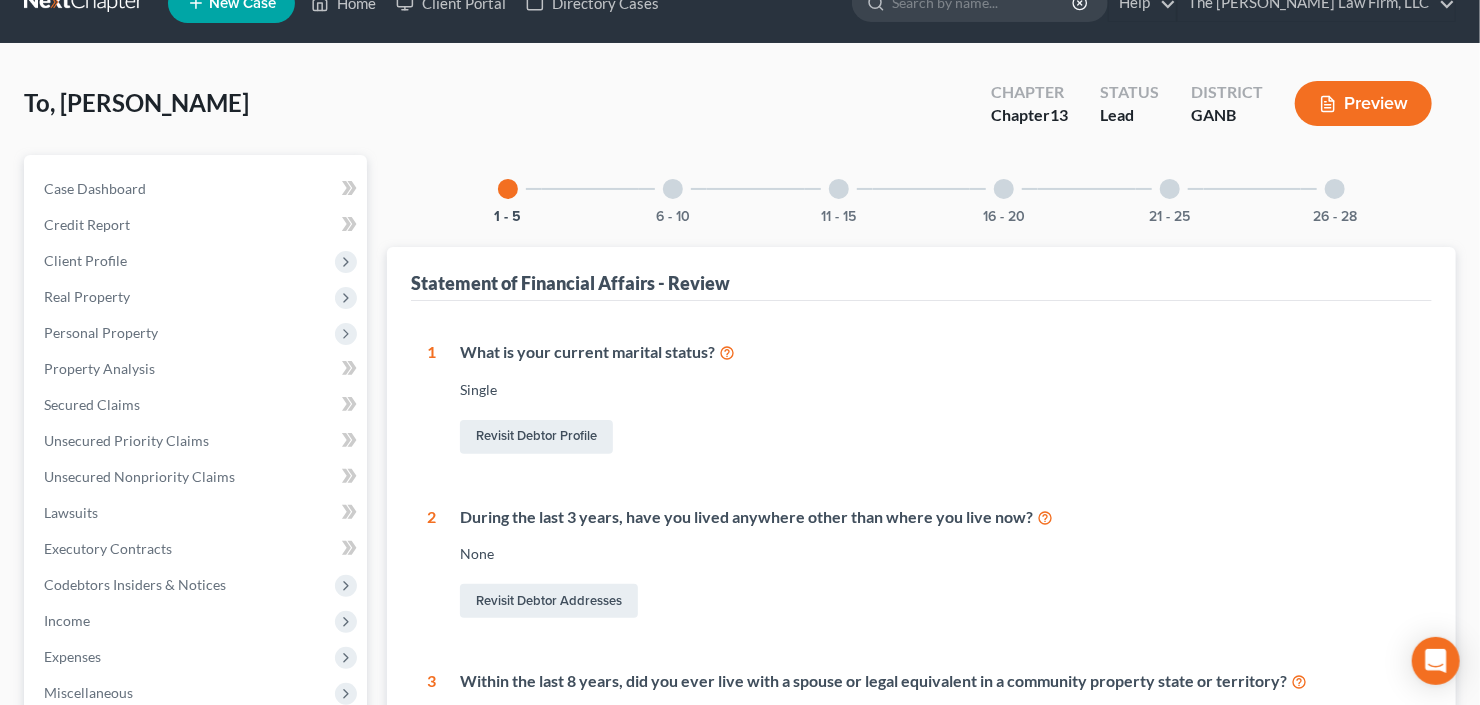 scroll, scrollTop: 0, scrollLeft: 0, axis: both 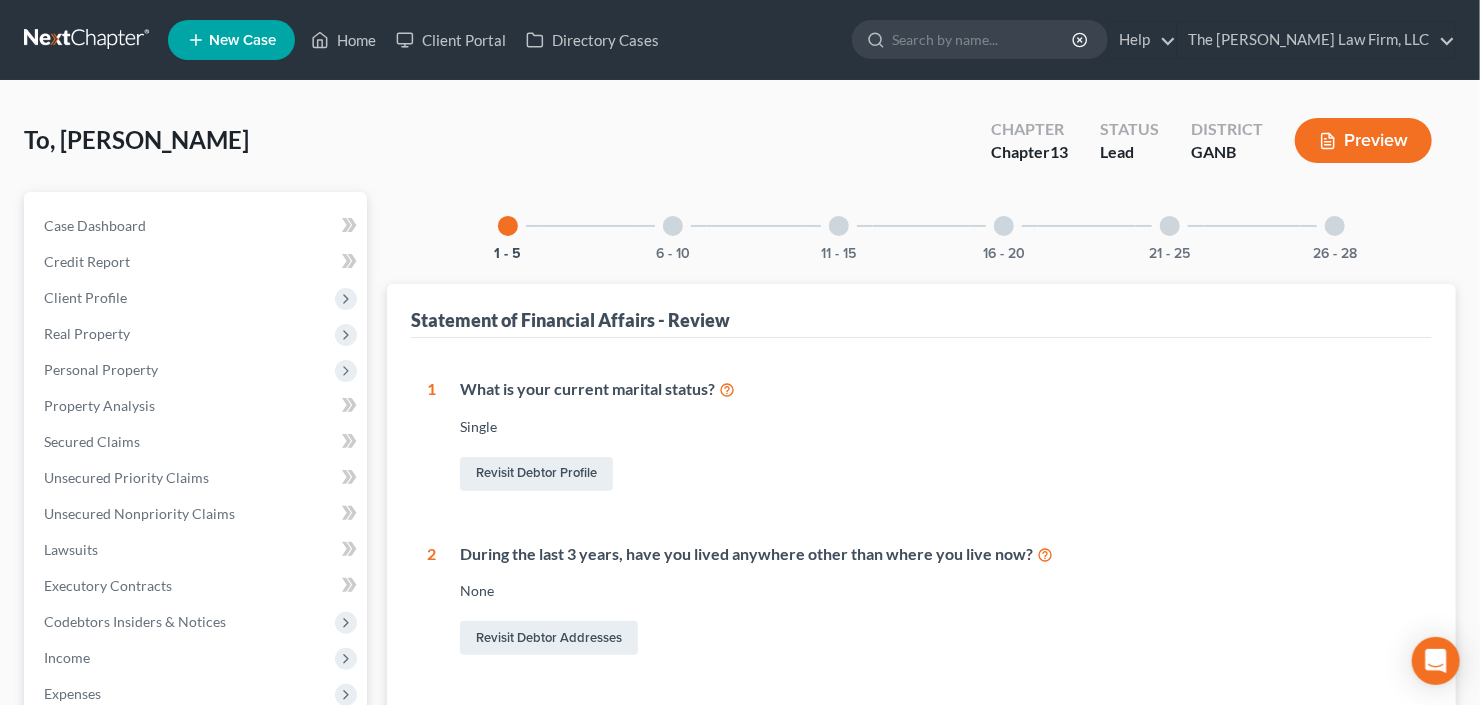 click on "6 - 10" at bounding box center [673, 226] 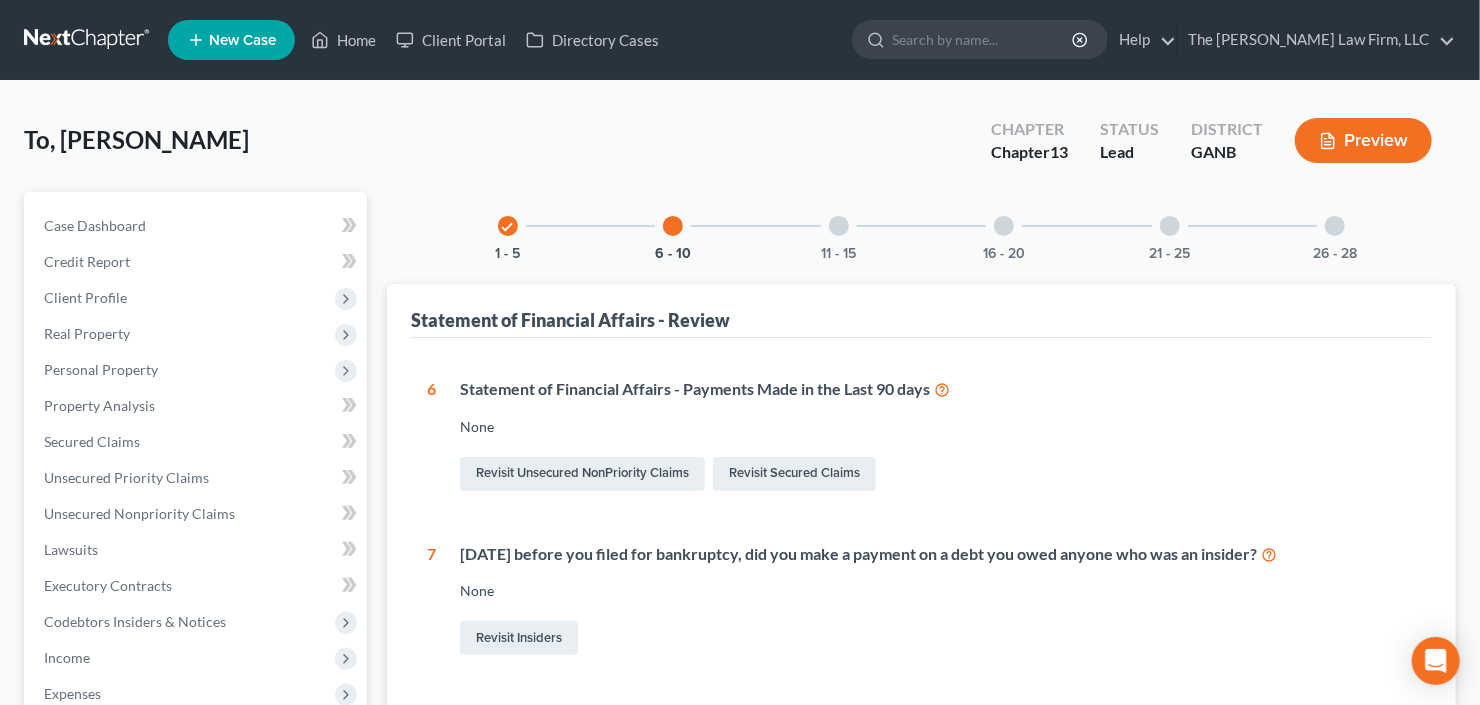 drag, startPoint x: 849, startPoint y: 225, endPoint x: 887, endPoint y: 225, distance: 38 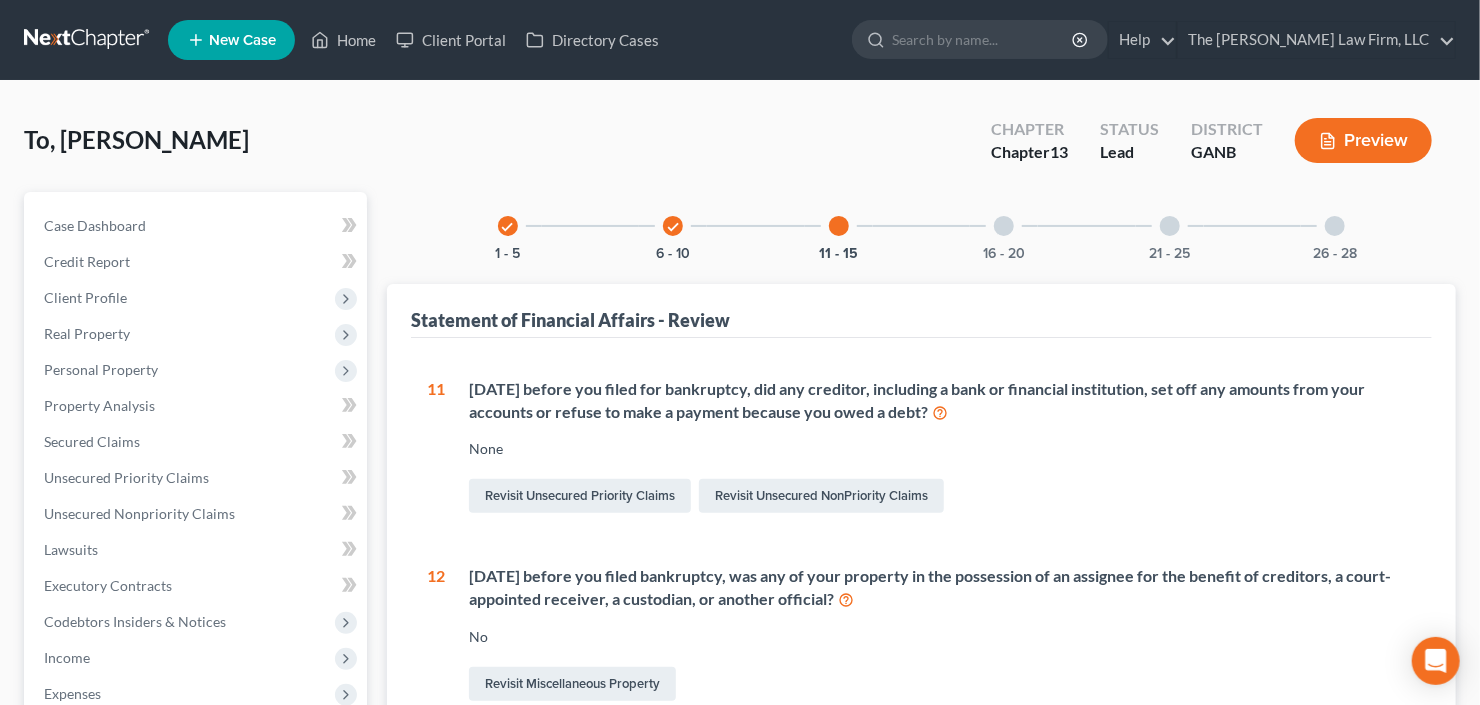 click on "16 - 20" at bounding box center [1004, 226] 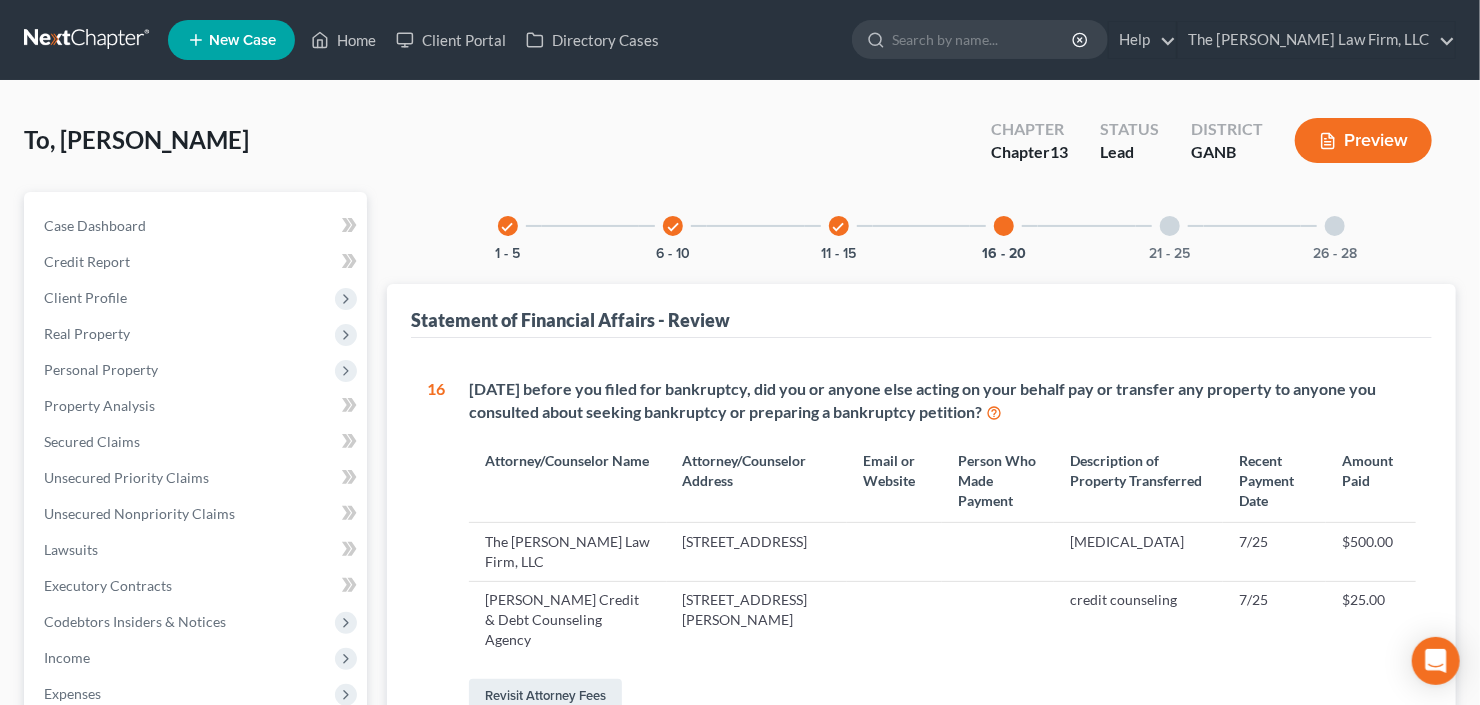 click at bounding box center [1170, 226] 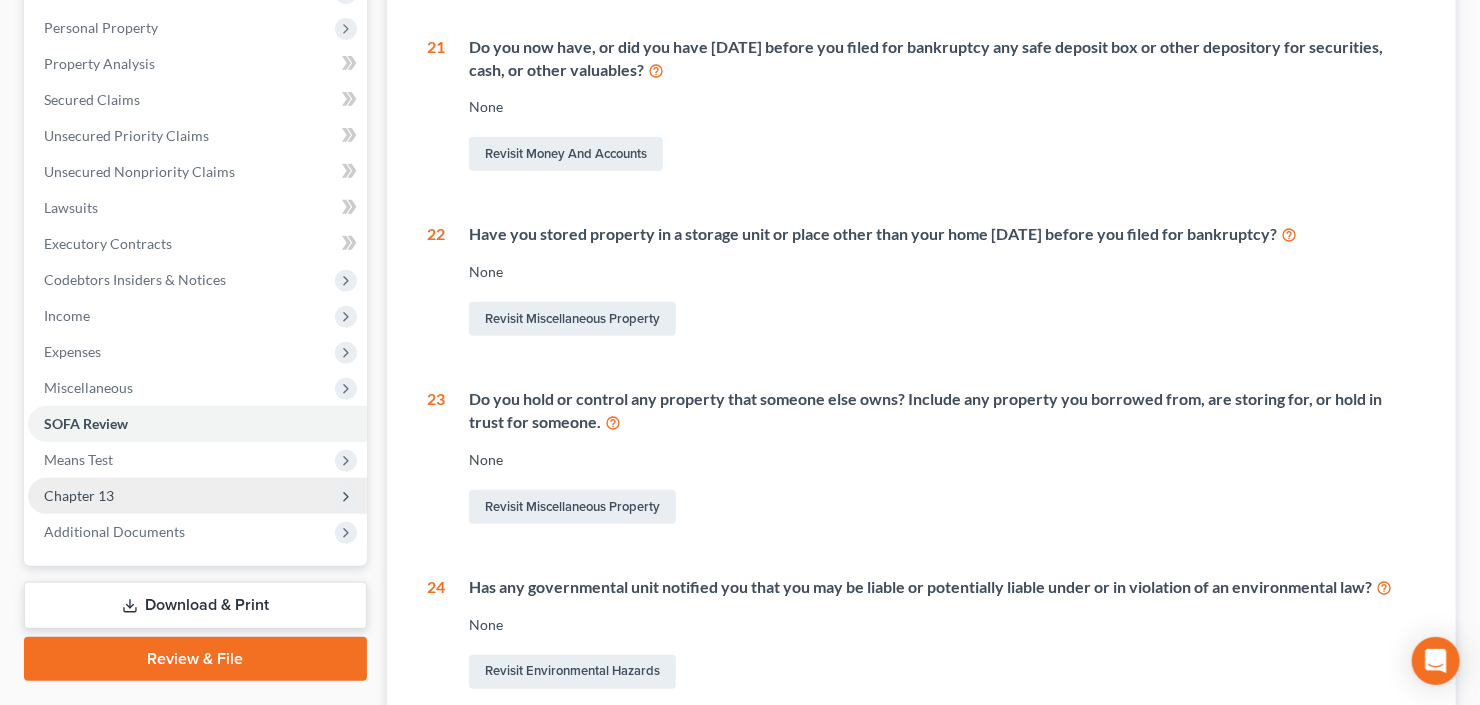 scroll, scrollTop: 480, scrollLeft: 0, axis: vertical 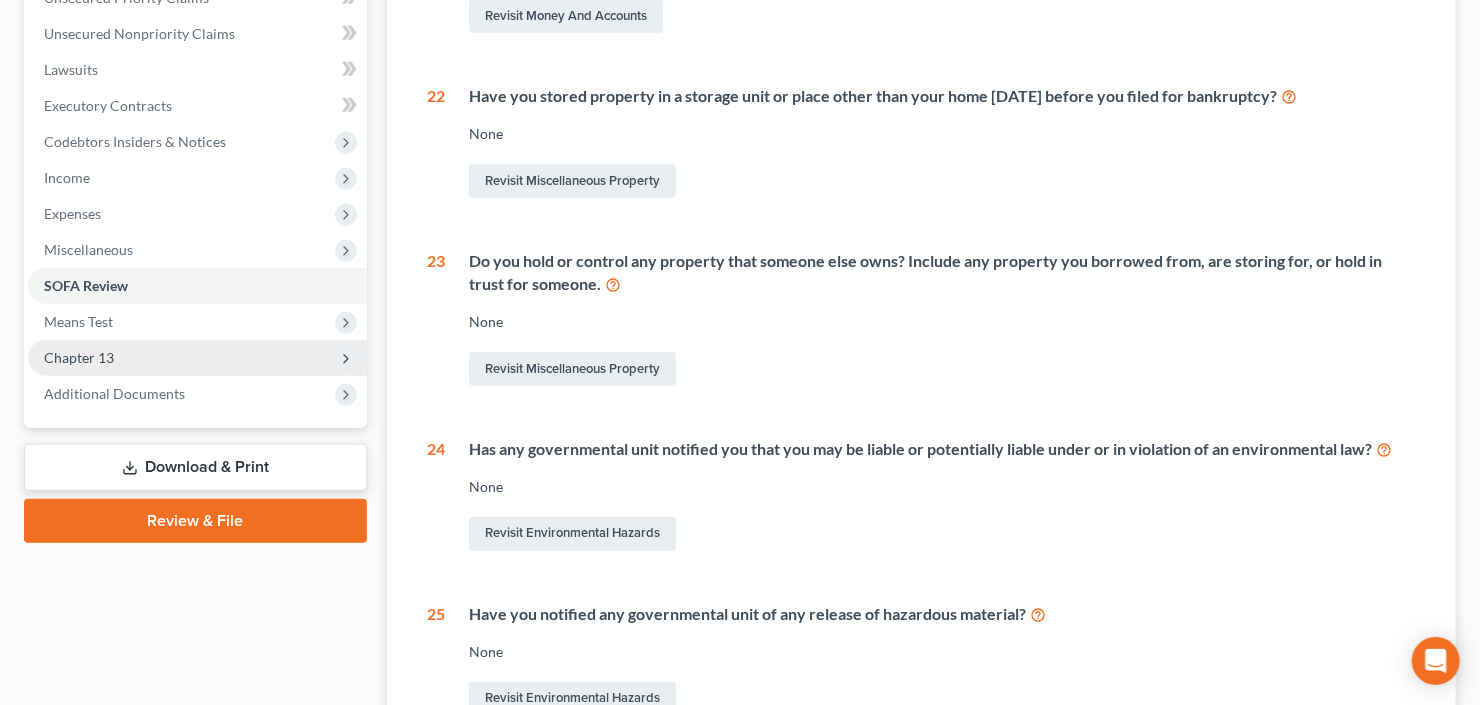 click on "Chapter 13" at bounding box center [197, 358] 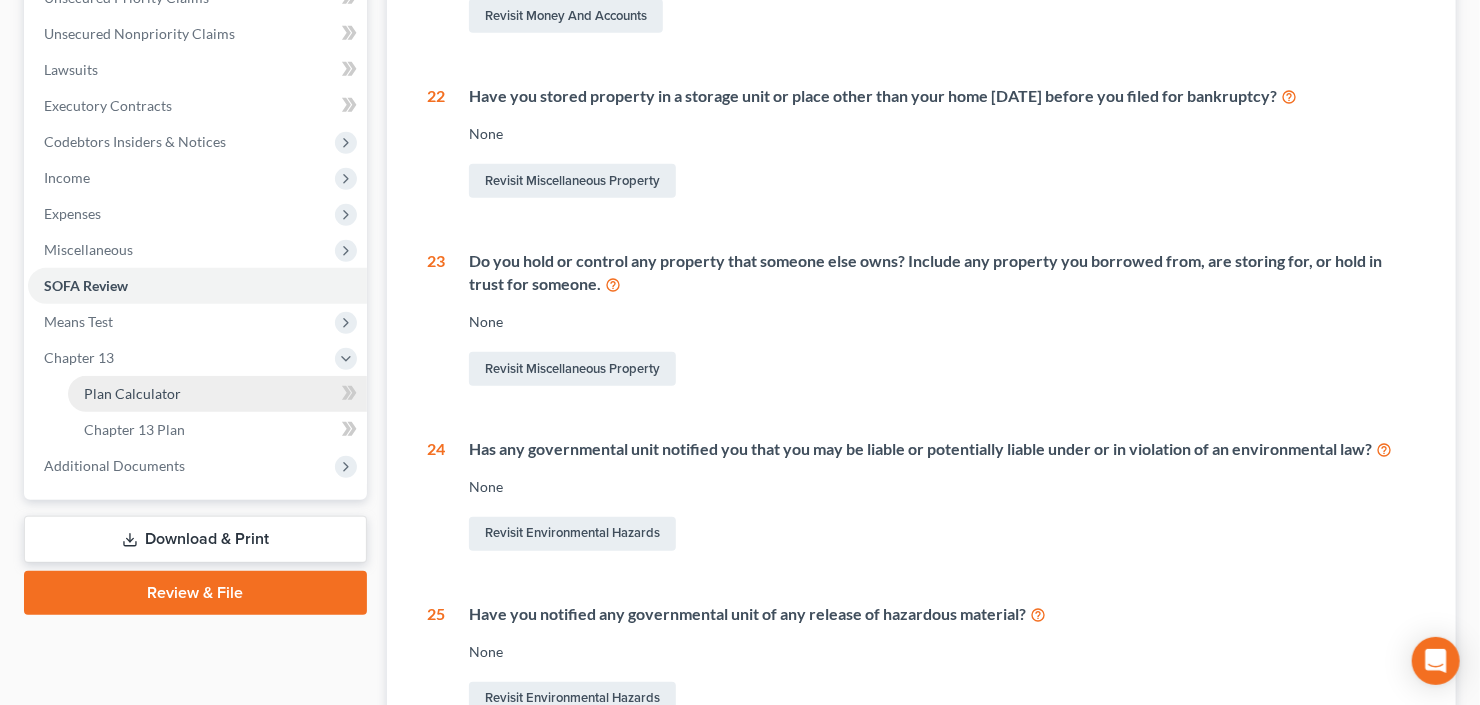click on "Plan Calculator" at bounding box center (132, 393) 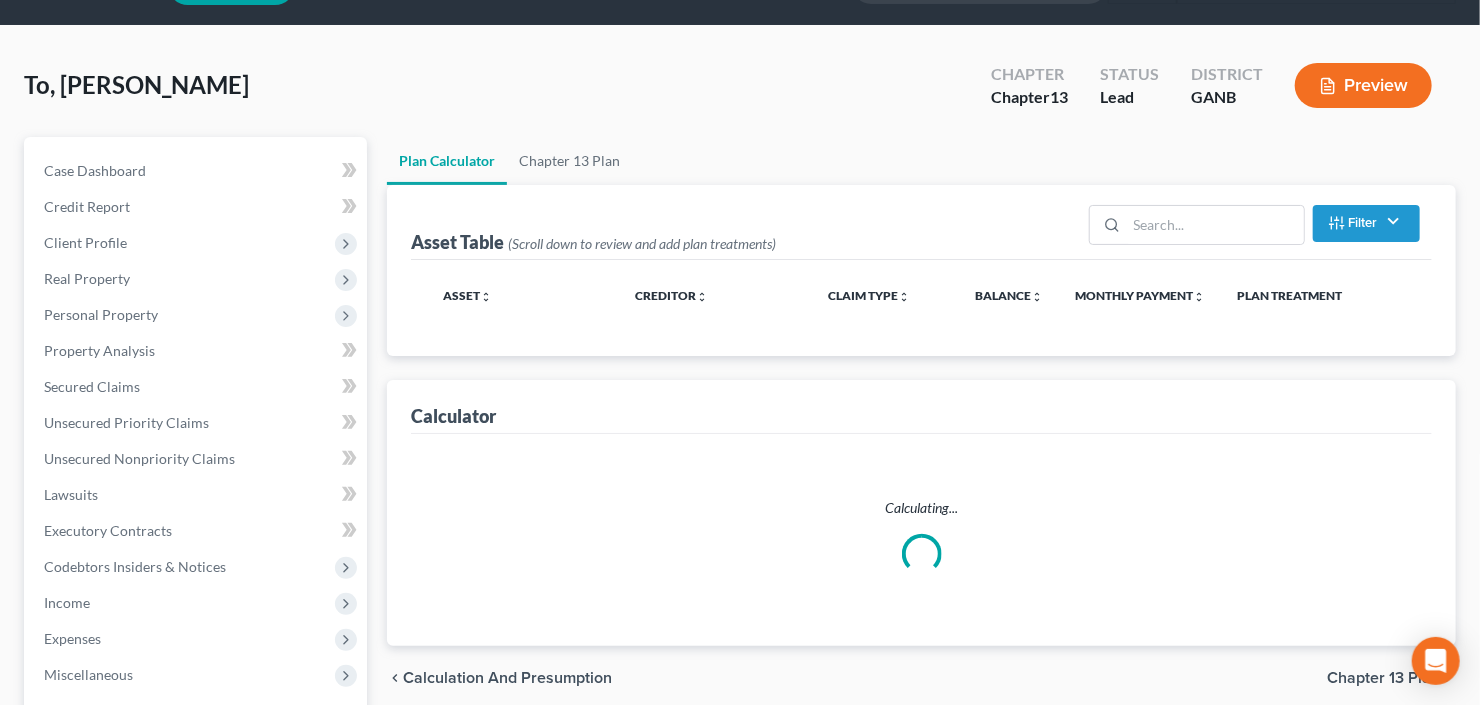 scroll, scrollTop: 0, scrollLeft: 0, axis: both 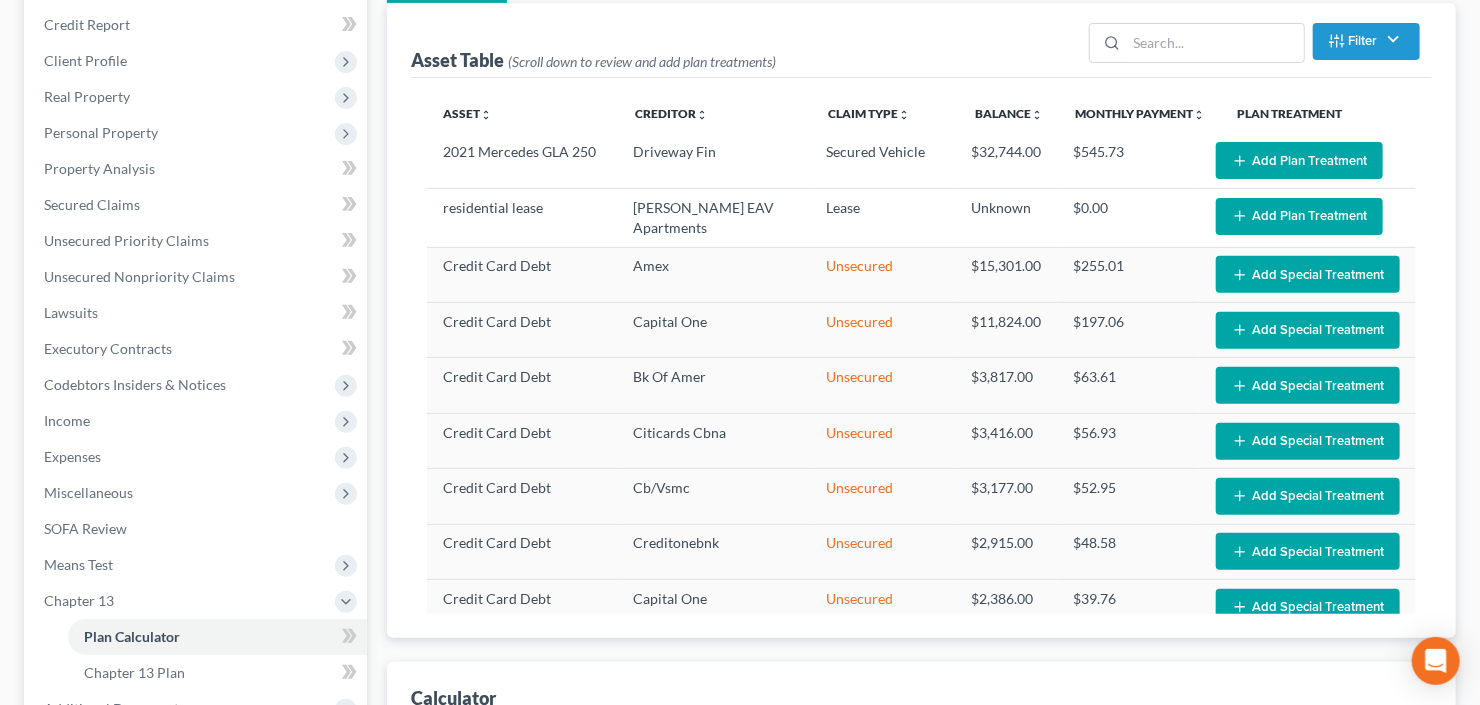 select on "59" 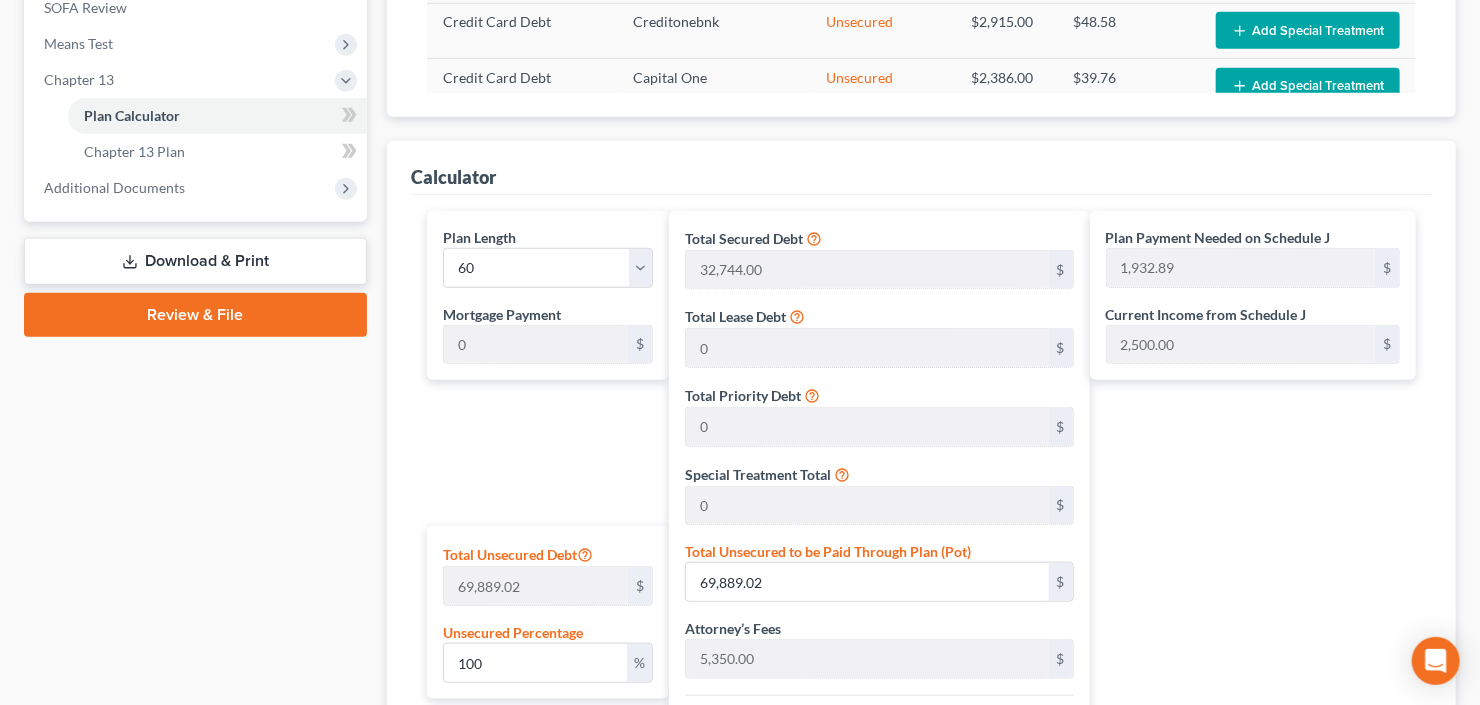 scroll, scrollTop: 720, scrollLeft: 0, axis: vertical 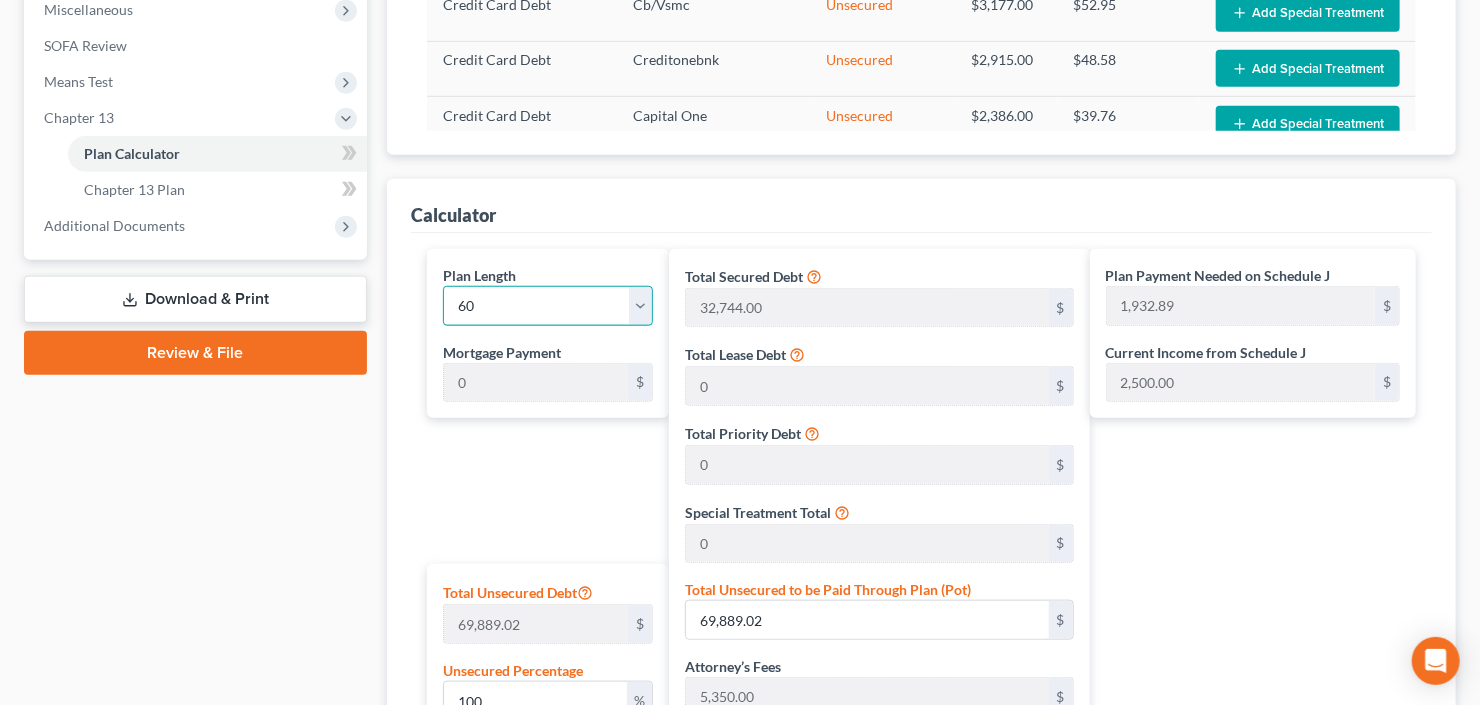 click on "1 2 3 4 5 6 7 8 9 10 11 12 13 14 15 16 17 18 19 20 21 22 23 24 25 26 27 28 29 30 31 32 33 34 35 36 37 38 39 40 41 42 43 44 45 46 47 48 49 50 51 52 53 54 55 56 57 58 59 60 61 62 63 64 65 66 67 68 69 70 71 72 73 74 75 76 77 78 79 80 81 82 83 84" at bounding box center [548, 306] 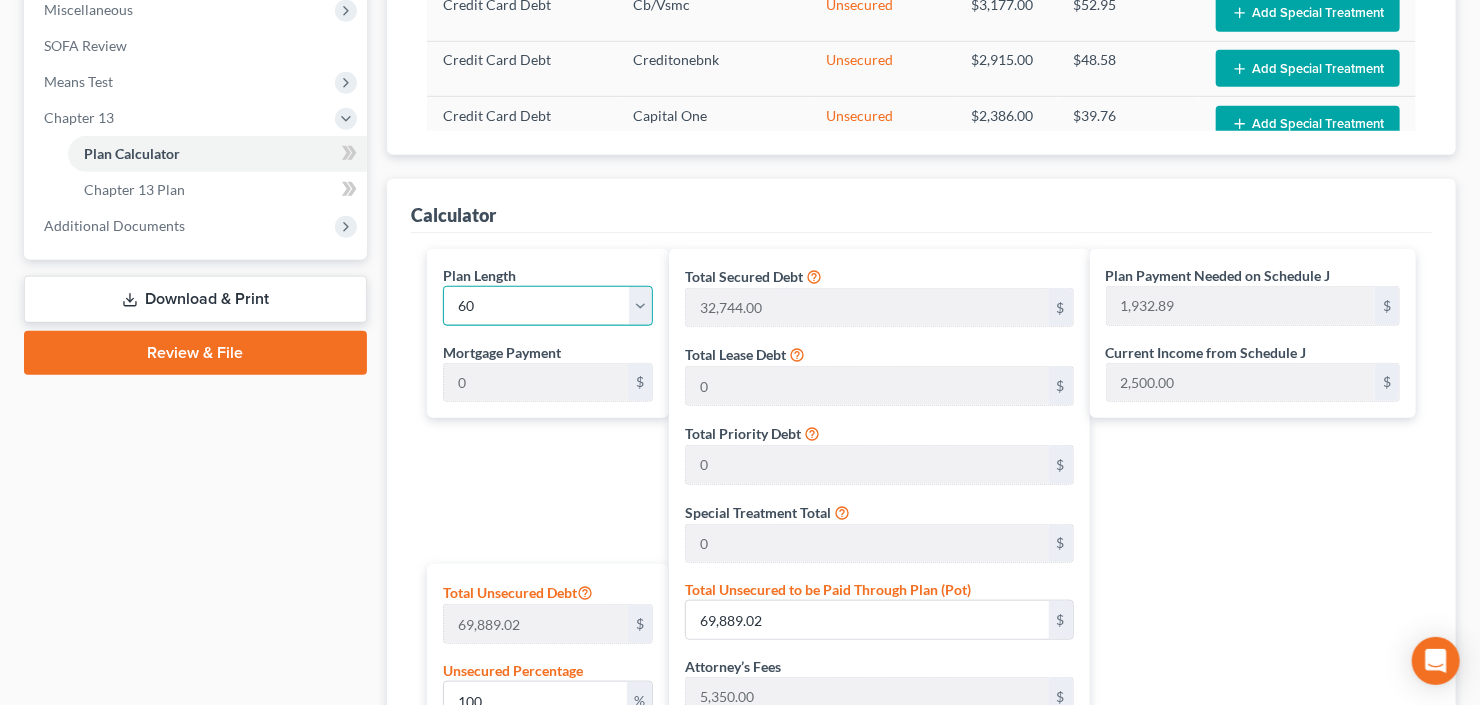 select on "47" 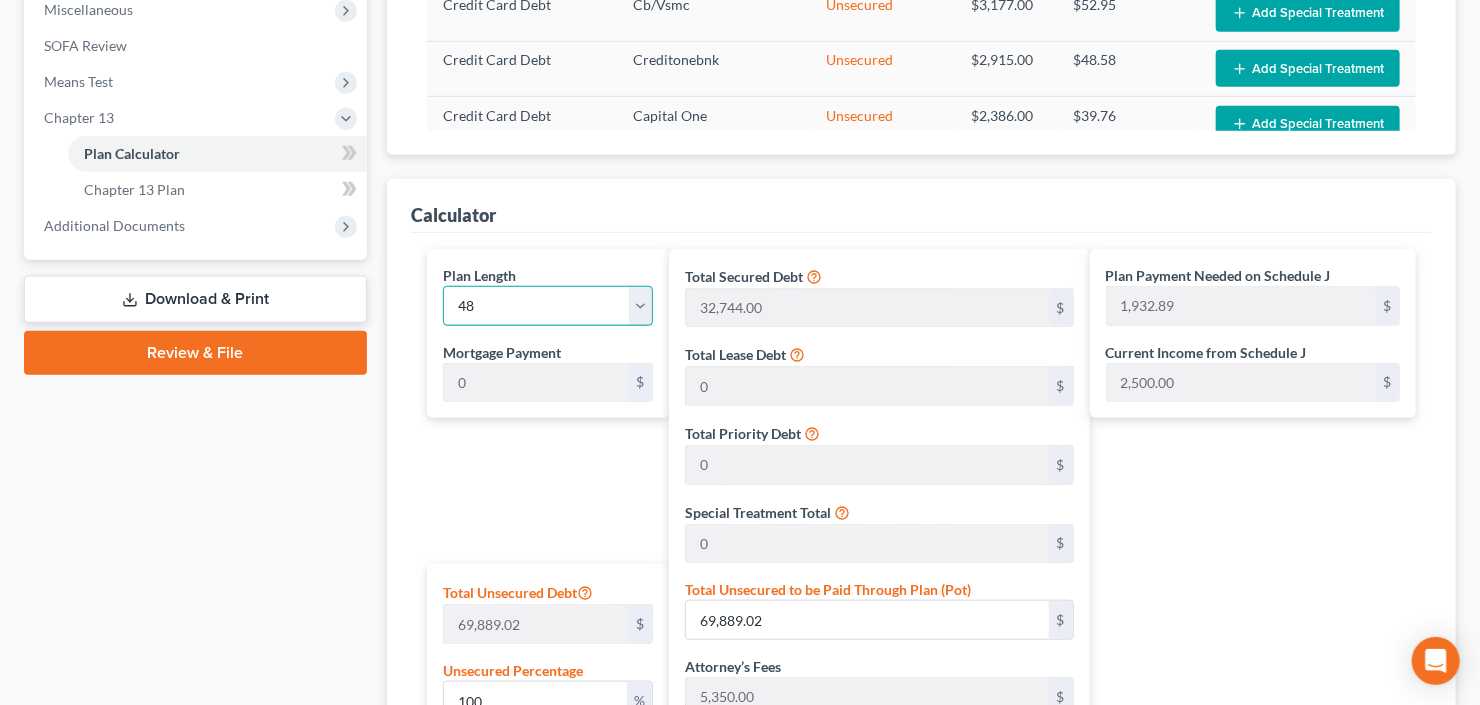 click on "1 2 3 4 5 6 7 8 9 10 11 12 13 14 15 16 17 18 19 20 21 22 23 24 25 26 27 28 29 30 31 32 33 34 35 36 37 38 39 40 41 42 43 44 45 46 47 48 49 50 51 52 53 54 55 56 57 58 59 60 61 62 63 64 65 66 67 68 69 70 71 72 73 74 75 76 77 78 79 80 81 82 83 84" at bounding box center (548, 306) 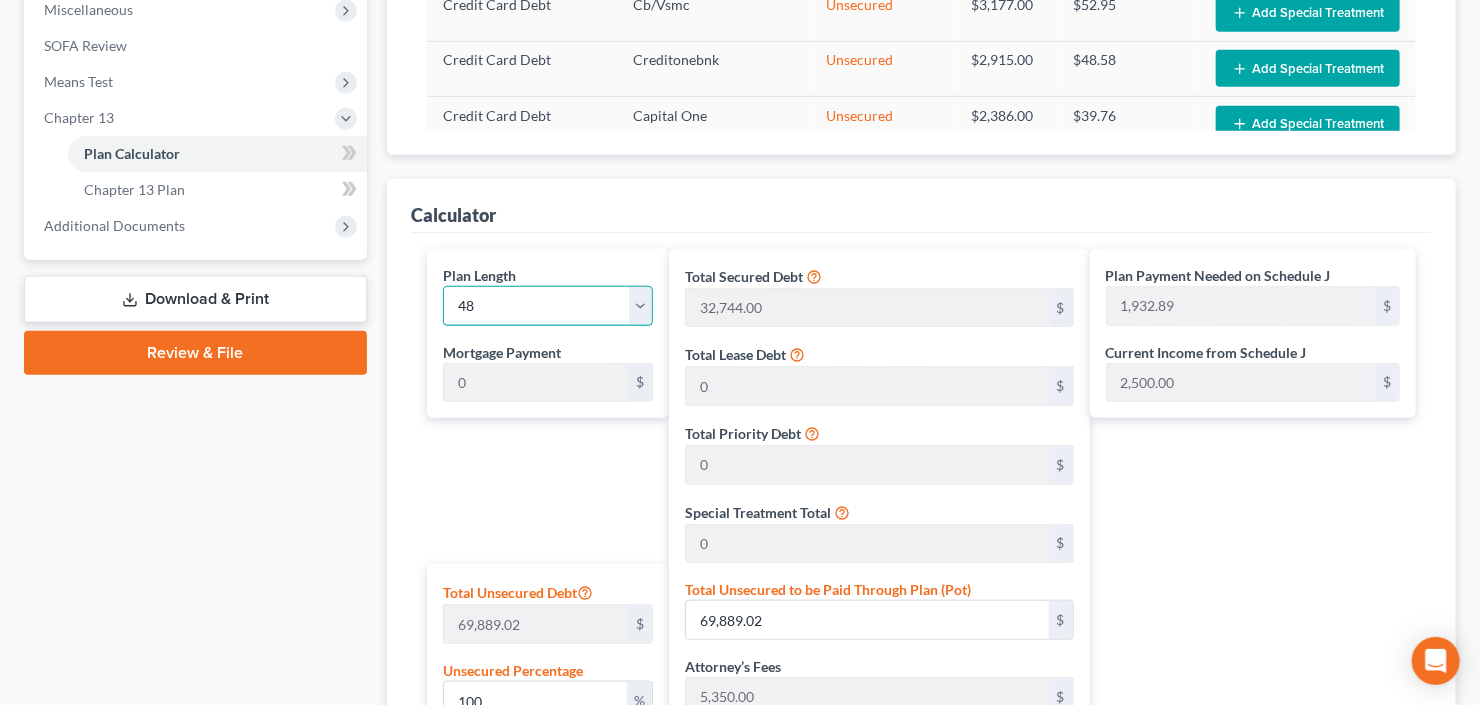 type on "2,416.12" 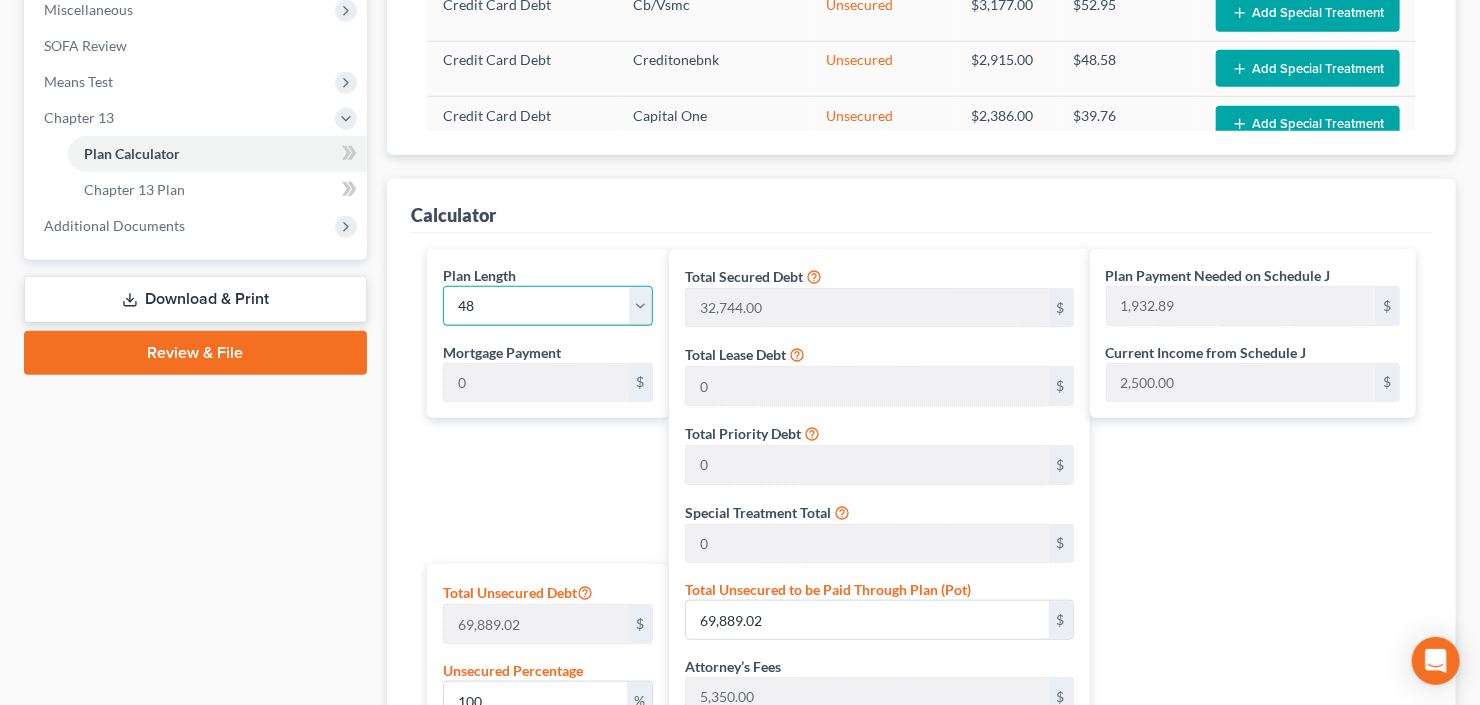 select on "47" 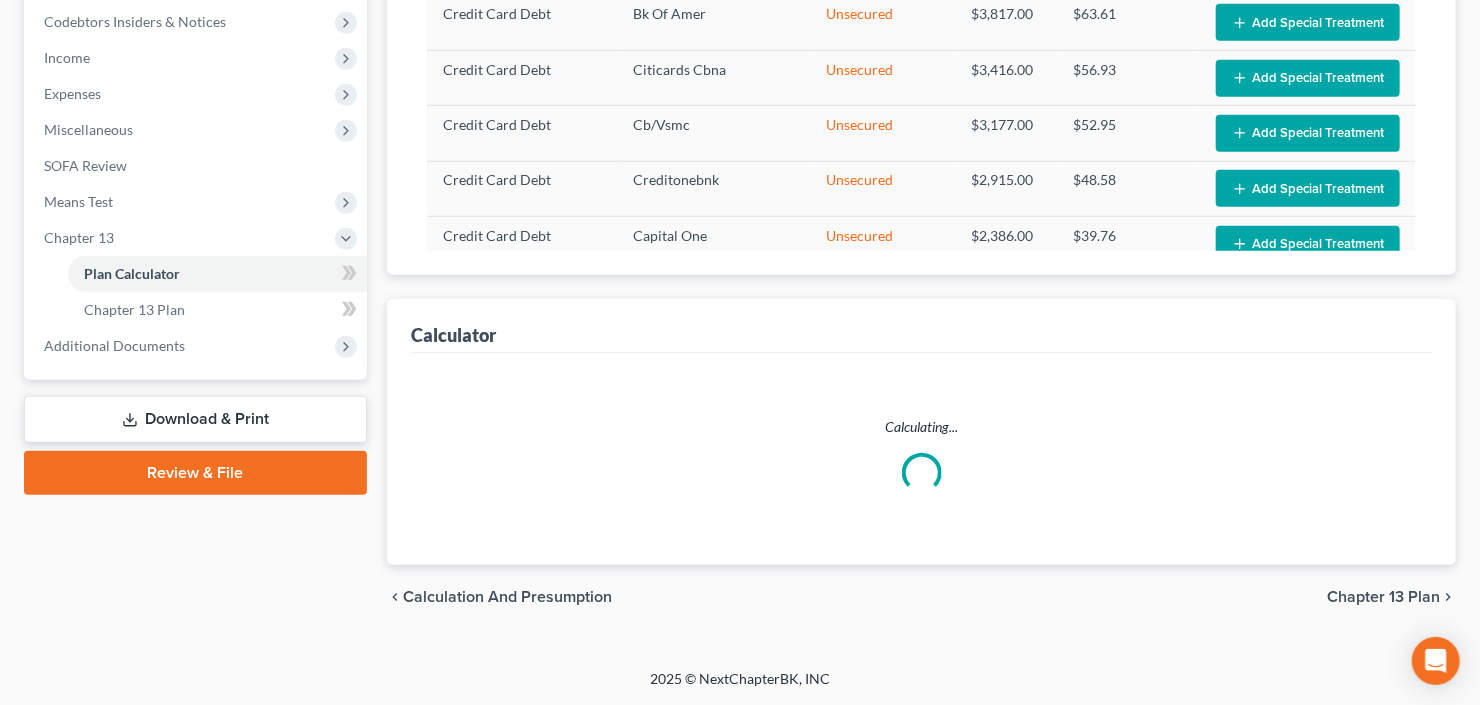 scroll, scrollTop: 597, scrollLeft: 0, axis: vertical 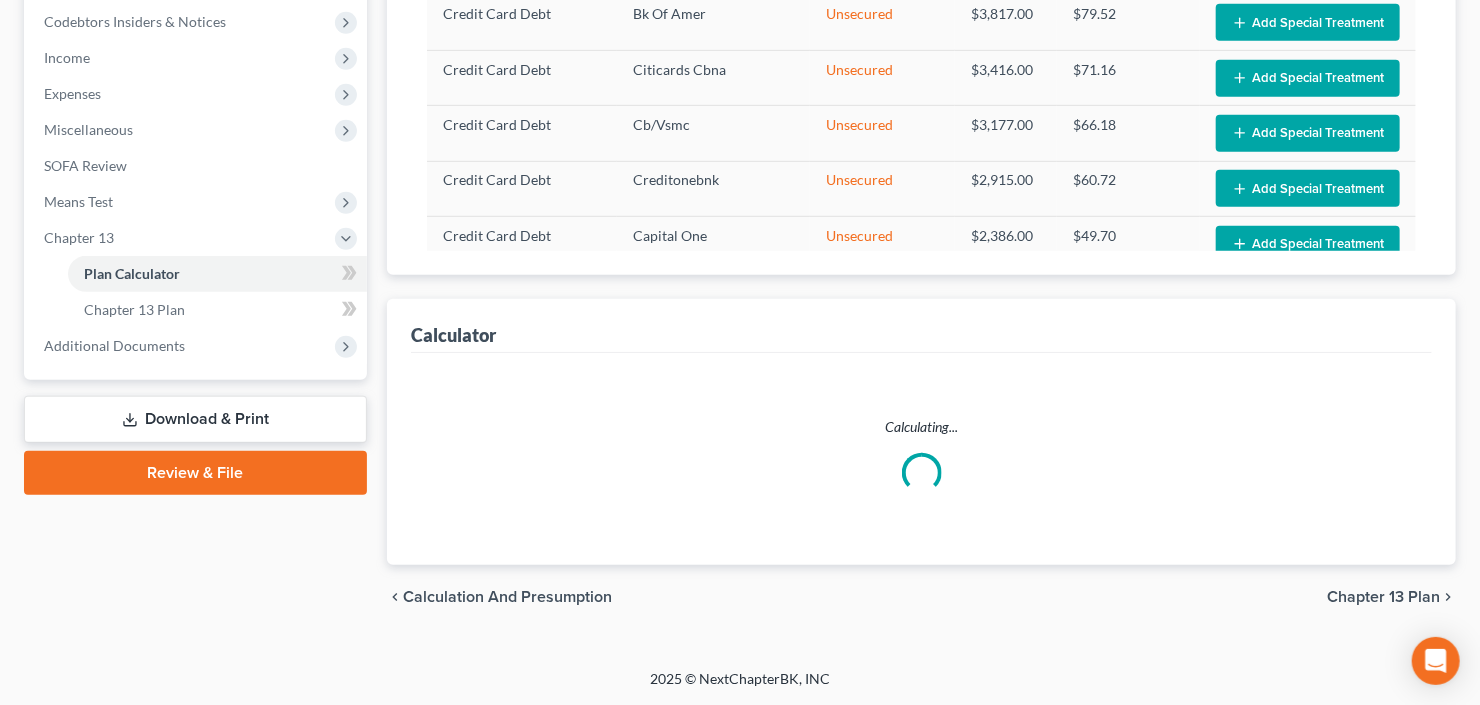 select on "47" 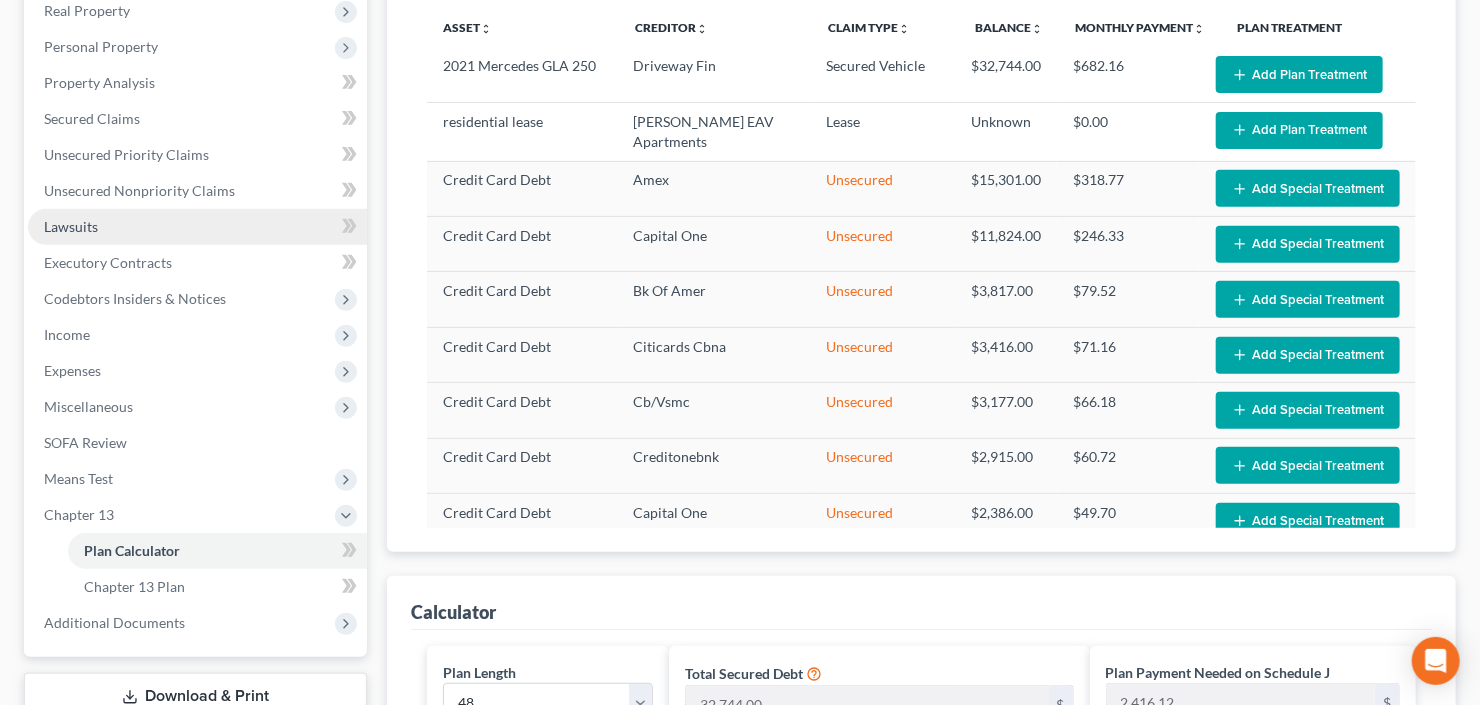 scroll, scrollTop: 240, scrollLeft: 0, axis: vertical 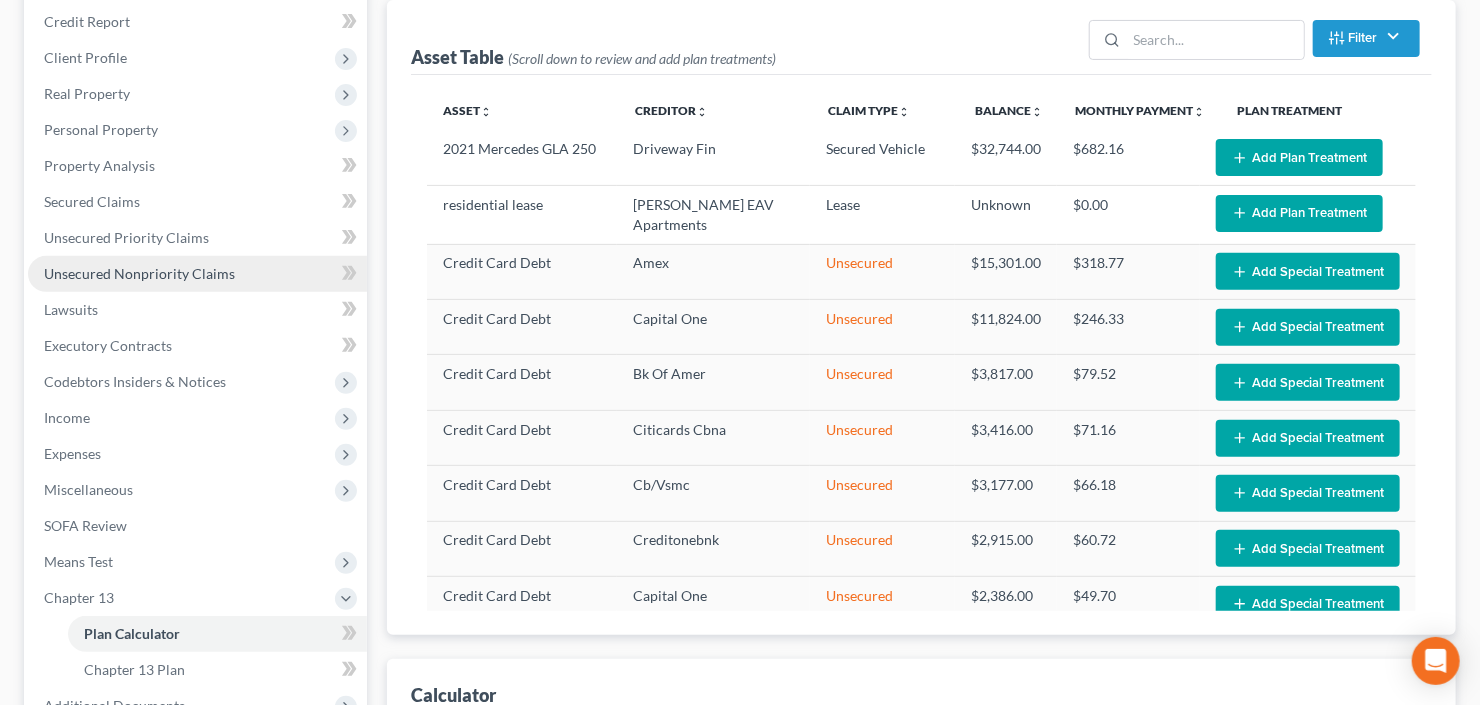 click on "Unsecured Nonpriority Claims" at bounding box center [139, 273] 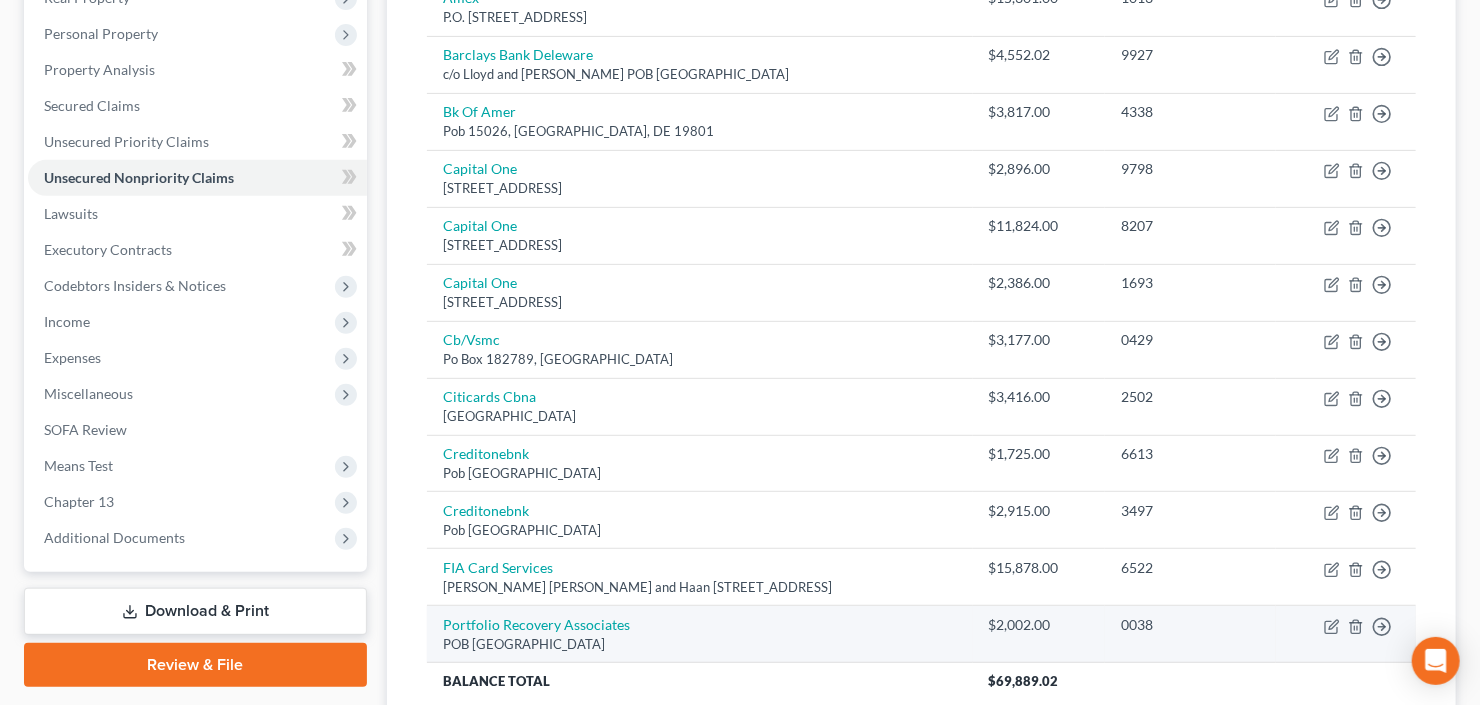 scroll, scrollTop: 185, scrollLeft: 0, axis: vertical 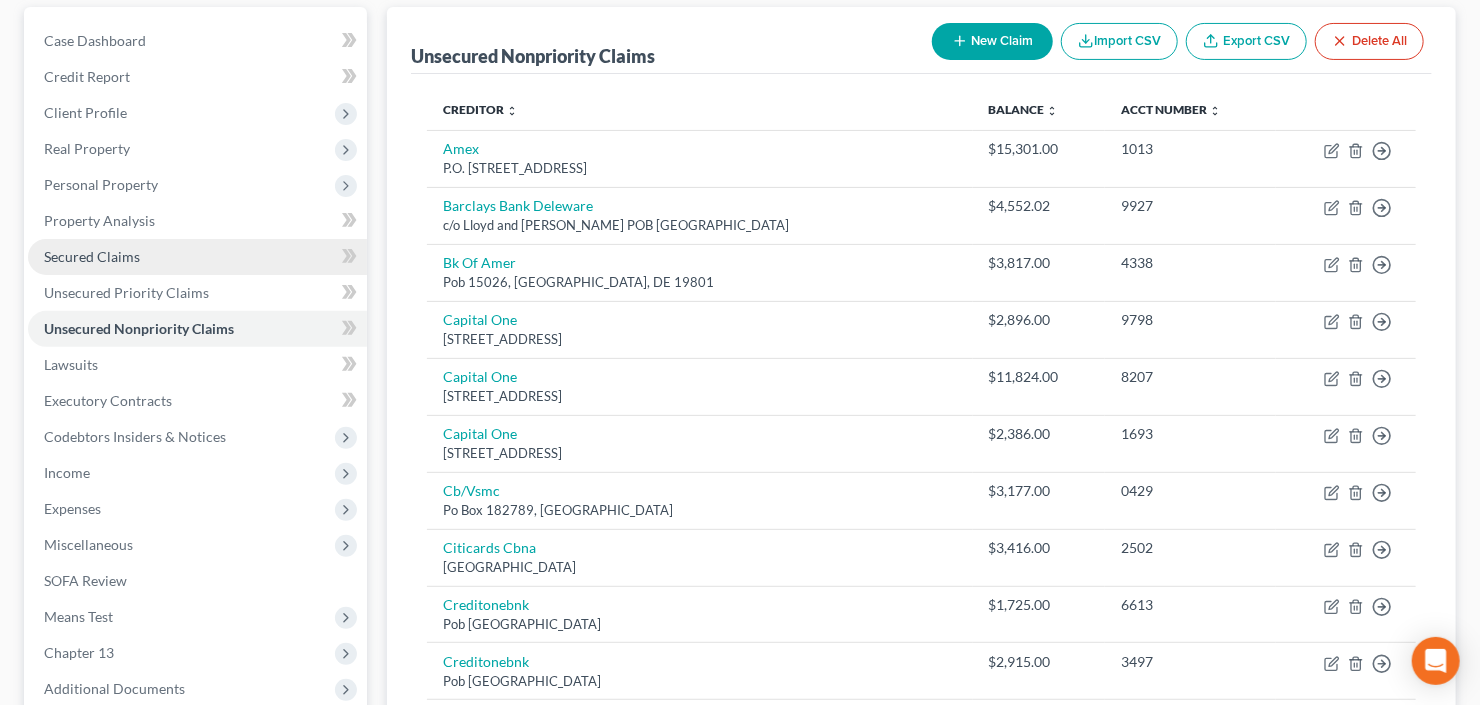 click on "Secured Claims" at bounding box center [197, 257] 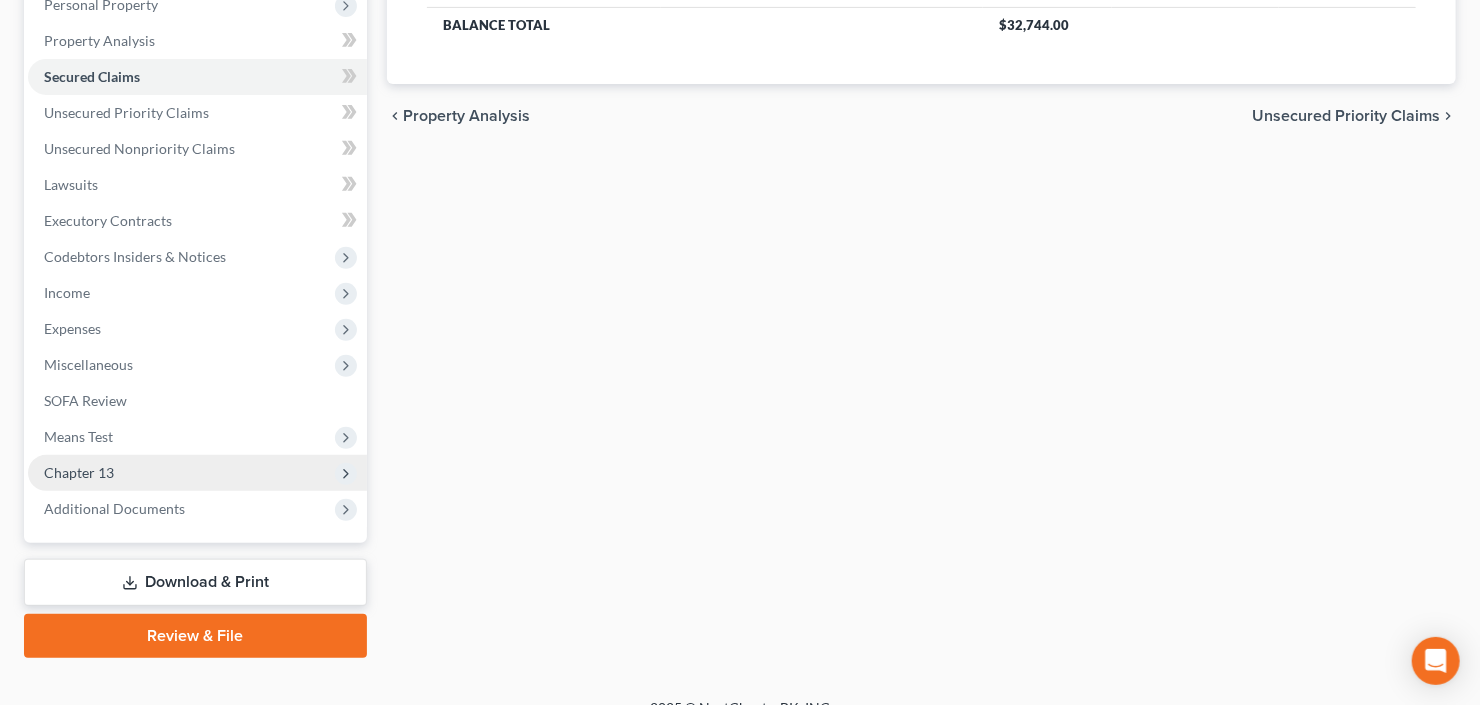 scroll, scrollTop: 390, scrollLeft: 0, axis: vertical 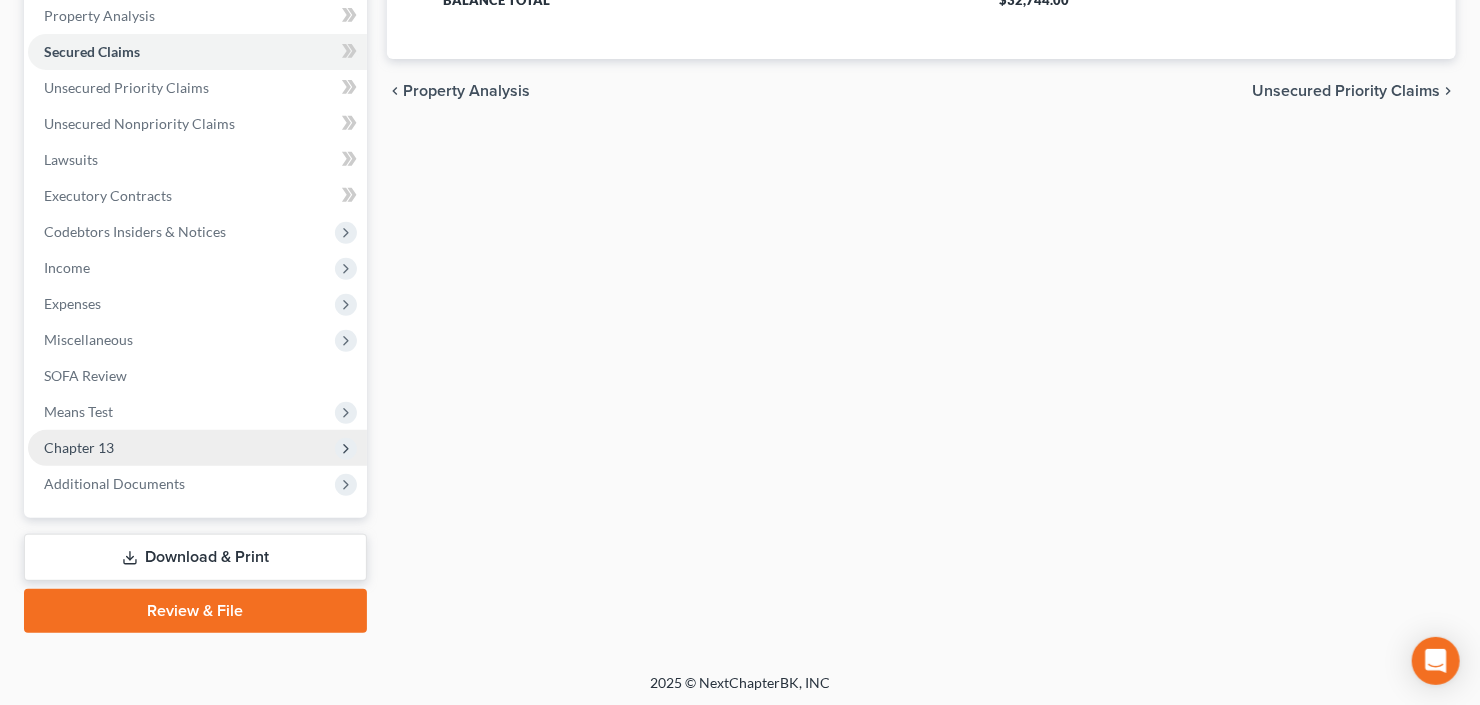 click on "Chapter 13" at bounding box center [79, 447] 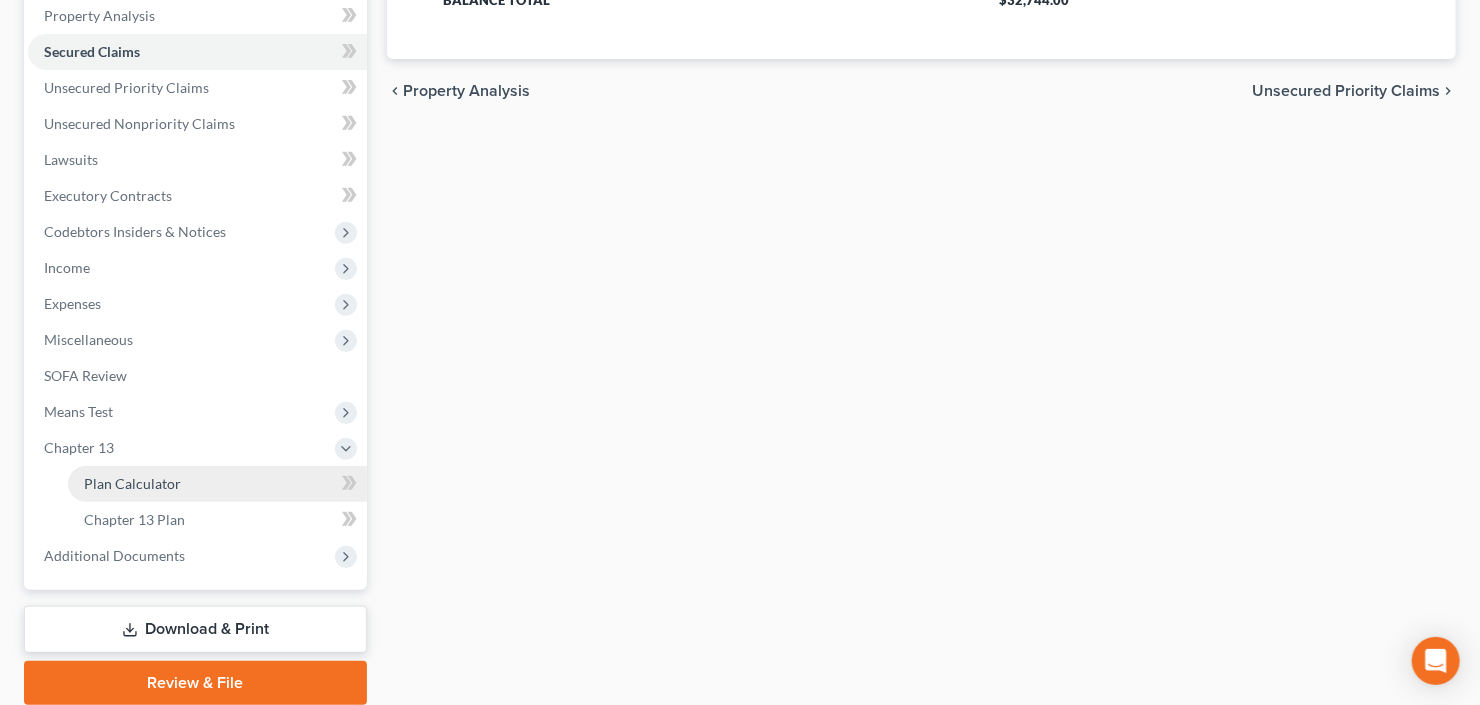 click on "Plan Calculator" at bounding box center (217, 484) 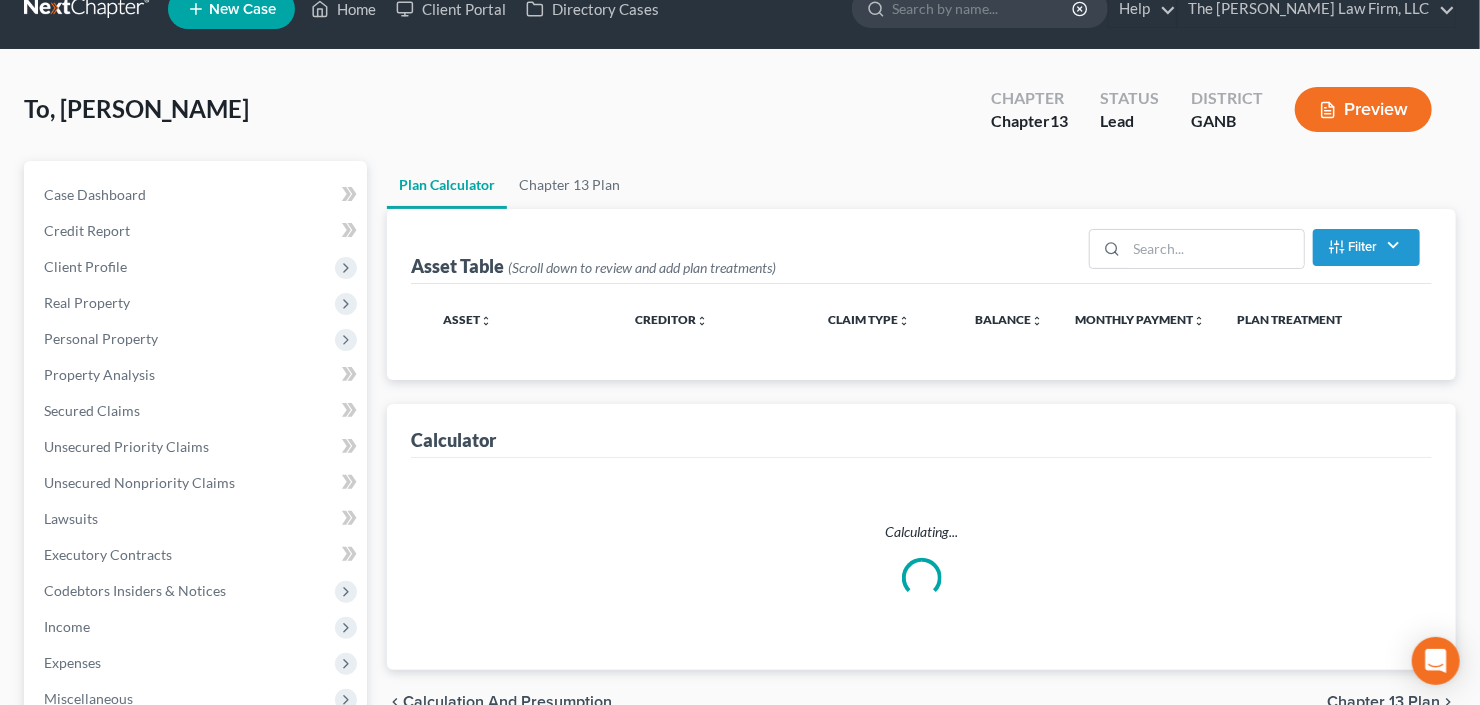 scroll, scrollTop: 3, scrollLeft: 0, axis: vertical 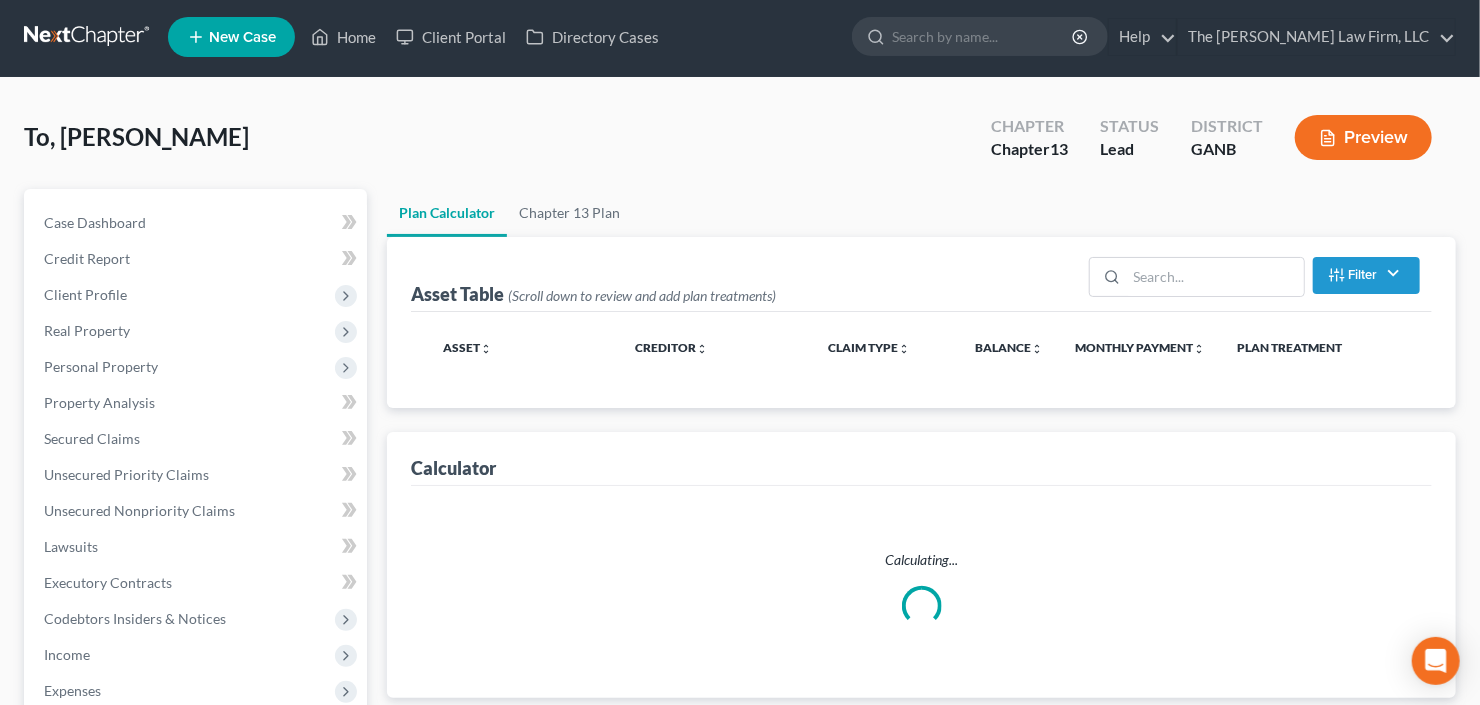 select on "47" 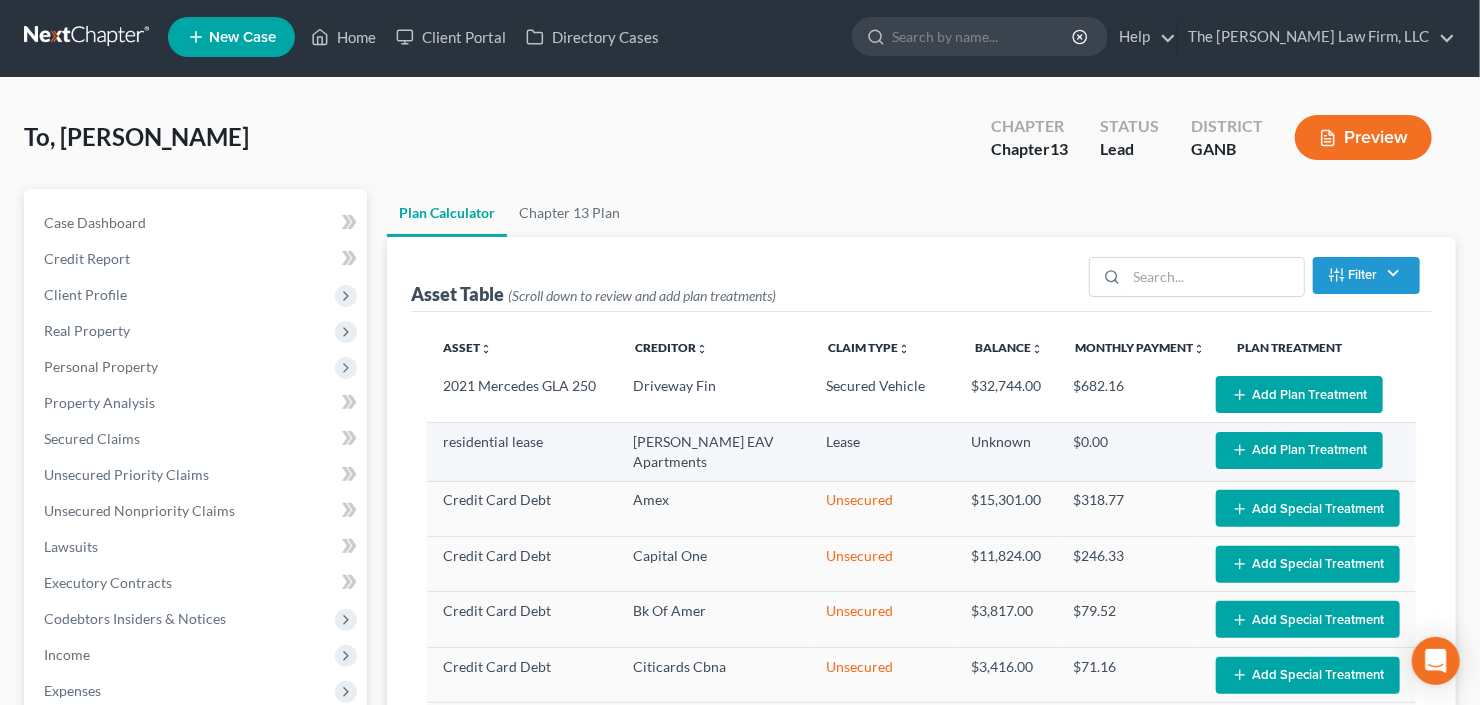 scroll, scrollTop: 0, scrollLeft: 0, axis: both 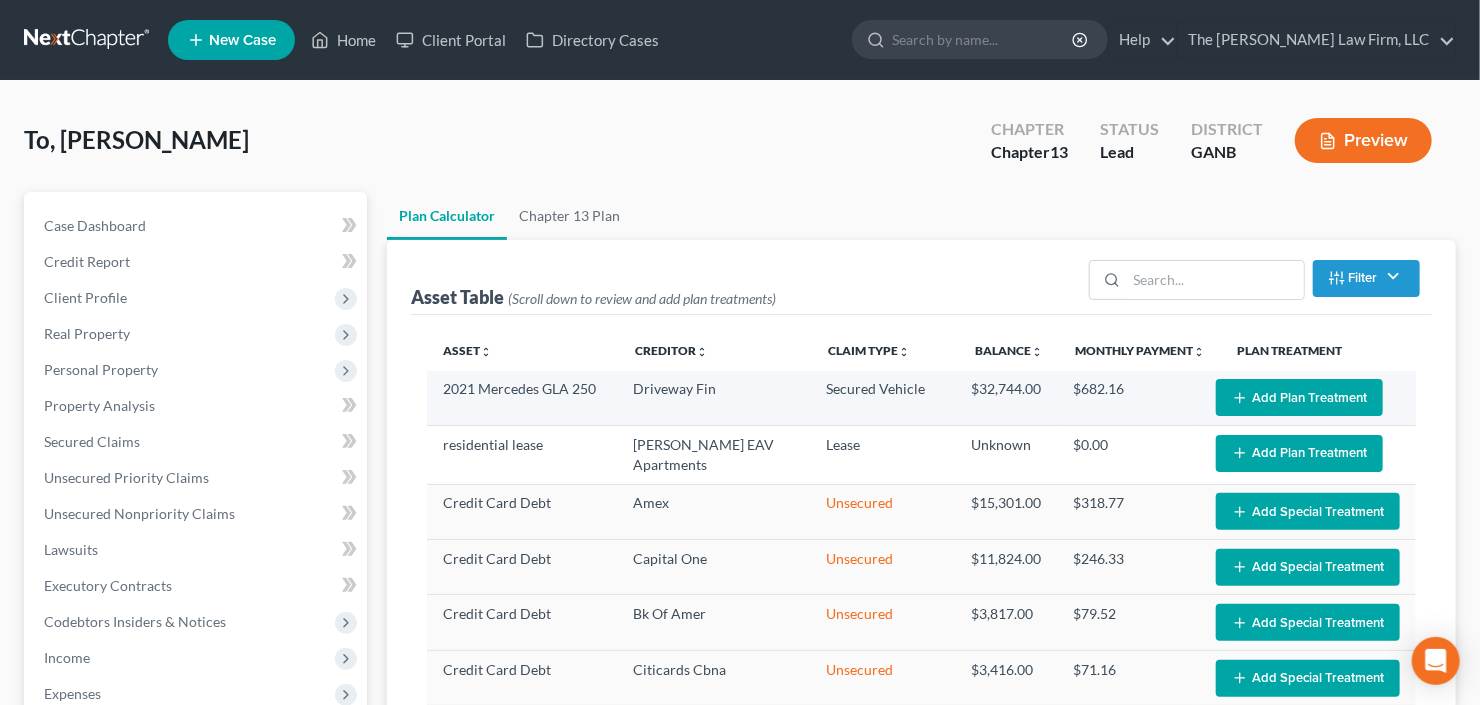 click on "Add Plan Treatment" at bounding box center (1299, 397) 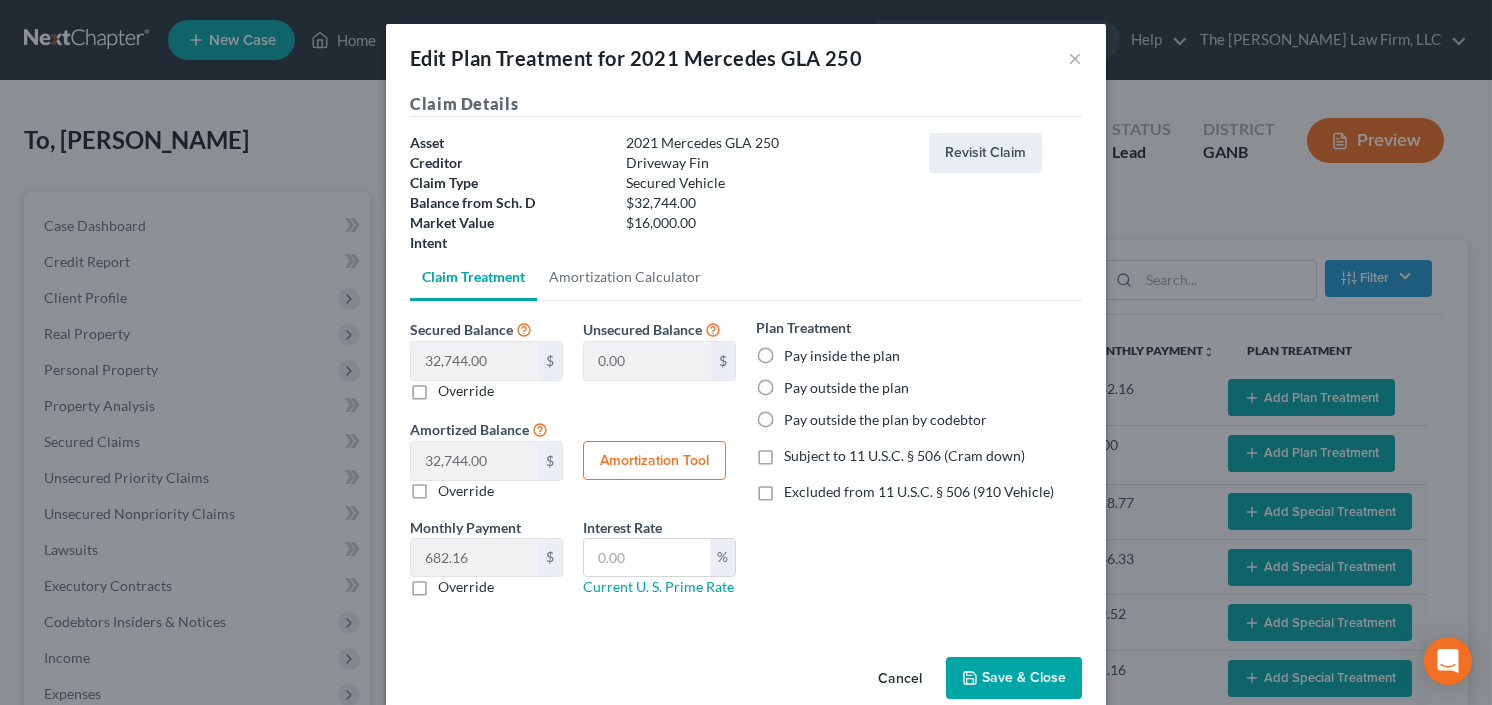 click on "Amortization Tool" at bounding box center [654, 461] 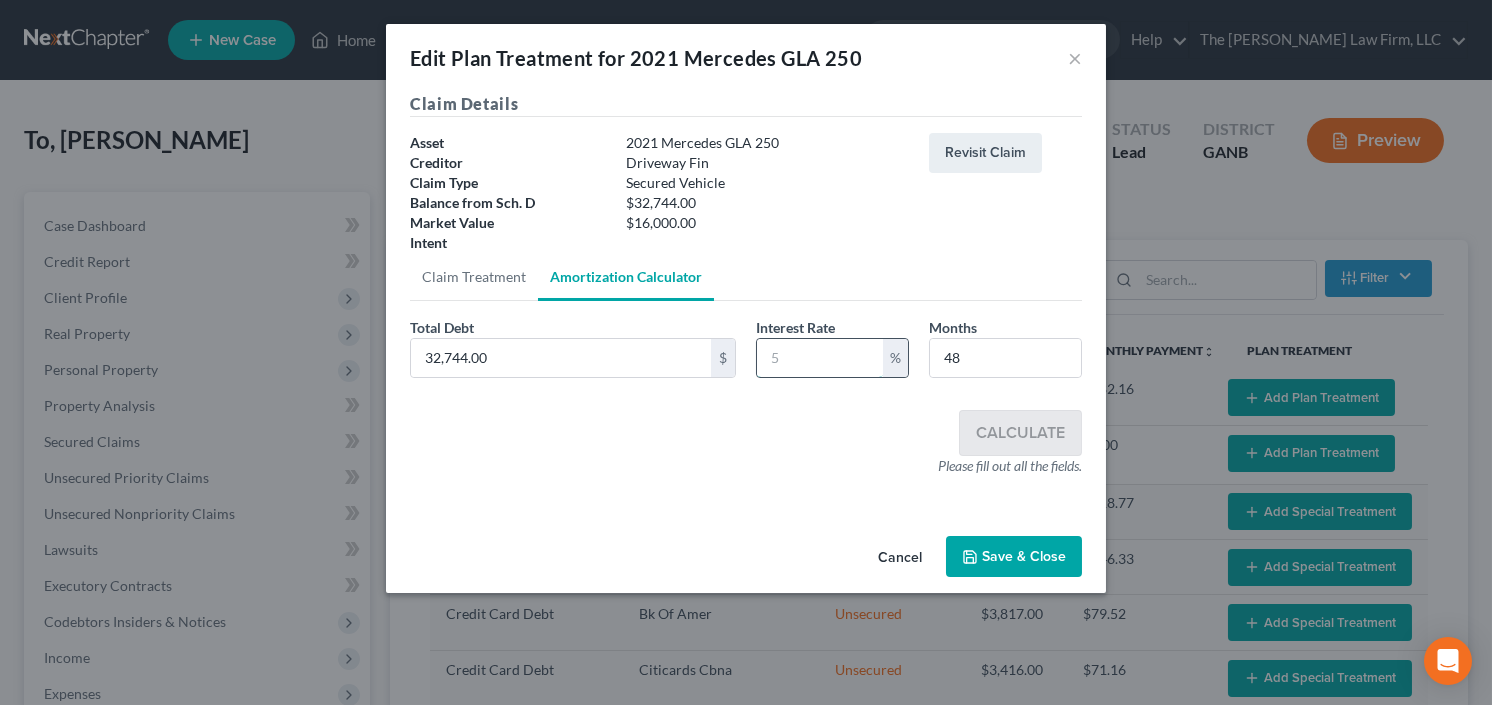 click at bounding box center (820, 358) 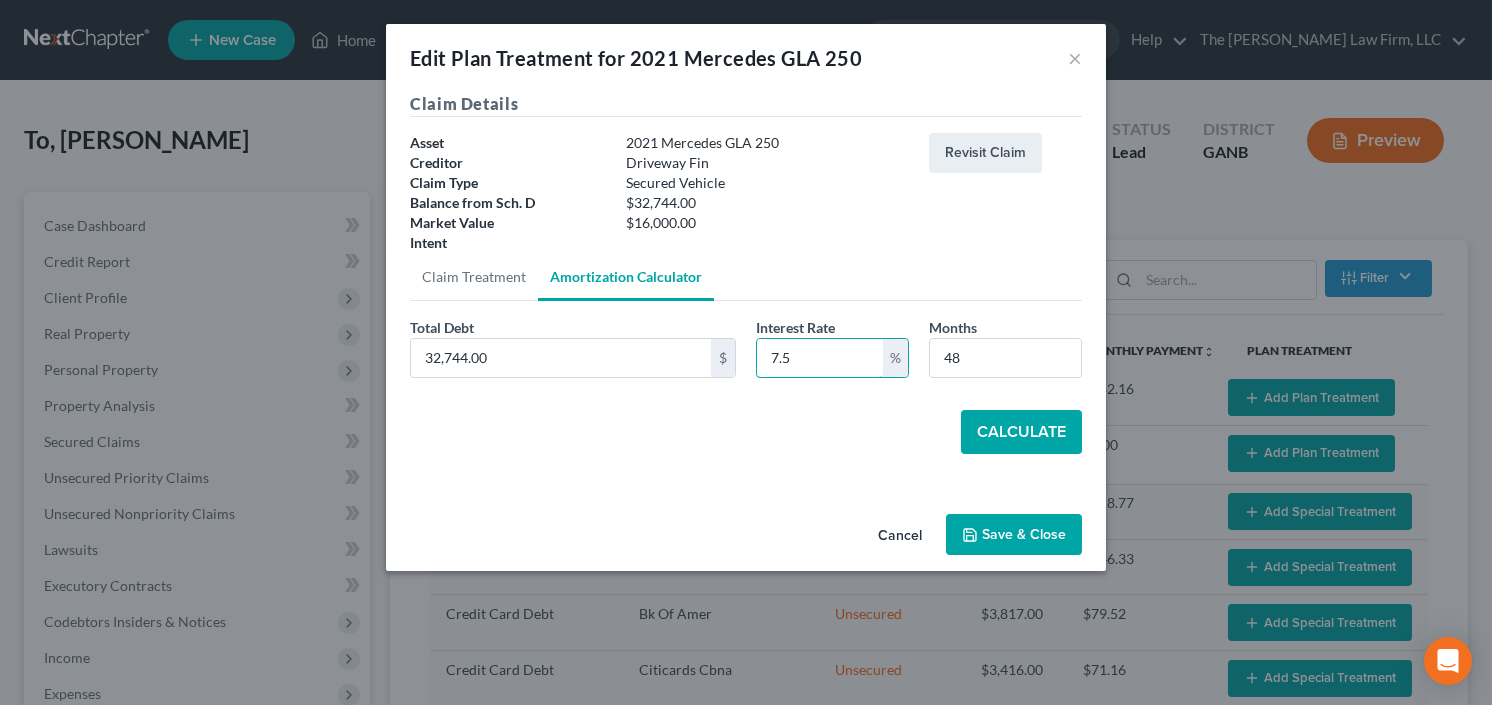 type on "7.5" 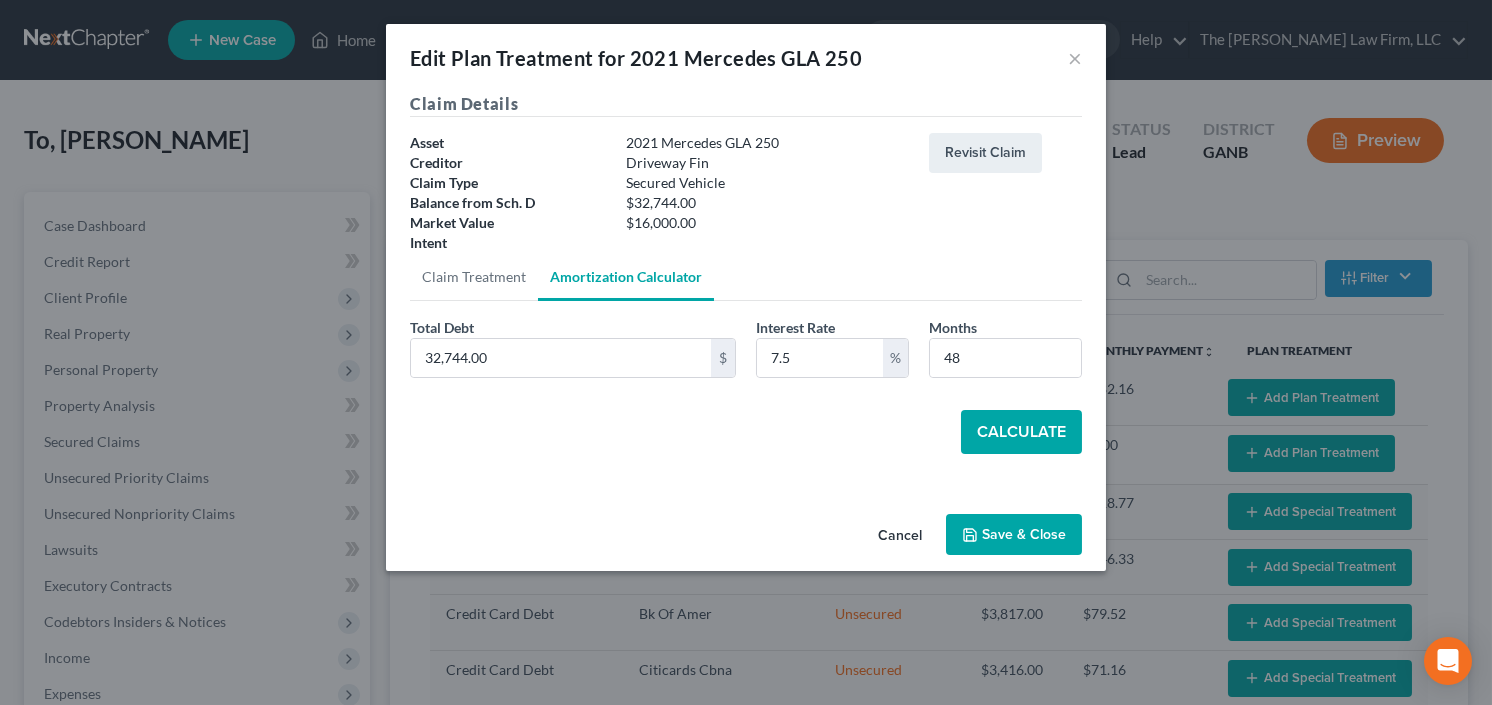 click on "Calculate" at bounding box center [1021, 432] 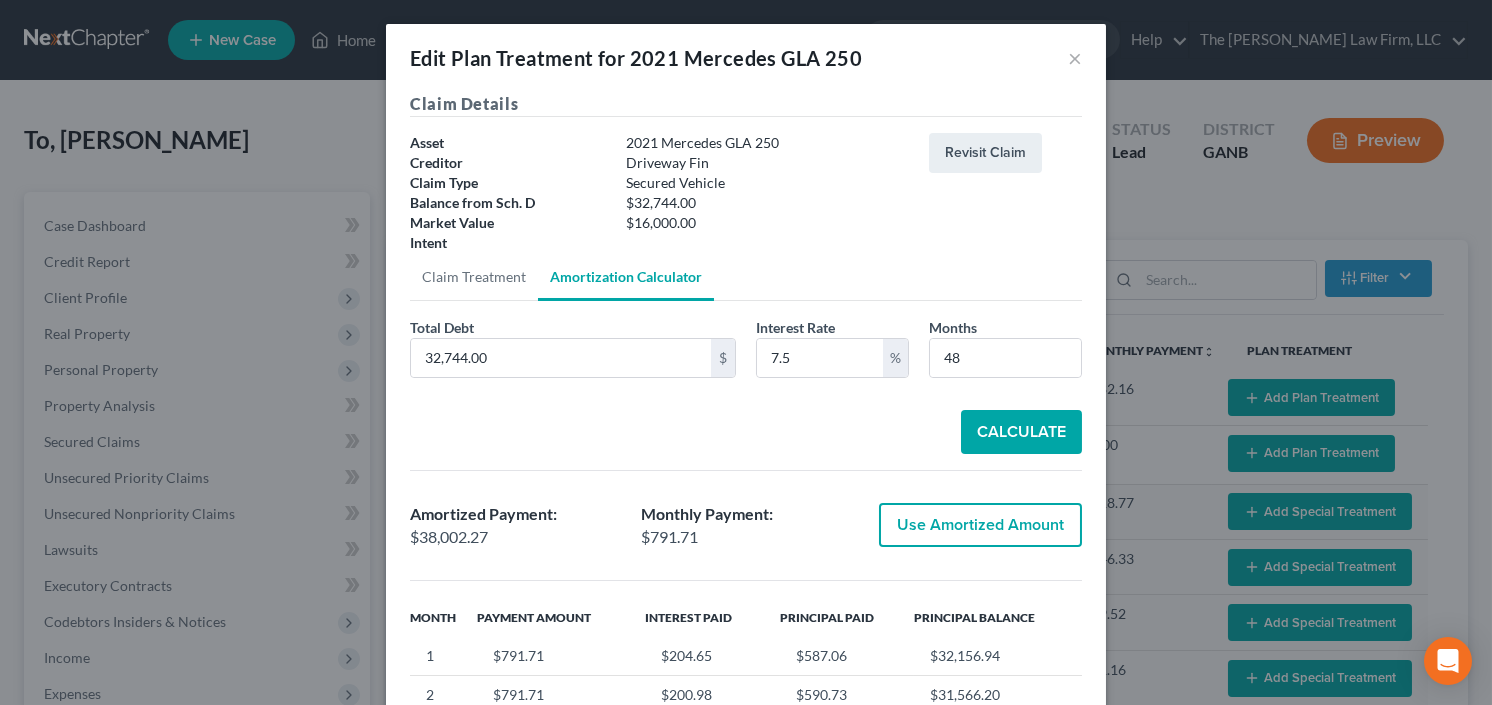 click on "Use Amortized Amount" at bounding box center (980, 525) 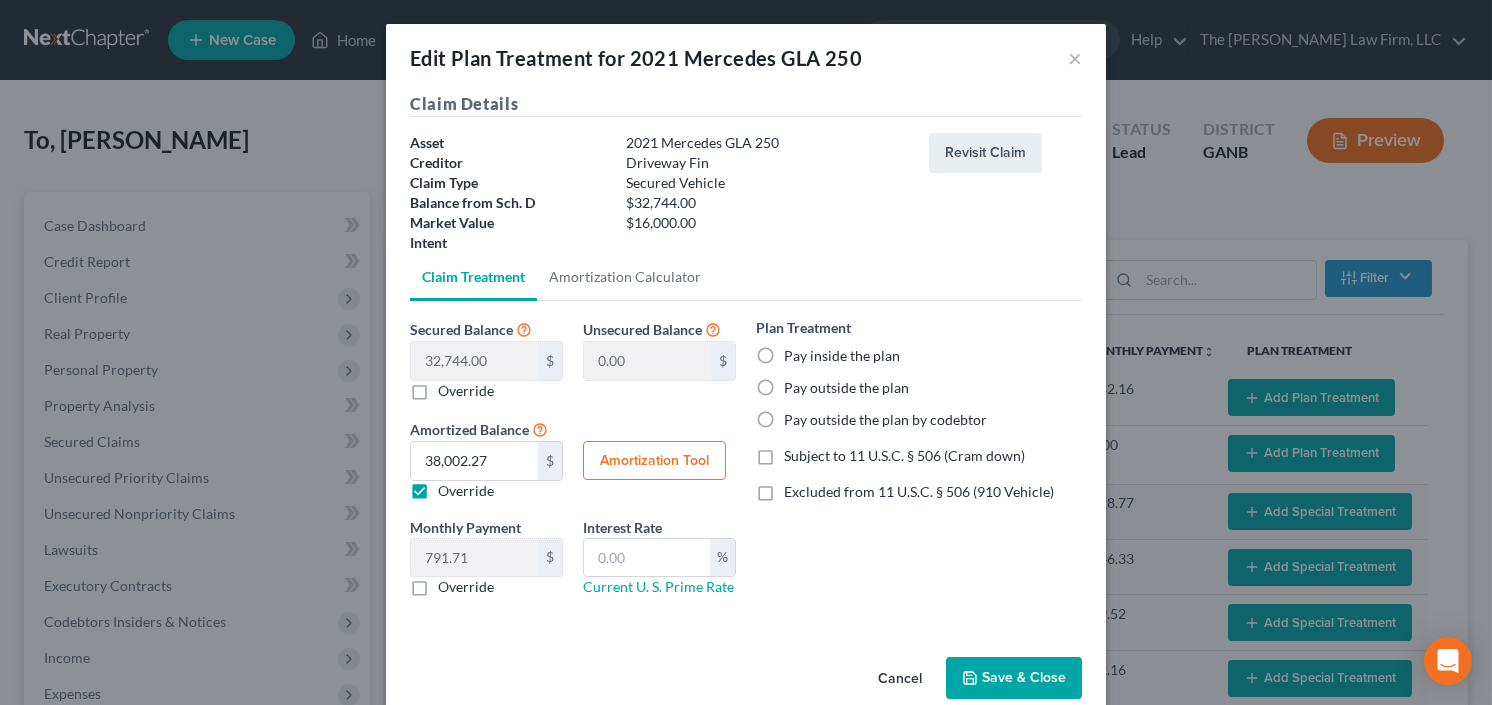 click on "Excluded from 11 U.S.C. § 506 (910 Vehicle)" at bounding box center (919, 492) 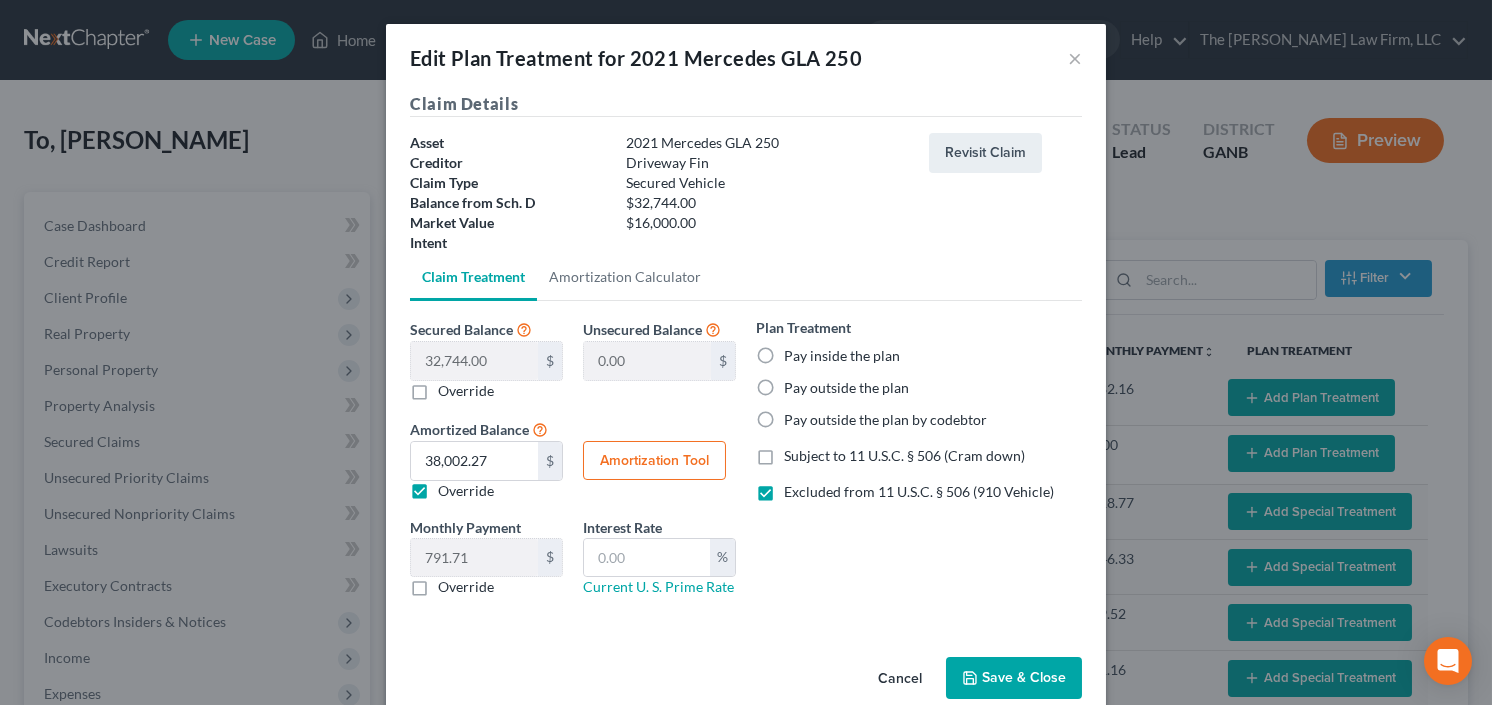 click on "Pay inside the plan" at bounding box center (842, 356) 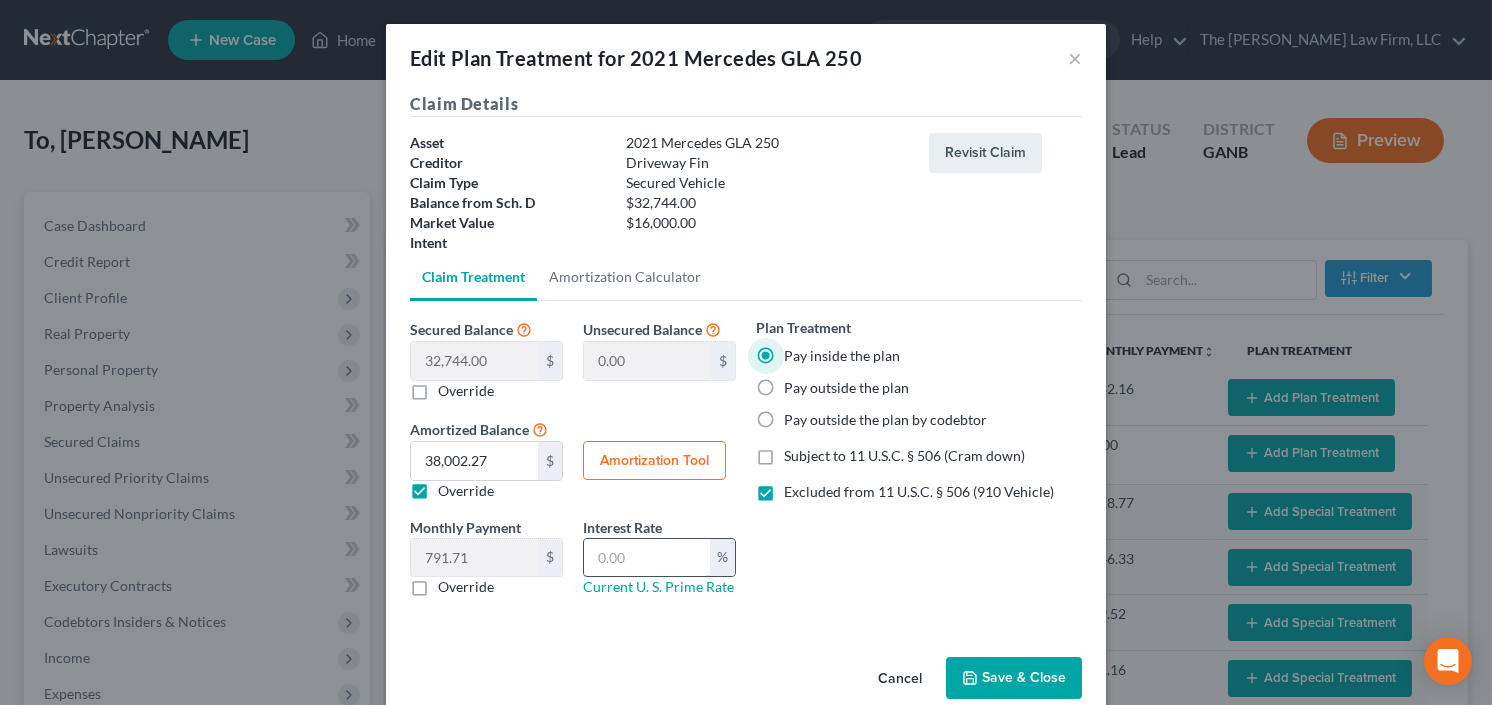 click at bounding box center (647, 558) 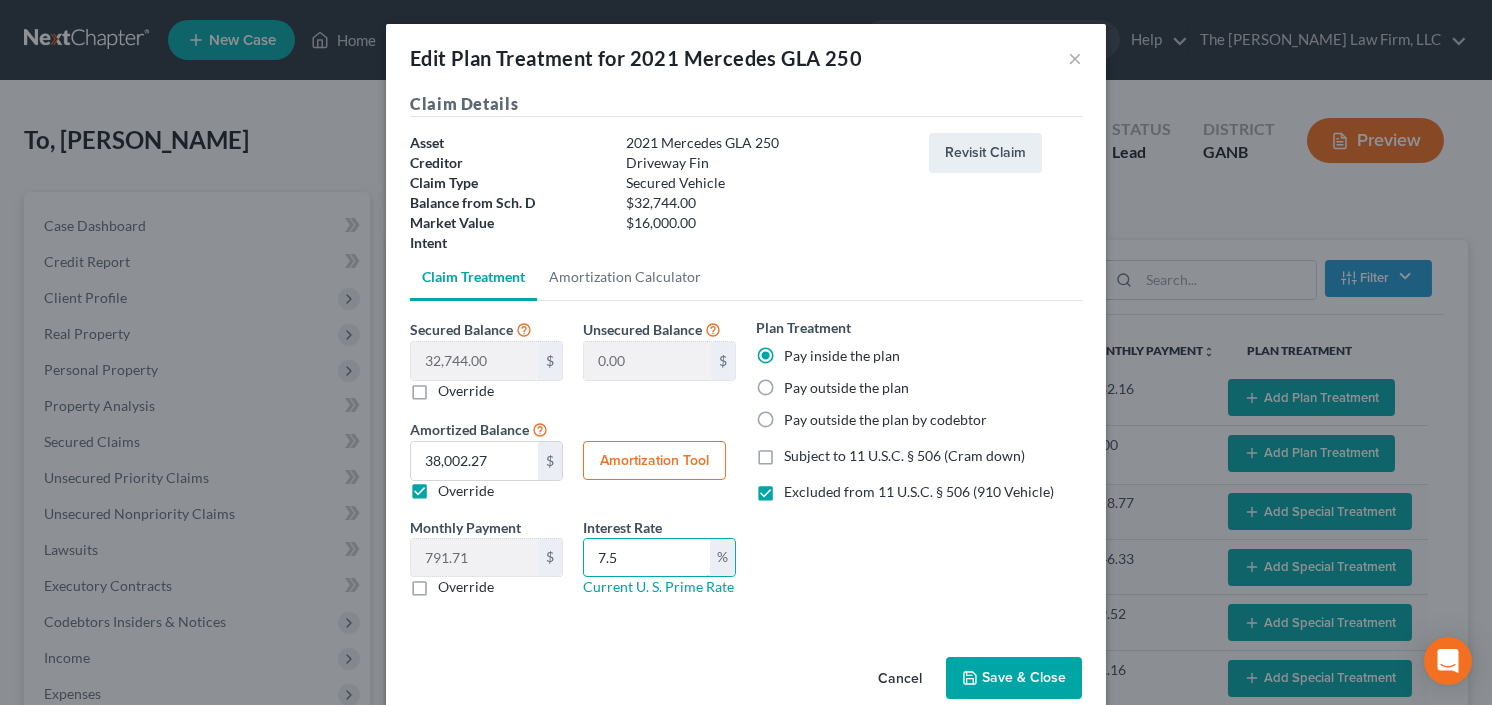 type on "7.5" 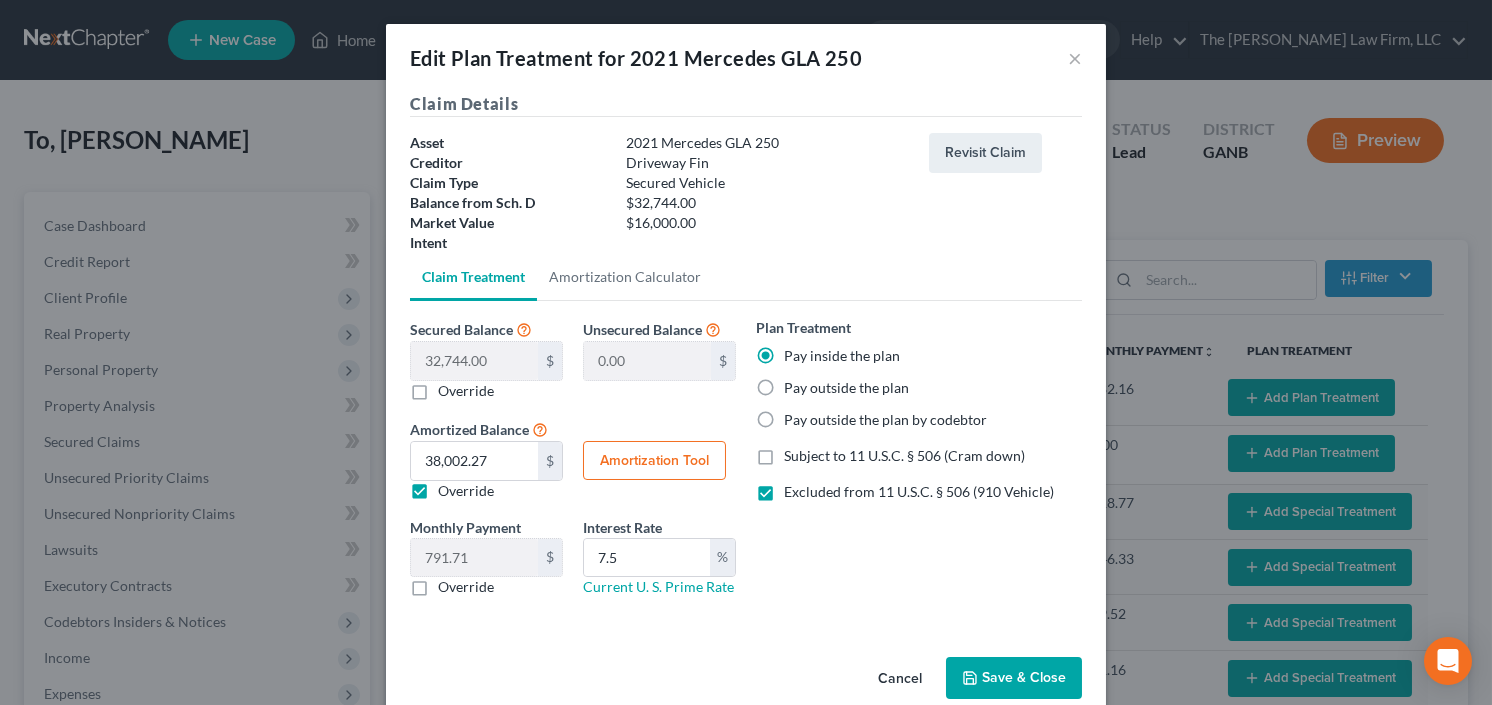 click on "Save & Close" at bounding box center [1014, 678] 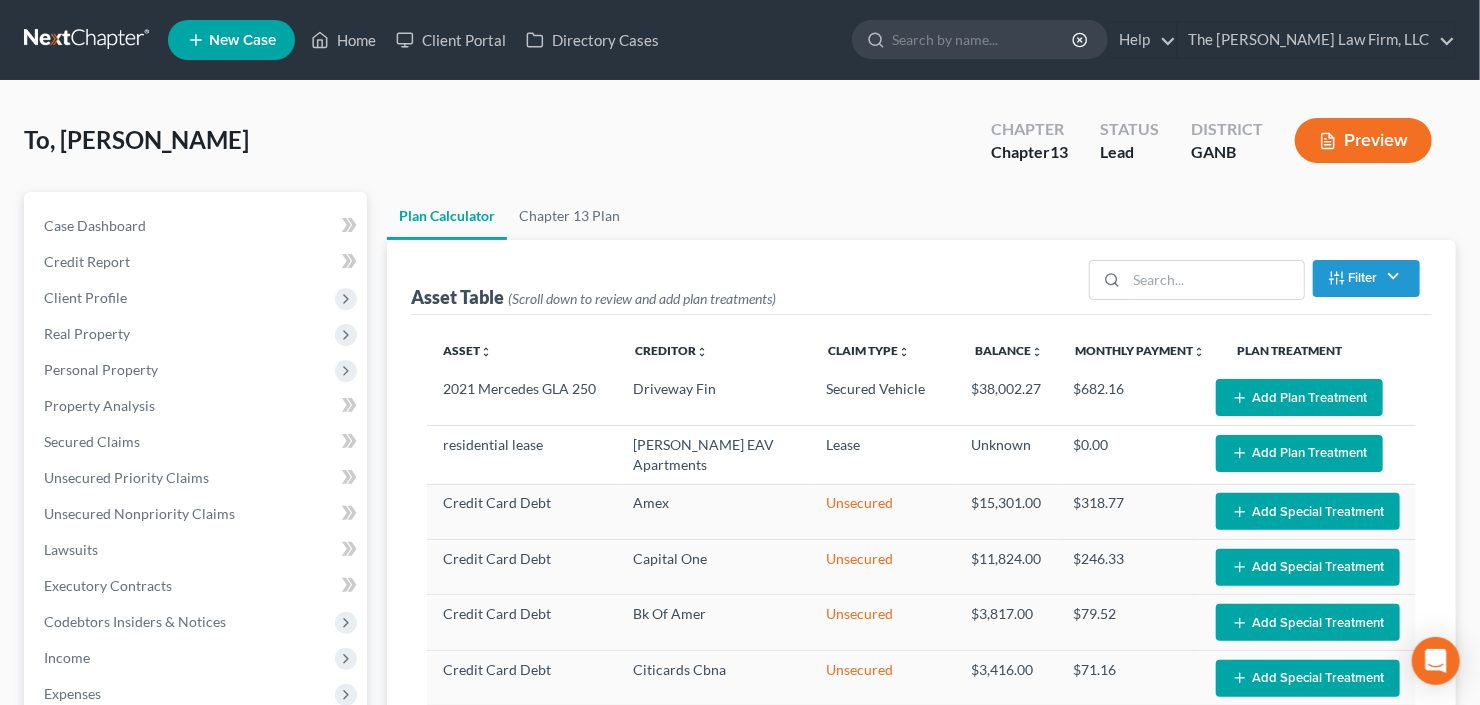 select on "47" 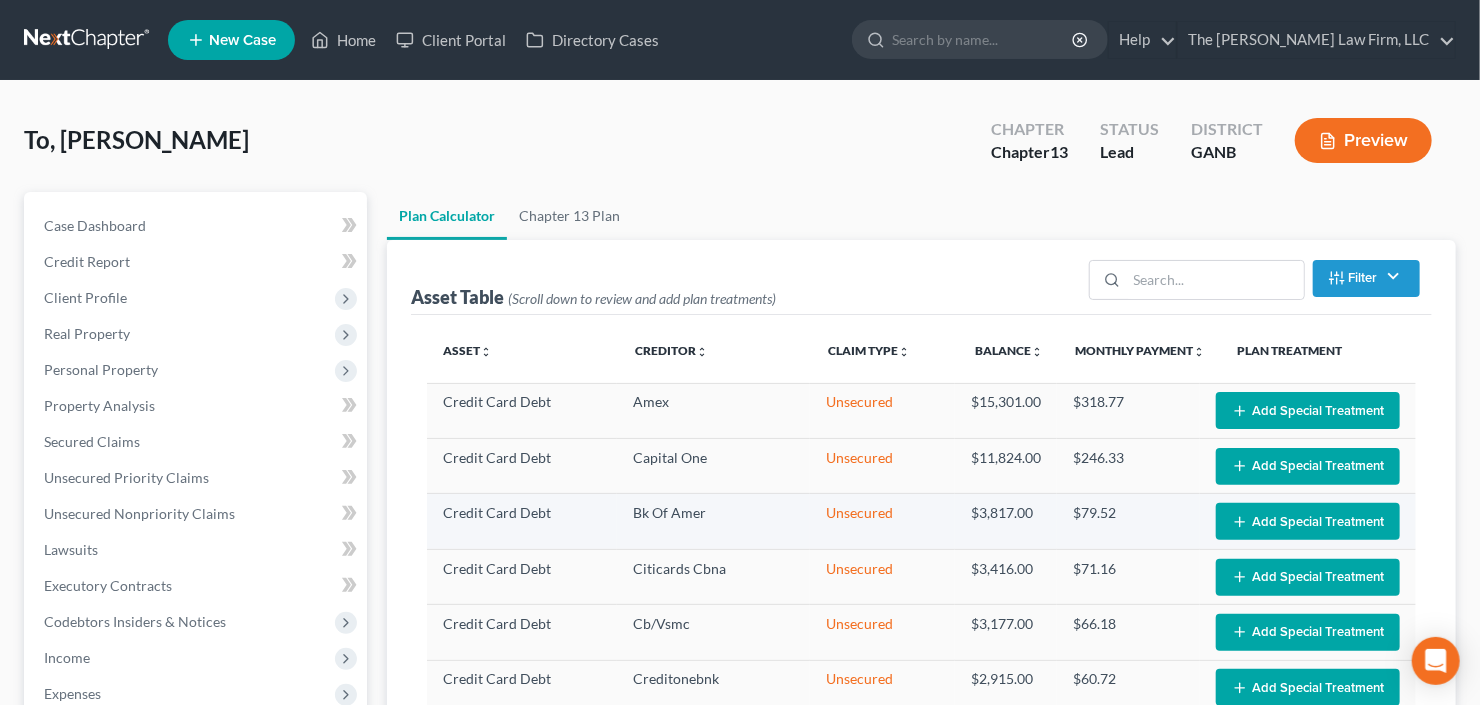 scroll, scrollTop: 317, scrollLeft: 0, axis: vertical 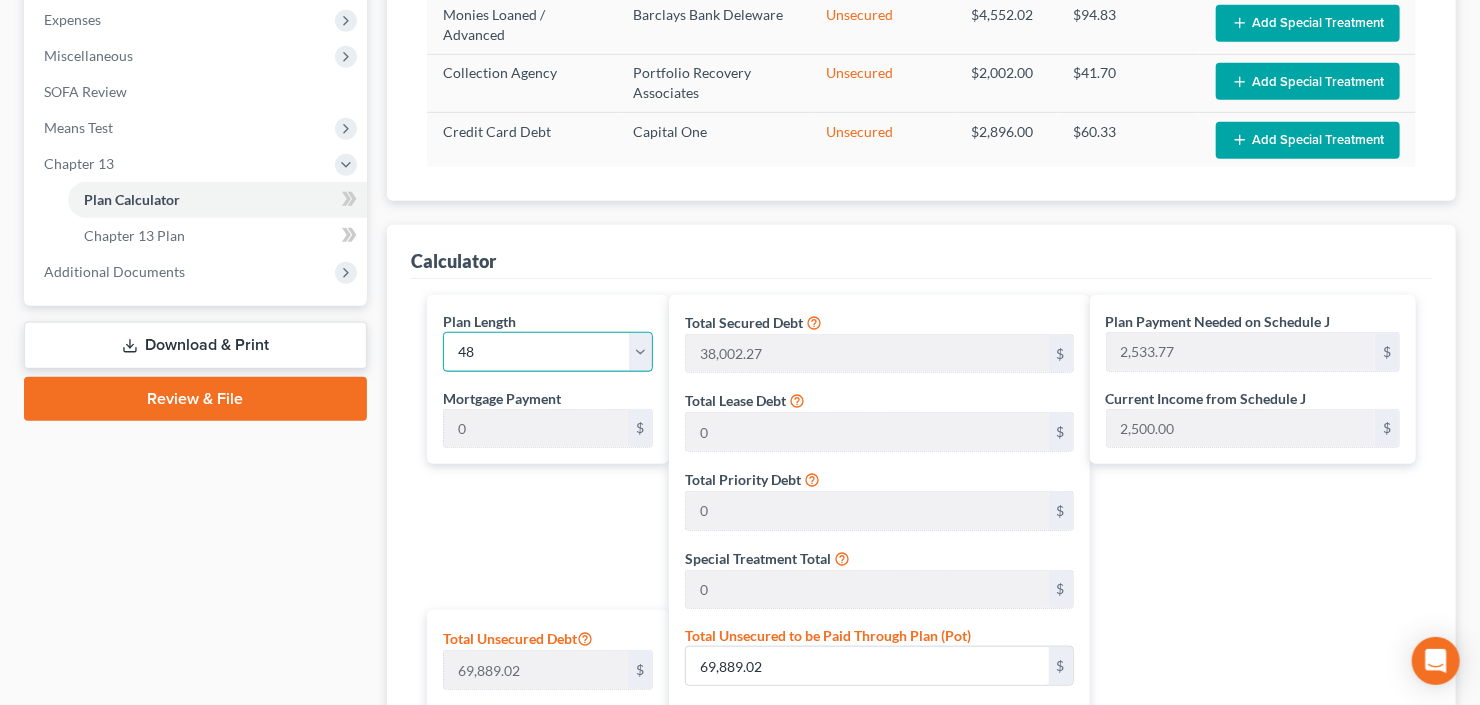 click on "1 2 3 4 5 6 7 8 9 10 11 12 13 14 15 16 17 18 19 20 21 22 23 24 25 26 27 28 29 30 31 32 33 34 35 36 37 38 39 40 41 42 43 44 45 46 47 48 49 50 51 52 53 54 55 56 57 58 59 60 61 62 63 64 65 66 67 68 69 70 71 72 73 74 75 76 77 78 79 80 81 82 83 84" at bounding box center [548, 352] 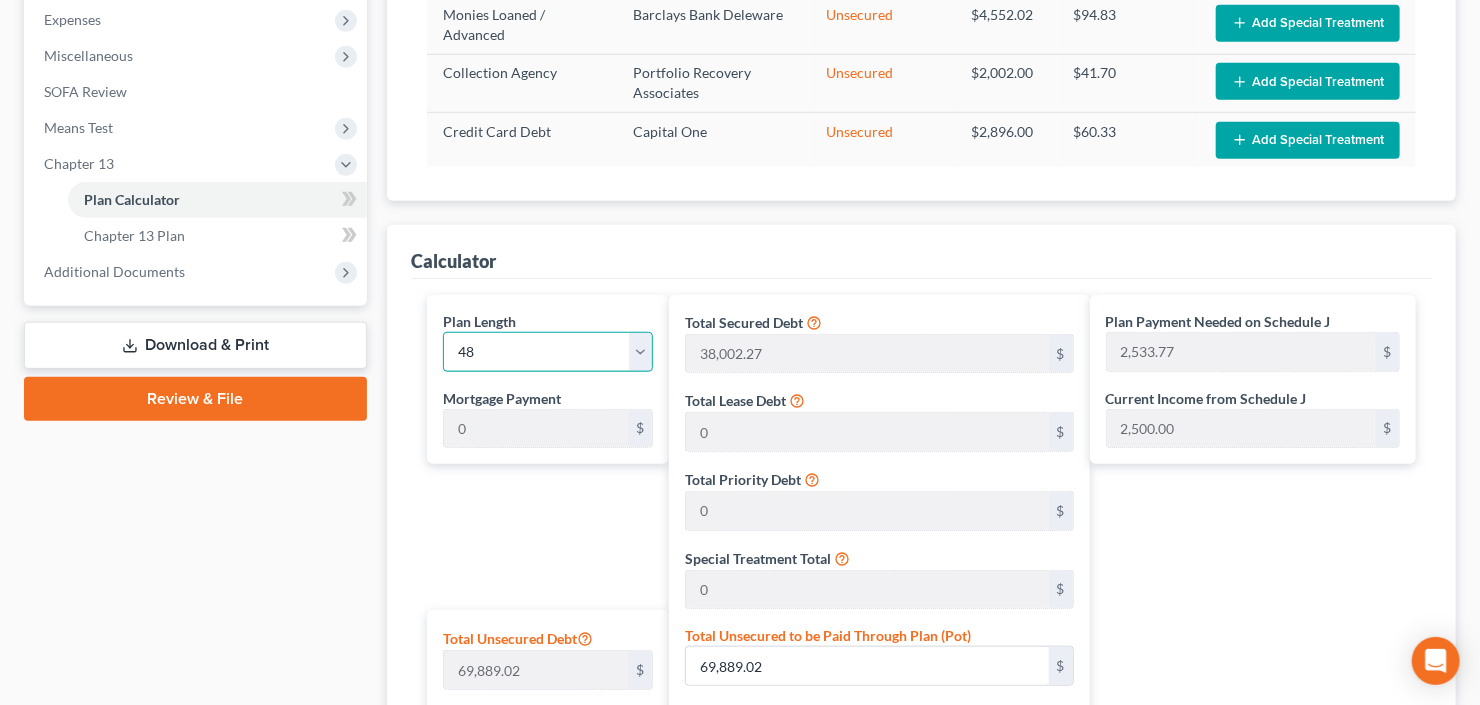 select on "59" 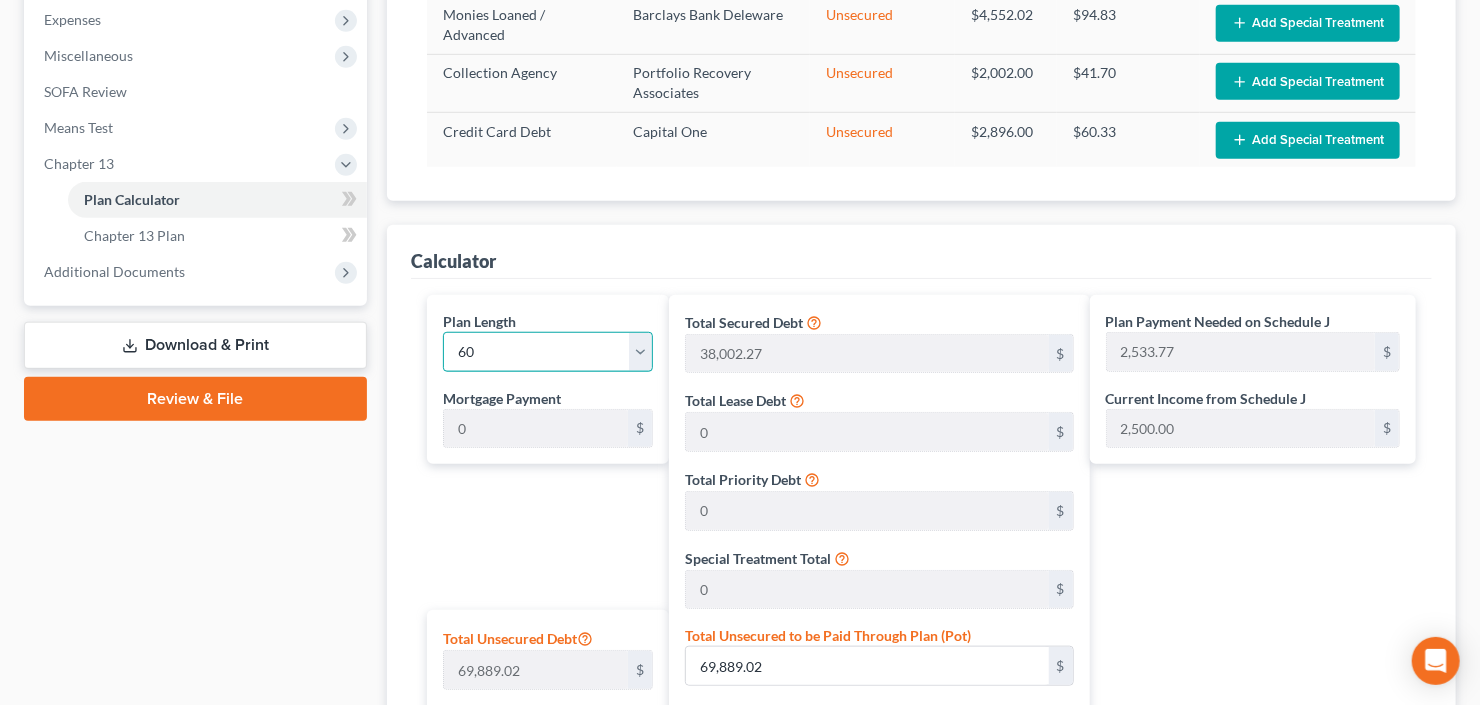 click on "1 2 3 4 5 6 7 8 9 10 11 12 13 14 15 16 17 18 19 20 21 22 23 24 25 26 27 28 29 30 31 32 33 34 35 36 37 38 39 40 41 42 43 44 45 46 47 48 49 50 51 52 53 54 55 56 57 58 59 60 61 62 63 64 65 66 67 68 69 70 71 72 73 74 75 76 77 78 79 80 81 82 83 84" at bounding box center [548, 352] 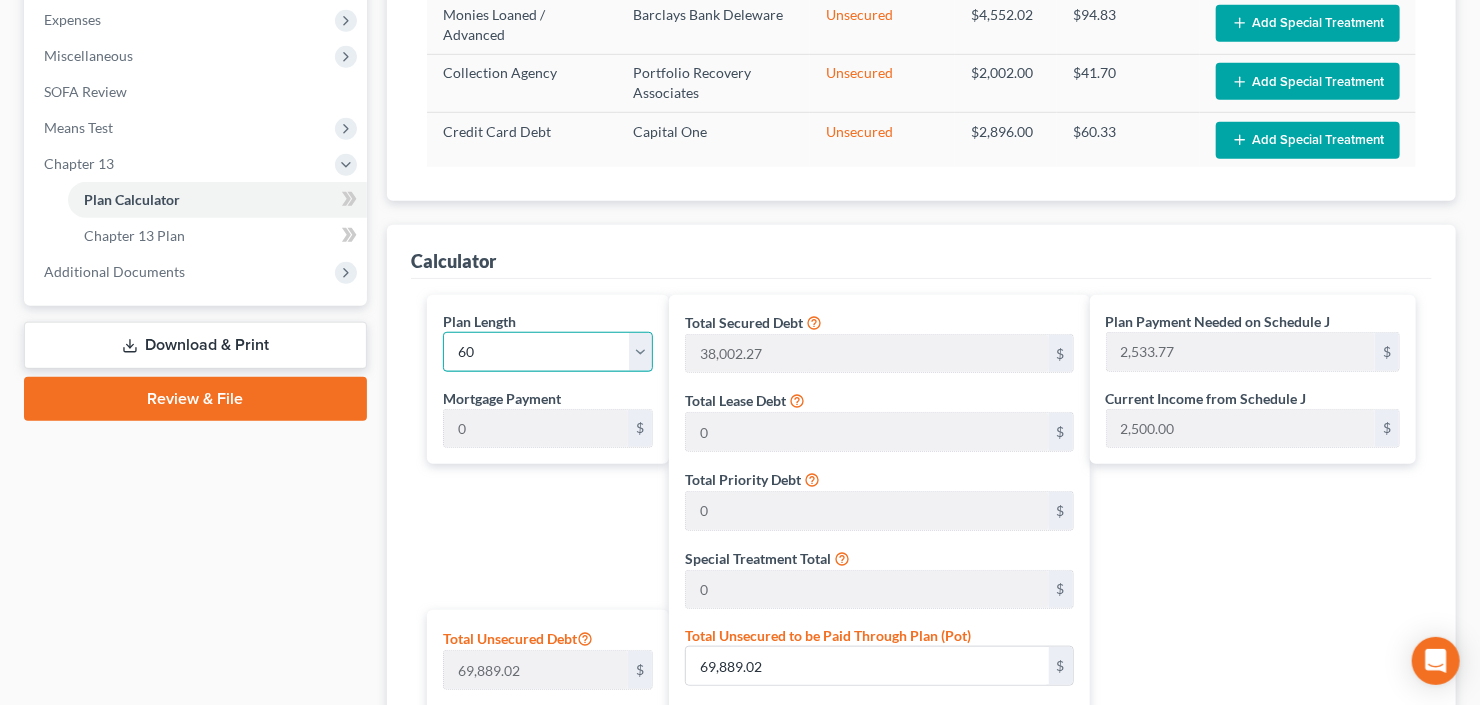 type on "2,027.01" 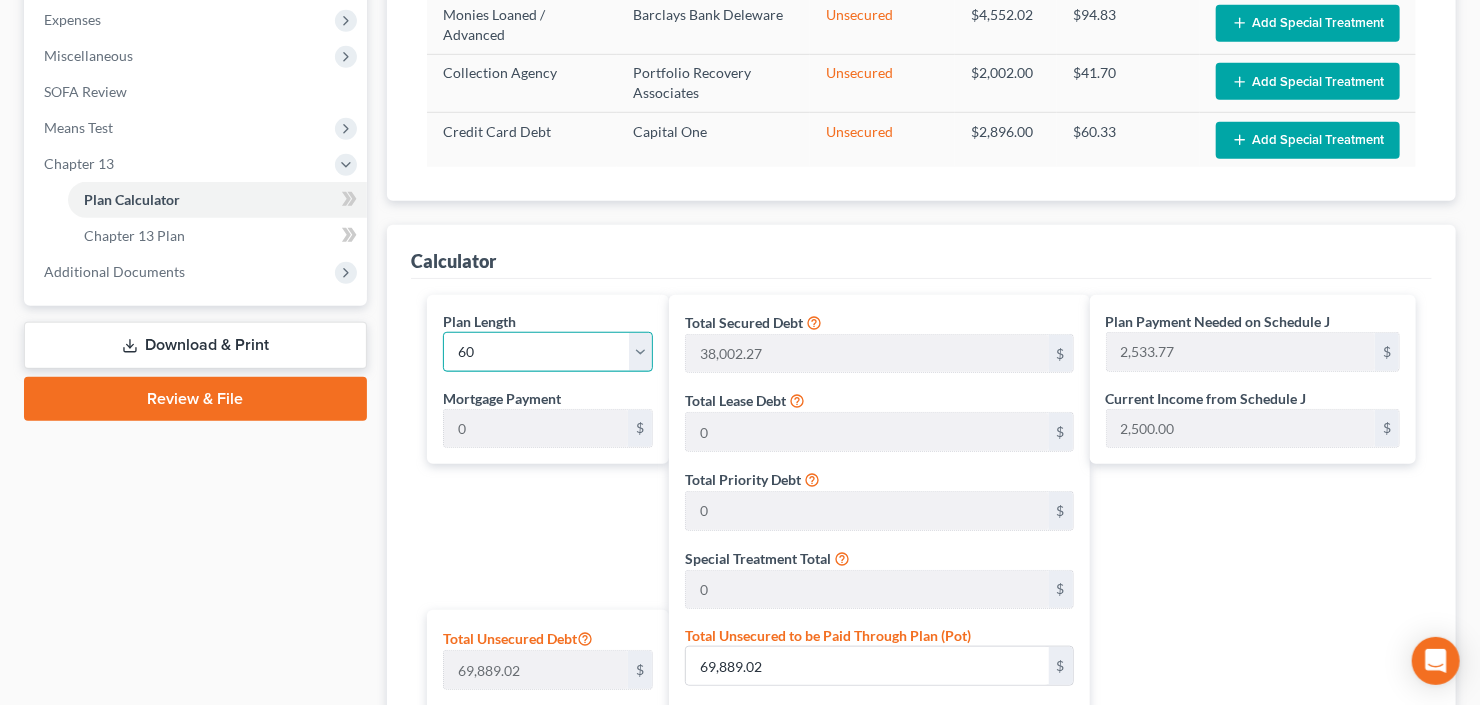 select on "59" 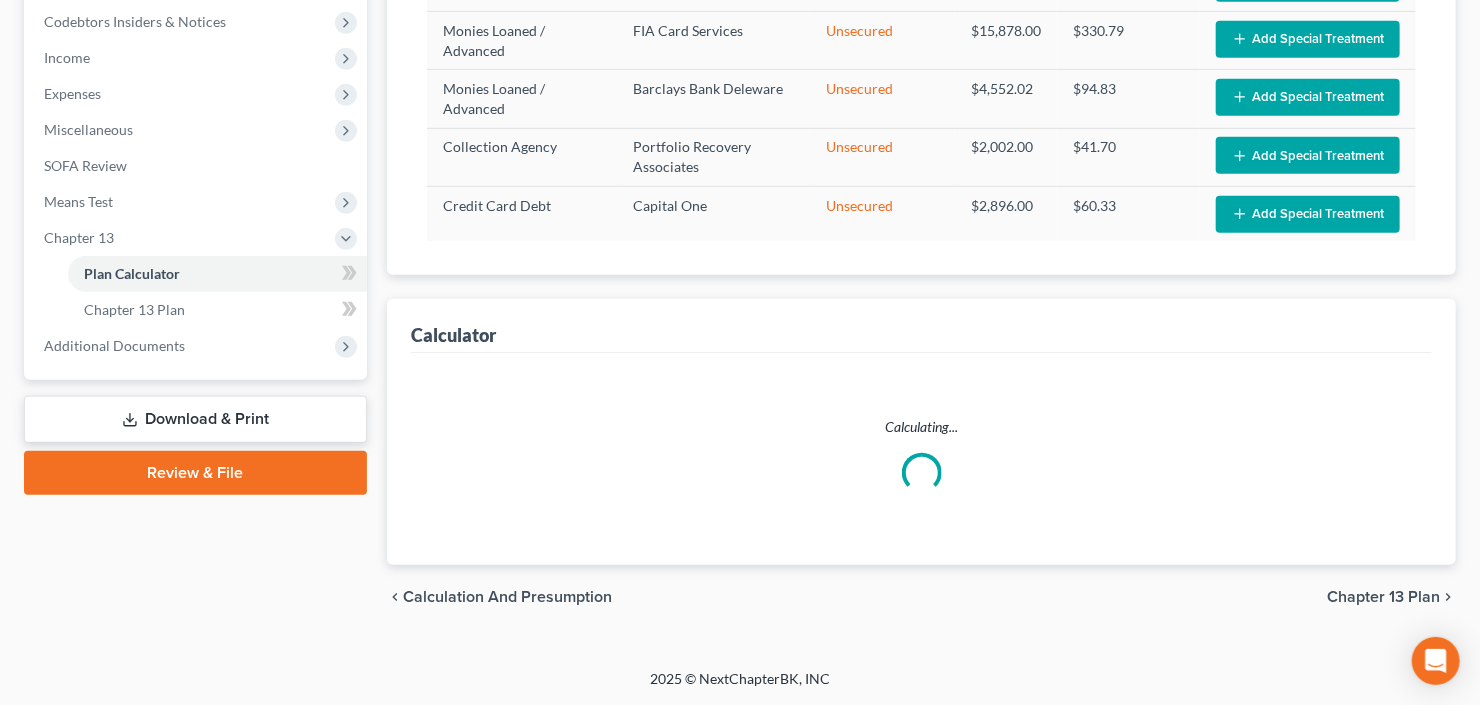 scroll, scrollTop: 597, scrollLeft: 0, axis: vertical 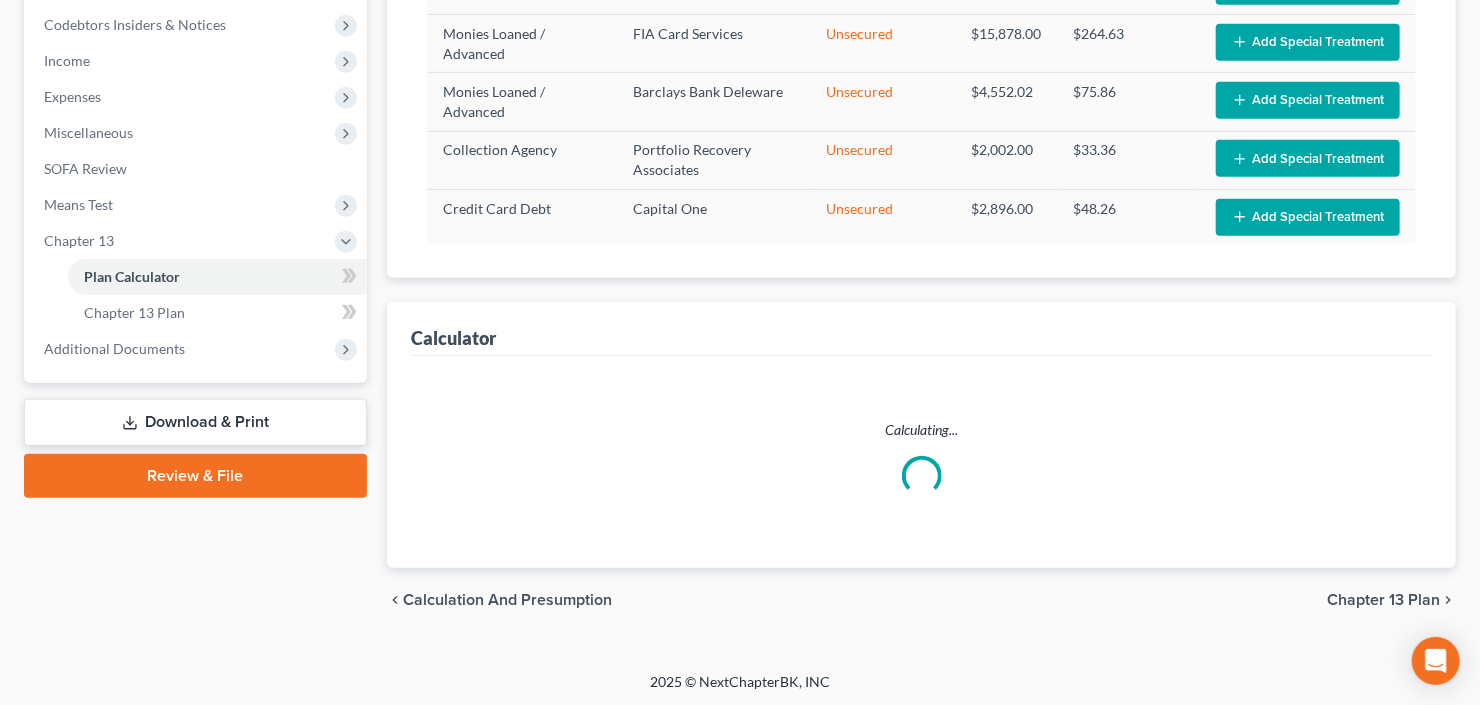 select on "59" 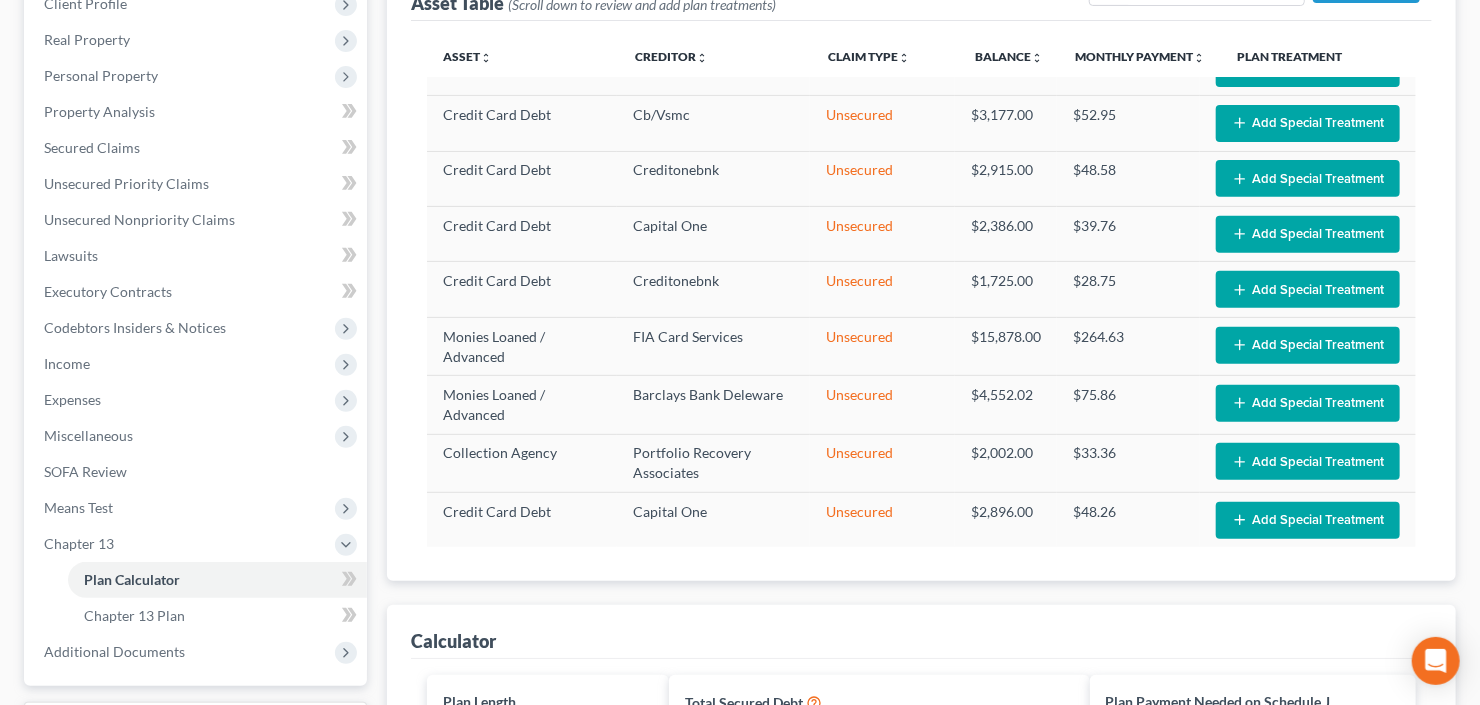 scroll, scrollTop: 514, scrollLeft: 0, axis: vertical 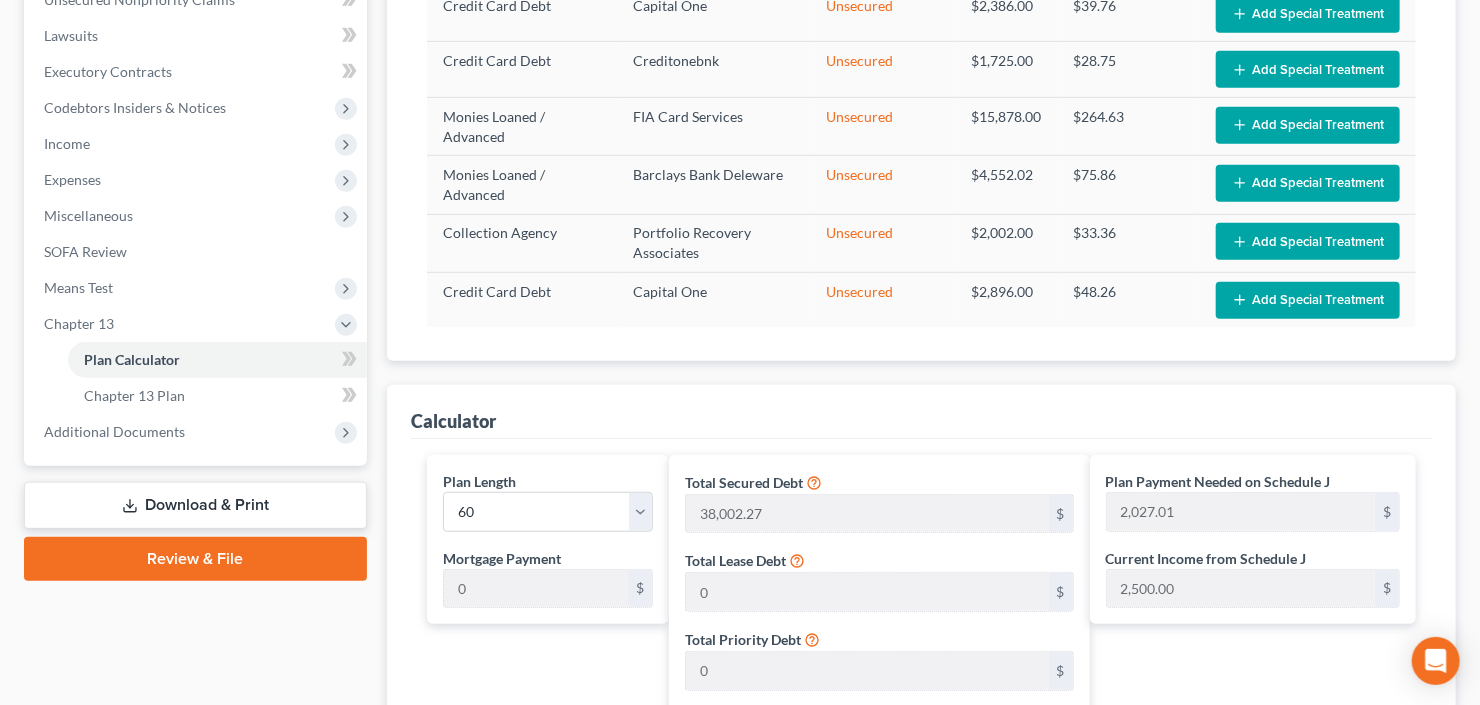 click on "Download & Print" at bounding box center (195, 505) 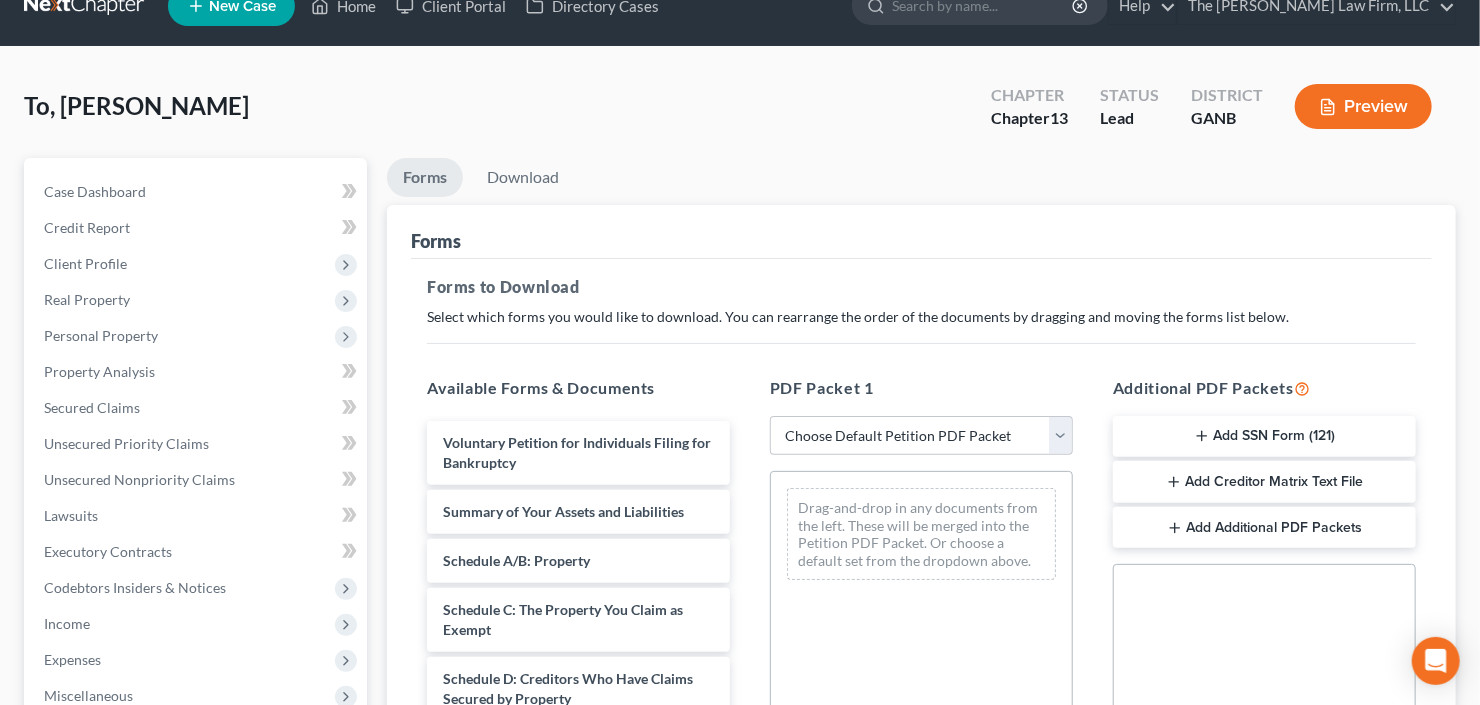 scroll, scrollTop: 0, scrollLeft: 0, axis: both 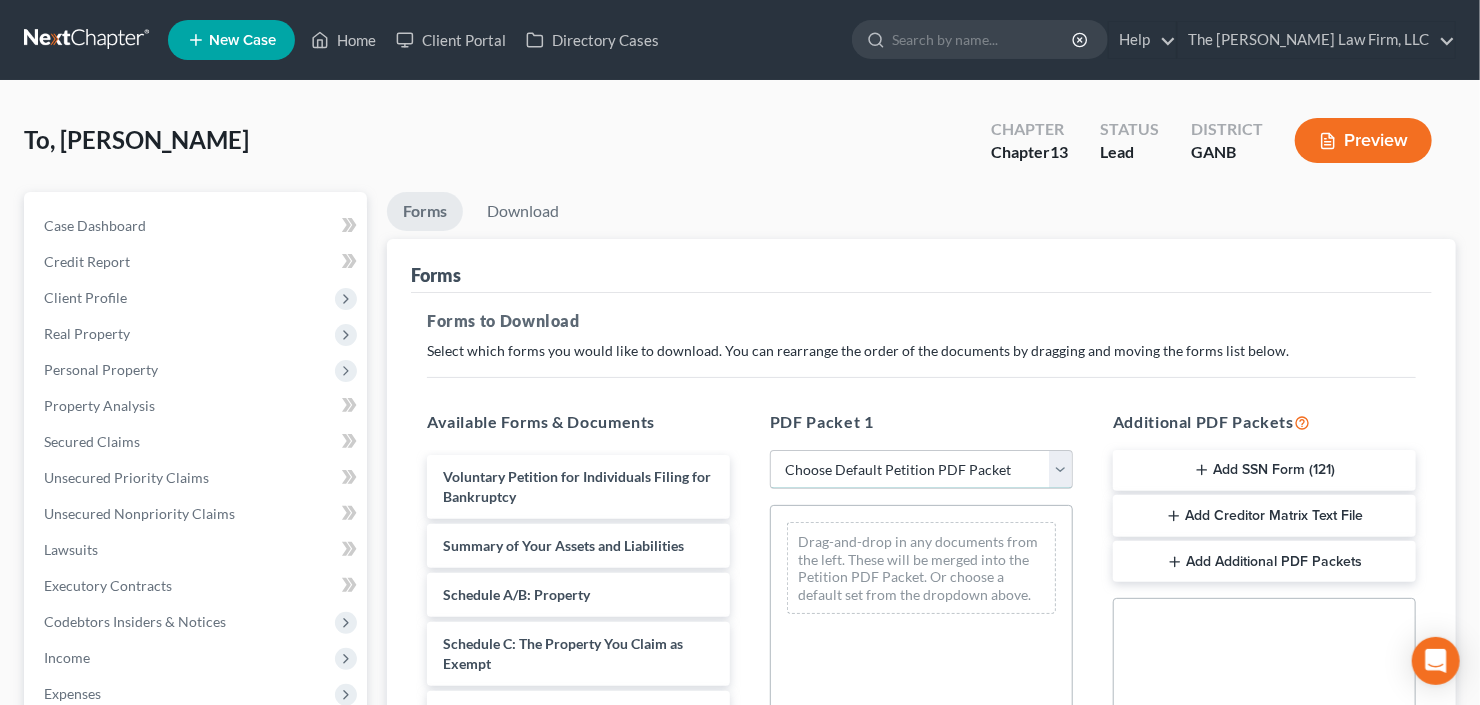click on "Choose Default Petition PDF Packet Complete Bankruptcy Petition (all forms and schedules) Emergency Filing Forms (Petition and Creditor List Only) Amended Forms Signature Pages Only Supplemental Post Petition (Sch. I & J) Supplemental Post Petition (Sch. I) Supplemental Post Petition (Sch. J)" at bounding box center [921, 470] 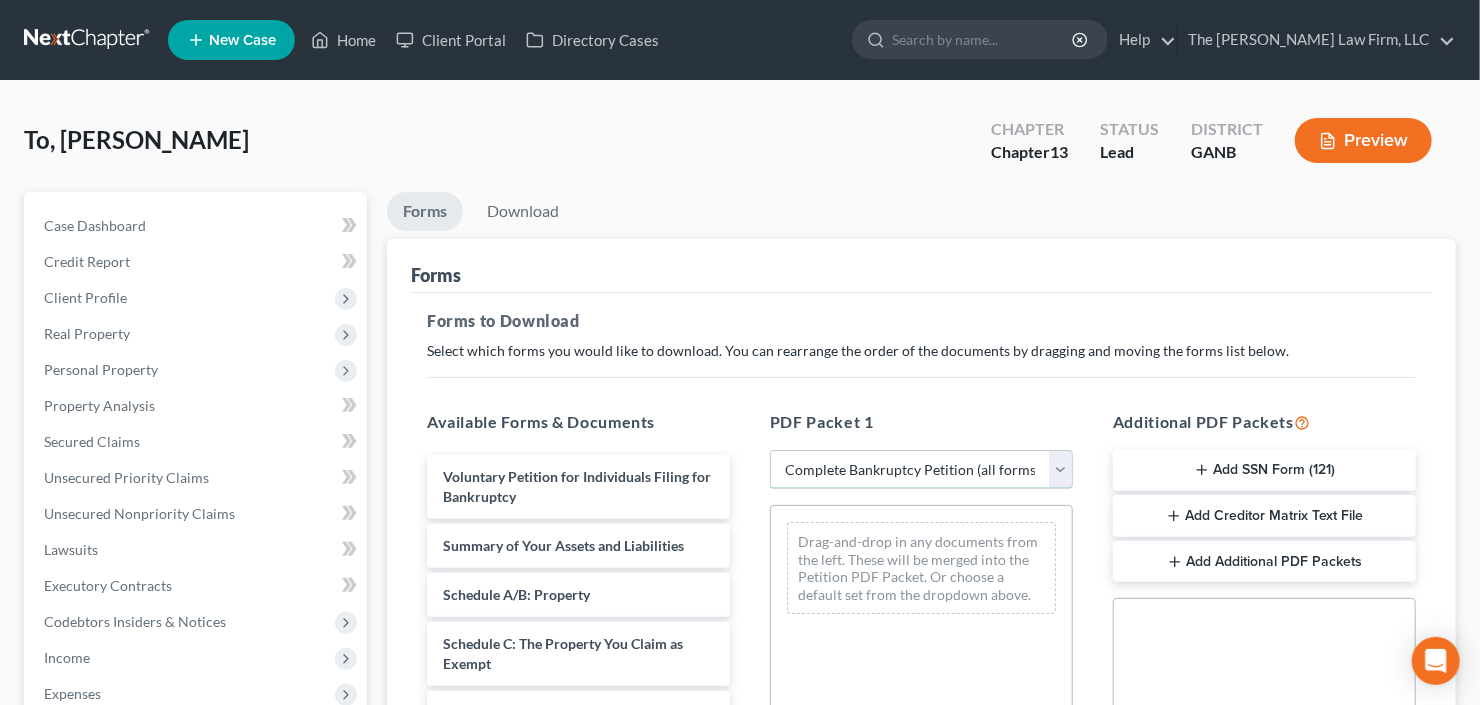 click on "Choose Default Petition PDF Packet Complete Bankruptcy Petition (all forms and schedules) Emergency Filing Forms (Petition and Creditor List Only) Amended Forms Signature Pages Only Supplemental Post Petition (Sch. I & J) Supplemental Post Petition (Sch. I) Supplemental Post Petition (Sch. J)" at bounding box center [921, 470] 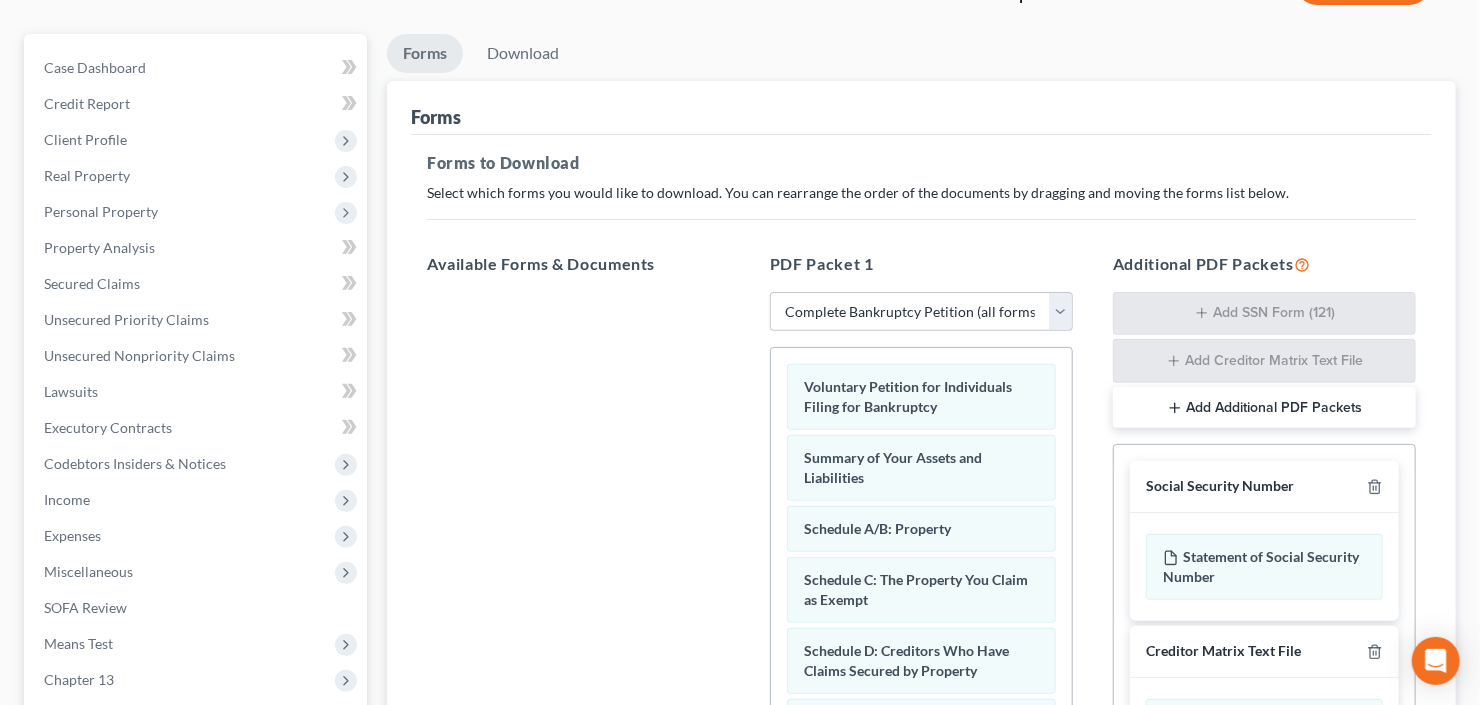 scroll, scrollTop: 528, scrollLeft: 0, axis: vertical 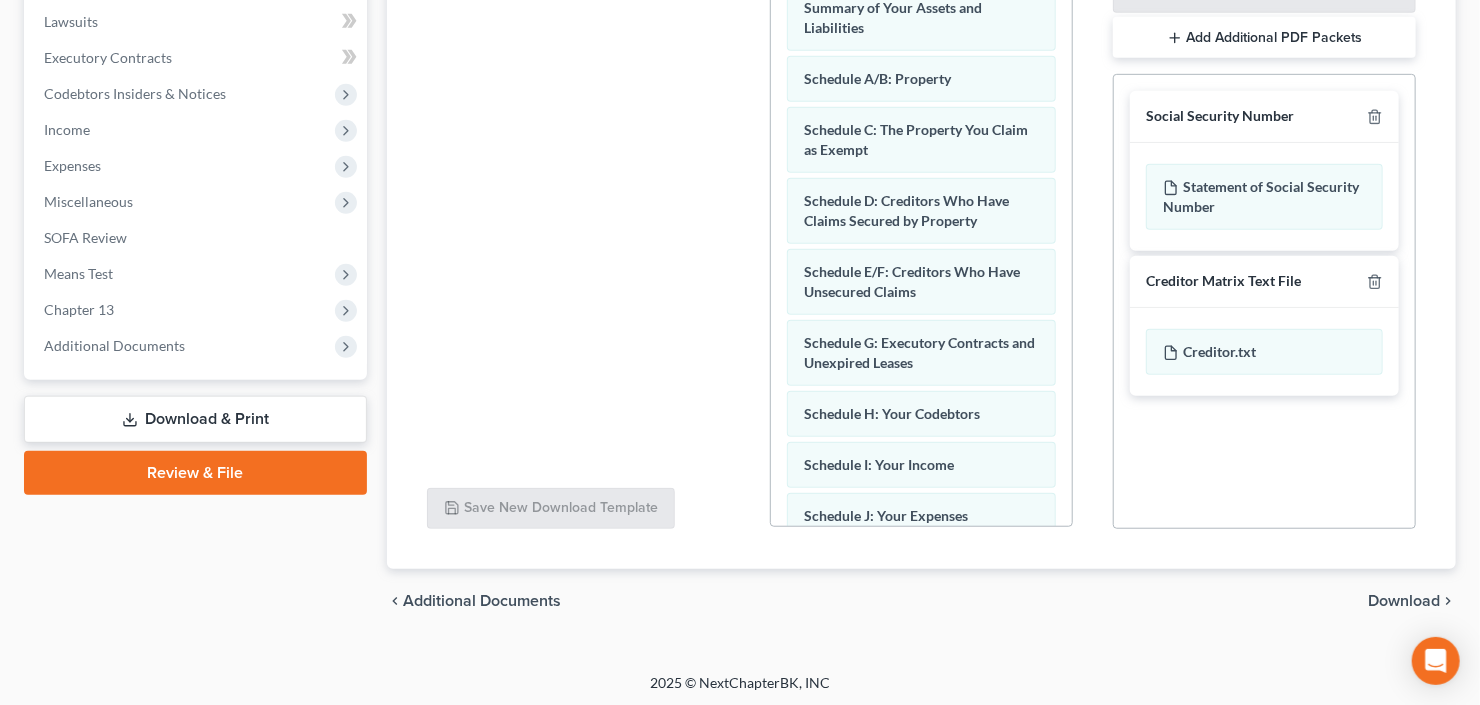 click on "Download" at bounding box center [1404, 601] 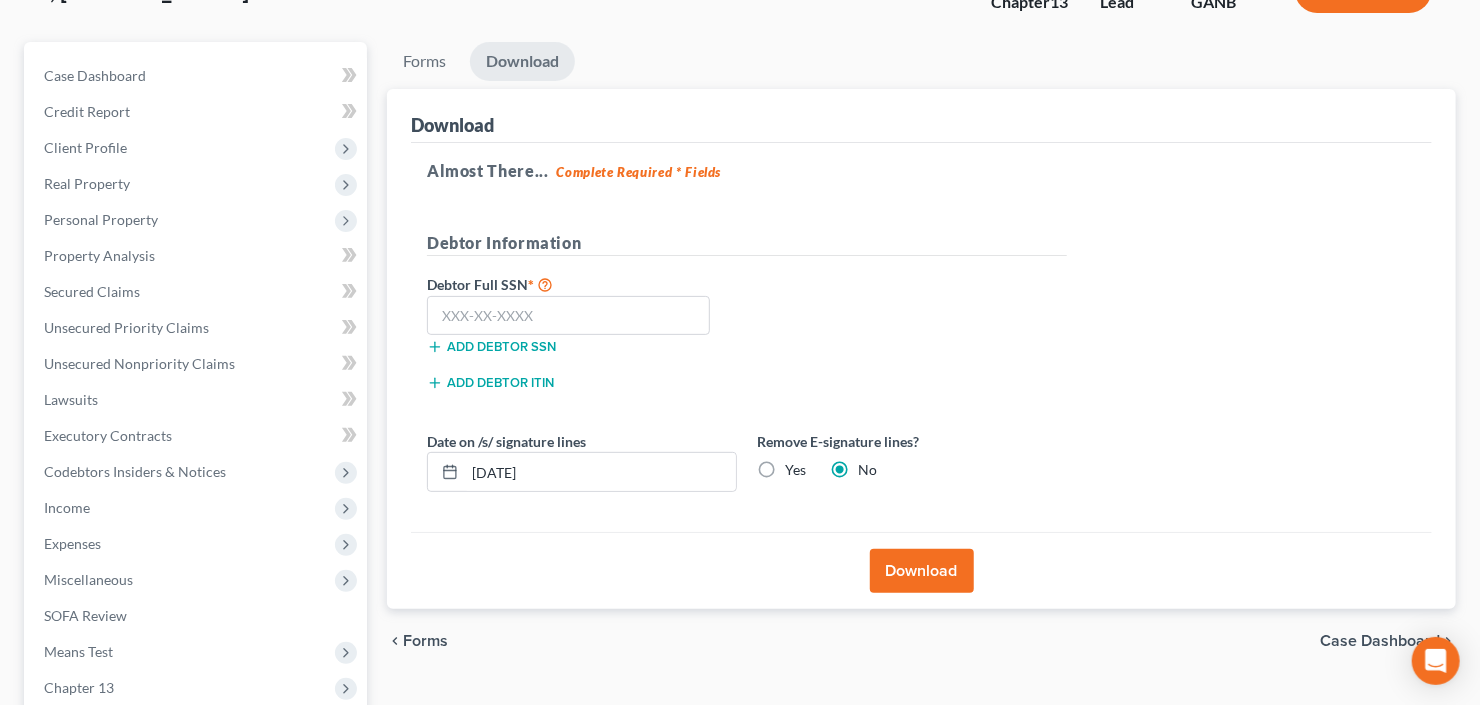 scroll, scrollTop: 0, scrollLeft: 0, axis: both 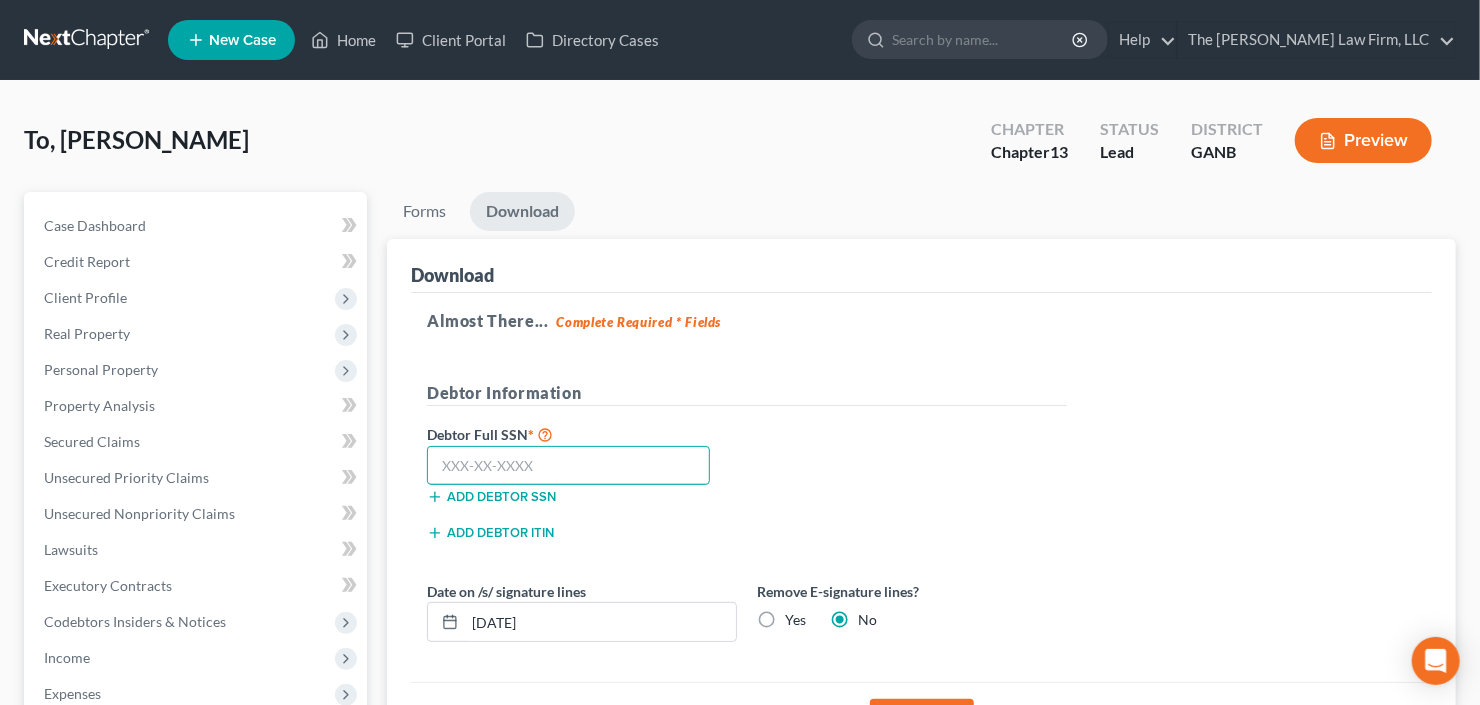 click at bounding box center [568, 466] 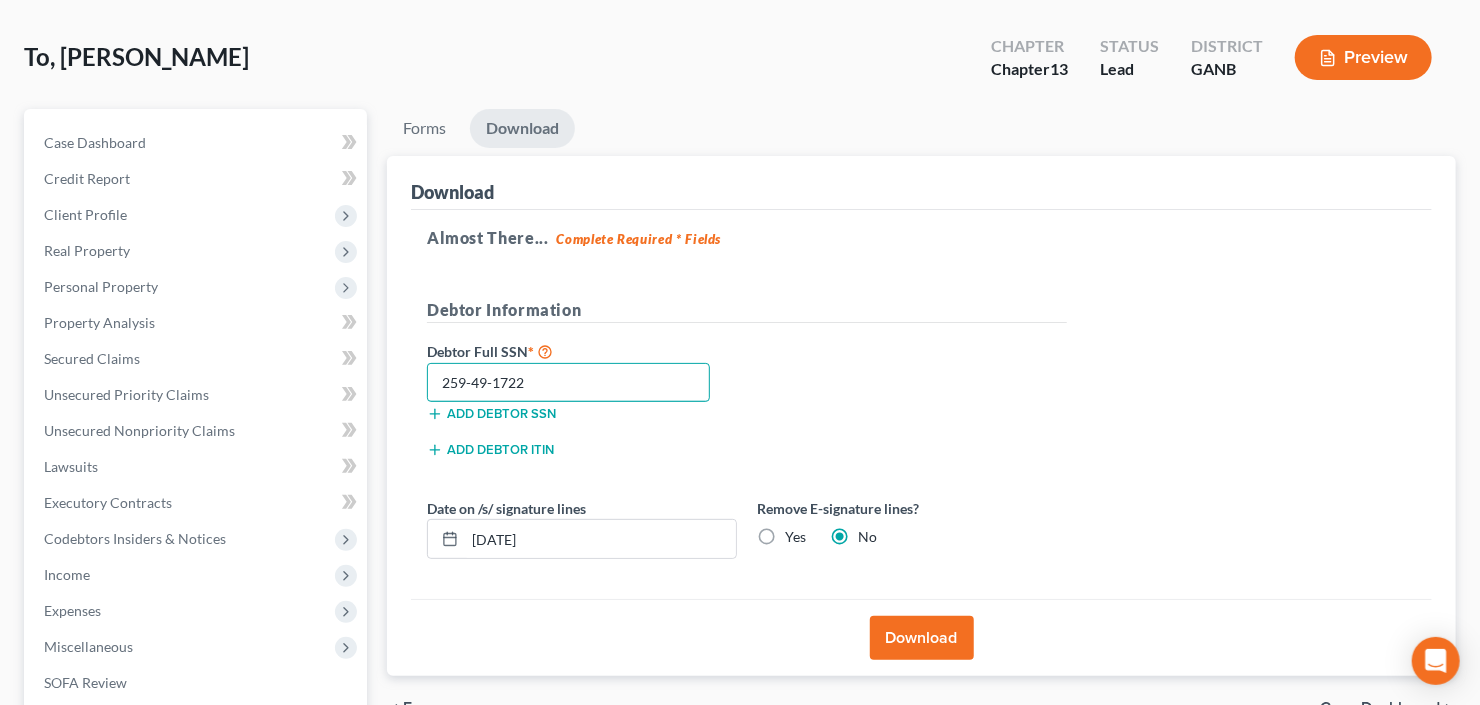 scroll, scrollTop: 160, scrollLeft: 0, axis: vertical 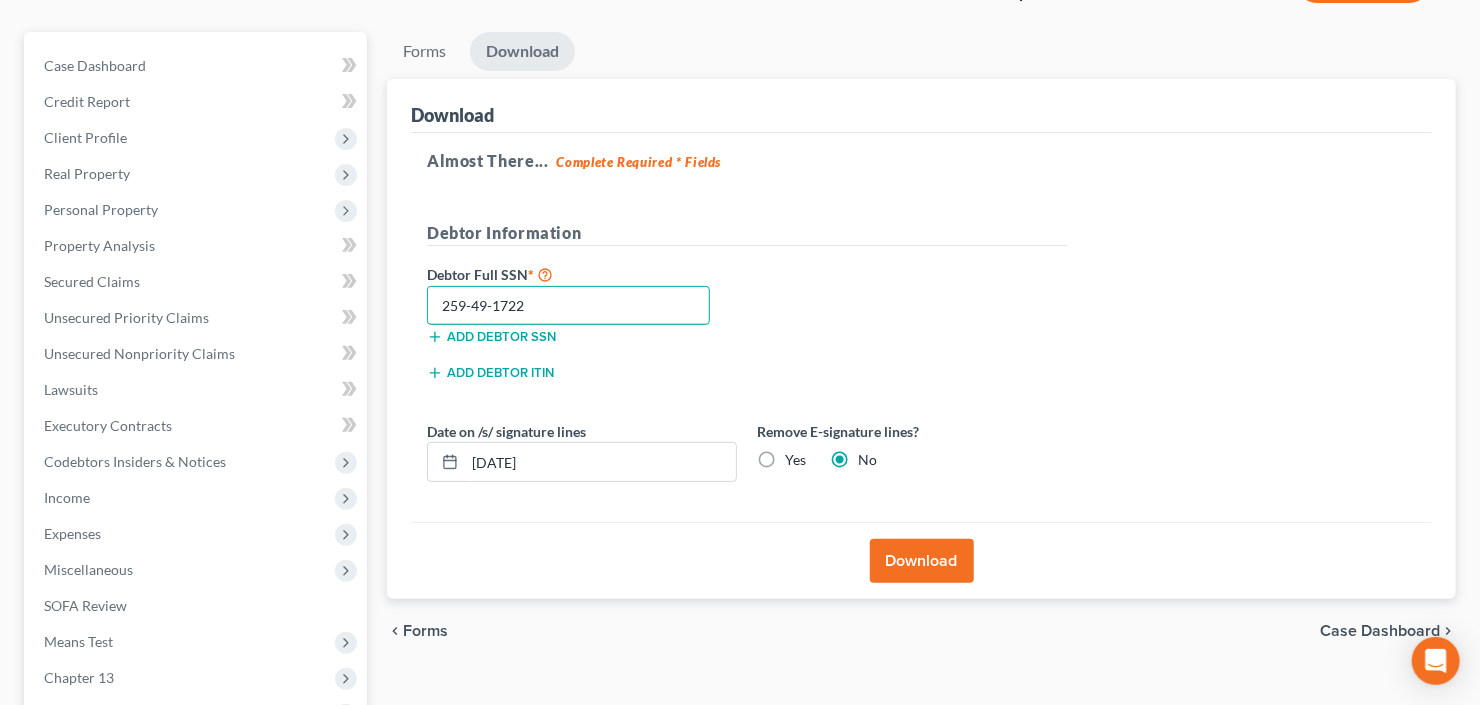 type on "259-49-1722" 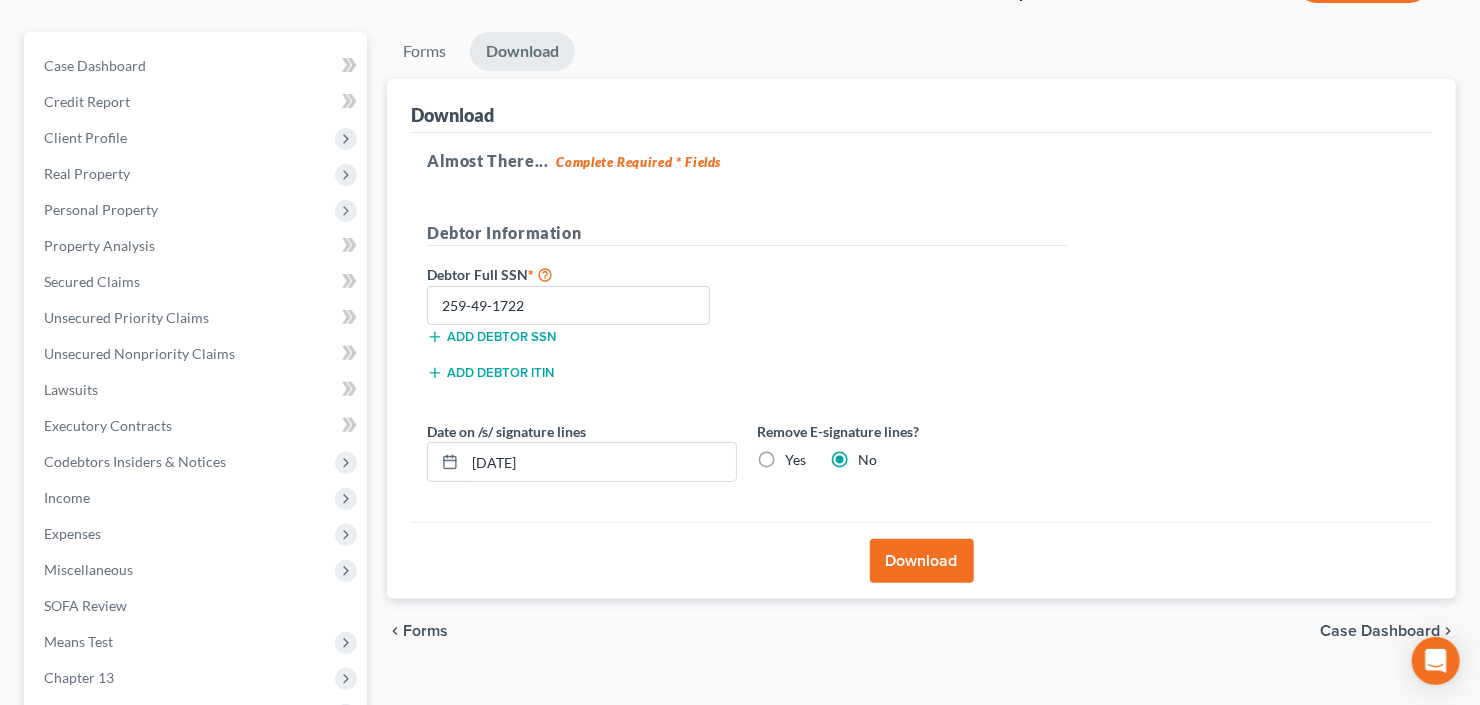 click on "Download" at bounding box center [922, 561] 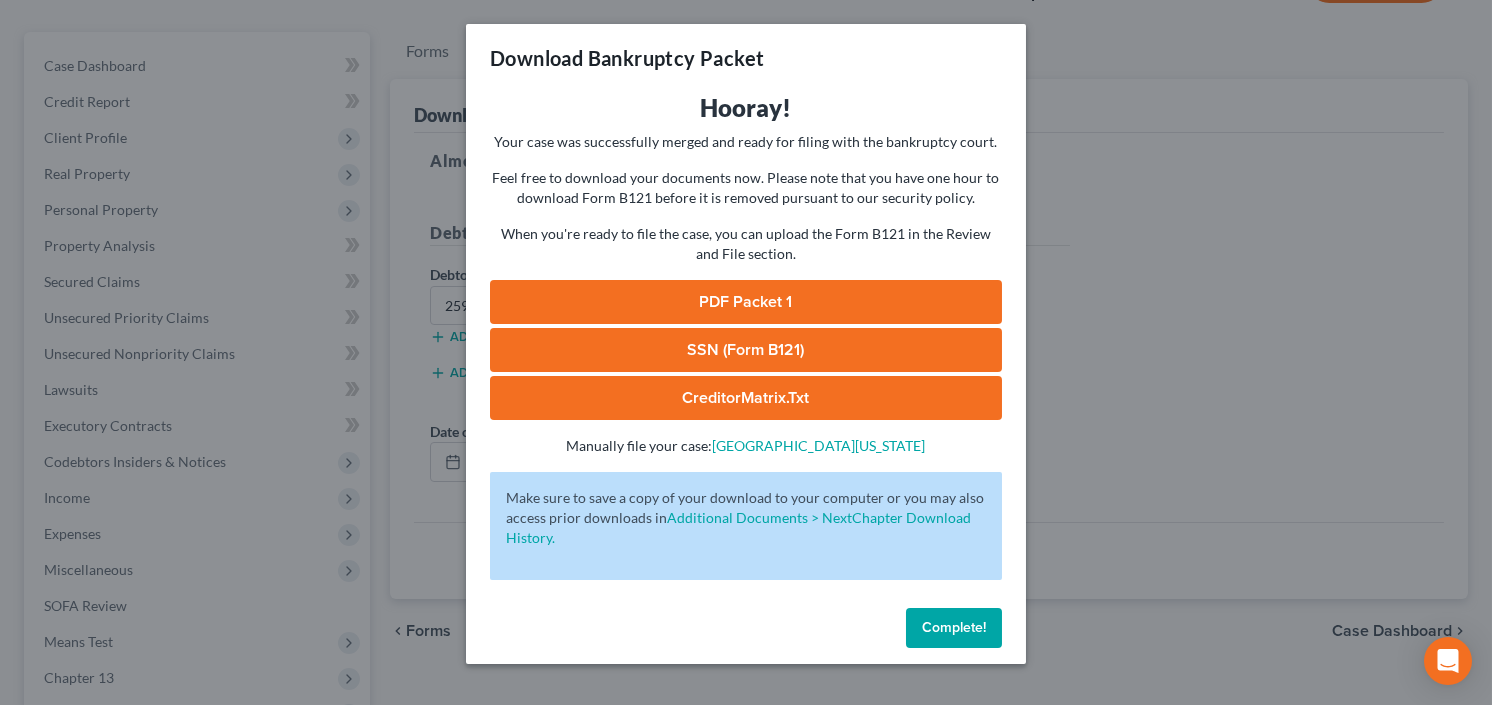 click on "SSN (Form B121)" at bounding box center [746, 350] 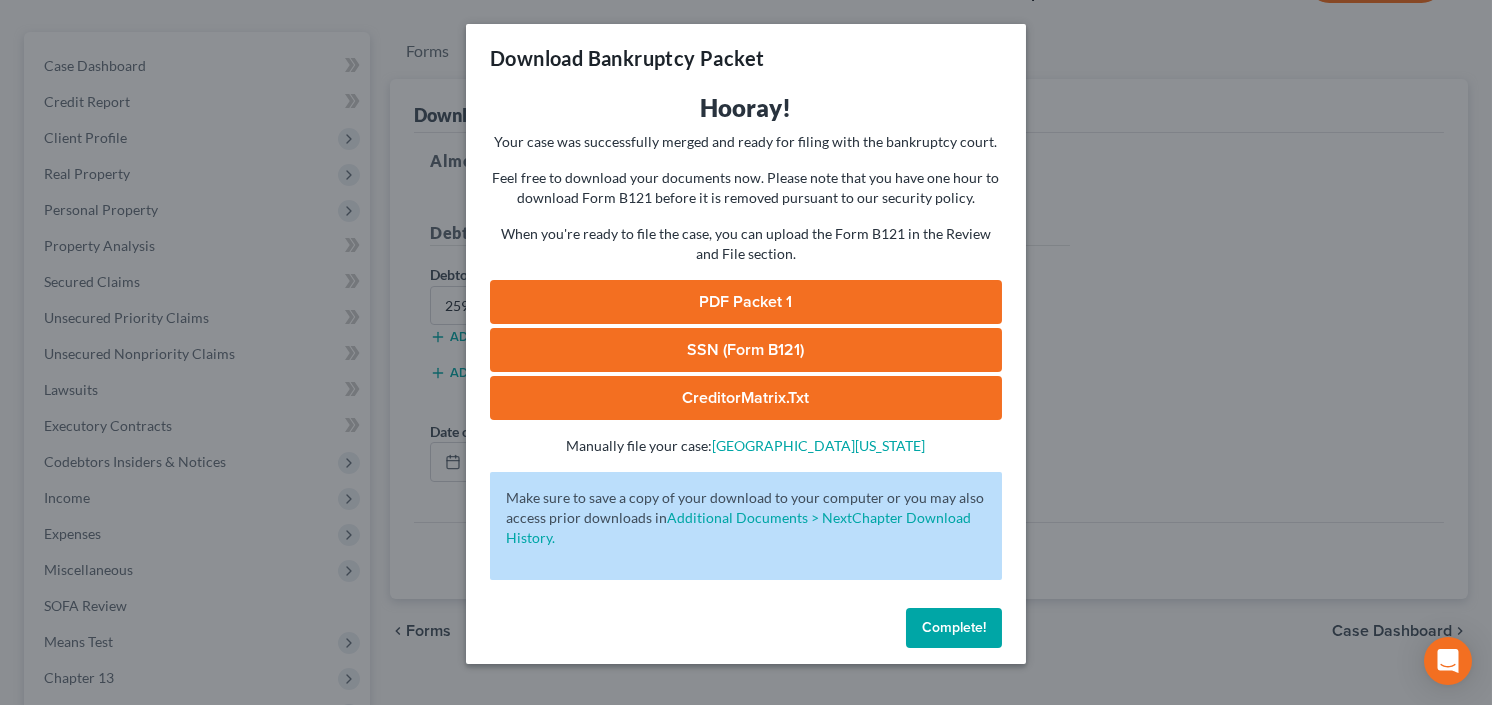 click on "PDF Packet 1" at bounding box center (746, 302) 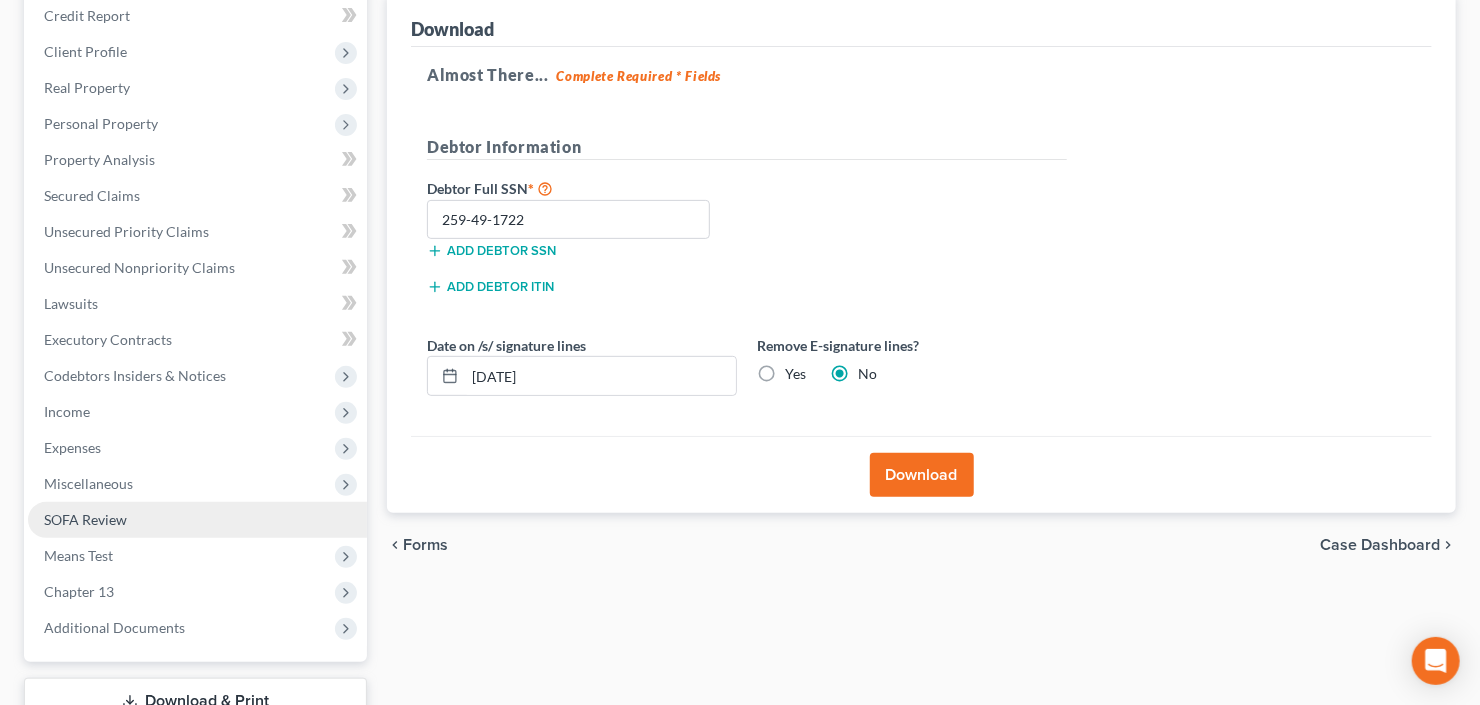 scroll, scrollTop: 390, scrollLeft: 0, axis: vertical 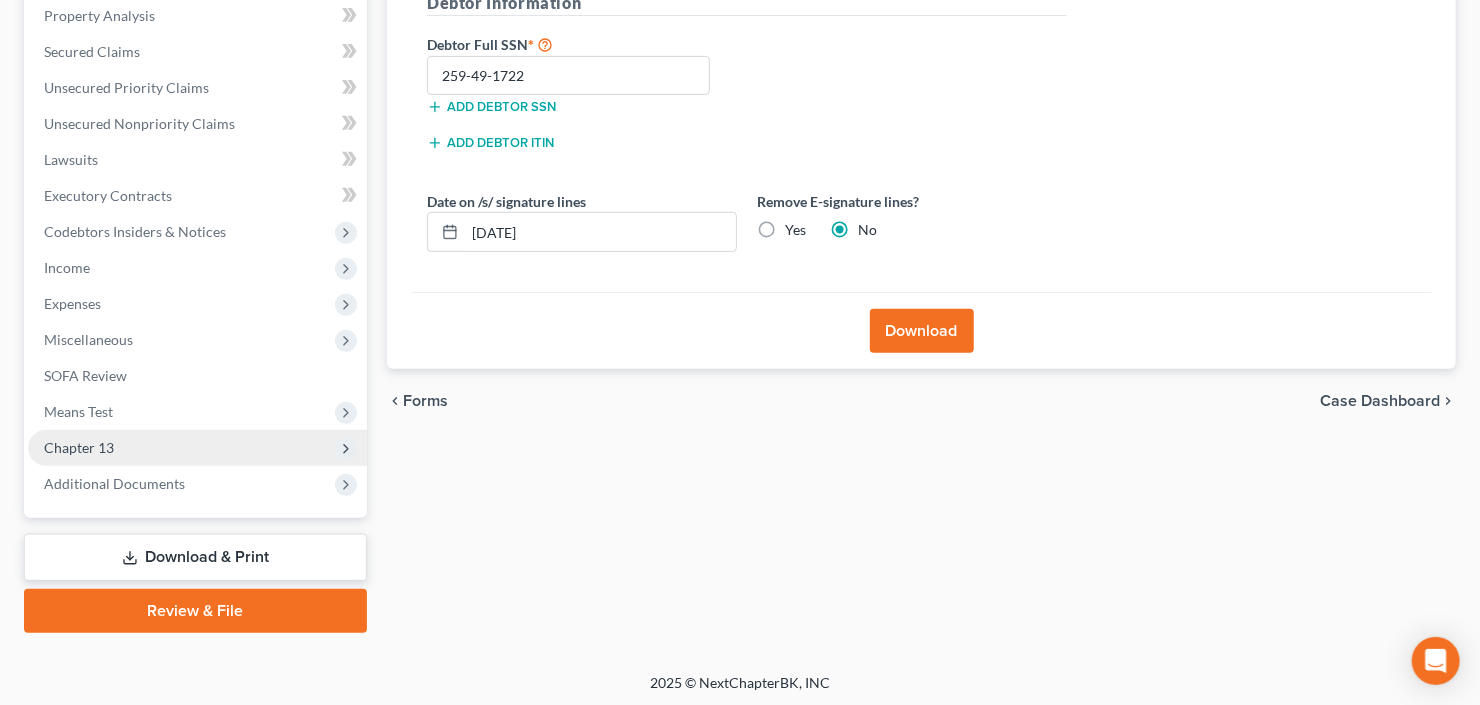 click on "Chapter 13" at bounding box center [197, 448] 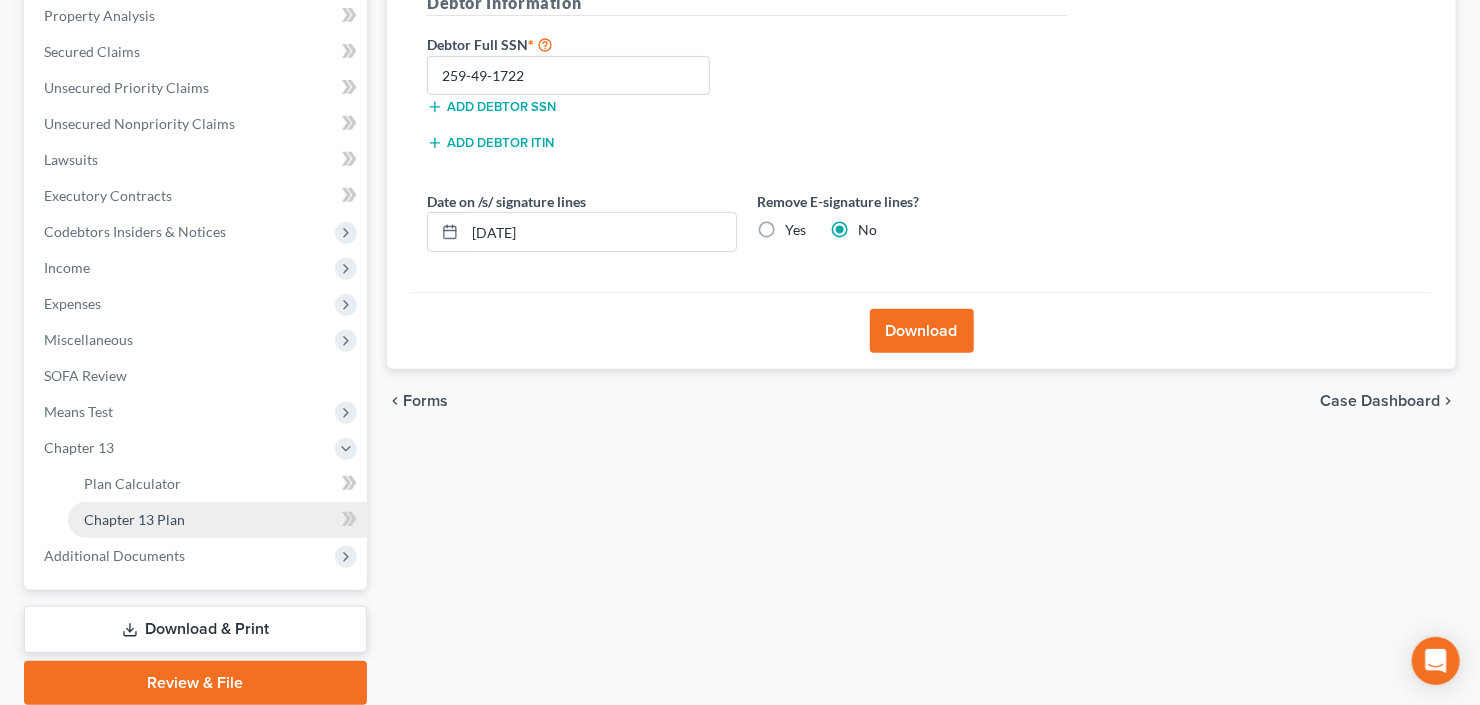 click on "Chapter 13 Plan" at bounding box center [134, 519] 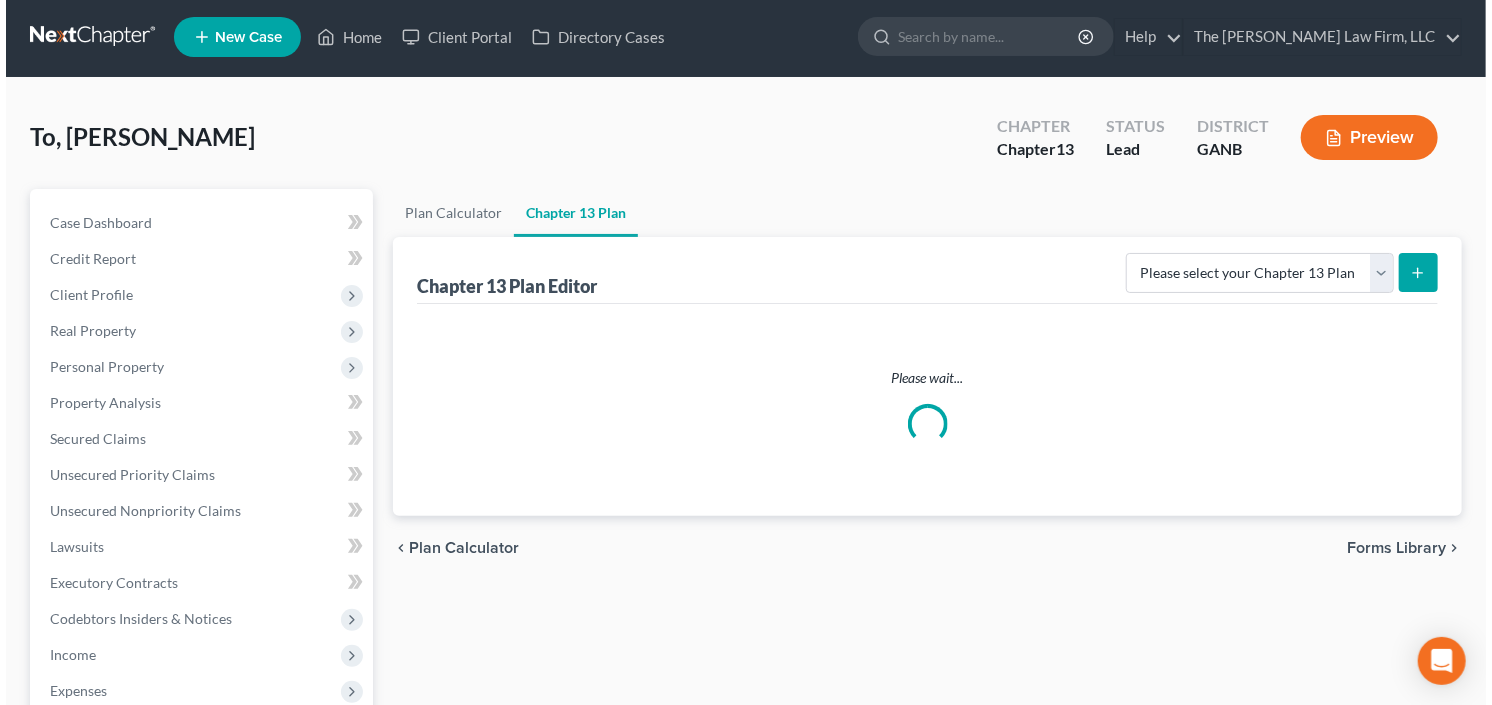 scroll, scrollTop: 0, scrollLeft: 0, axis: both 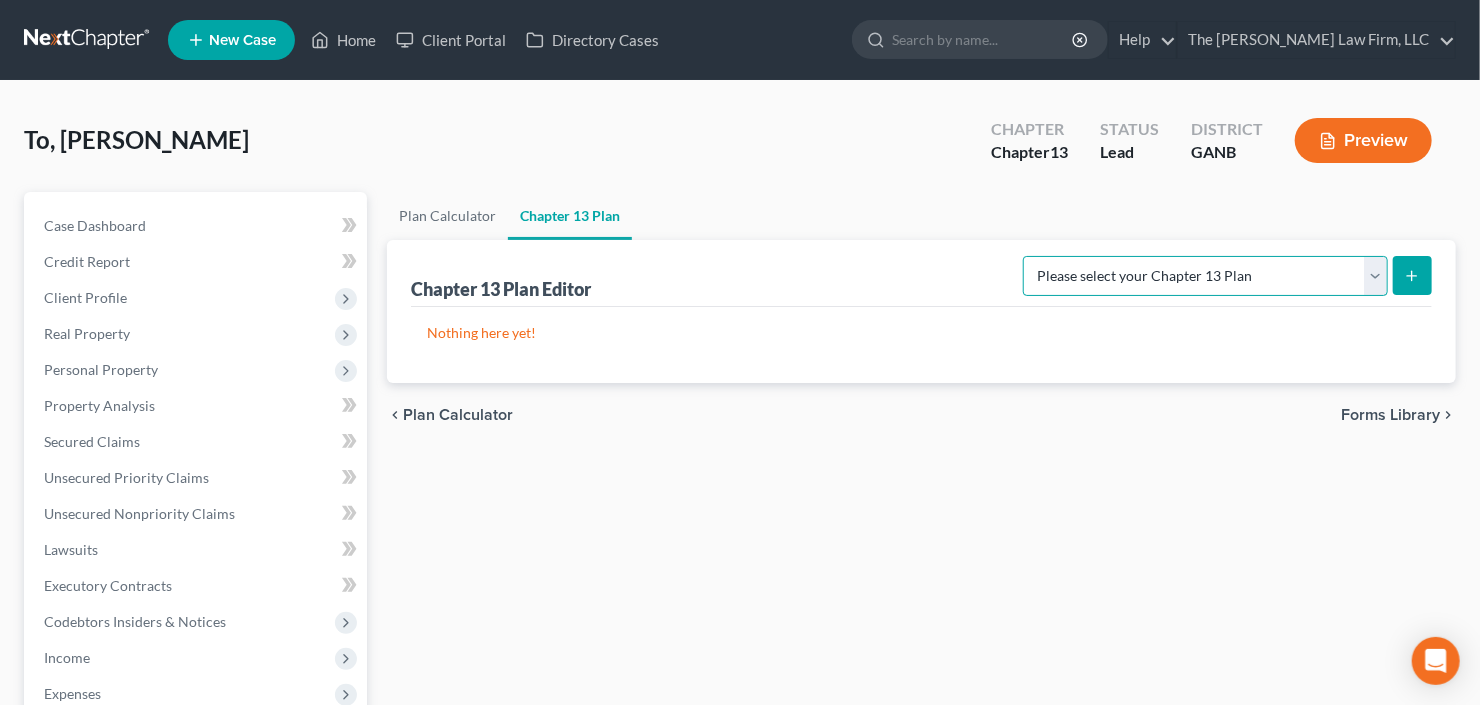 click on "Please select your Chapter 13 Plan National Form Plan - Official Form 113 Northern District of Georgia Northern District of Georgia - Effective 12/1/17 Northern District of Georgia - Effective 12/1/2020" at bounding box center [1205, 276] 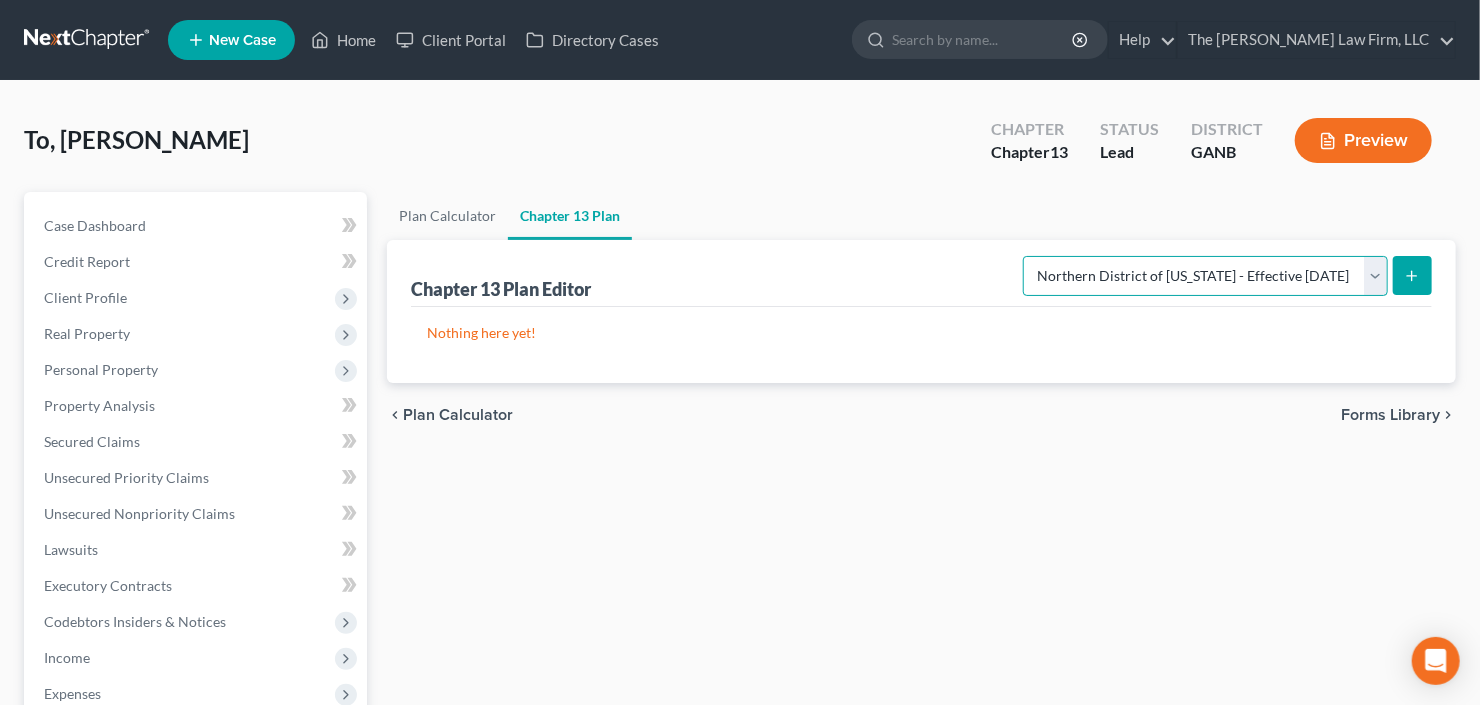 click on "Please select your Chapter 13 Plan National Form Plan - Official Form 113 Northern District of Georgia Northern District of Georgia - Effective 12/1/17 Northern District of Georgia - Effective 12/1/2020" at bounding box center (1205, 276) 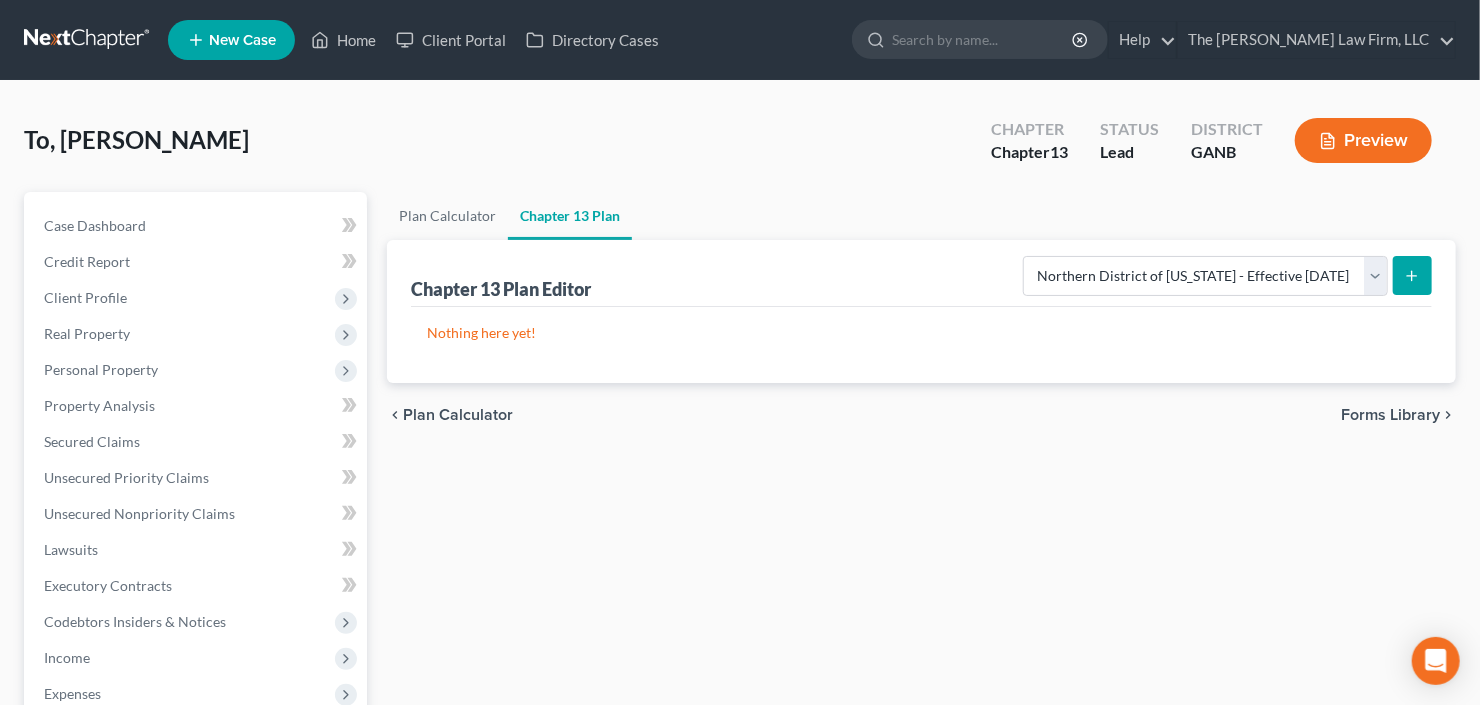 click 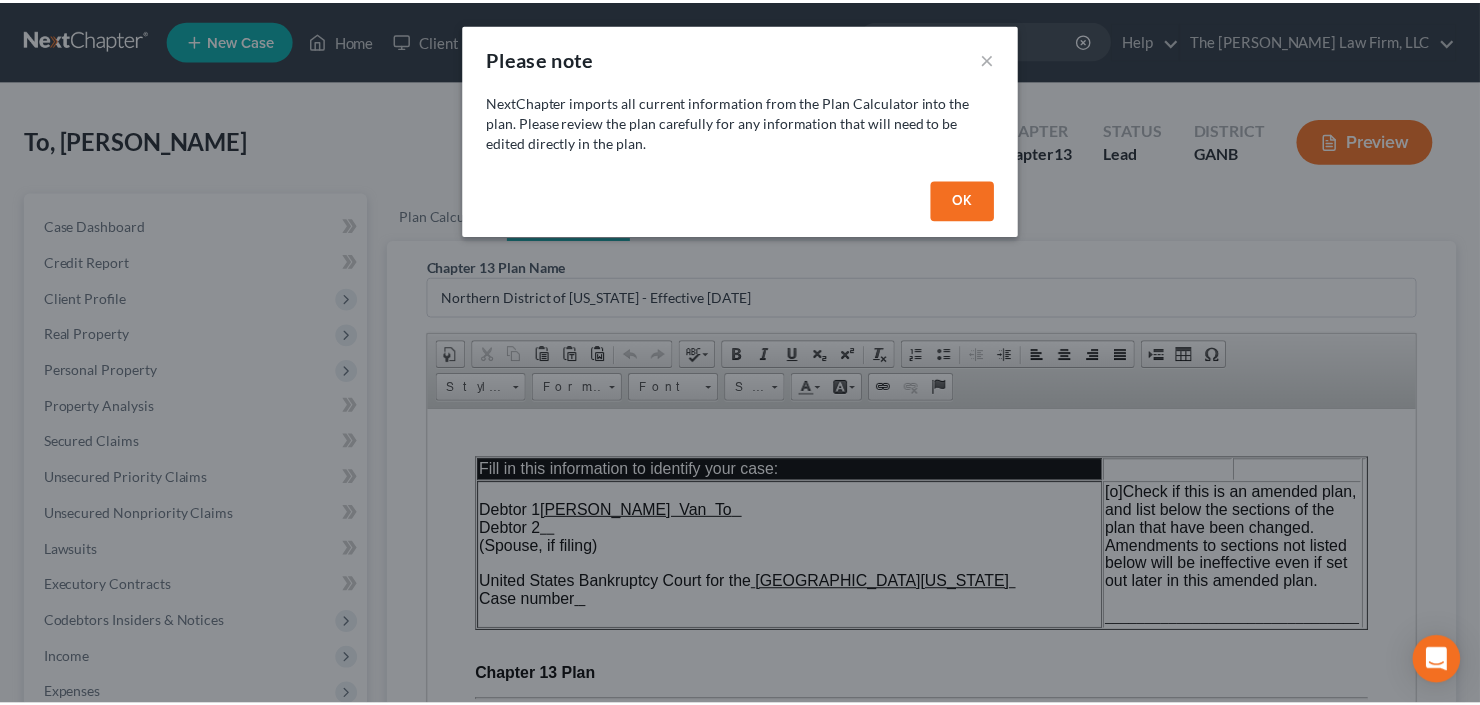 scroll, scrollTop: 0, scrollLeft: 0, axis: both 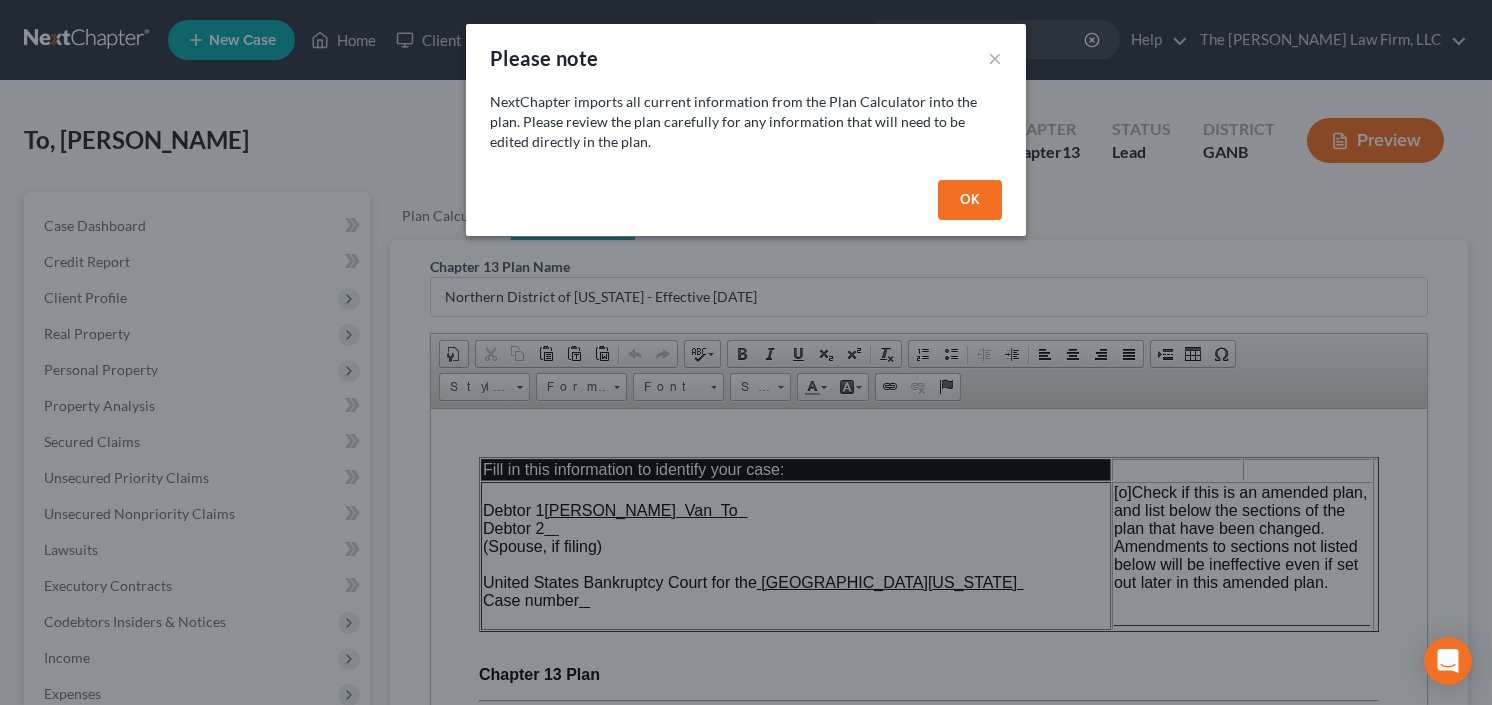 click on "OK" at bounding box center (970, 200) 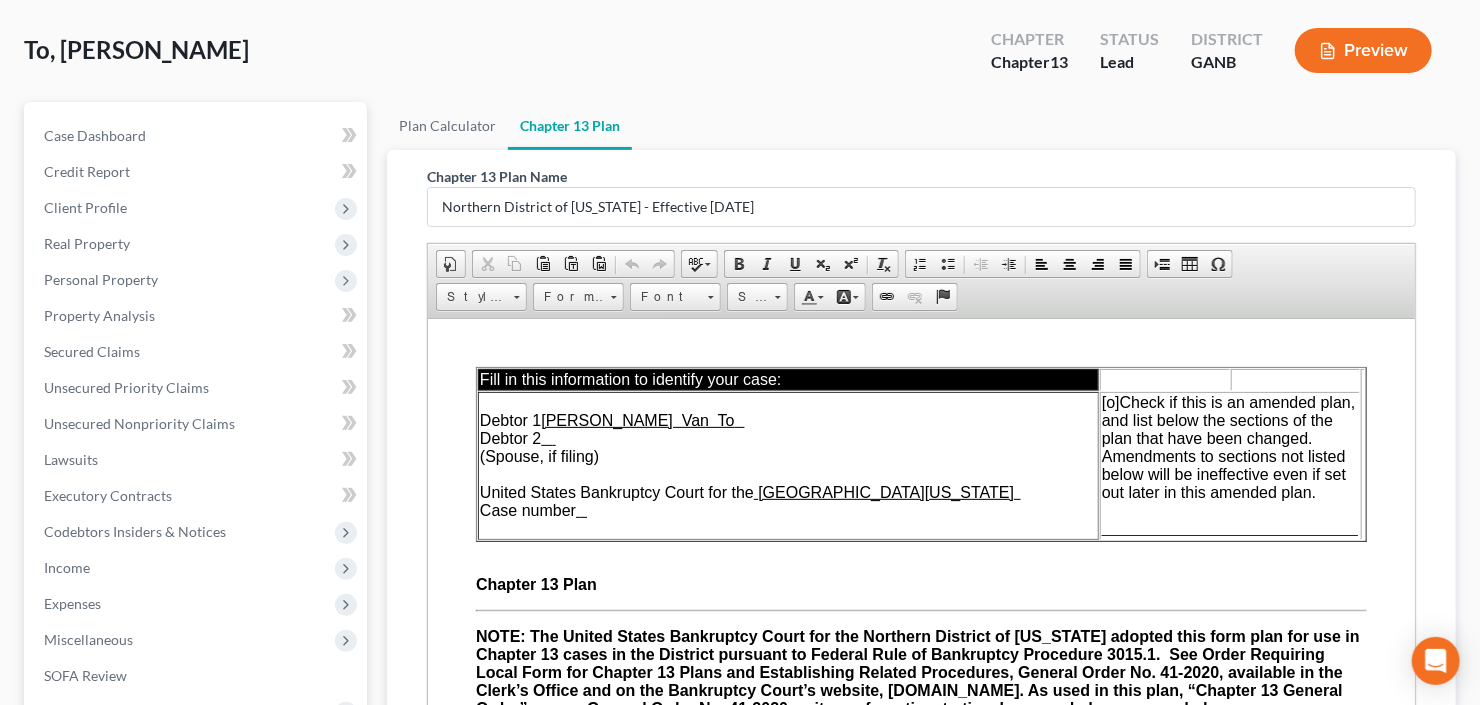 scroll, scrollTop: 240, scrollLeft: 0, axis: vertical 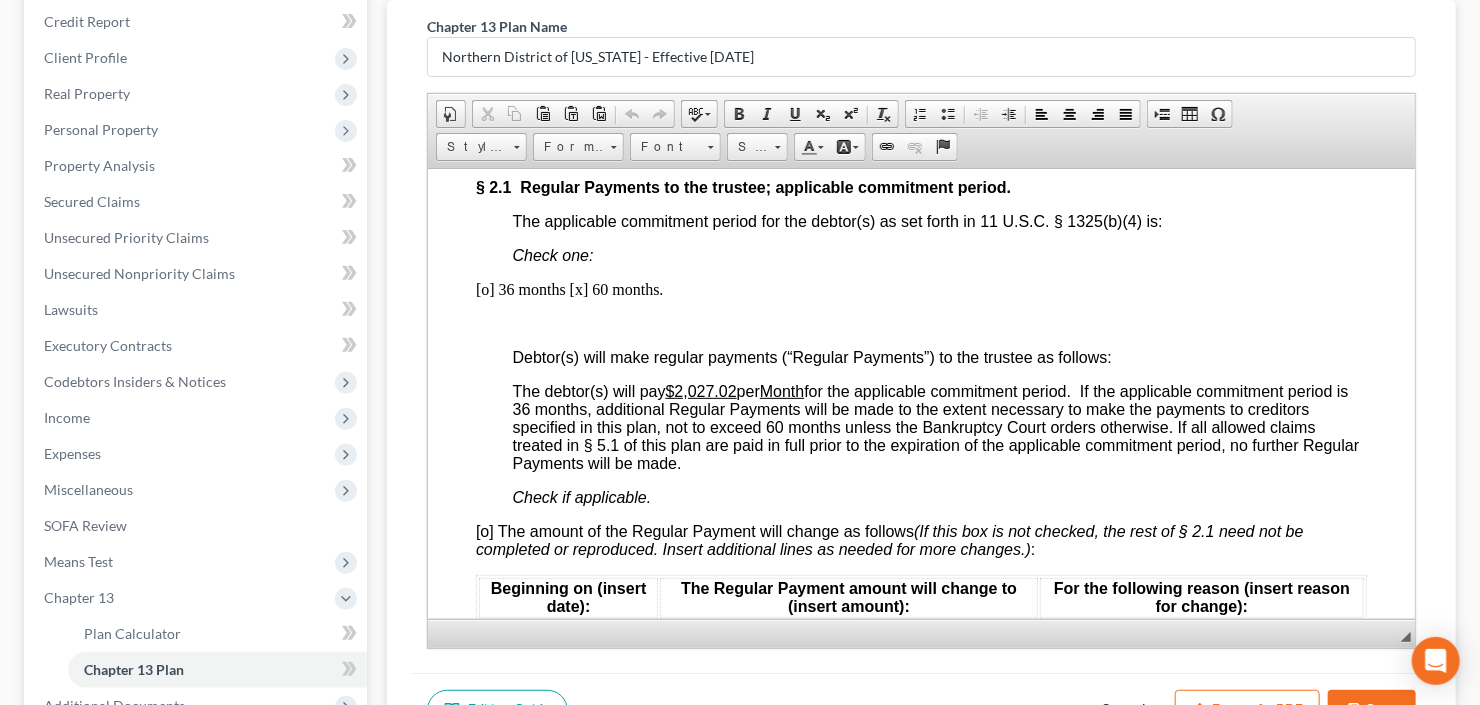 drag, startPoint x: 695, startPoint y: 393, endPoint x: 712, endPoint y: 408, distance: 22.671568 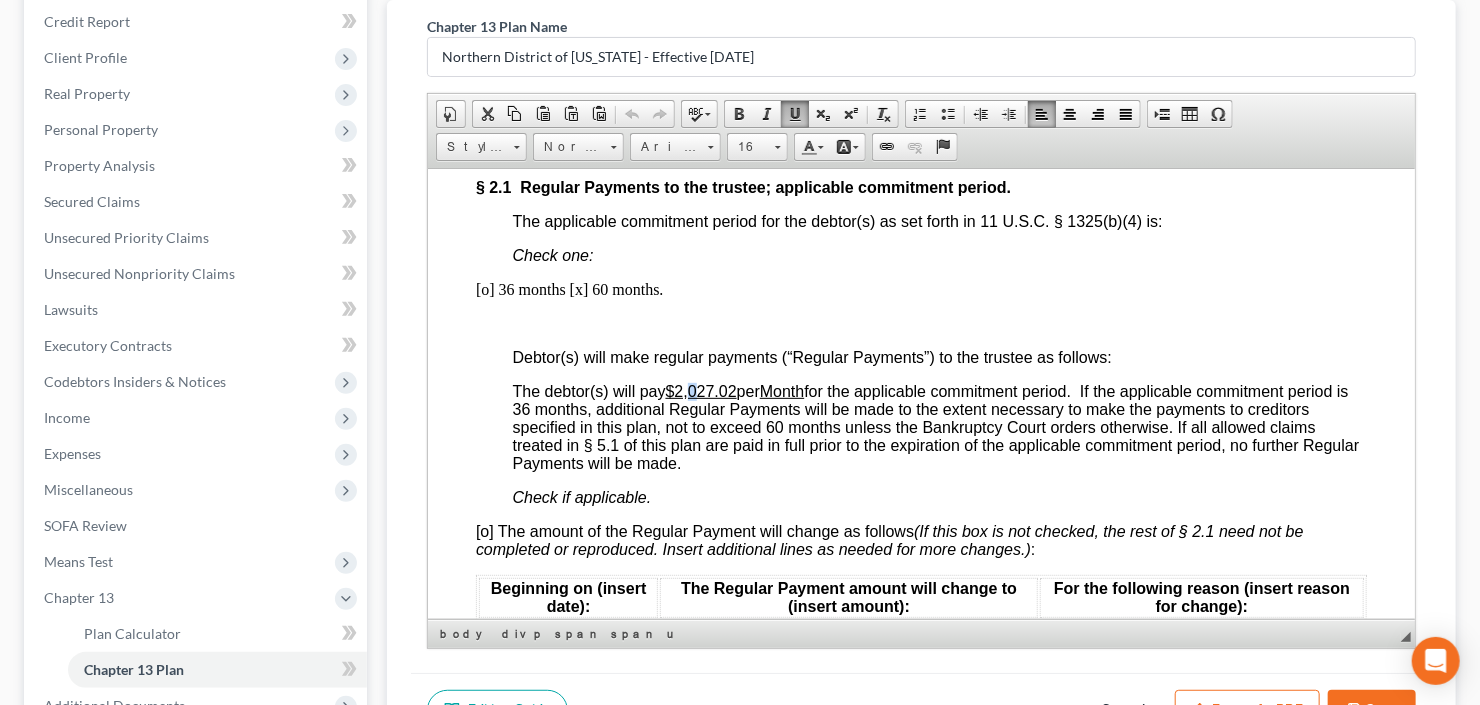 type 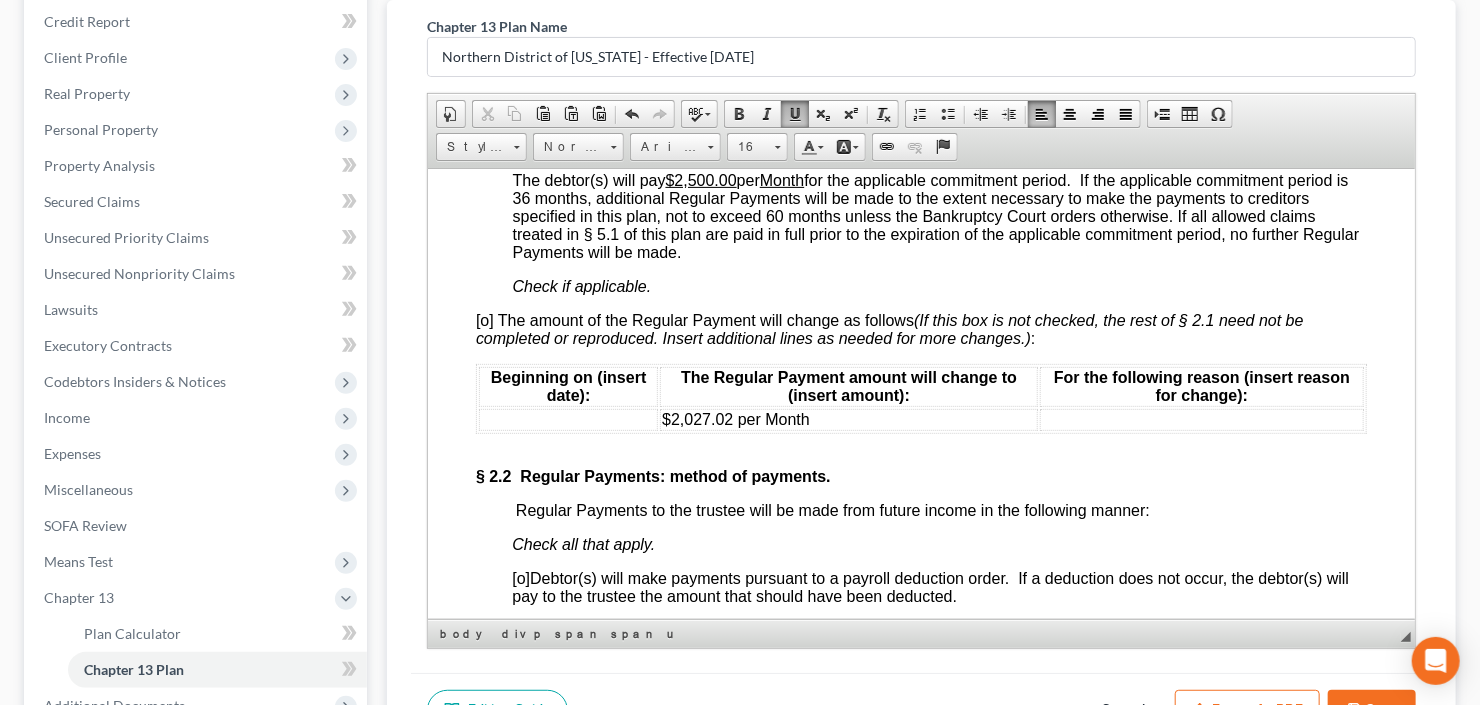 scroll, scrollTop: 1600, scrollLeft: 0, axis: vertical 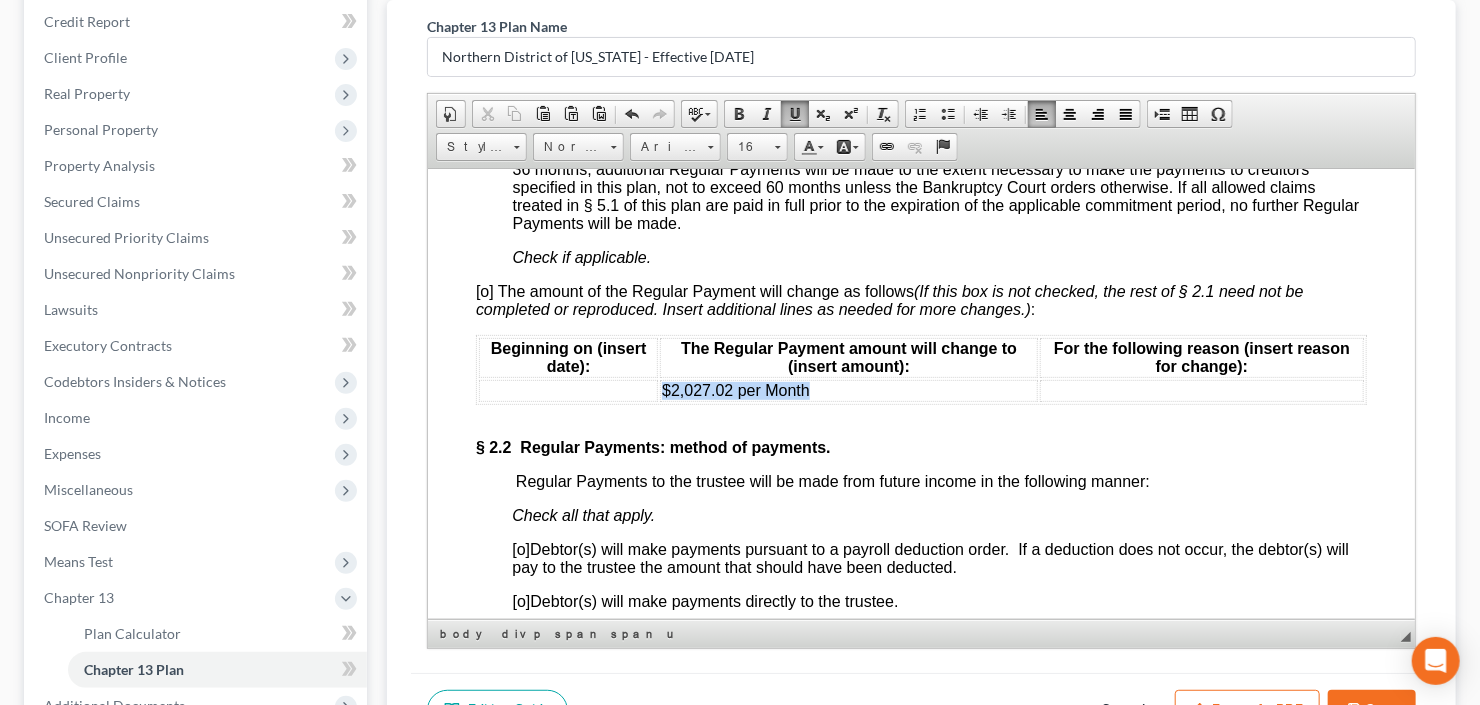 drag, startPoint x: 659, startPoint y: 400, endPoint x: 828, endPoint y: 400, distance: 169 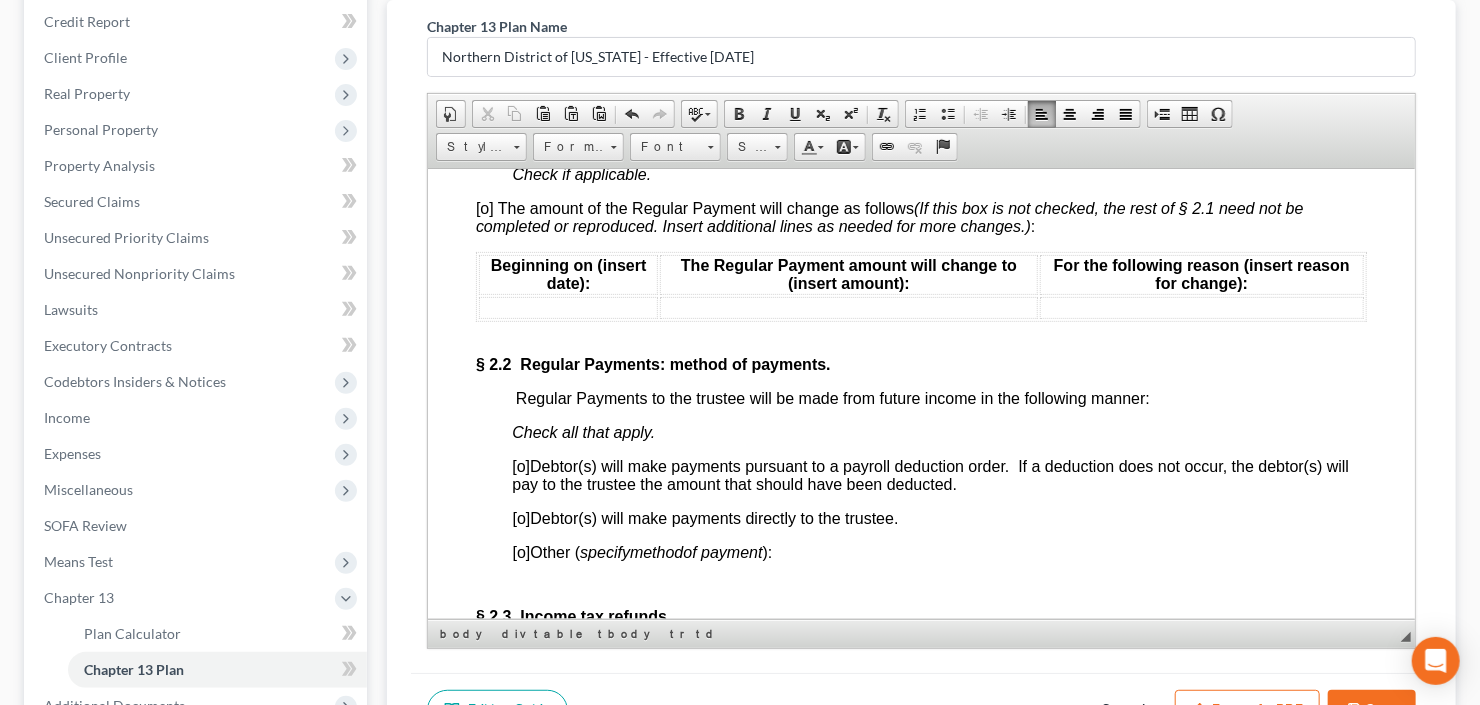scroll, scrollTop: 1760, scrollLeft: 0, axis: vertical 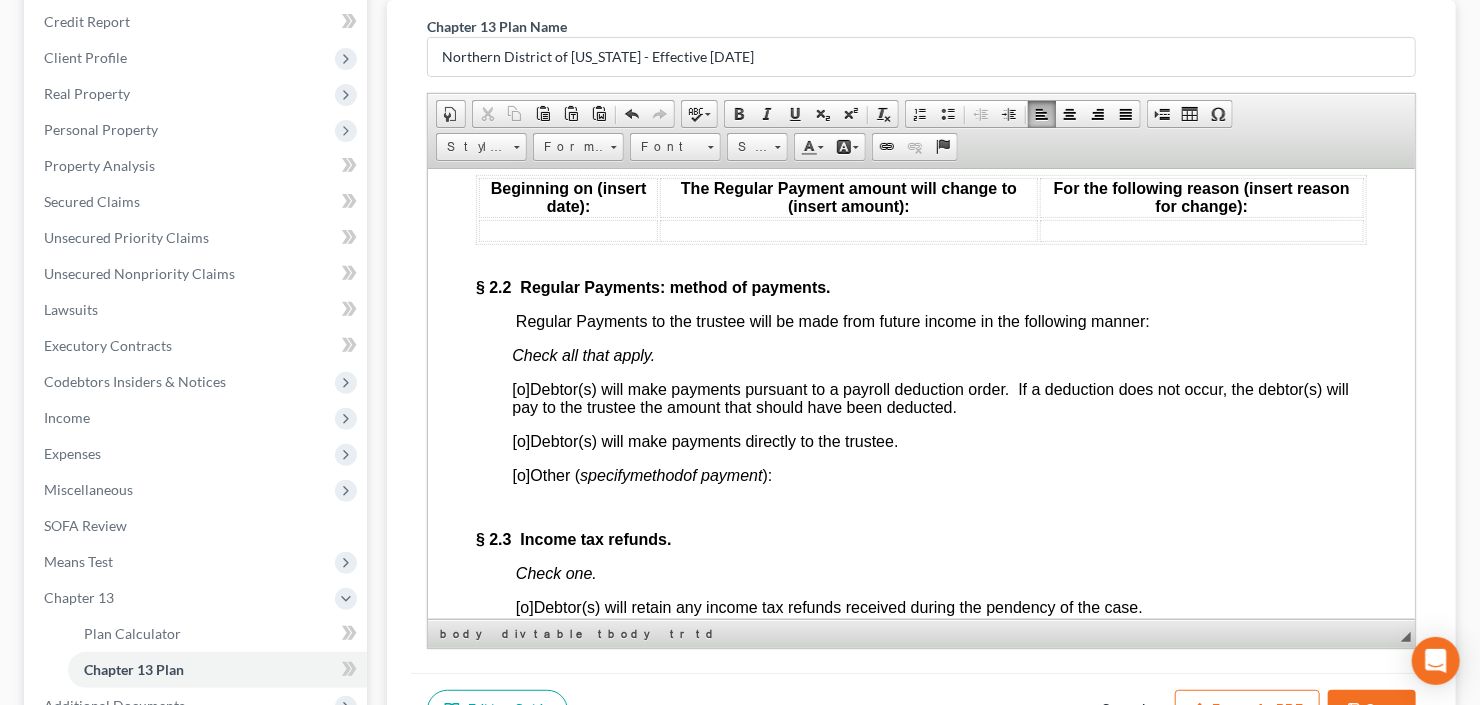 click on "[o]" at bounding box center (521, 440) 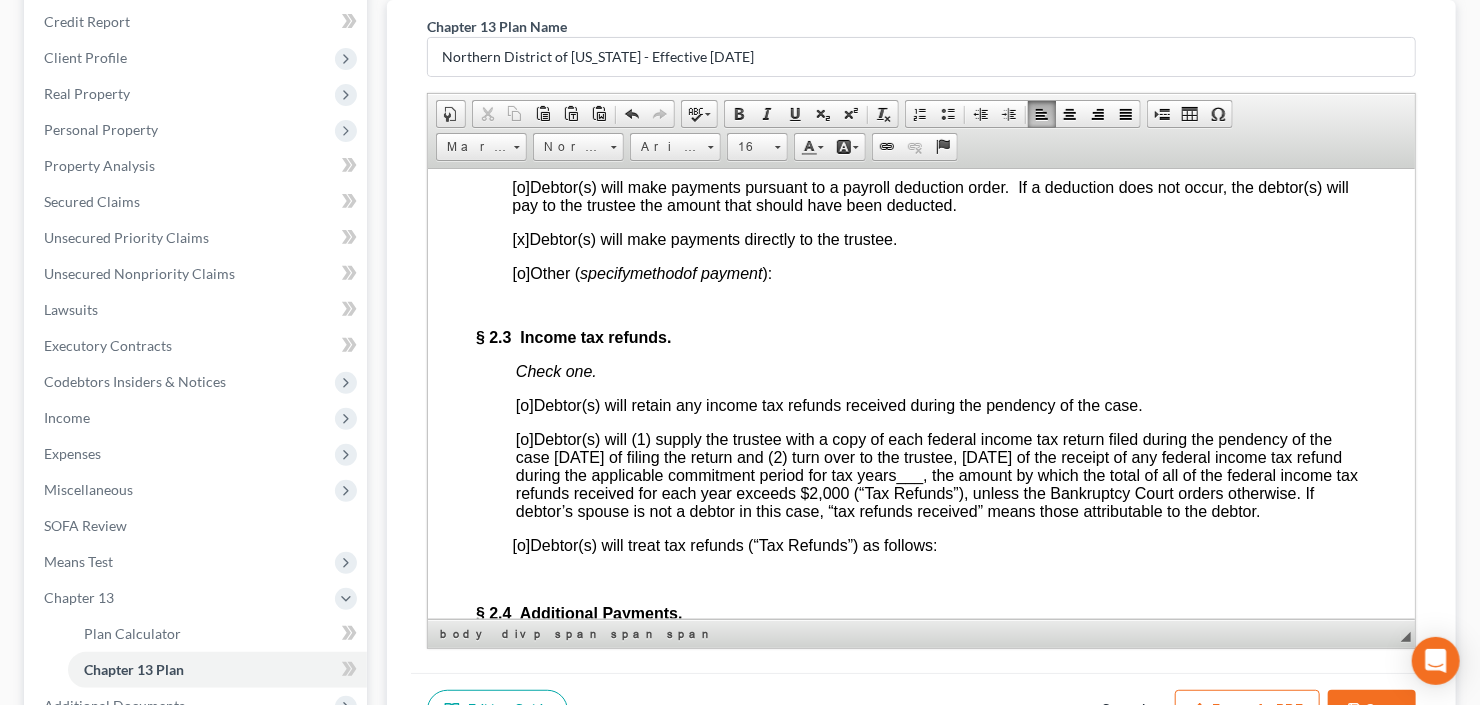 scroll, scrollTop: 2000, scrollLeft: 0, axis: vertical 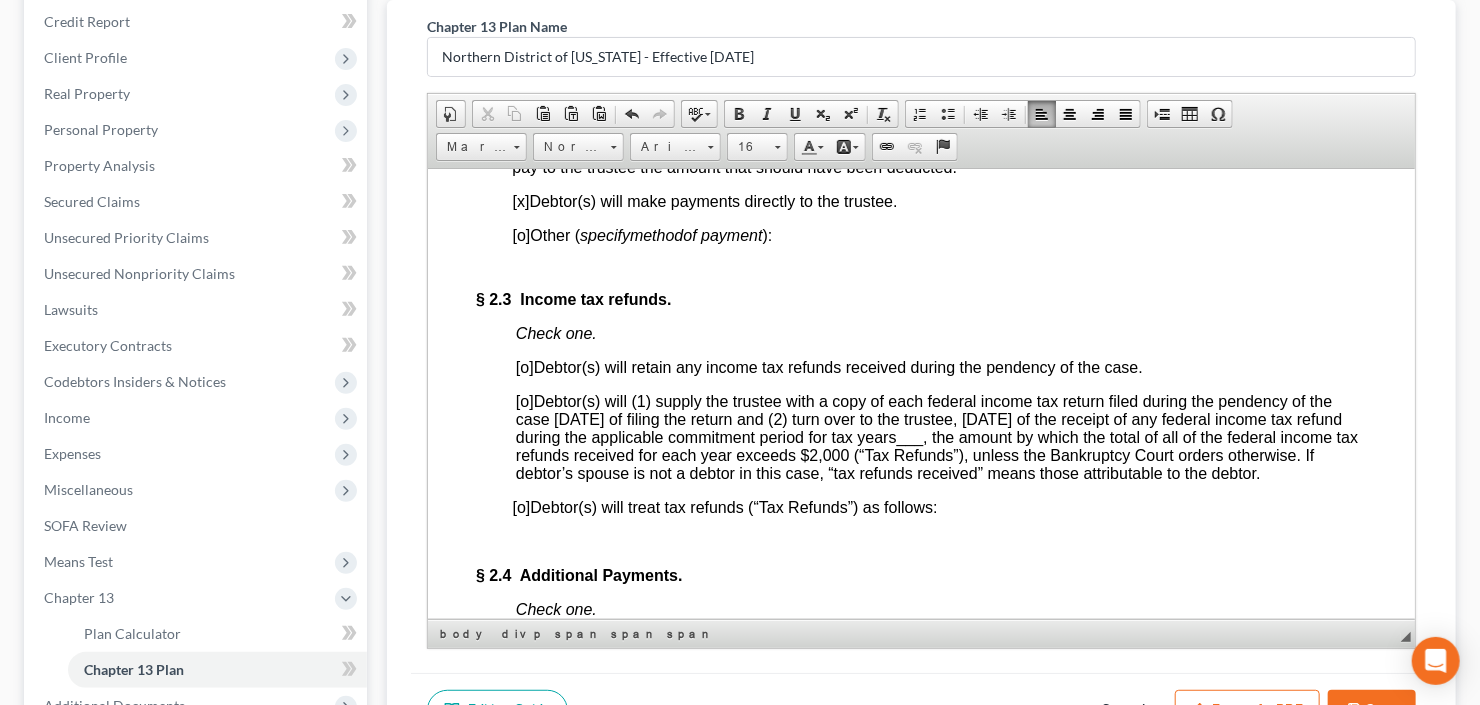 click on "[o]" at bounding box center (524, 366) 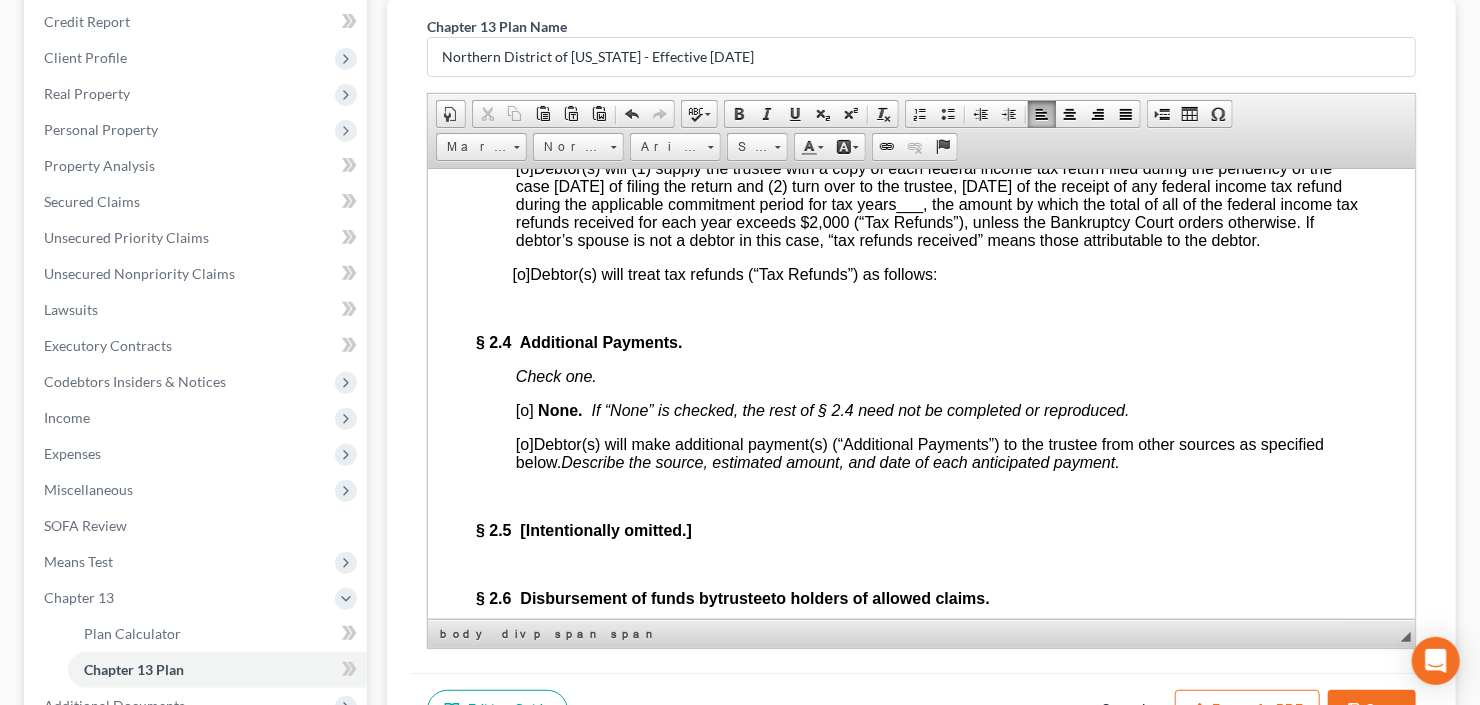 scroll, scrollTop: 2240, scrollLeft: 0, axis: vertical 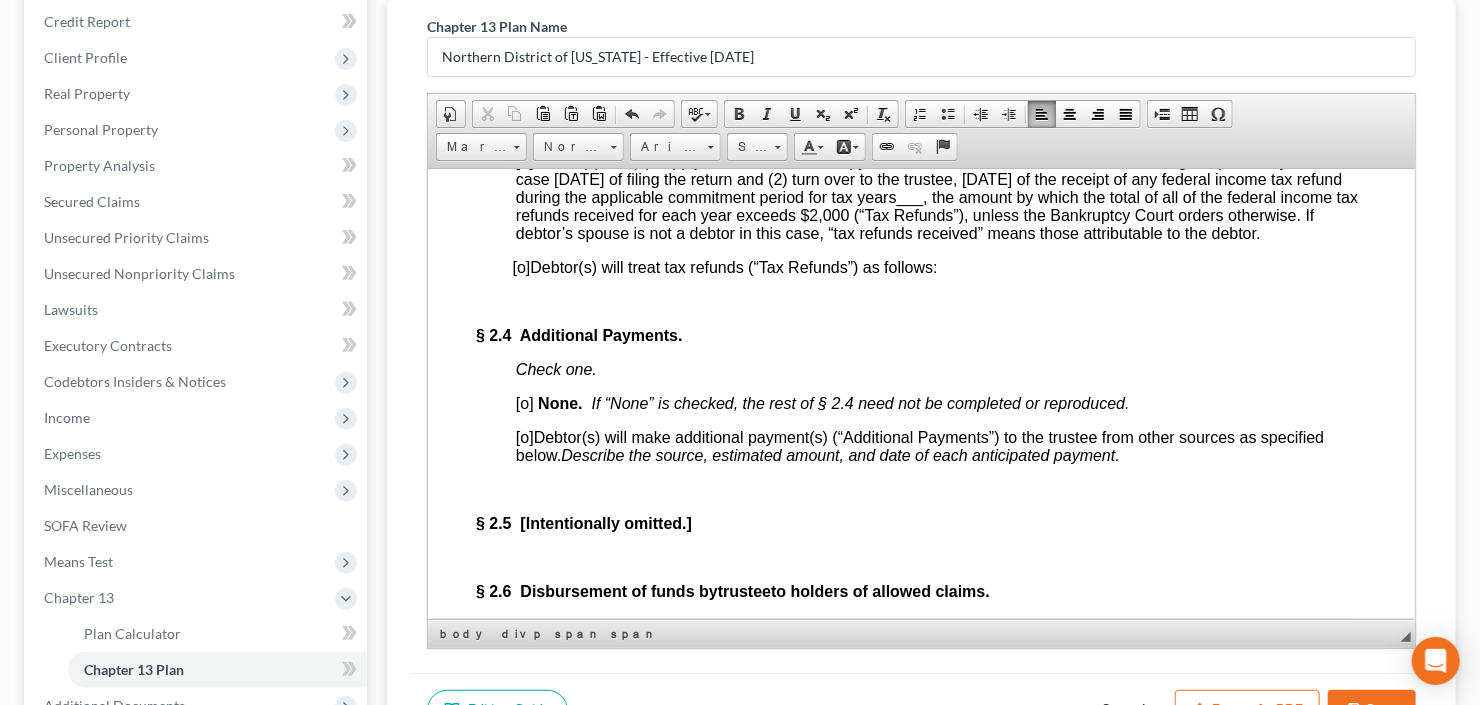 click on "[o]" at bounding box center (524, 402) 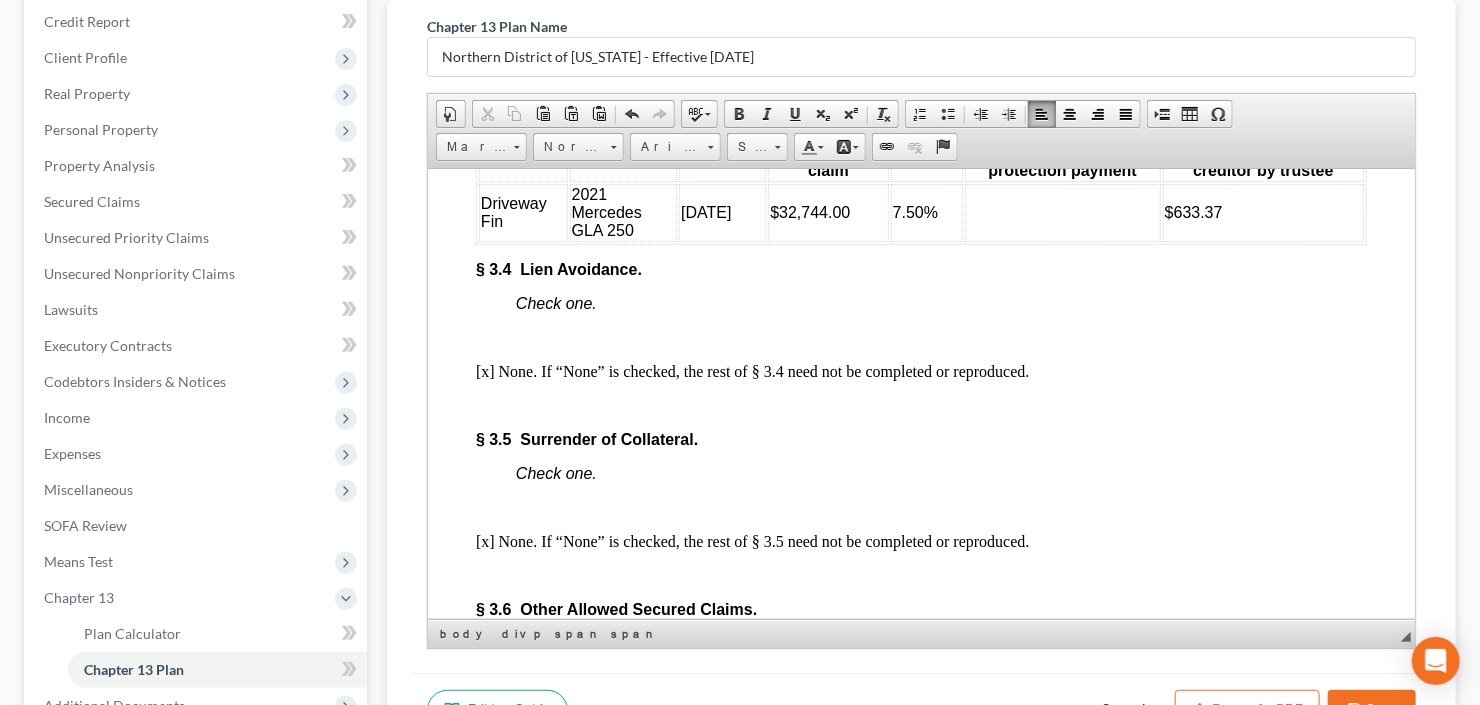 scroll, scrollTop: 3760, scrollLeft: 0, axis: vertical 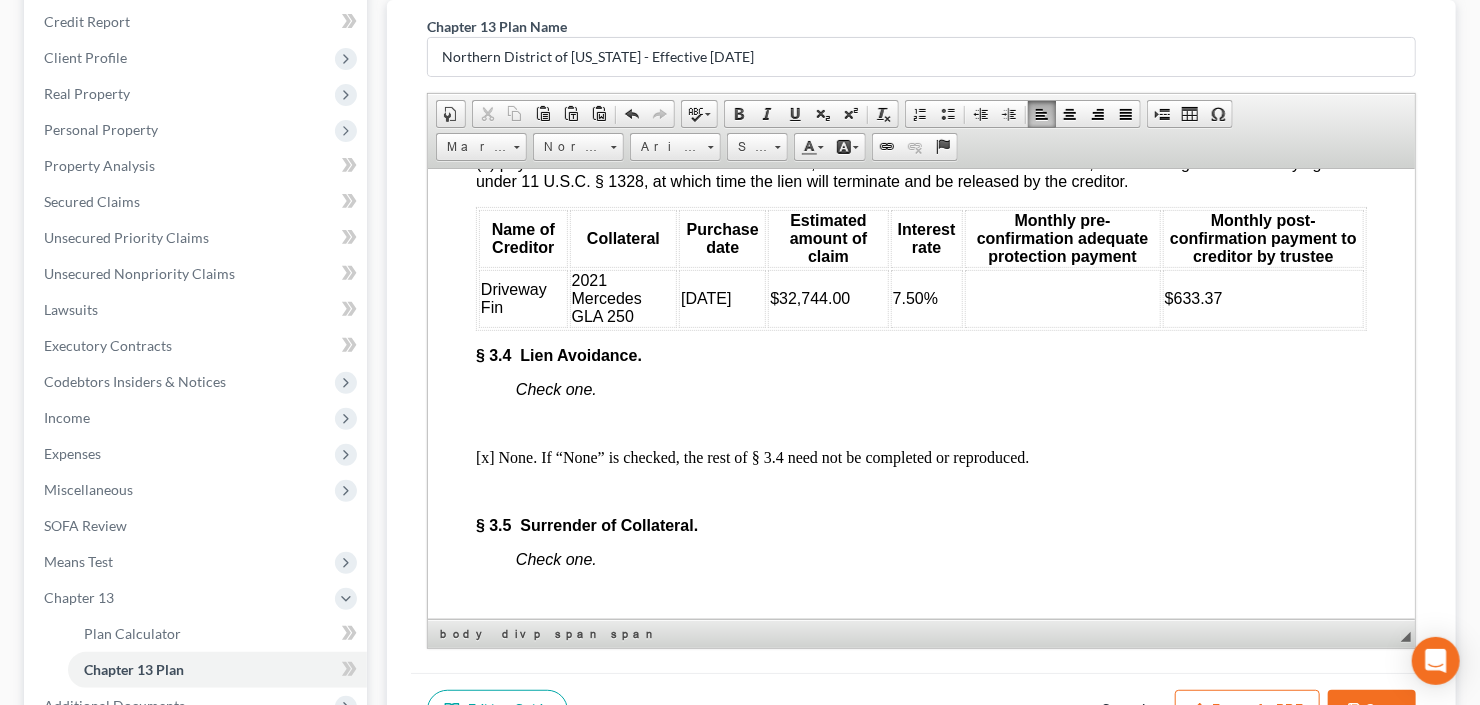 click at bounding box center [1062, 298] 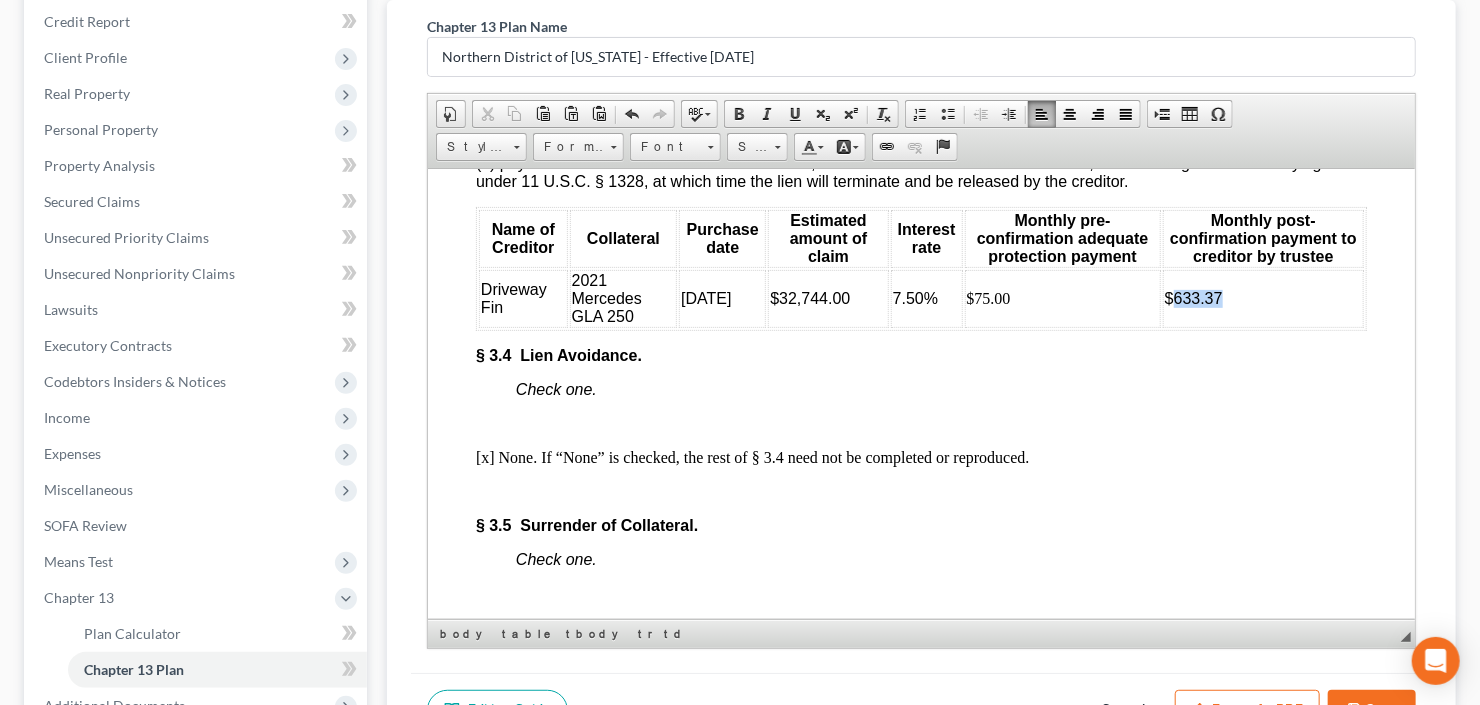 drag, startPoint x: 1165, startPoint y: 418, endPoint x: 1246, endPoint y: 416, distance: 81.02469 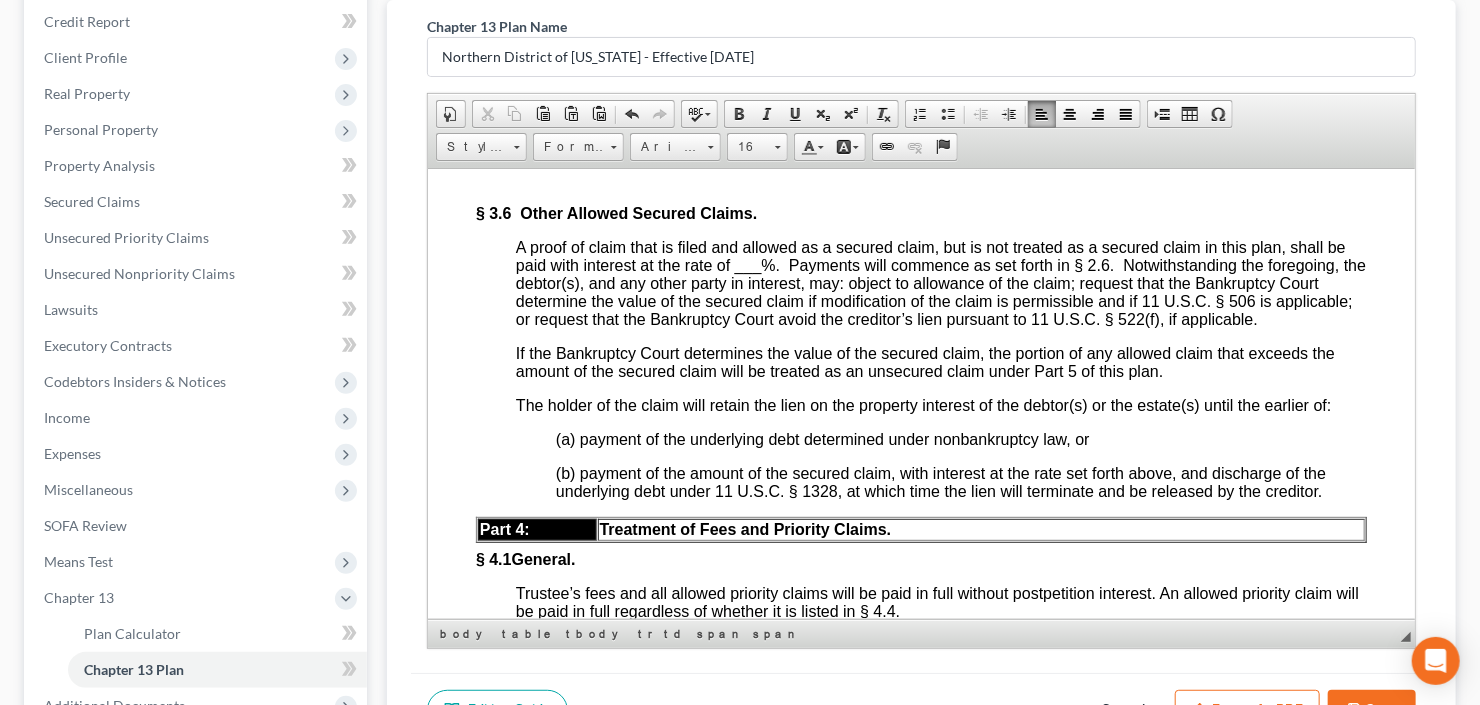 scroll, scrollTop: 4240, scrollLeft: 0, axis: vertical 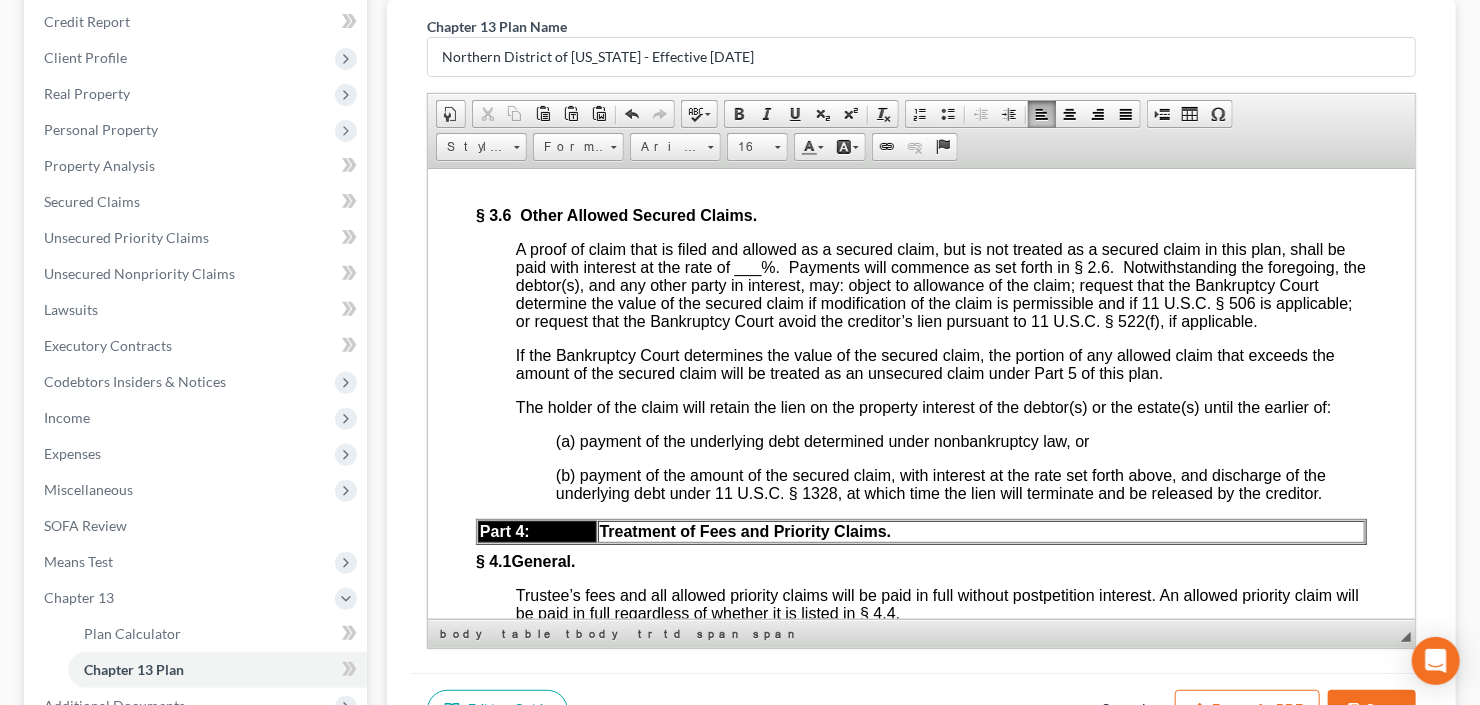 click on "___" at bounding box center [747, 266] 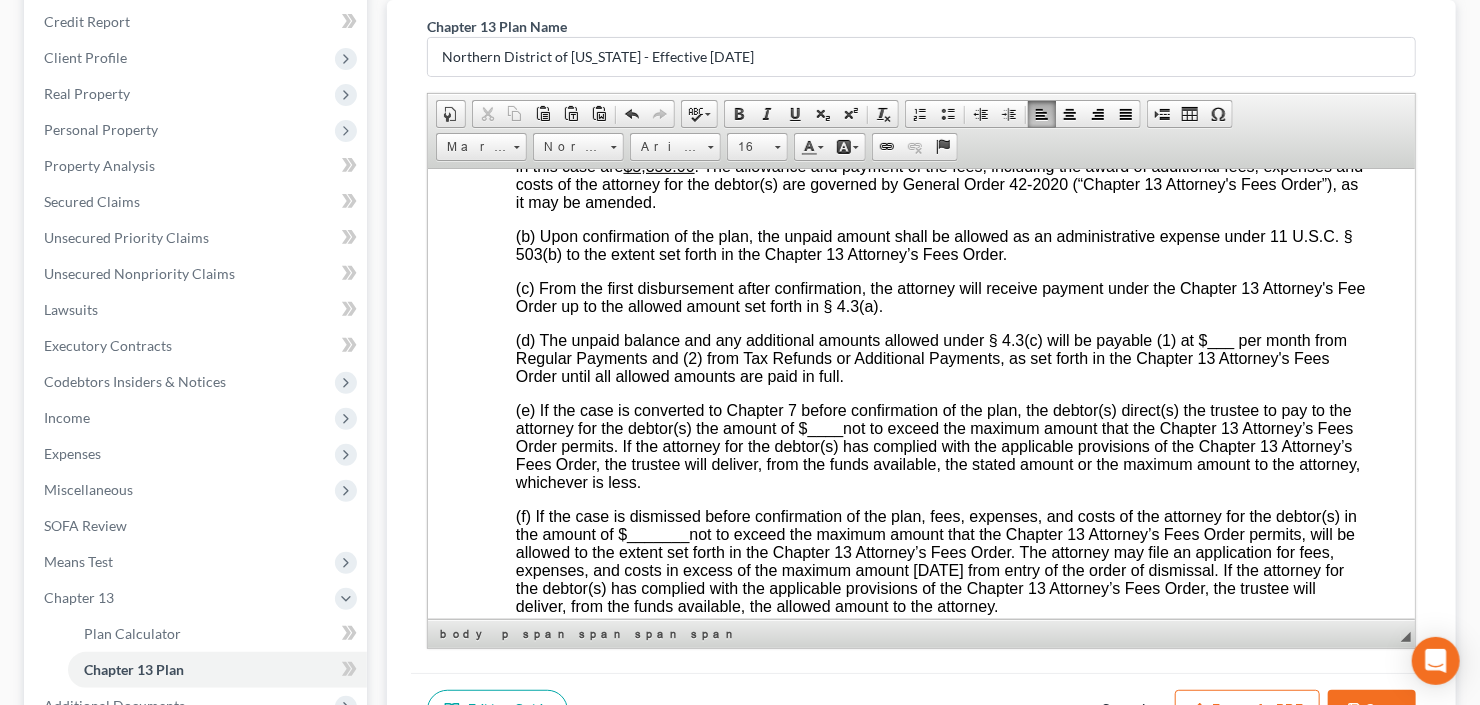 scroll, scrollTop: 4880, scrollLeft: 0, axis: vertical 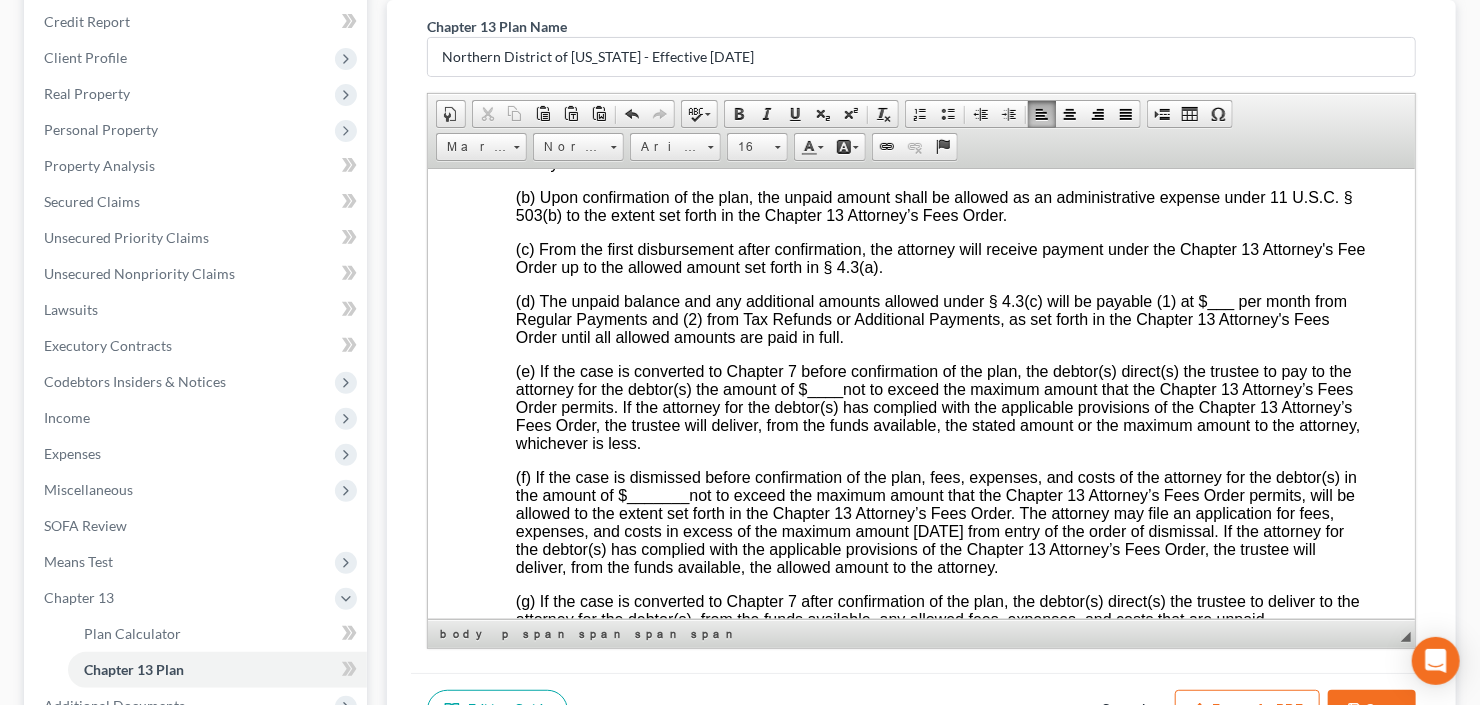 click on "___" at bounding box center (1220, 300) 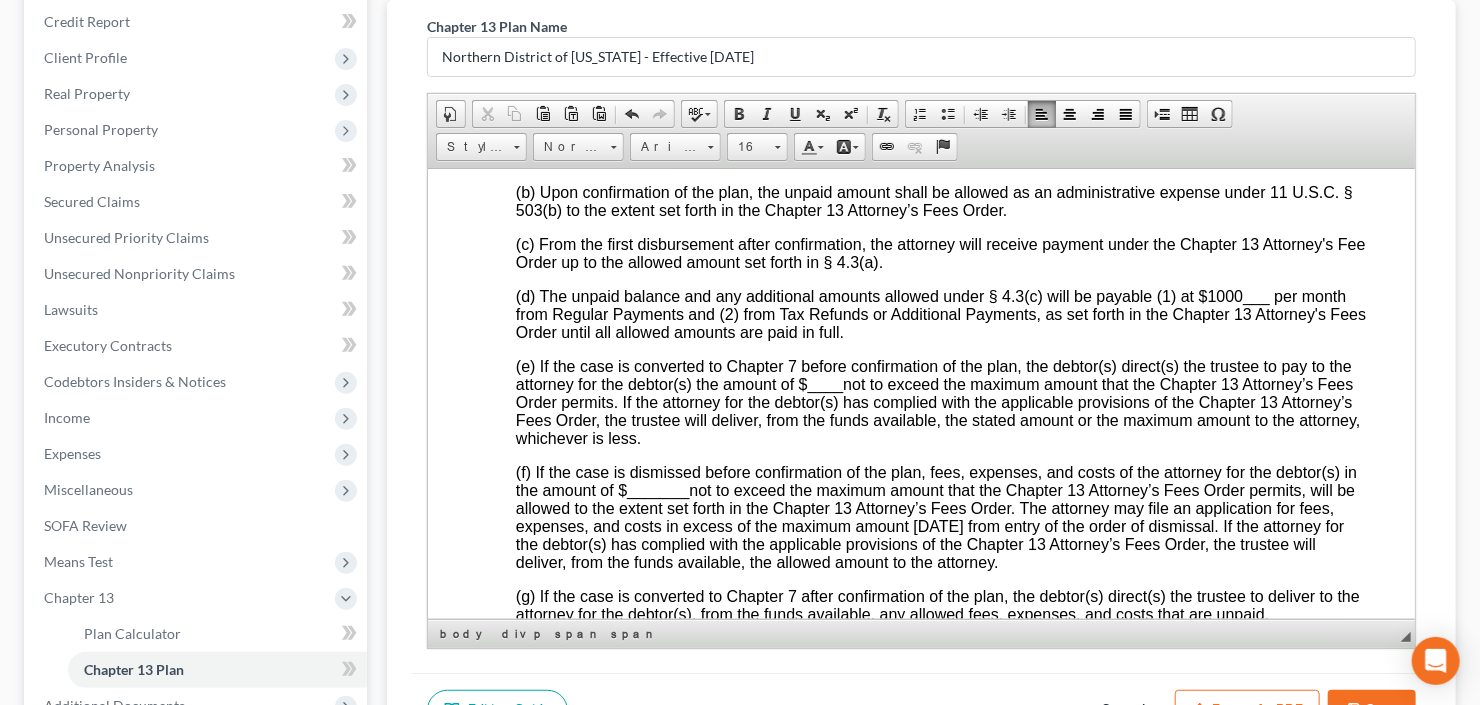 scroll, scrollTop: 5040, scrollLeft: 0, axis: vertical 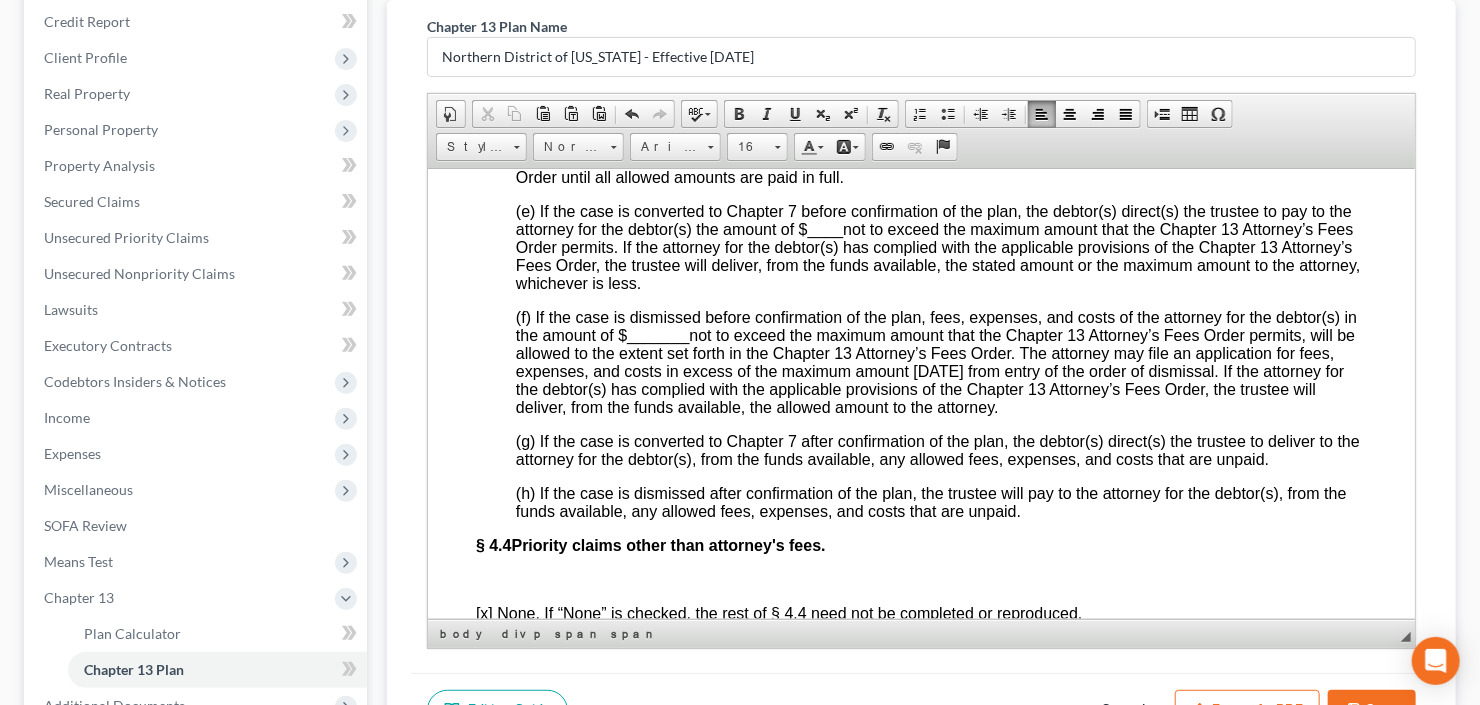 click on "____" at bounding box center [825, 228] 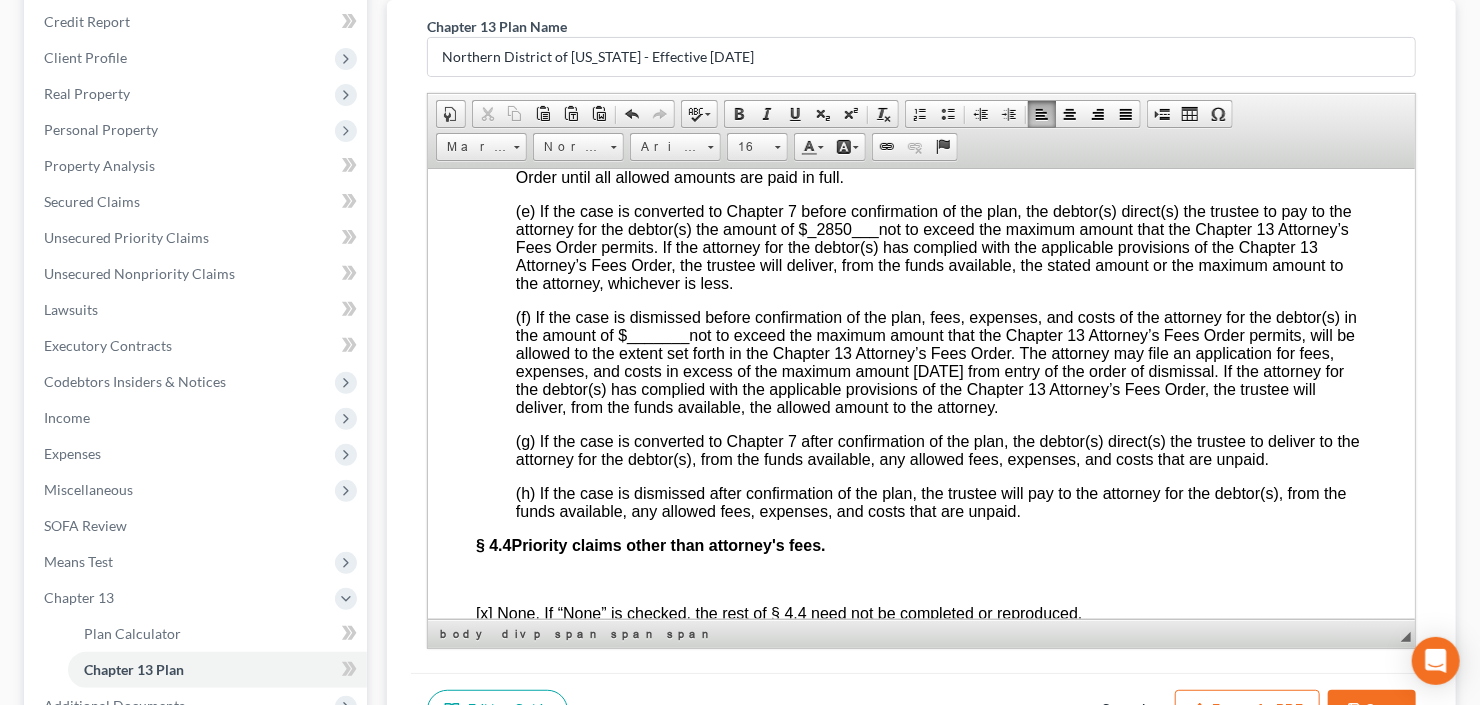 click on "_______" at bounding box center (657, 334) 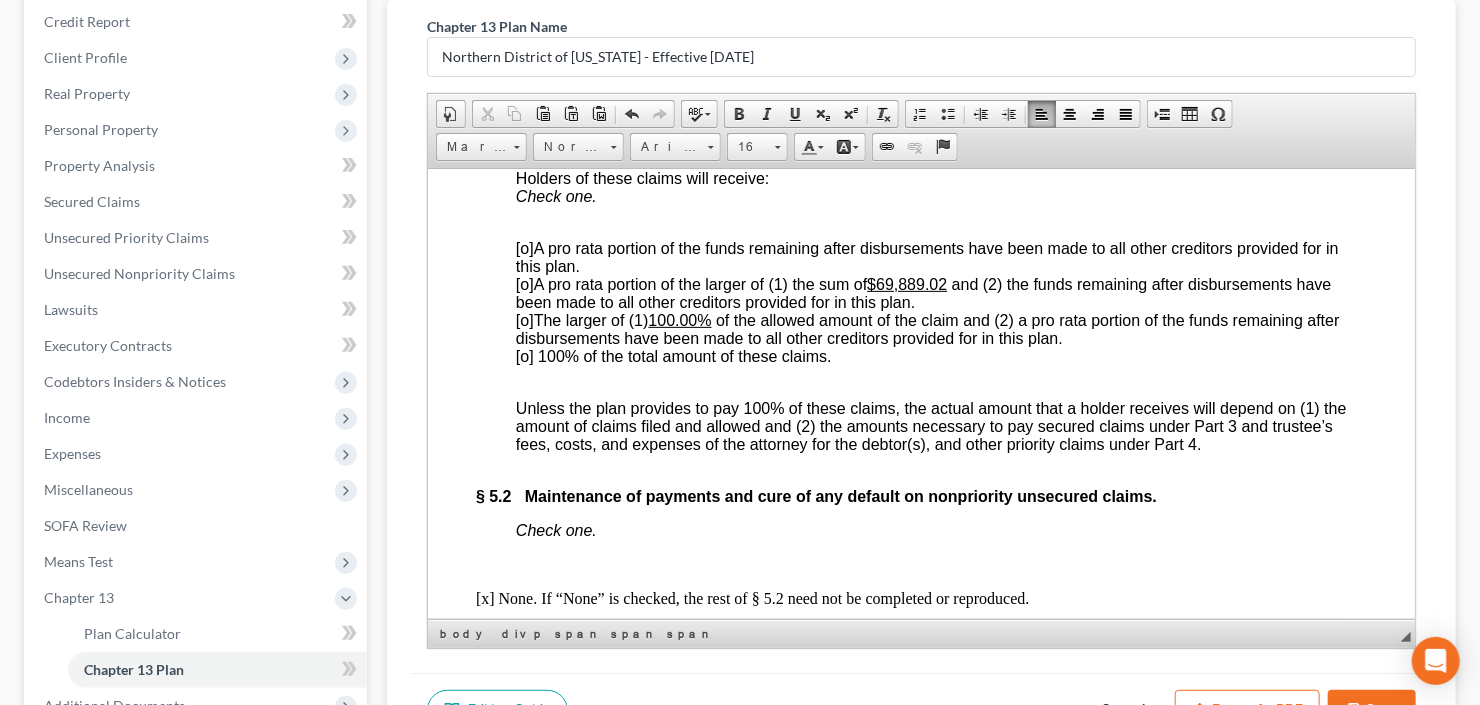 scroll, scrollTop: 5760, scrollLeft: 0, axis: vertical 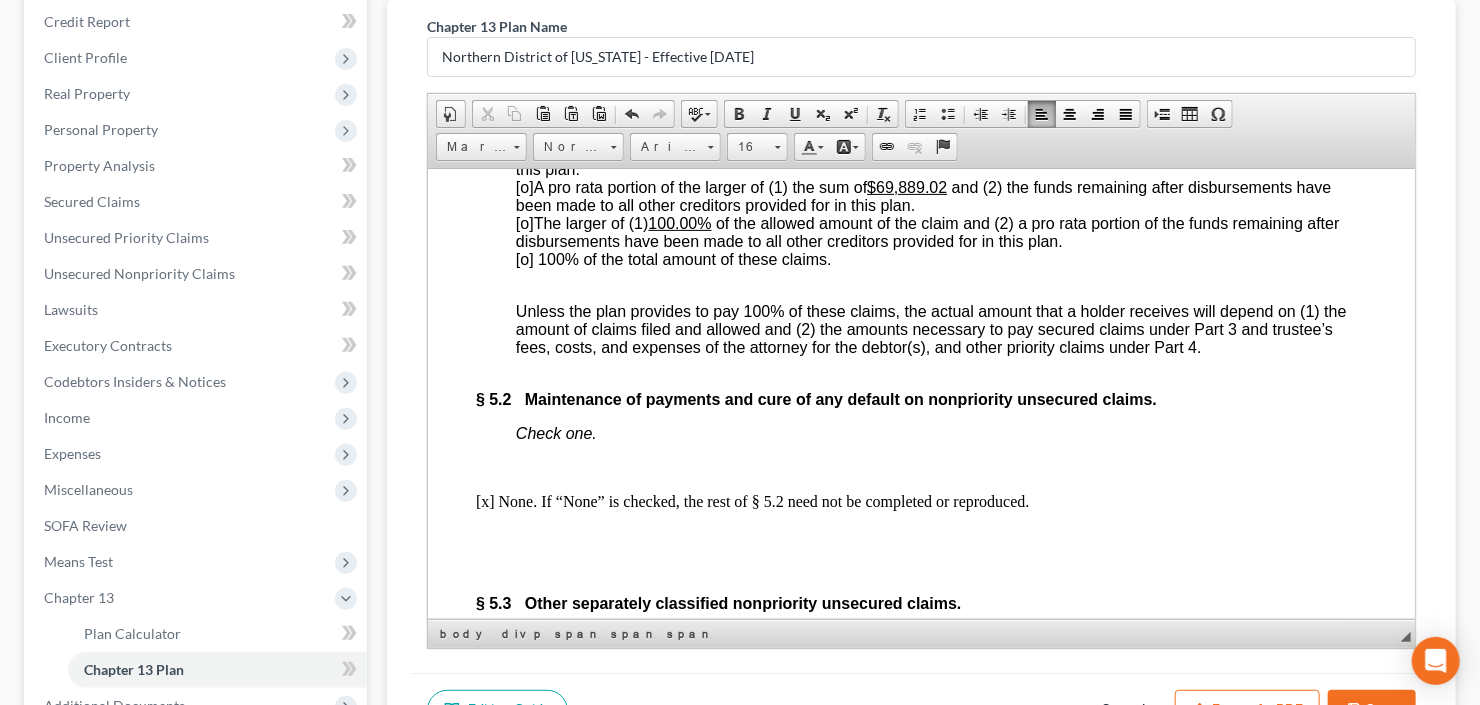 drag, startPoint x: 526, startPoint y: 446, endPoint x: 535, endPoint y: 463, distance: 19.235384 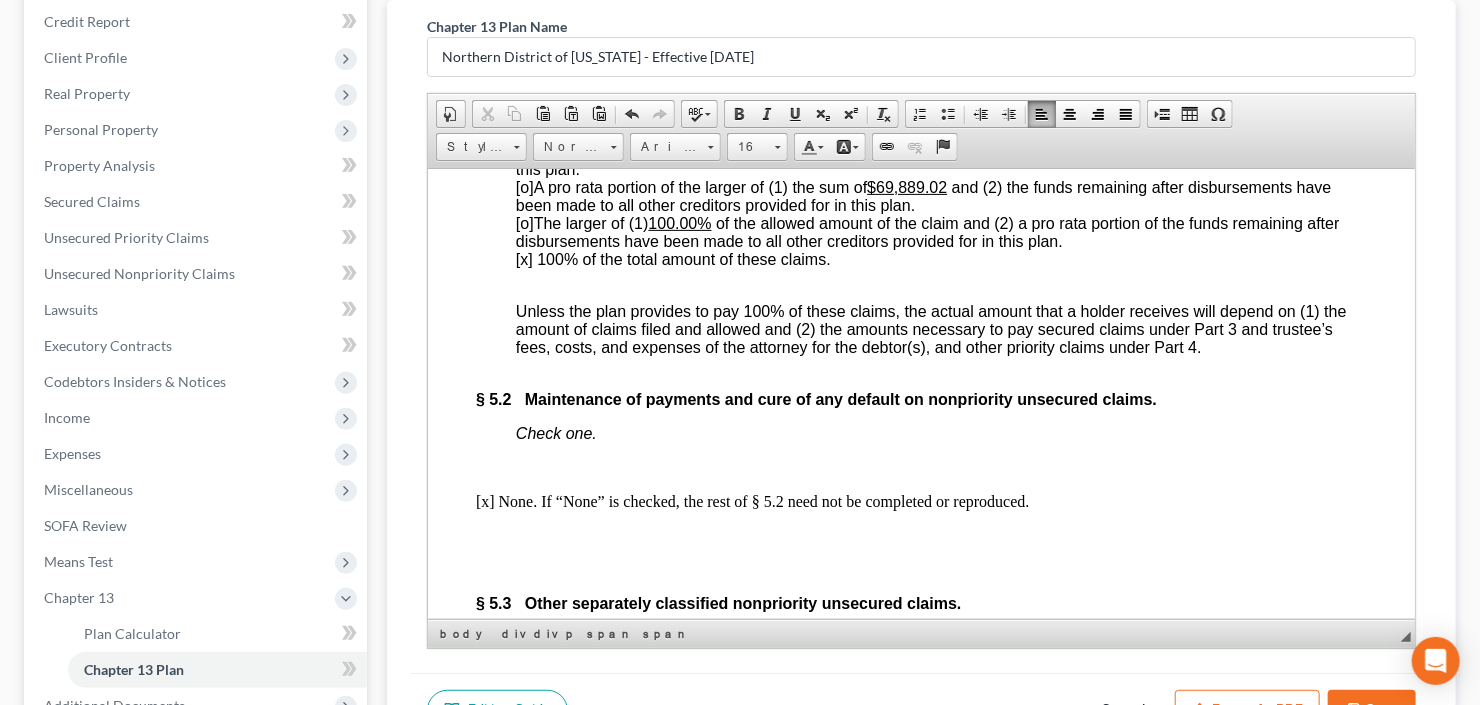 click on "$69,889.02" at bounding box center [906, 186] 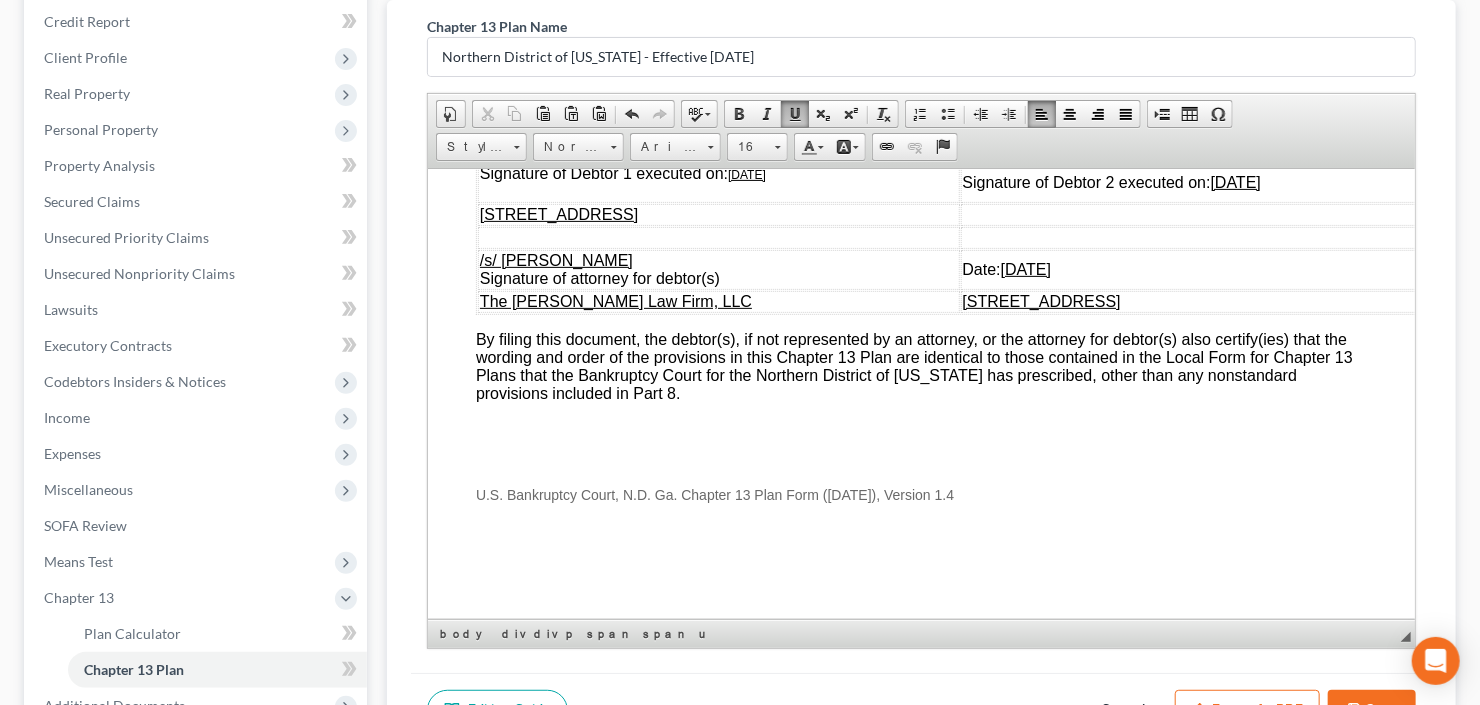 scroll, scrollTop: 7523, scrollLeft: 0, axis: vertical 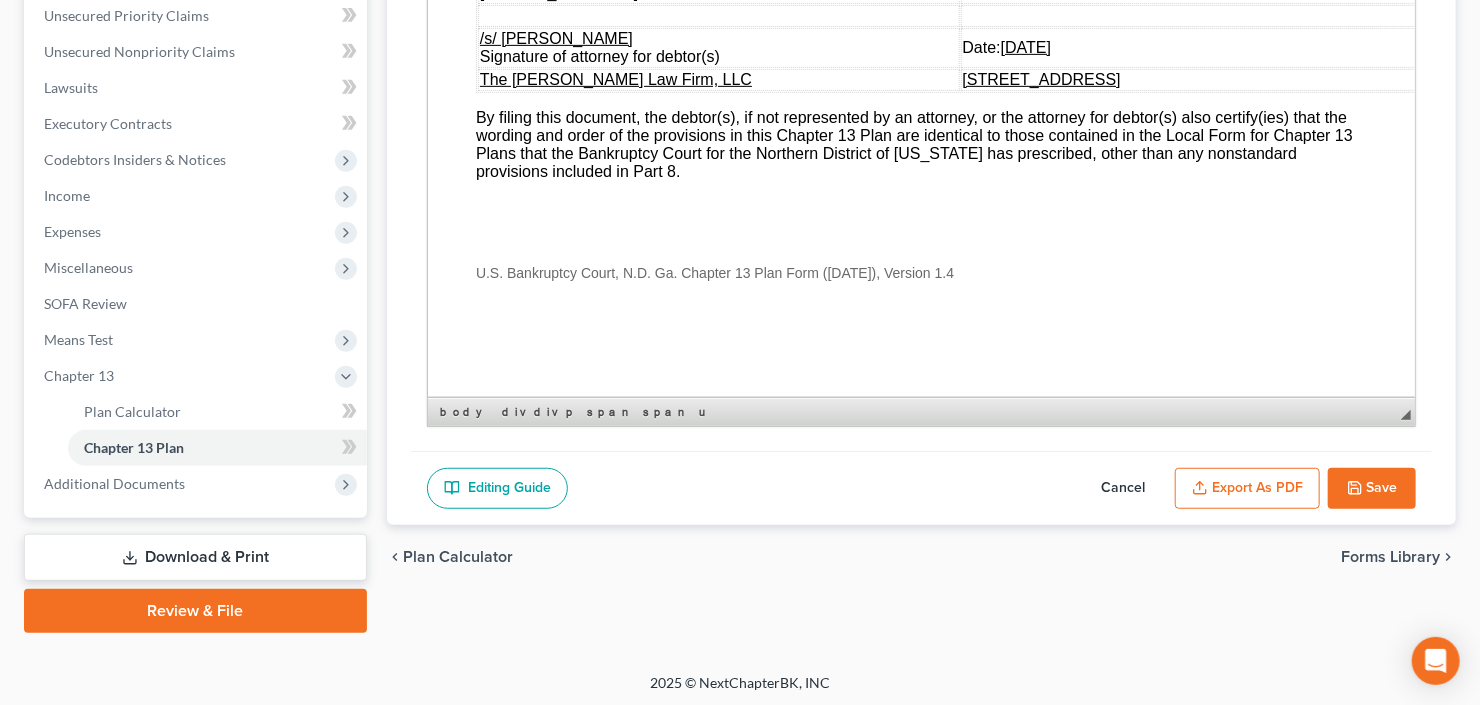 click on "Editing Guide Cancel Export as PDF Save" at bounding box center (921, 488) 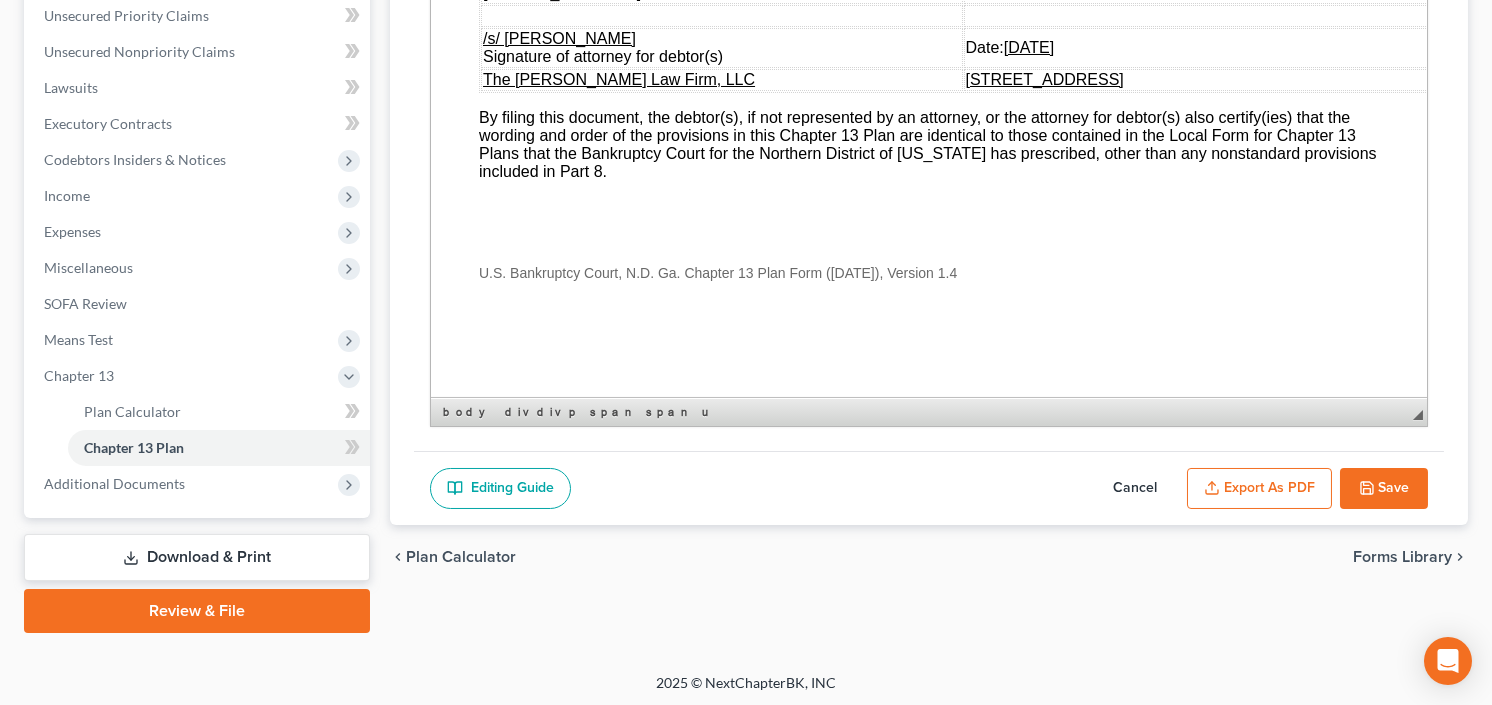 scroll, scrollTop: 7504, scrollLeft: 0, axis: vertical 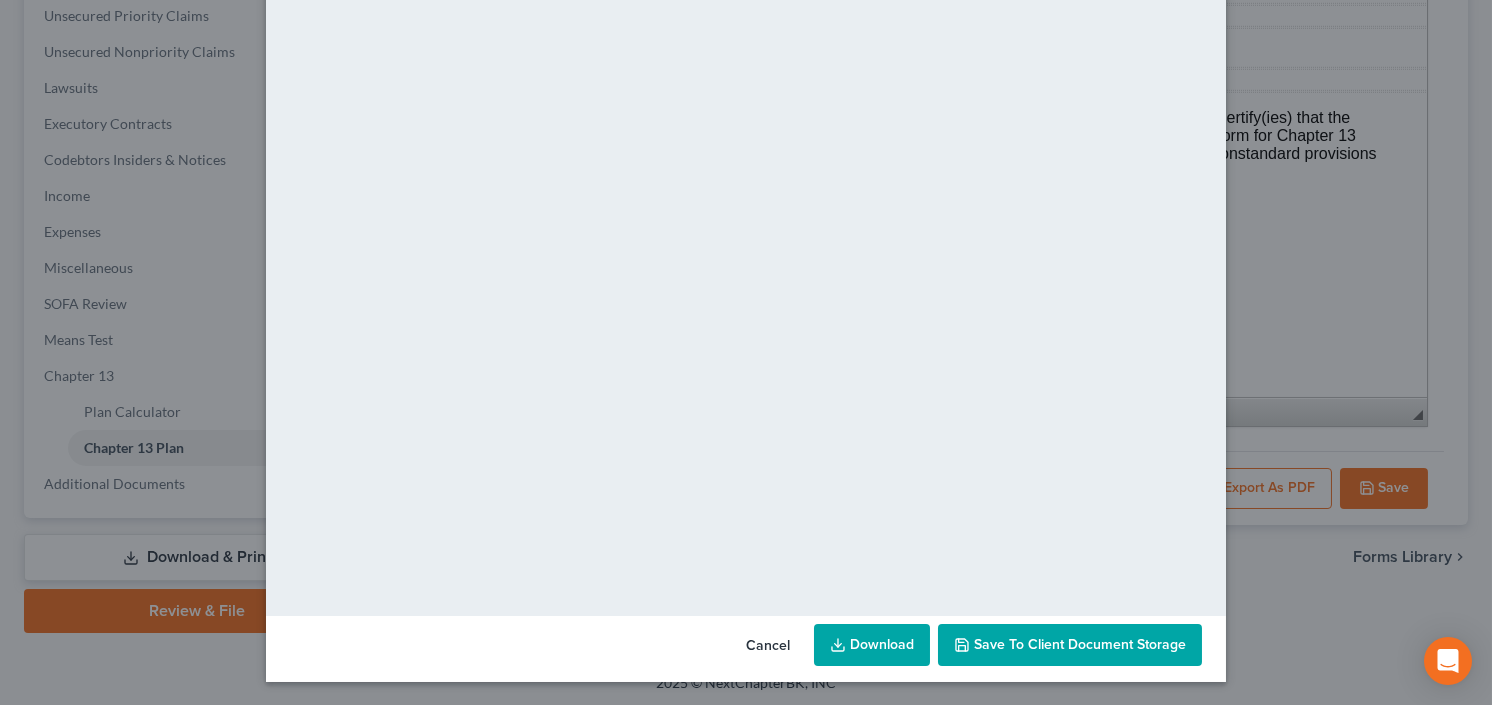 click on "Download" at bounding box center [872, 645] 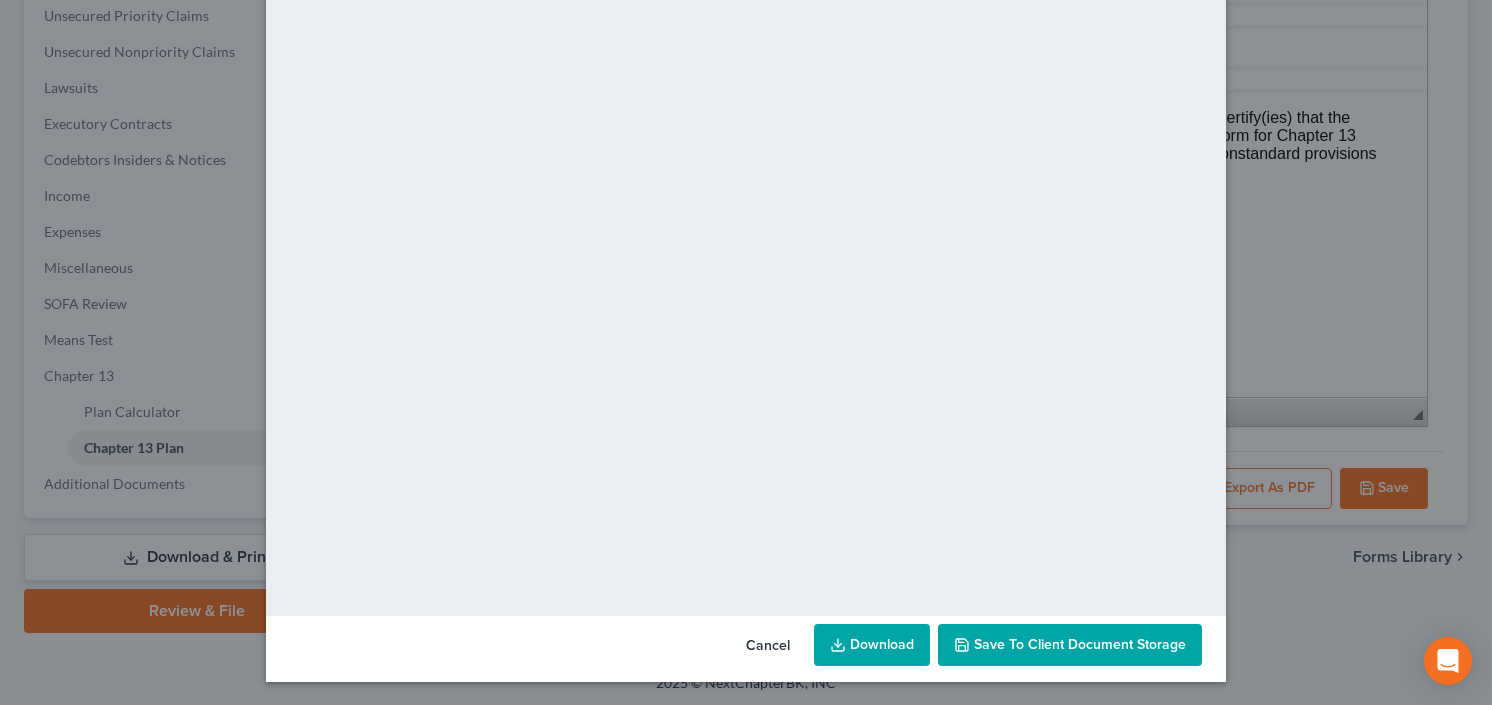 drag, startPoint x: 1039, startPoint y: 649, endPoint x: 1045, endPoint y: 633, distance: 17.088007 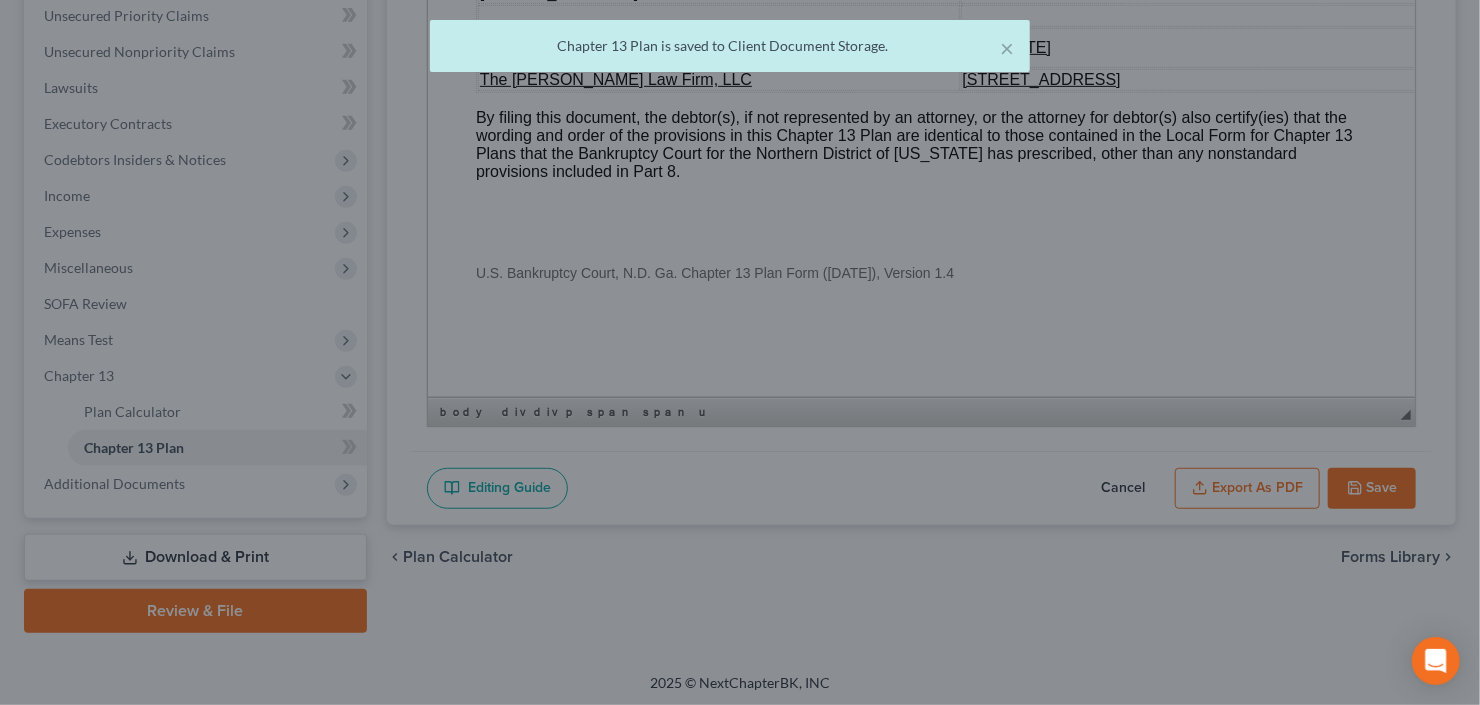 scroll, scrollTop: 7523, scrollLeft: 0, axis: vertical 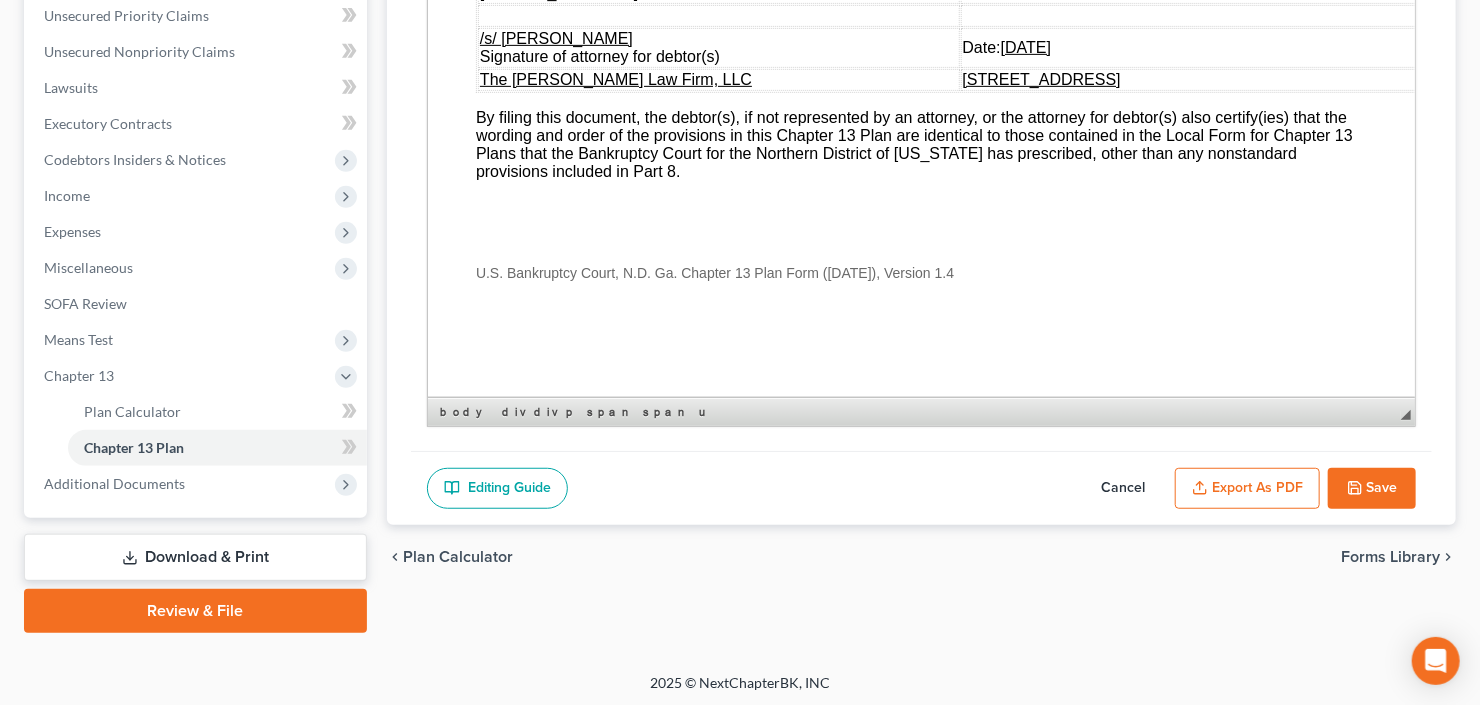 click on "Save" at bounding box center [1372, 489] 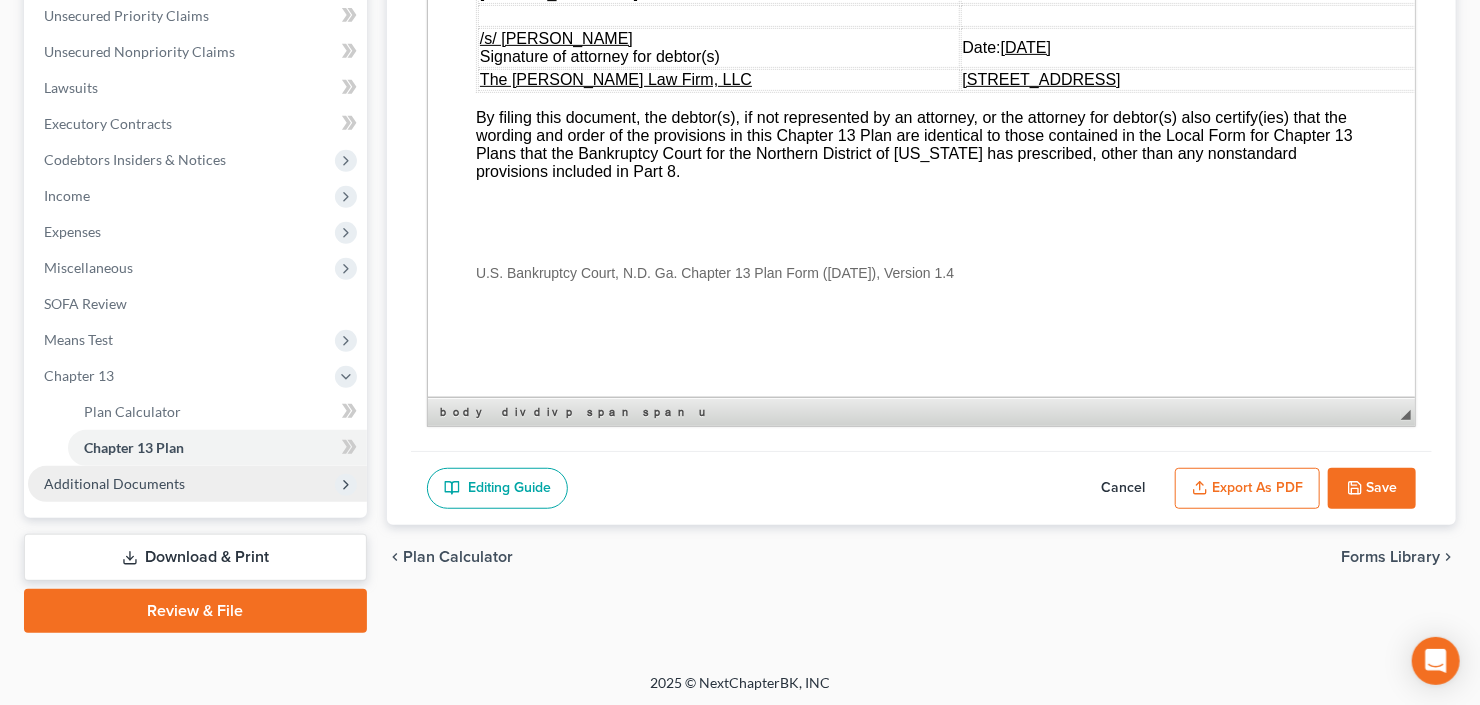 select on "3" 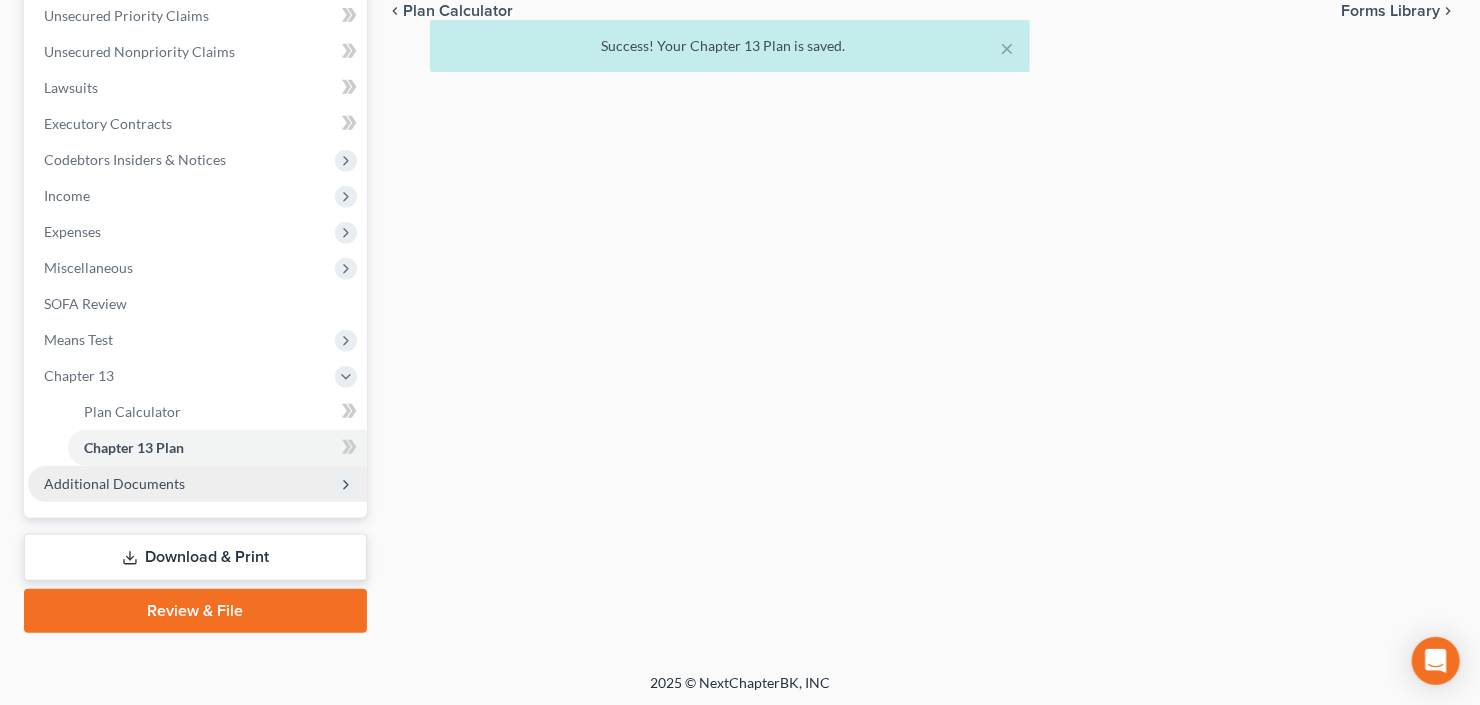 click on "Additional Documents" at bounding box center [114, 483] 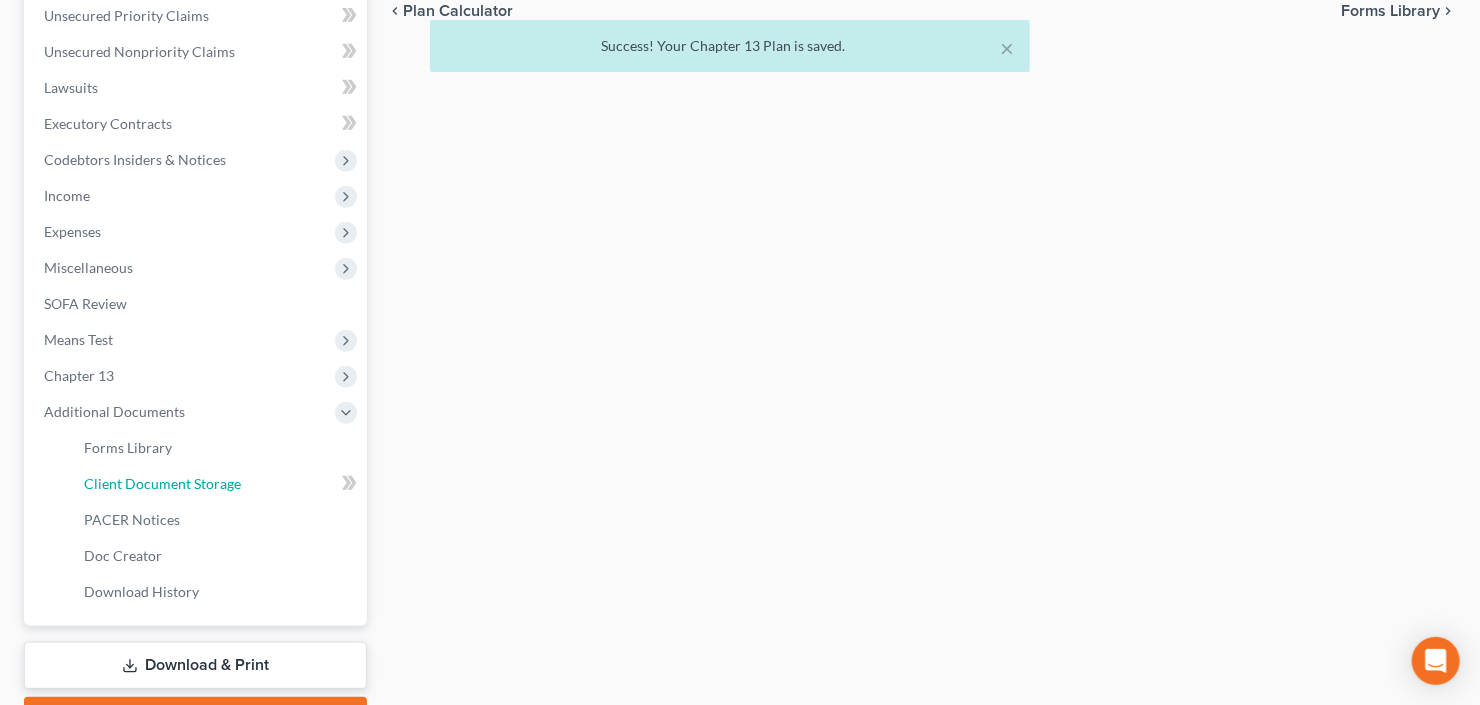 click on "Client Document Storage" at bounding box center (162, 483) 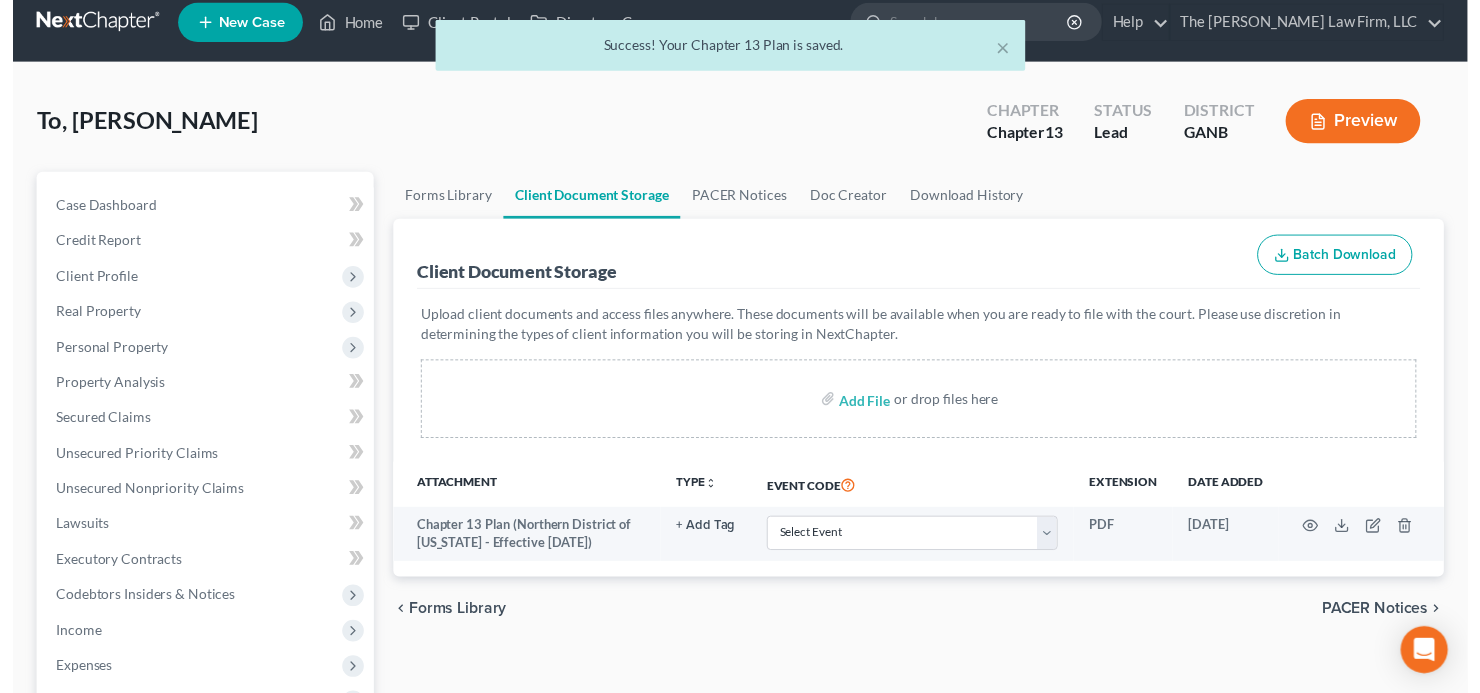 scroll, scrollTop: 0, scrollLeft: 0, axis: both 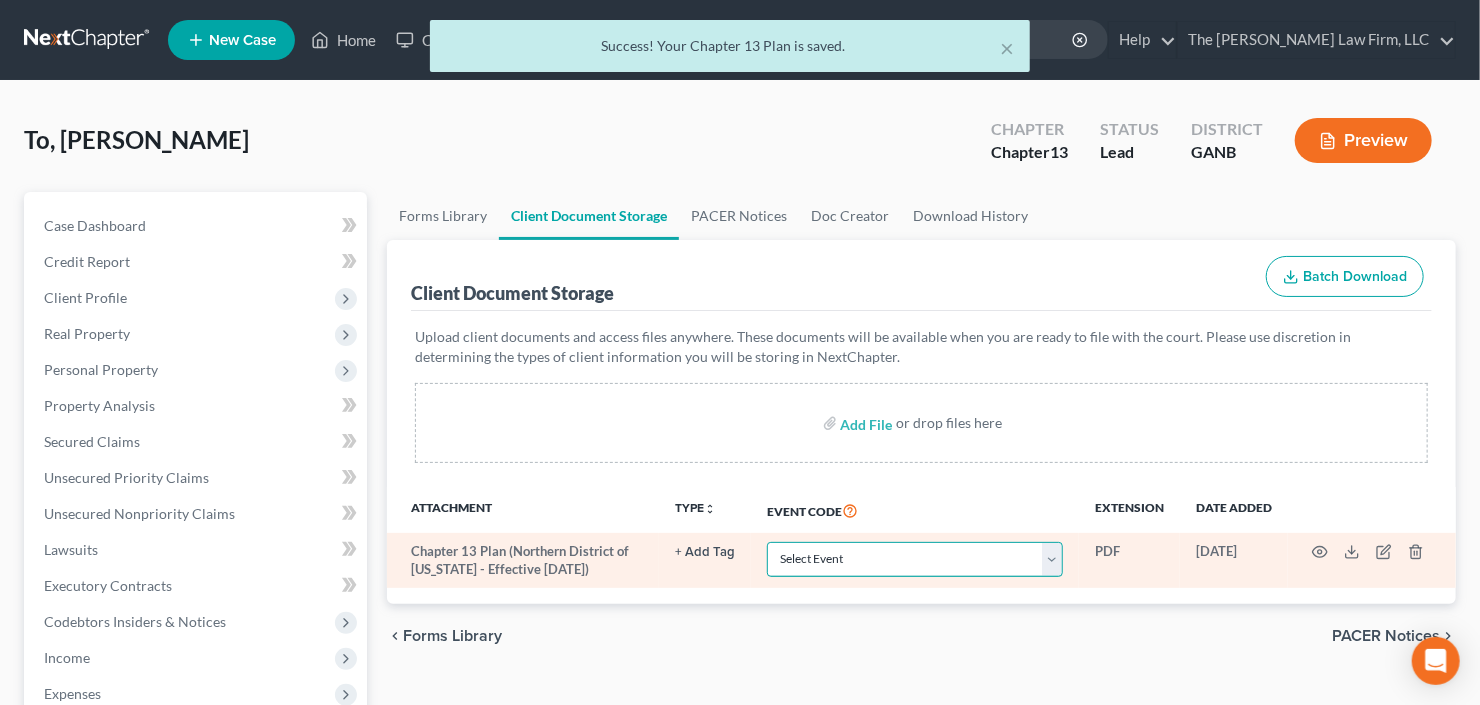 click on "Select Event 01 - Chapter 13 Plan - Initial Plan 02-Application to Pay Filing Fee in Installments Application for Waiver of Chapter 7 Filing Fee (103B) Certification of Financial Management Course for Debtor Corporate Ownership Statement Credit Counseling Service Certificate Exhibits Federal Tax Return Operating Report P-Amended List of Creditors (FEE) P-Amendment to Schedules D, E, F and/or E/F (FEE) P-Amendment to Voluntary Petition P-Attorney Disclosure Statement P-Chapter 11 Statement of Monthly Income (Form 122B) P-Chapter 13 Monthly Income Statement/Calculation of Disposable Income Document(s) - (122C-1/122C-2) P-Chapter 7 Statement of Monthly Income/Means Test Document(s) - (Forms 122A-1, 122A-1Supp, 122A-2) P-Corporate Resolution P-Declaration of Debtor P-Equity Security Holders P-Initial Statement About an Eviction Judgment Against You--Form 101A P-Schedule A/B P-Schedule C P-Schedule D P-Schedule E/F P-Schedule G P-Schedule H P-Schedule I P-Schedule J P-Statement of Financial Affairs Payment Advices" at bounding box center (915, 559) 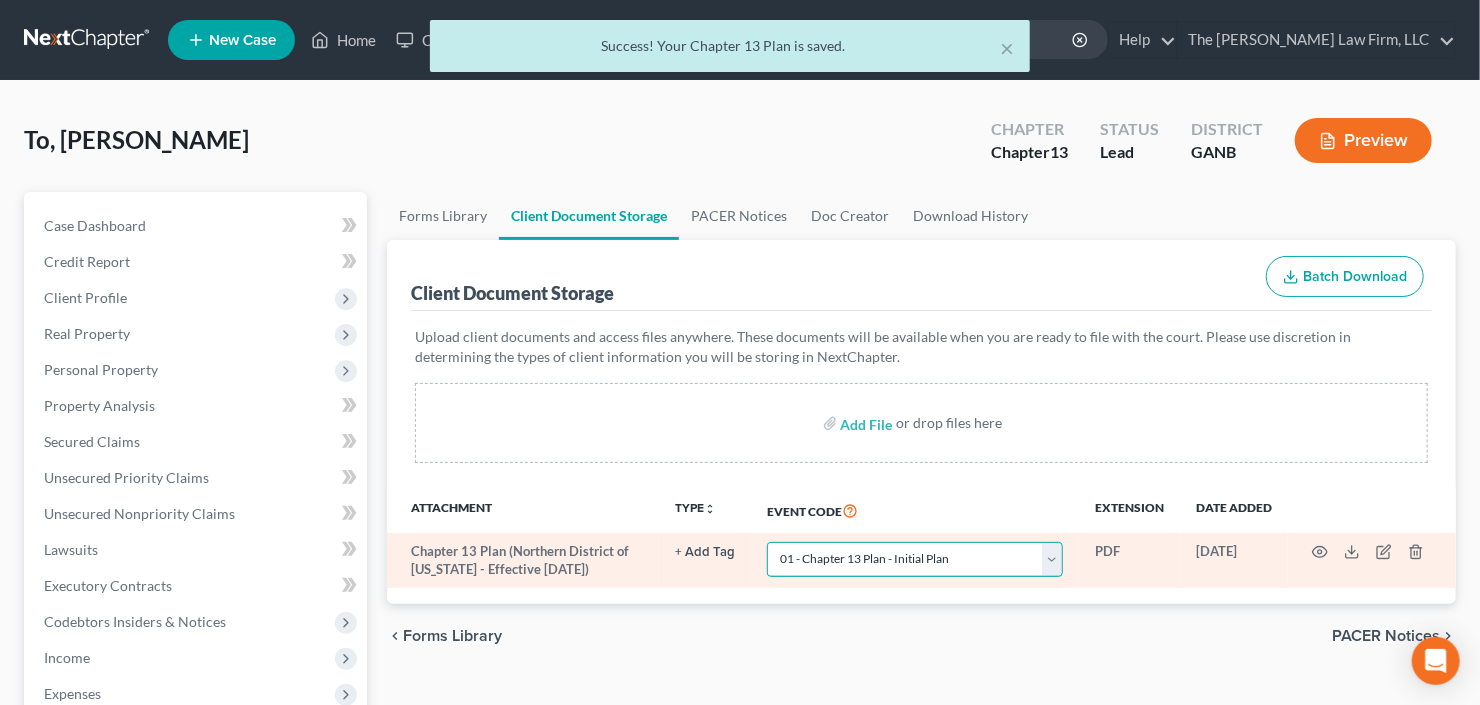 click on "Select Event 01 - Chapter 13 Plan - Initial Plan 02-Application to Pay Filing Fee in Installments Application for Waiver of Chapter 7 Filing Fee (103B) Certification of Financial Management Course for Debtor Corporate Ownership Statement Credit Counseling Service Certificate Exhibits Federal Tax Return Operating Report P-Amended List of Creditors (FEE) P-Amendment to Schedules D, E, F and/or E/F (FEE) P-Amendment to Voluntary Petition P-Attorney Disclosure Statement P-Chapter 11 Statement of Monthly Income (Form 122B) P-Chapter 13 Monthly Income Statement/Calculation of Disposable Income Document(s) - (122C-1/122C-2) P-Chapter 7 Statement of Monthly Income/Means Test Document(s) - (Forms 122A-1, 122A-1Supp, 122A-2) P-Corporate Resolution P-Declaration of Debtor P-Equity Security Holders P-Initial Statement About an Eviction Judgment Against You--Form 101A P-Schedule A/B P-Schedule C P-Schedule D P-Schedule E/F P-Schedule G P-Schedule H P-Schedule I P-Schedule J P-Statement of Financial Affairs Payment Advices" at bounding box center (915, 559) 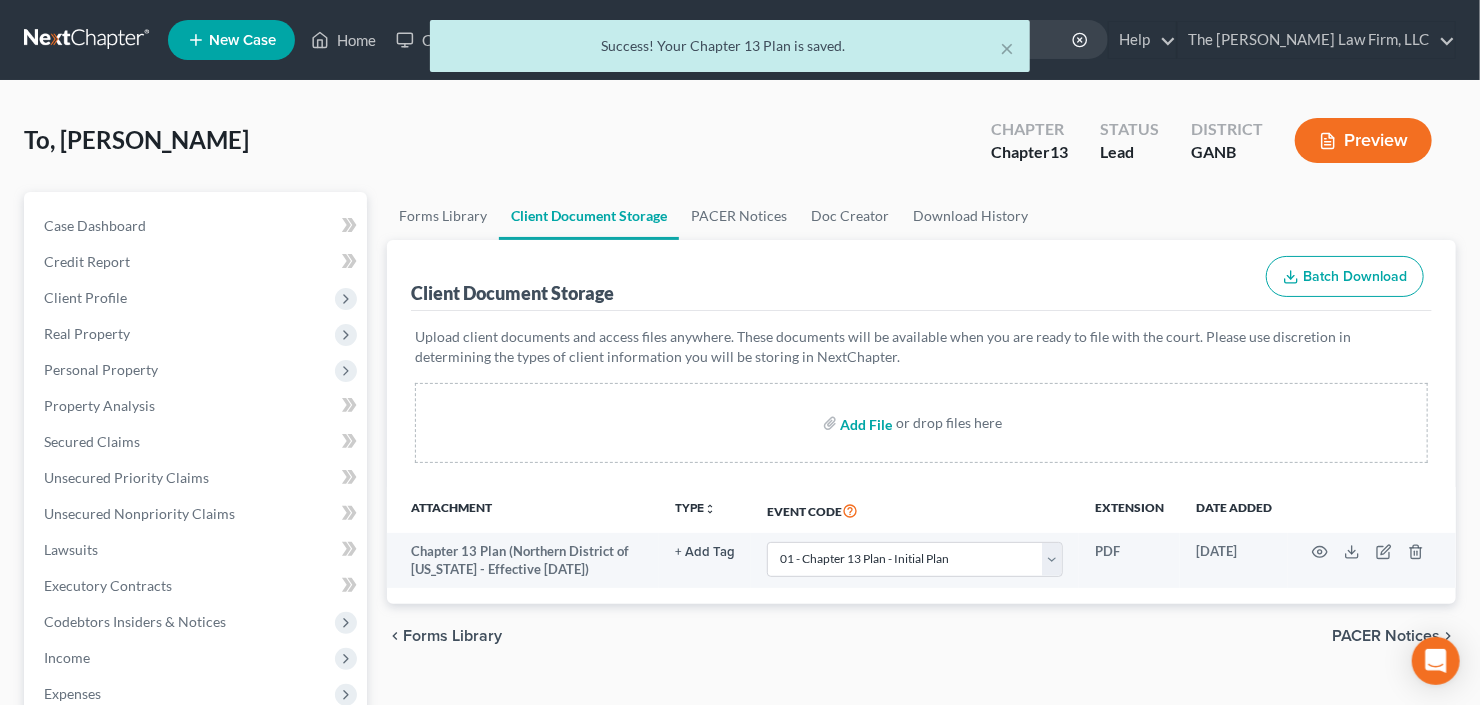 click at bounding box center (865, 423) 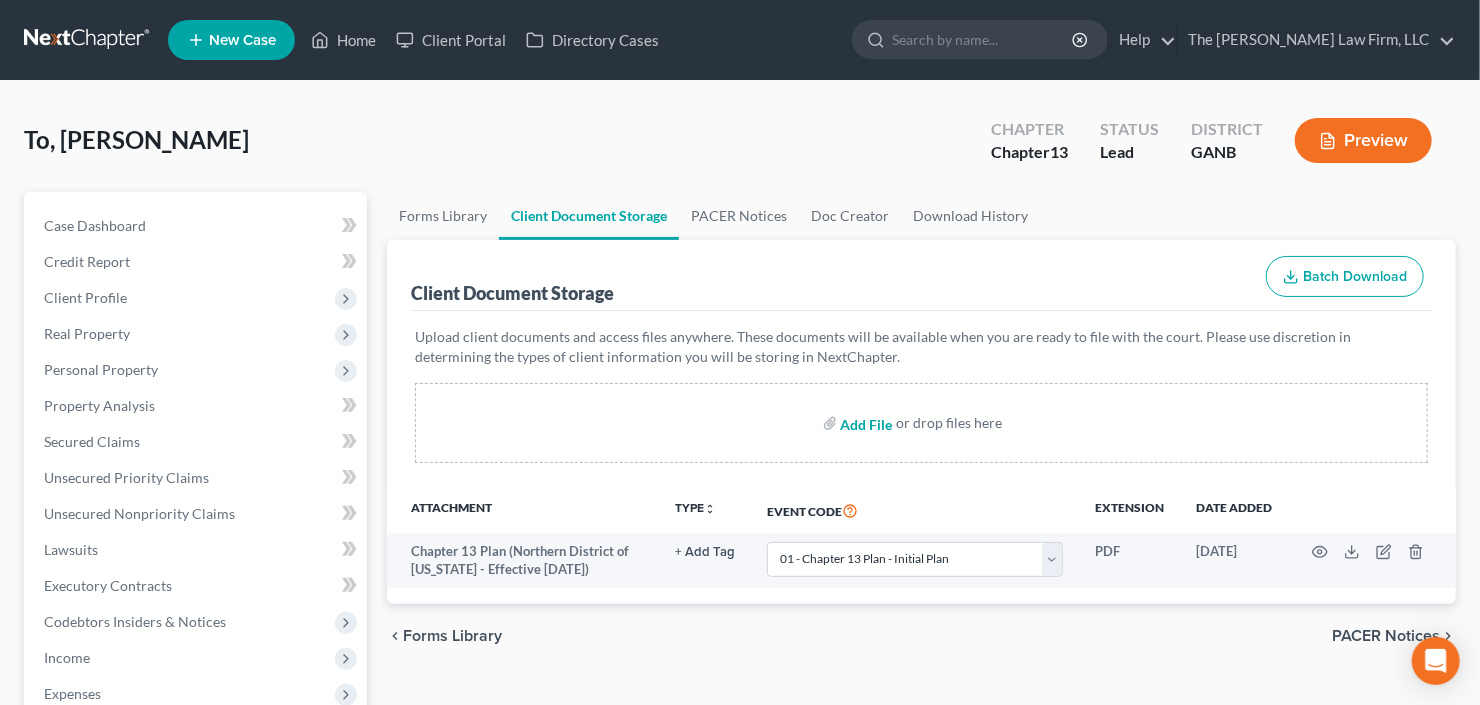 type on "C:\fakepath\Khanh To 60 days.pdf" 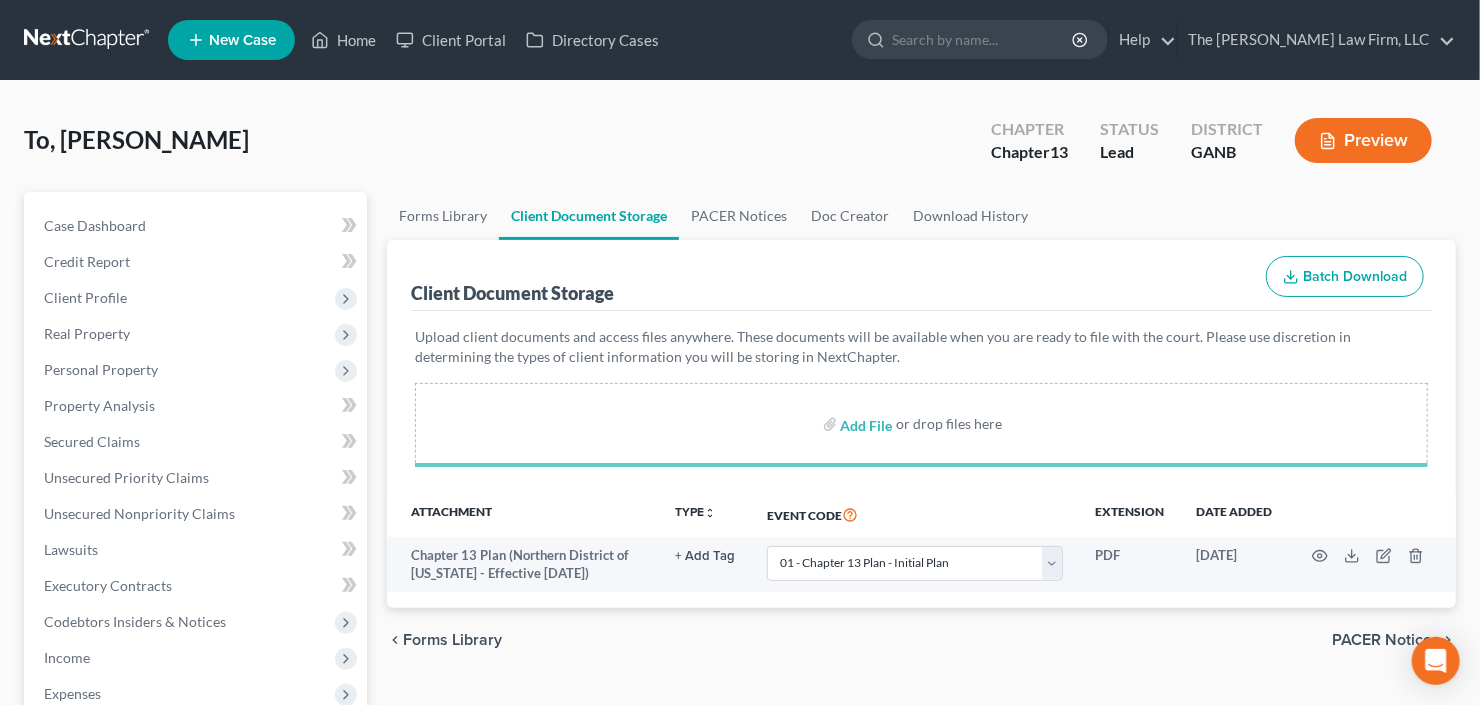 select on "0" 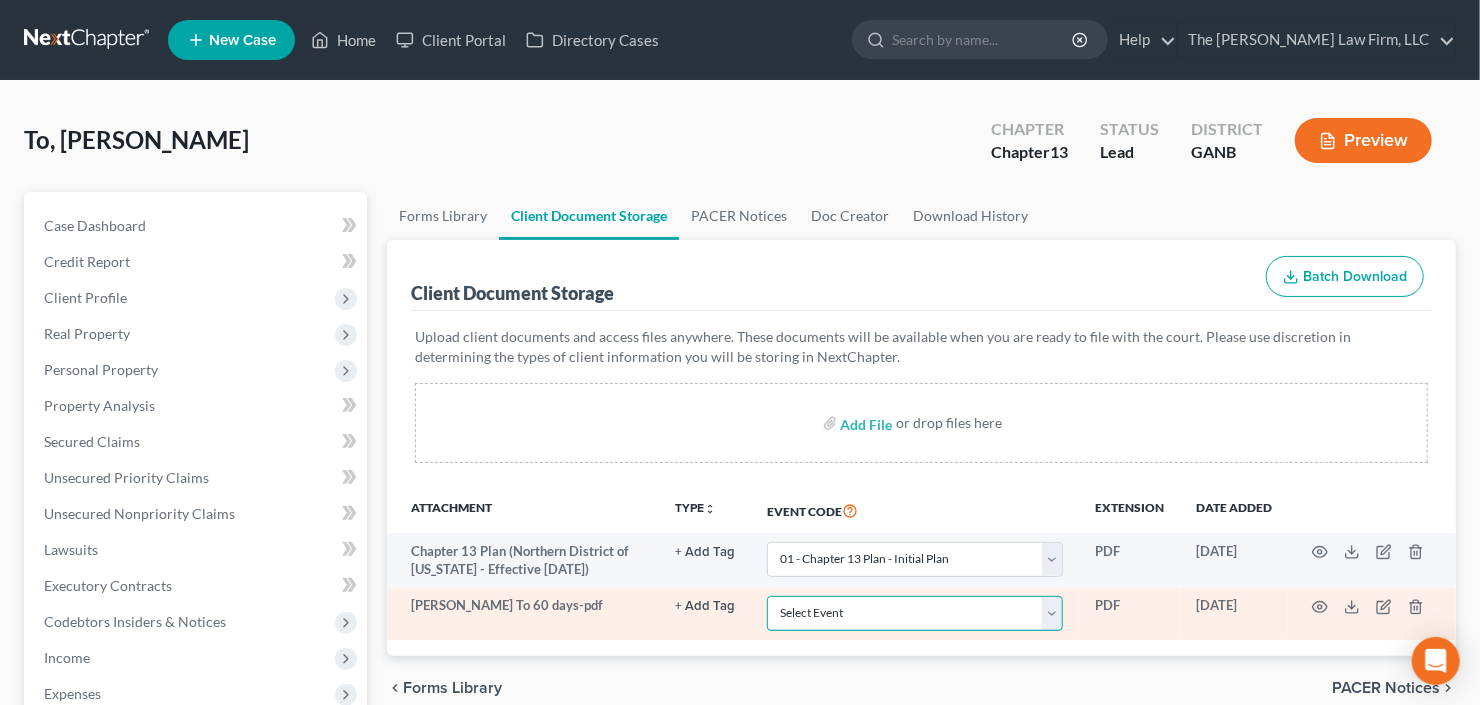 click on "Select Event 01 - Chapter 13 Plan - Initial Plan 02-Application to Pay Filing Fee in Installments Application for Waiver of Chapter 7 Filing Fee (103B) Certification of Financial Management Course for Debtor Corporate Ownership Statement Credit Counseling Service Certificate Exhibits Federal Tax Return Operating Report P-Amended List of Creditors (FEE) P-Amendment to Schedules D, E, F and/or E/F (FEE) P-Amendment to Voluntary Petition P-Attorney Disclosure Statement P-Chapter 11 Statement of Monthly Income (Form 122B) P-Chapter 13 Monthly Income Statement/Calculation of Disposable Income Document(s) - (122C-1/122C-2) P-Chapter 7 Statement of Monthly Income/Means Test Document(s) - (Forms 122A-1, 122A-1Supp, 122A-2) P-Corporate Resolution P-Declaration of Debtor P-Equity Security Holders P-Initial Statement About an Eviction Judgment Against You--Form 101A P-Schedule A/B P-Schedule C P-Schedule D P-Schedule E/F P-Schedule G P-Schedule H P-Schedule I P-Schedule J P-Statement of Financial Affairs Payment Advices" at bounding box center [915, 613] 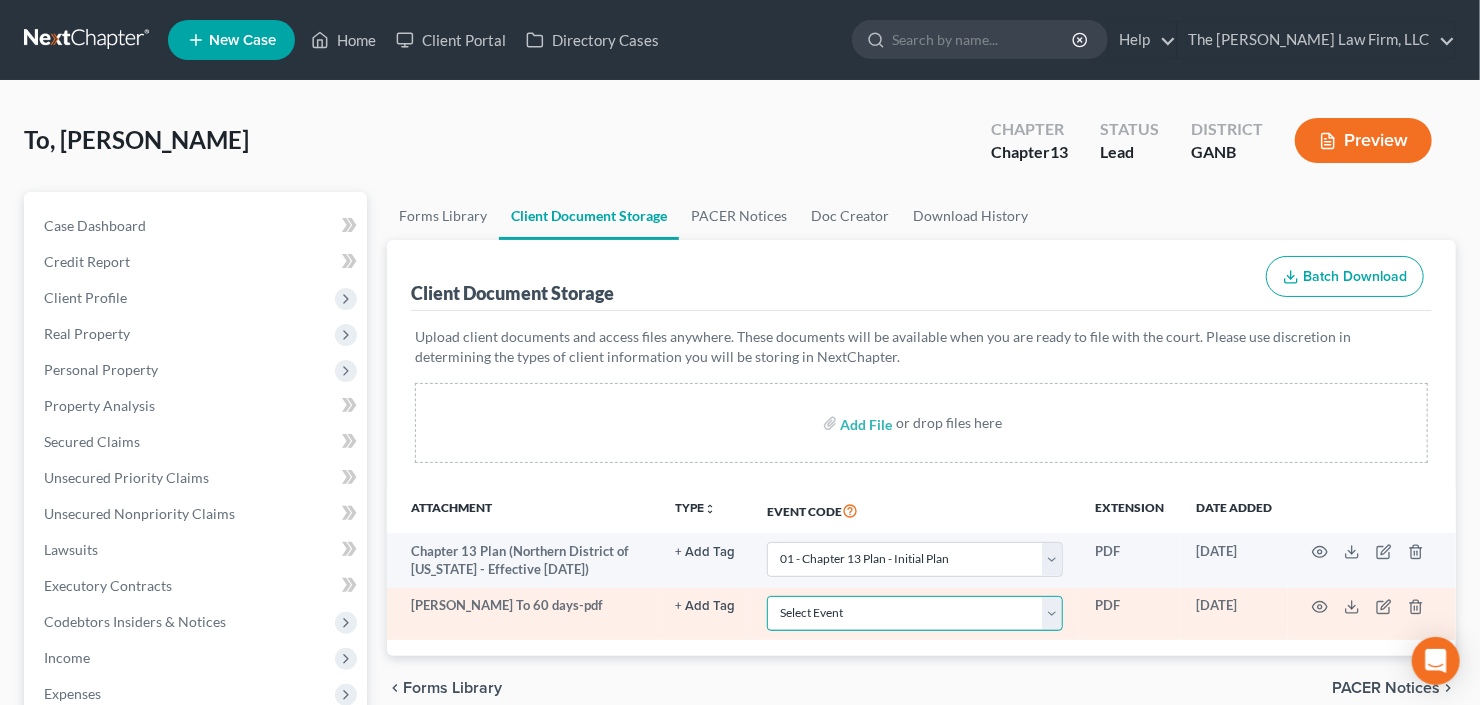 select on "35" 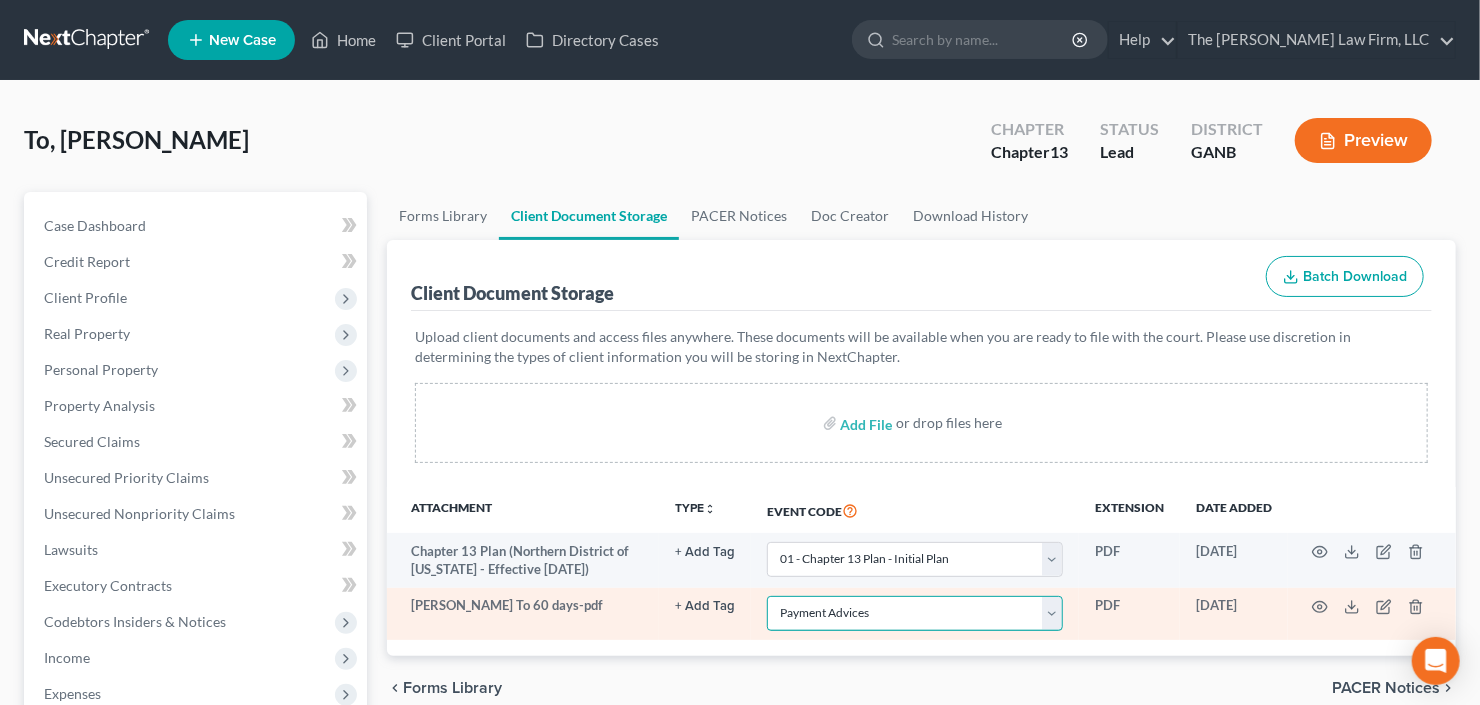 click on "Select Event 01 - Chapter 13 Plan - Initial Plan 02-Application to Pay Filing Fee in Installments Application for Waiver of Chapter 7 Filing Fee (103B) Certification of Financial Management Course for Debtor Corporate Ownership Statement Credit Counseling Service Certificate Exhibits Federal Tax Return Operating Report P-Amended List of Creditors (FEE) P-Amendment to Schedules D, E, F and/or E/F (FEE) P-Amendment to Voluntary Petition P-Attorney Disclosure Statement P-Chapter 11 Statement of Monthly Income (Form 122B) P-Chapter 13 Monthly Income Statement/Calculation of Disposable Income Document(s) - (122C-1/122C-2) P-Chapter 7 Statement of Monthly Income/Means Test Document(s) - (Forms 122A-1, 122A-1Supp, 122A-2) P-Corporate Resolution P-Declaration of Debtor P-Equity Security Holders P-Initial Statement About an Eviction Judgment Against You--Form 101A P-Schedule A/B P-Schedule C P-Schedule D P-Schedule E/F P-Schedule G P-Schedule H P-Schedule I P-Schedule J P-Statement of Financial Affairs Payment Advices" at bounding box center [915, 613] 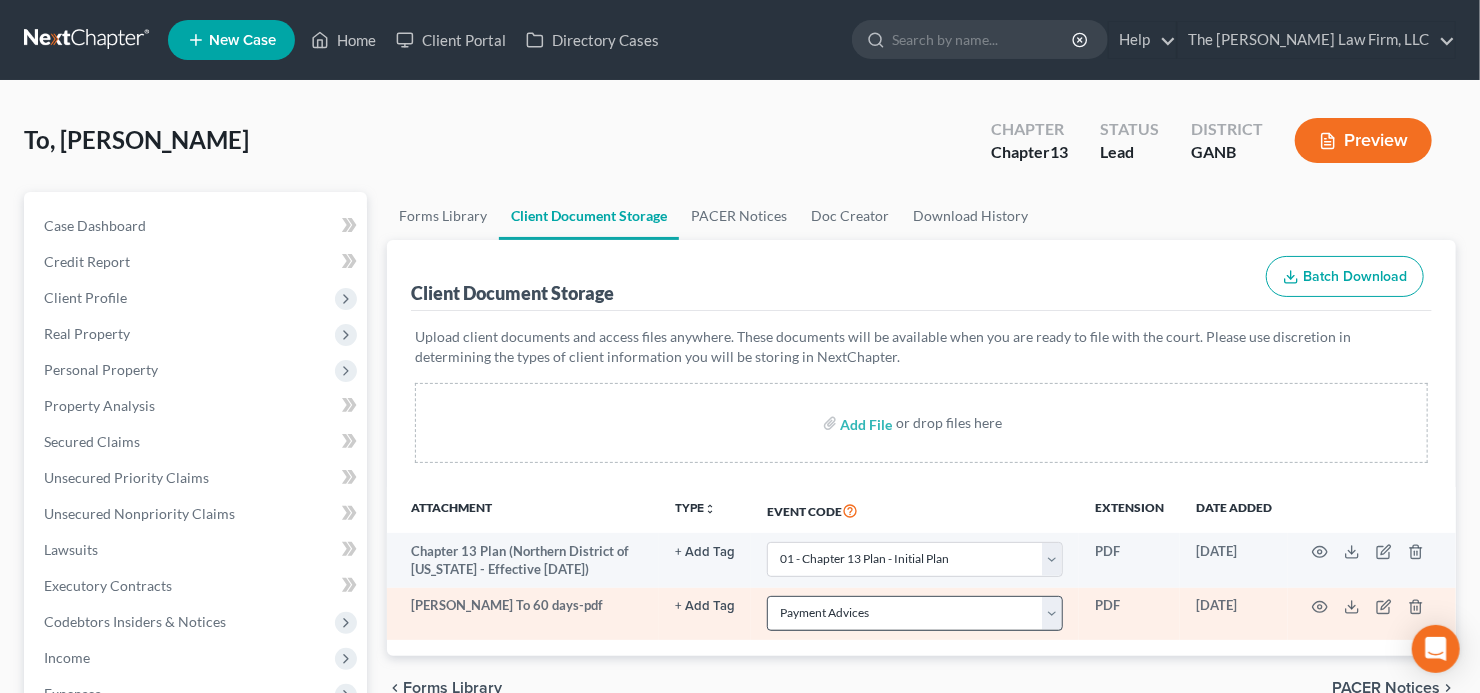 select on "0" 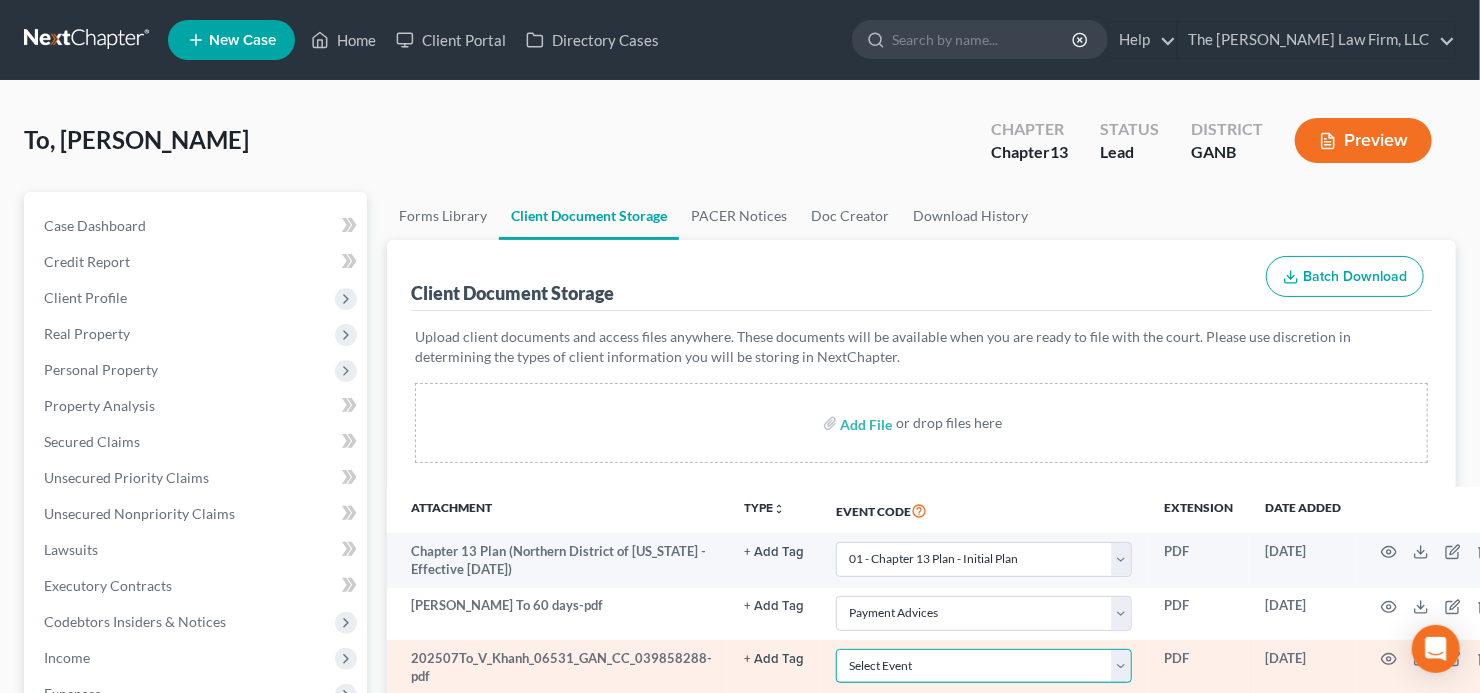 click on "Select Event 01 - Chapter 13 Plan - Initial Plan 02-Application to Pay Filing Fee in Installments Application for Waiver of Chapter 7 Filing Fee (103B) Certification of Financial Management Course for Debtor Corporate Ownership Statement Credit Counseling Service Certificate Exhibits Federal Tax Return Operating Report P-Amended List of Creditors (FEE) P-Amendment to Schedules D, E, F and/or E/F (FEE) P-Amendment to Voluntary Petition P-Attorney Disclosure Statement P-Chapter 11 Statement of Monthly Income (Form 122B) P-Chapter 13 Monthly Income Statement/Calculation of Disposable Income Document(s) - (122C-1/122C-2) P-Chapter 7 Statement of Monthly Income/Means Test Document(s) - (Forms 122A-1, 122A-1Supp, 122A-2) P-Corporate Resolution P-Declaration of Debtor P-Equity Security Holders P-Initial Statement About an Eviction Judgment Against You--Form 101A P-Schedule A/B P-Schedule C P-Schedule D P-Schedule E/F P-Schedule G P-Schedule H P-Schedule I P-Schedule J P-Statement of Financial Affairs Payment Advices" at bounding box center (984, 666) 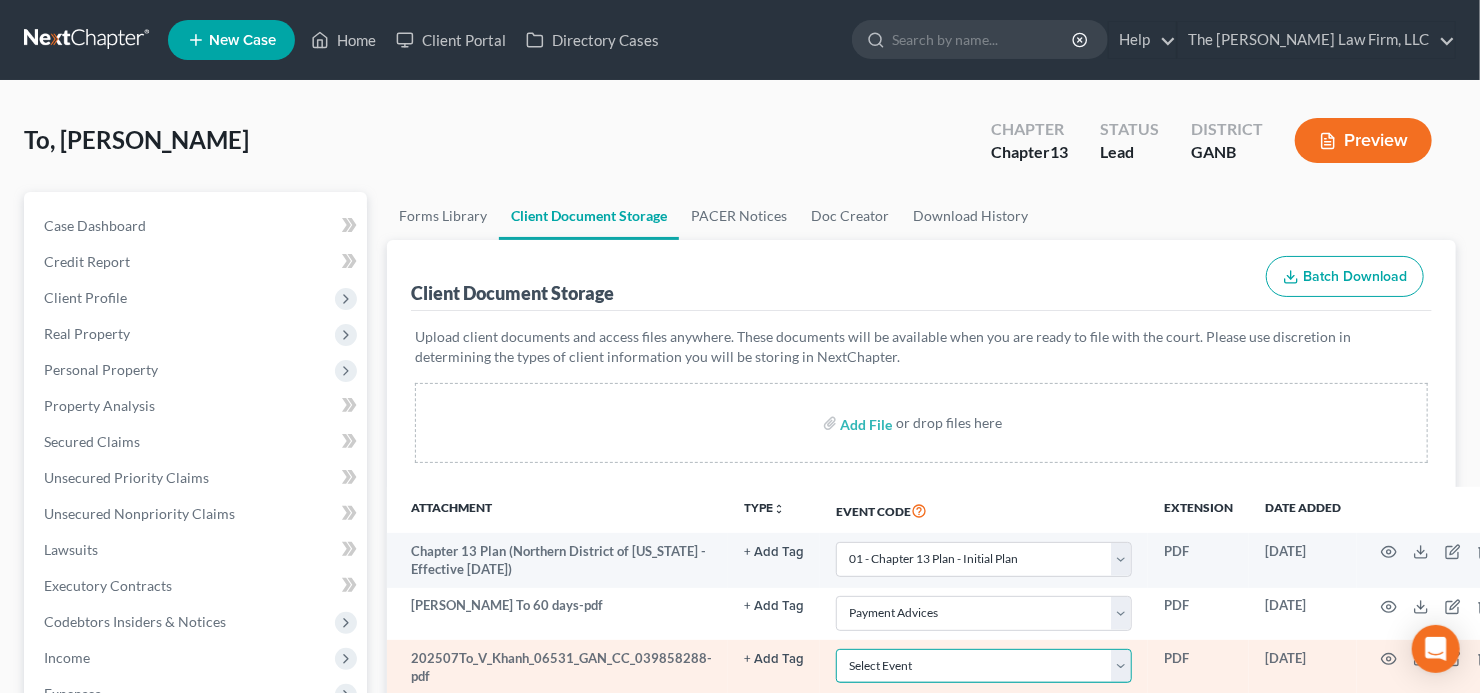 select on "5" 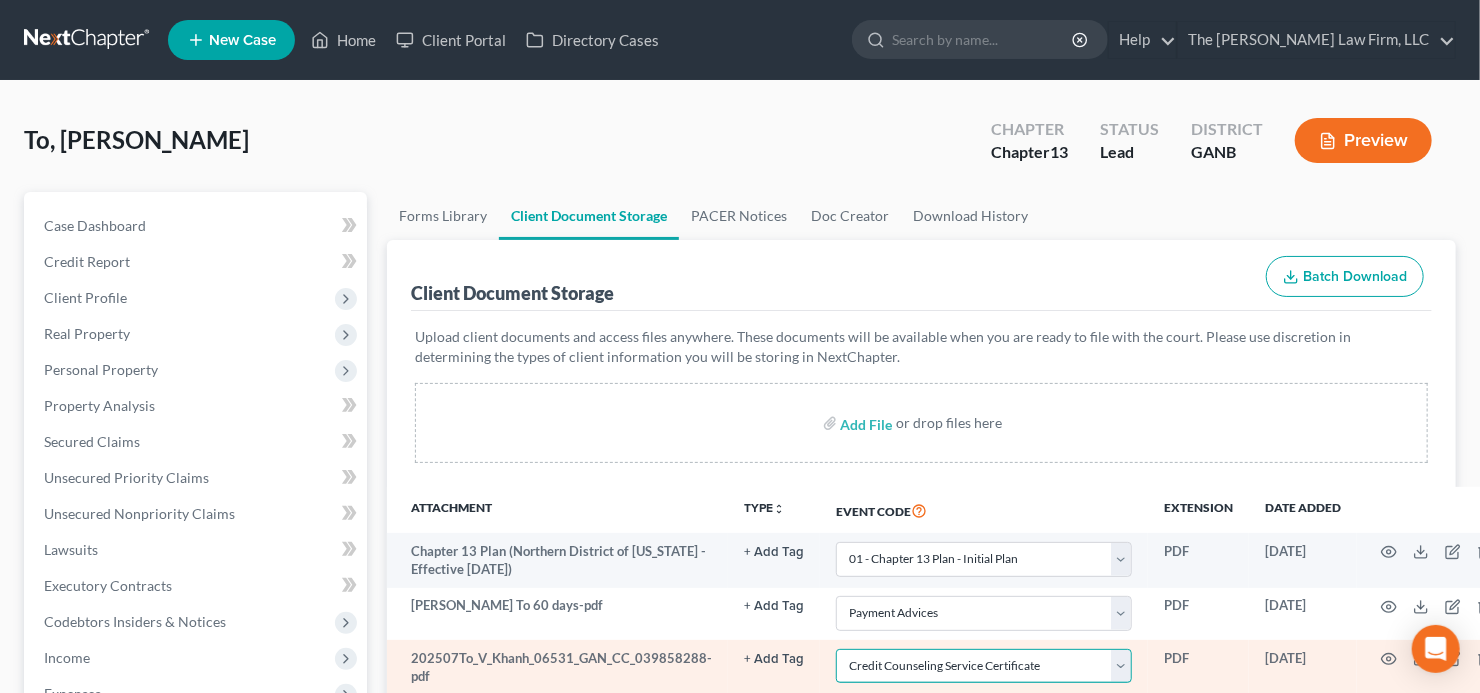 click on "Select Event 01 - Chapter 13 Plan - Initial Plan 02-Application to Pay Filing Fee in Installments Application for Waiver of Chapter 7 Filing Fee (103B) Certification of Financial Management Course for Debtor Corporate Ownership Statement Credit Counseling Service Certificate Exhibits Federal Tax Return Operating Report P-Amended List of Creditors (FEE) P-Amendment to Schedules D, E, F and/or E/F (FEE) P-Amendment to Voluntary Petition P-Attorney Disclosure Statement P-Chapter 11 Statement of Monthly Income (Form 122B) P-Chapter 13 Monthly Income Statement/Calculation of Disposable Income Document(s) - (122C-1/122C-2) P-Chapter 7 Statement of Monthly Income/Means Test Document(s) - (Forms 122A-1, 122A-1Supp, 122A-2) P-Corporate Resolution P-Declaration of Debtor P-Equity Security Holders P-Initial Statement About an Eviction Judgment Against You--Form 101A P-Schedule A/B P-Schedule C P-Schedule D P-Schedule E/F P-Schedule G P-Schedule H P-Schedule I P-Schedule J P-Statement of Financial Affairs Payment Advices" at bounding box center (984, 666) 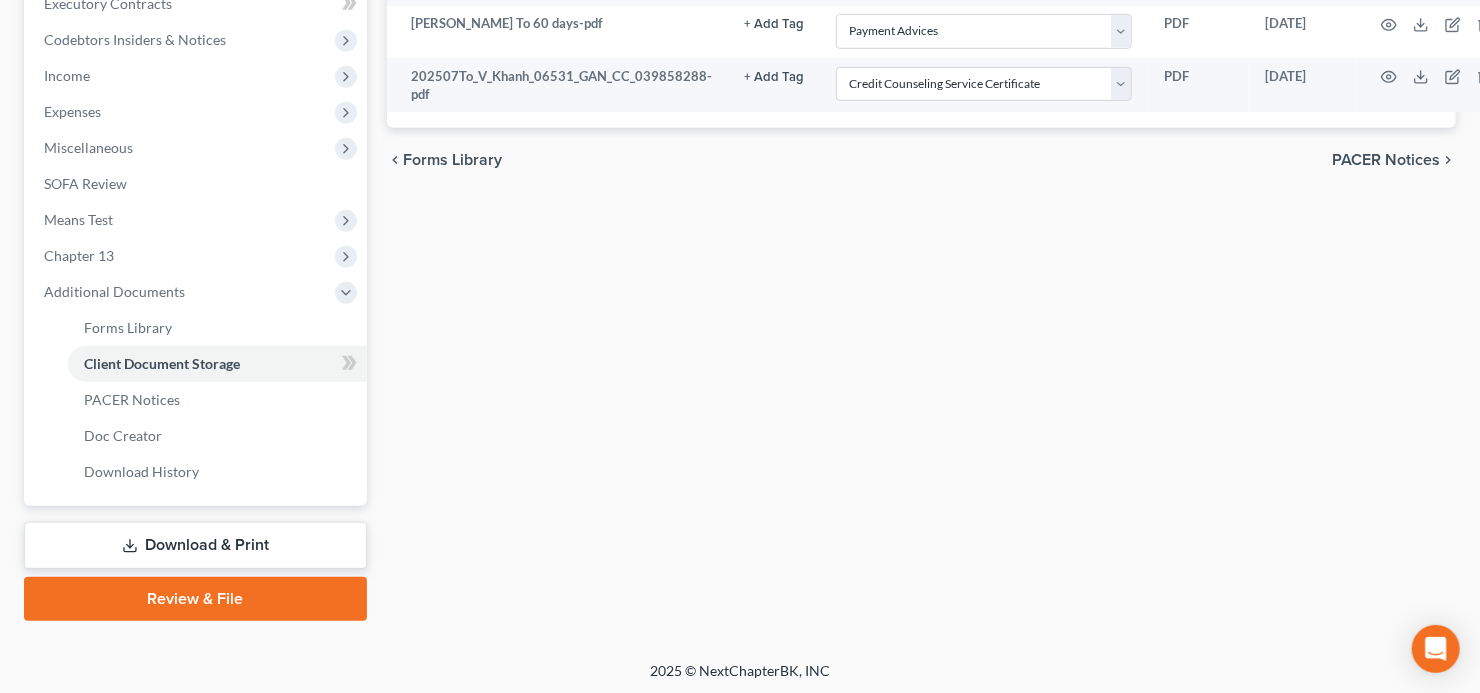 drag, startPoint x: 160, startPoint y: 602, endPoint x: 643, endPoint y: 506, distance: 492.44797 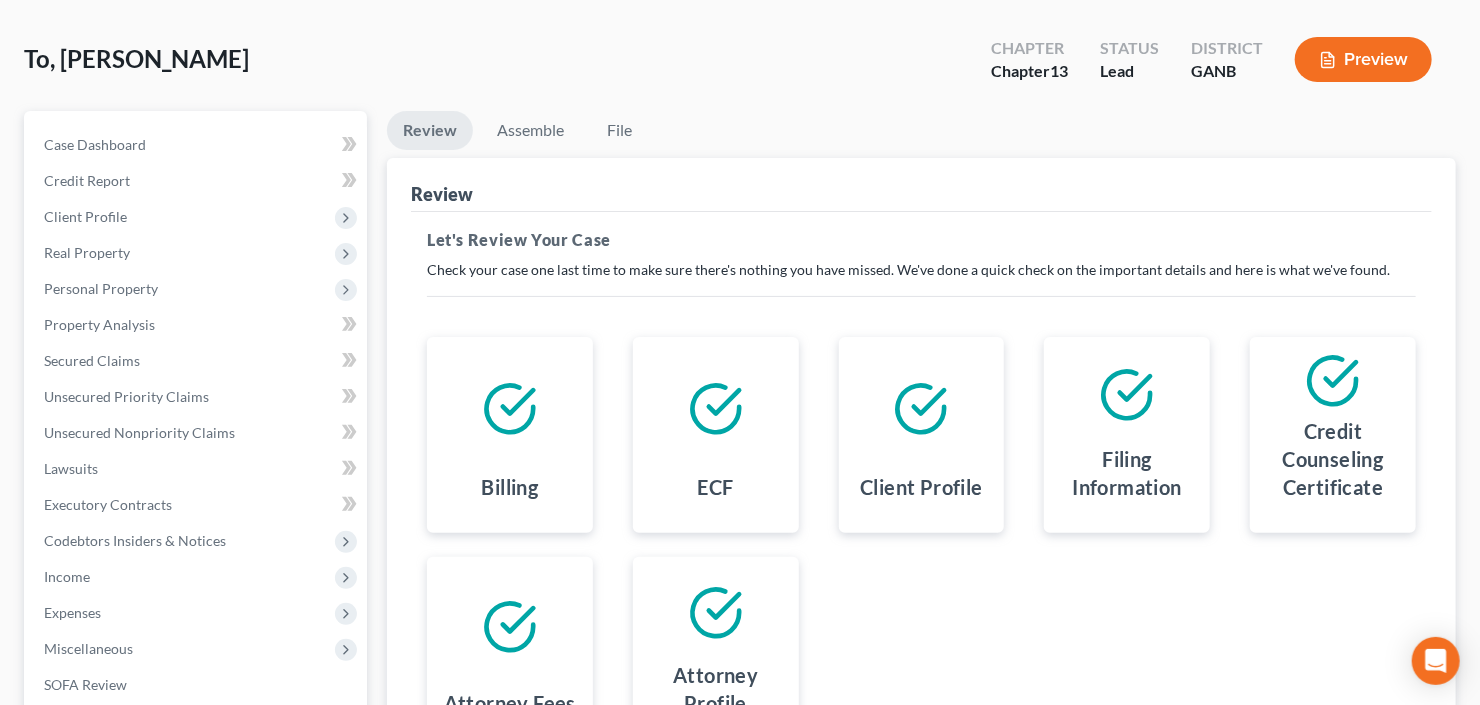 scroll, scrollTop: 0, scrollLeft: 0, axis: both 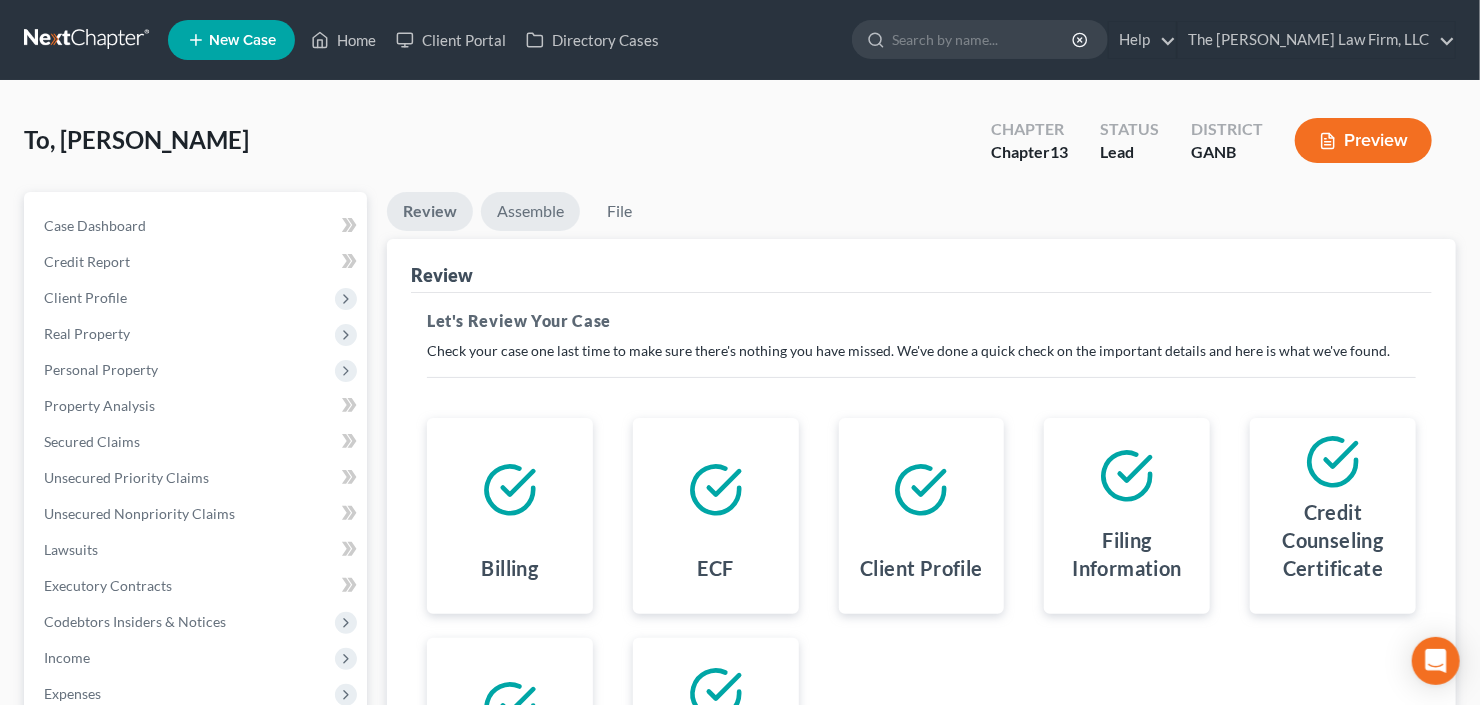 click on "Assemble" at bounding box center (530, 211) 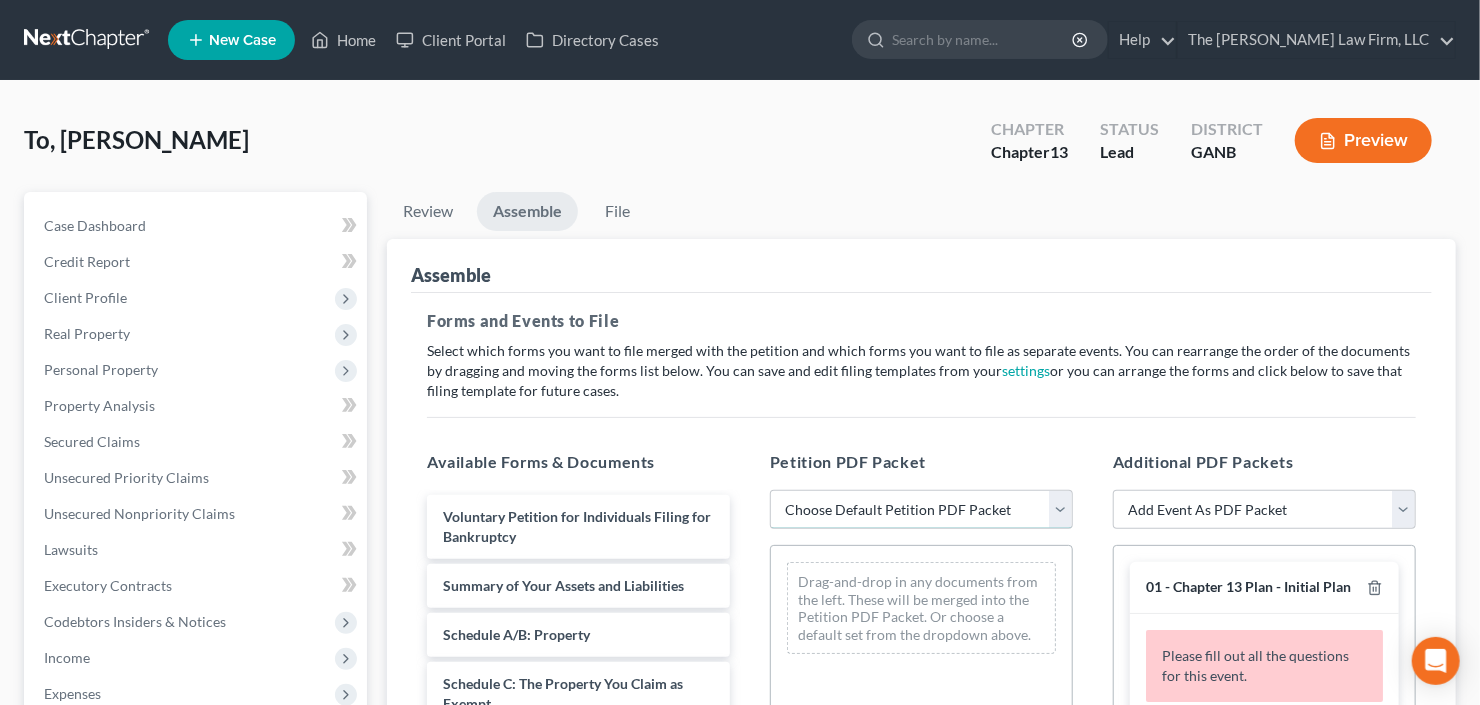 drag, startPoint x: 915, startPoint y: 498, endPoint x: 931, endPoint y: 526, distance: 32.24903 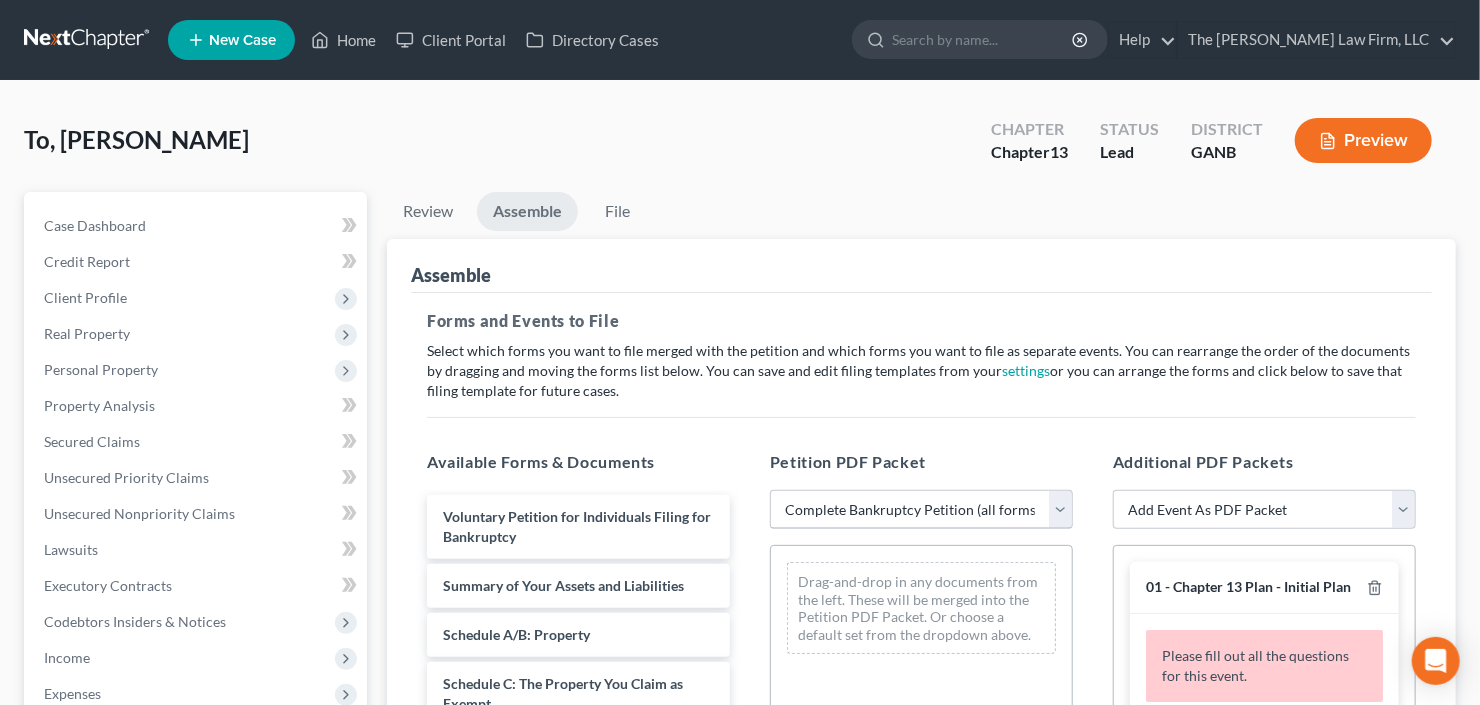 click on "Choose Default Petition PDF Packet Complete Bankruptcy Petition (all forms and schedules) Emergency Filing (Voluntary Petition and Creditor List Only)" at bounding box center (921, 510) 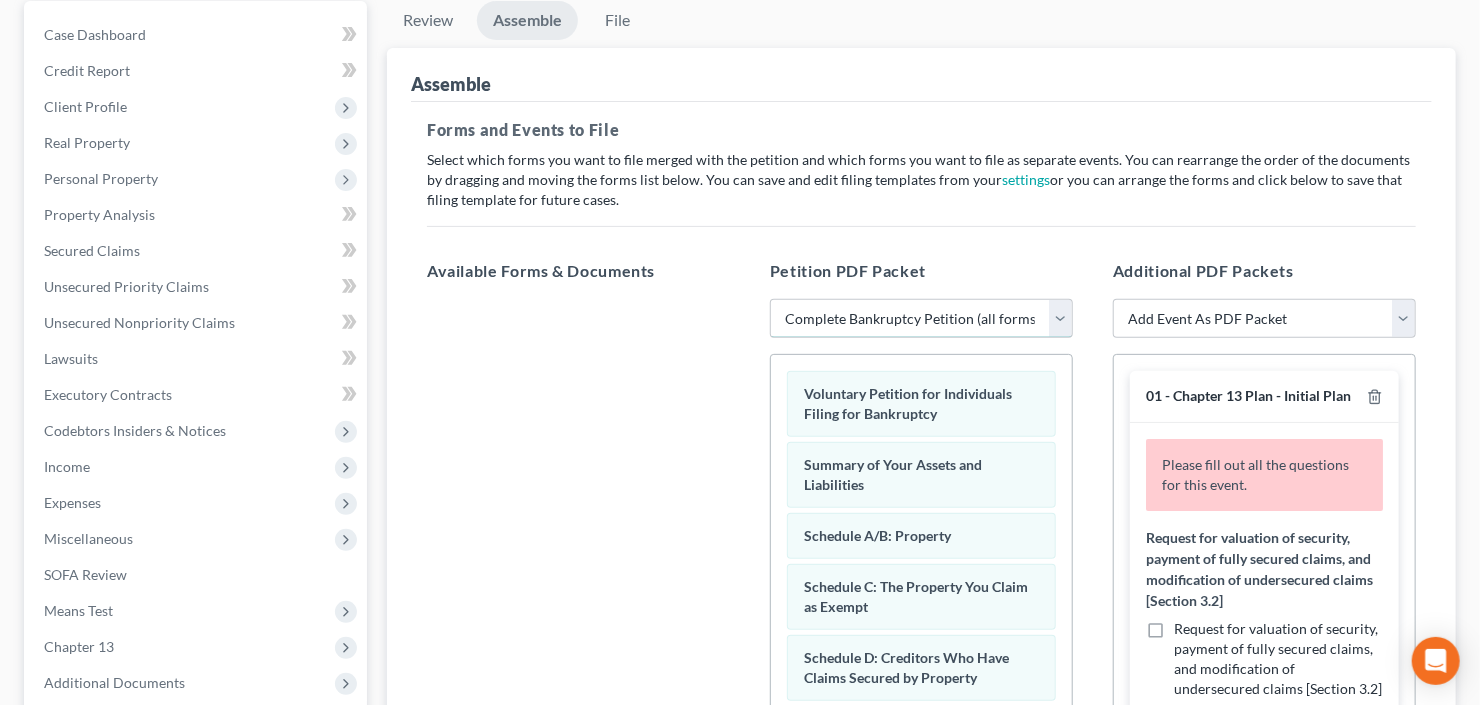 scroll, scrollTop: 240, scrollLeft: 0, axis: vertical 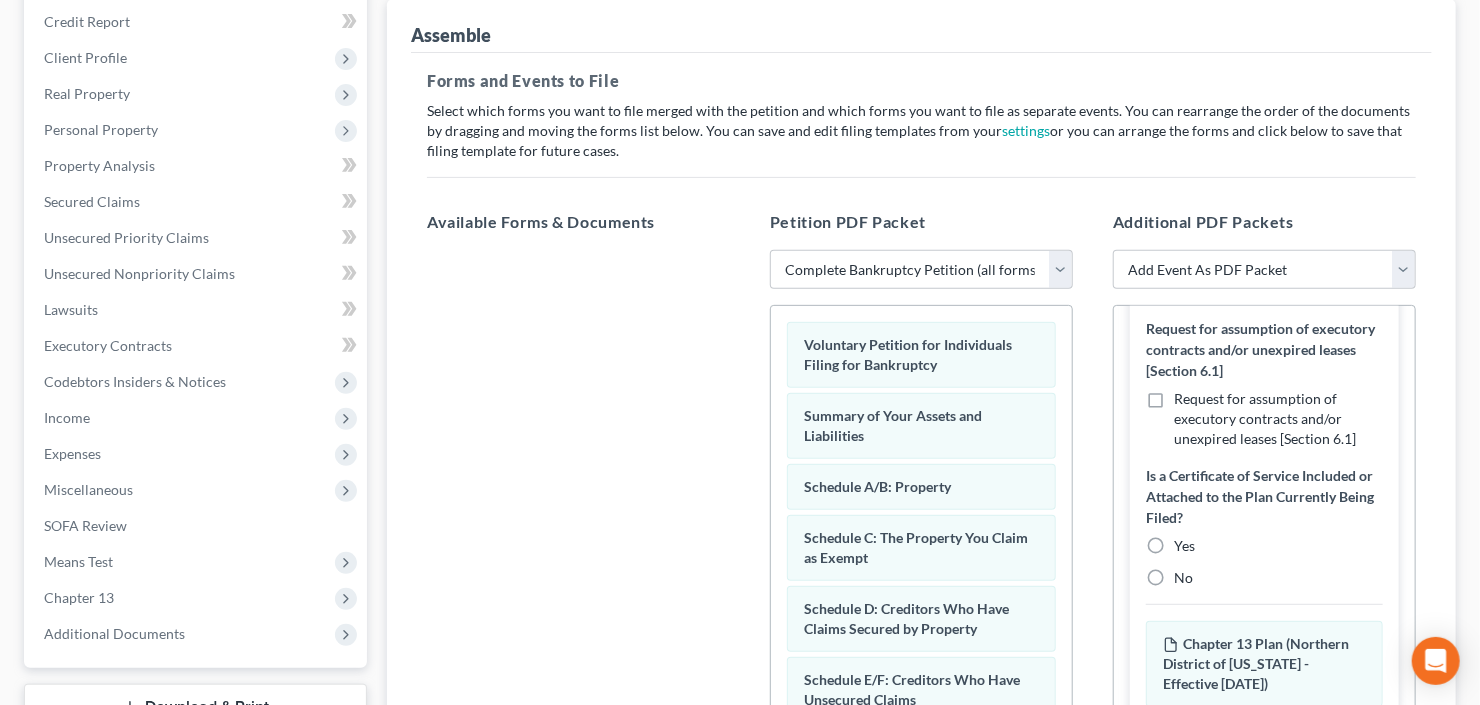 click on "Request for assumption of executory contracts and/or unexpired leases [Section 6.1]" at bounding box center (1278, 419) 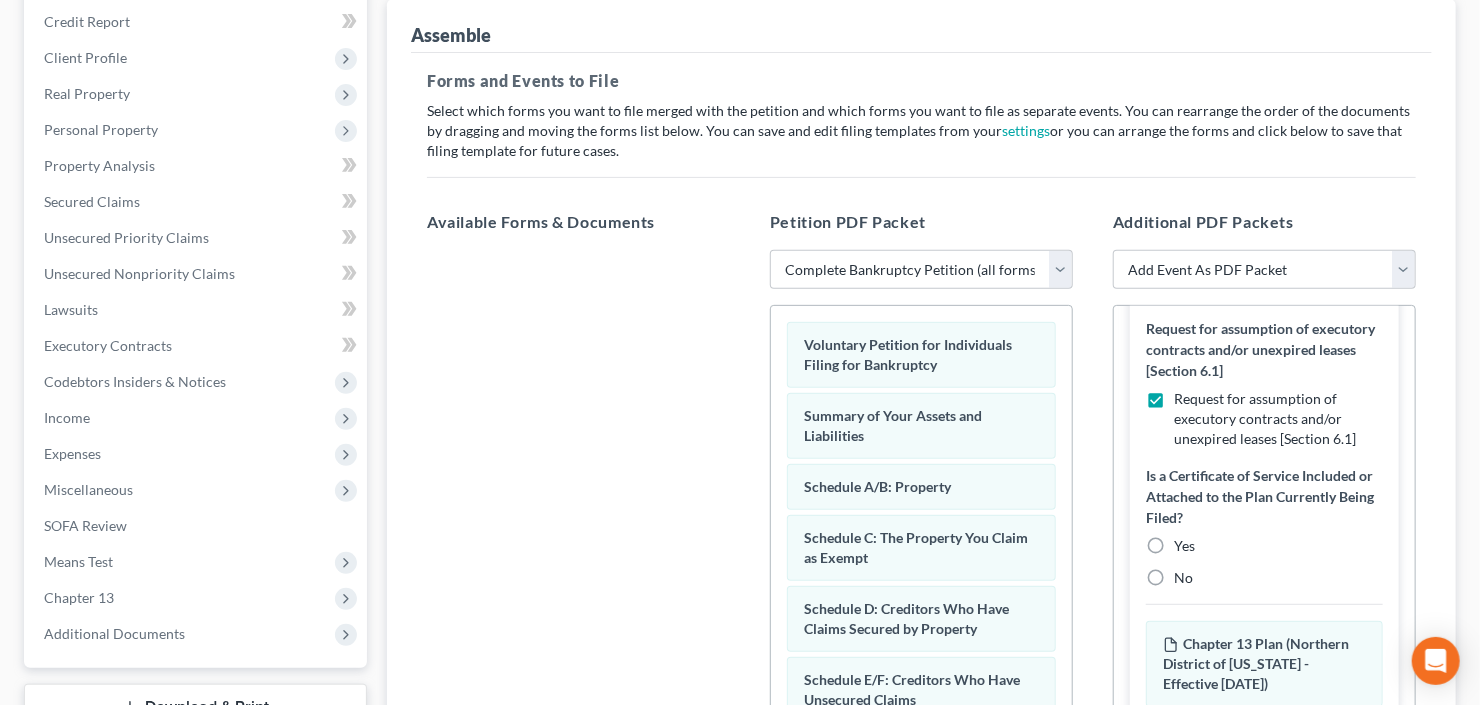 drag, startPoint x: 1155, startPoint y: 599, endPoint x: 1224, endPoint y: 541, distance: 90.13878 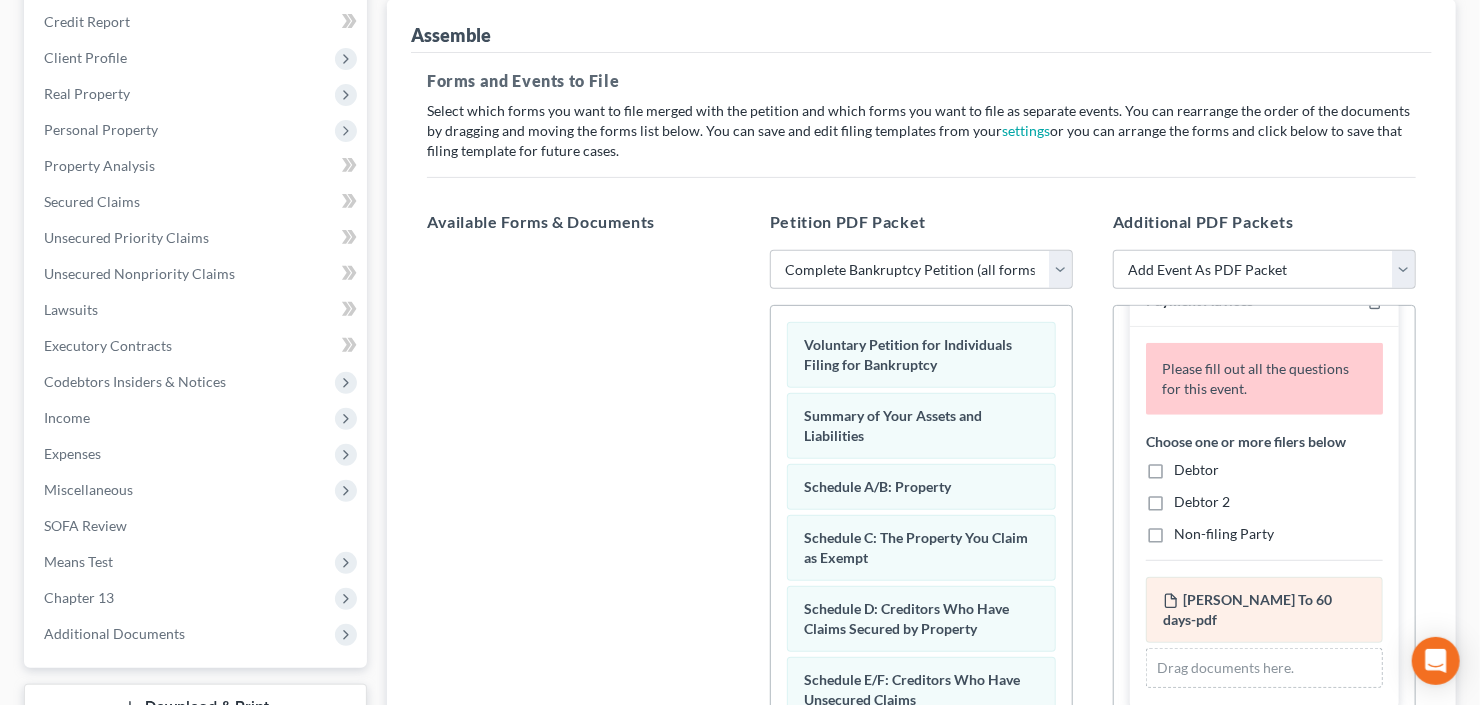 scroll, scrollTop: 1112, scrollLeft: 0, axis: vertical 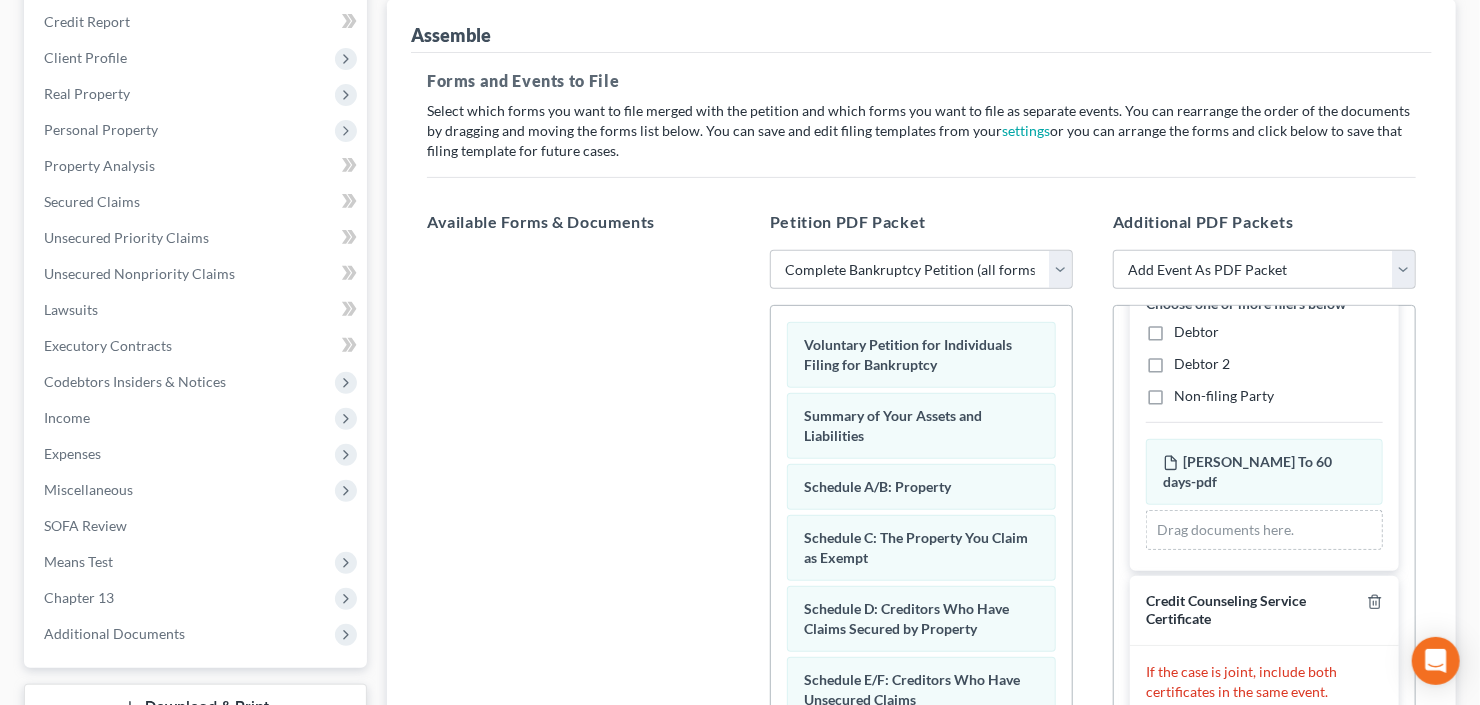 click on "Choose one or more filers below Debtor Debtor 2 Non-filing Party" at bounding box center (1264, 349) 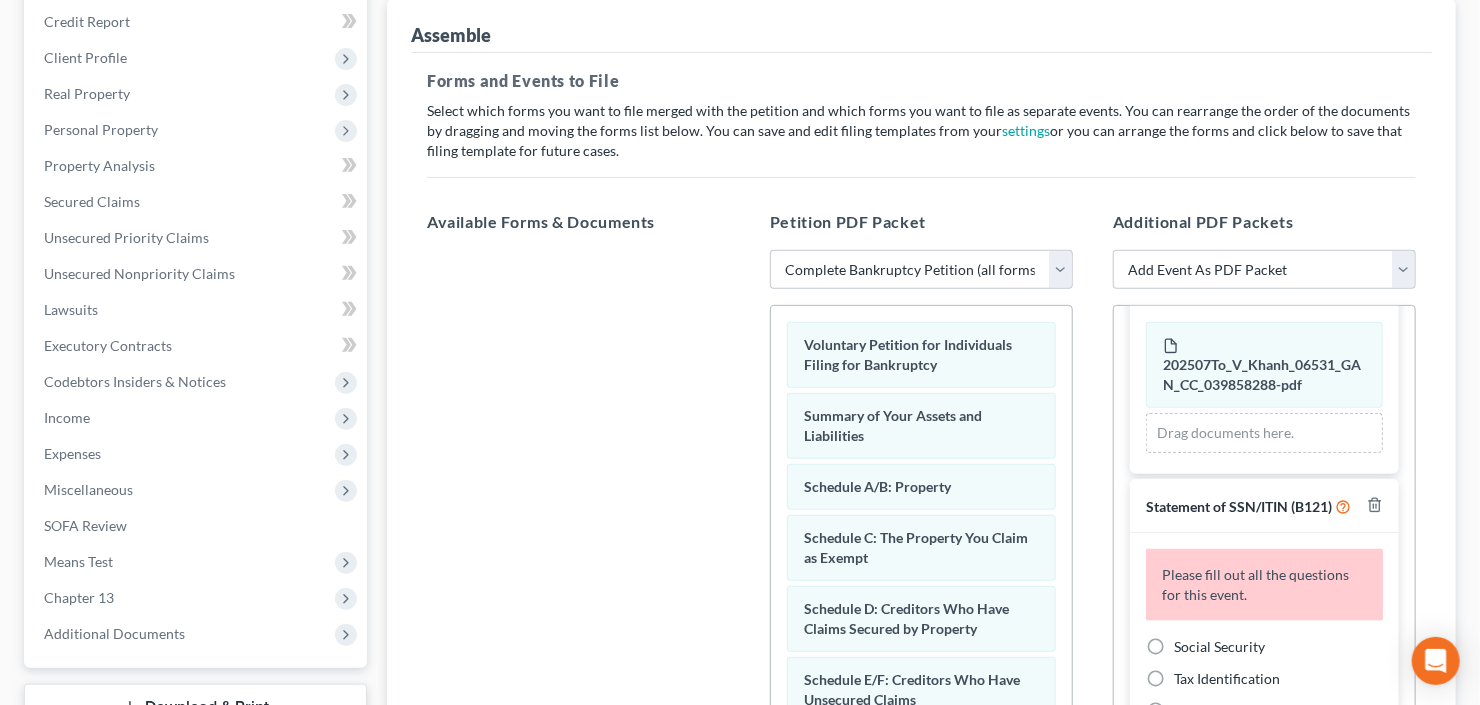 scroll, scrollTop: 1451, scrollLeft: 0, axis: vertical 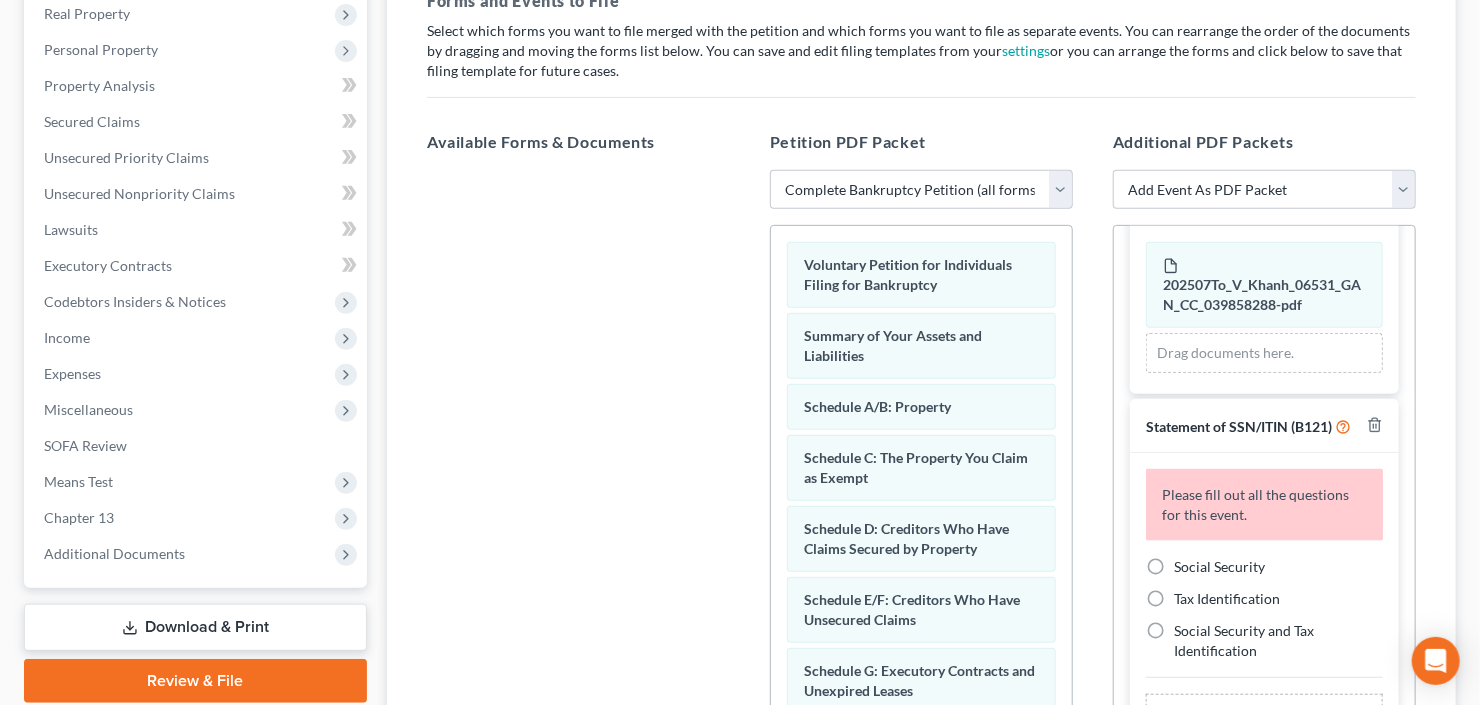 click on "Social Security" at bounding box center [1219, 567] 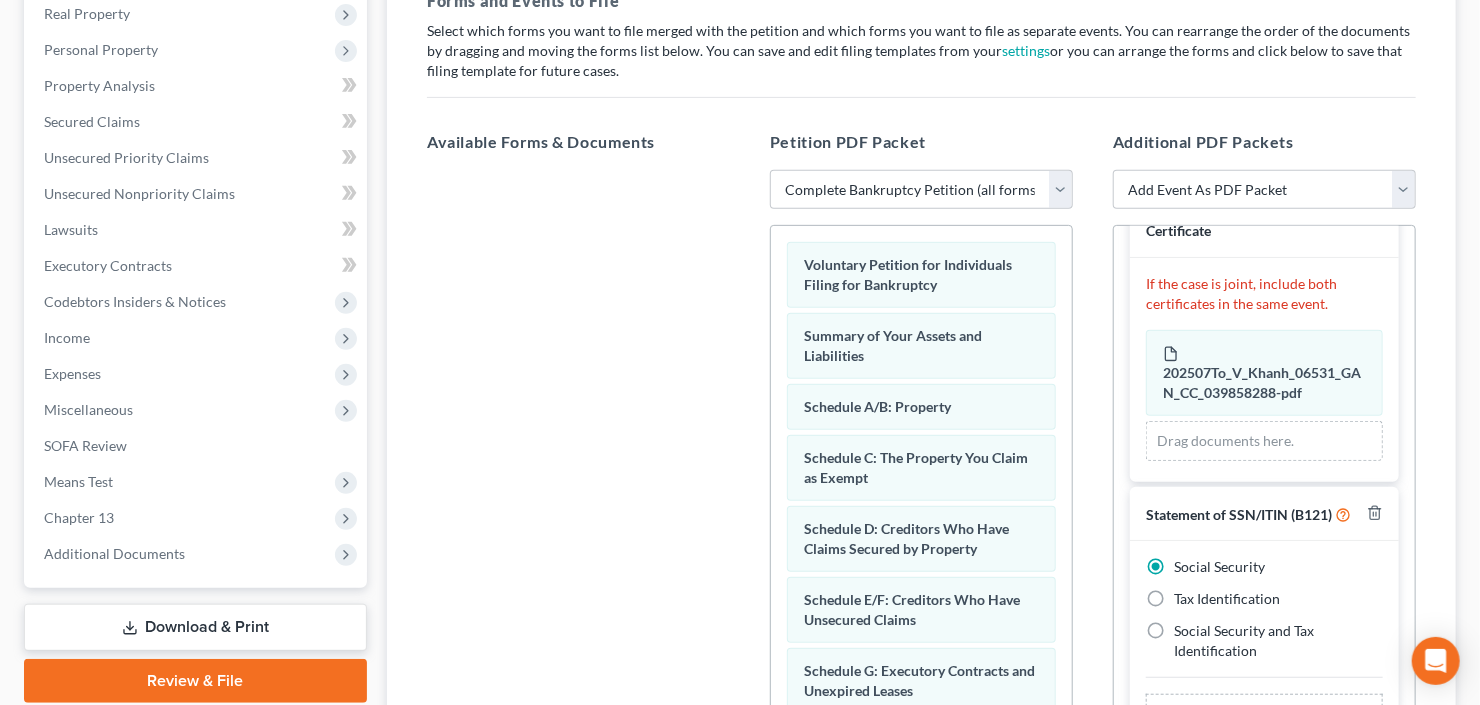 scroll, scrollTop: 1363, scrollLeft: 0, axis: vertical 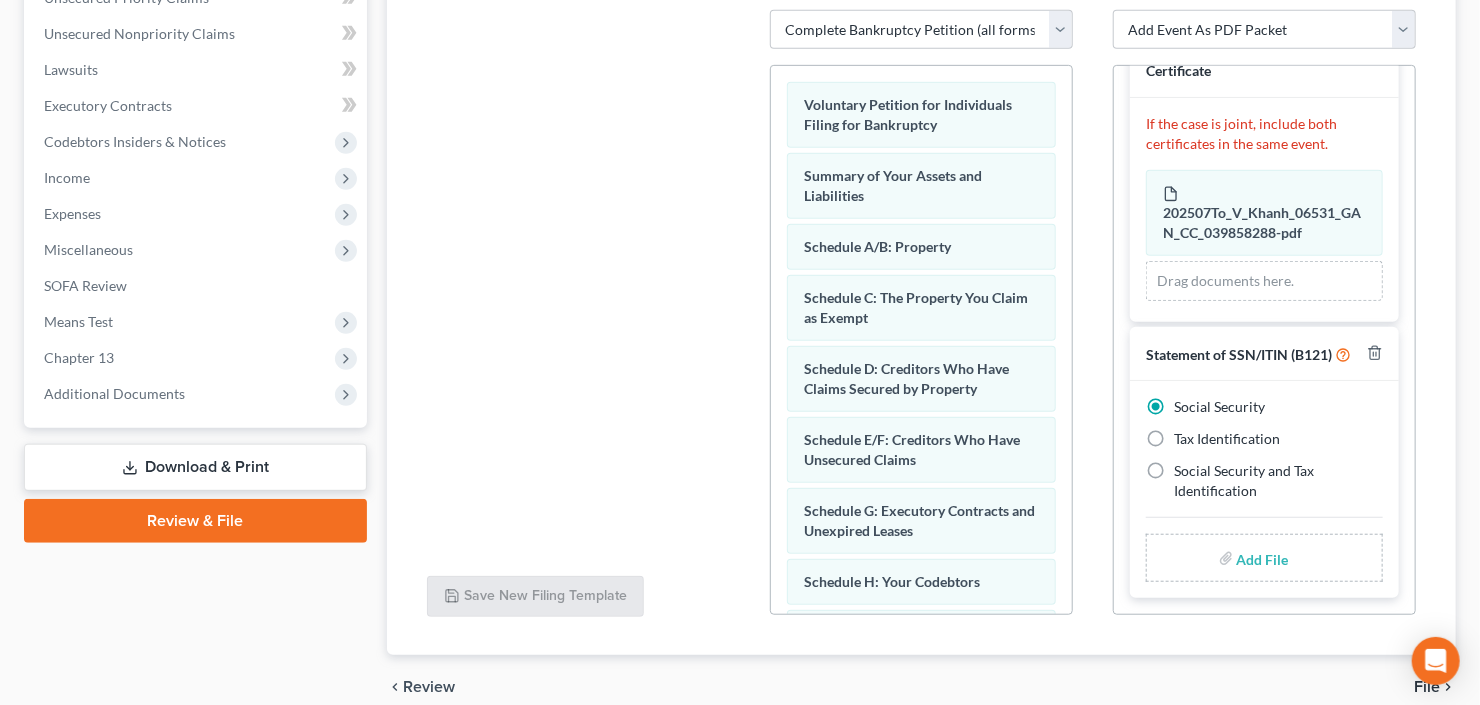 click at bounding box center [1261, 558] 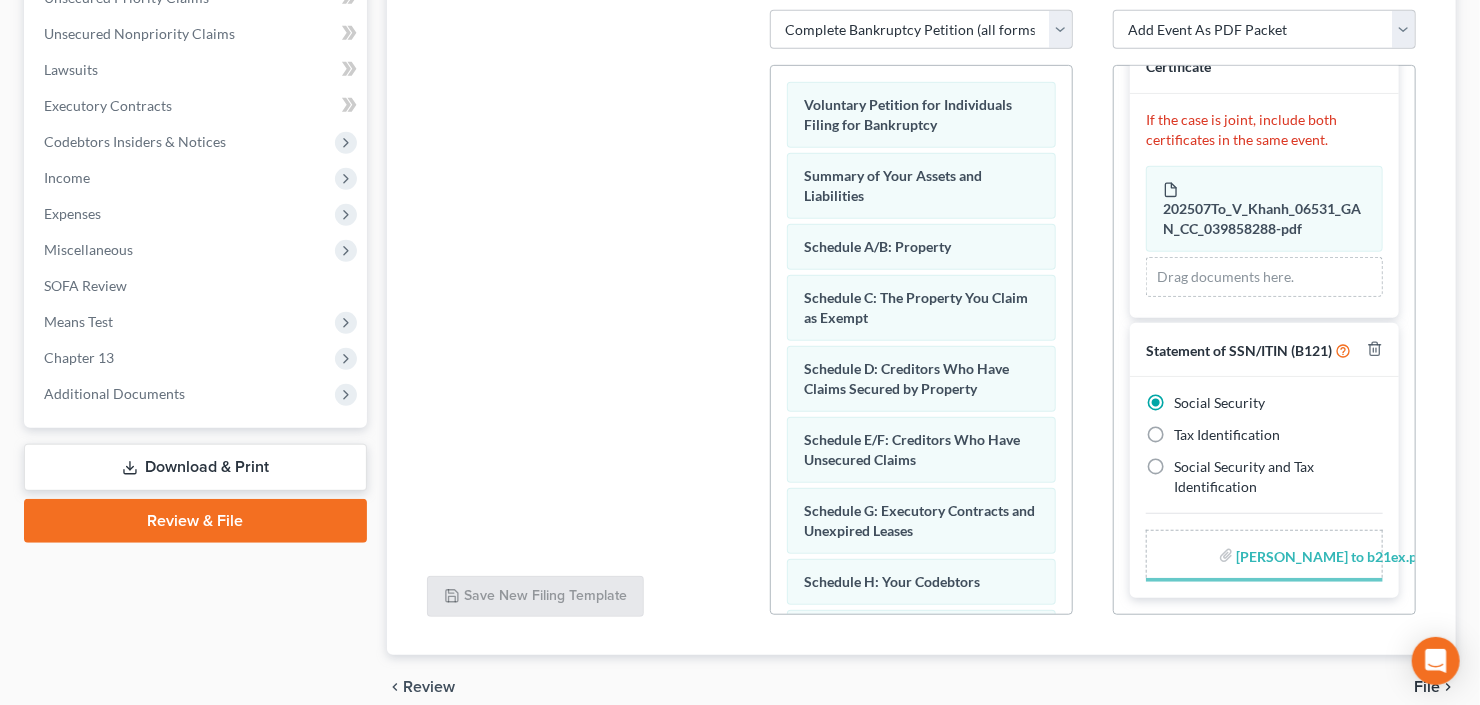 scroll, scrollTop: 1335, scrollLeft: 0, axis: vertical 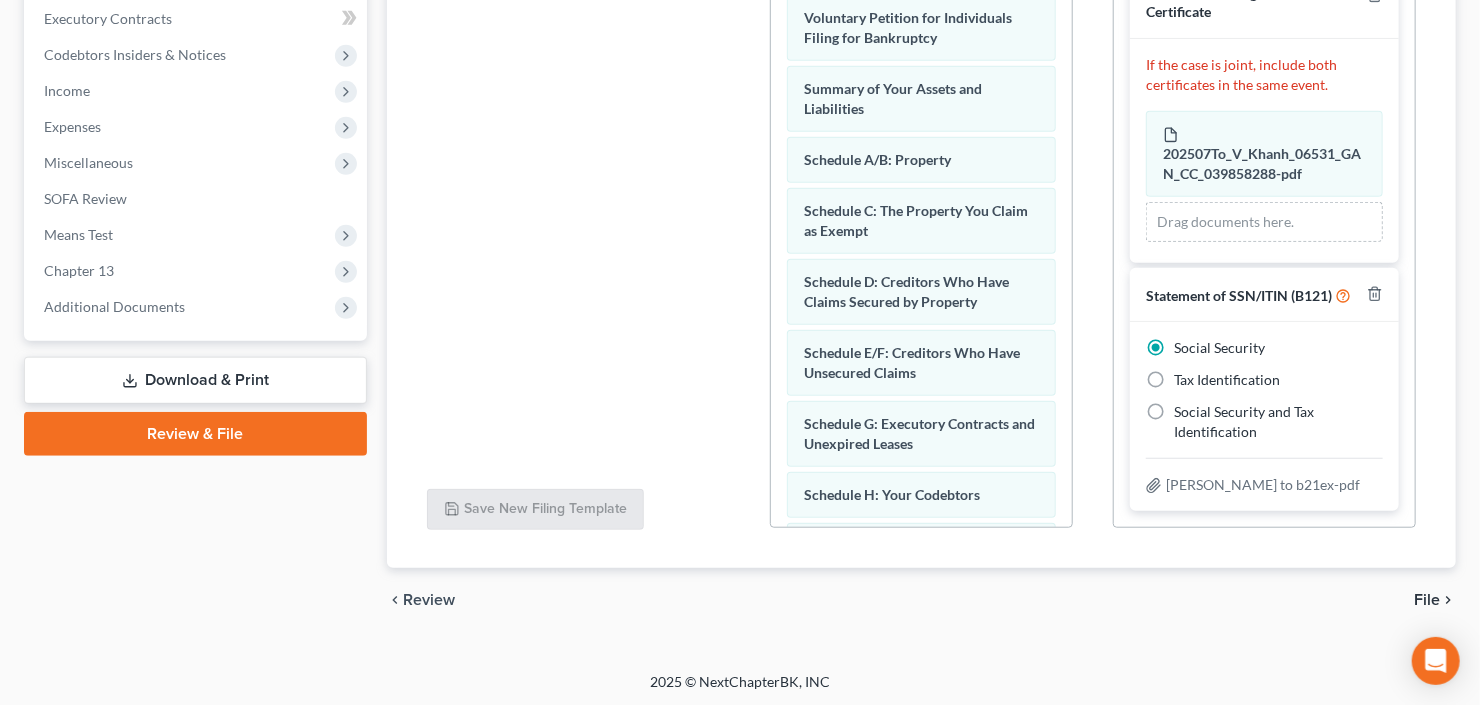 click on "File" at bounding box center (1427, 600) 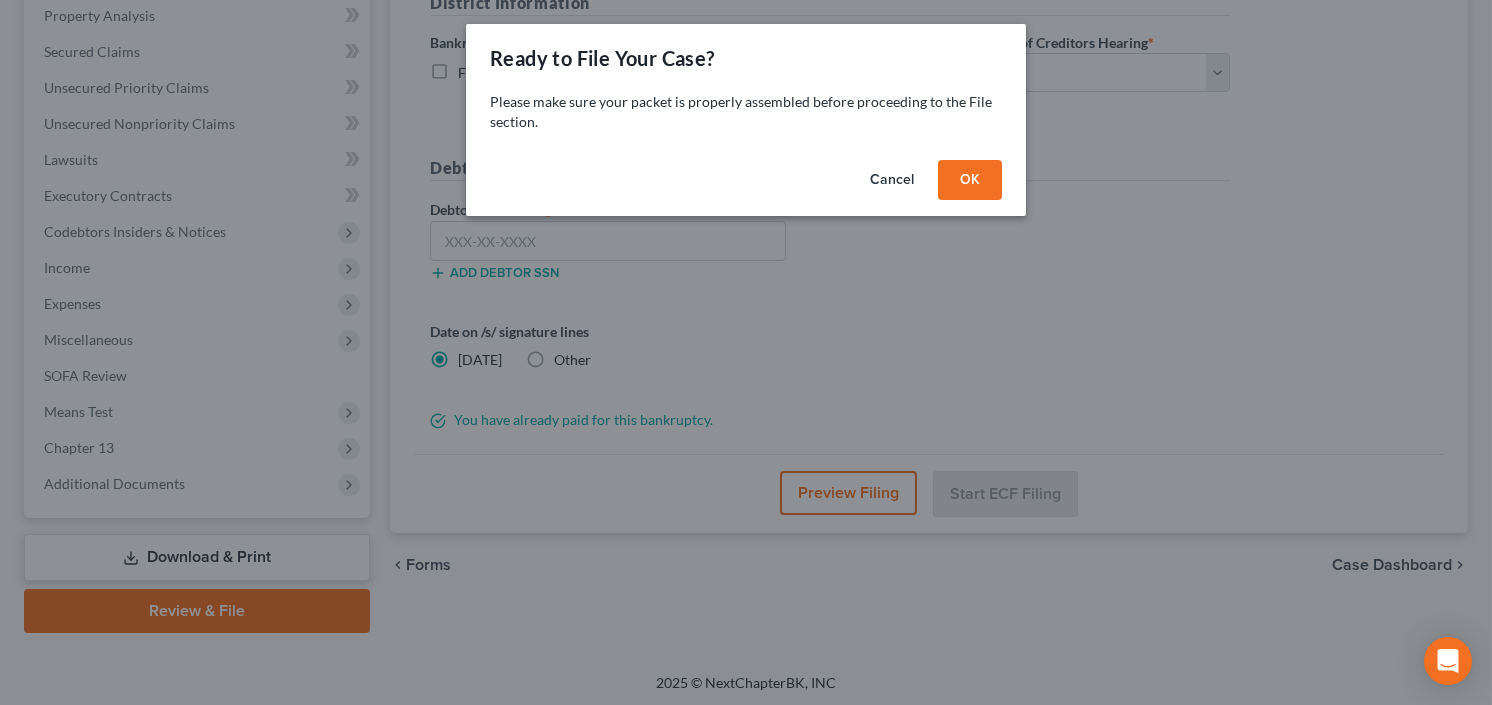 click on "OK" at bounding box center (970, 180) 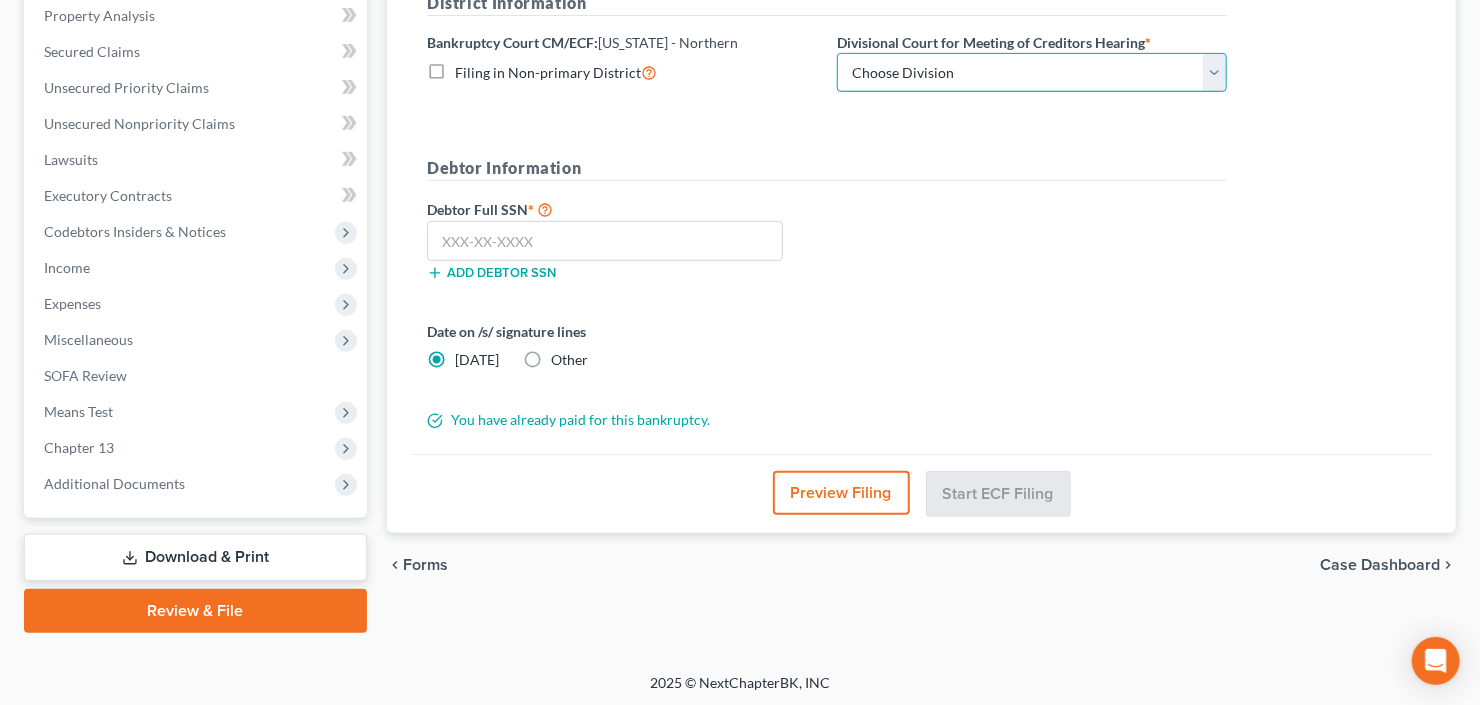 click on "Choose Division Atlanta Gainesville Newnan Rome" at bounding box center (1032, 73) 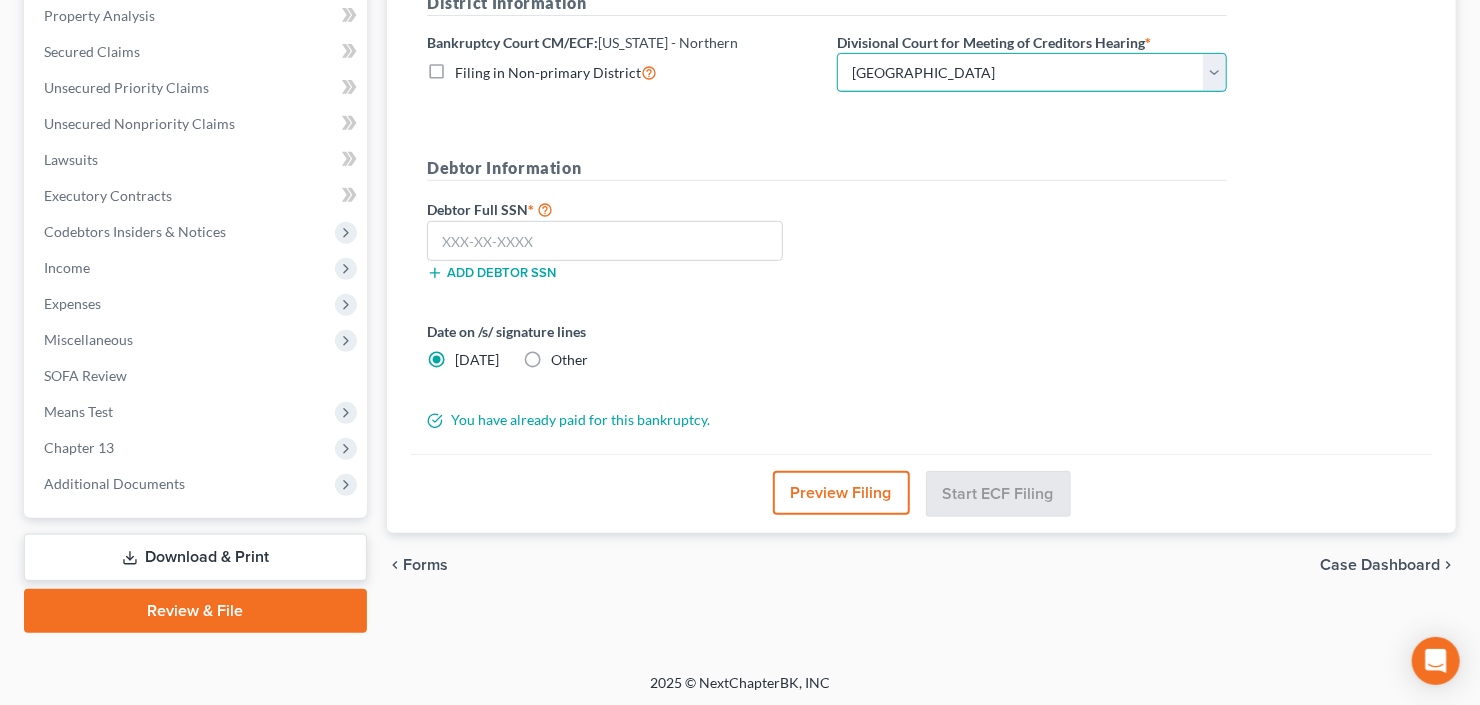 click on "Choose Division Atlanta Gainesville Newnan Rome" at bounding box center (1032, 73) 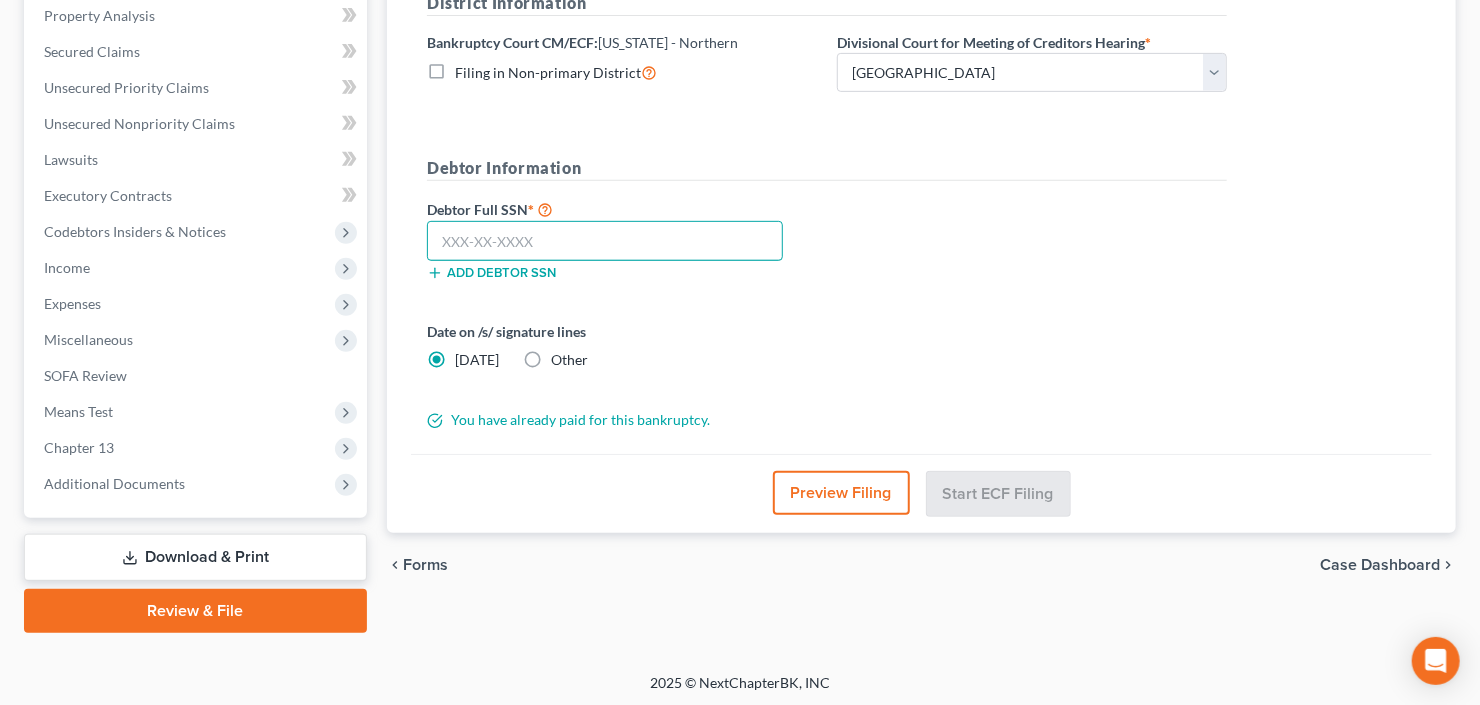 click at bounding box center (605, 241) 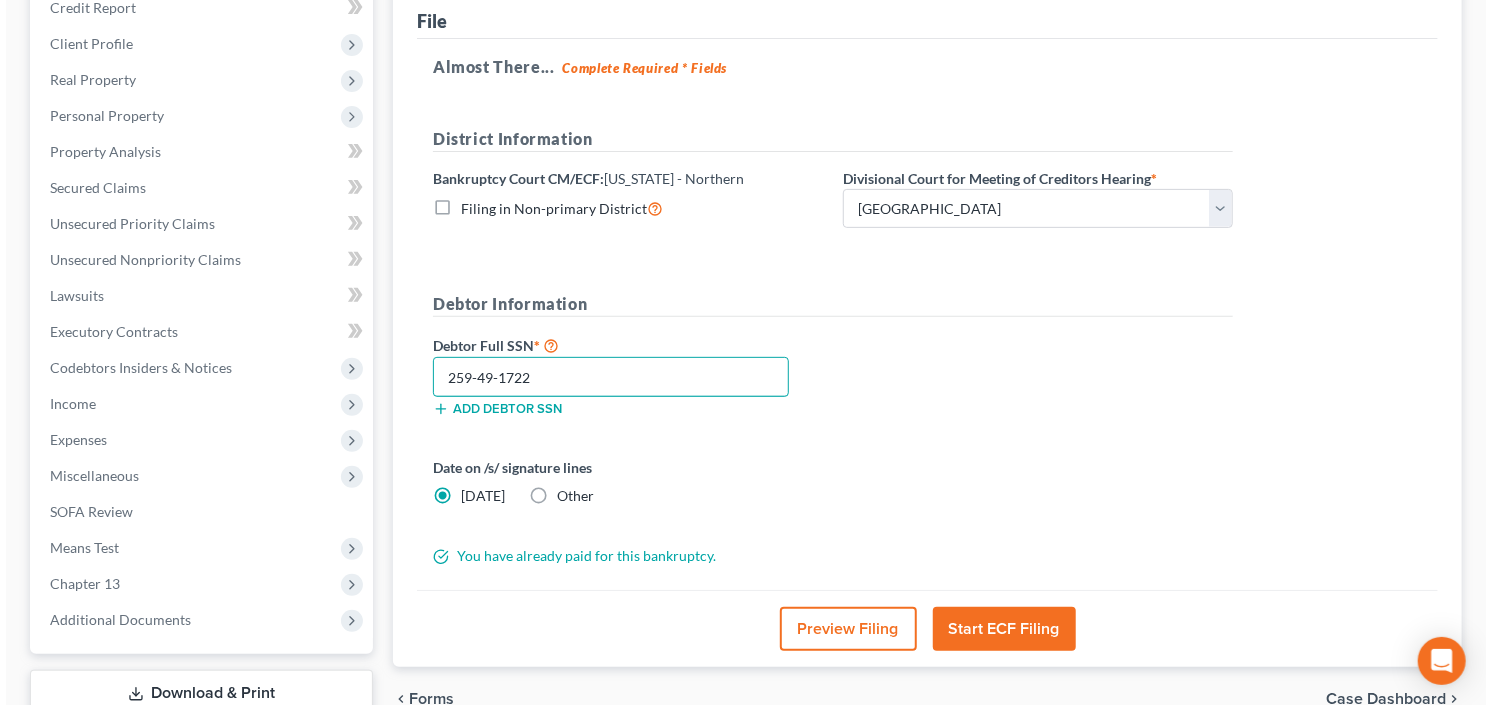 scroll, scrollTop: 390, scrollLeft: 0, axis: vertical 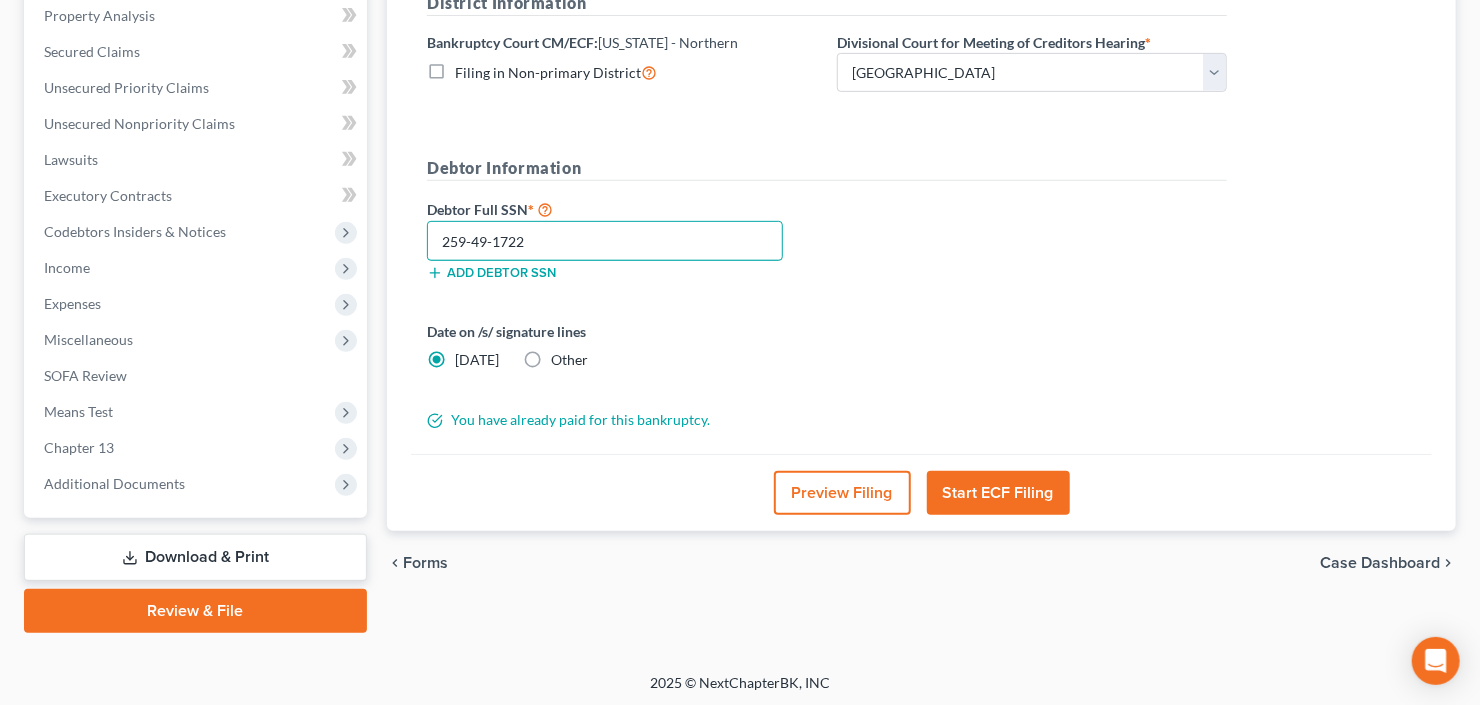 type on "259-49-1722" 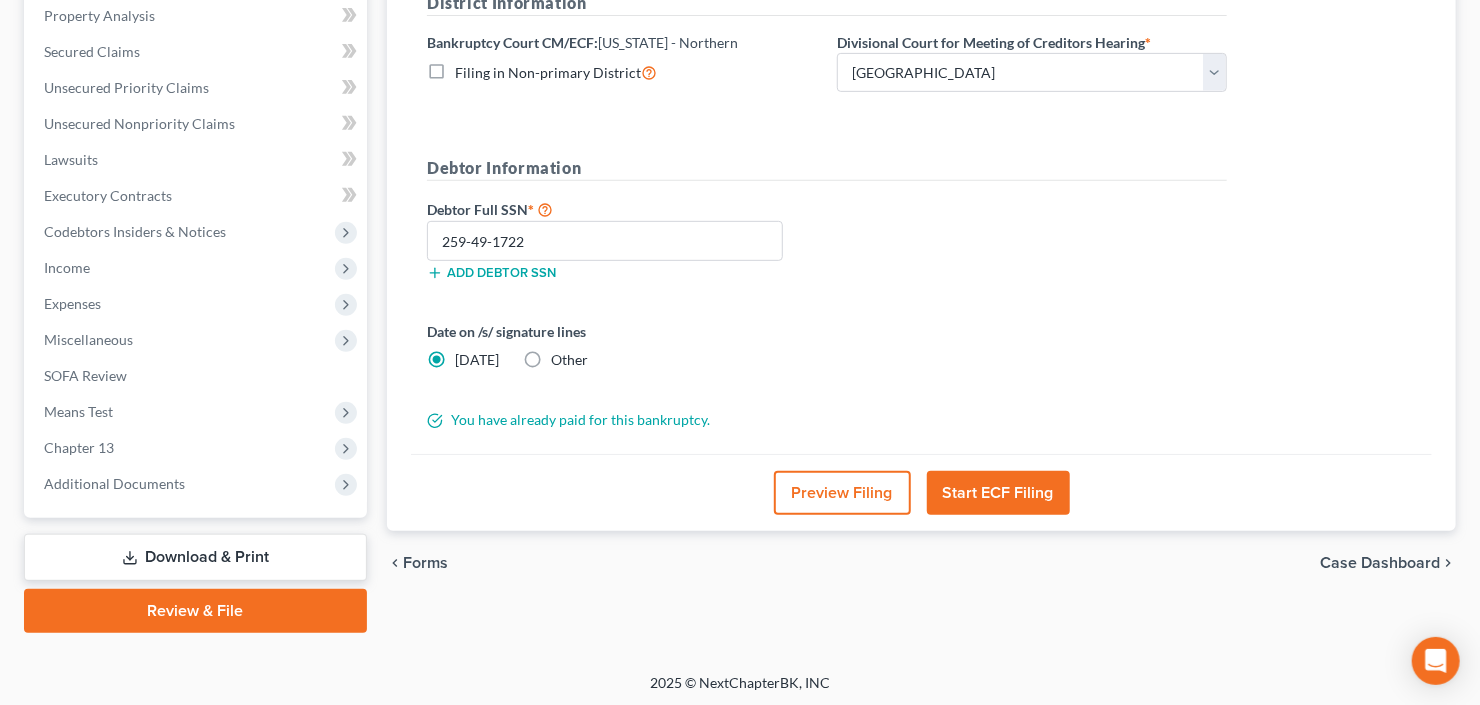 click on "Start ECF Filing" at bounding box center [998, 493] 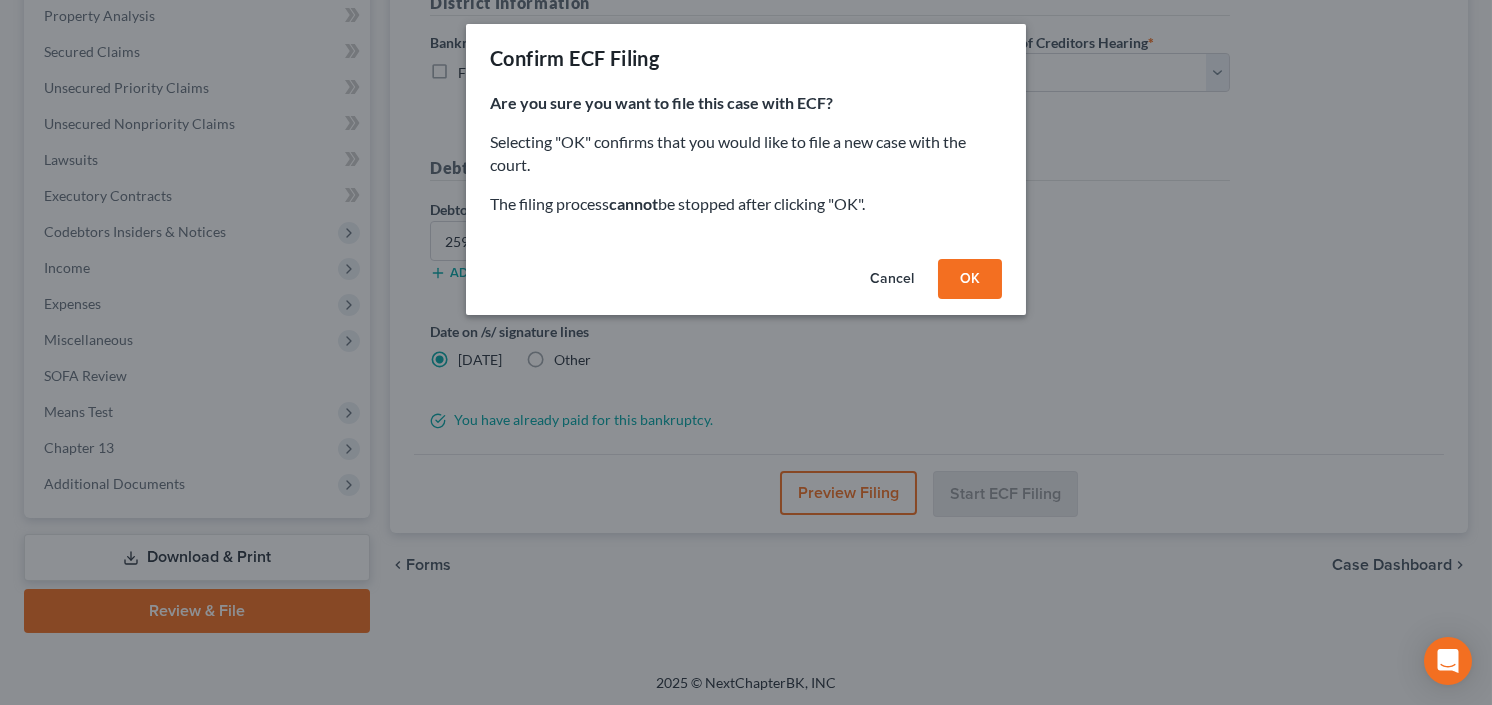 click on "OK" at bounding box center [970, 279] 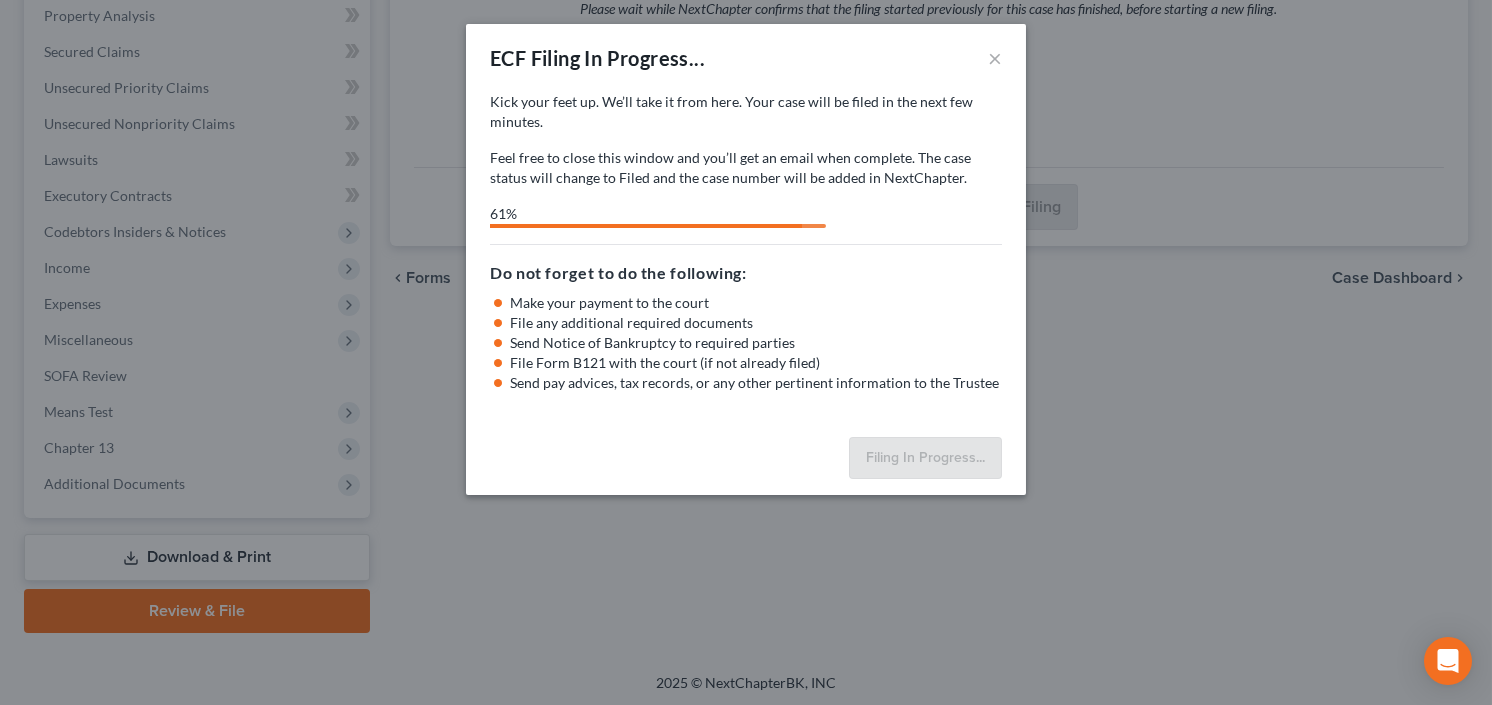select on "0" 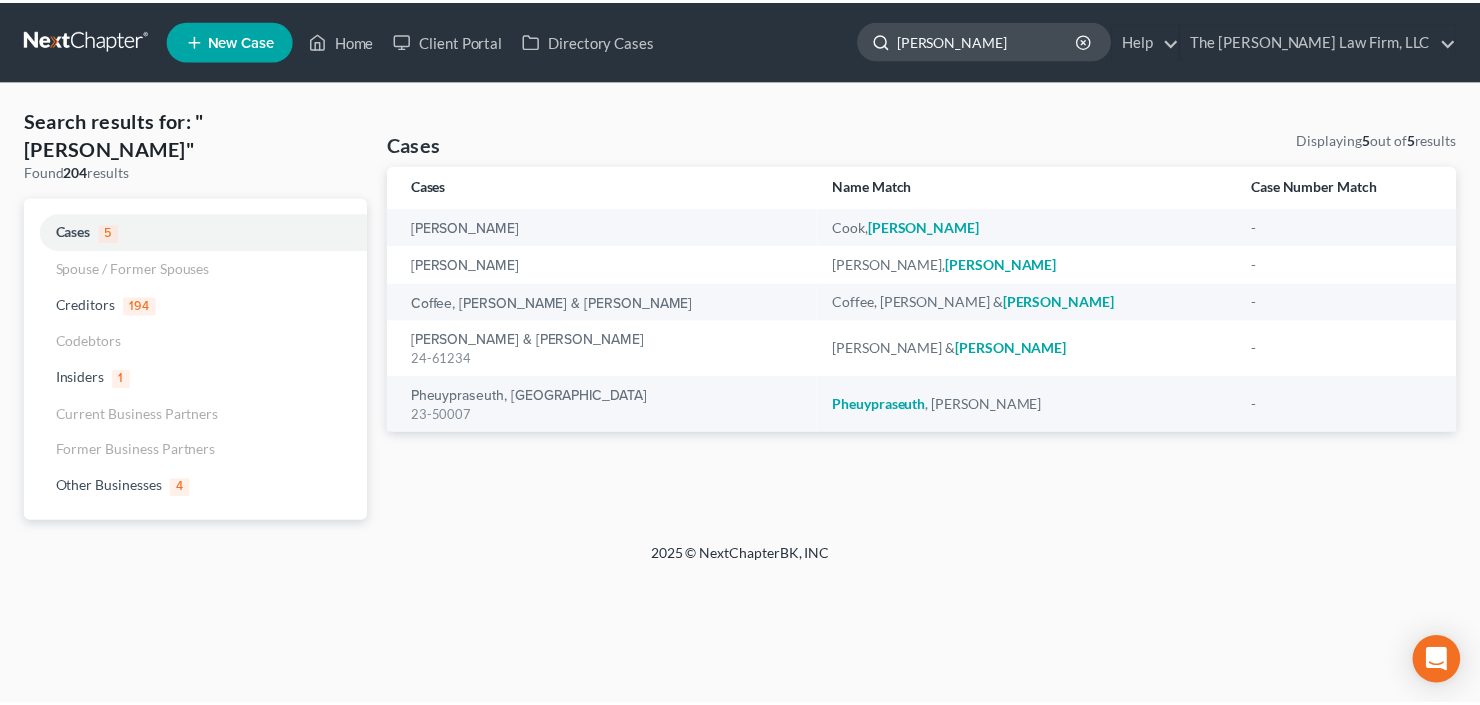 scroll, scrollTop: 0, scrollLeft: 0, axis: both 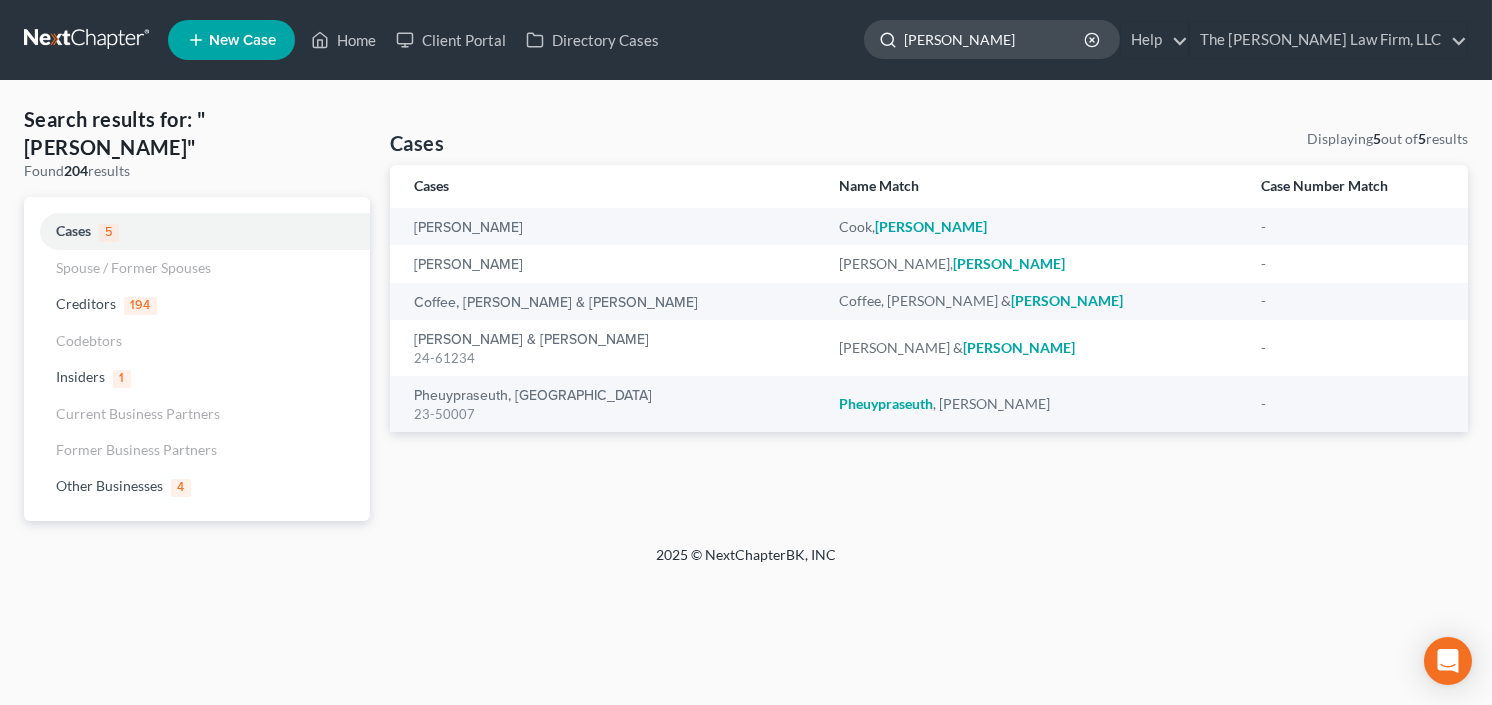 click on "phillips" 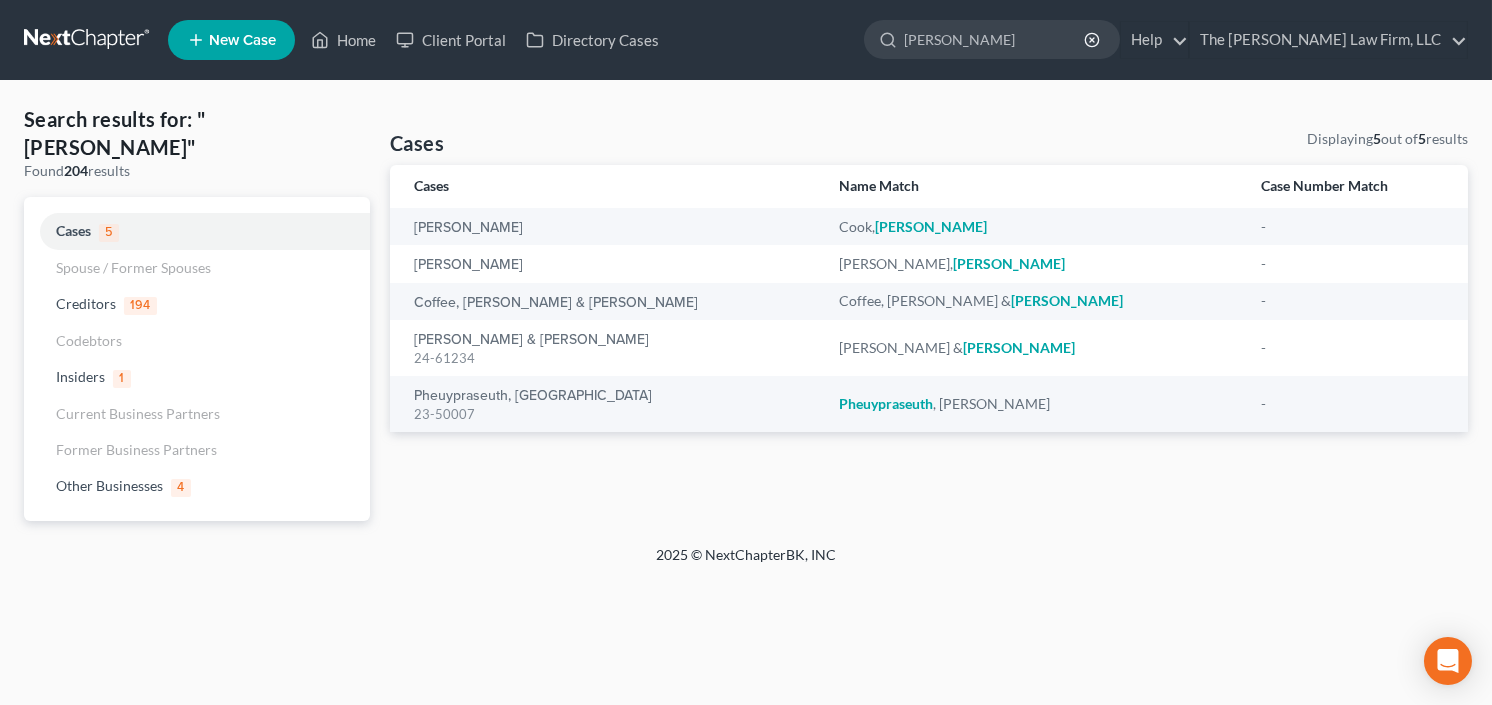 drag, startPoint x: 1008, startPoint y: 46, endPoint x: 843, endPoint y: 89, distance: 170.511 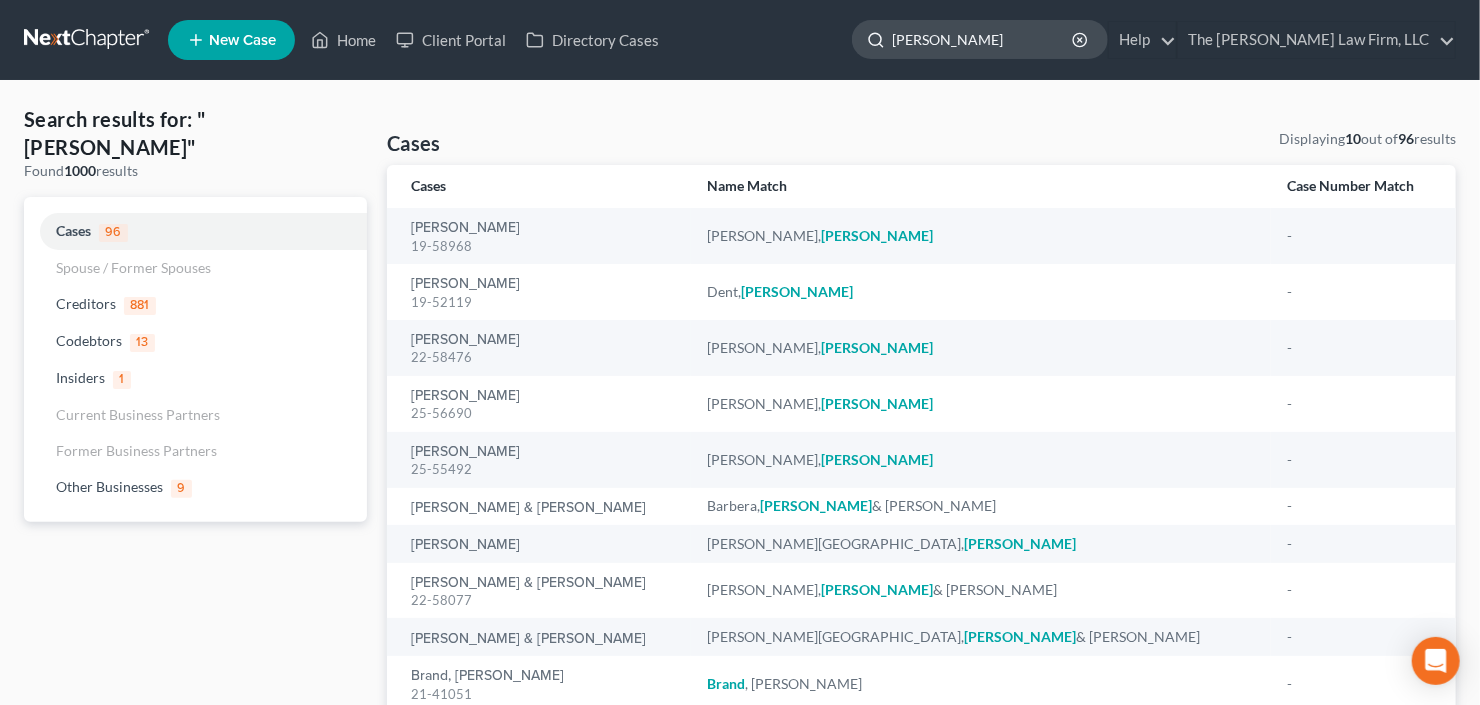 click on "brandon" 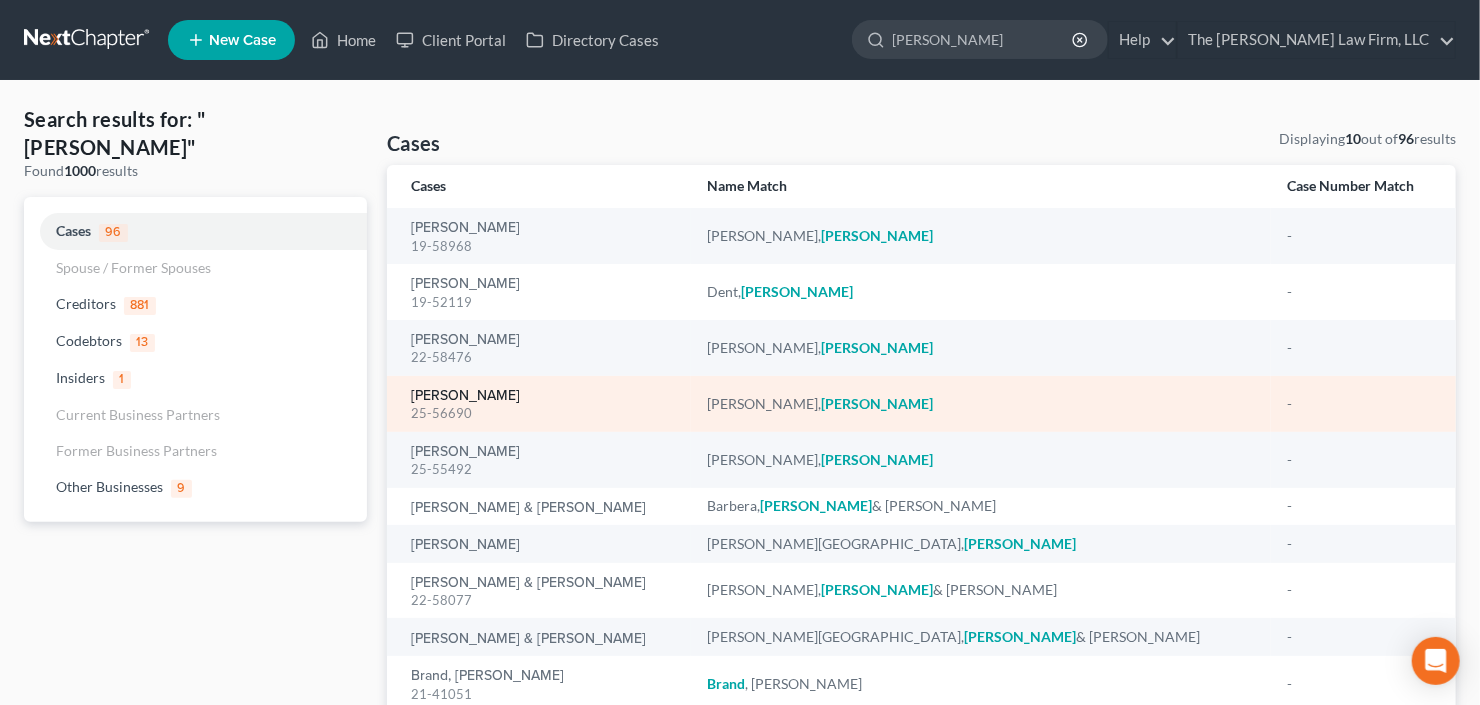 click on "Jones, Brandon" at bounding box center (465, 396) 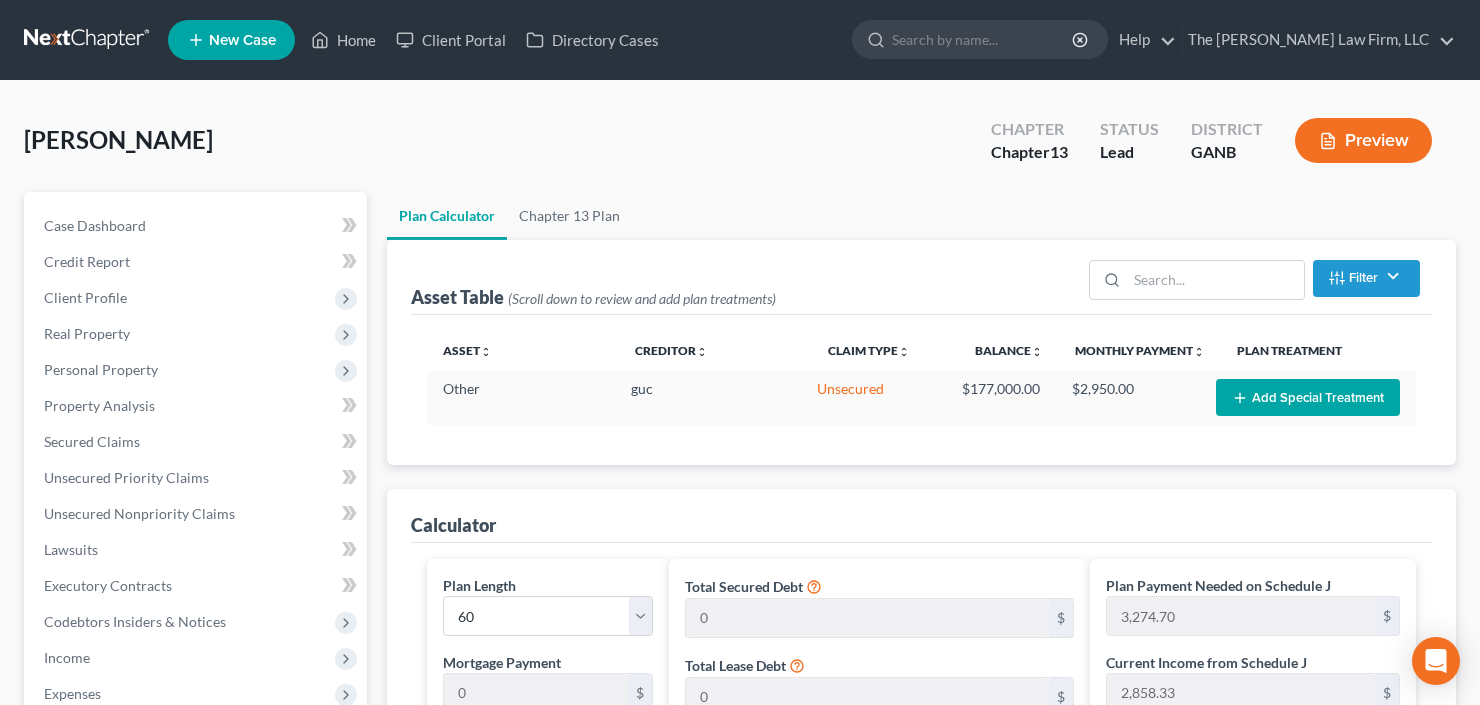 select on "59" 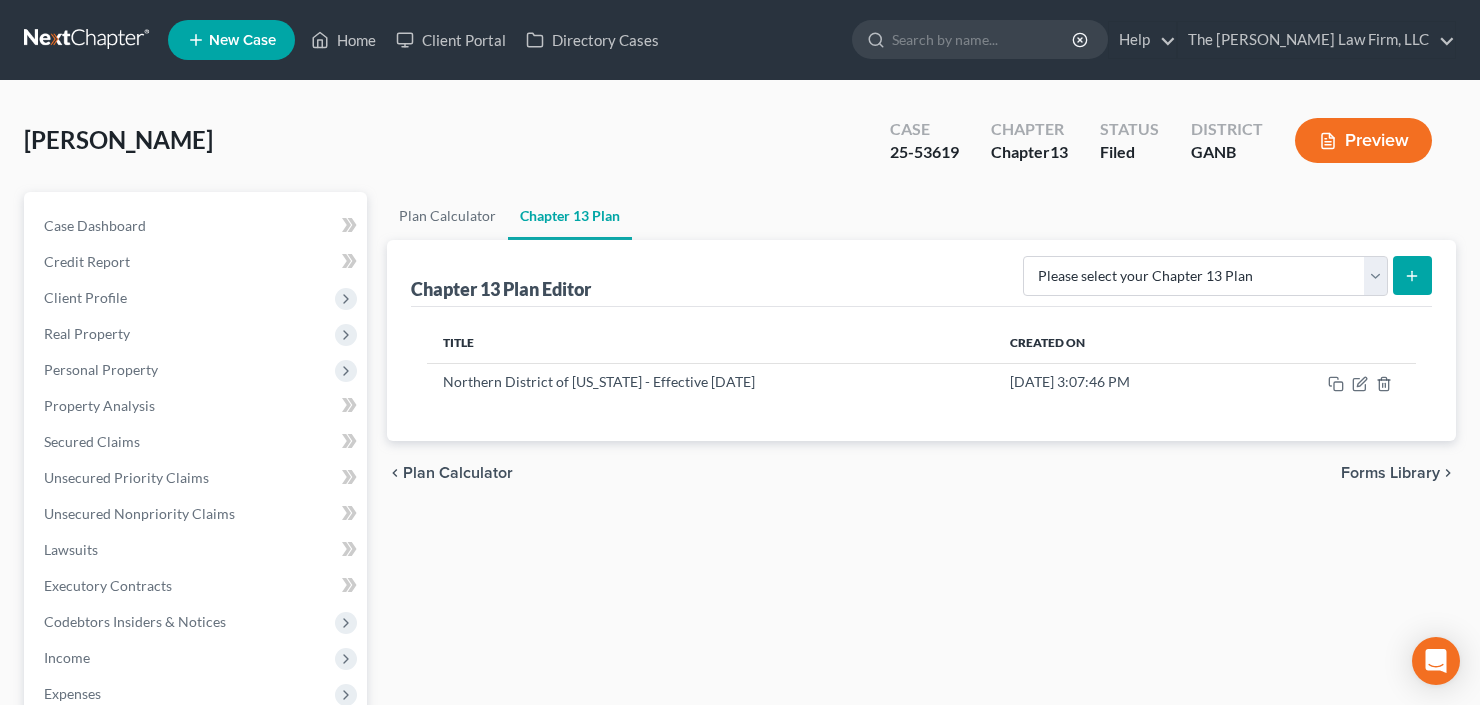 scroll, scrollTop: 0, scrollLeft: 0, axis: both 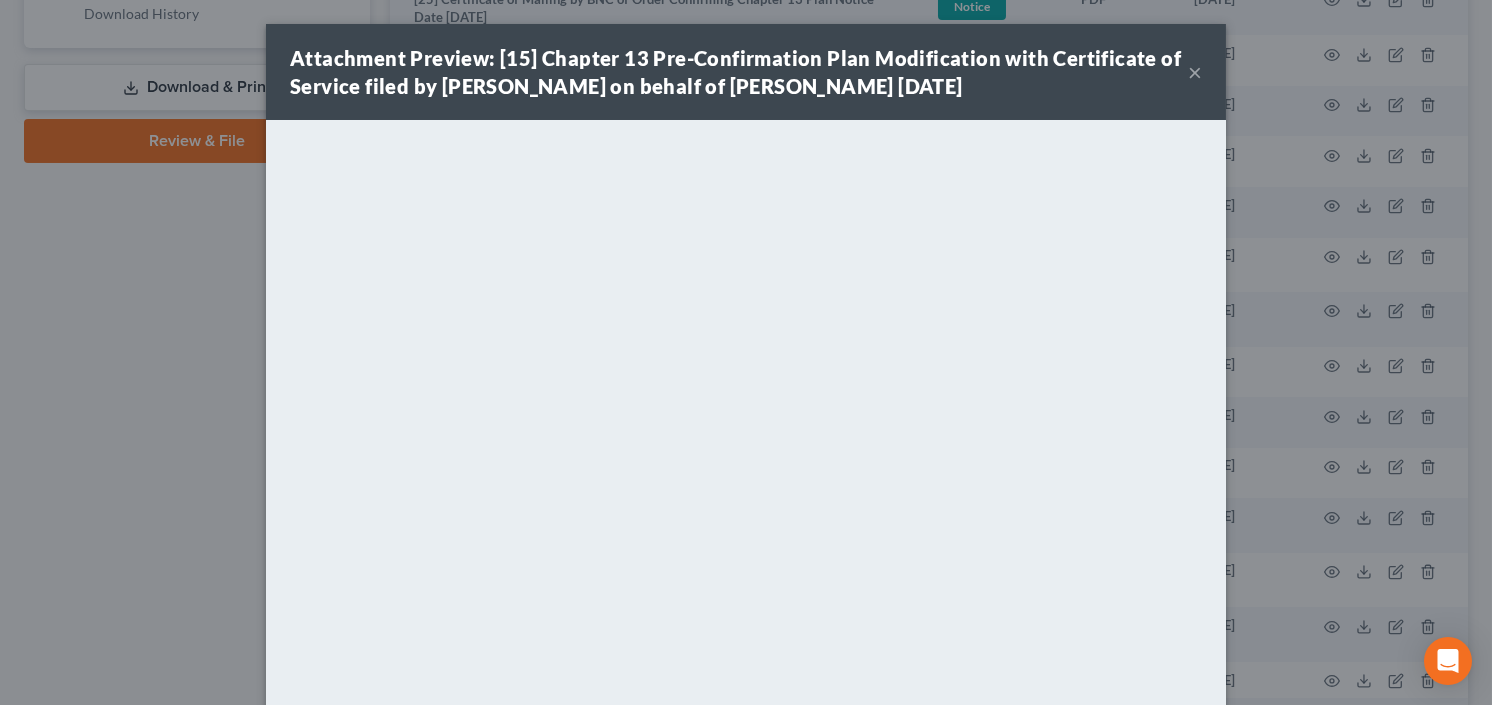 click on "×" at bounding box center [1195, 72] 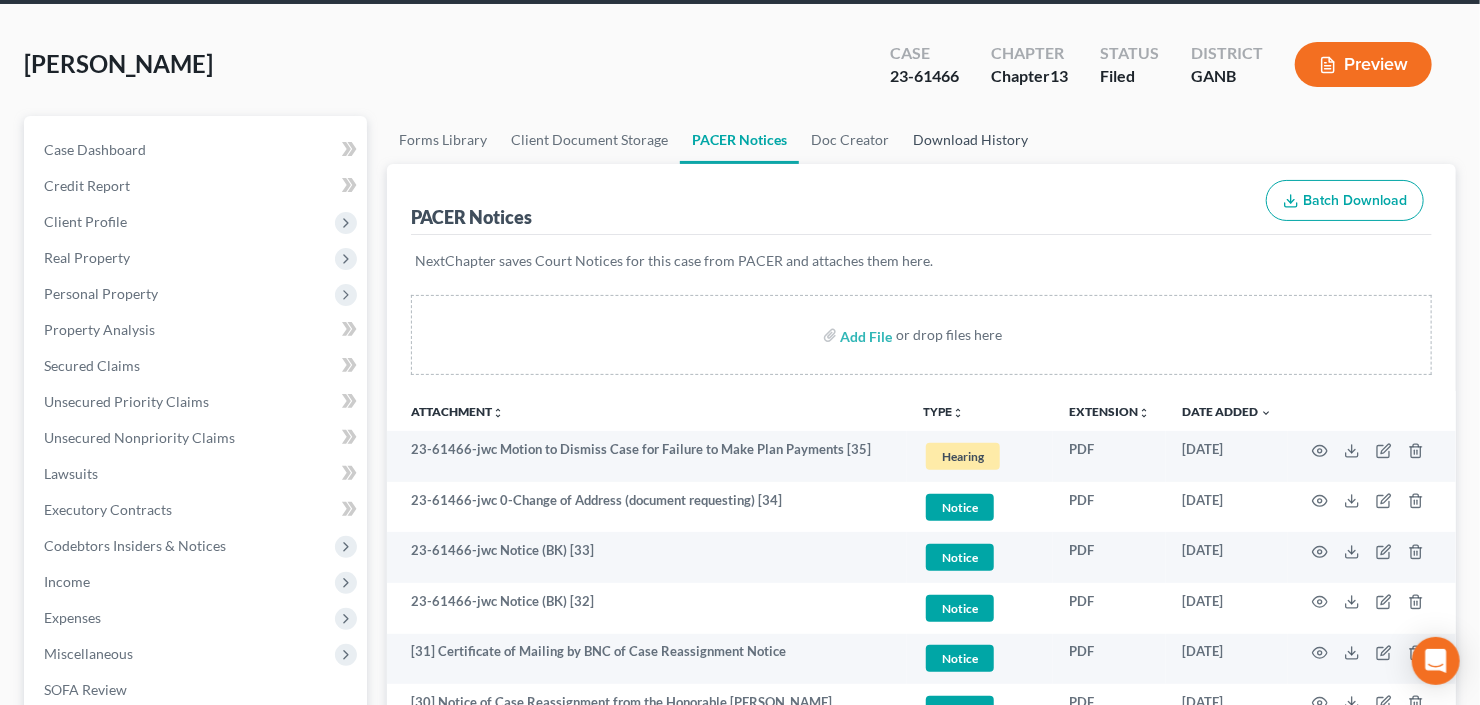 scroll, scrollTop: 0, scrollLeft: 0, axis: both 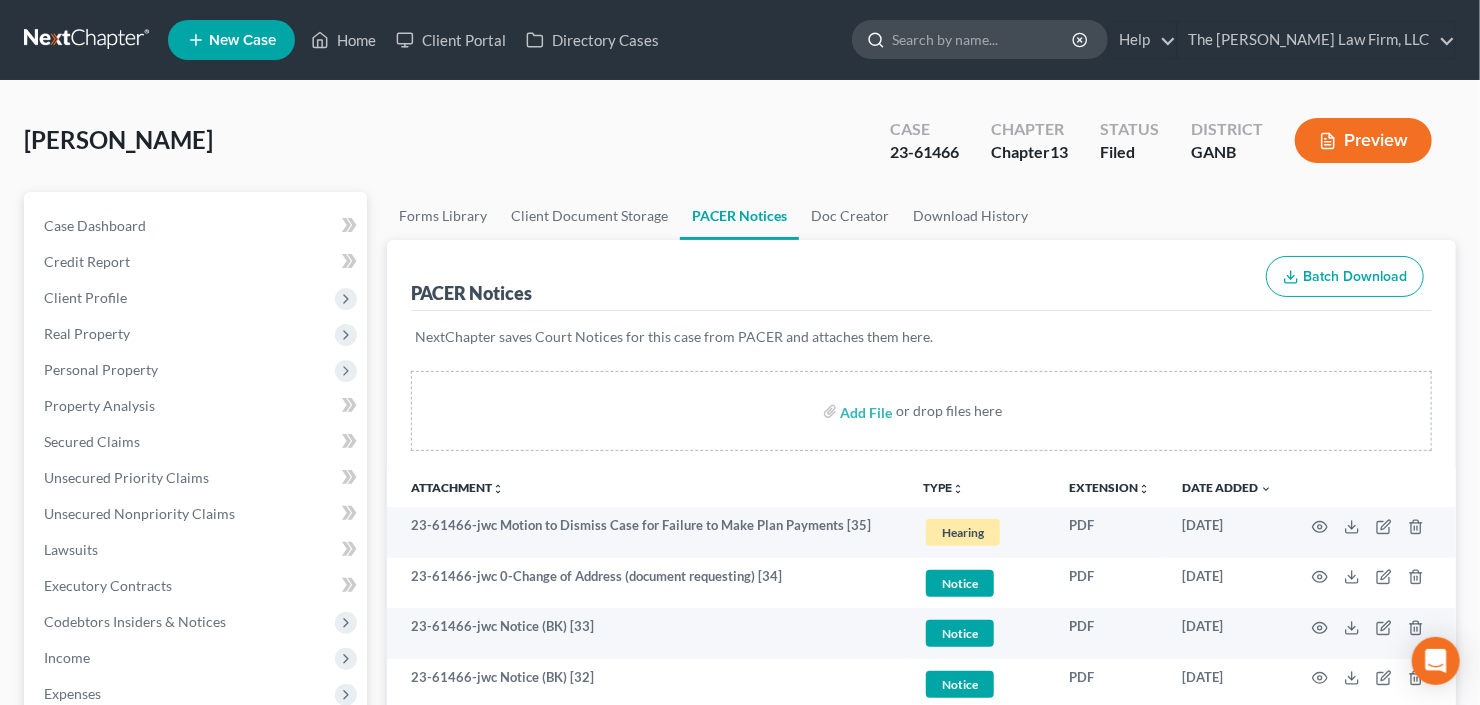 click at bounding box center [983, 39] 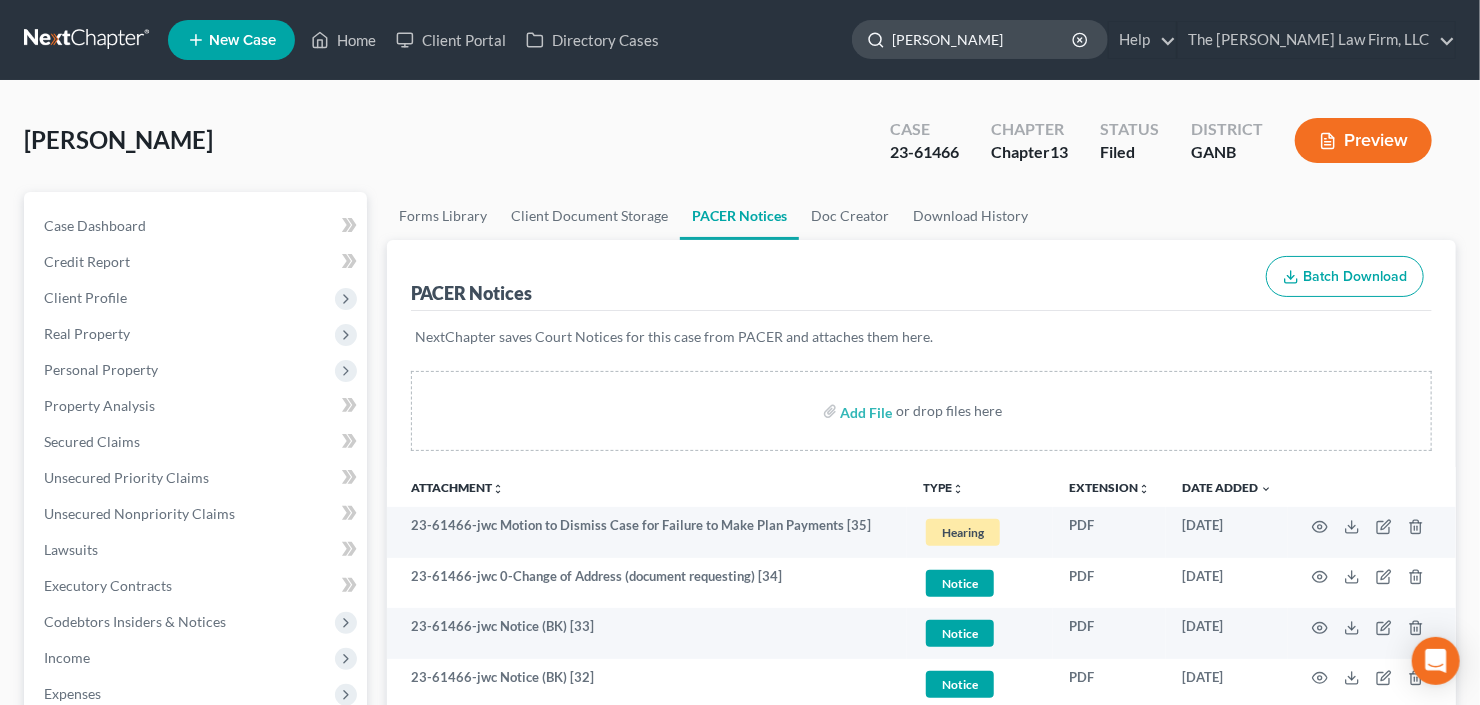 type on "[PERSON_NAME]" 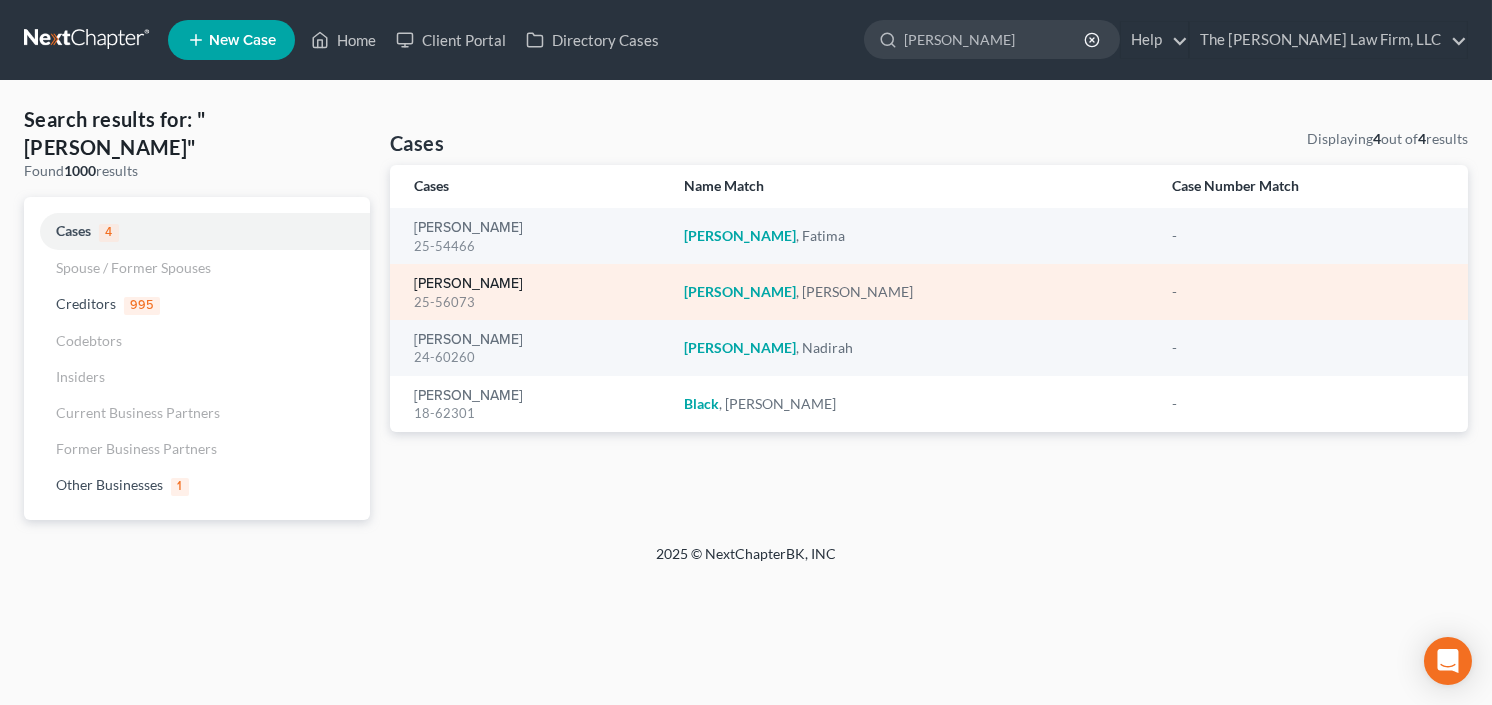 click on "[PERSON_NAME]" at bounding box center [468, 284] 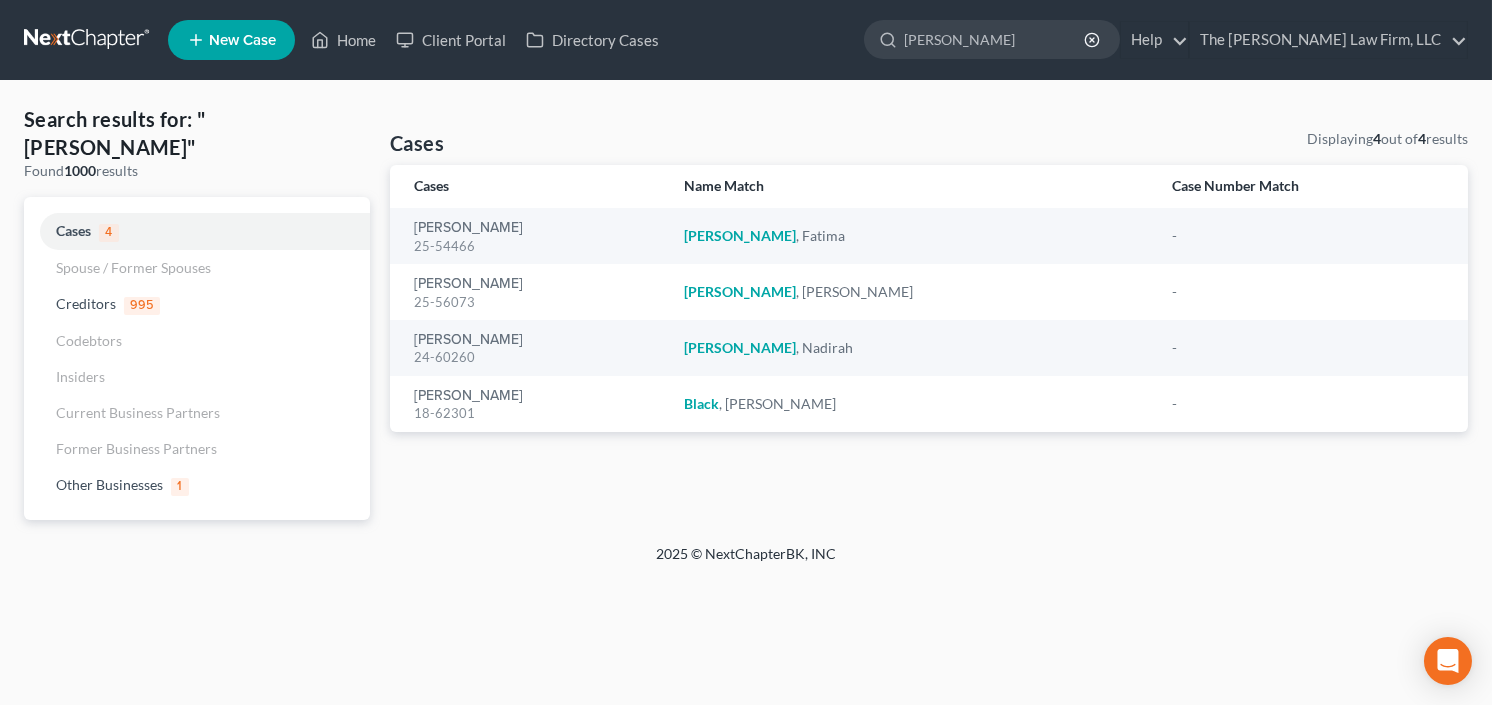type 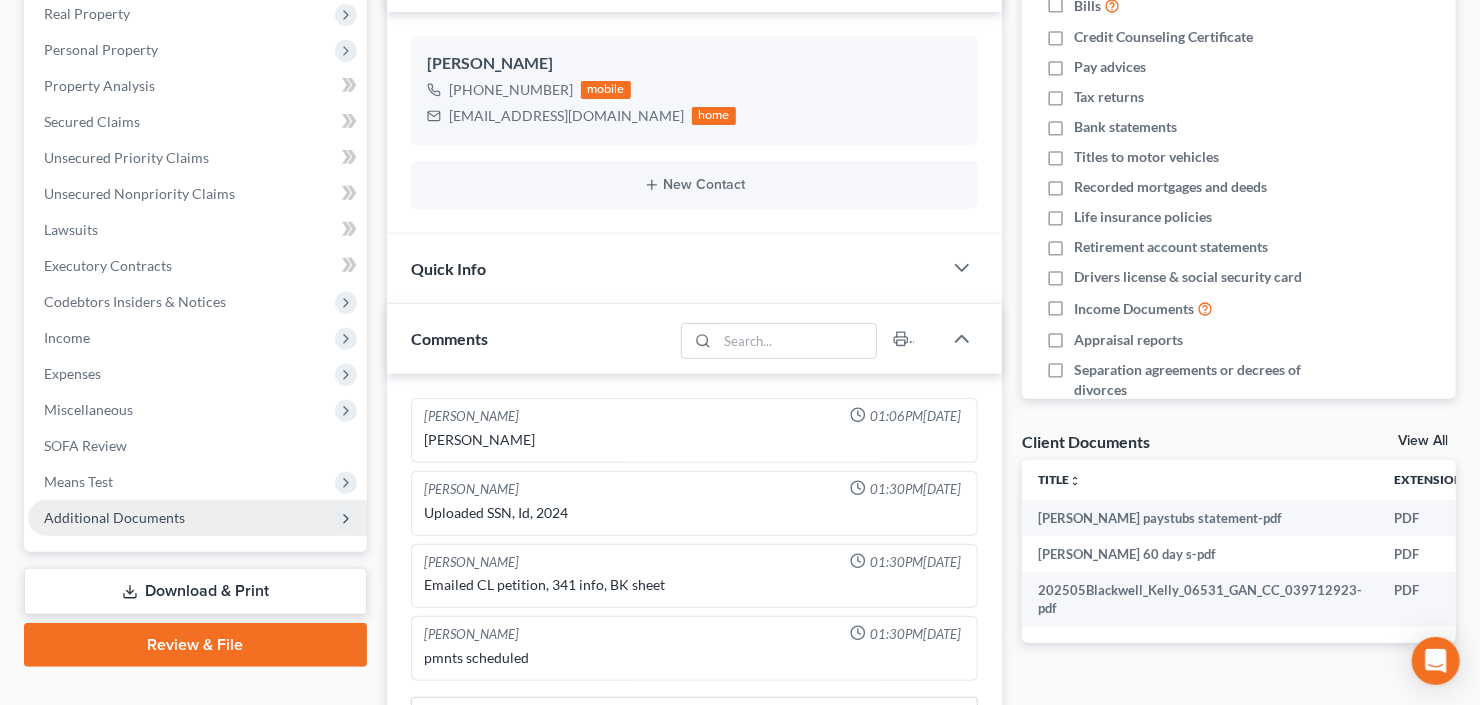 click on "Additional Documents" at bounding box center (197, 518) 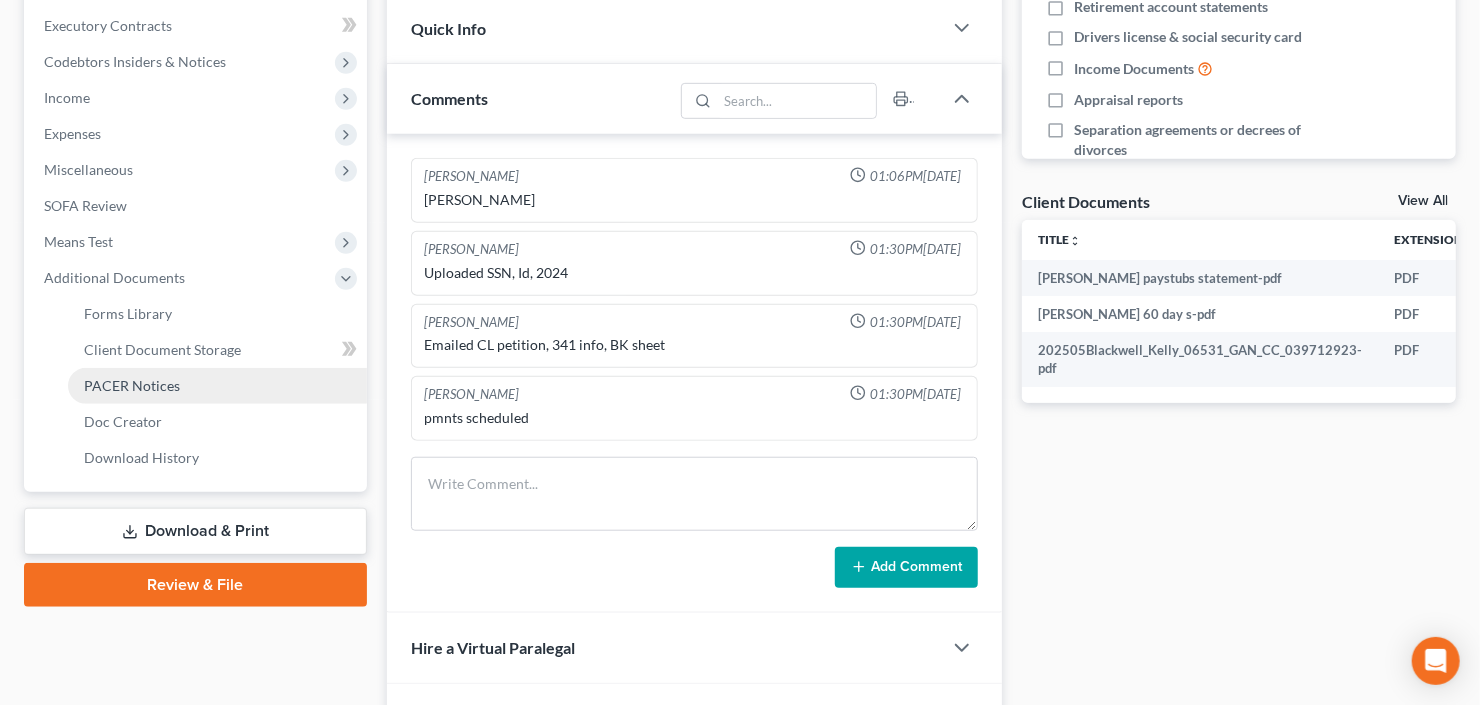 click on "PACER Notices" at bounding box center [132, 385] 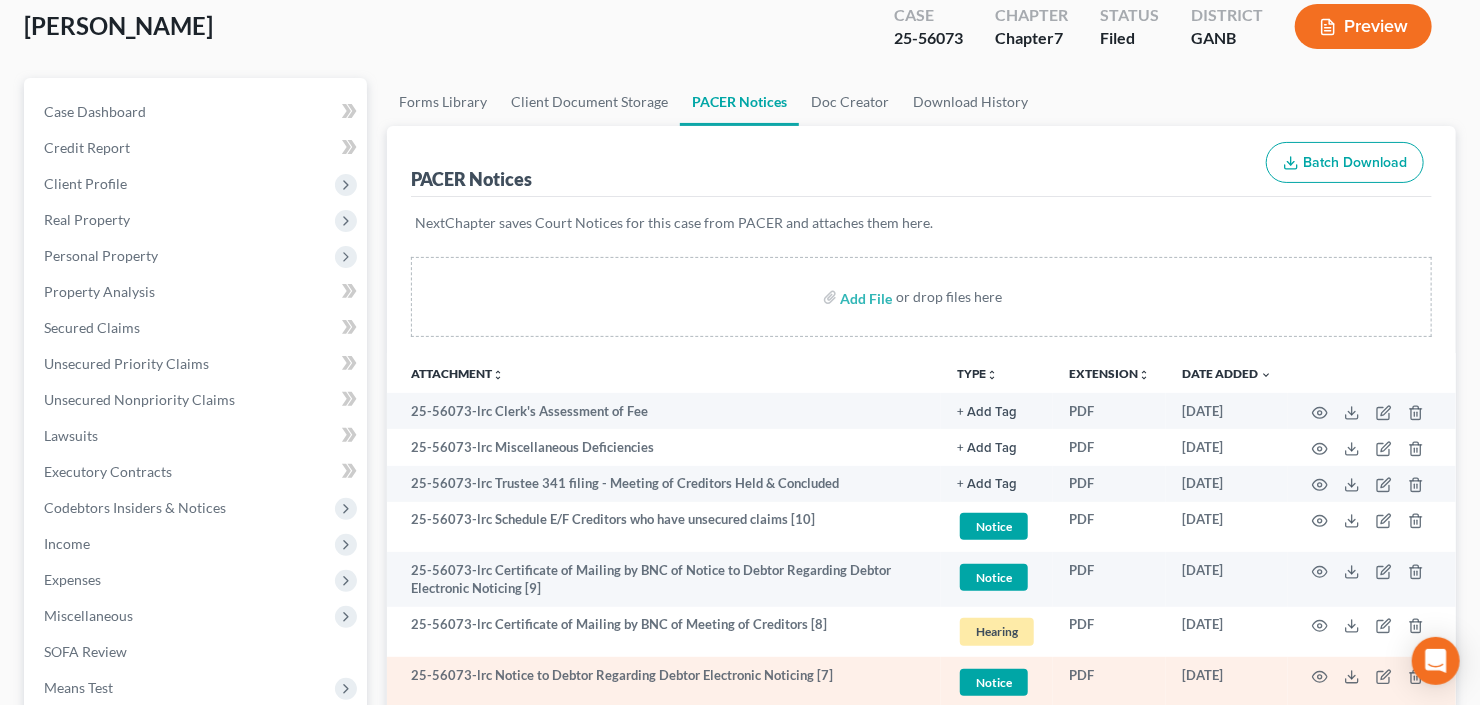scroll, scrollTop: 594, scrollLeft: 0, axis: vertical 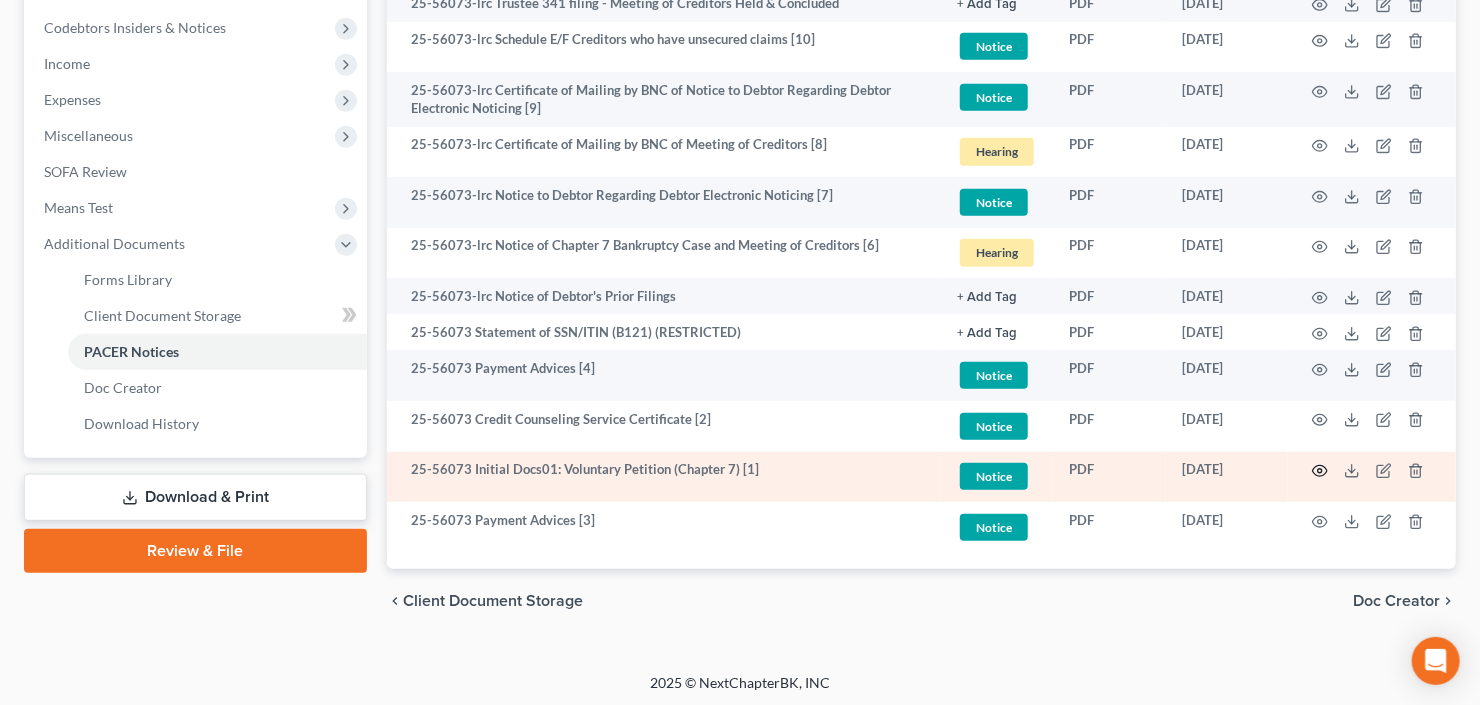 click 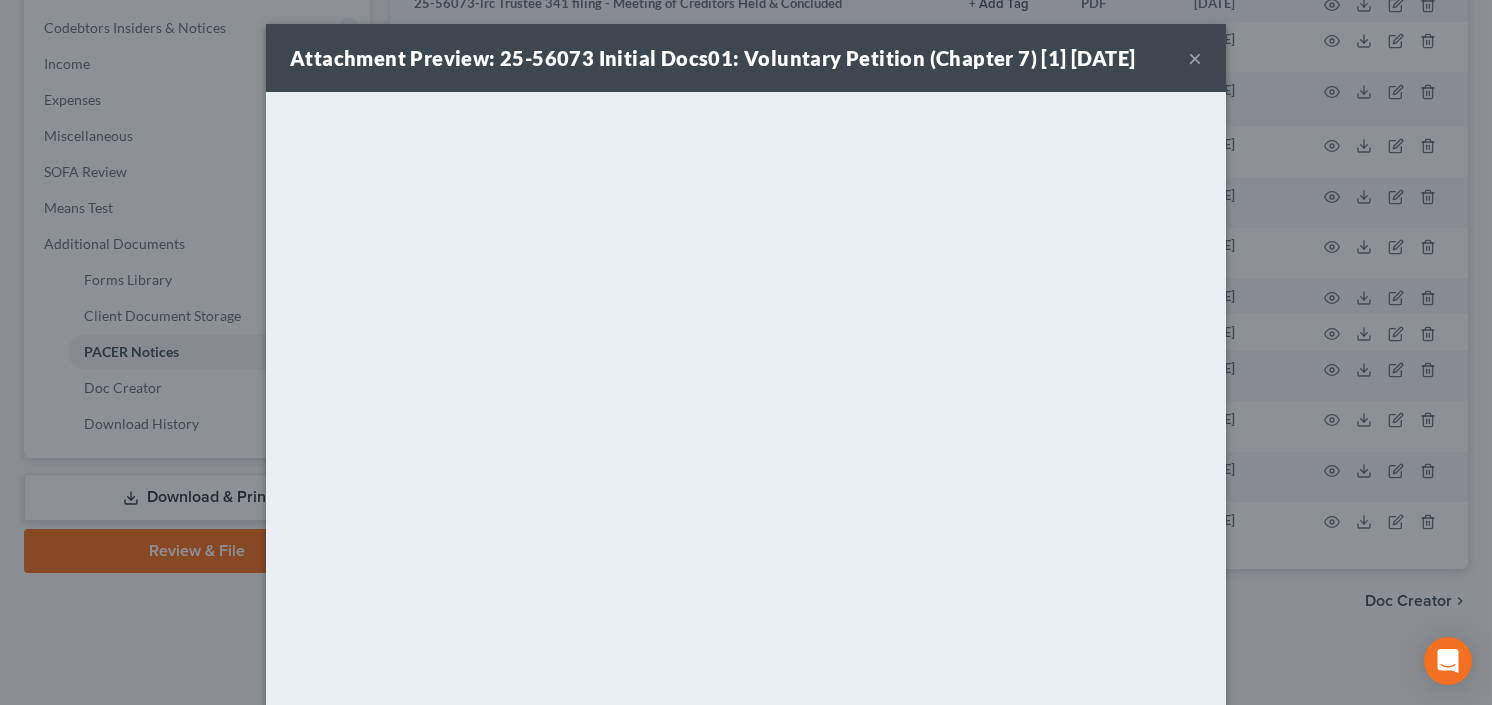 click on "×" at bounding box center (1195, 58) 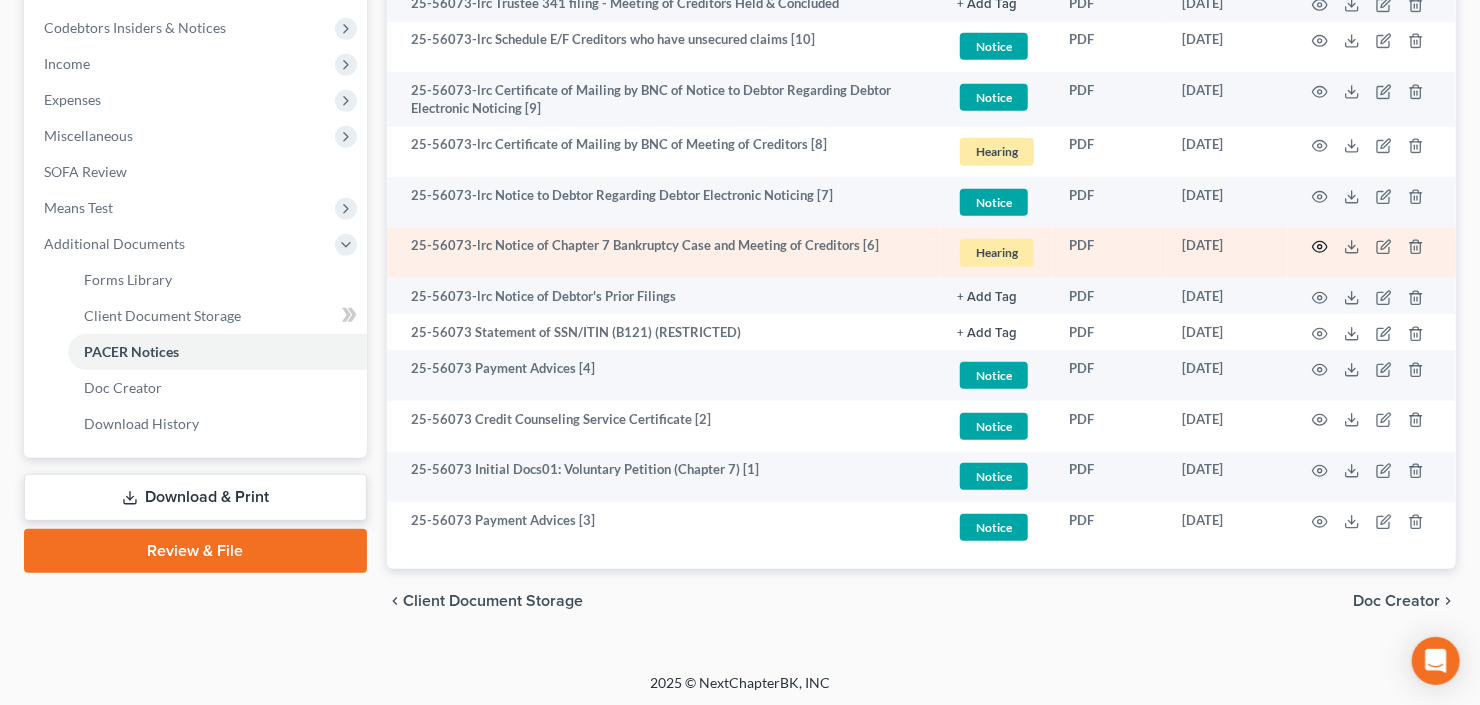 click 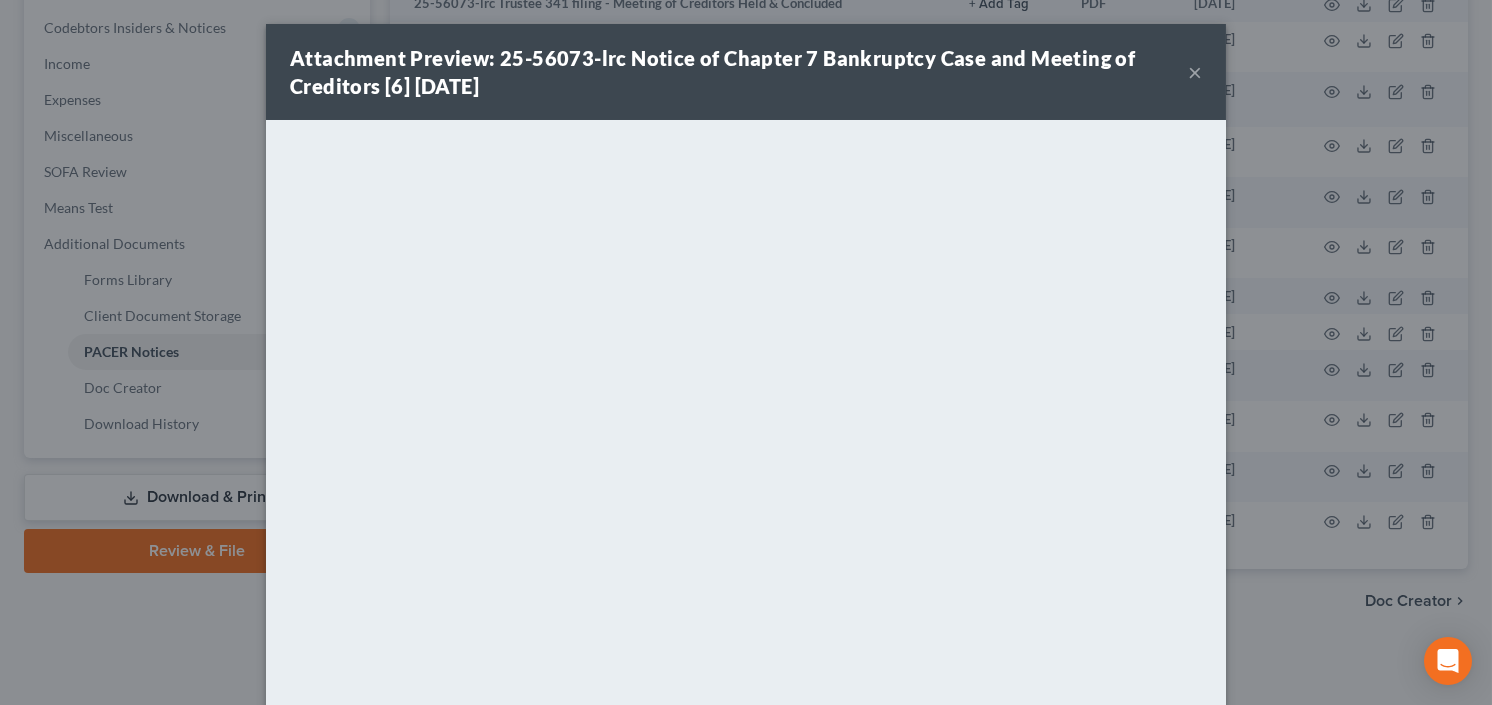 click on "×" at bounding box center [1195, 72] 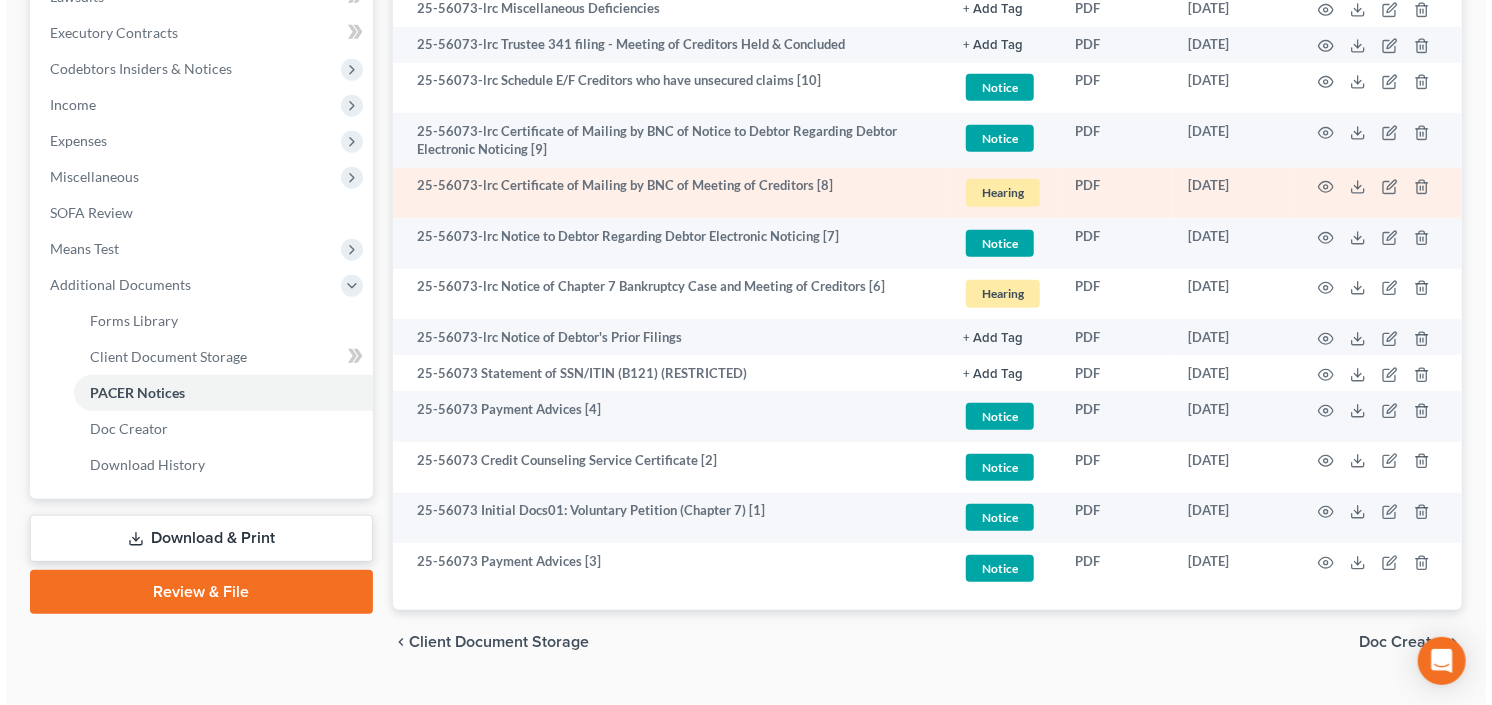 scroll, scrollTop: 514, scrollLeft: 0, axis: vertical 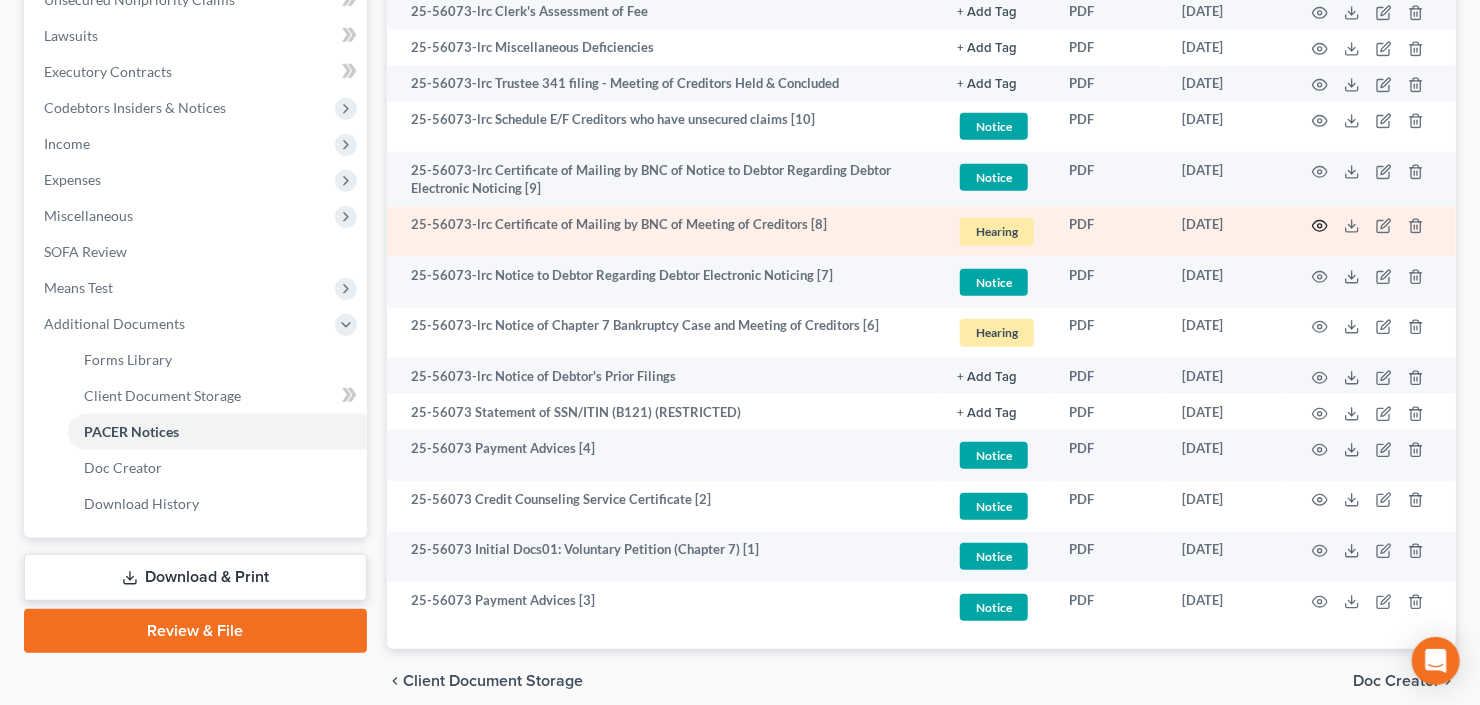 click 